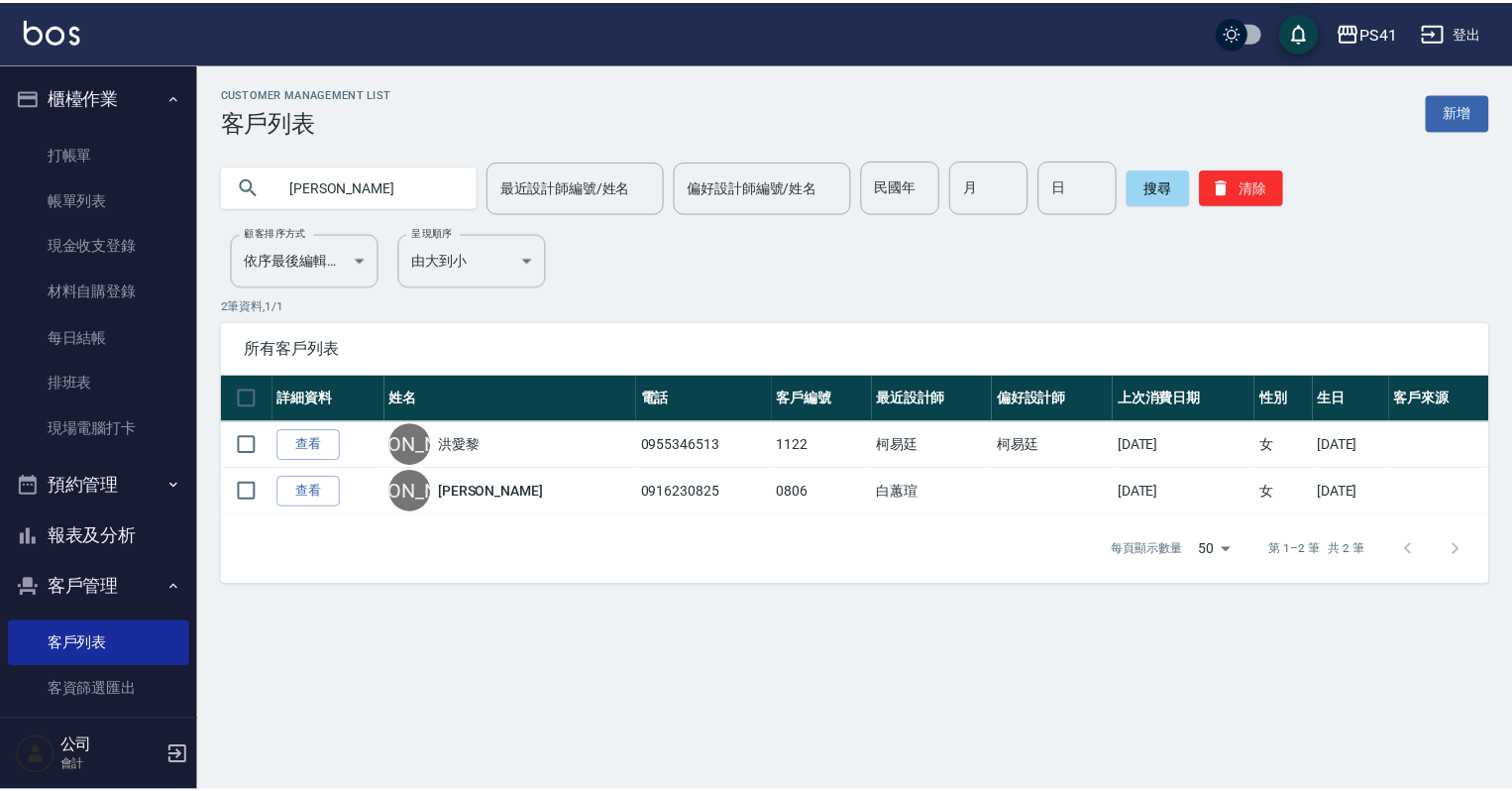 scroll, scrollTop: 0, scrollLeft: 0, axis: both 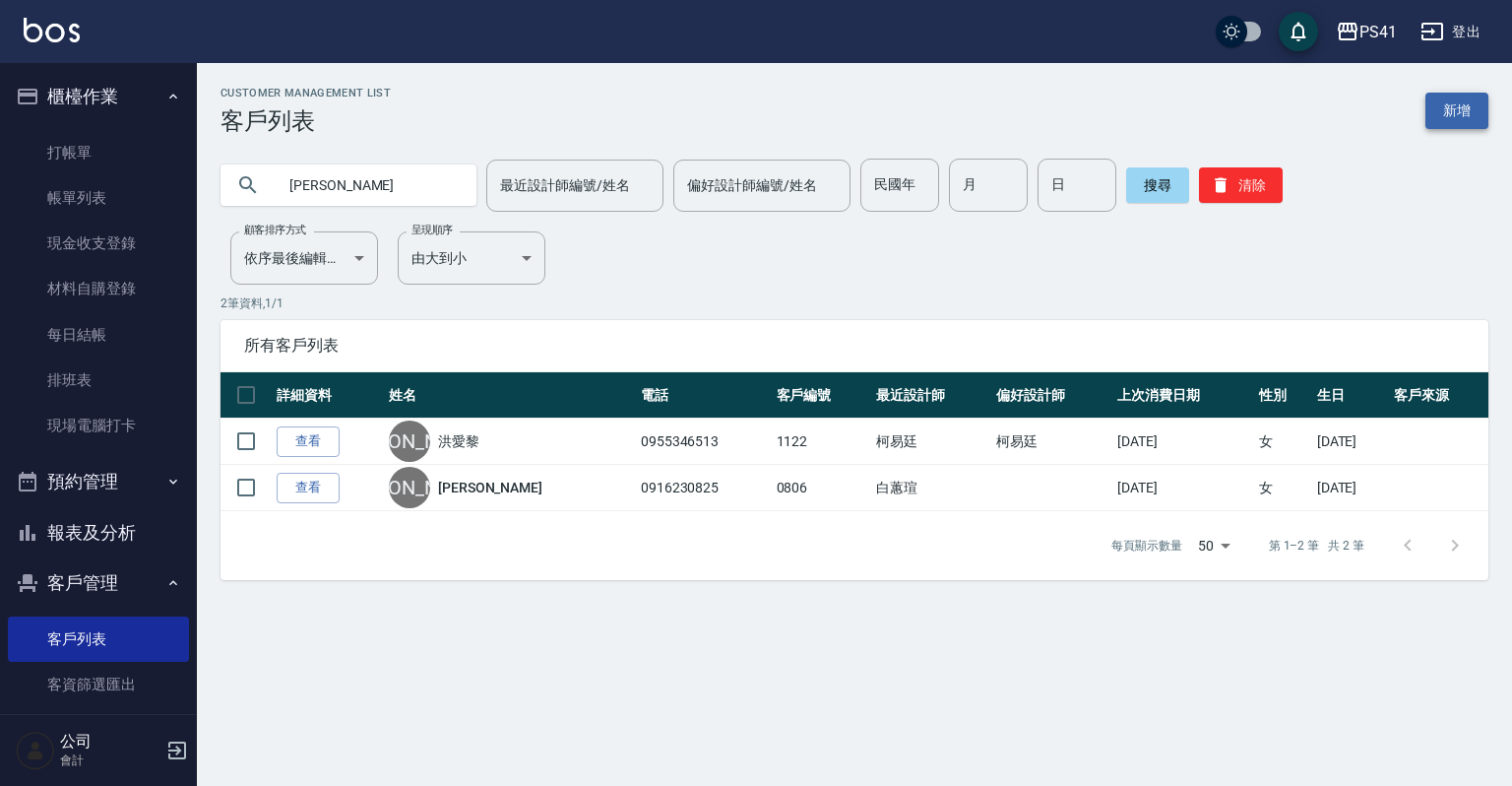 click on "新增" at bounding box center [1457, 110] 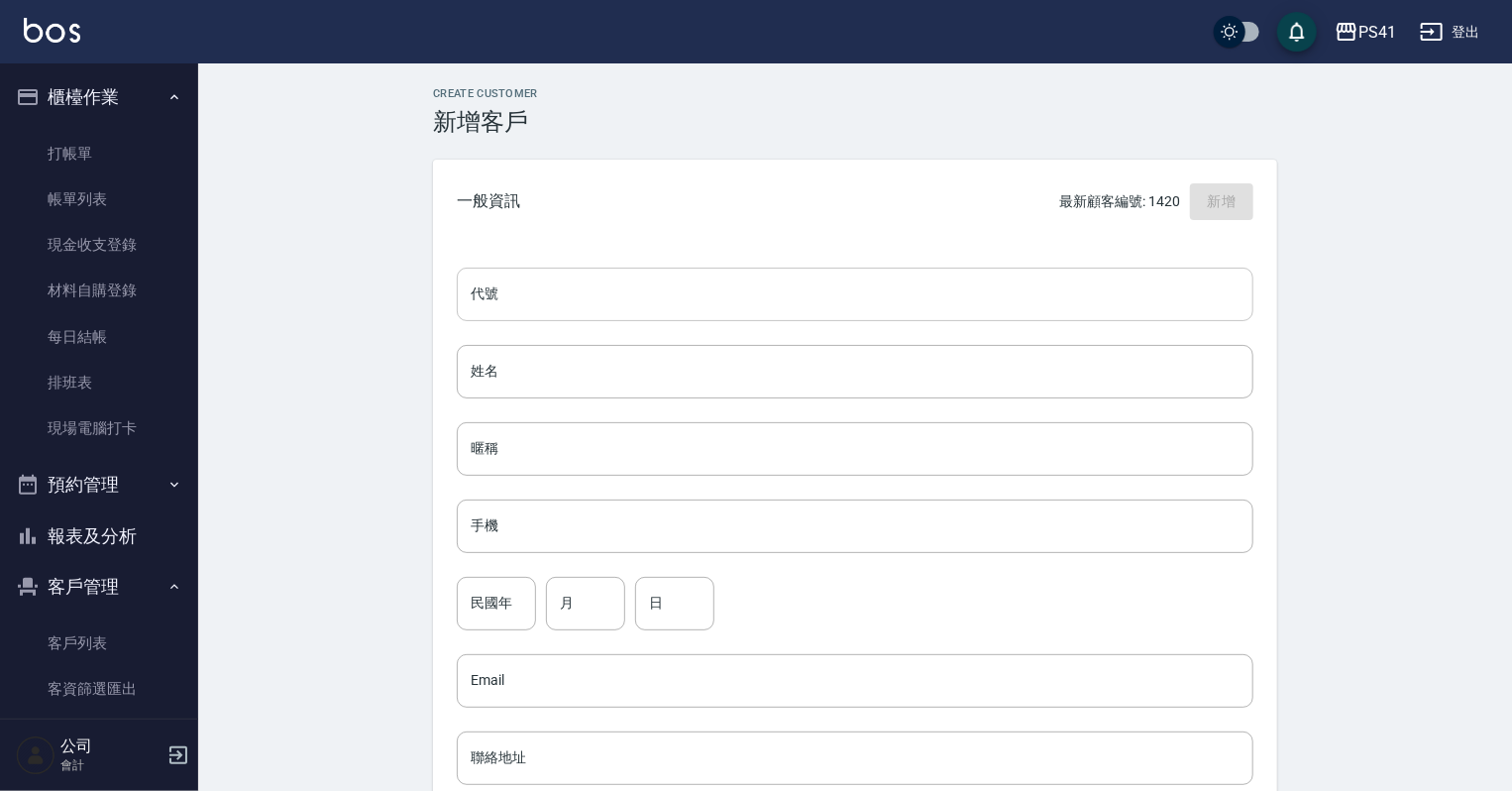click on "代號" at bounding box center [855, 294] 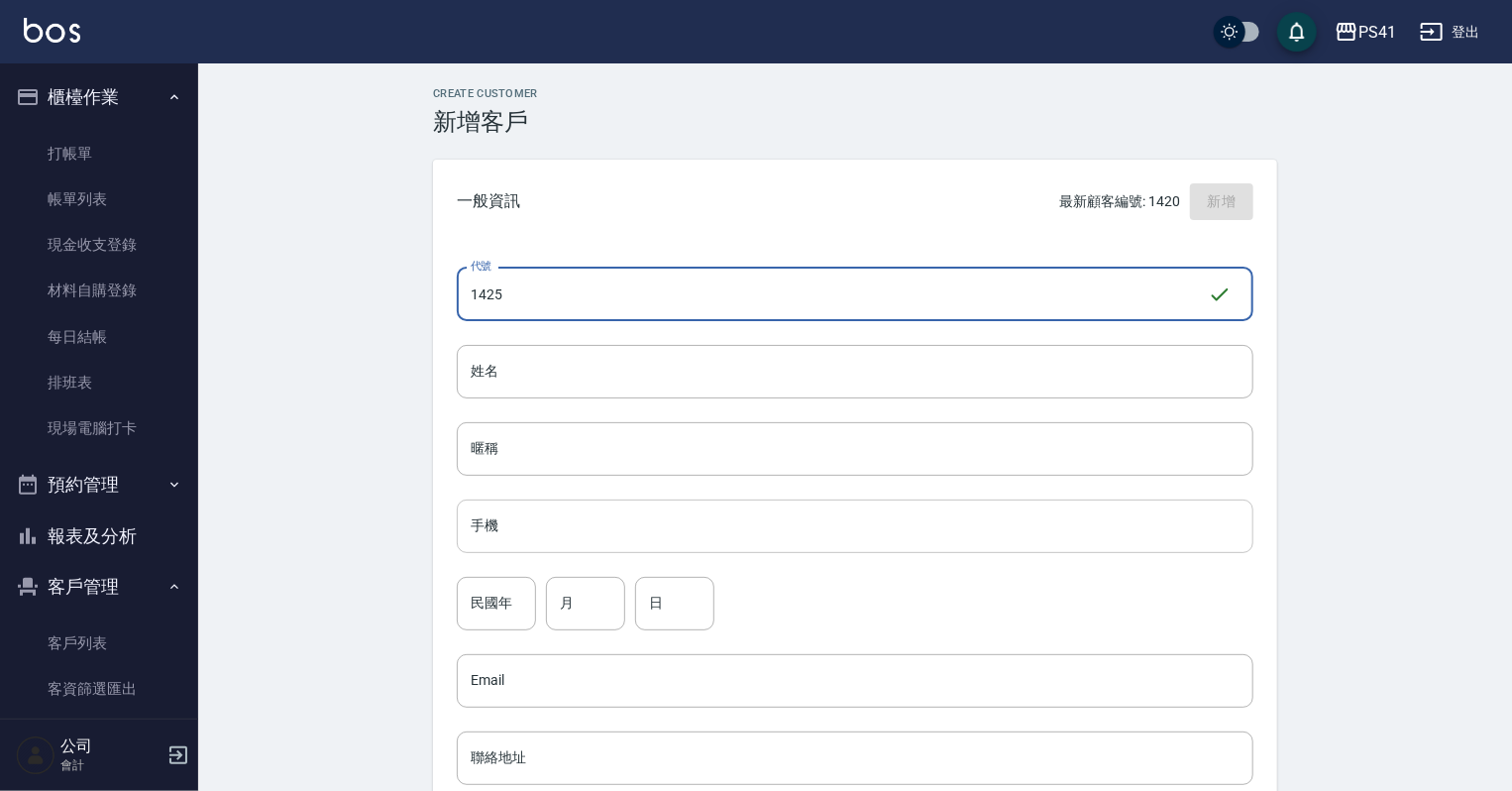 type on "1425" 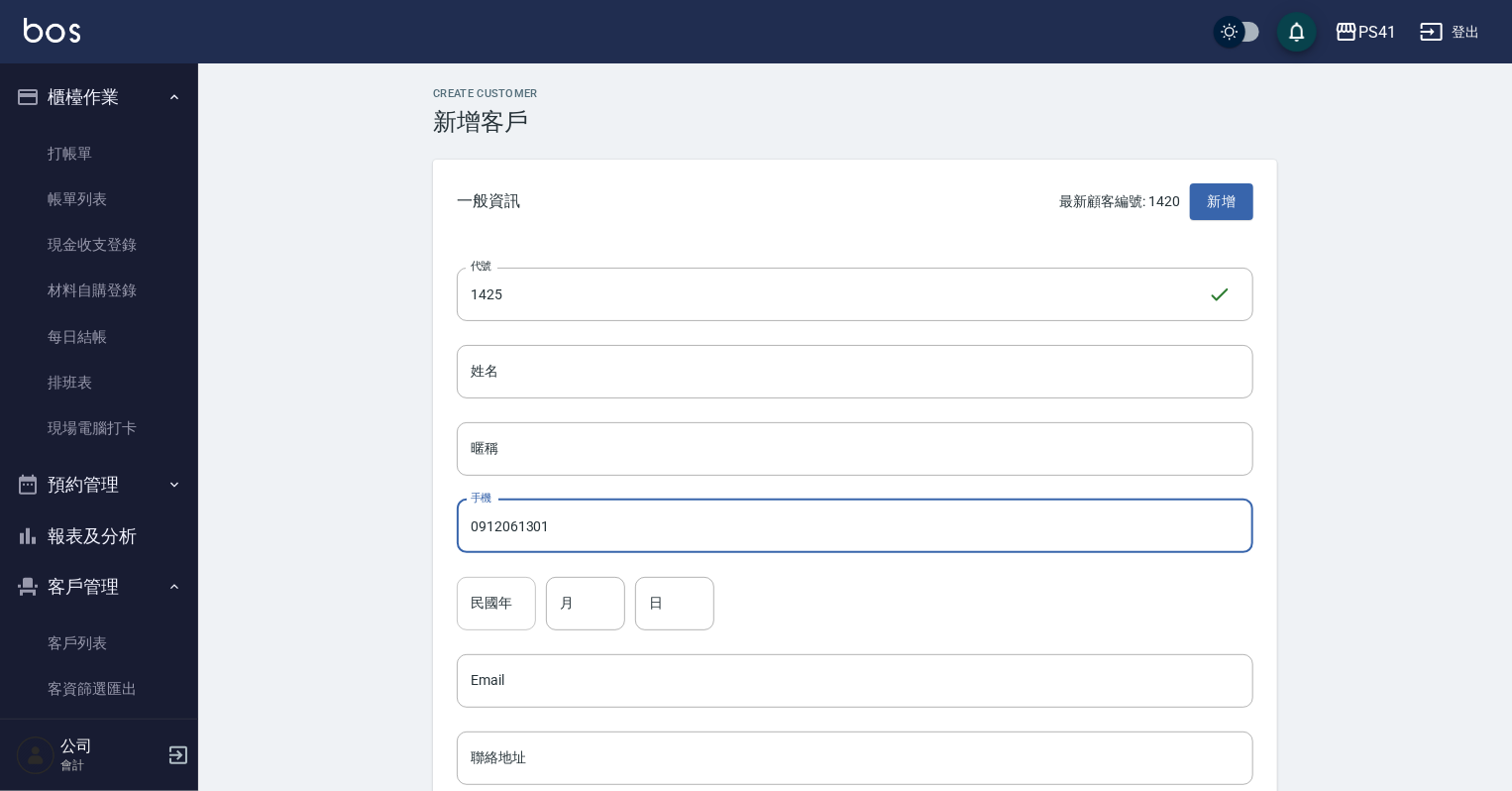 type on "0912061301" 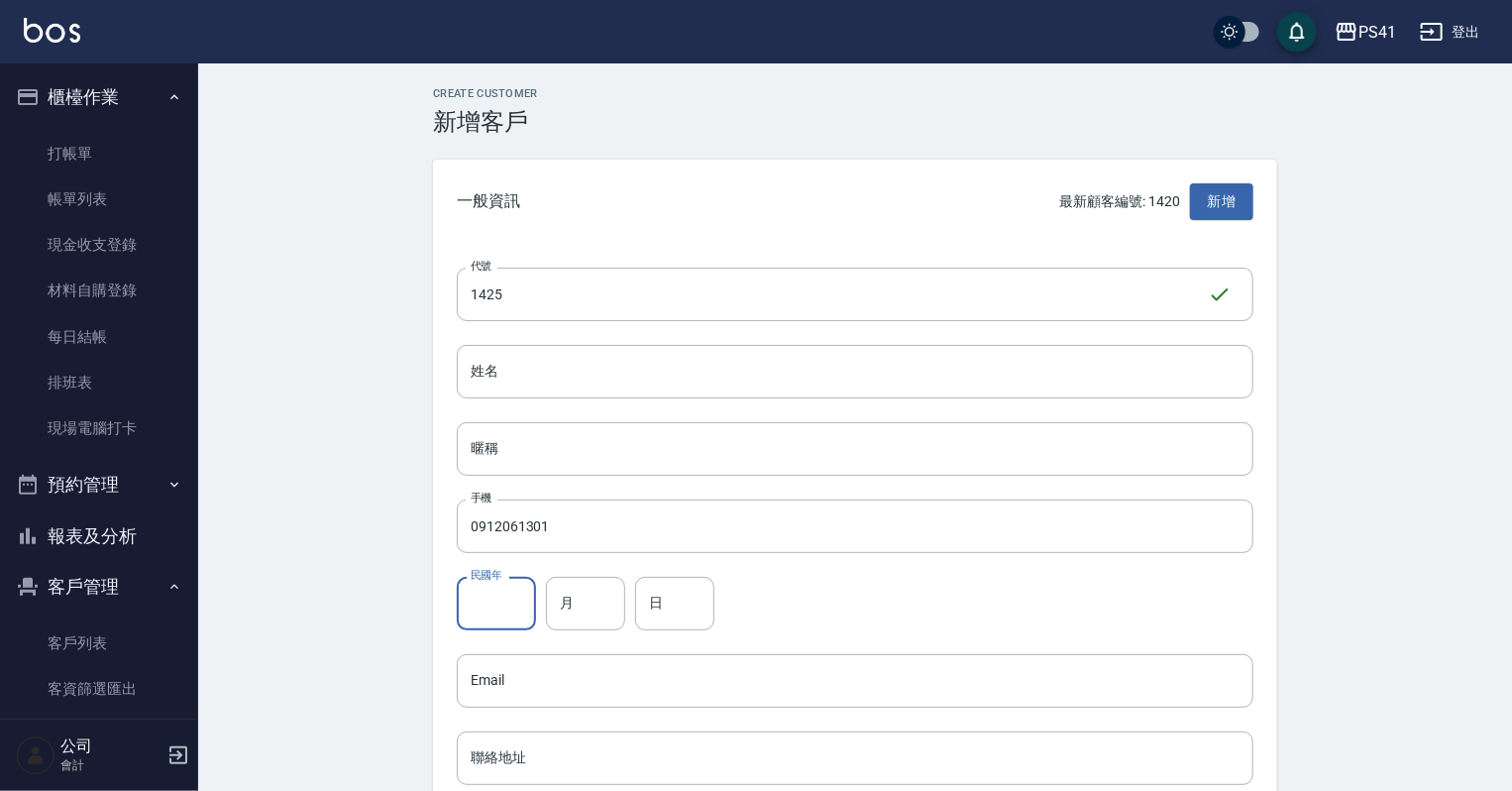click on "民國年" at bounding box center [496, 604] 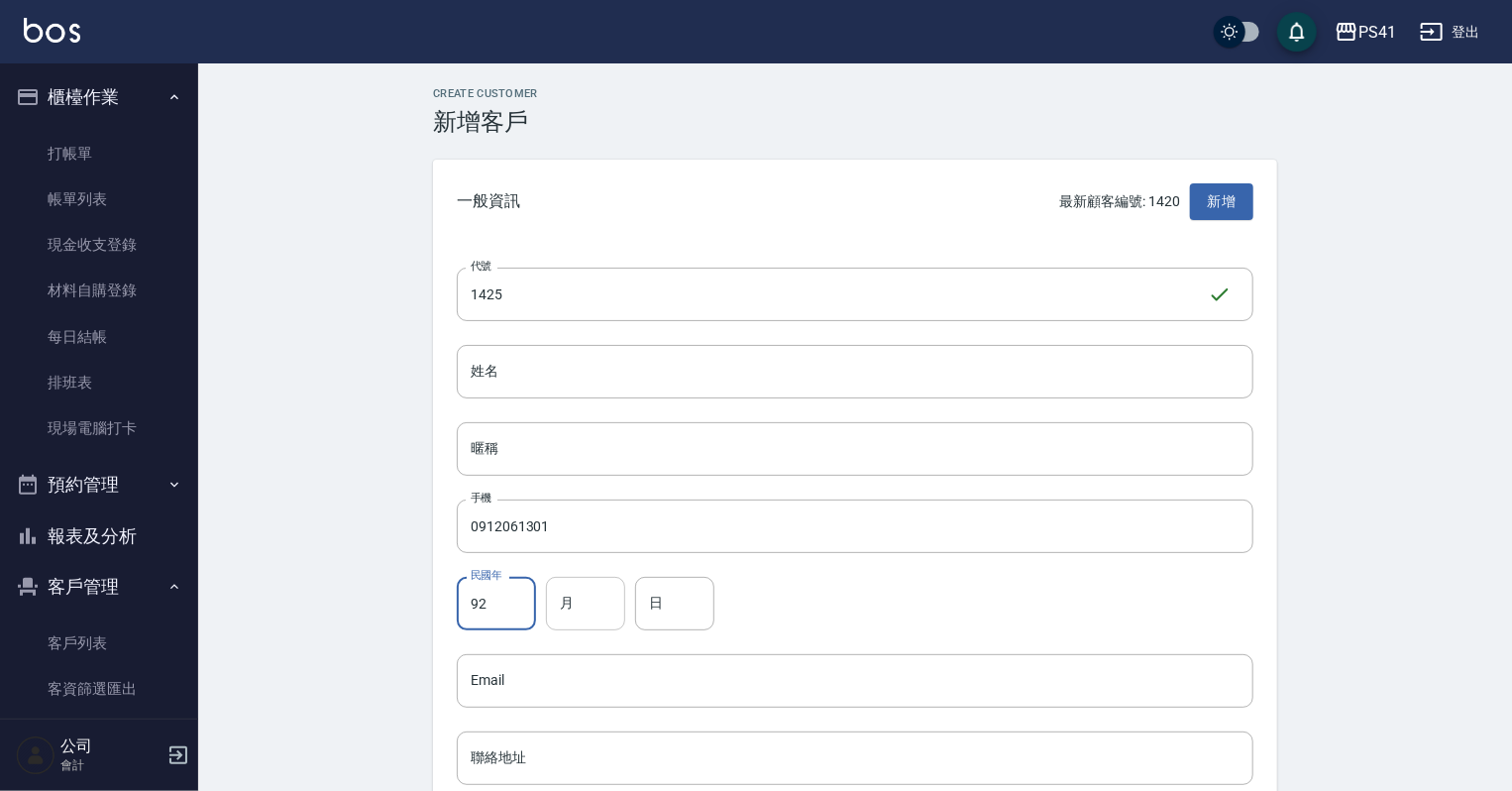 type on "92" 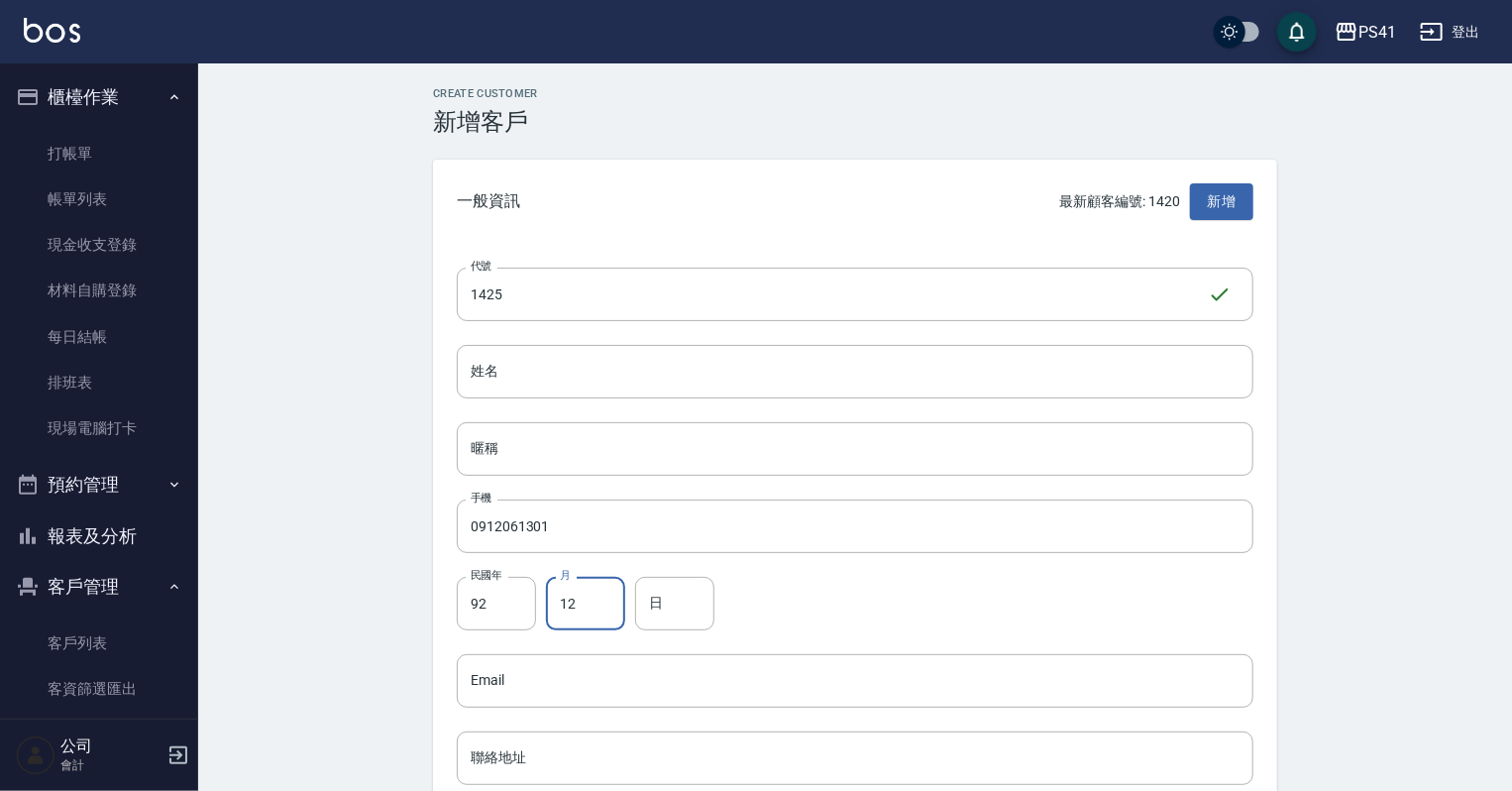 type on "12" 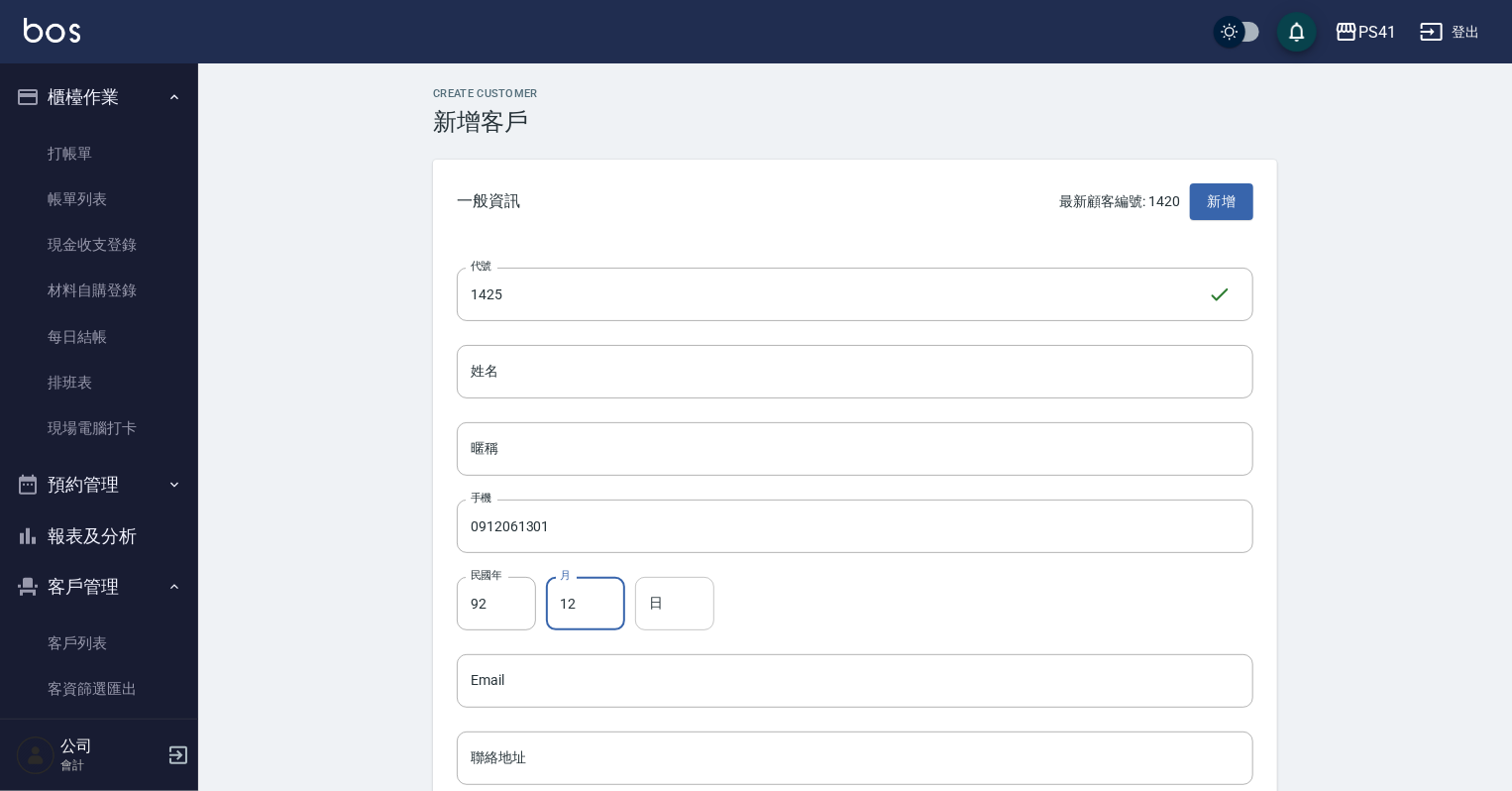 drag, startPoint x: 702, startPoint y: 632, endPoint x: 683, endPoint y: 617, distance: 24.207437 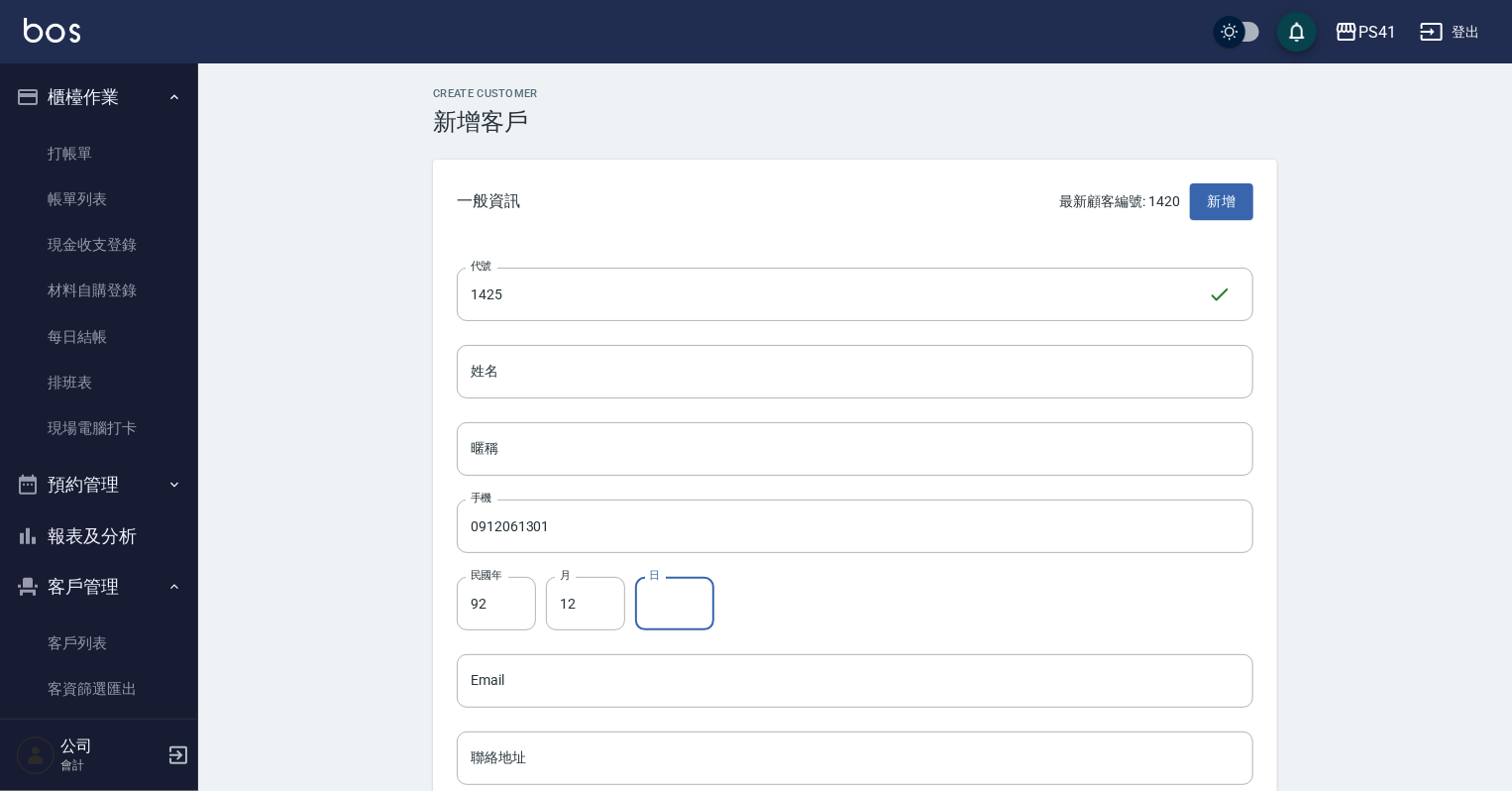 click on "日" at bounding box center (675, 604) 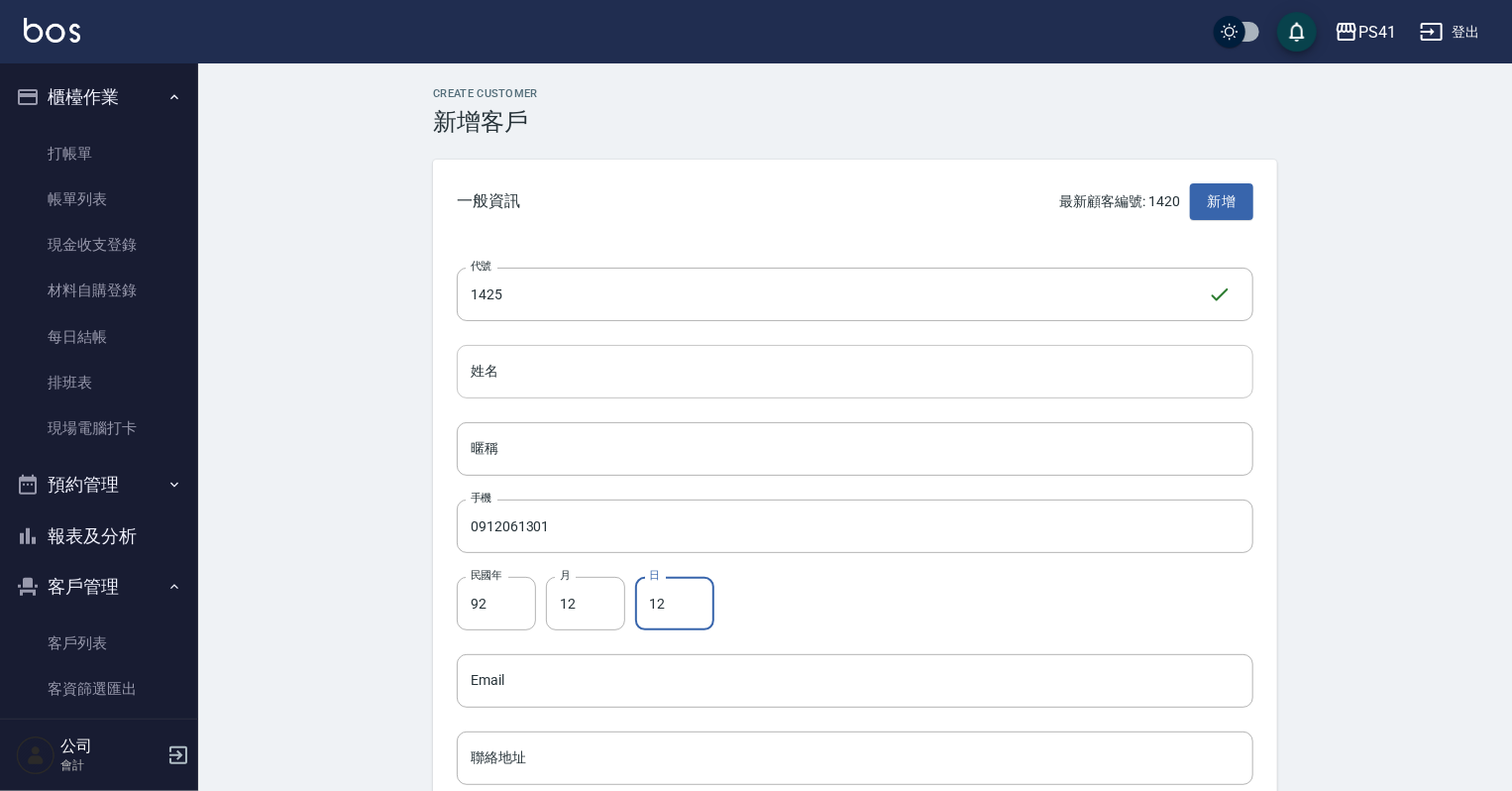 type on "12" 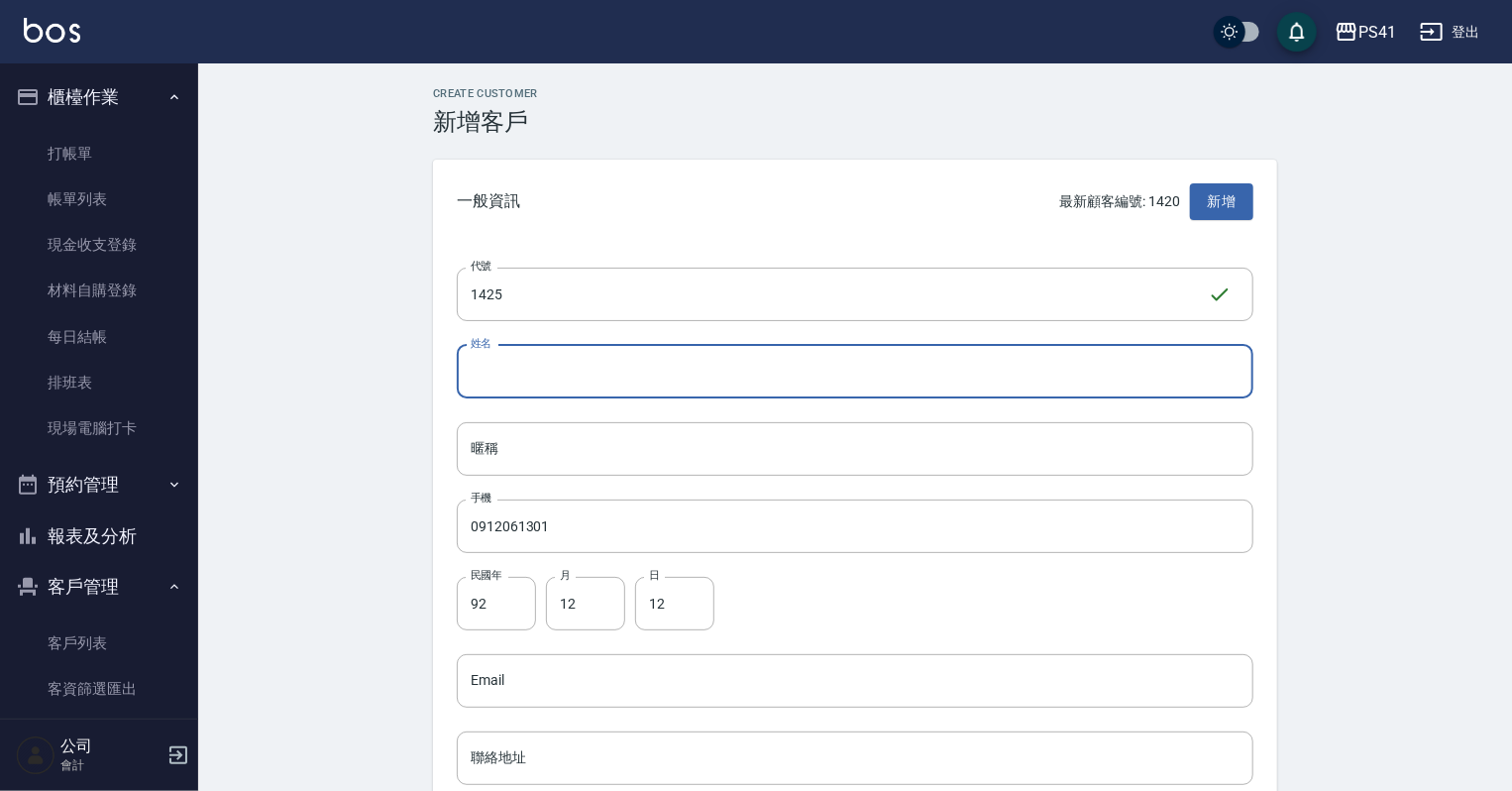 click on "姓名" at bounding box center (855, 372) 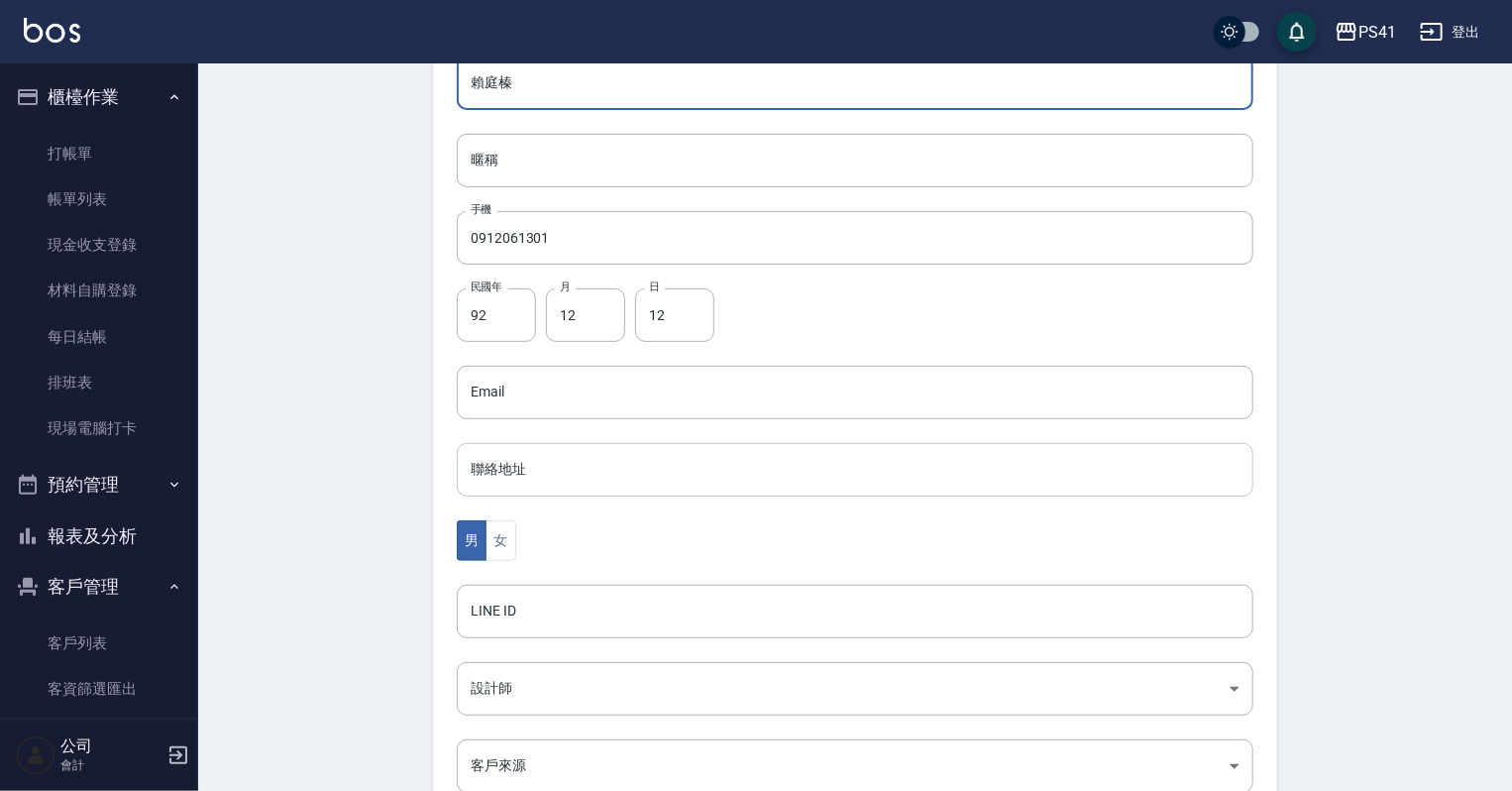 scroll, scrollTop: 317, scrollLeft: 0, axis: vertical 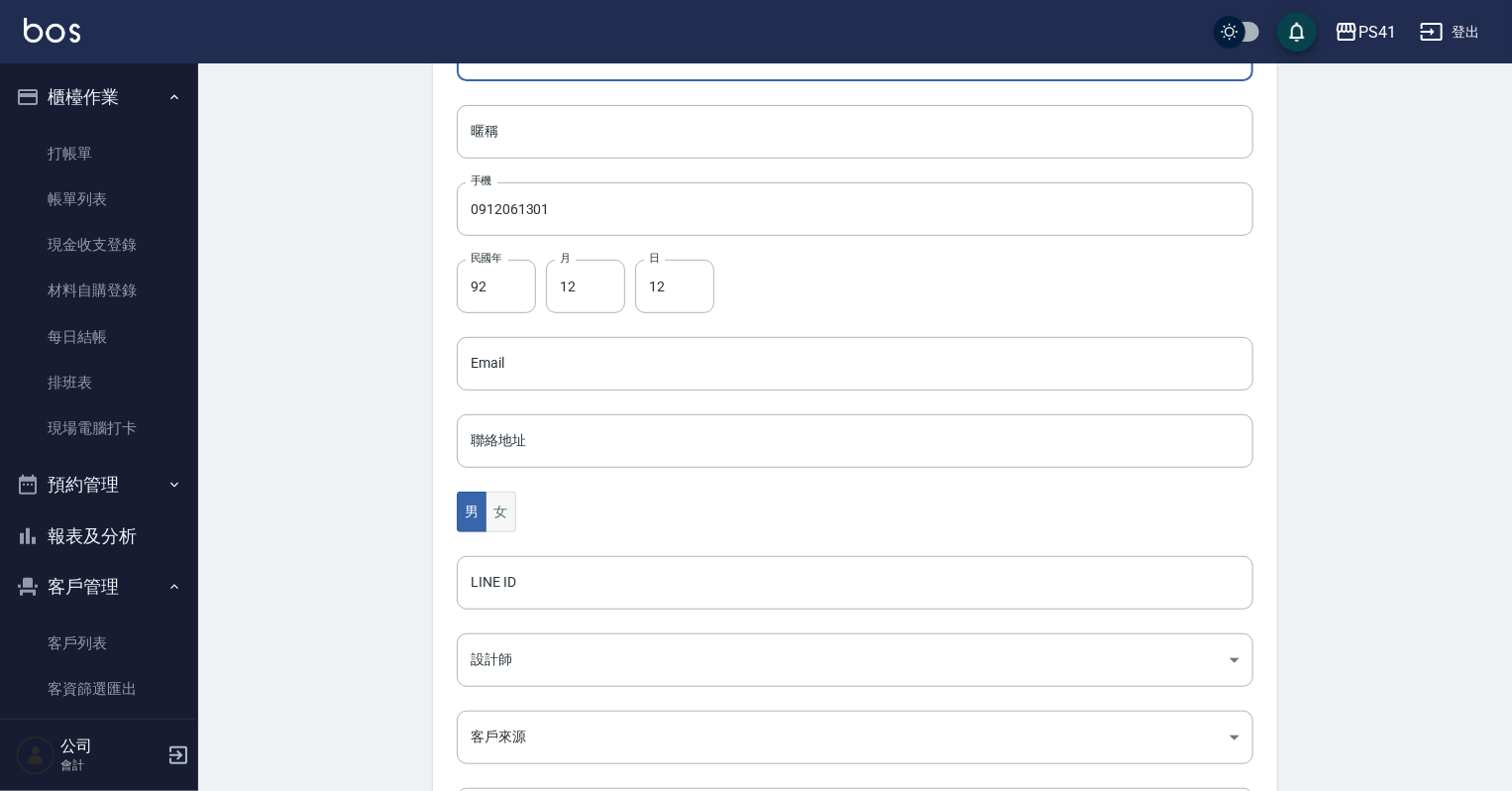 type on "賴庭榛" 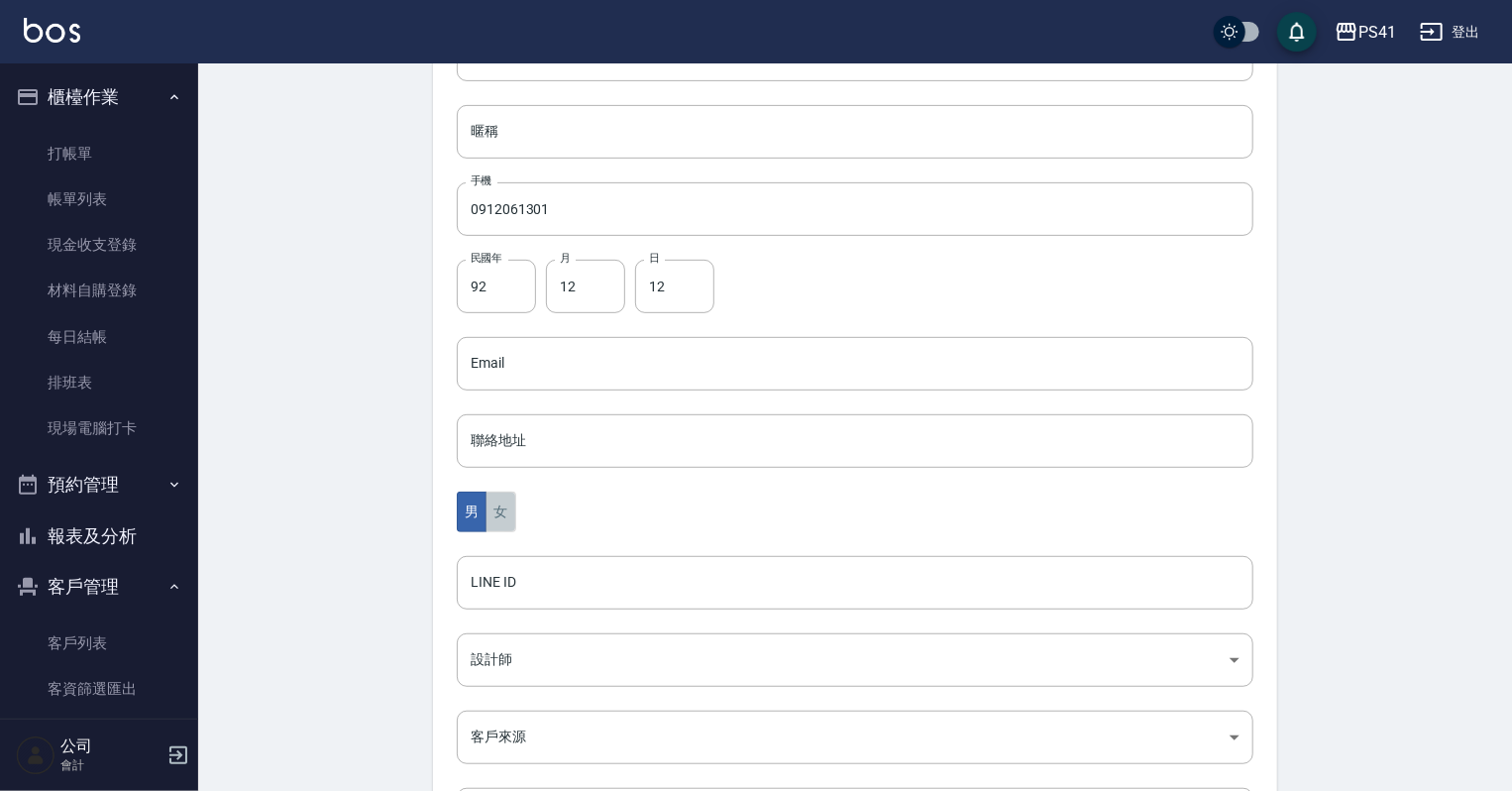 click on "女" at bounding box center [500, 511] 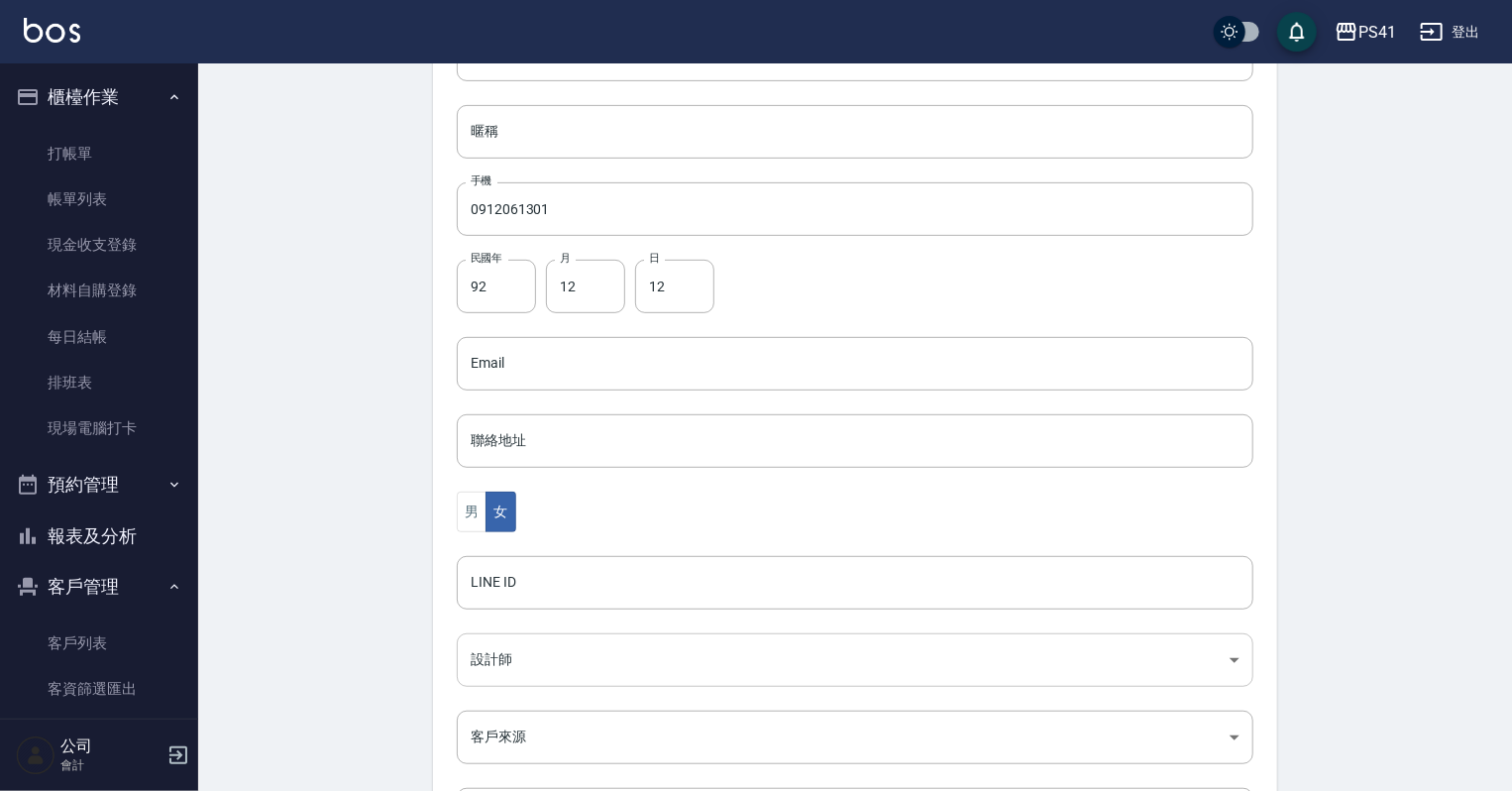click on "PS41 登出 櫃檯作業 打帳單 帳單列表 現金收支登錄 材料自購登錄 每日結帳 排班表 現場電腦打卡 預約管理 預約管理 單日預約紀錄 單週預約紀錄 報表及分析 報表目錄 店家日報表 互助日報表 互助月報表 設計師日報表 設計師業績月報表 商品銷售排行榜 客戶管理 客戶列表 客資篩選匯出 卡券管理 行銷工具 活動發券明細 公司 會計 Create Customer 新增客戶 一般資訊 最新顧客編號: 1420 新增 代號 1425 ​ 代號 姓名 賴庭榛 姓名 暱稱 暱稱 手機 0912061301 手機 民國年 92 民國年 月 12 月 日 12 日 Email Email 聯絡地址 聯絡地址 男 女 LINE ID LINE ID 設計師 ​ 設計師 客戶來源 ​ 客戶來源 備註 備註 新增" at bounding box center [756, 328] 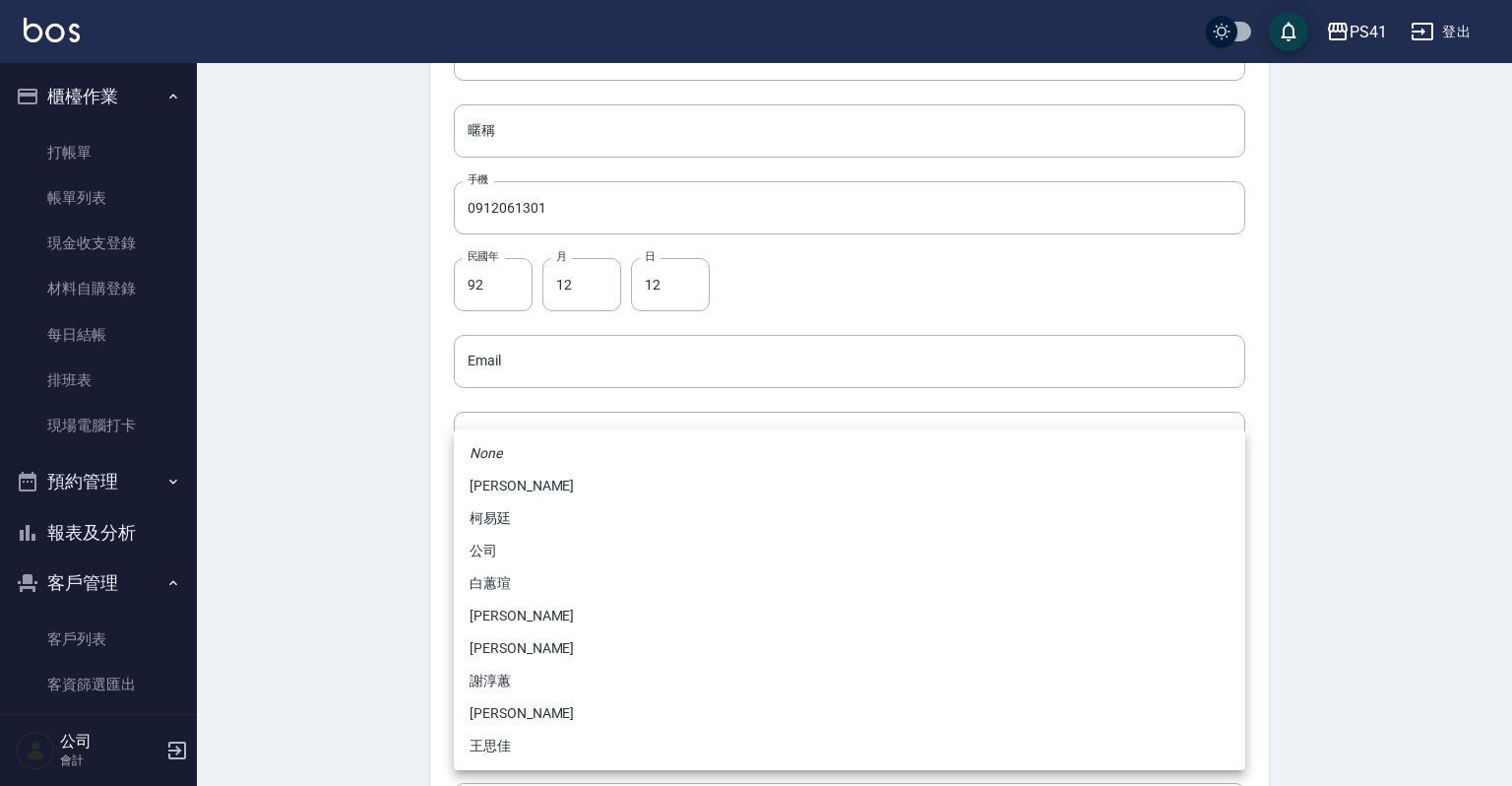 click on "謝淳蕙" at bounding box center [850, 681] 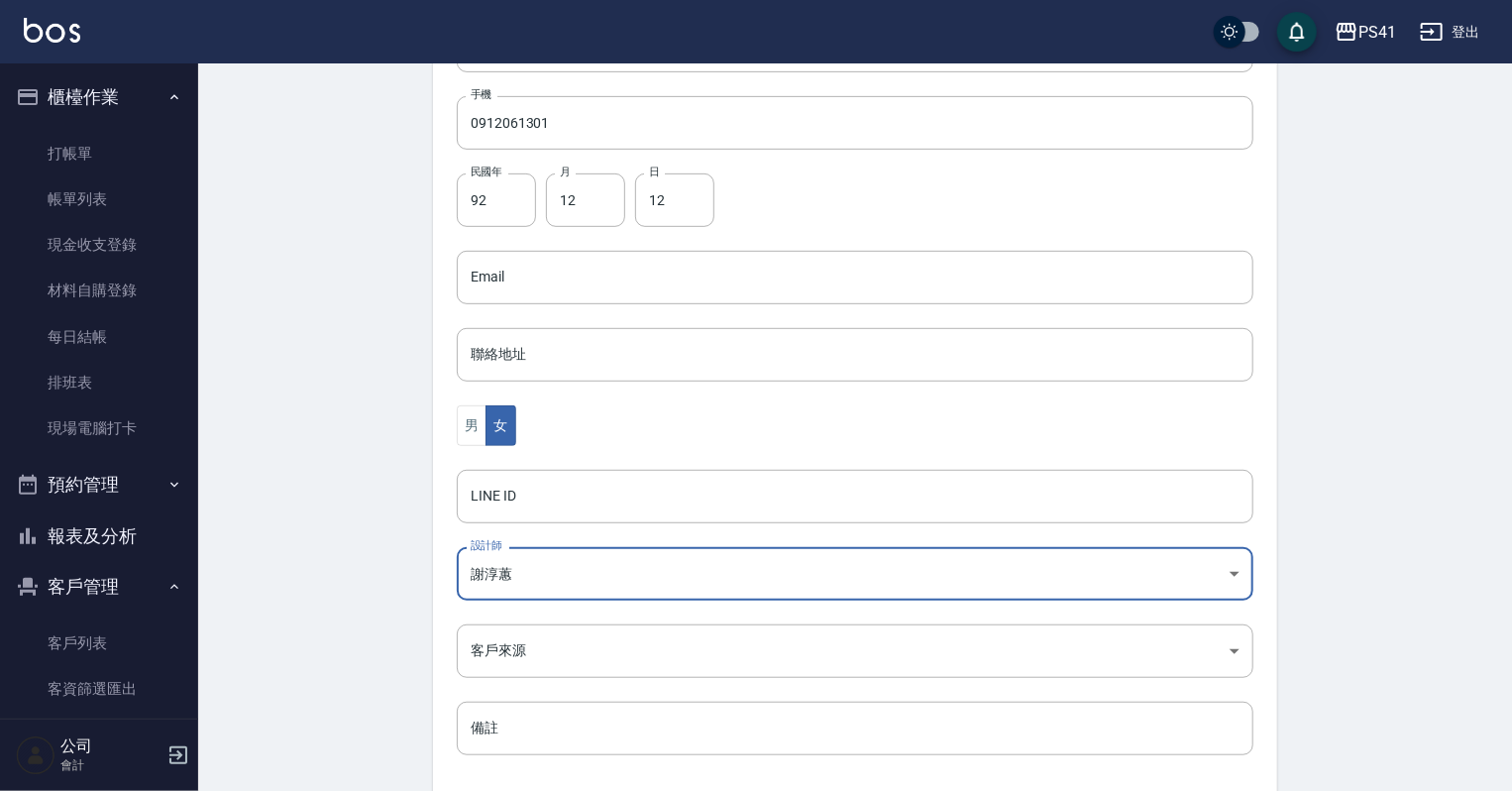 scroll, scrollTop: 499, scrollLeft: 0, axis: vertical 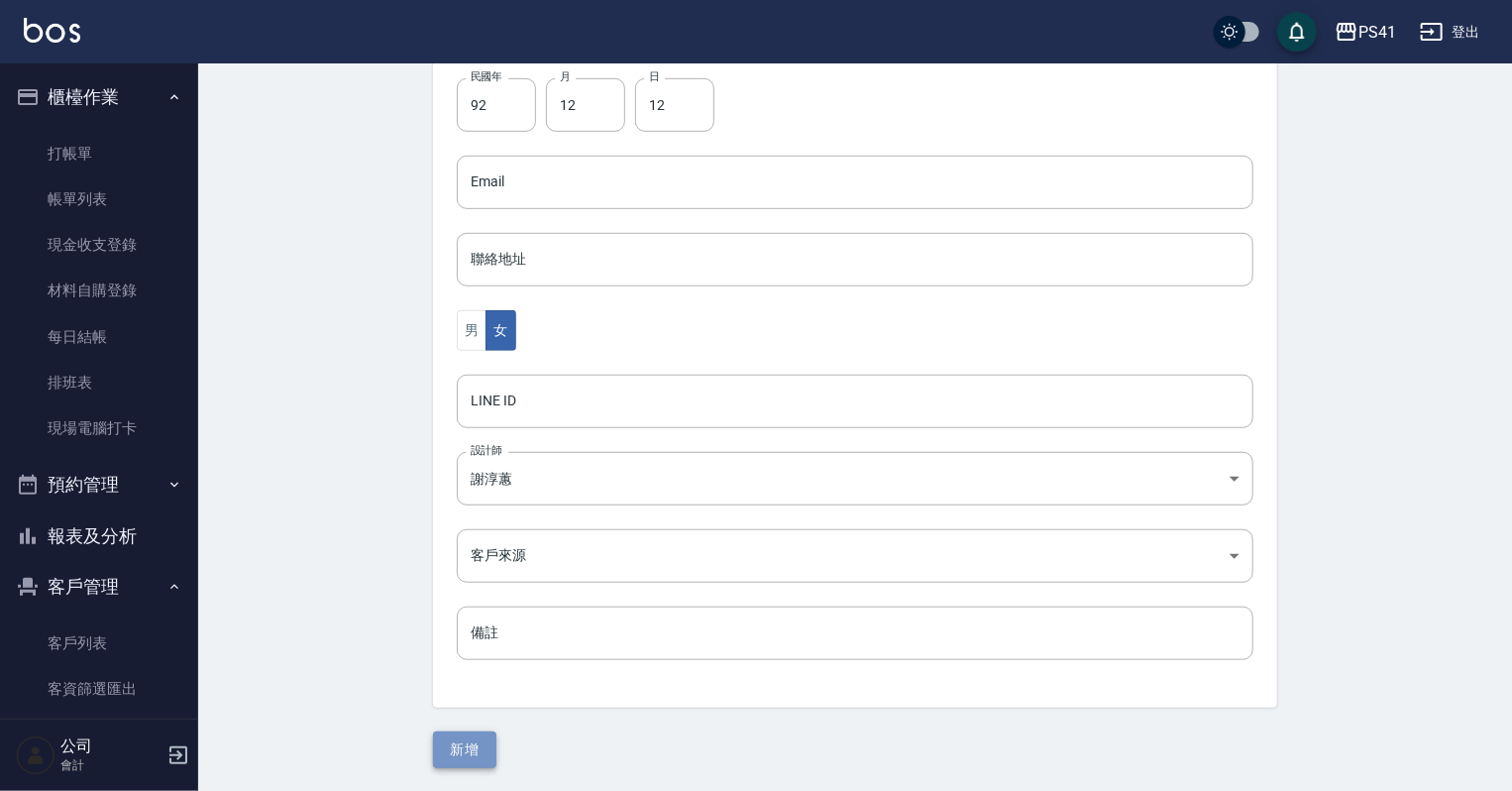 drag, startPoint x: 482, startPoint y: 749, endPoint x: 502, endPoint y: 734, distance: 25 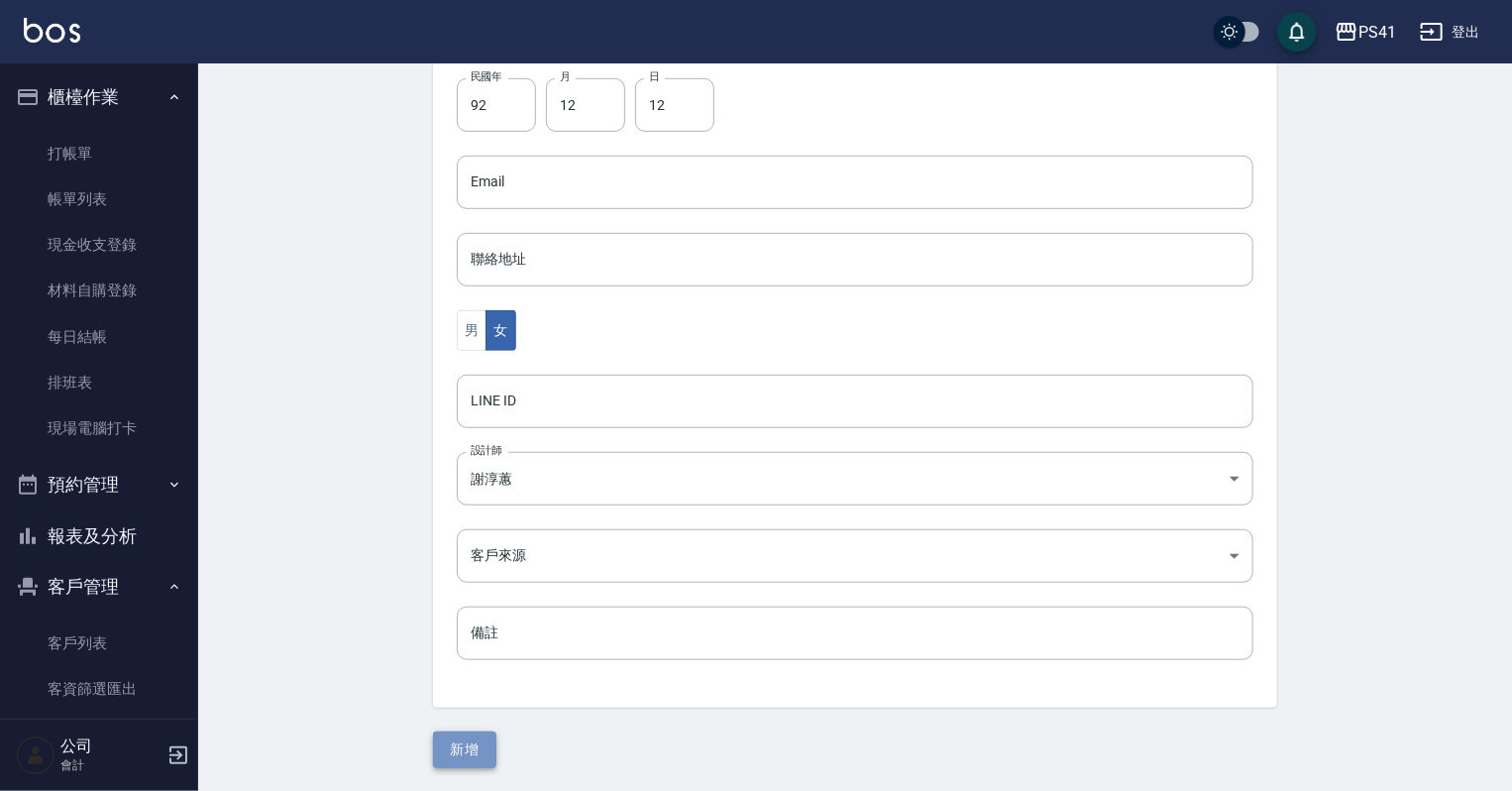 click on "新增" at bounding box center (465, 749) 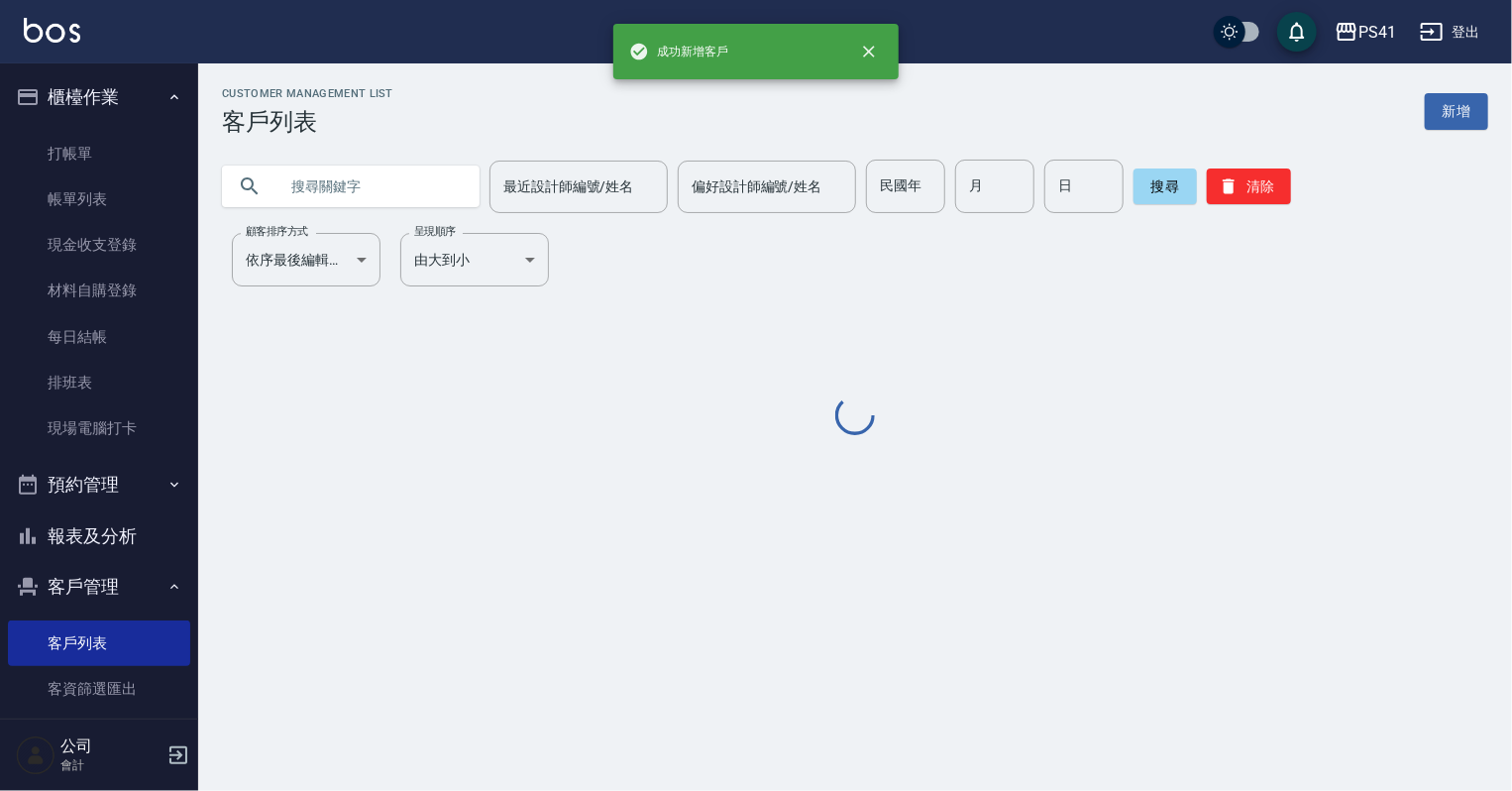 scroll, scrollTop: 0, scrollLeft: 0, axis: both 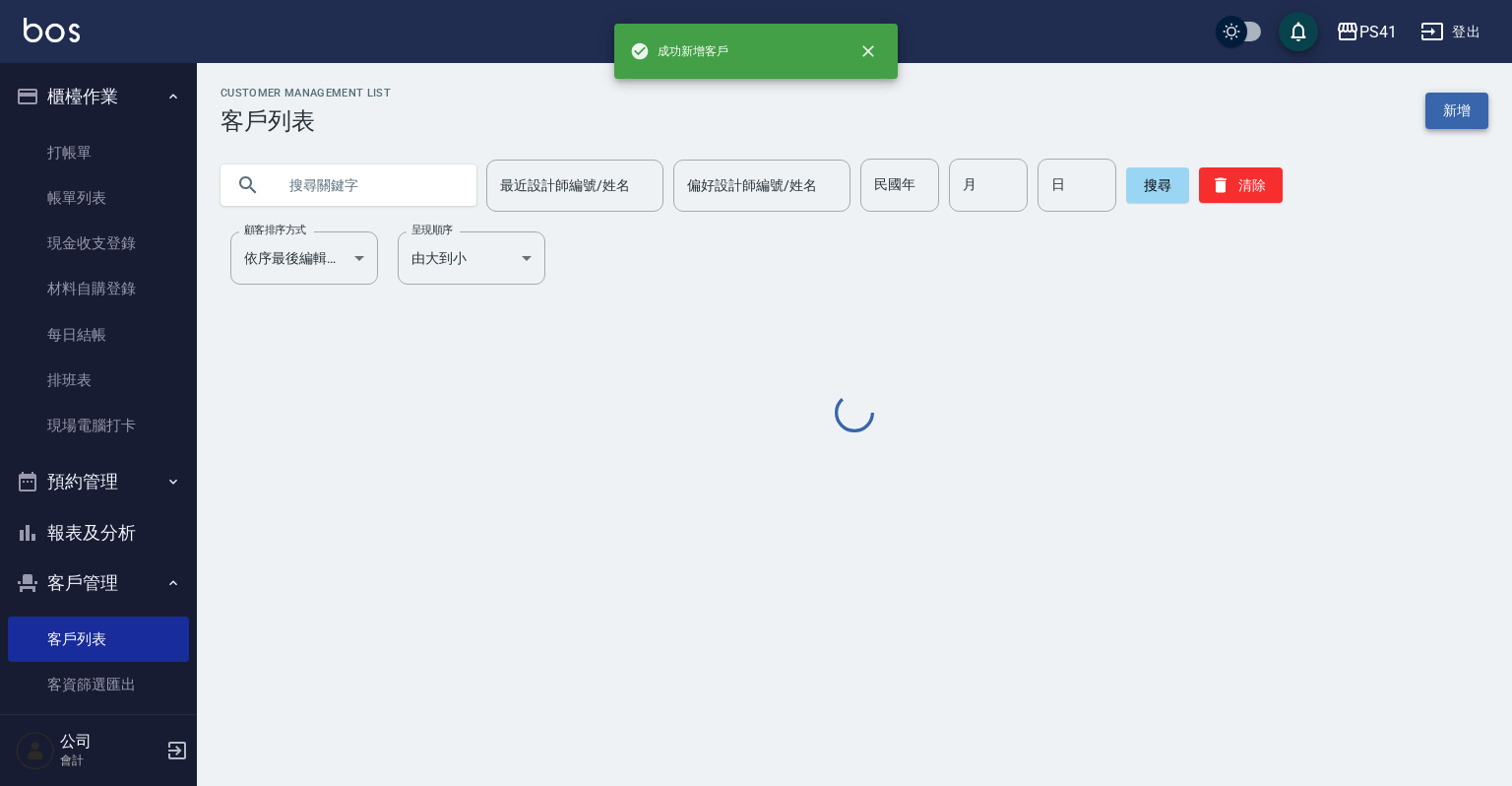 click on "新增" at bounding box center (1457, 110) 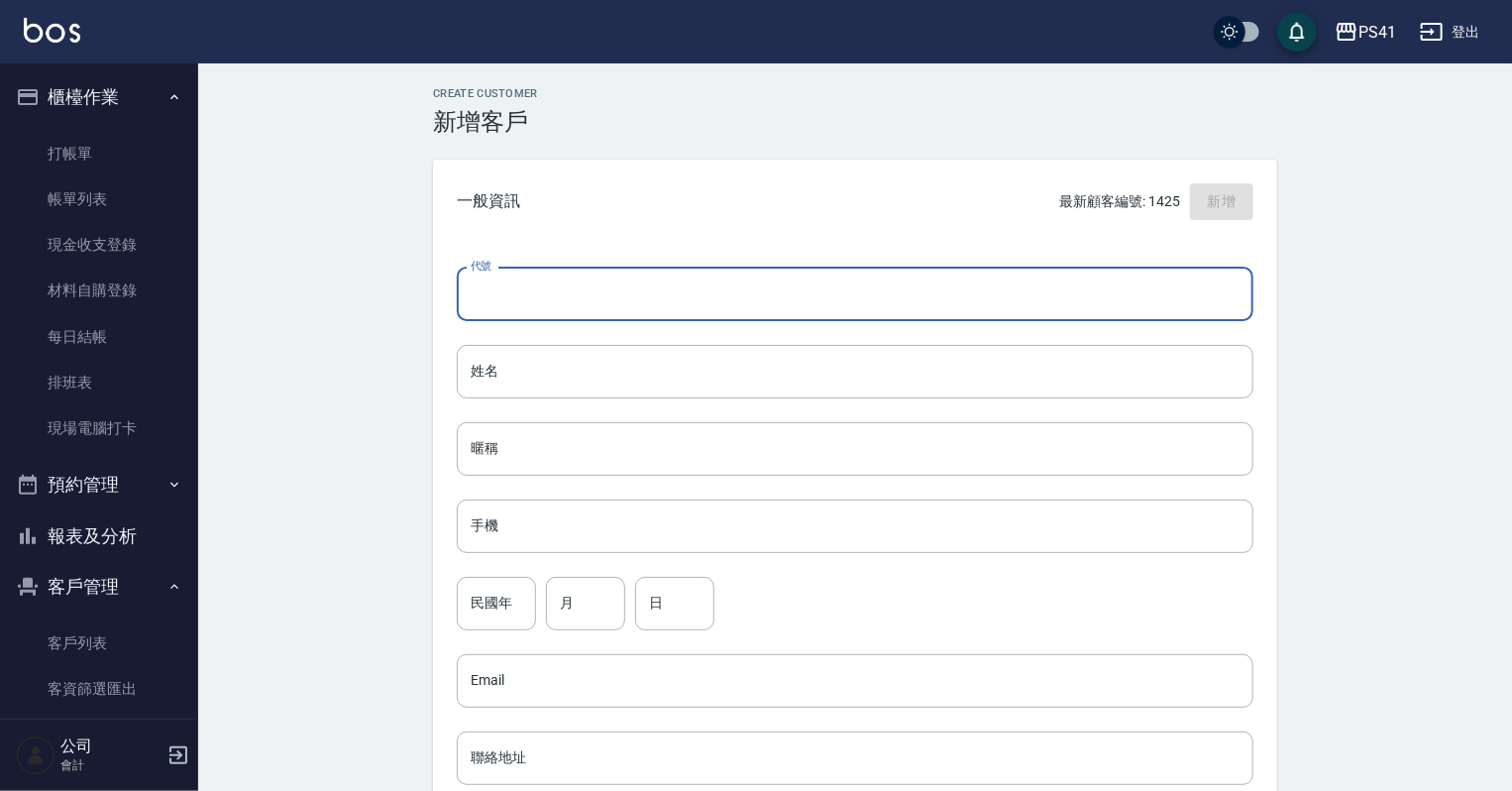 drag, startPoint x: 741, startPoint y: 289, endPoint x: 750, endPoint y: 282, distance: 11.401754 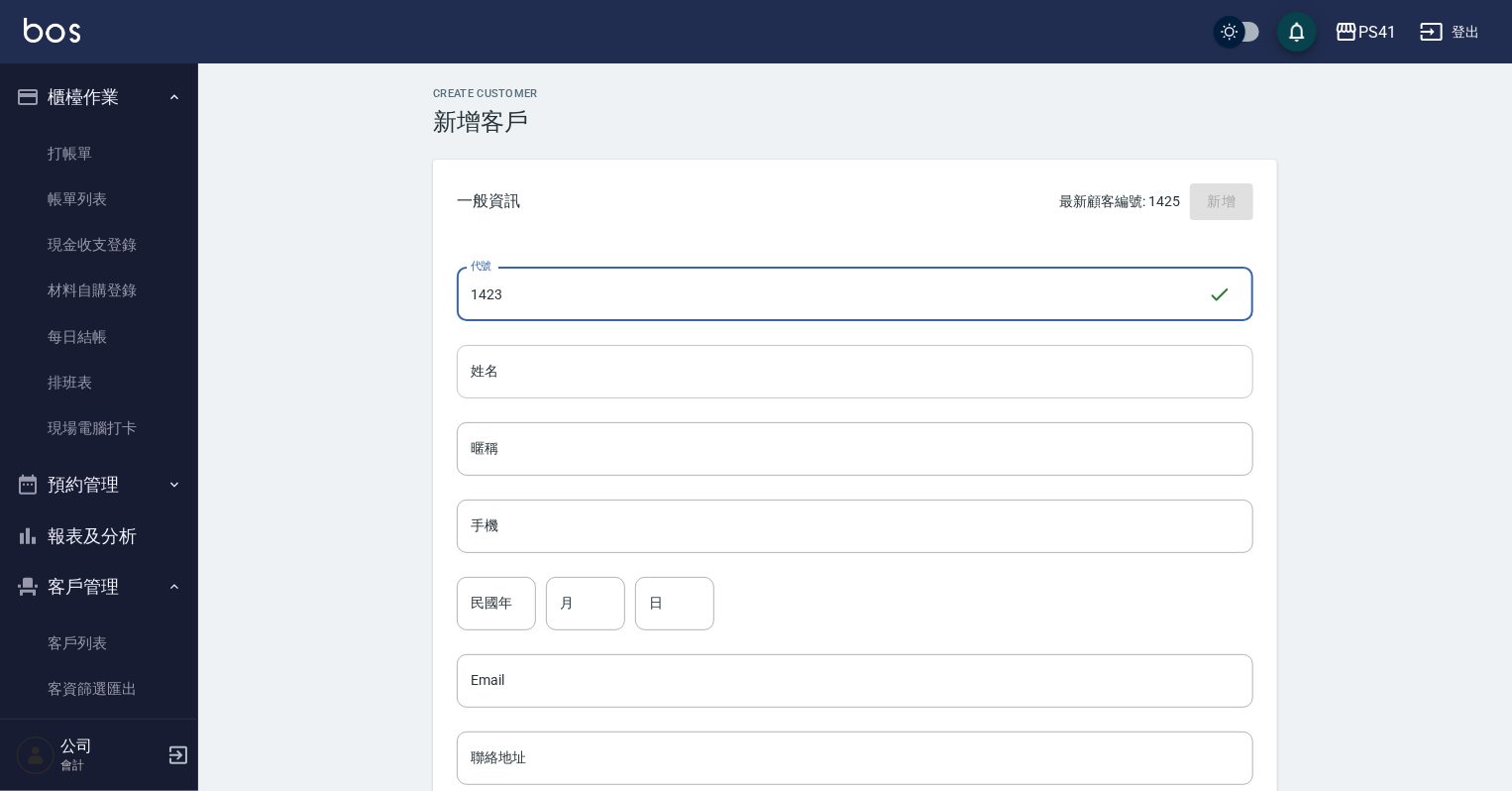 type on "1423" 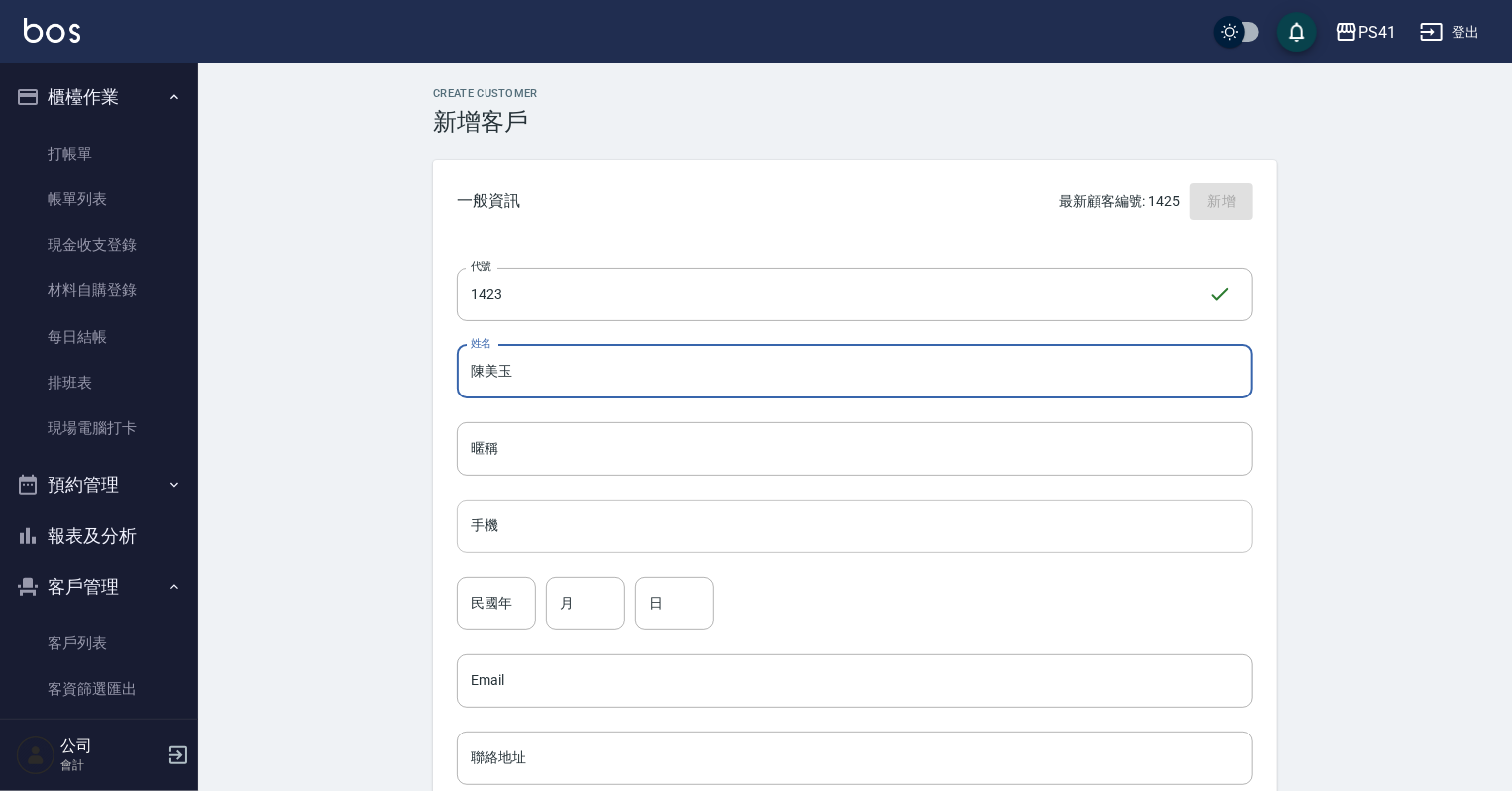 type on "陳美玉" 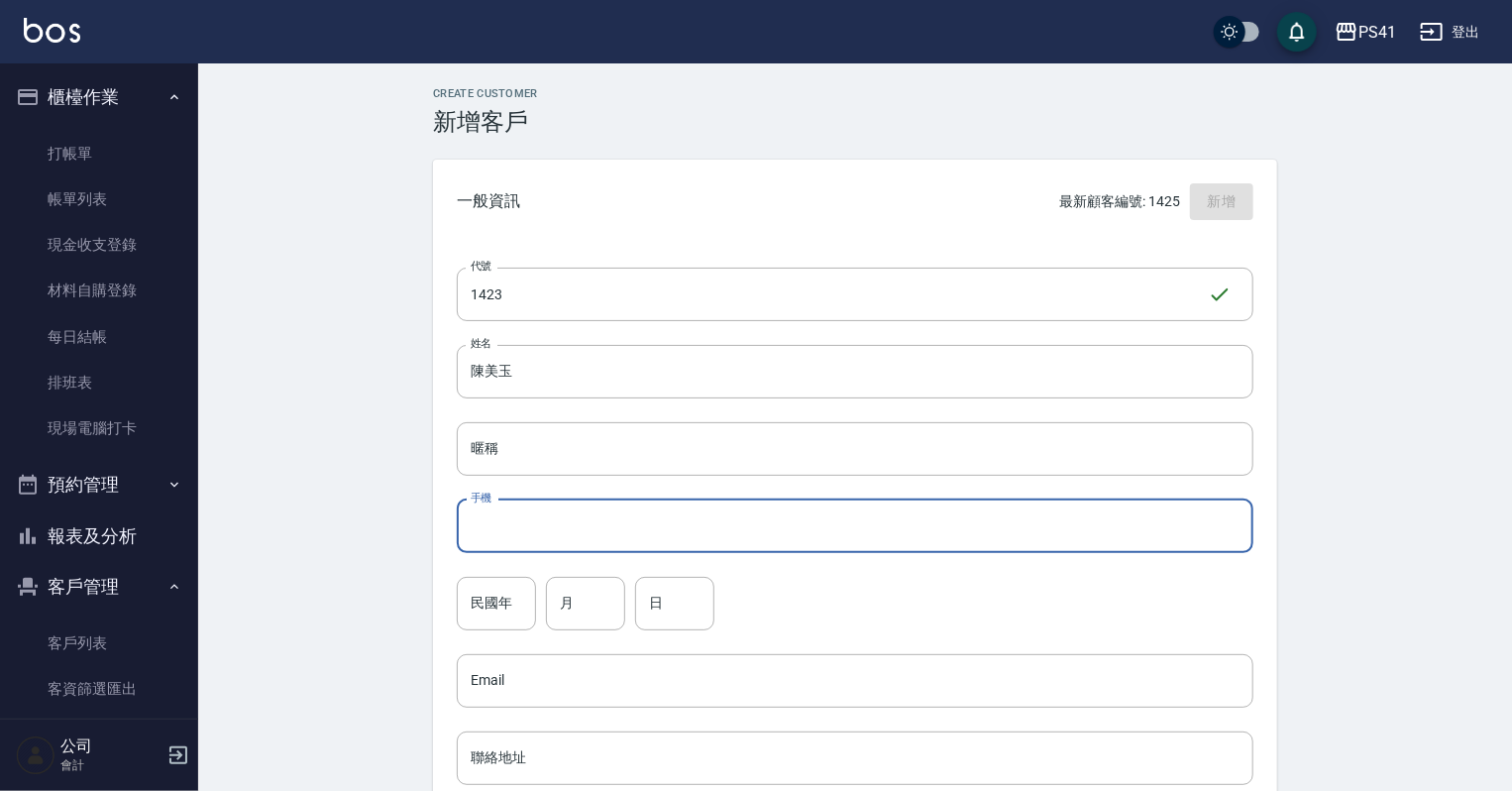 click on "手機" at bounding box center [855, 526] 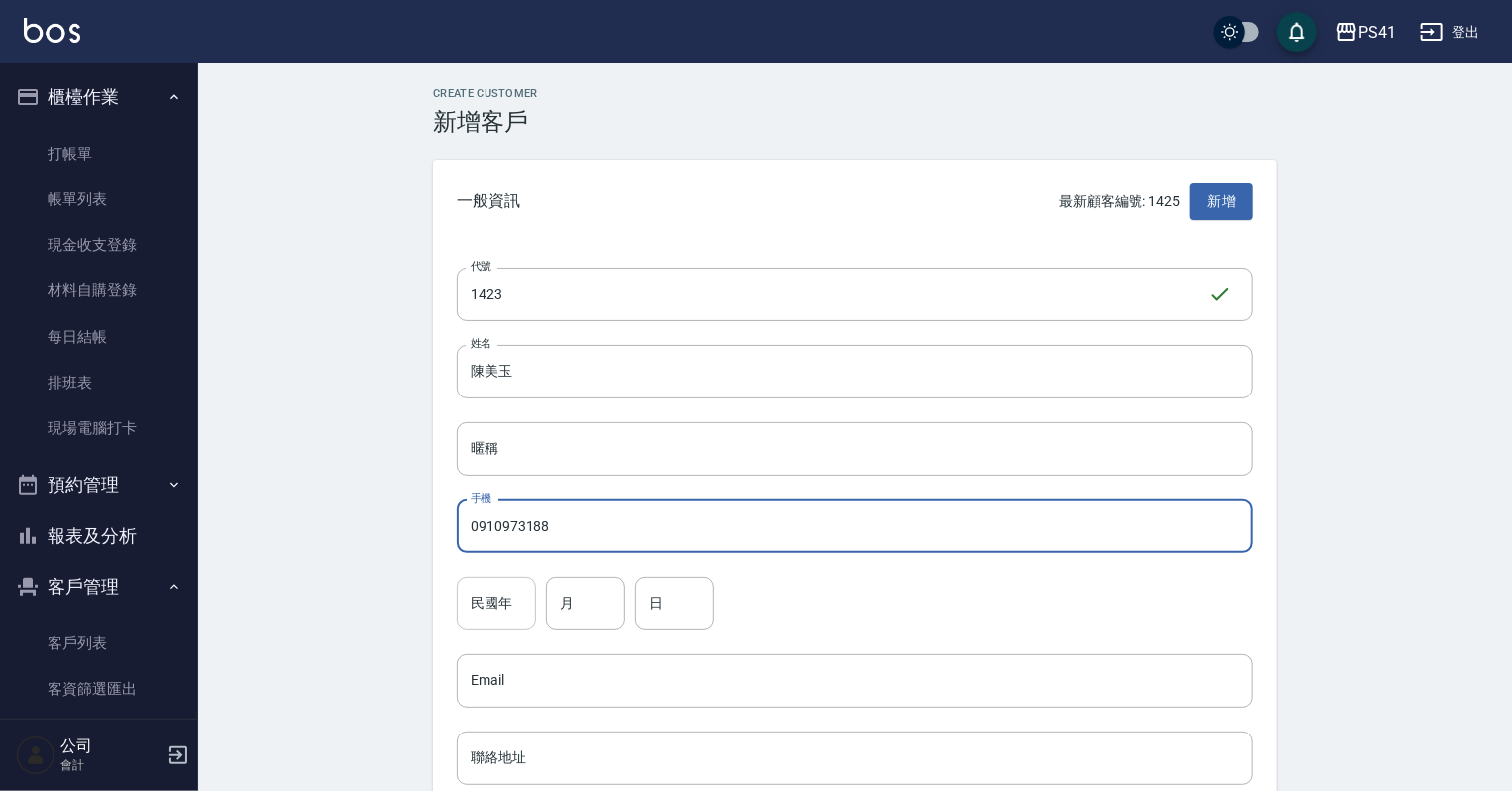 type on "0910973188" 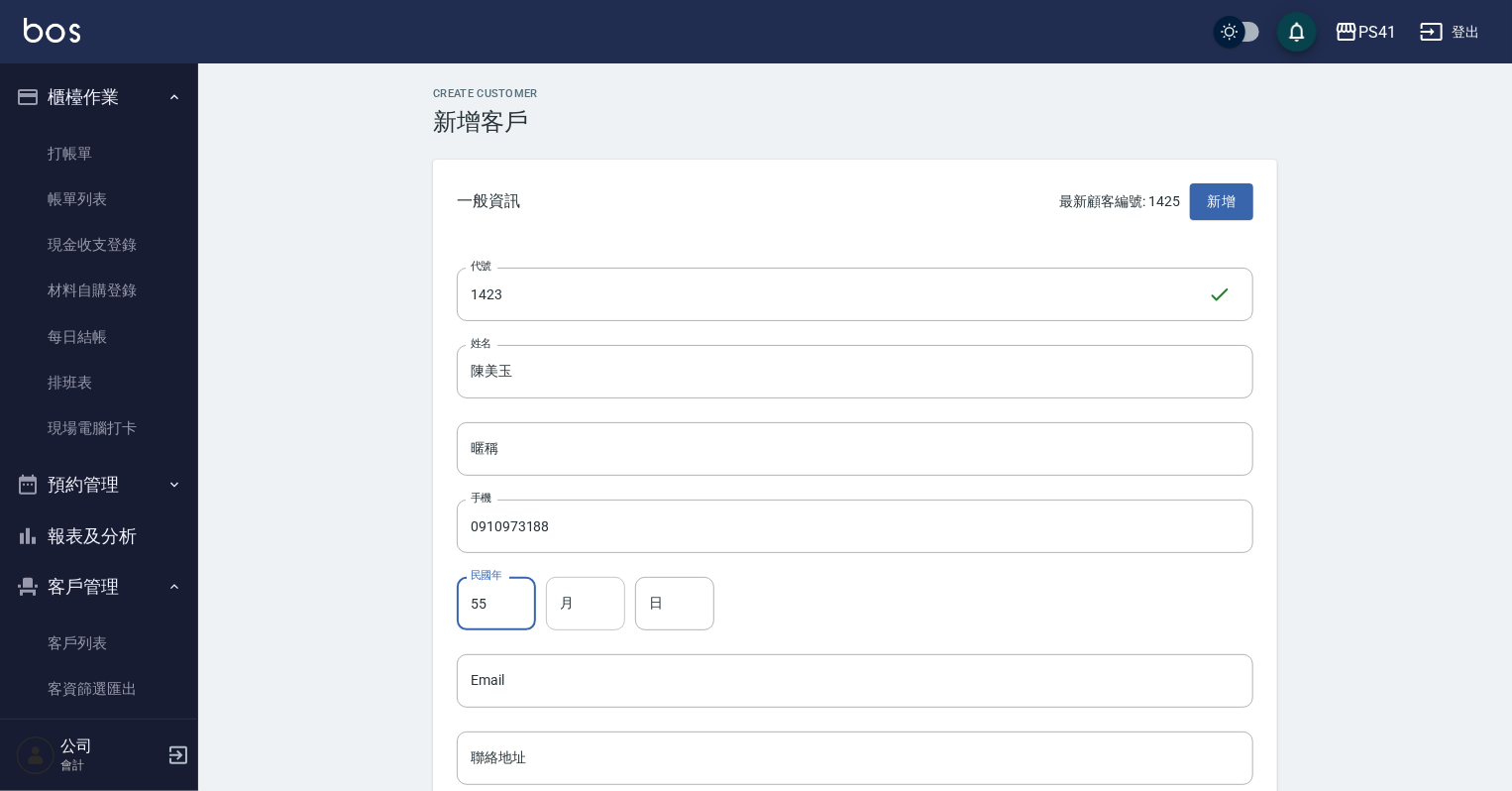 type on "55" 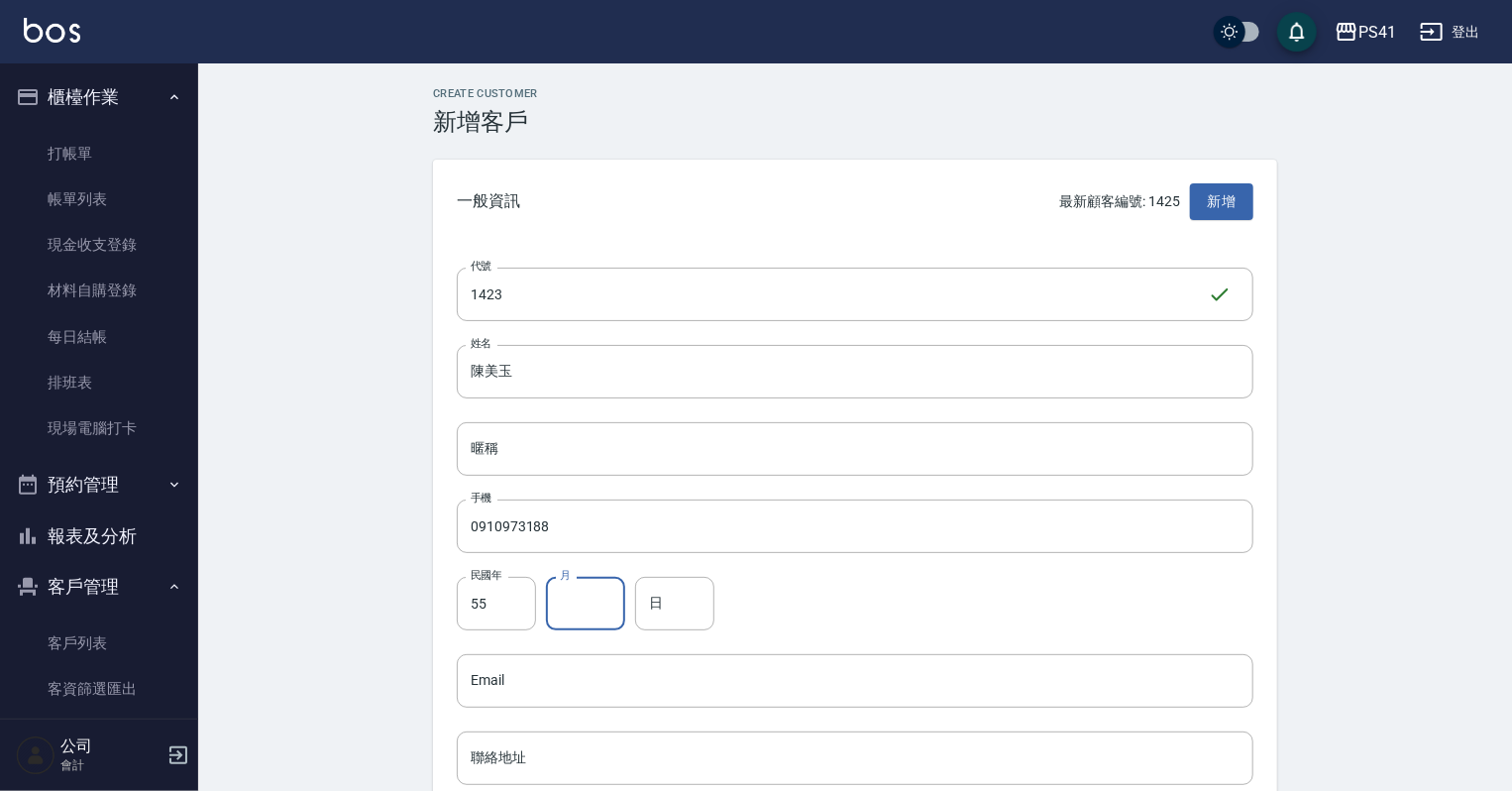 click on "月" at bounding box center [586, 604] 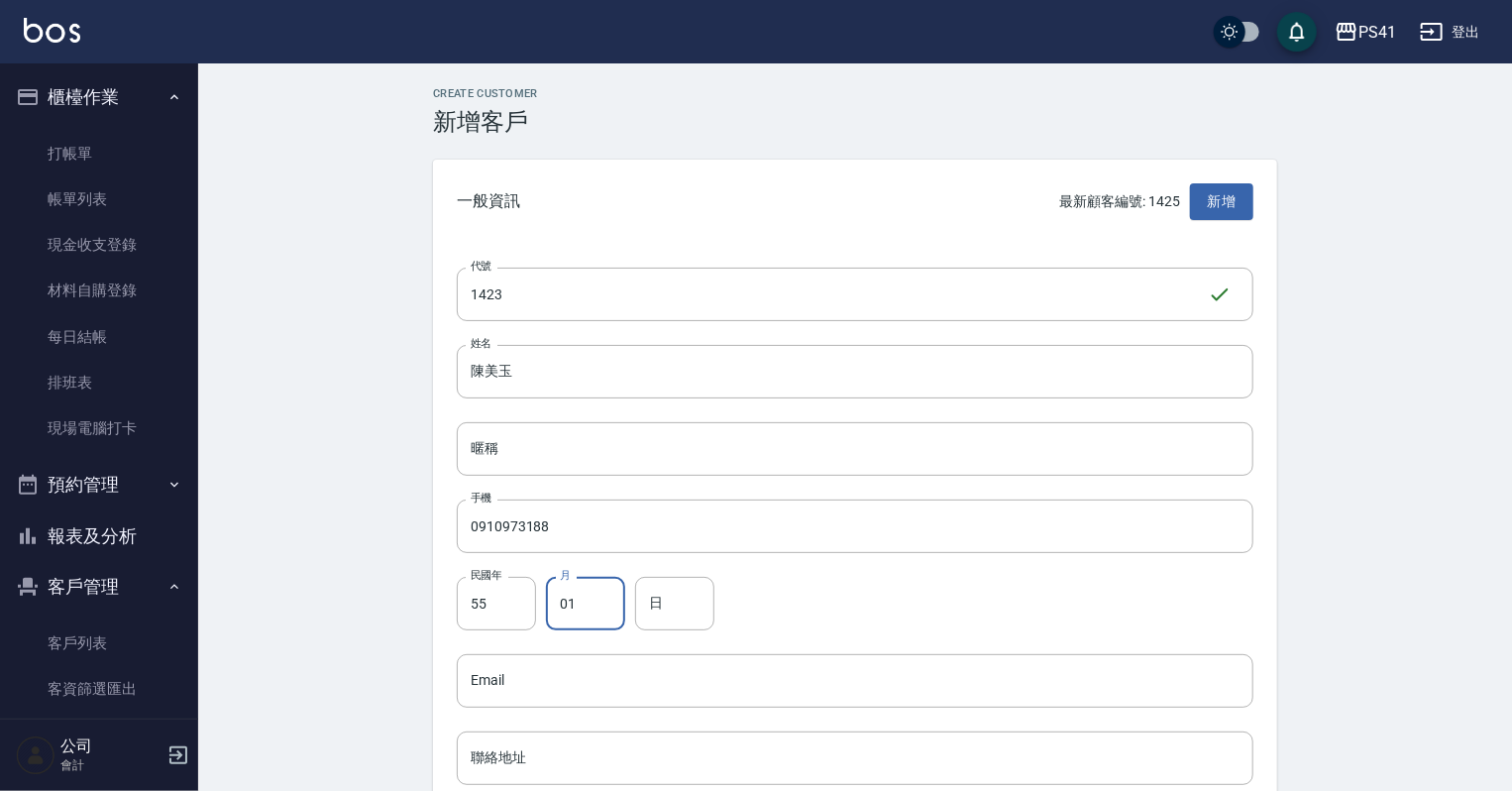 type on "01" 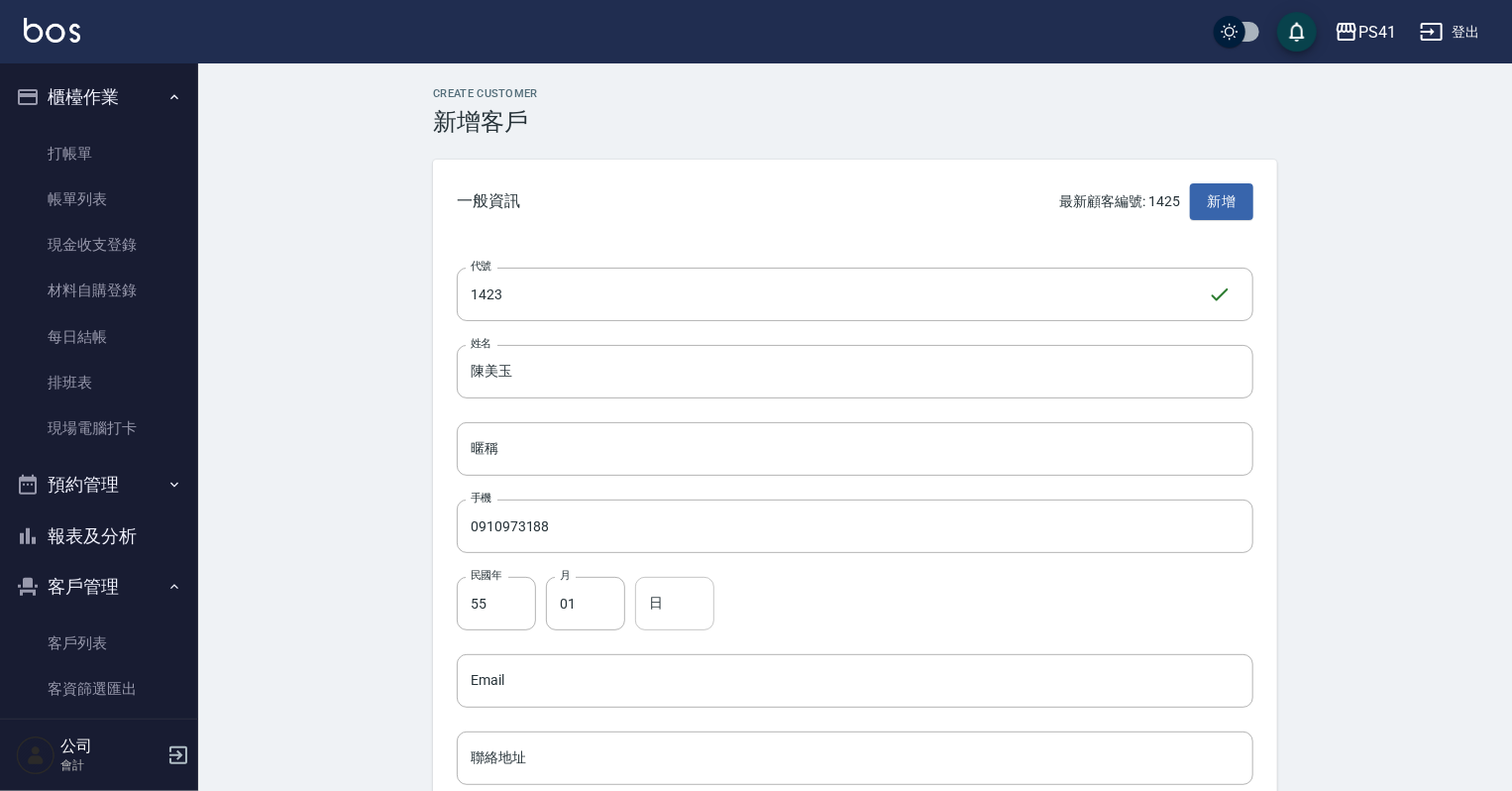 drag, startPoint x: 636, startPoint y: 575, endPoint x: 704, endPoint y: 605, distance: 74.32362 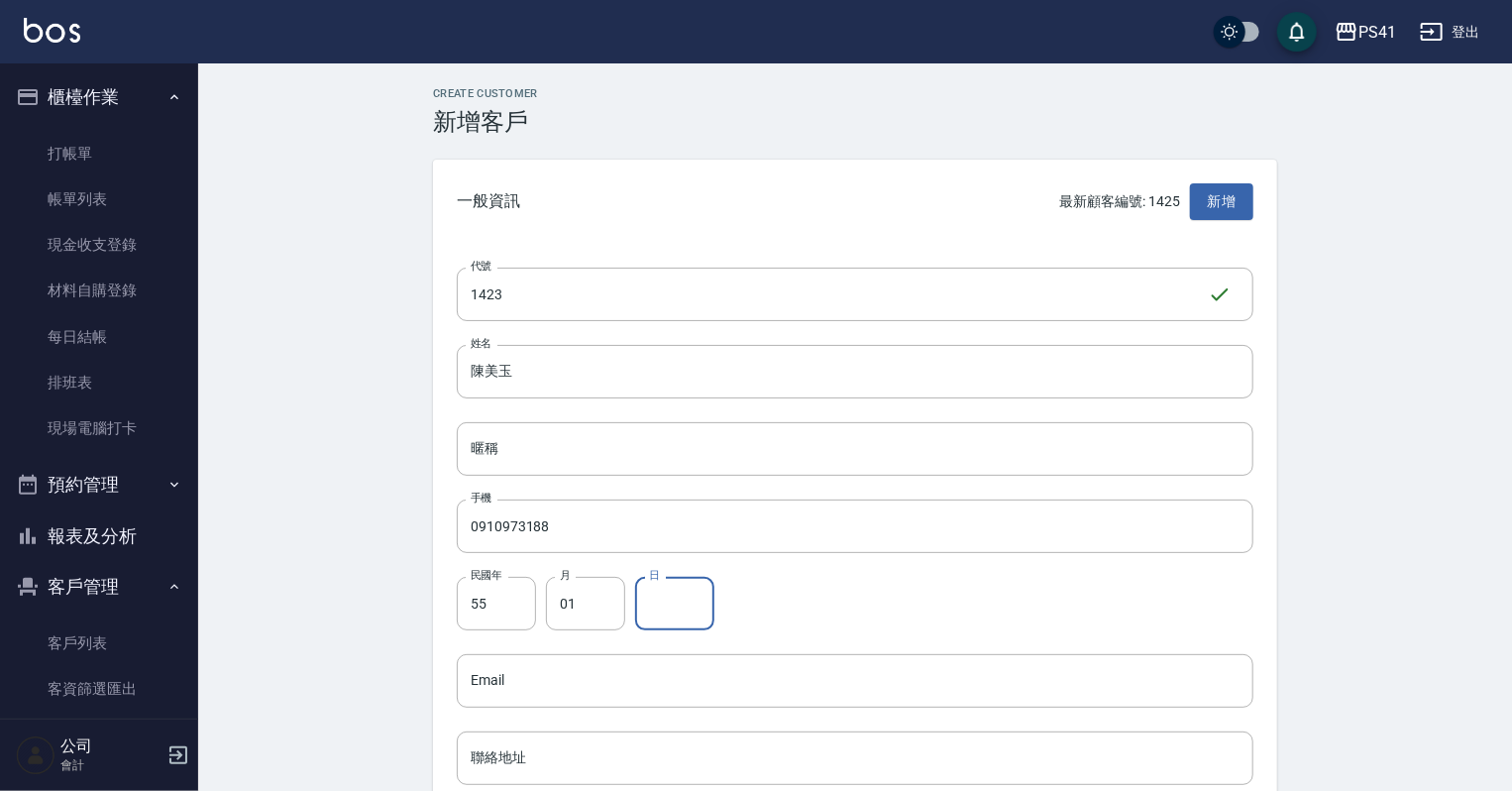 click on "日" at bounding box center (675, 604) 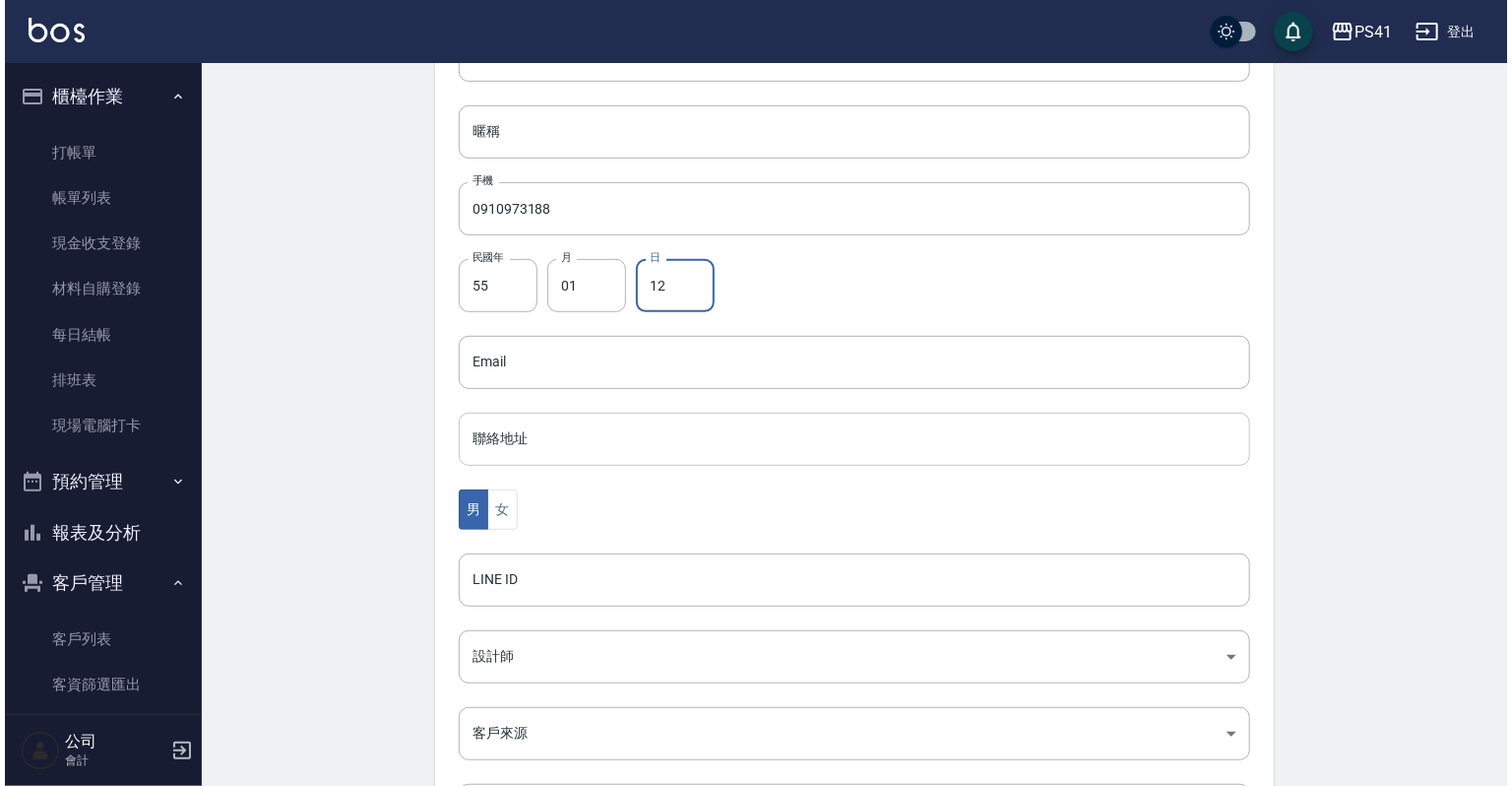 scroll, scrollTop: 315, scrollLeft: 0, axis: vertical 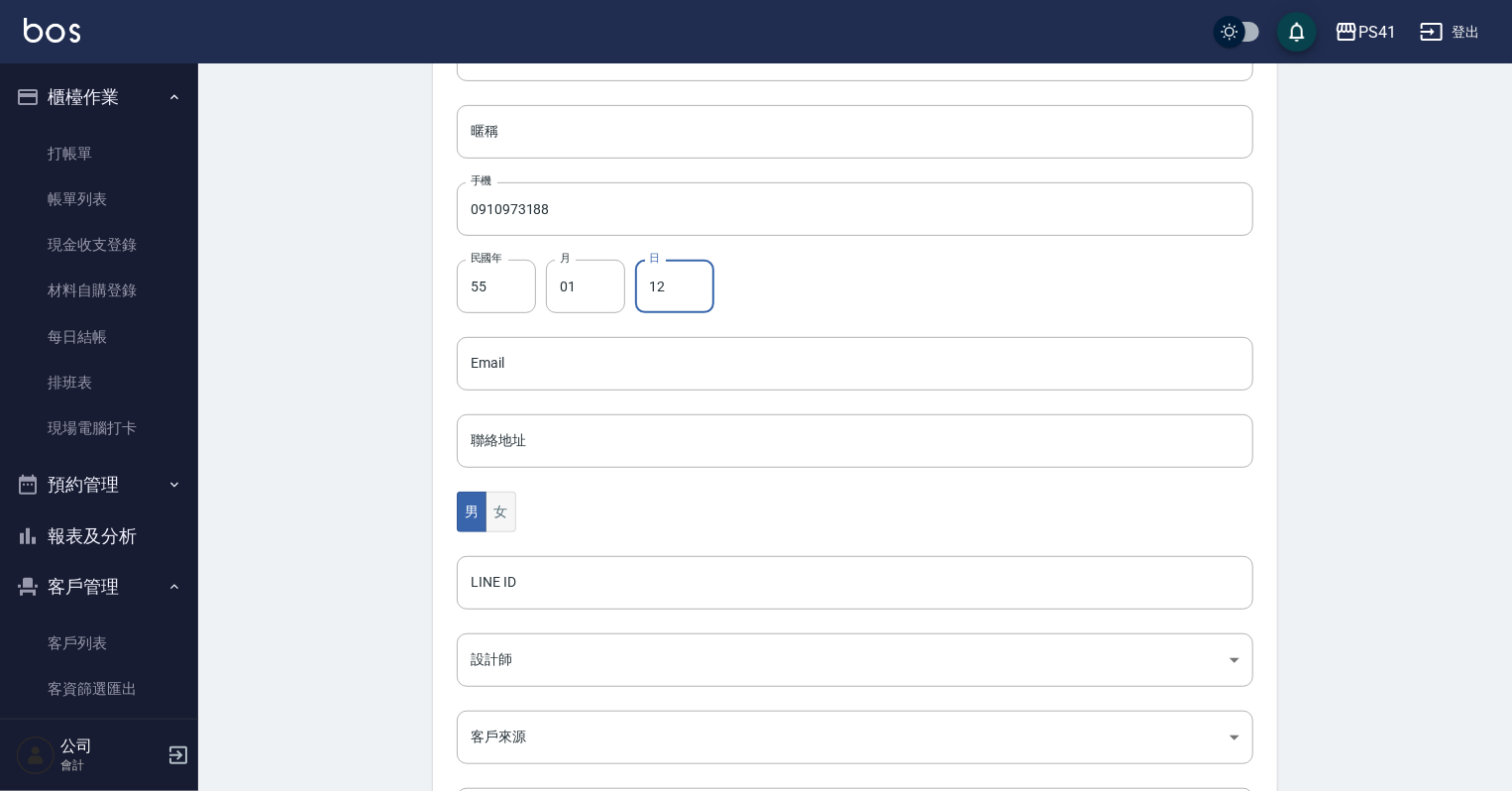 type on "12" 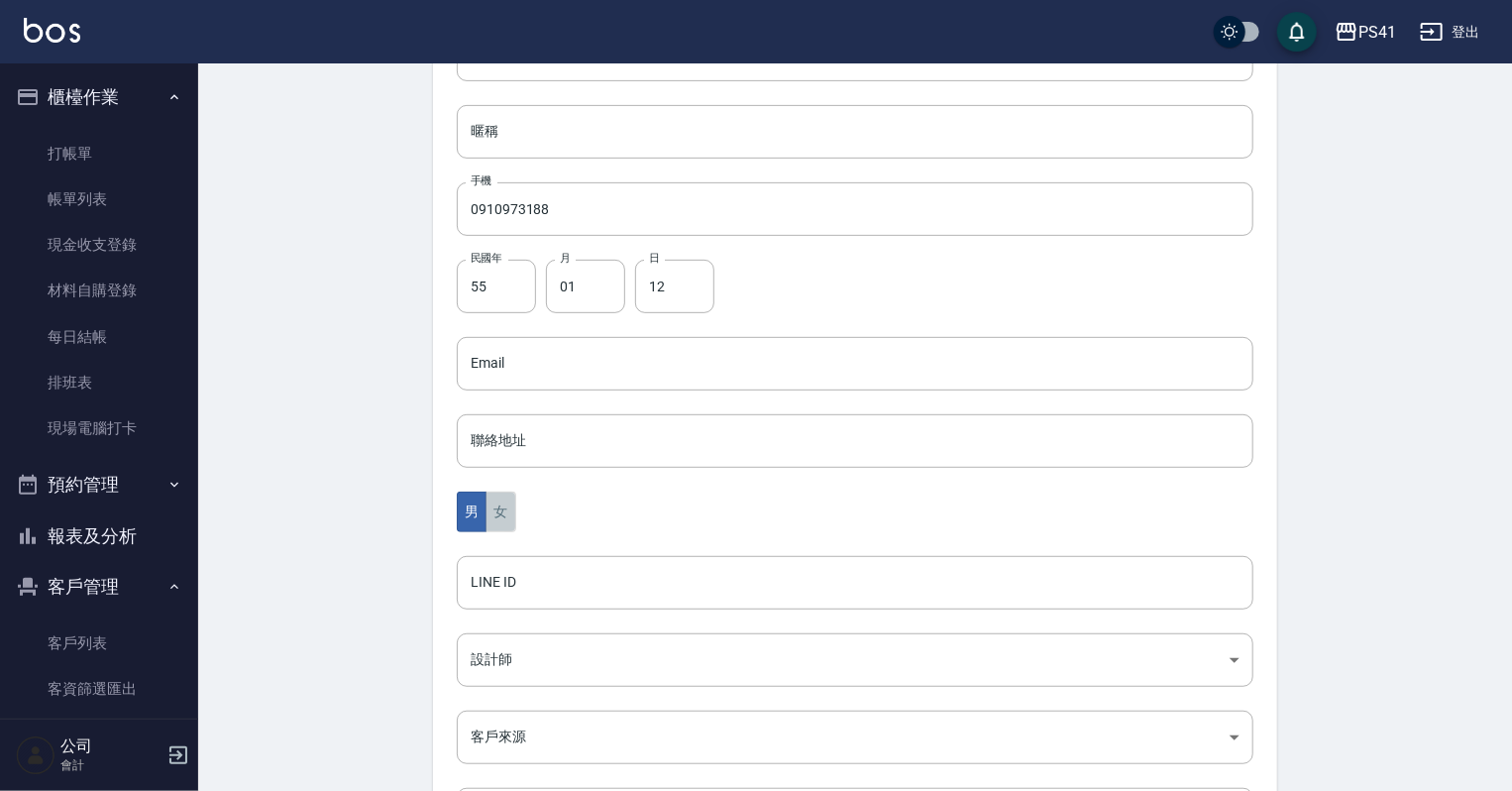click on "女" at bounding box center (500, 511) 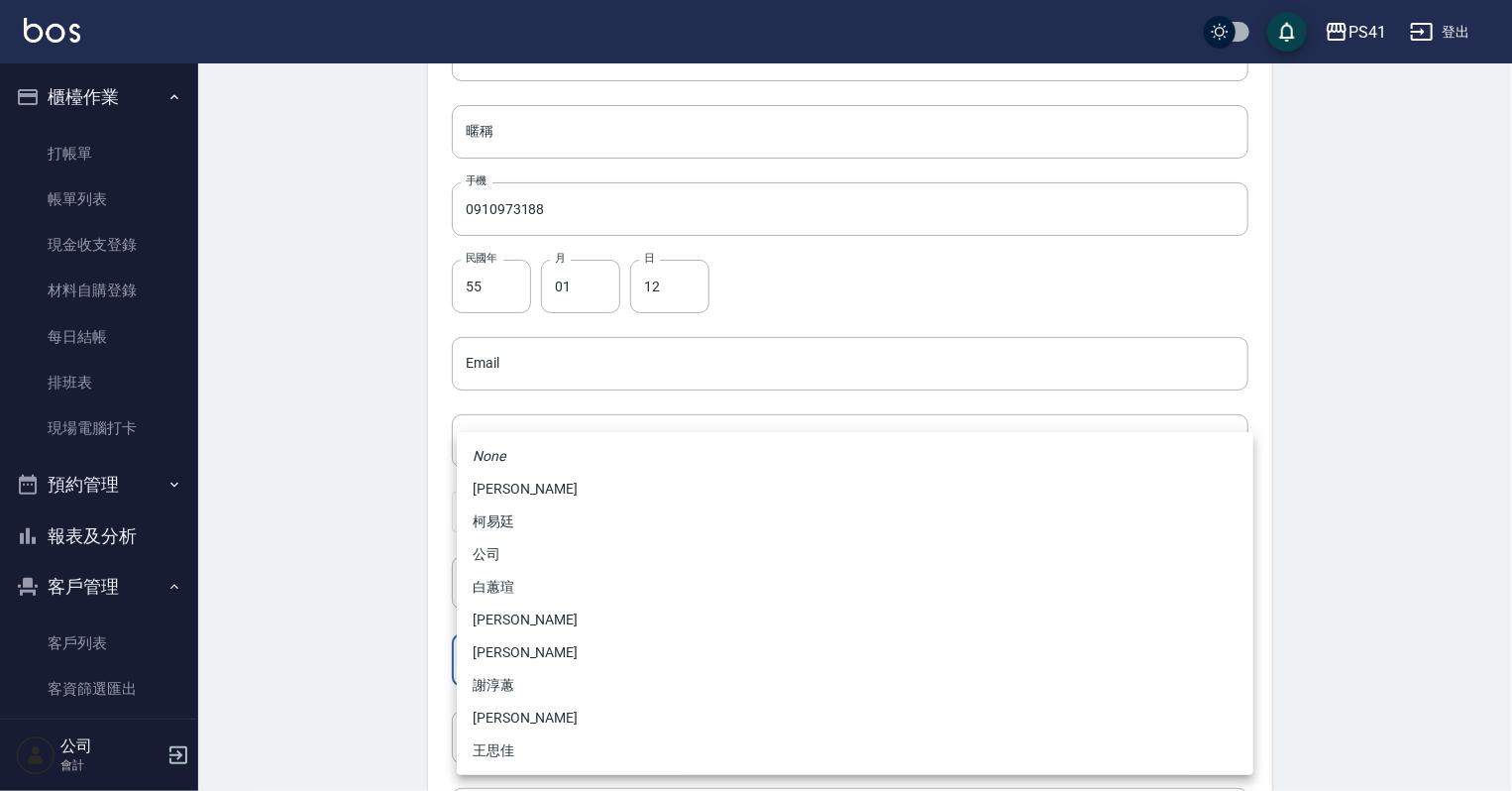 click on "PS41 登出 櫃檯作業 打帳單 帳單列表 現金收支登錄 材料自購登錄 每日結帳 排班表 現場電腦打卡 預約管理 預約管理 單日預約紀錄 單週預約紀錄 報表及分析 報表目錄 店家日報表 互助日報表 互助月報表 設計師日報表 設計師業績月報表 商品銷售排行榜 客戶管理 客戶列表 客資篩選匯出 卡券管理 行銷工具 活動發券明細 公司 會計 Create Customer 新增客戶 一般資訊 最新顧客編號: 1425 新增 代號 1423 ​ 代號 姓名 陳美玉 姓名 暱稱 暱稱 手機 0910973188 手機 民國年 55 民國年 月 01 月 日 12 日 Email Email 聯絡地址 聯絡地址 男 女 LINE ID LINE ID 設計師 ​ 設計師 客戶來源 ​ 客戶來源 備註 備註 新增 None 李靜芳 柯易廷 公司 白蕙瑄 李欣容 溫佳惇 謝淳蕙 林姵汝 王思佳" at bounding box center (756, 328) 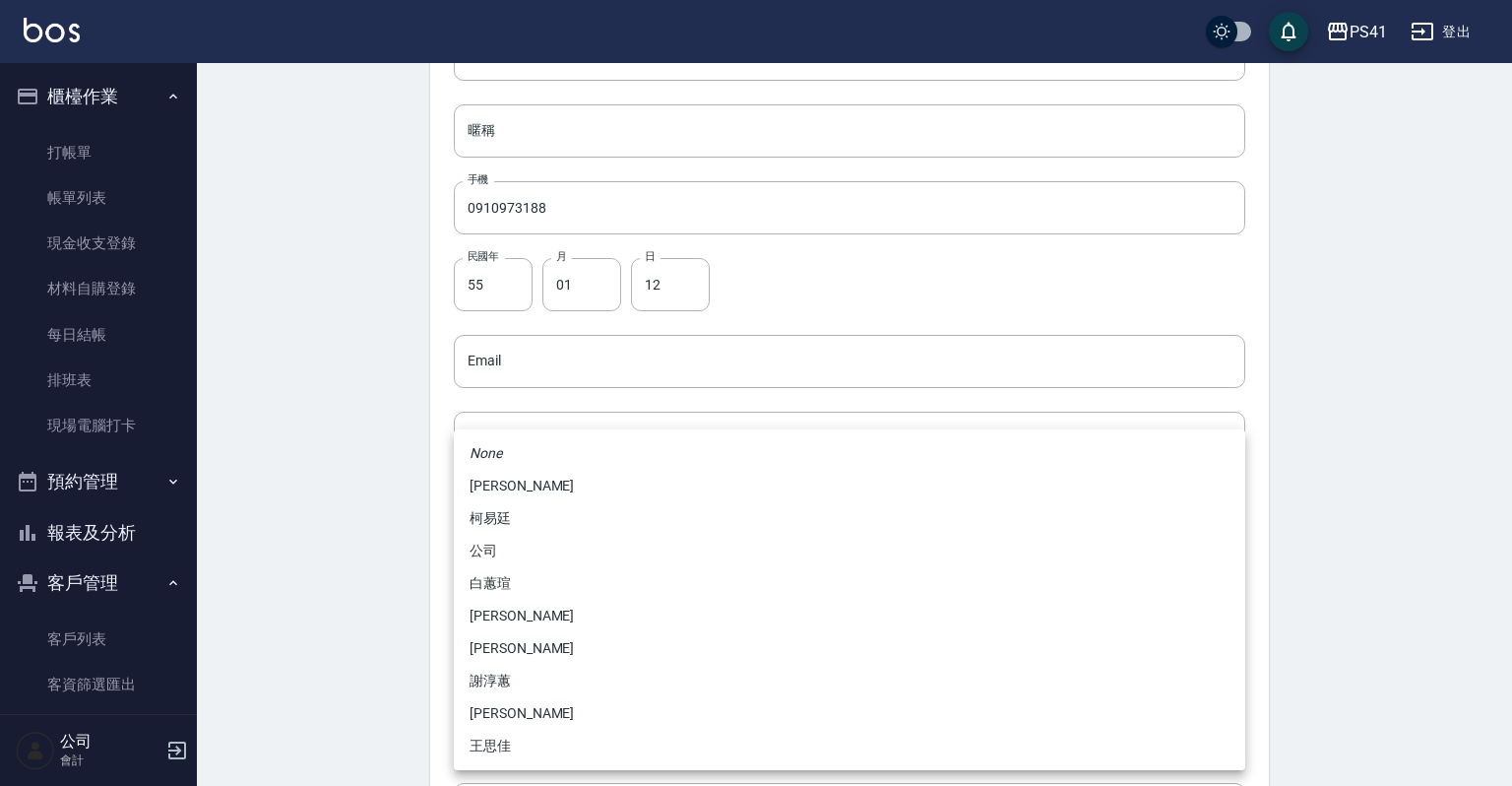 click on "[PERSON_NAME]" at bounding box center (850, 616) 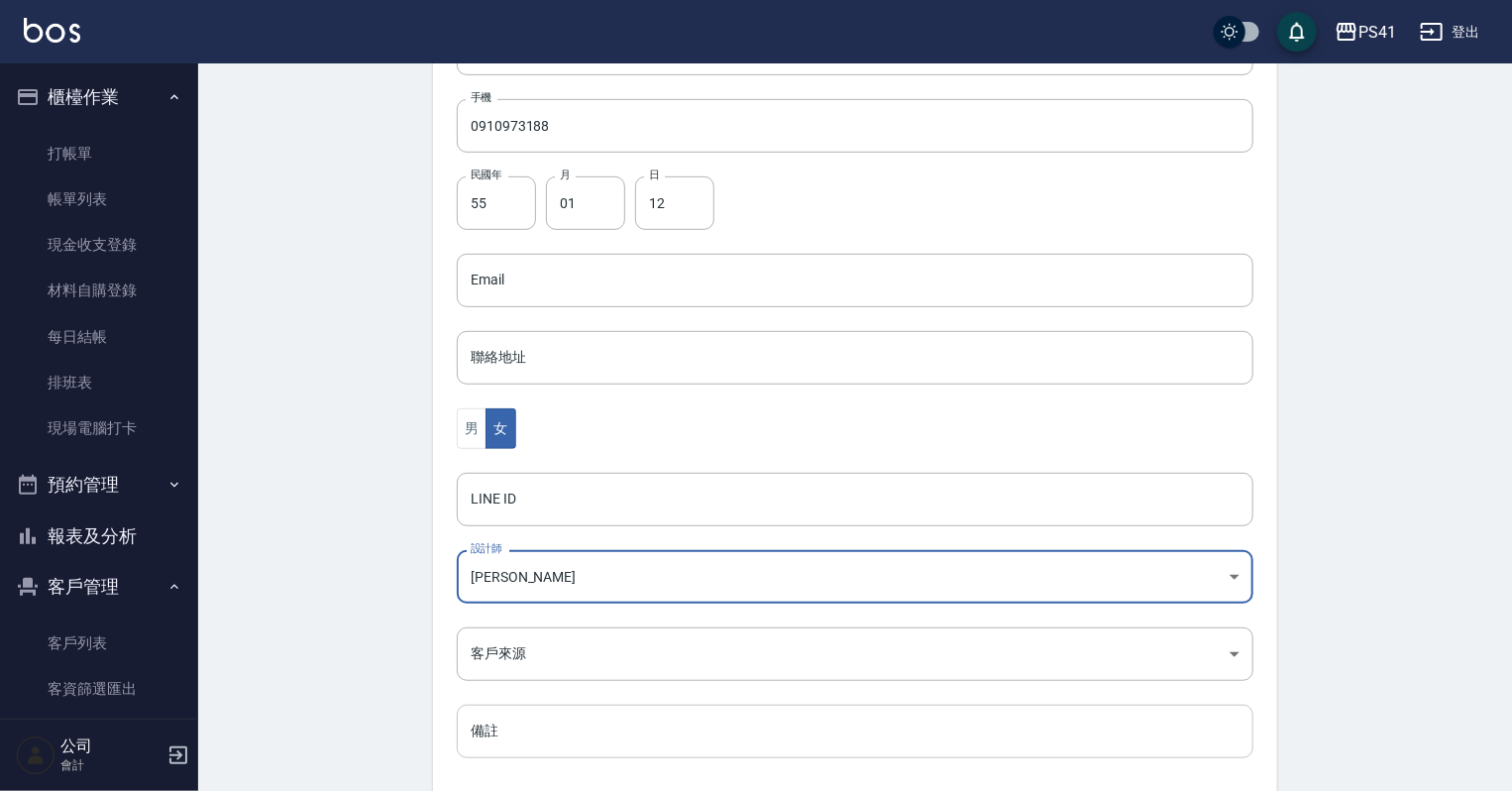 scroll, scrollTop: 499, scrollLeft: 0, axis: vertical 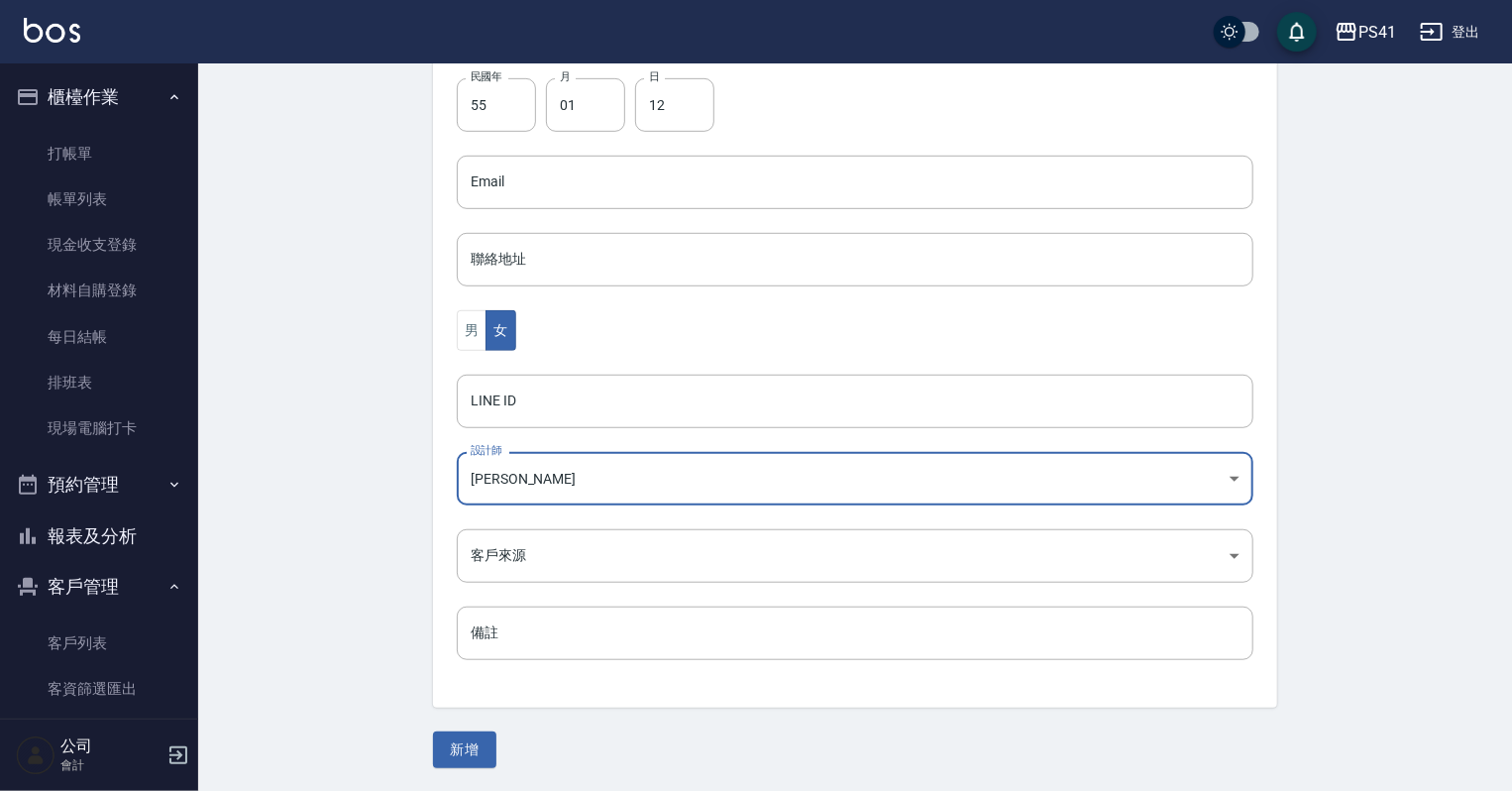 drag, startPoint x: 465, startPoint y: 756, endPoint x: 472, endPoint y: 747, distance: 11.401754 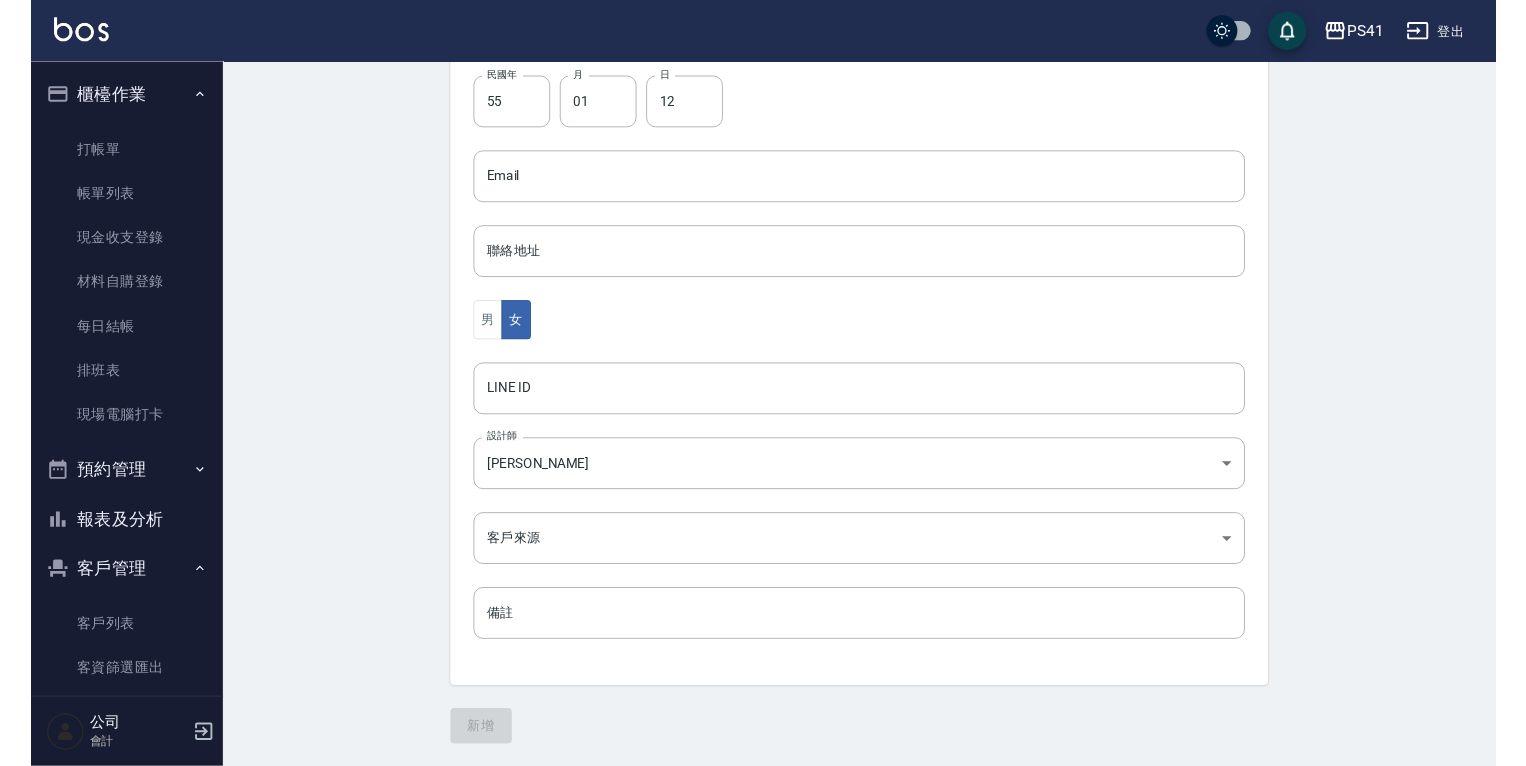 scroll, scrollTop: 0, scrollLeft: 0, axis: both 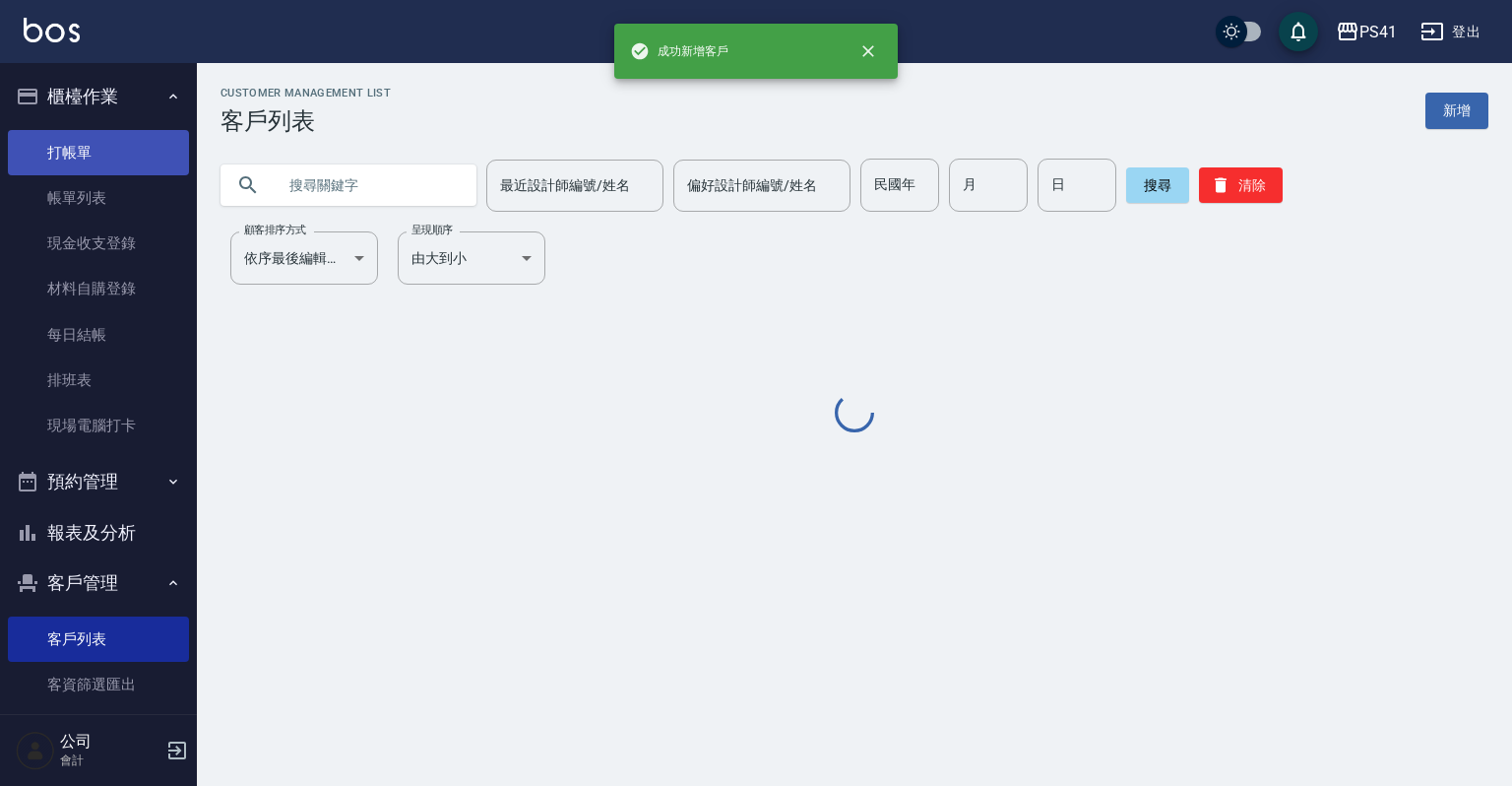 click on "打帳單" at bounding box center [98, 153] 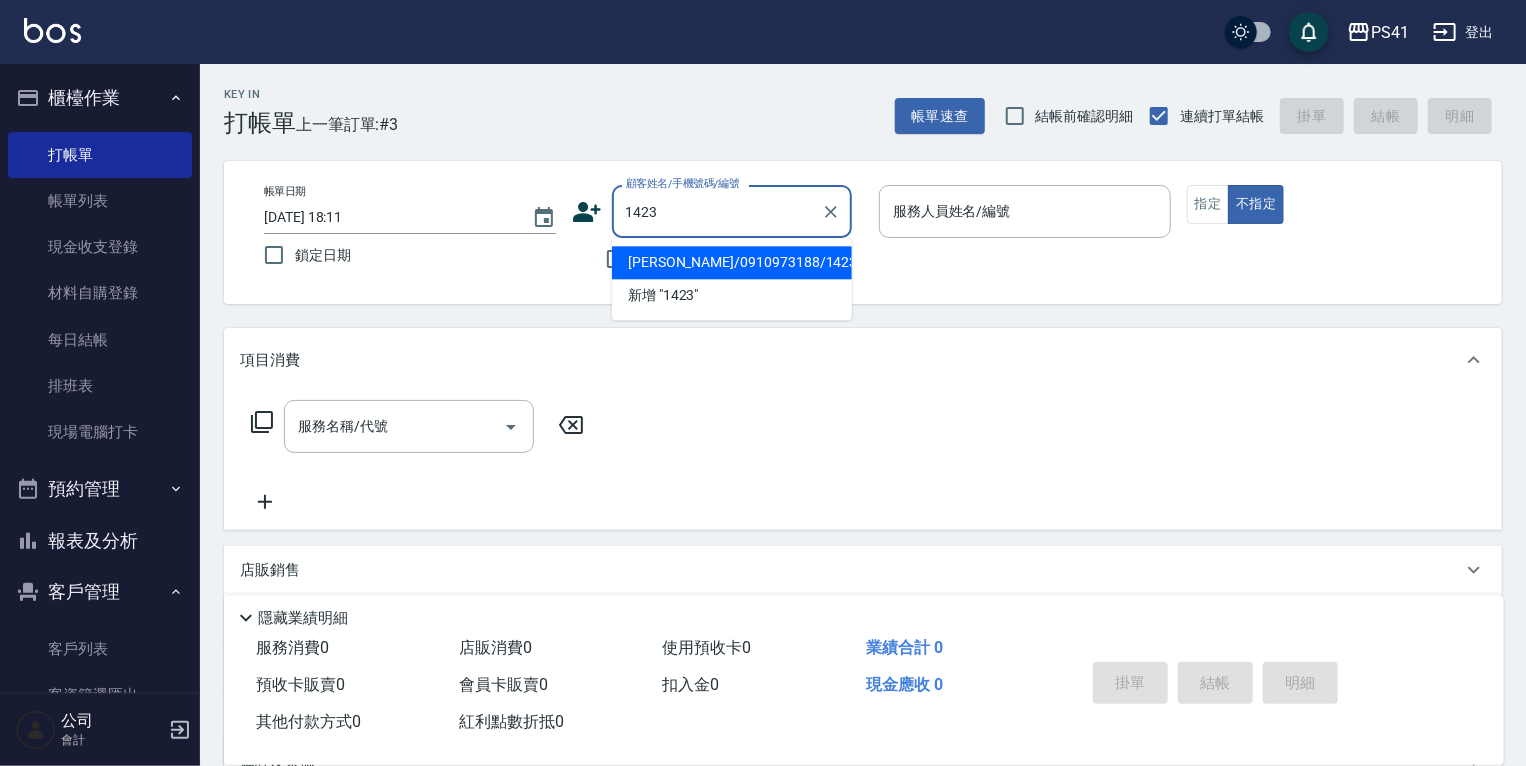 type on "陳美玉/0910973188/1423" 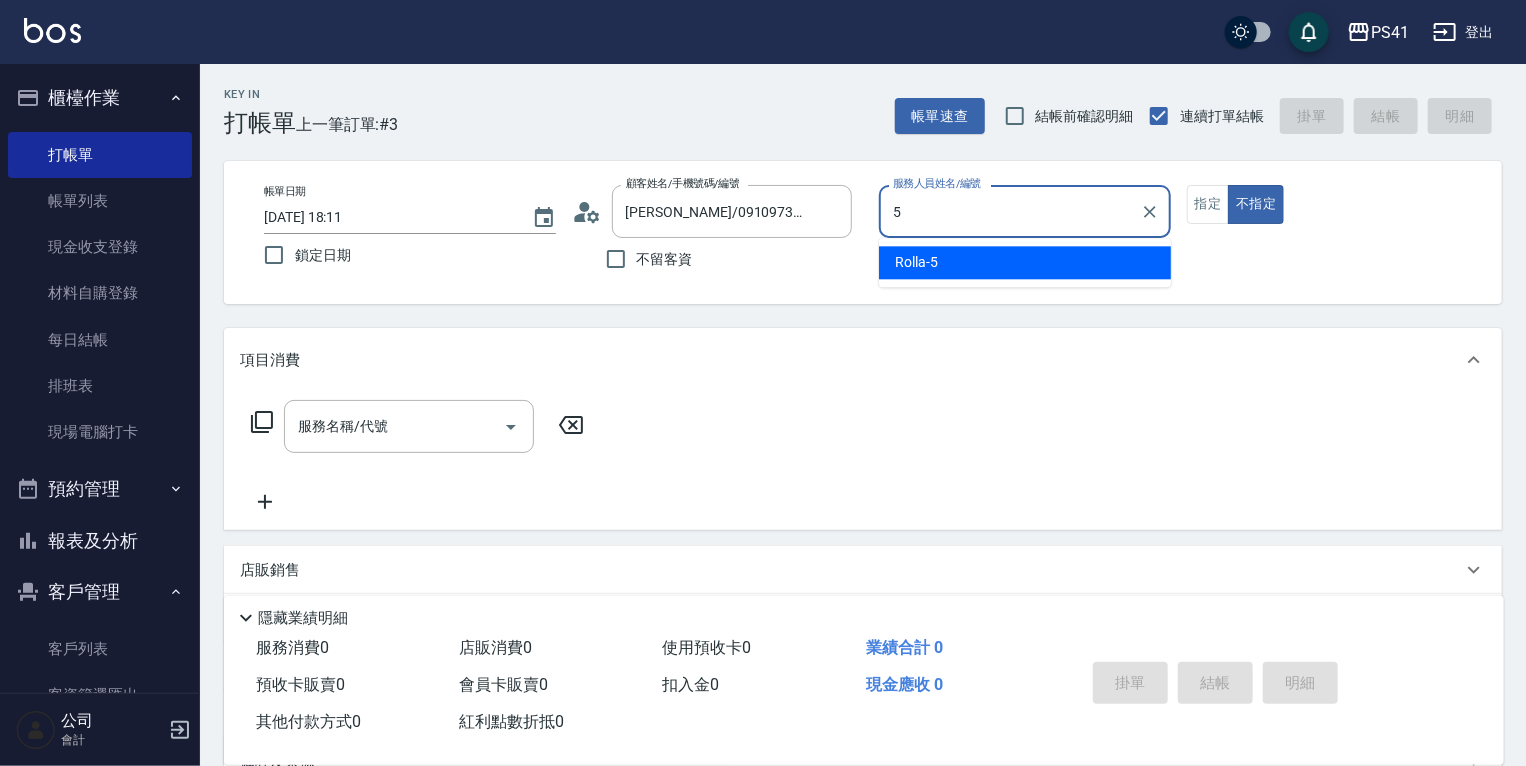 type on "Rolla-5" 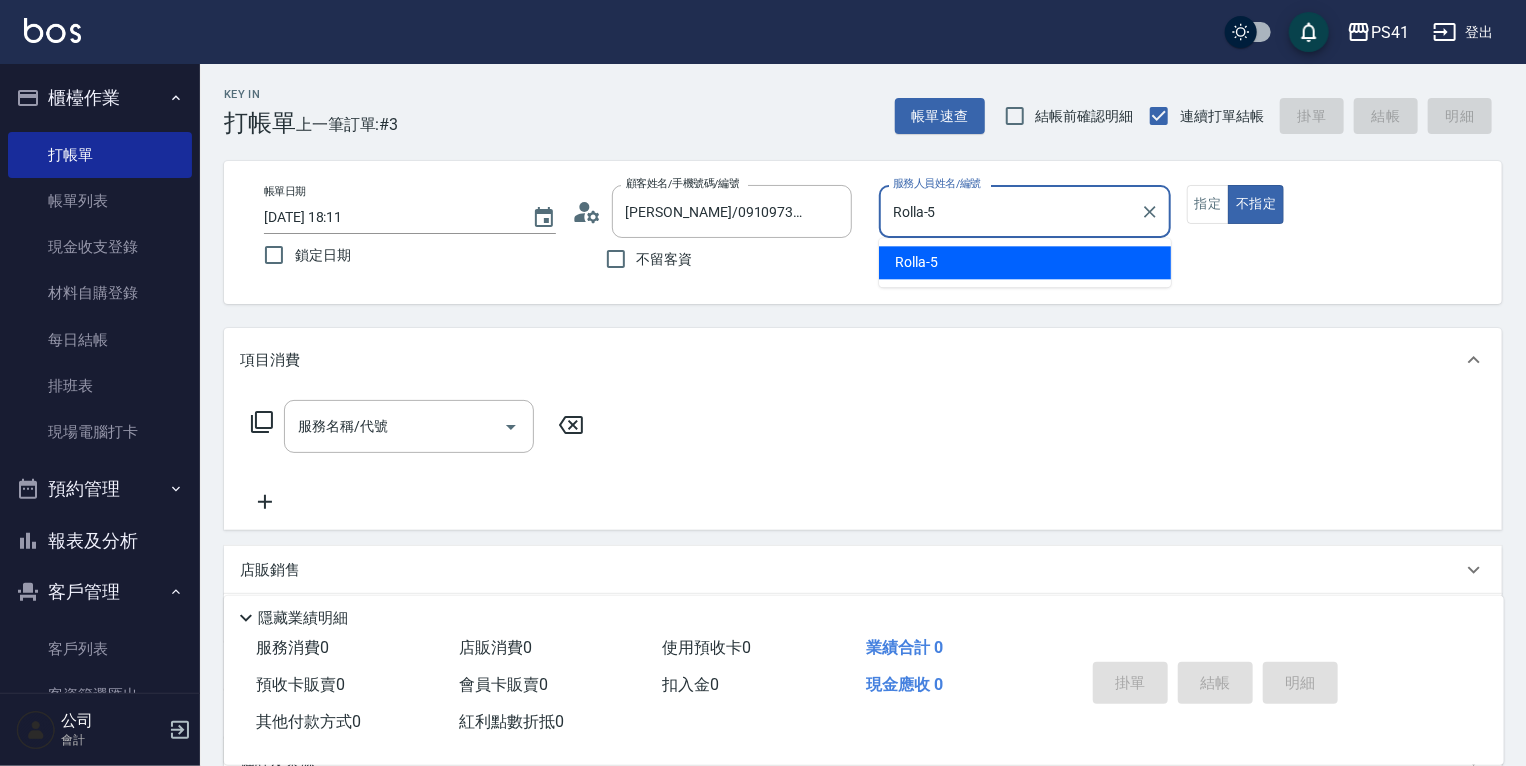 type on "false" 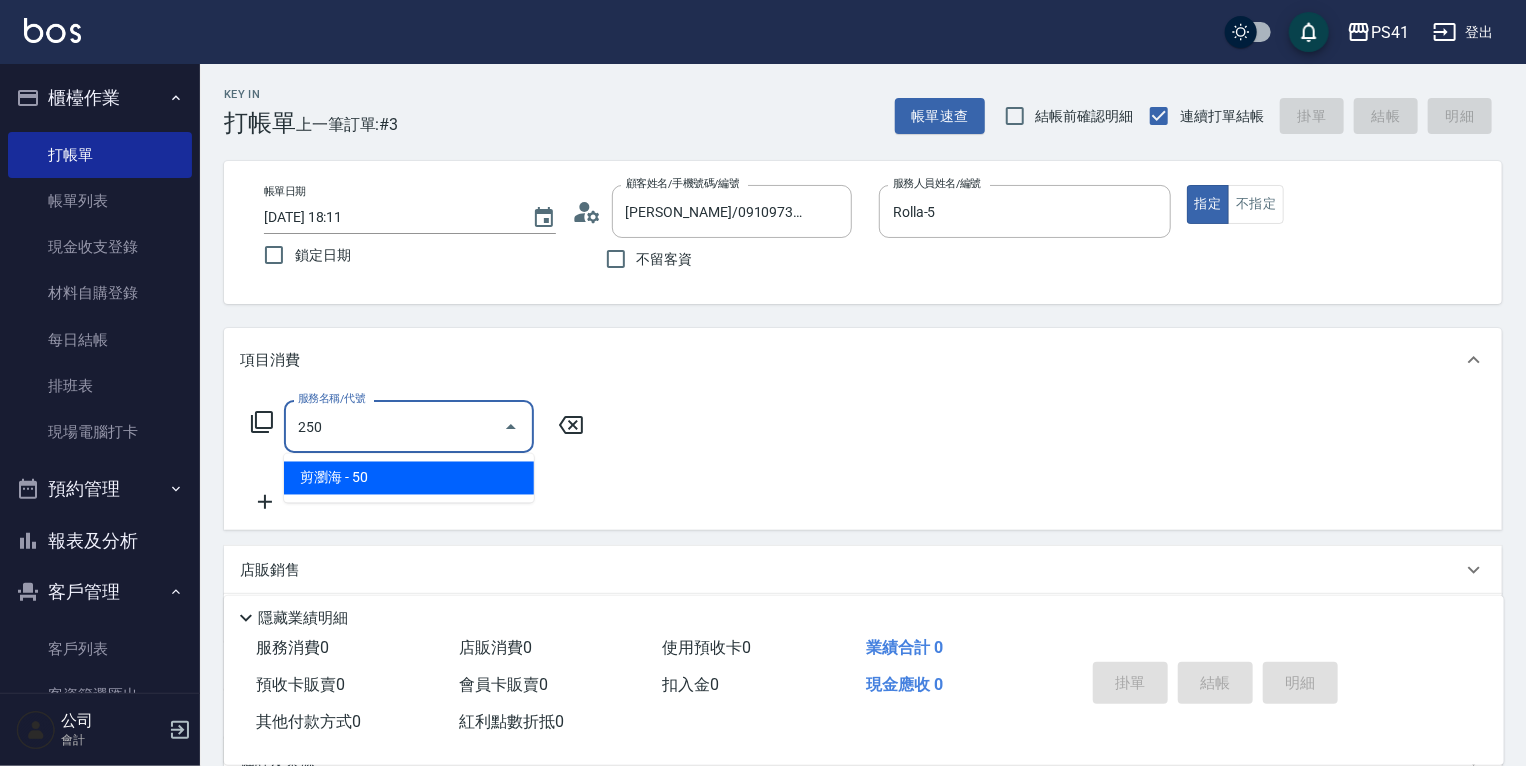 type on "剪瀏海(250)" 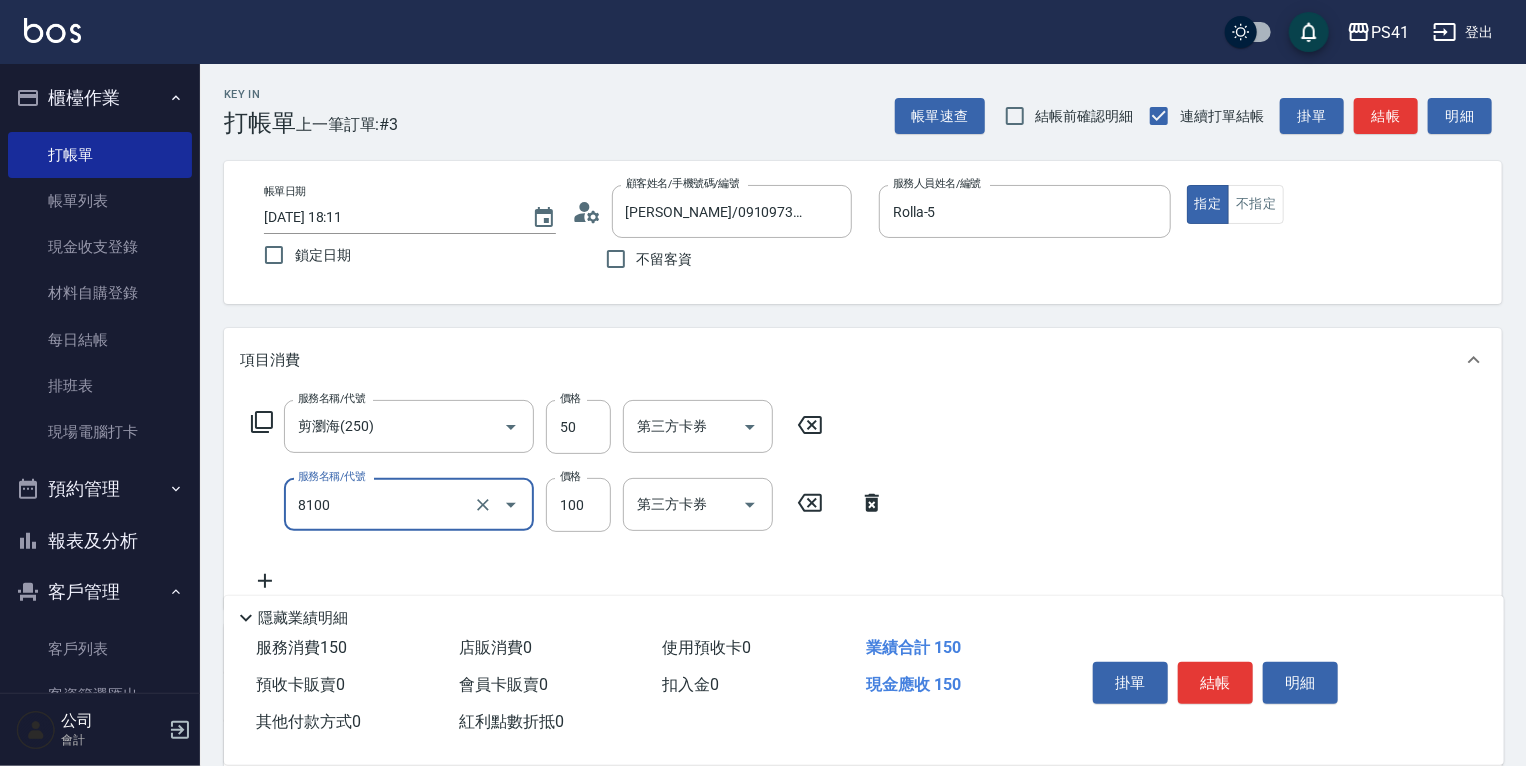 type on "電棒 夾直 玉米鬚(8100)" 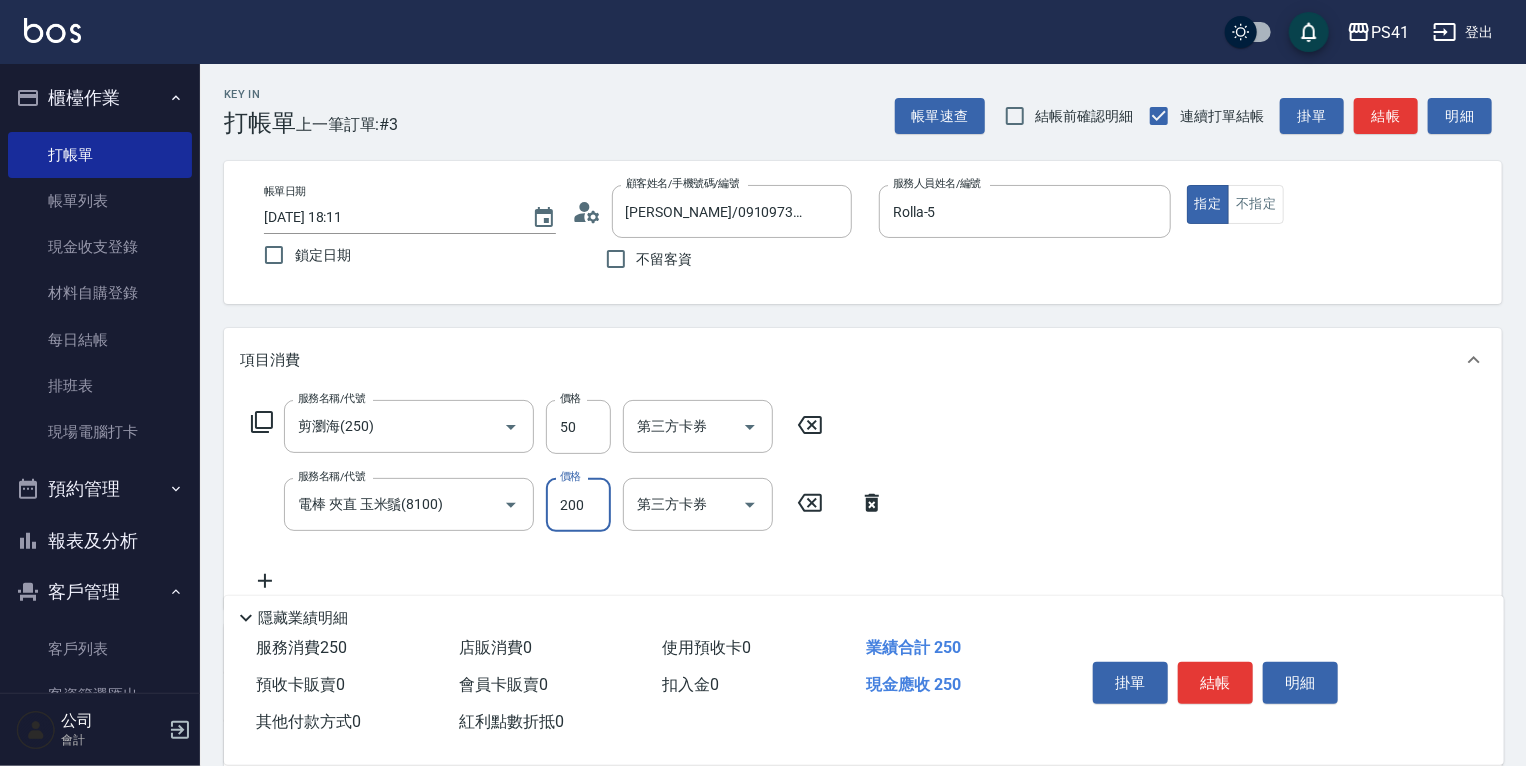 type on "200" 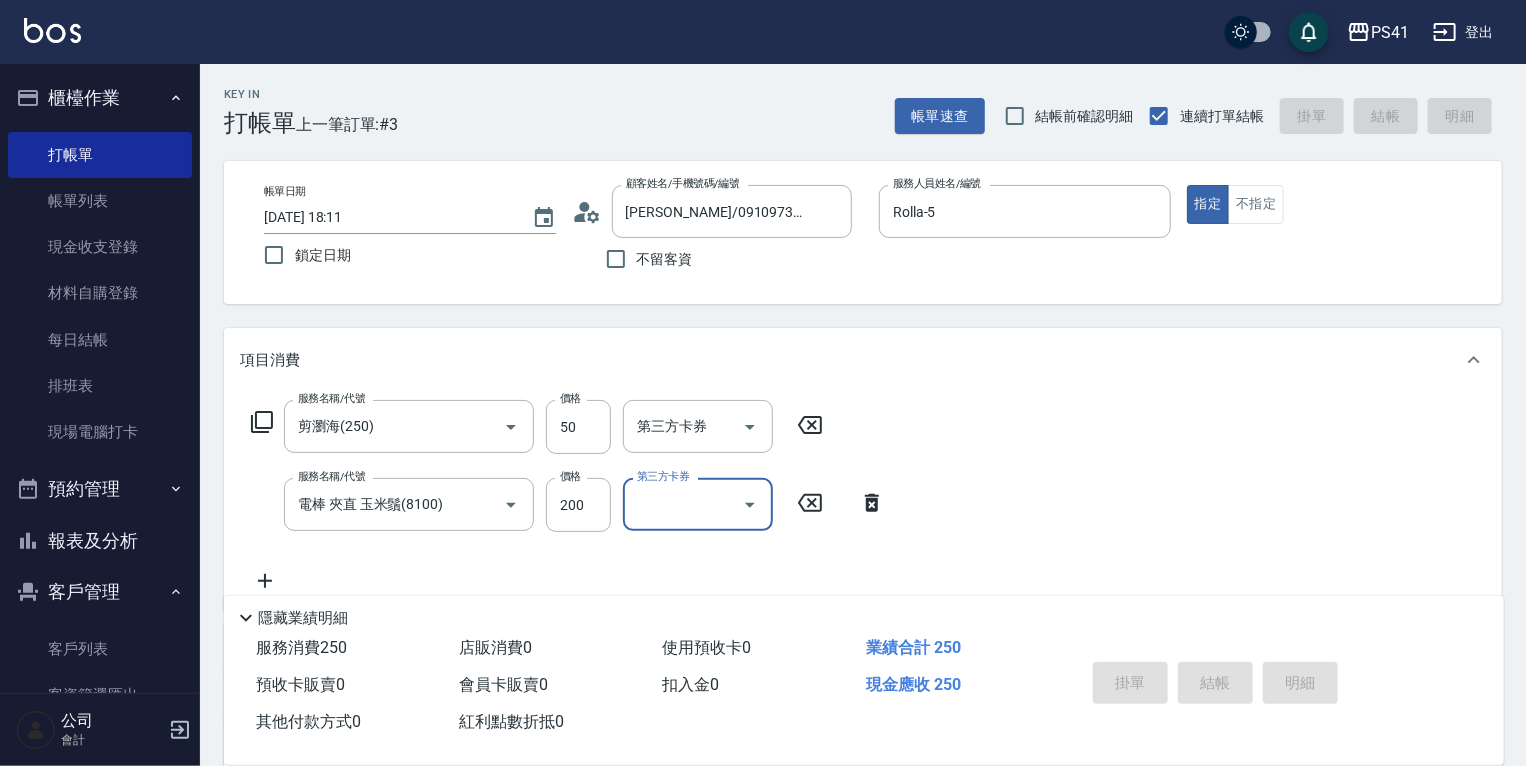type 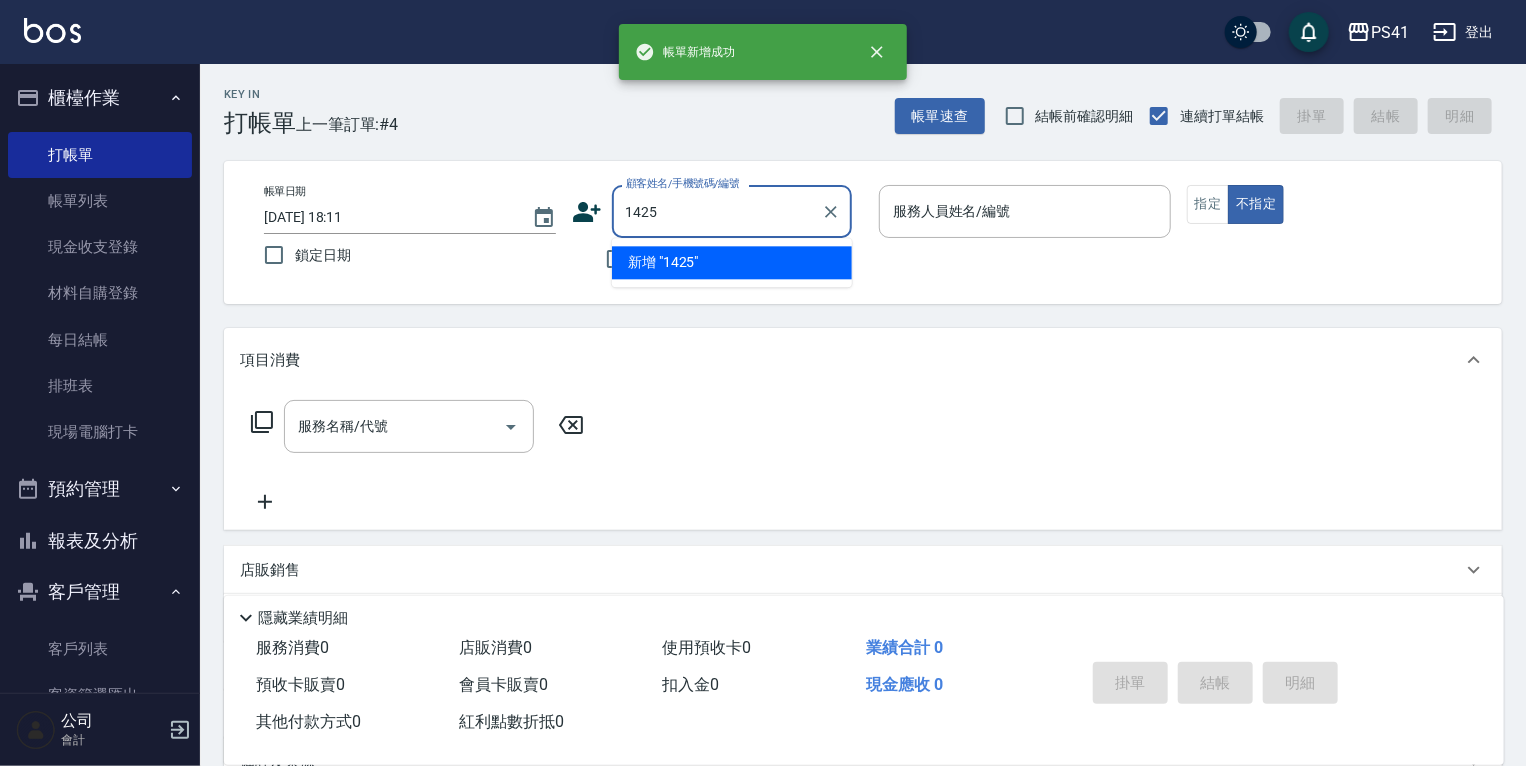 type on "1425" 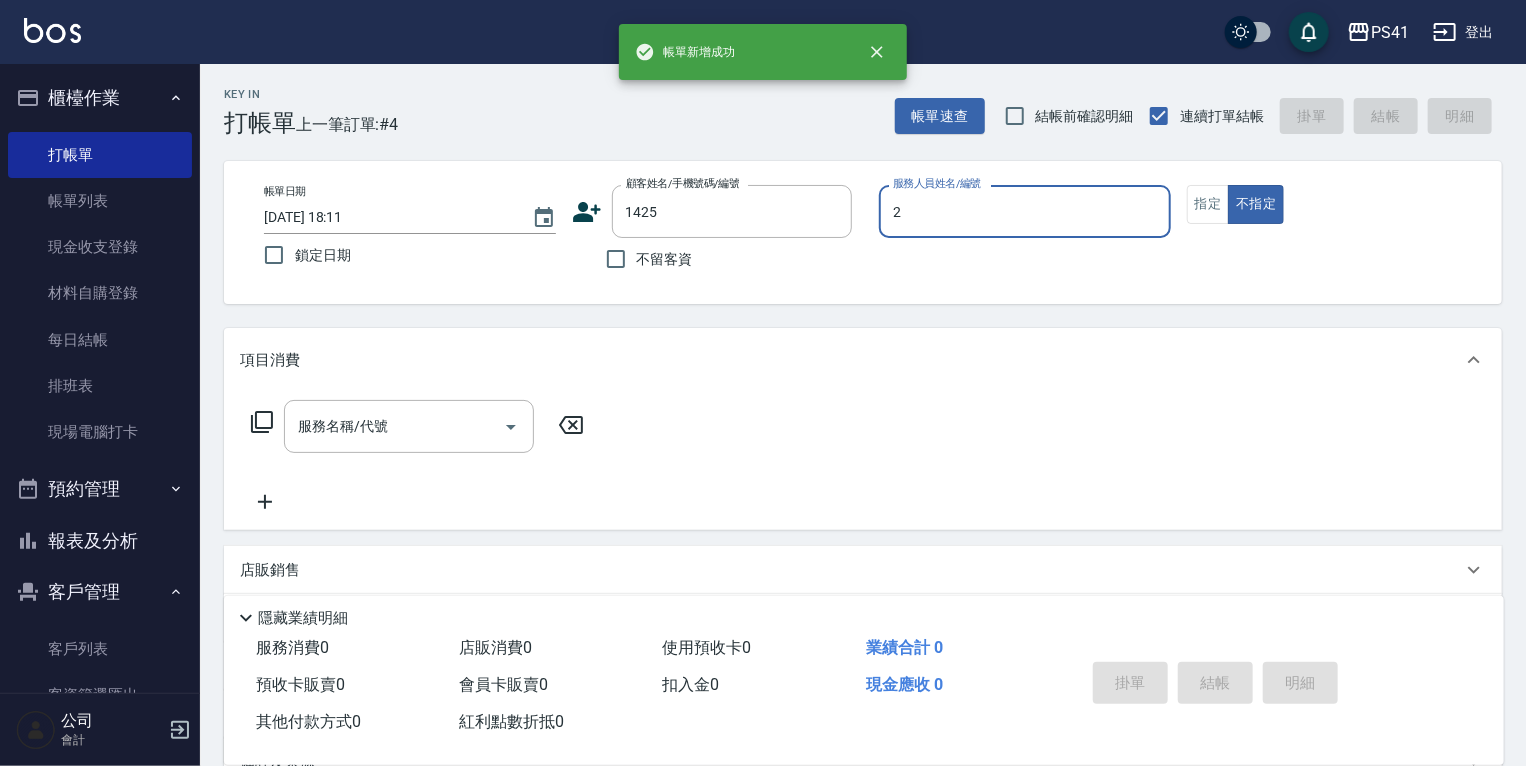 type on "謝淳蕙-2" 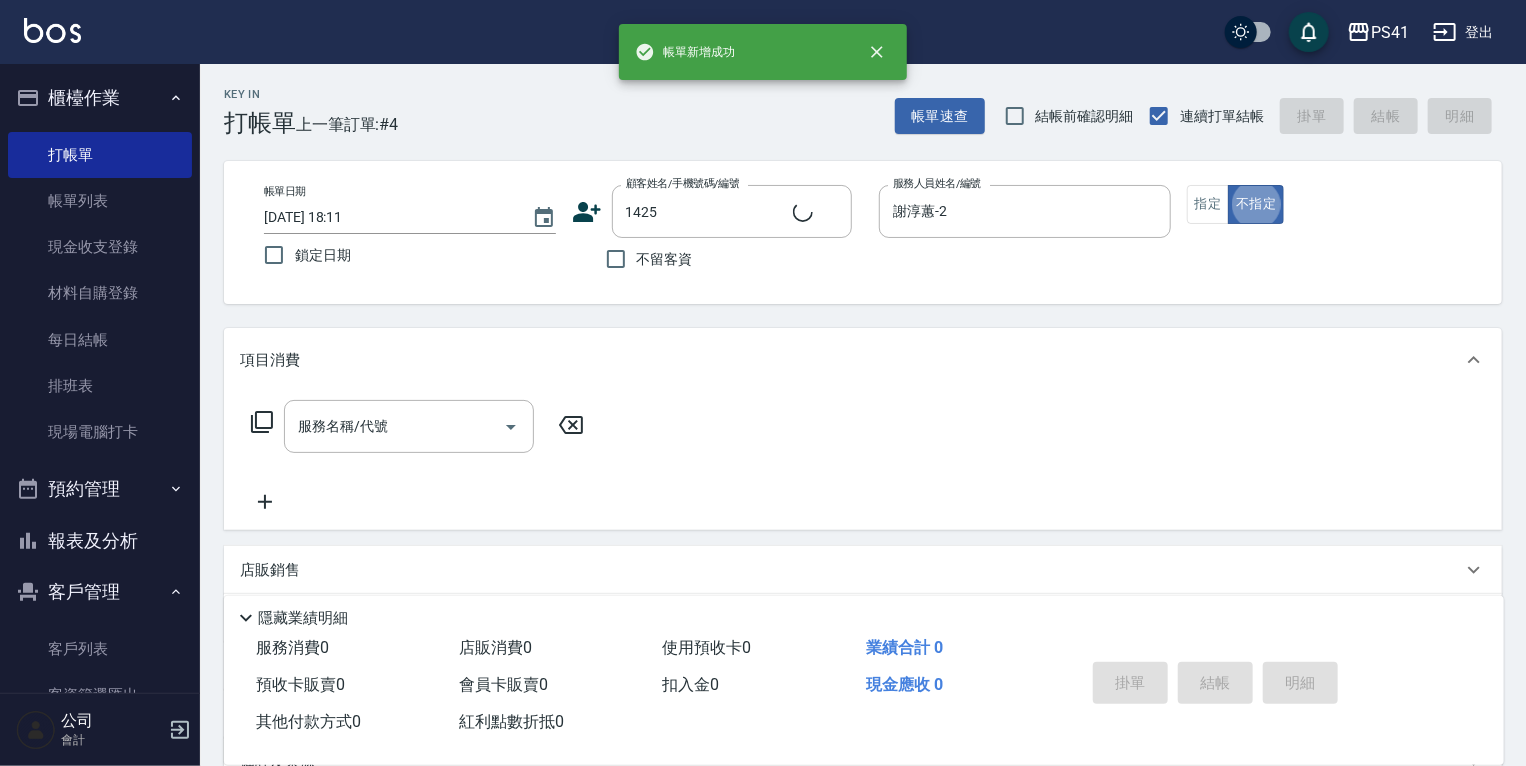 type on "賴庭榛/0912061301/1425" 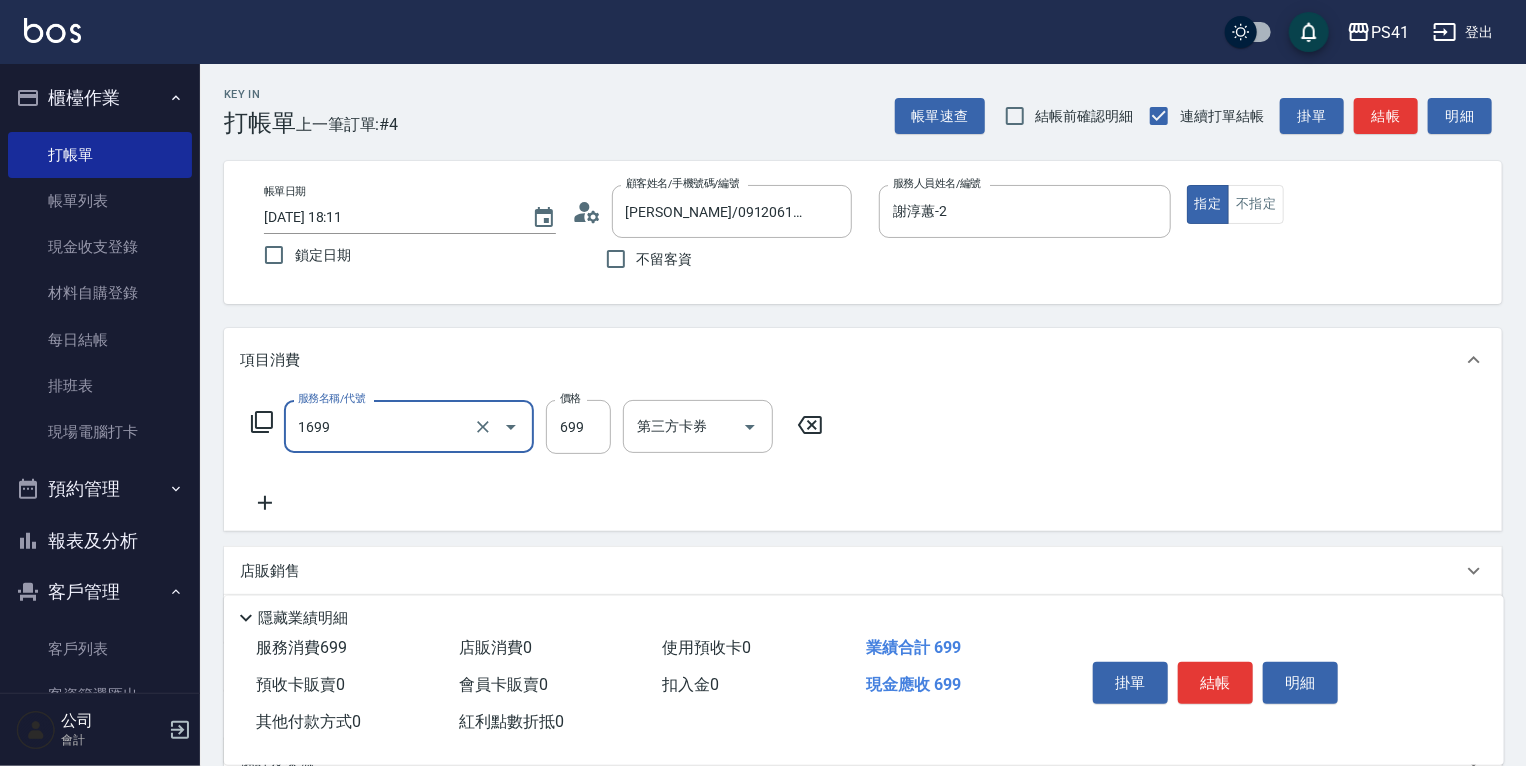 type on "純粹植淨控油SPA洗髮699(1699)" 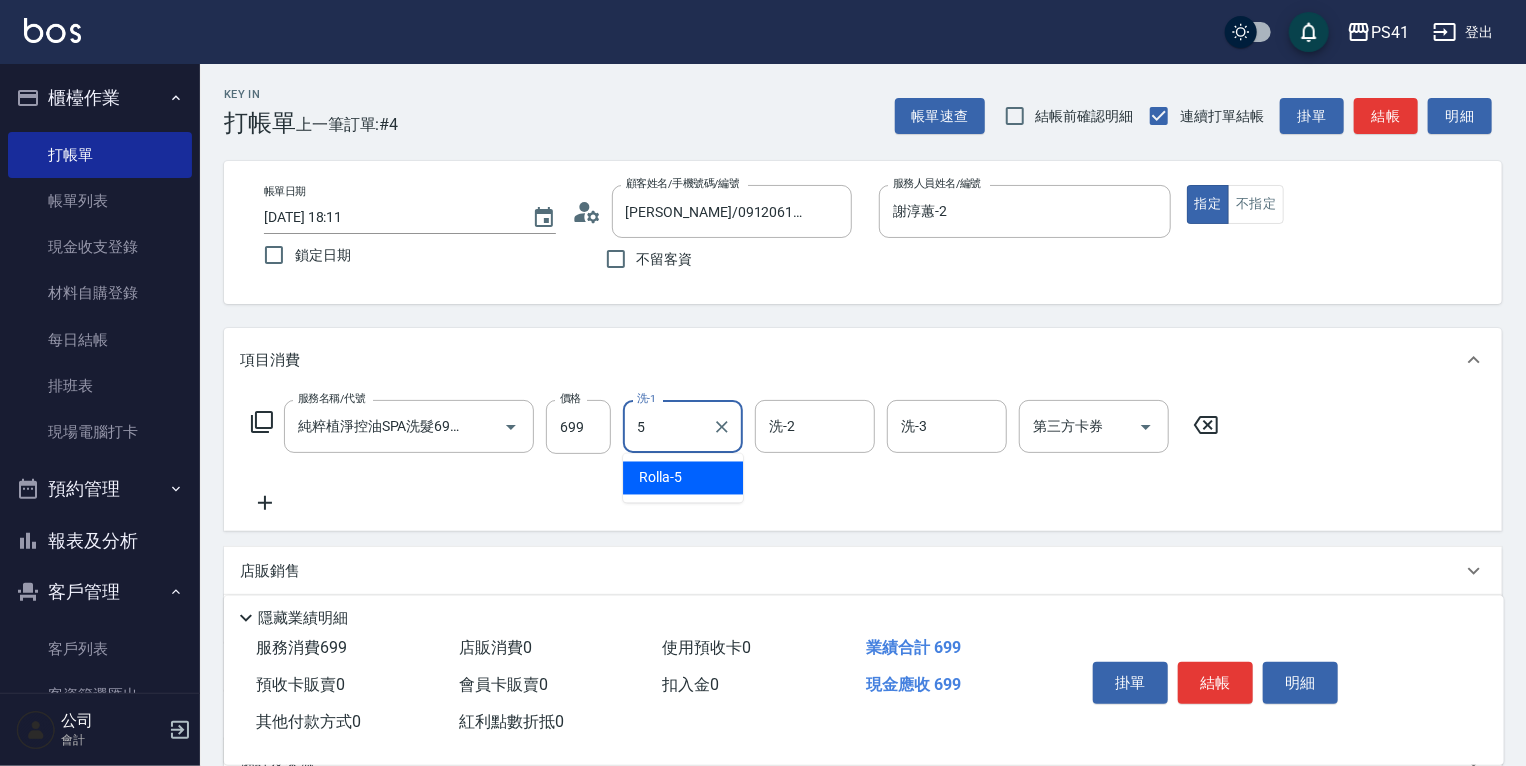 type on "Rolla-5" 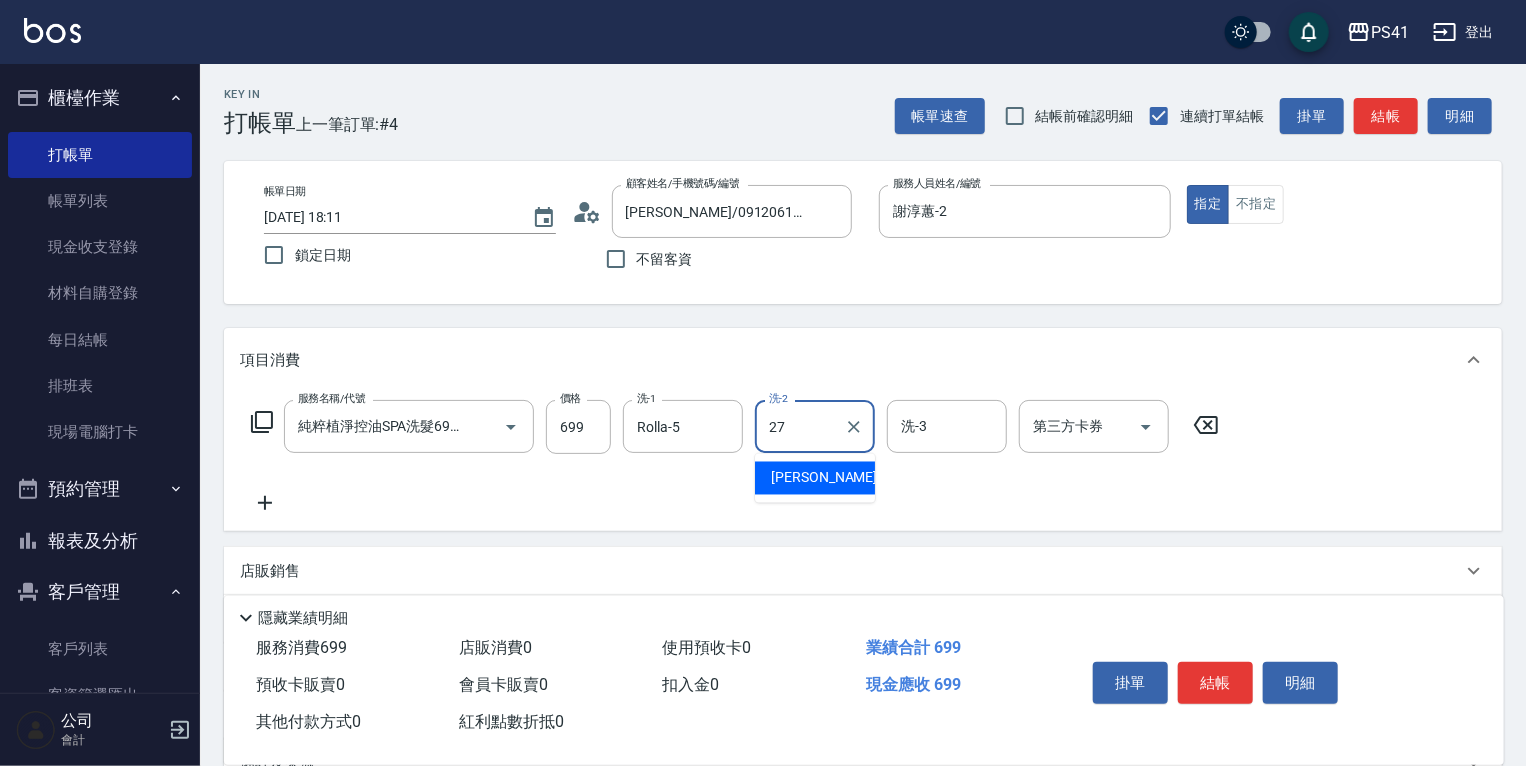 type on "佳佳-27" 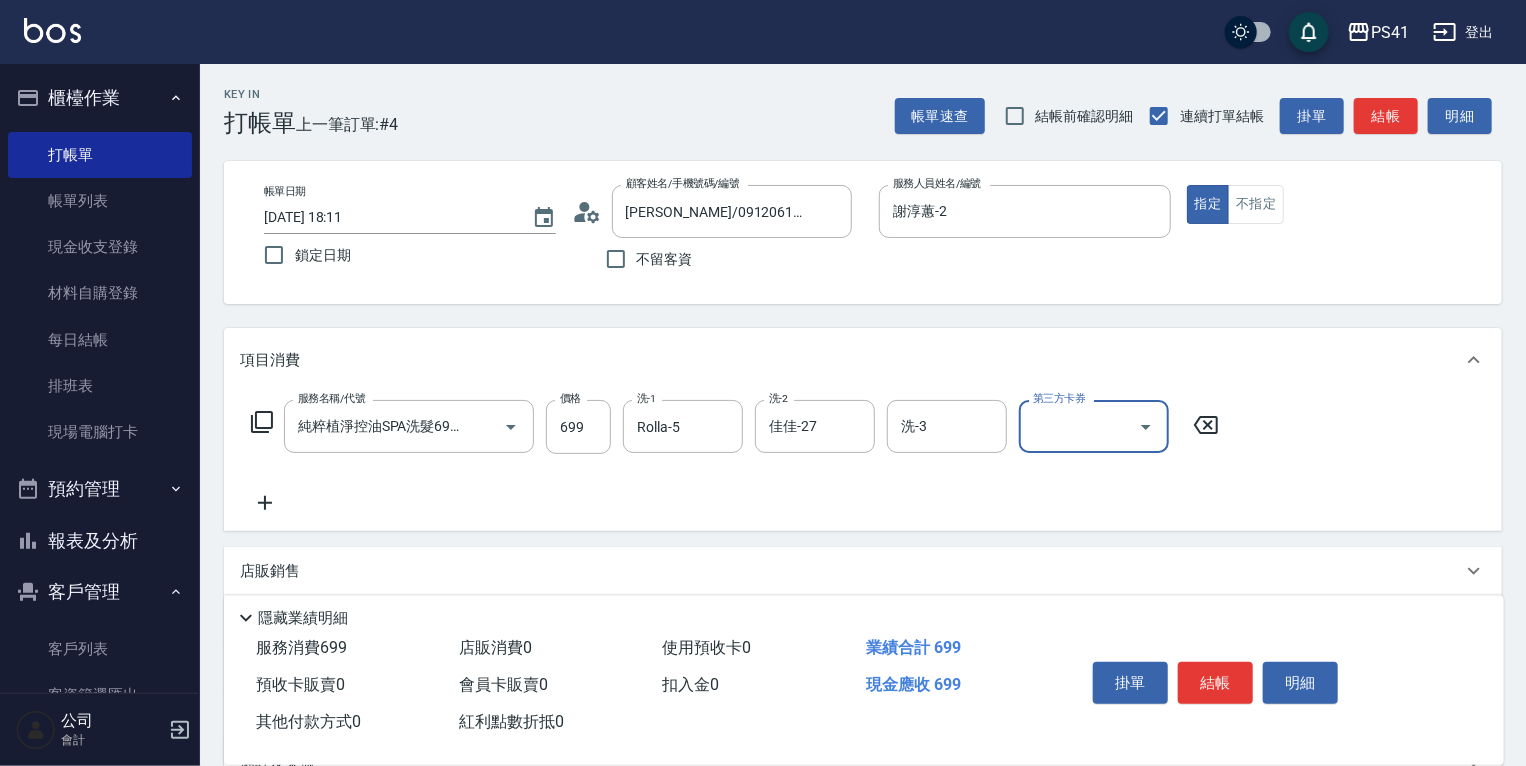 scroll, scrollTop: 0, scrollLeft: 0, axis: both 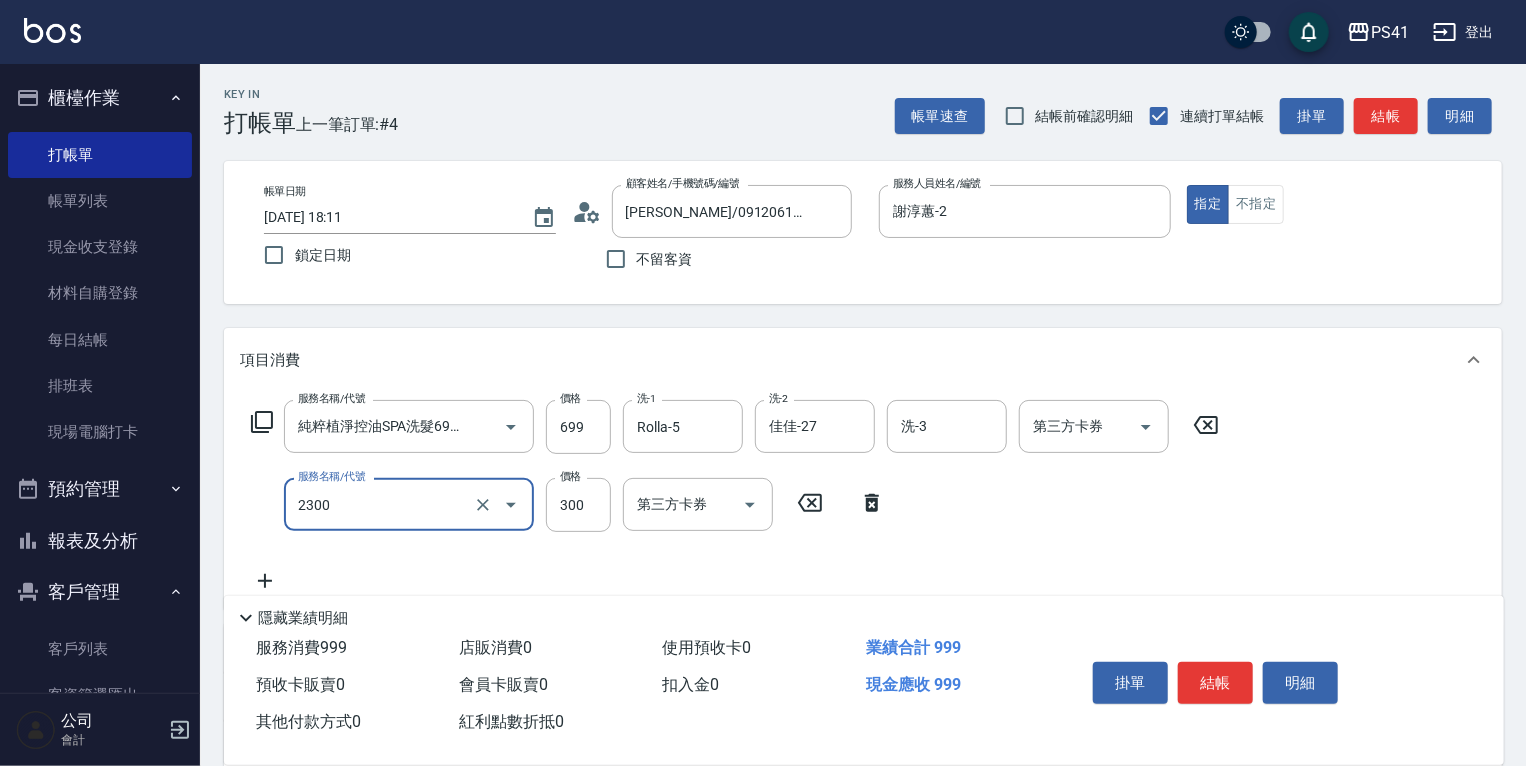 type on "剪髮(2300)" 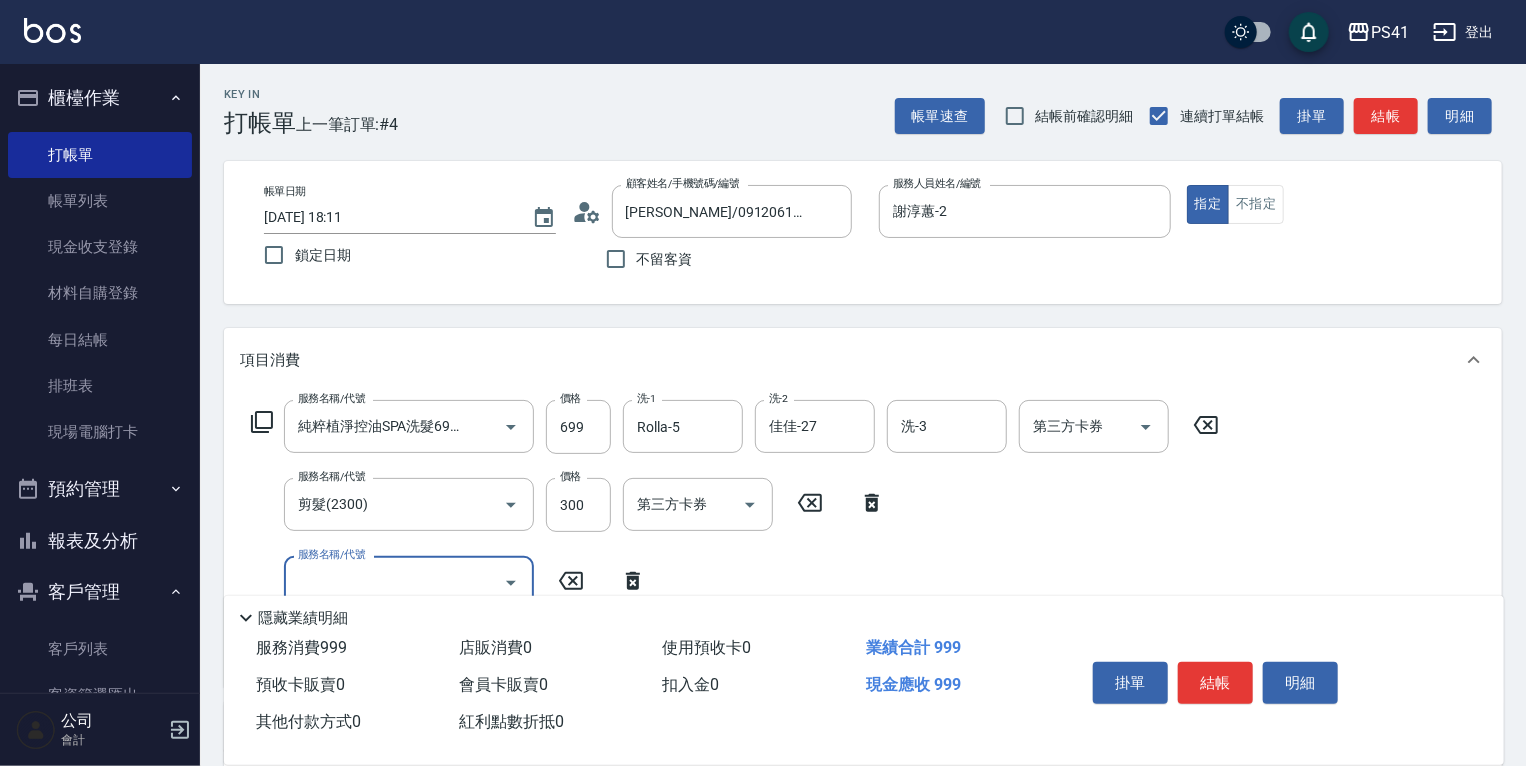scroll, scrollTop: 0, scrollLeft: 0, axis: both 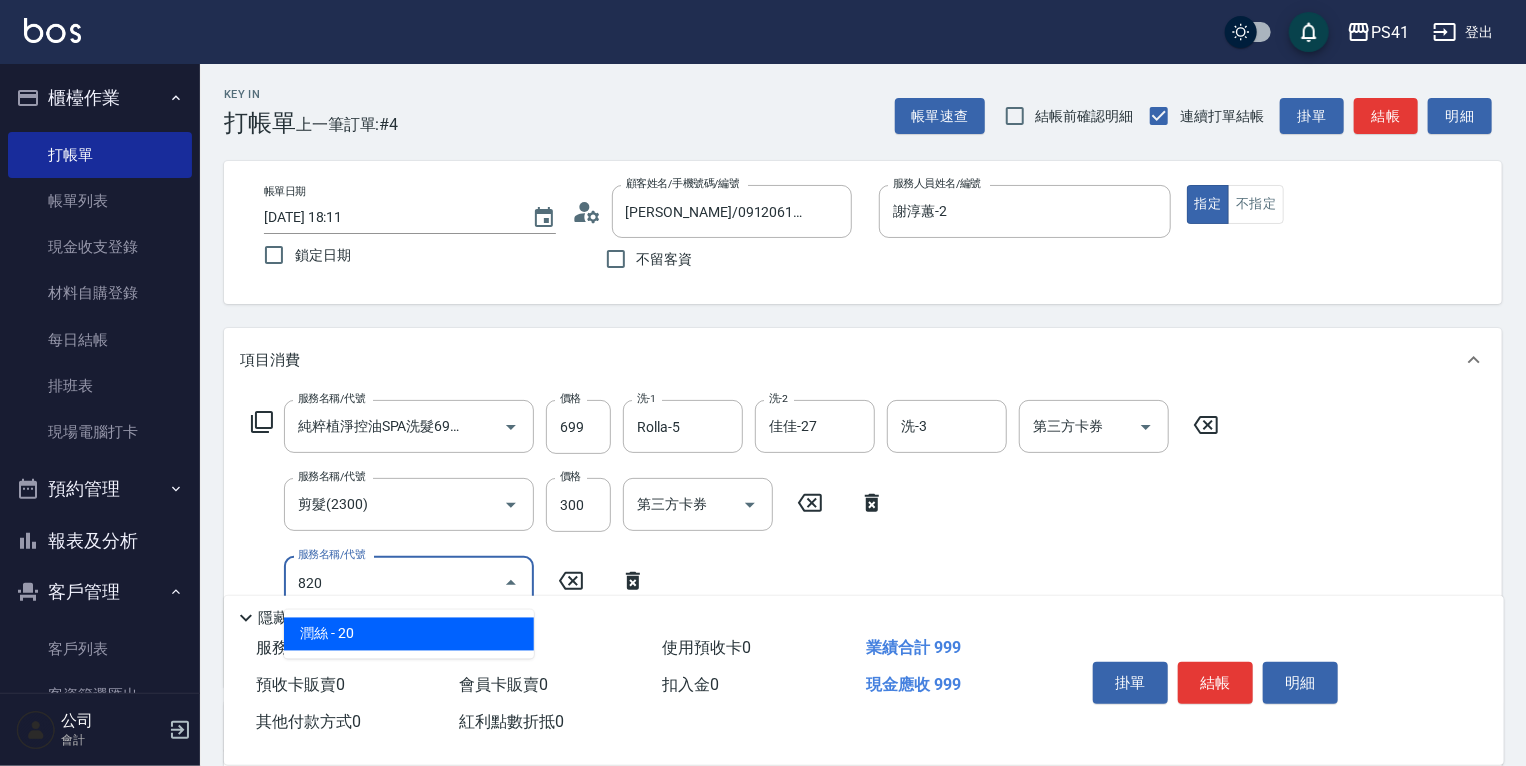 type on "潤絲(820)" 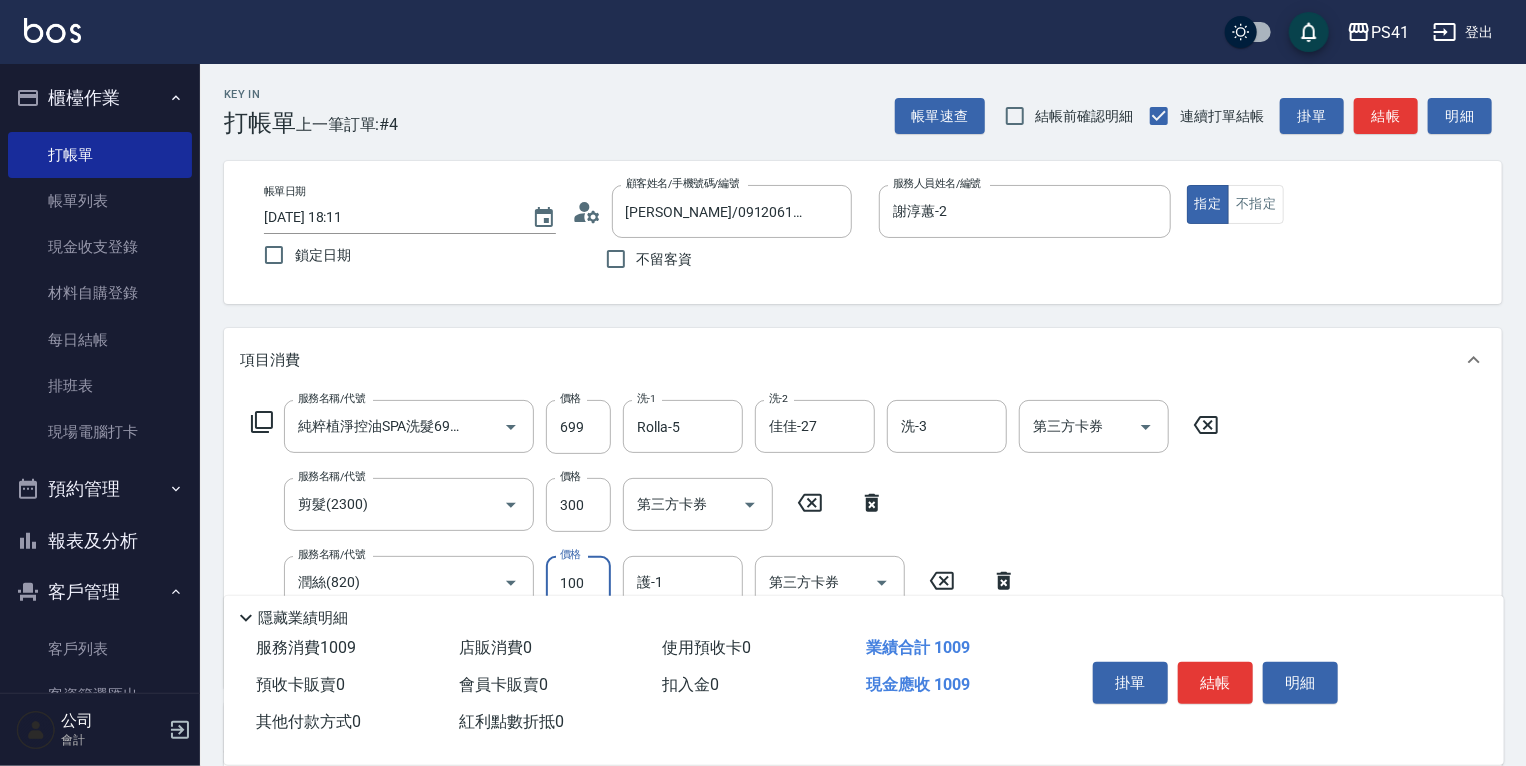 type on "100" 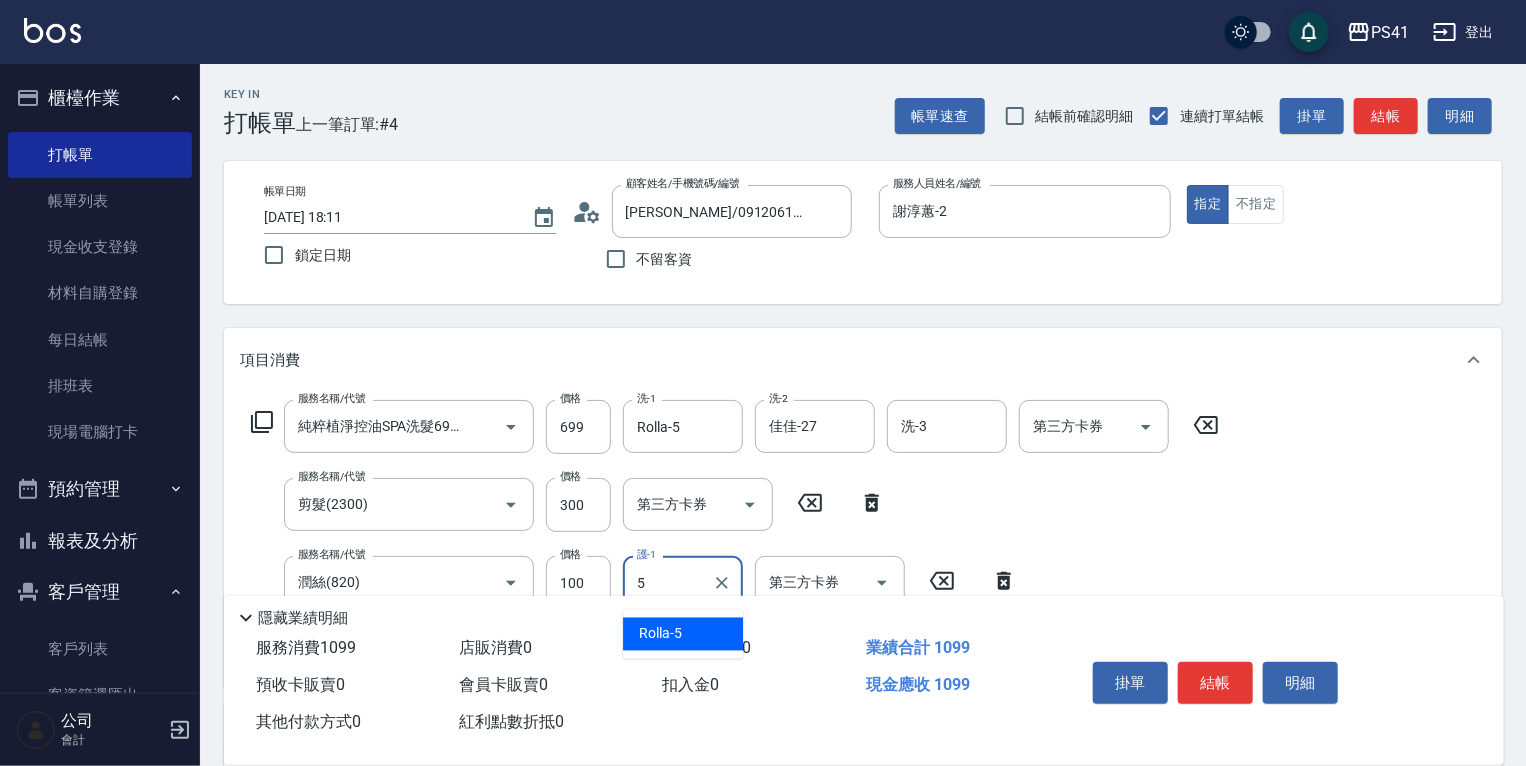 type on "Rolla-5" 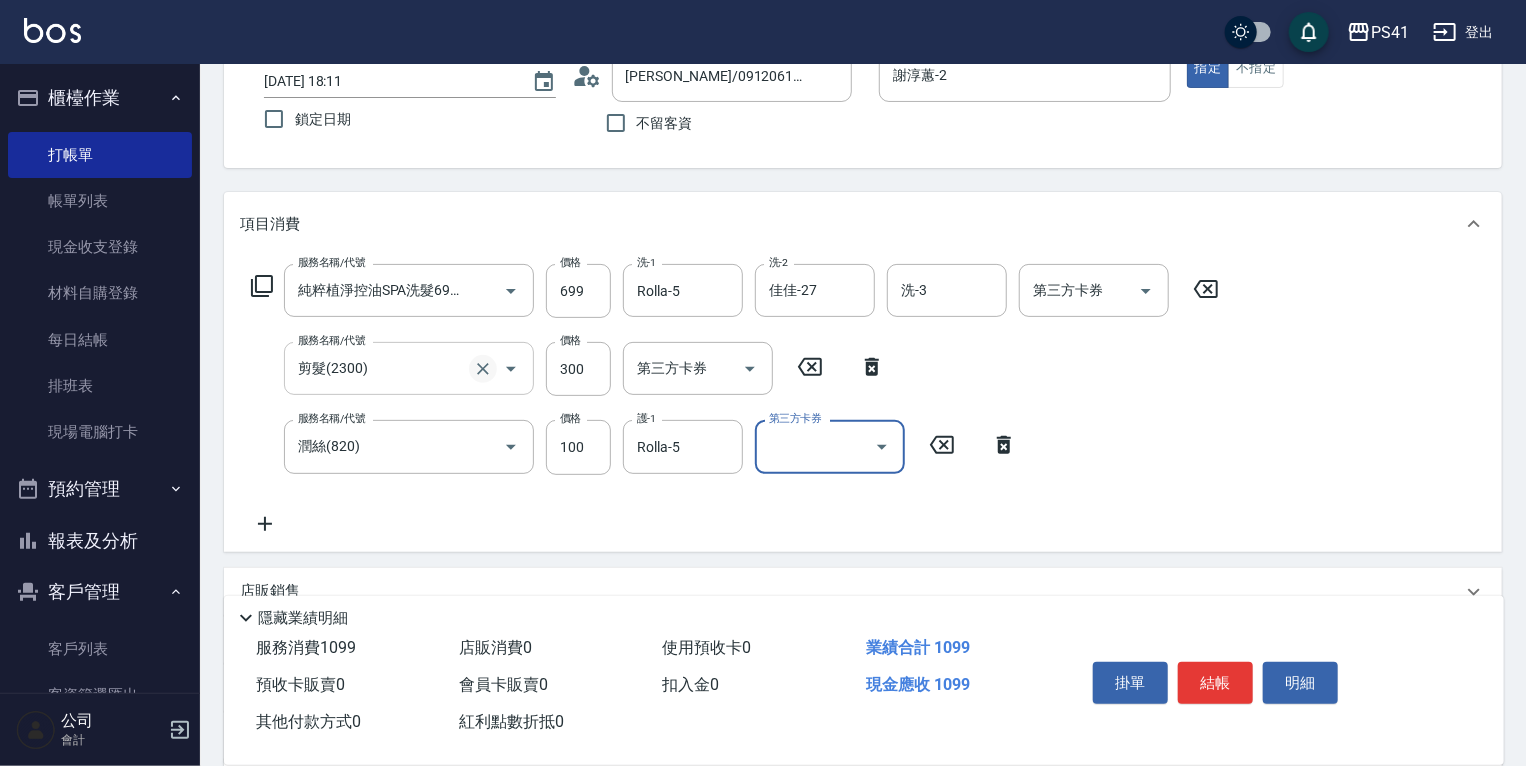 scroll, scrollTop: 367, scrollLeft: 0, axis: vertical 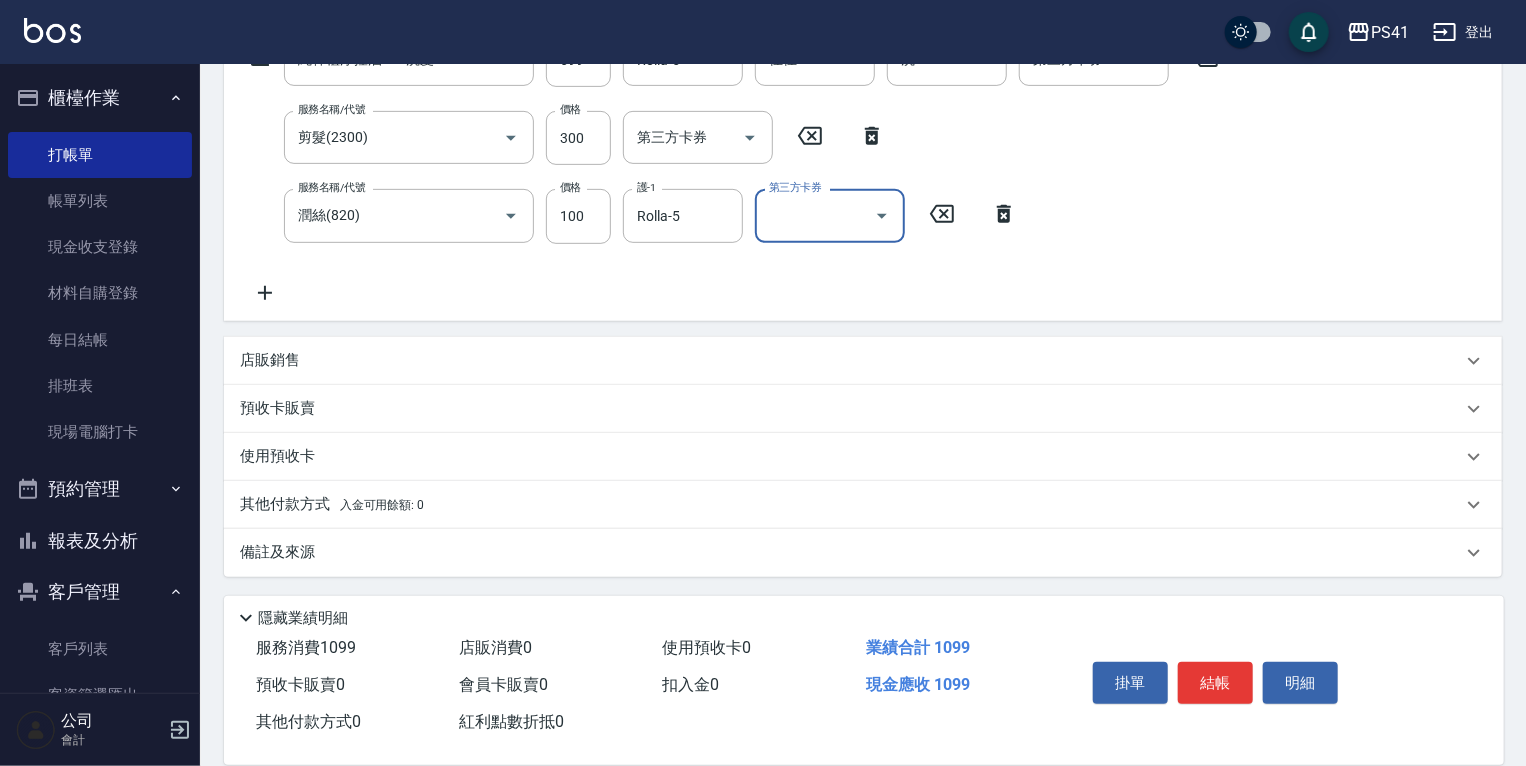 click on "其他付款方式 入金可用餘額: 0" at bounding box center (863, 505) 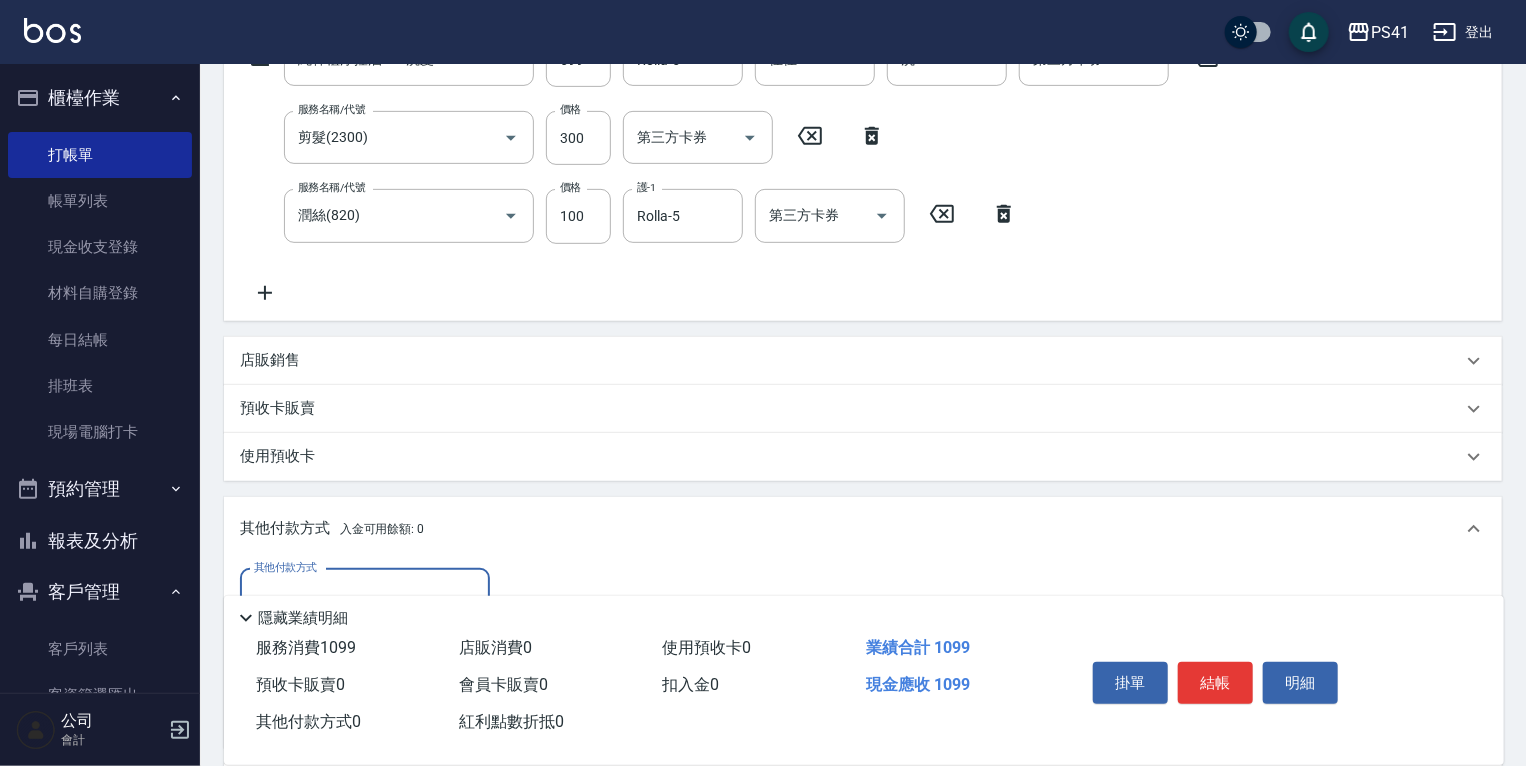 scroll, scrollTop: 34, scrollLeft: 0, axis: vertical 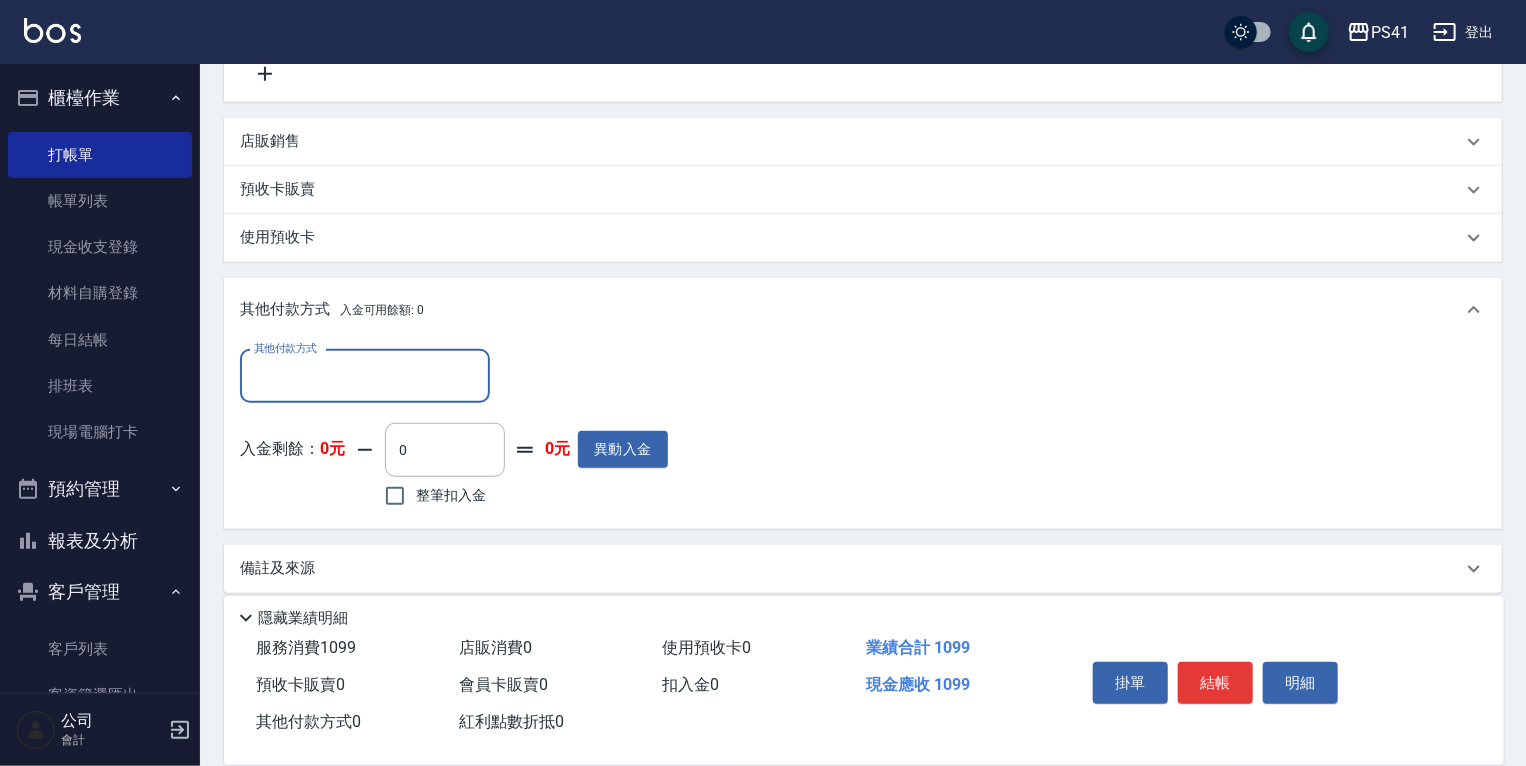 click on "其他付款方式" at bounding box center (365, 376) 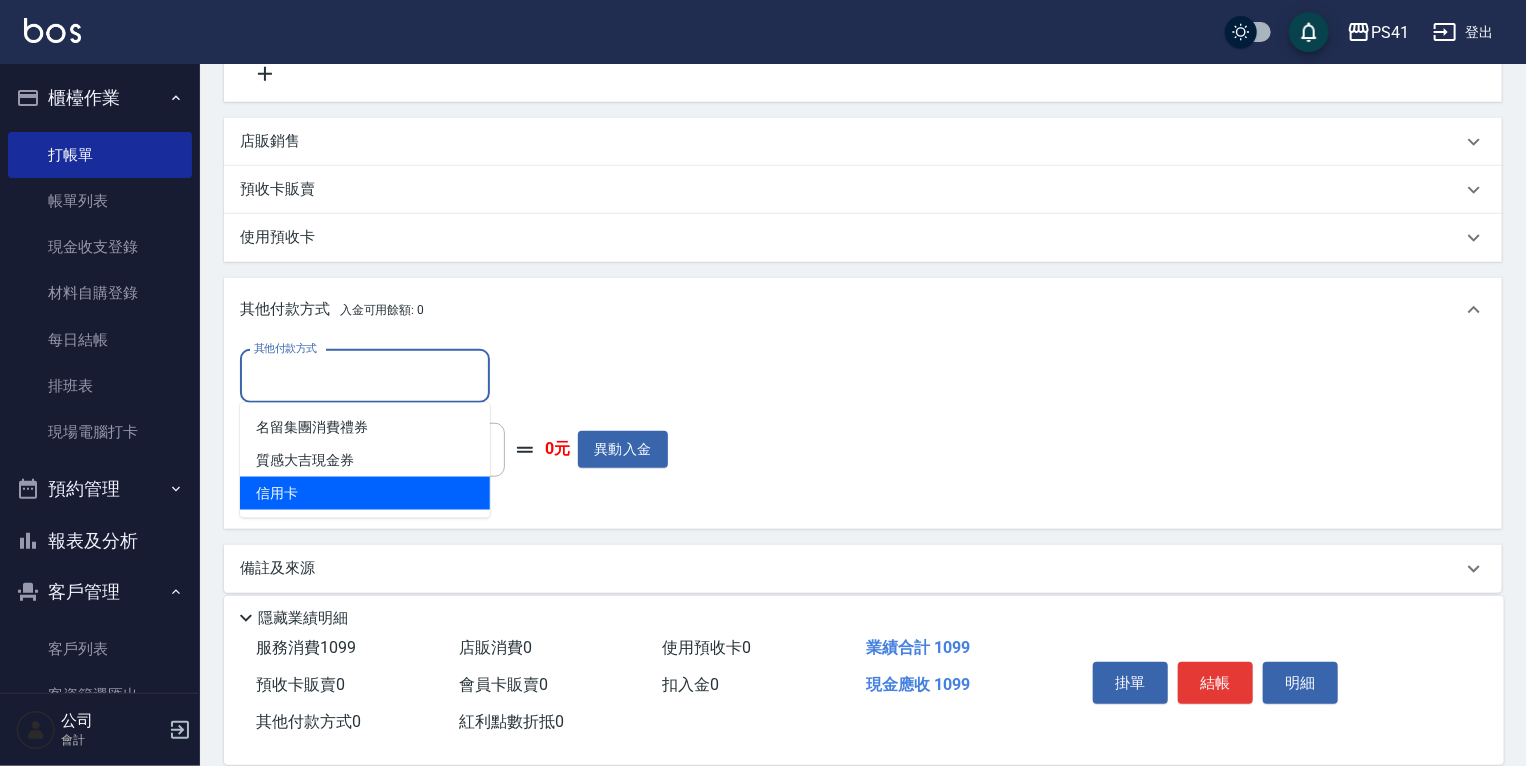 drag, startPoint x: 379, startPoint y: 480, endPoint x: 453, endPoint y: 450, distance: 79.84986 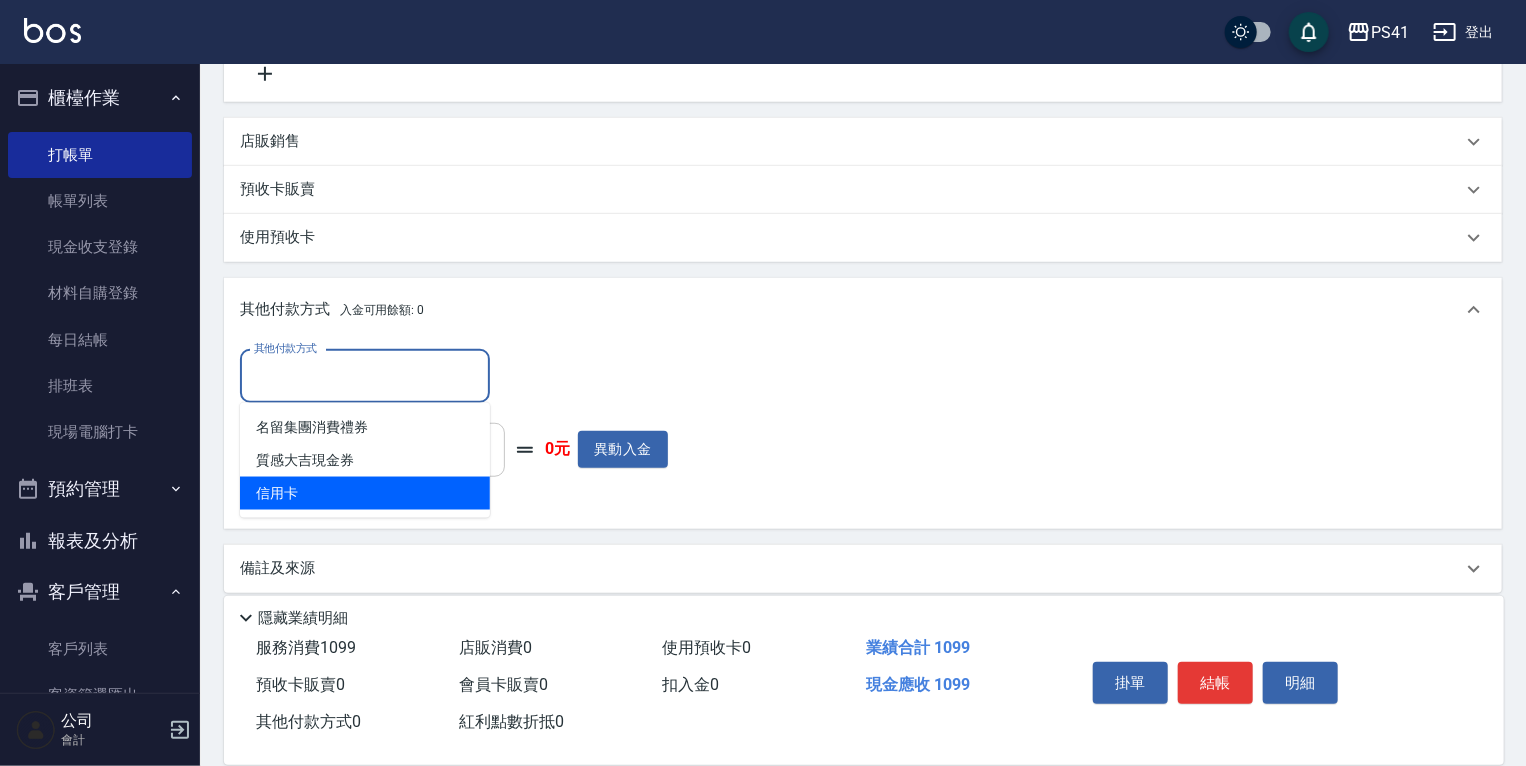 type on "信用卡" 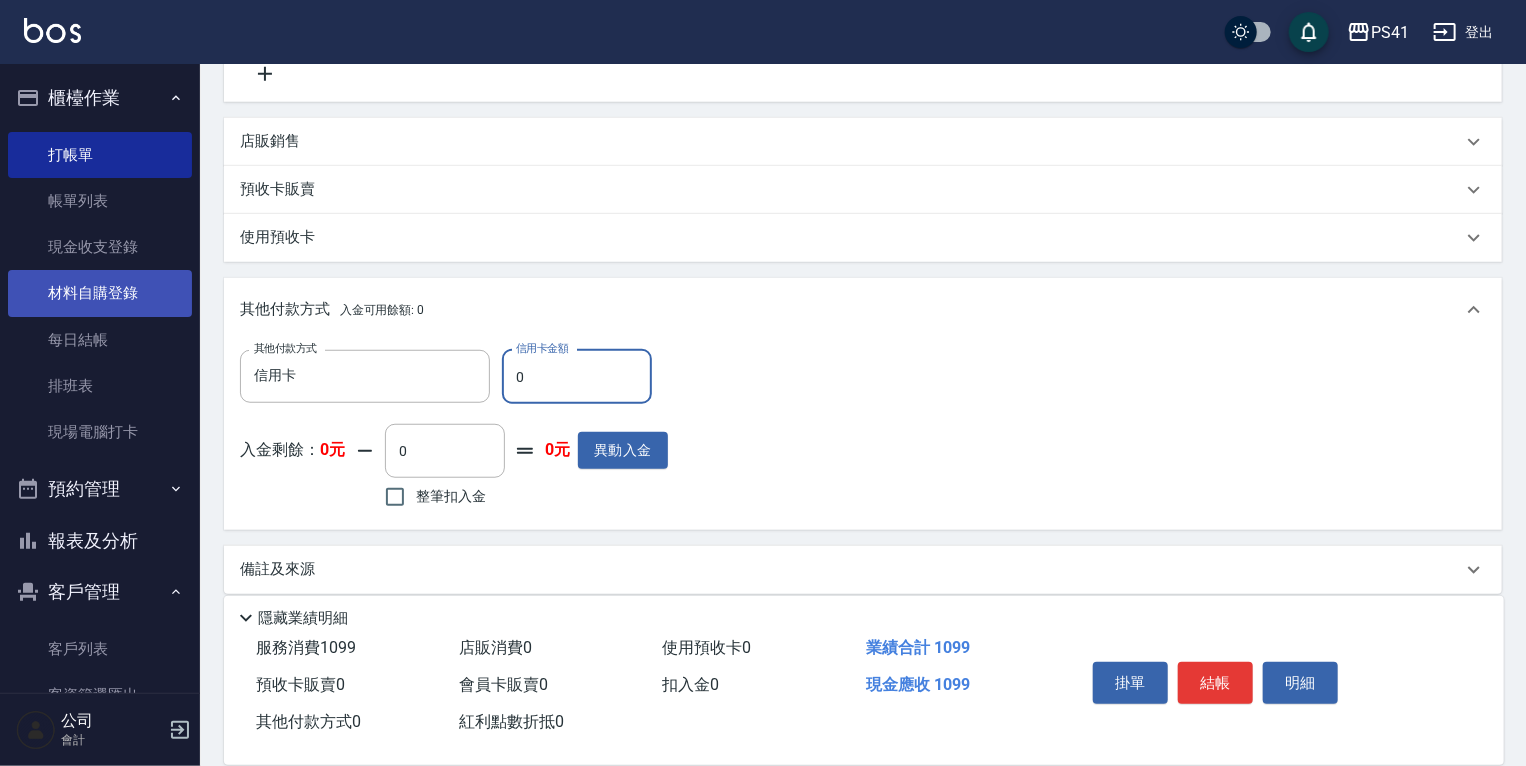 drag, startPoint x: 593, startPoint y: 377, endPoint x: 179, endPoint y: 289, distance: 423.24933 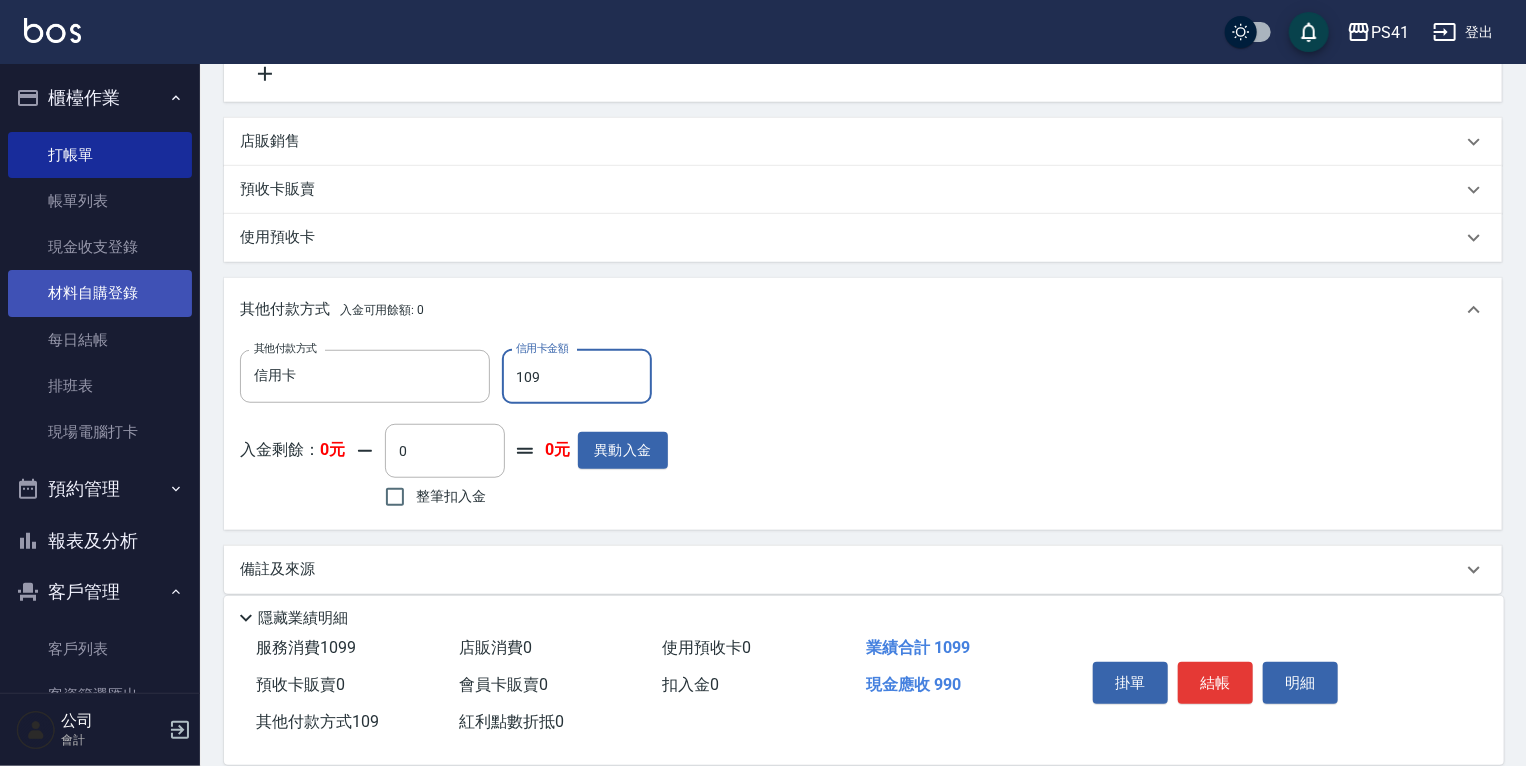 type on "1099" 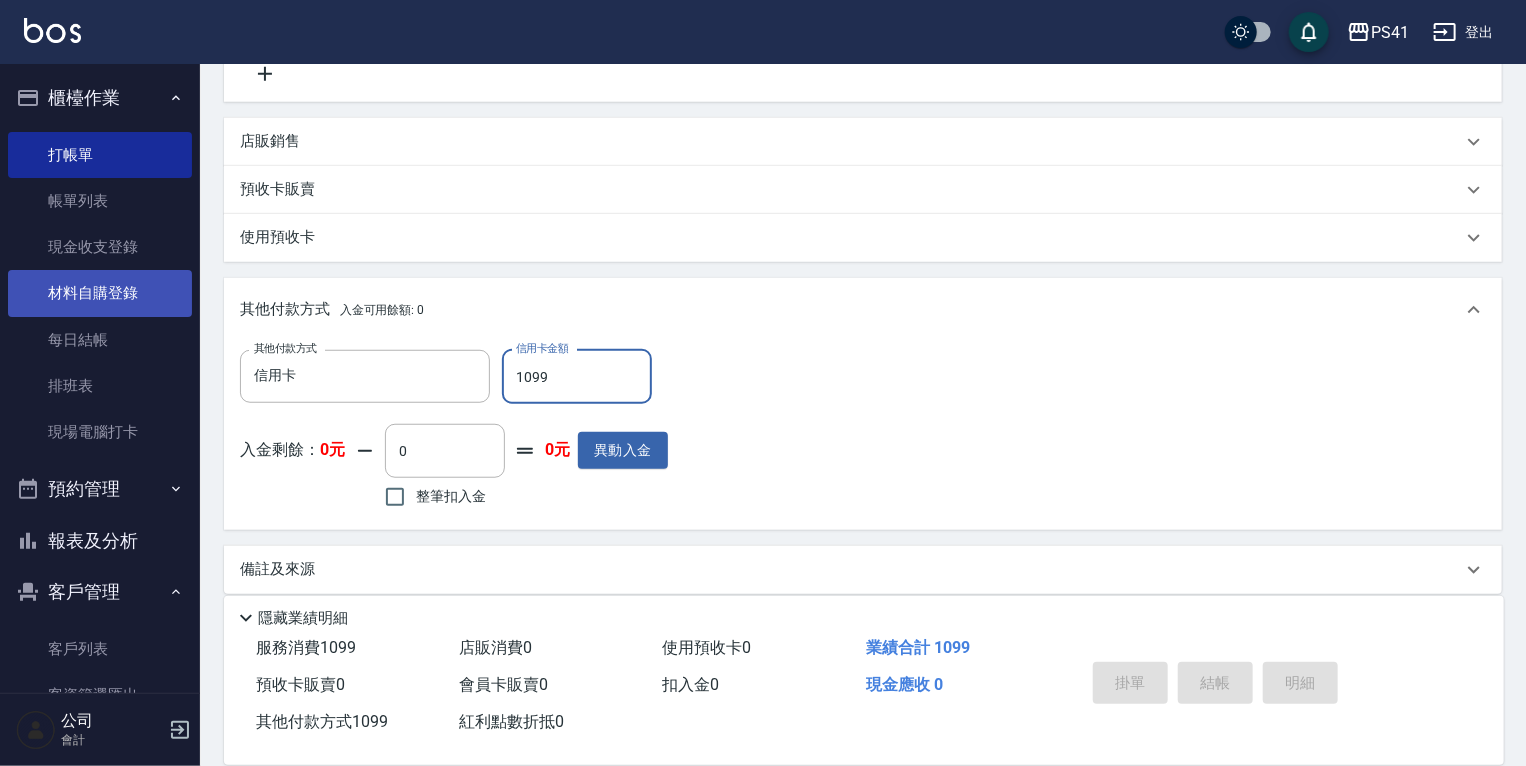 type on "2025/07/13 18:12" 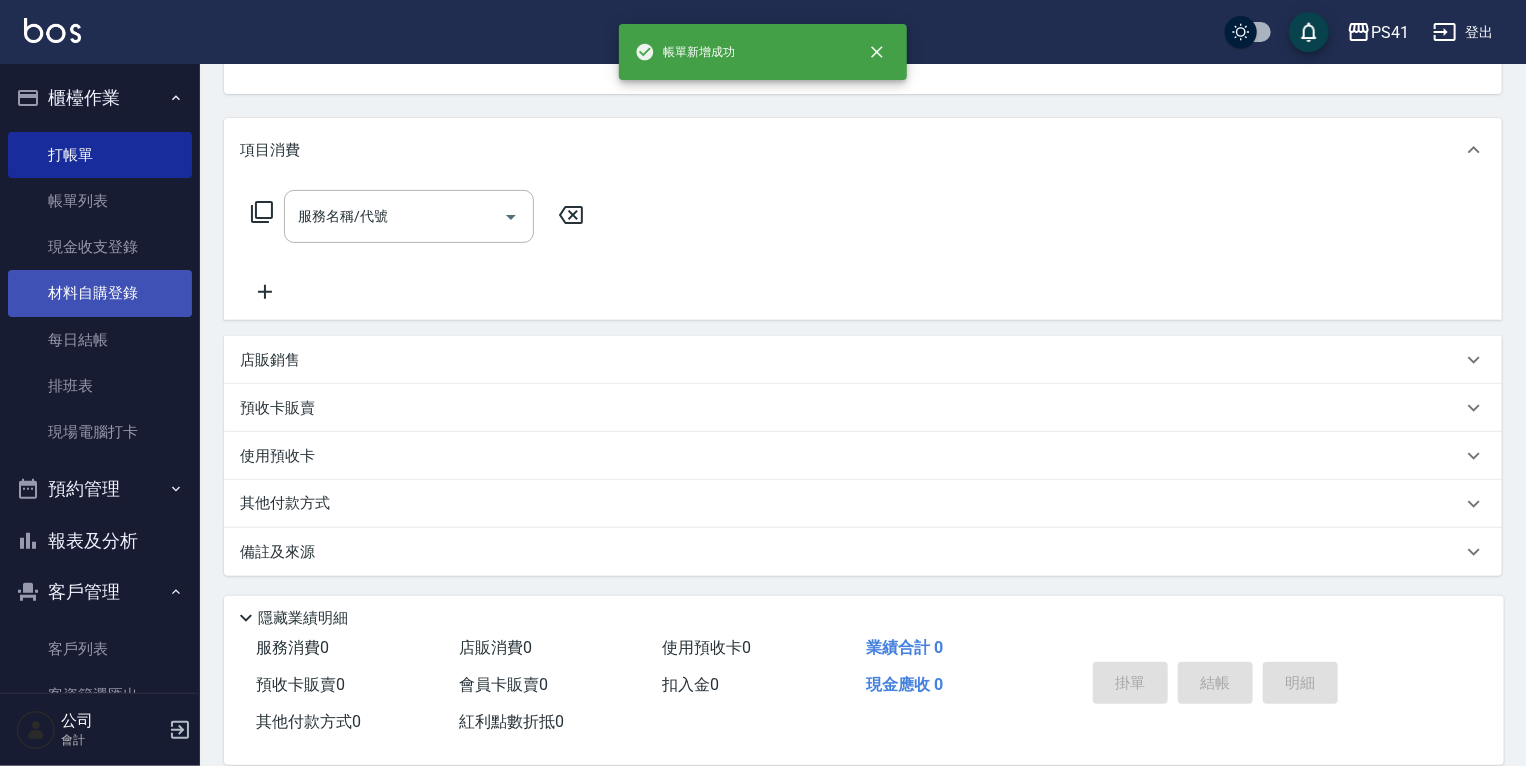 scroll, scrollTop: 0, scrollLeft: 0, axis: both 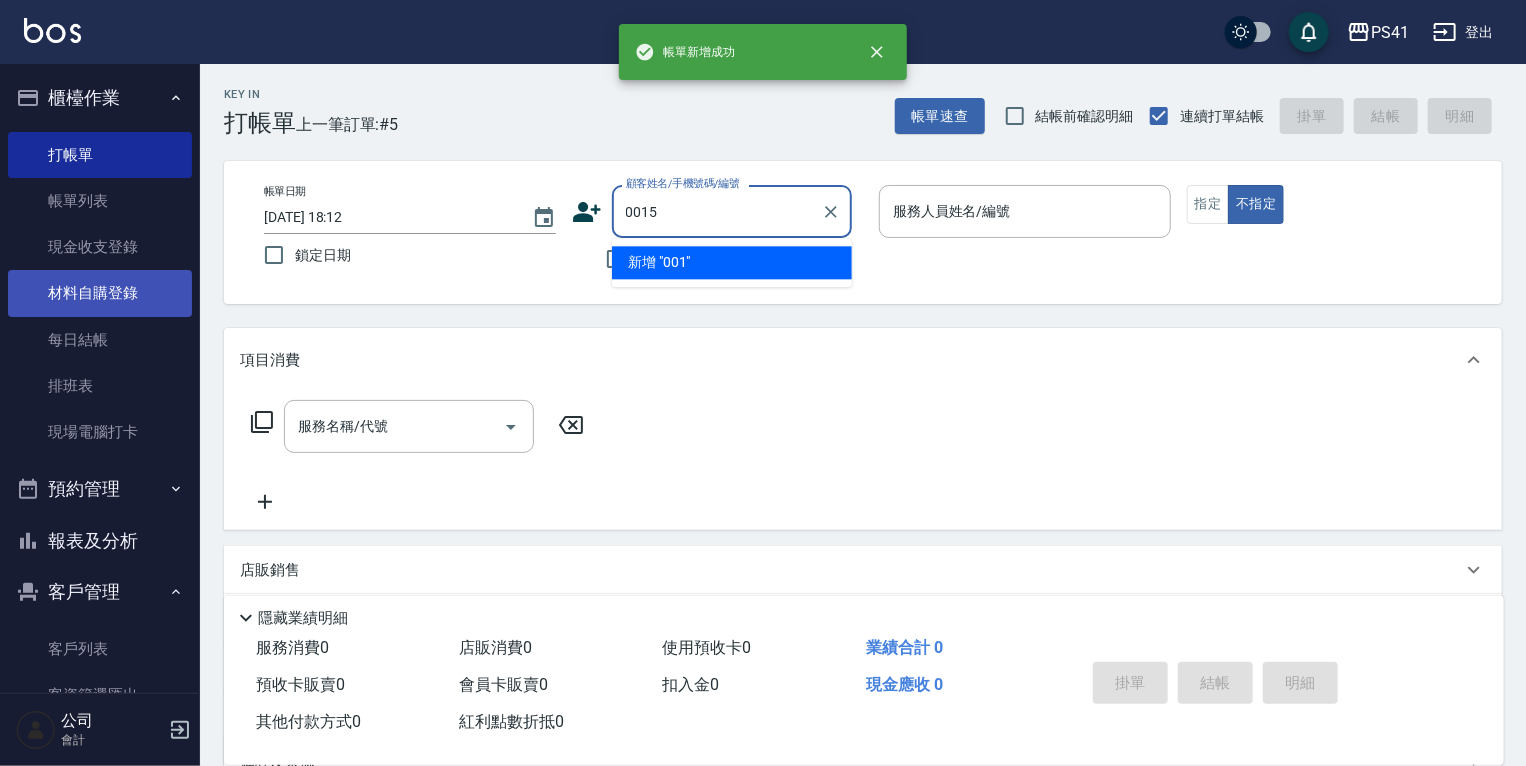 type on "0015" 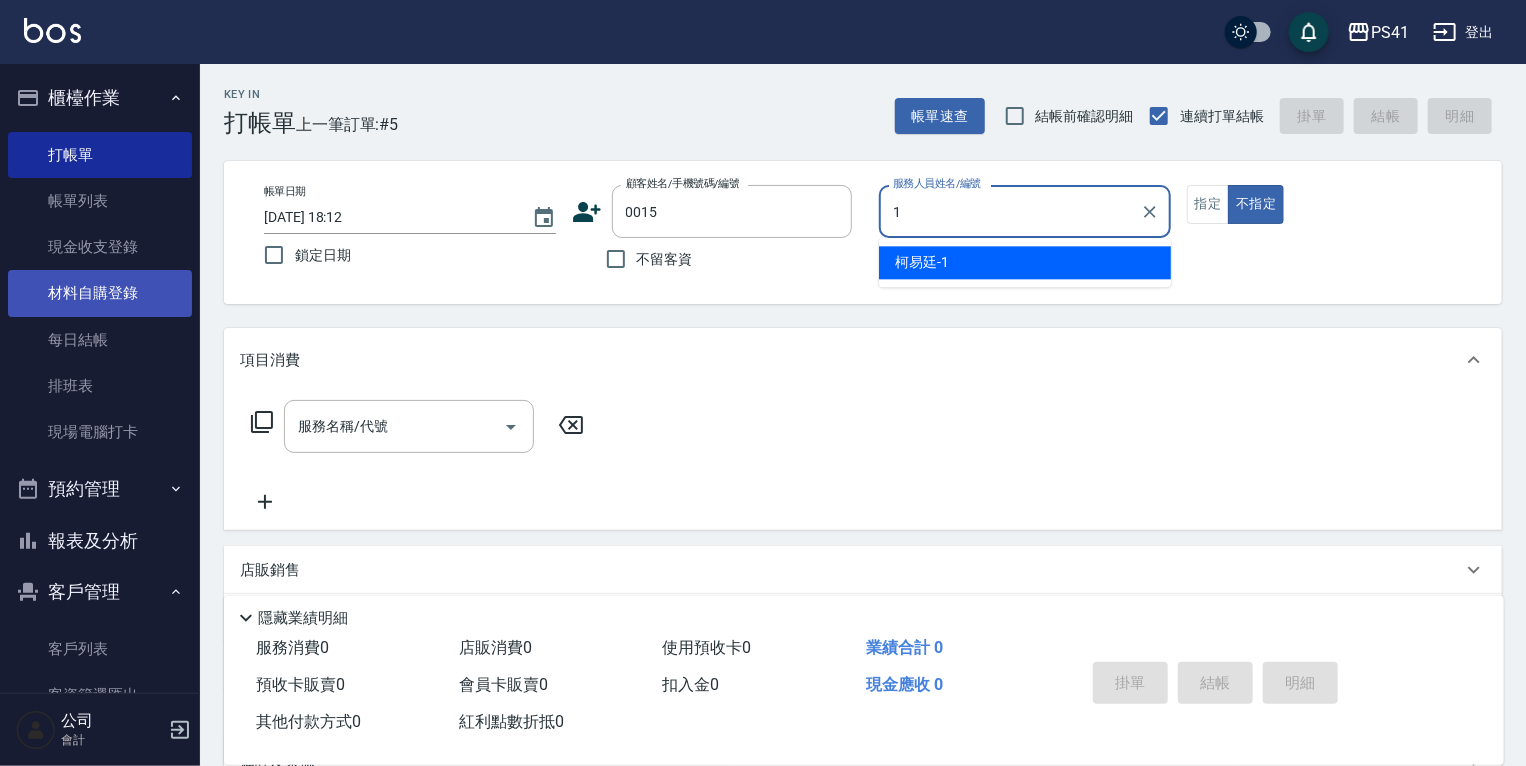 type on "15" 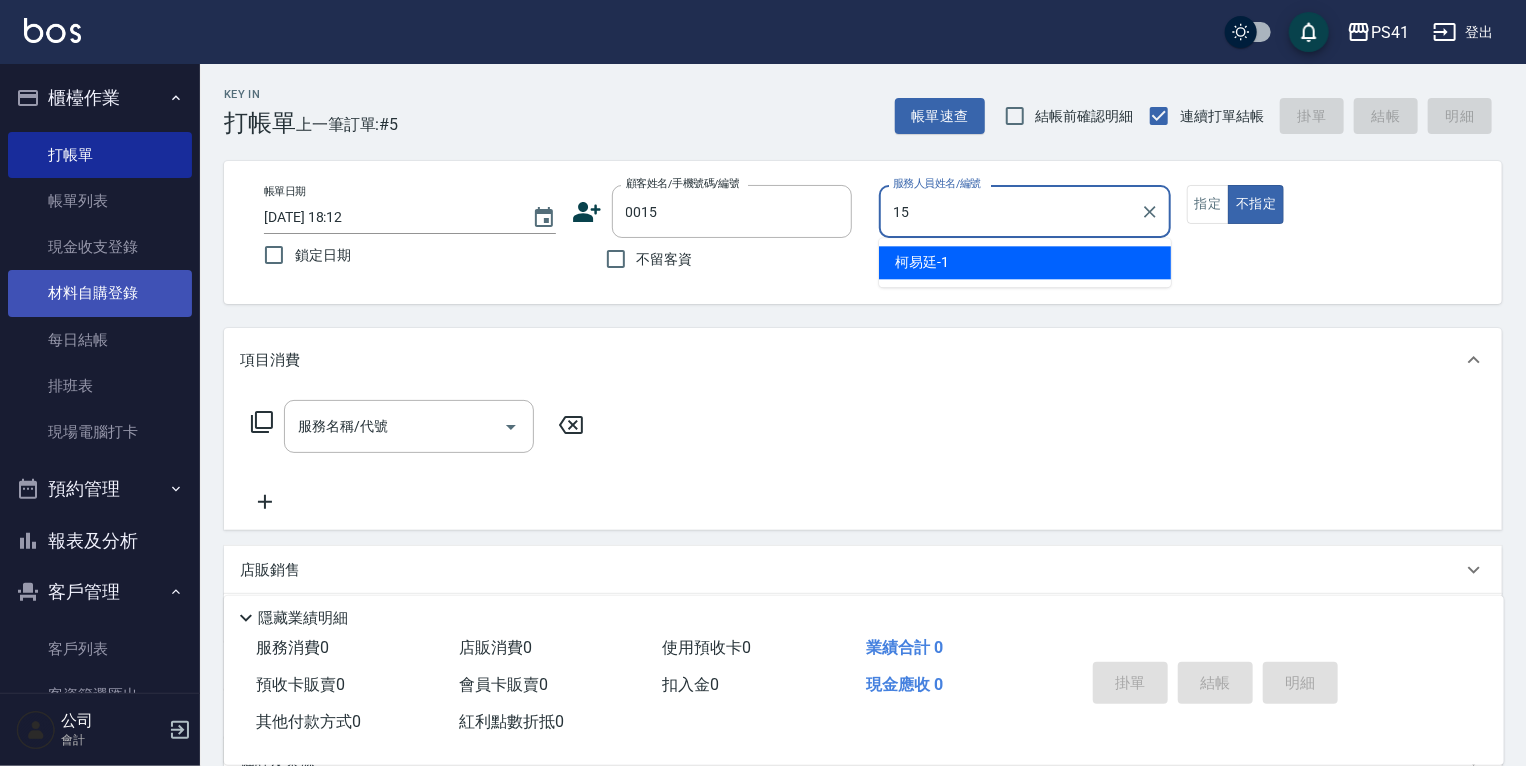 type on "米雪/15_米雪/0015" 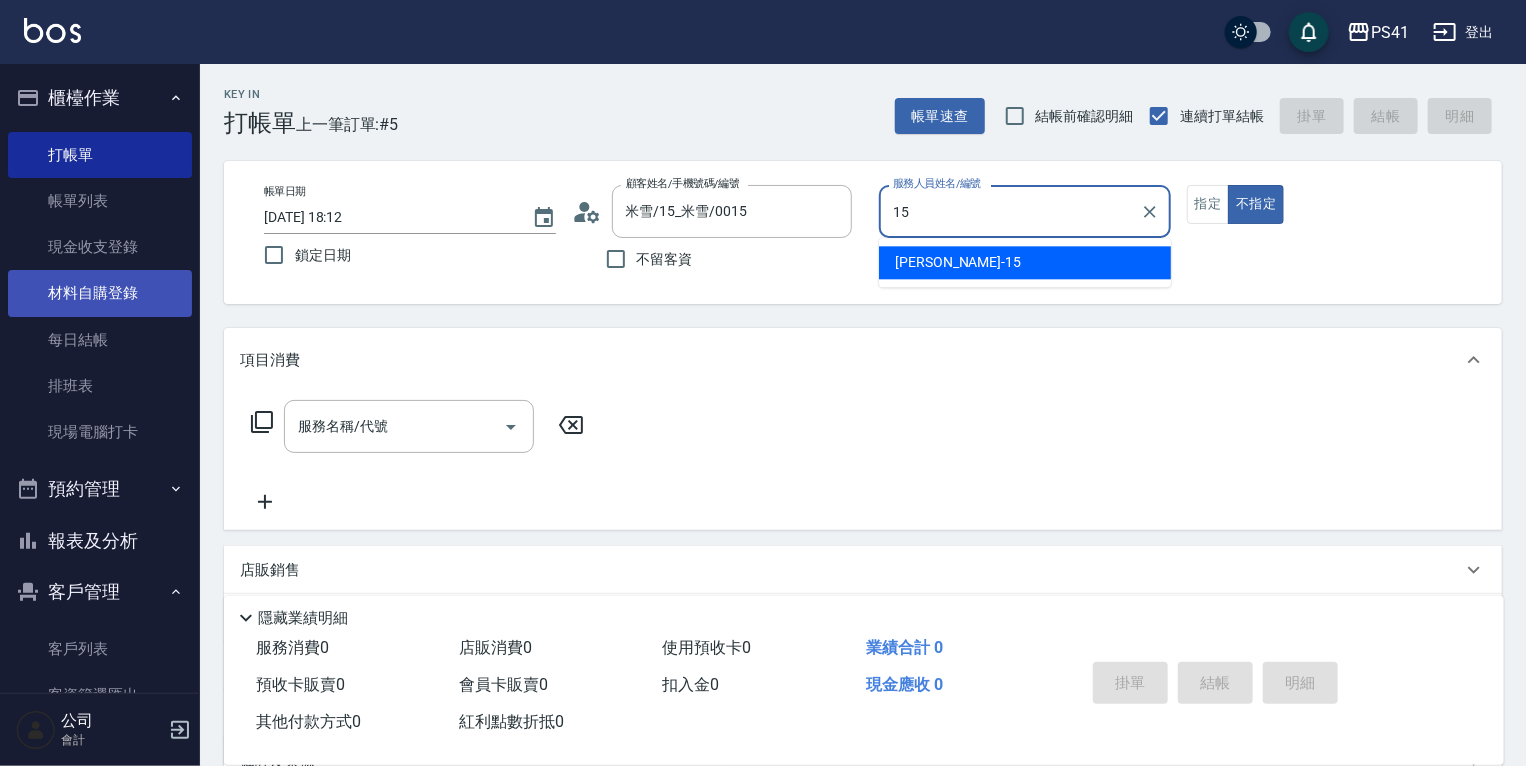 type on "李靜芳-15" 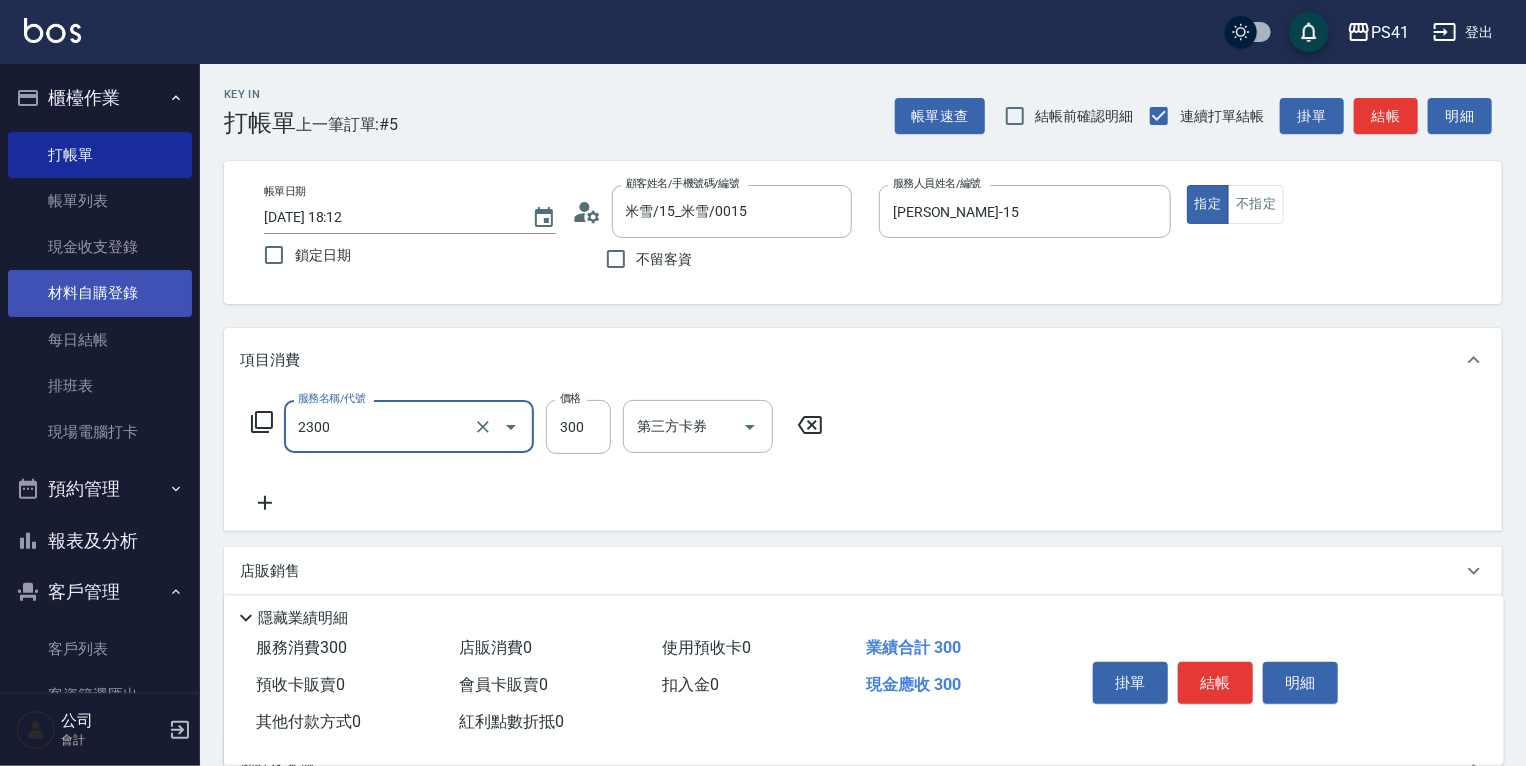 type on "剪髮(2300)" 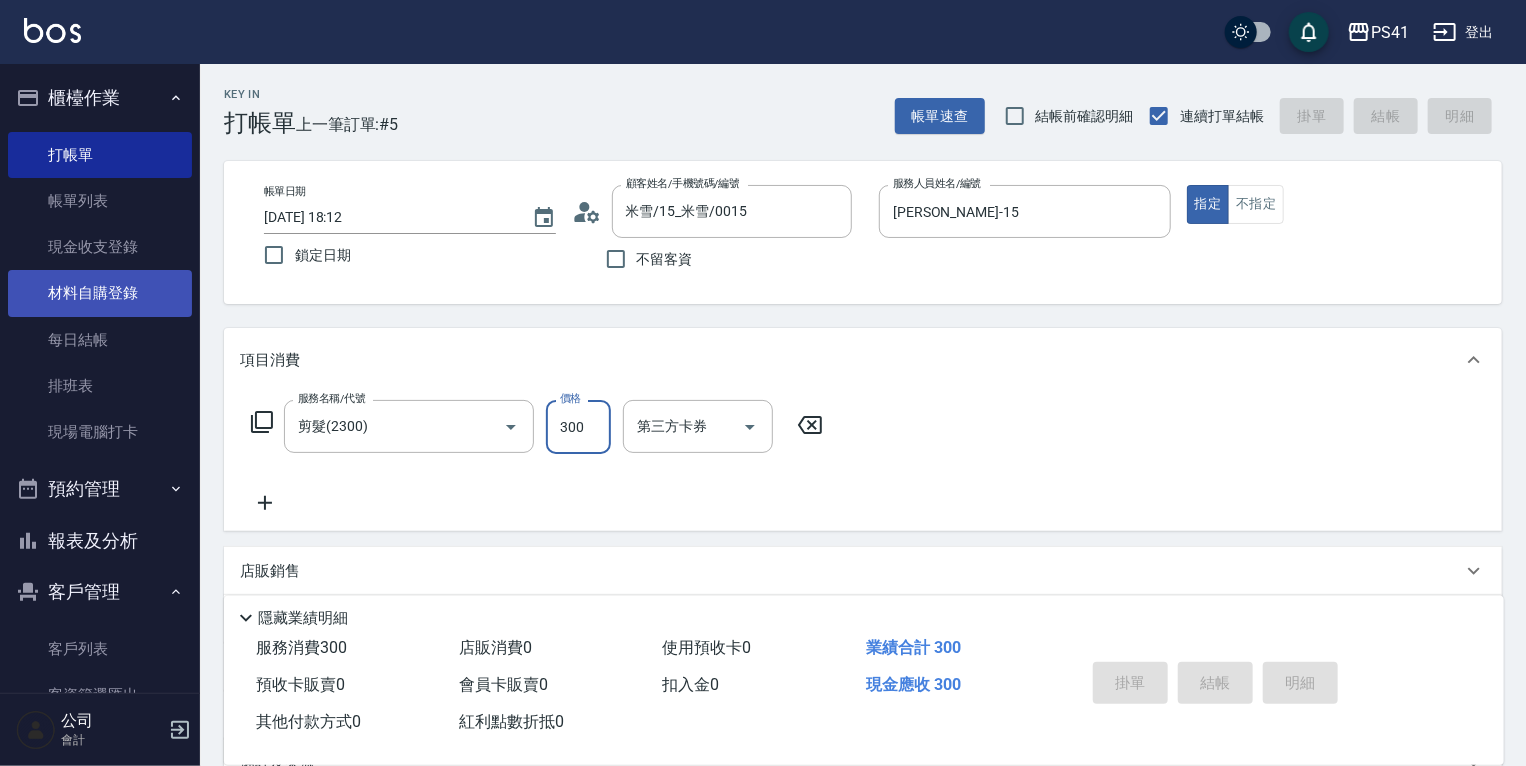 type 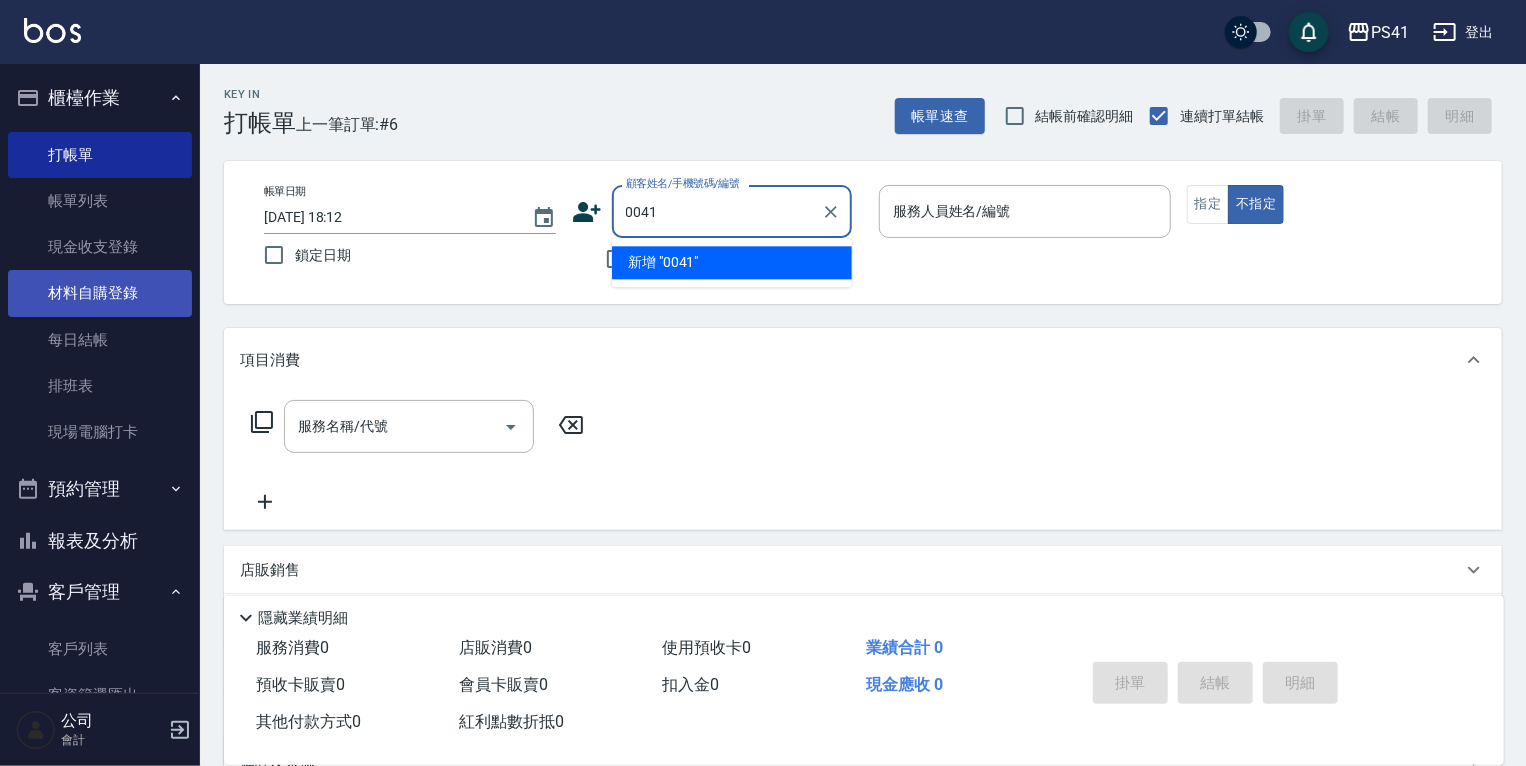type on "0041" 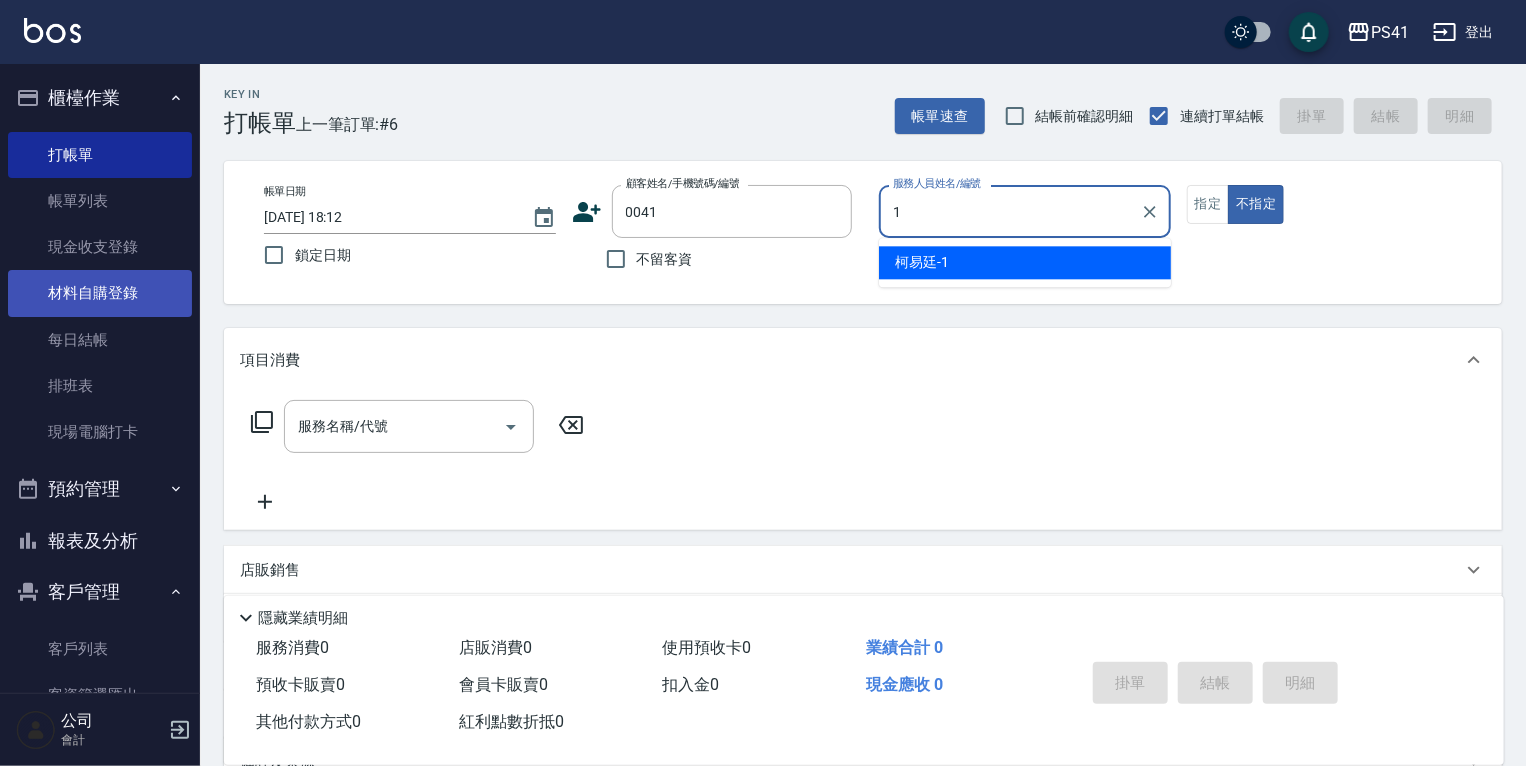 type on "柯易廷-1" 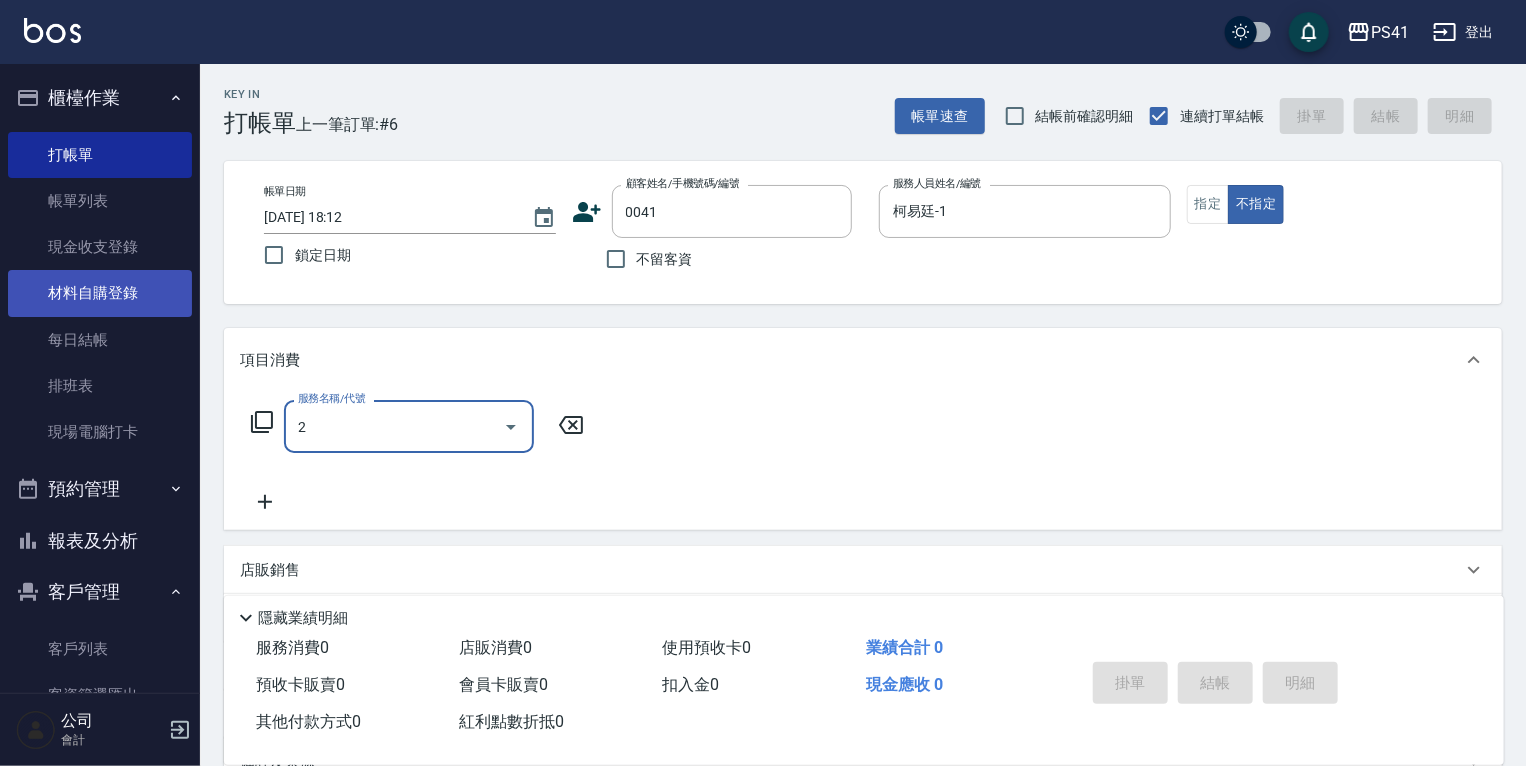 type on "21" 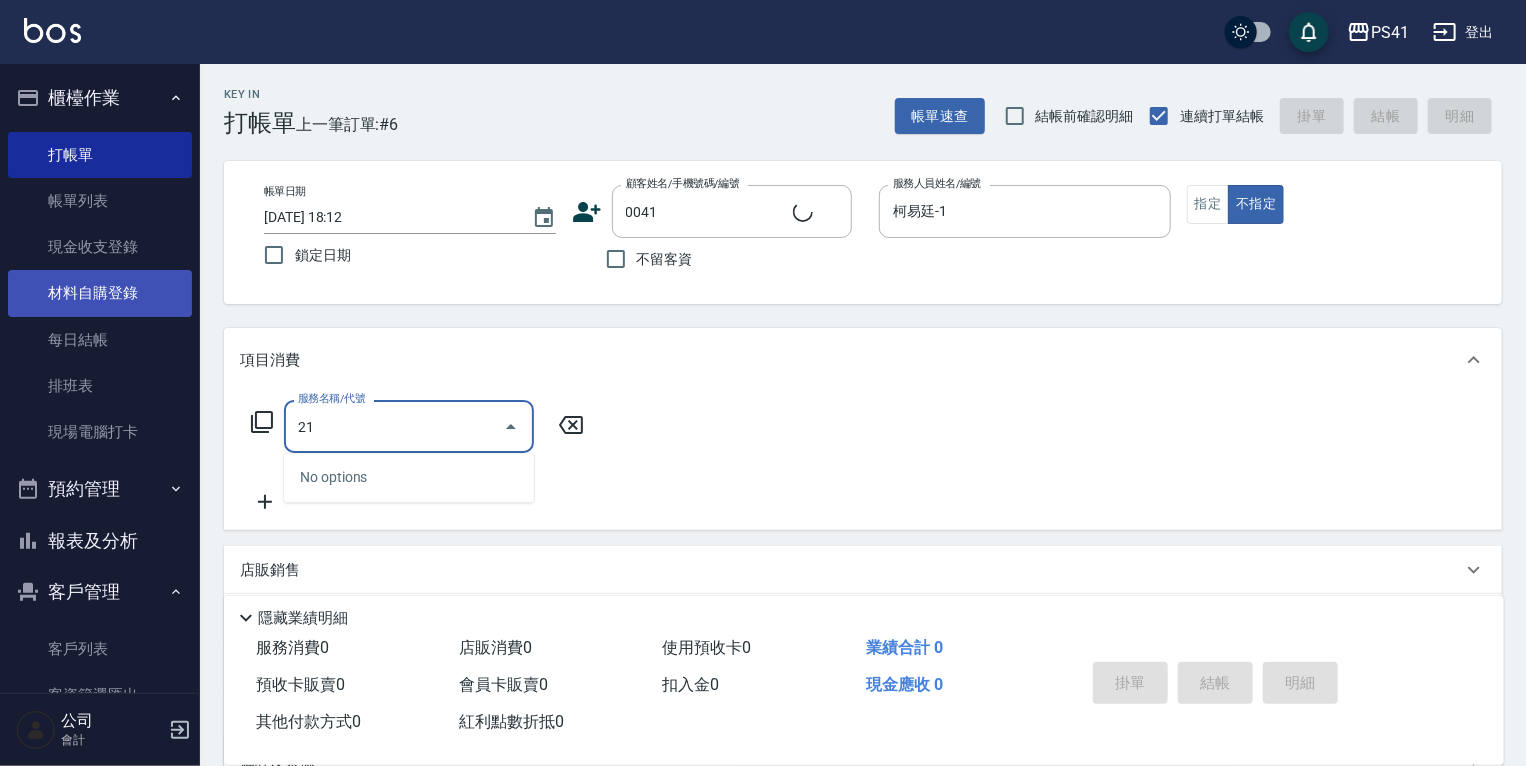 type on "洪暘/0928023197/0041" 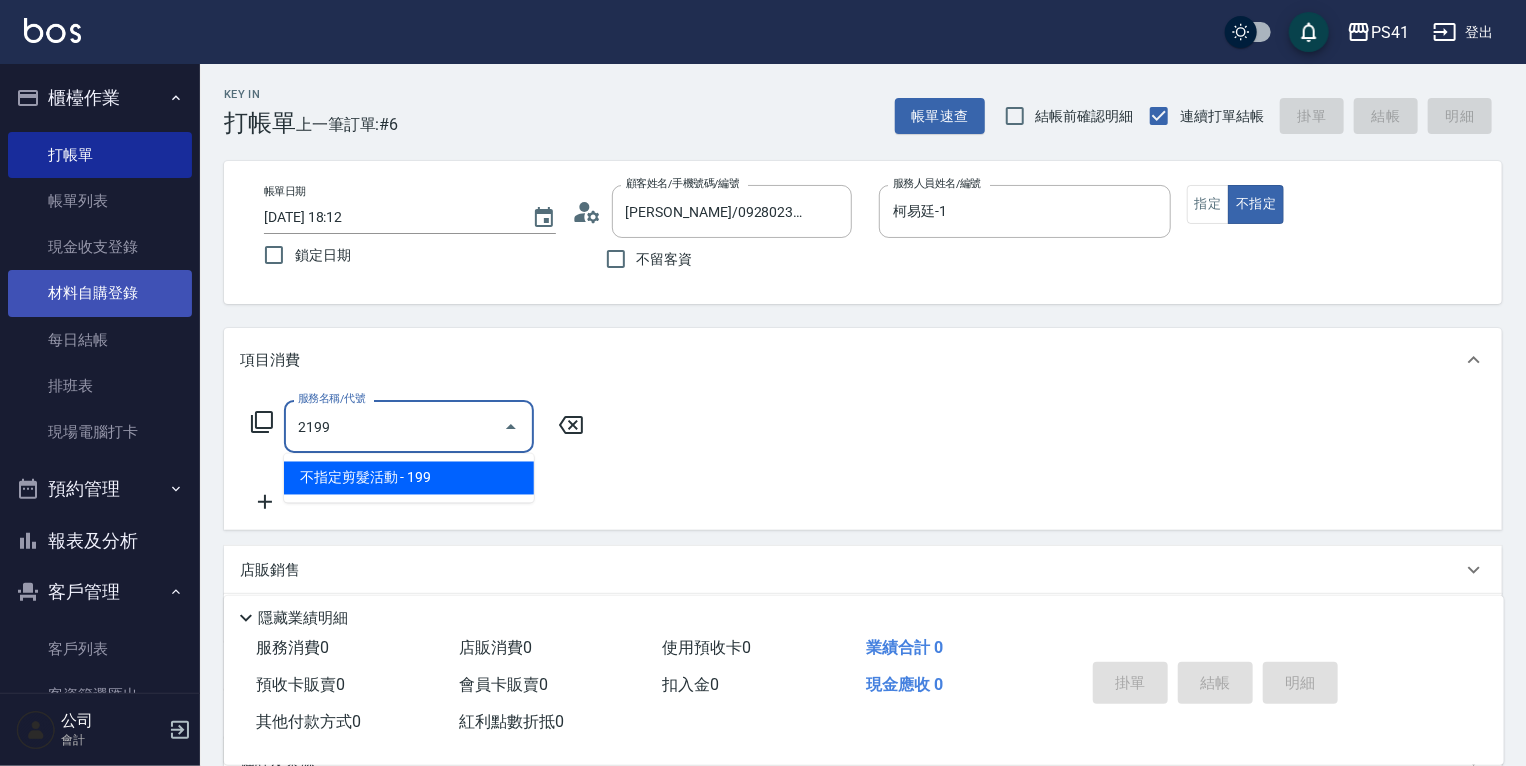 type on "不指定剪髮活動(2199)" 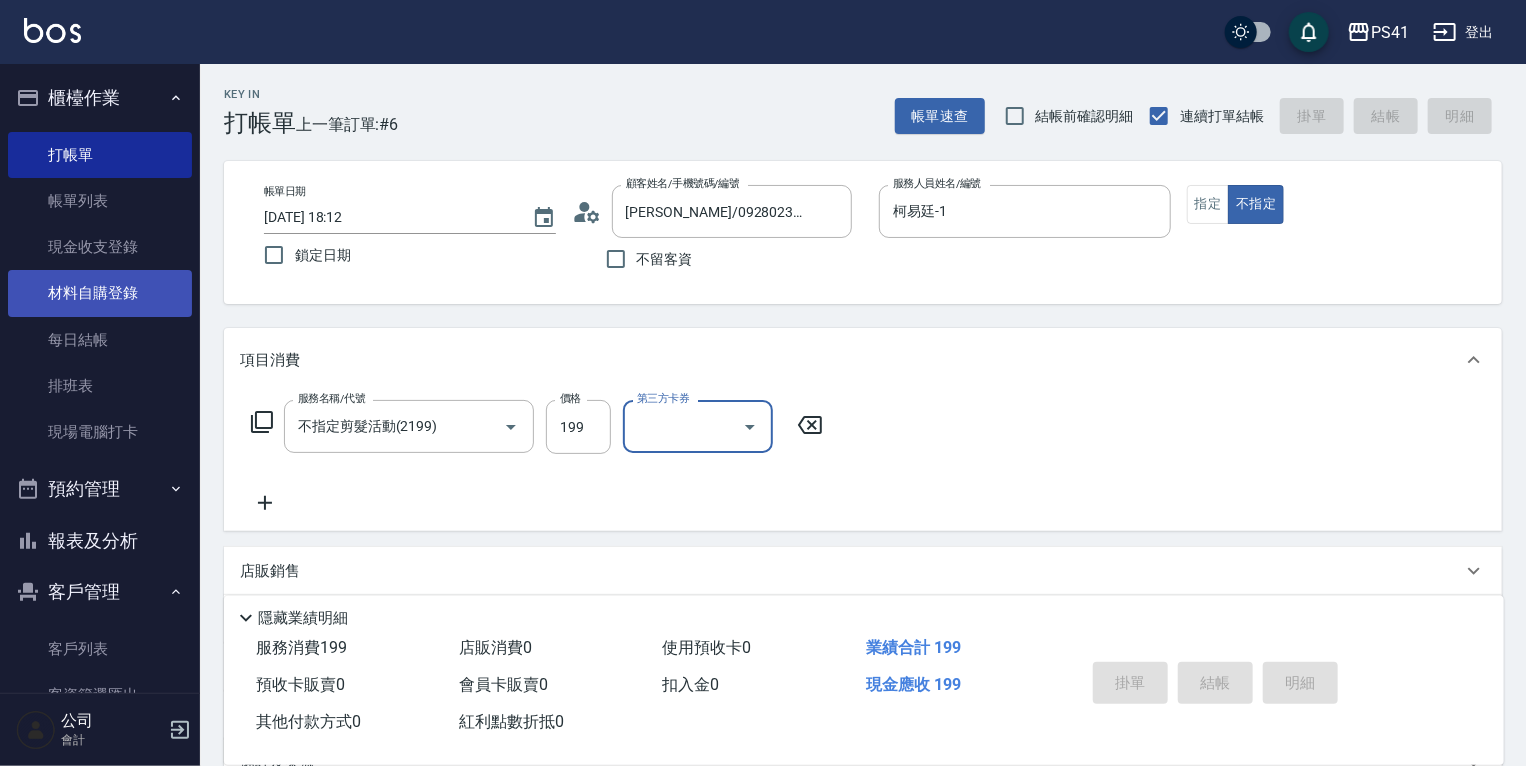 type 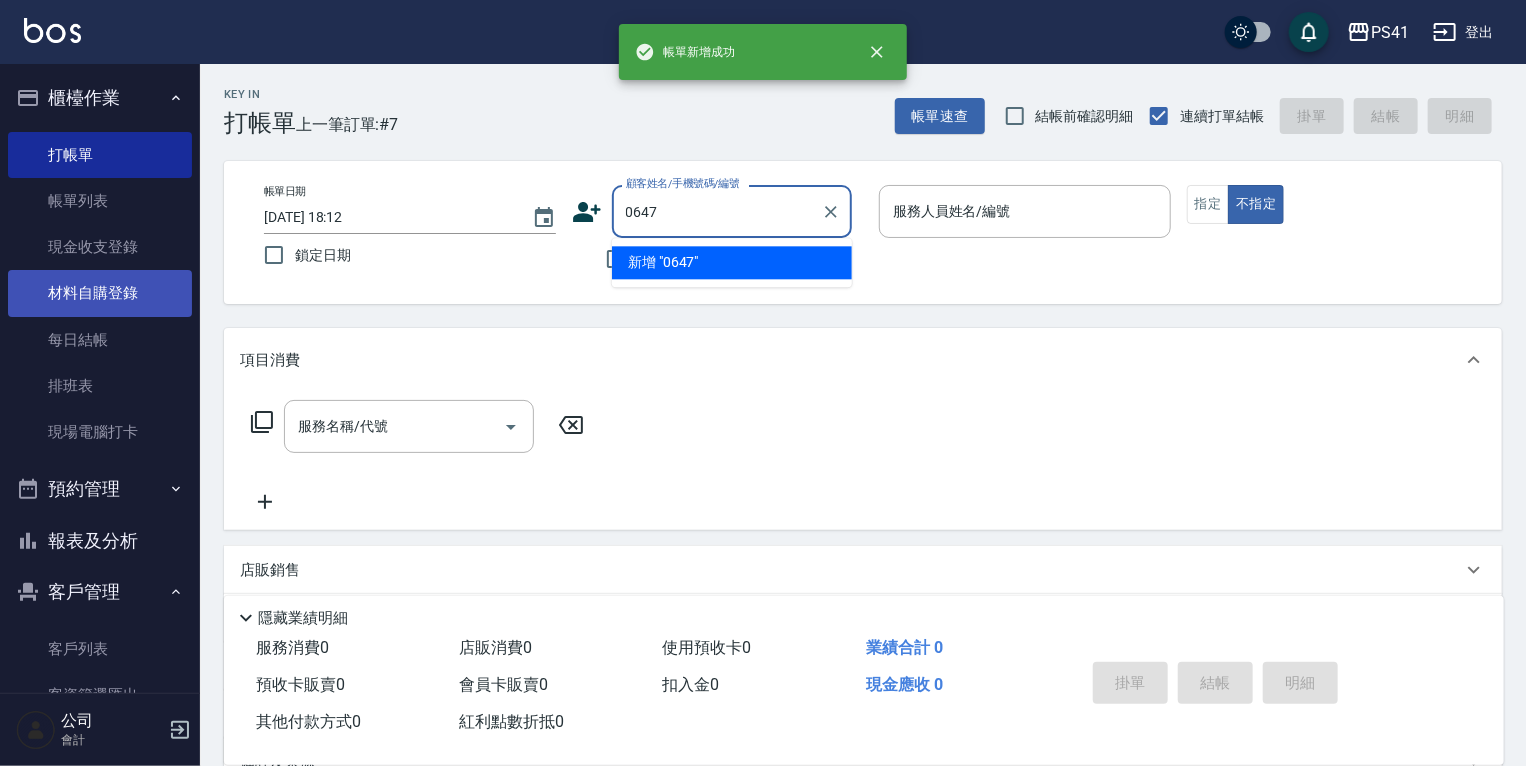 type on "0647" 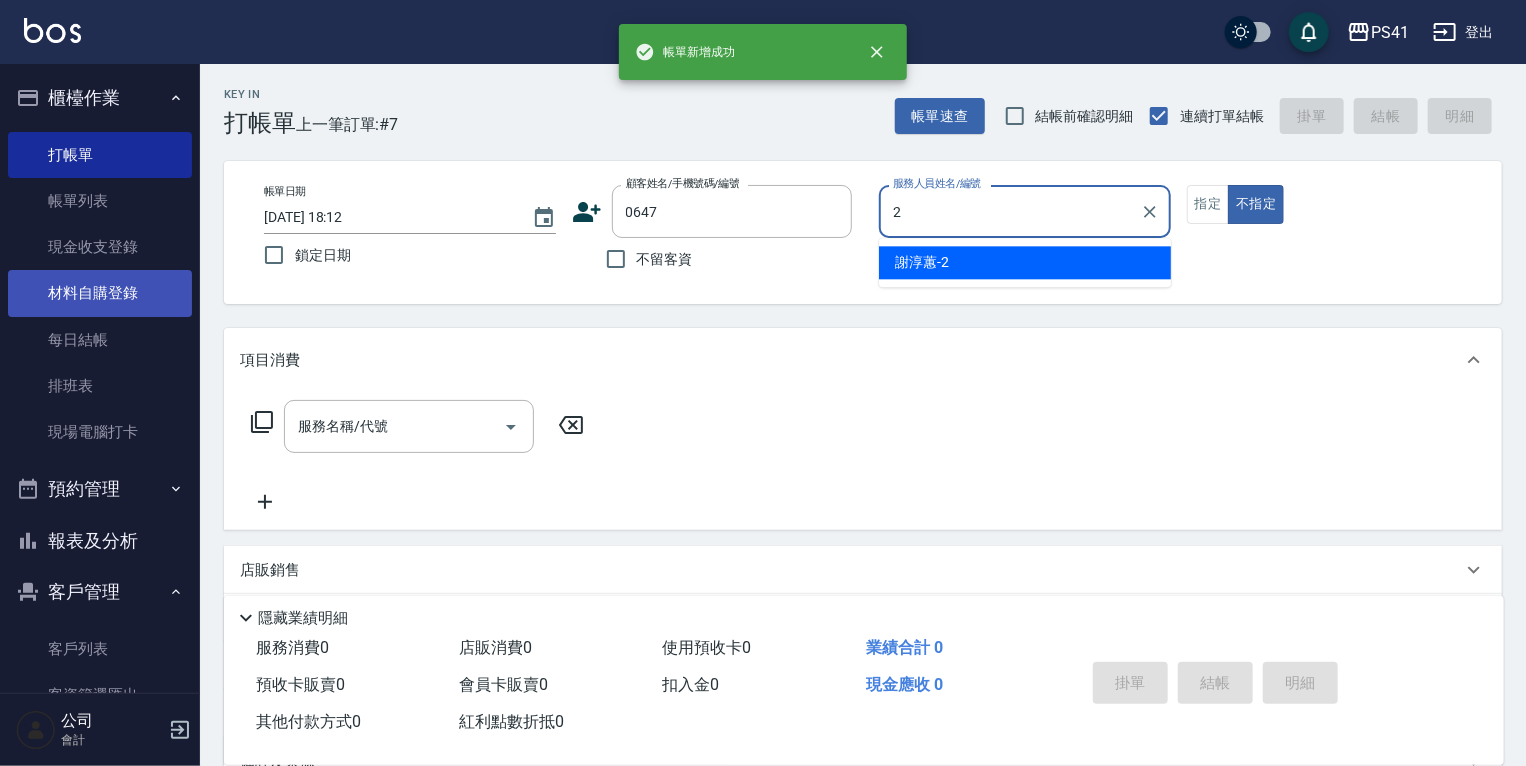 type on "謝淳蕙-2" 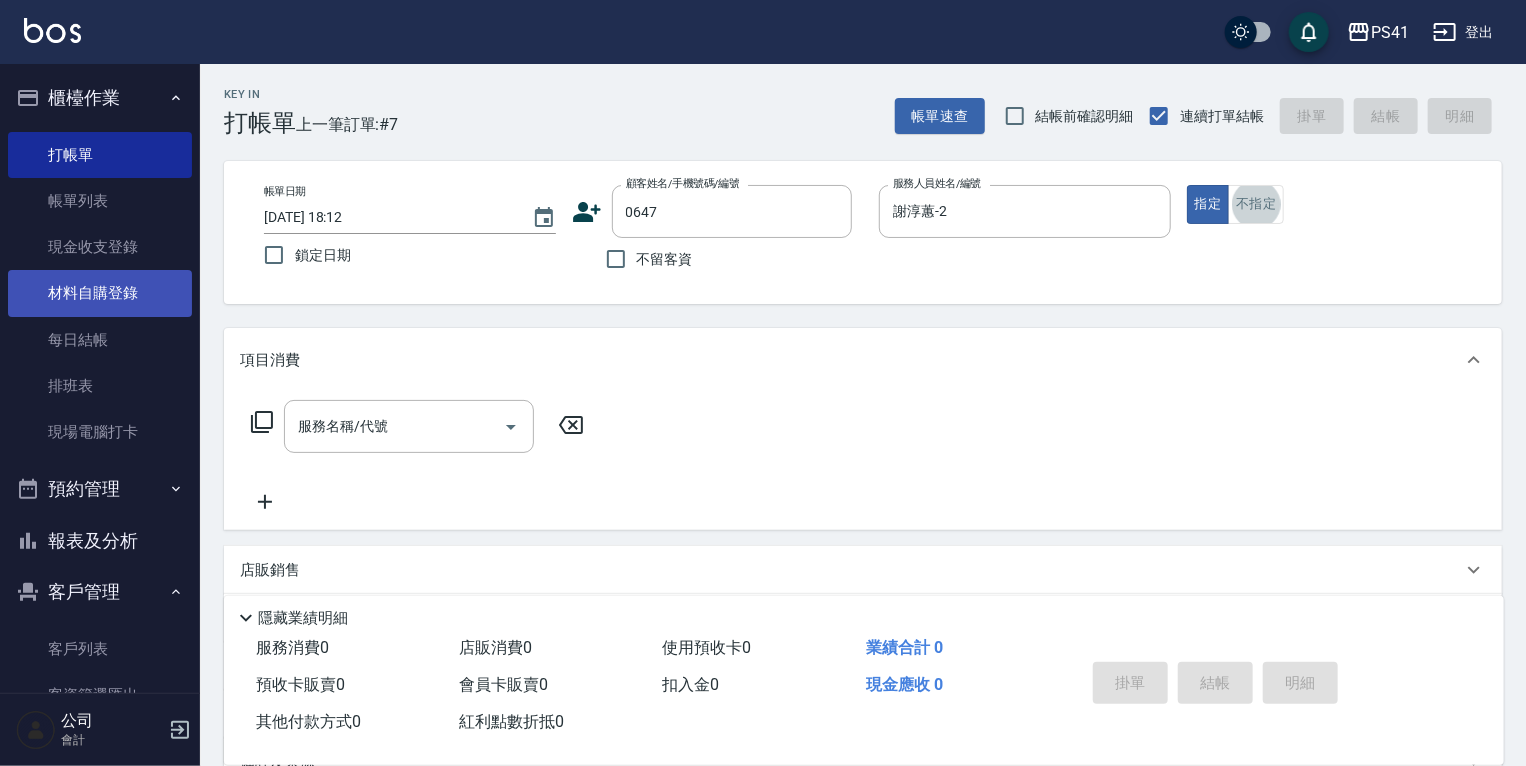 type on "鄭柏瀚/0911233523/0647" 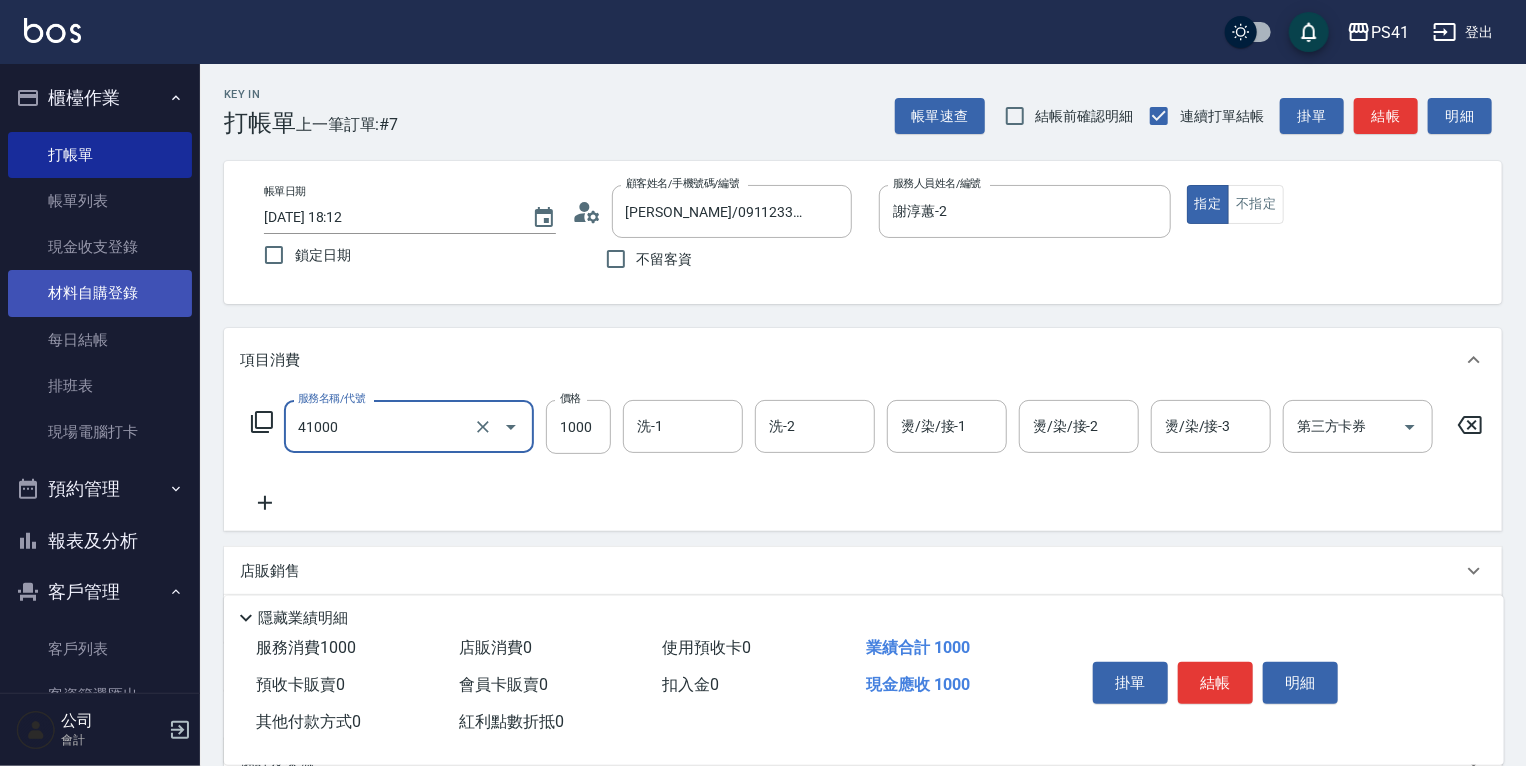 type on "漂髮(41000)" 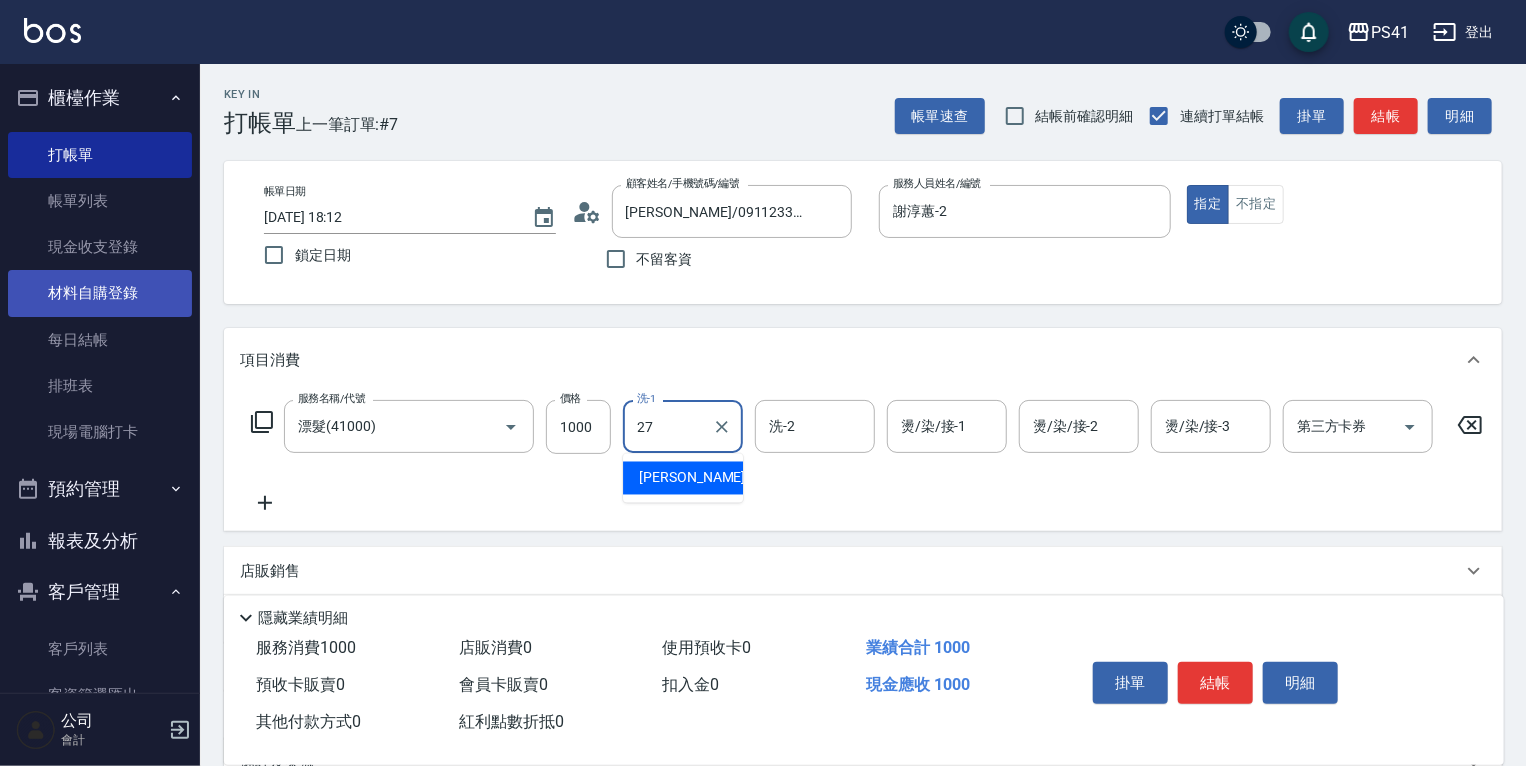 type on "佳佳-27" 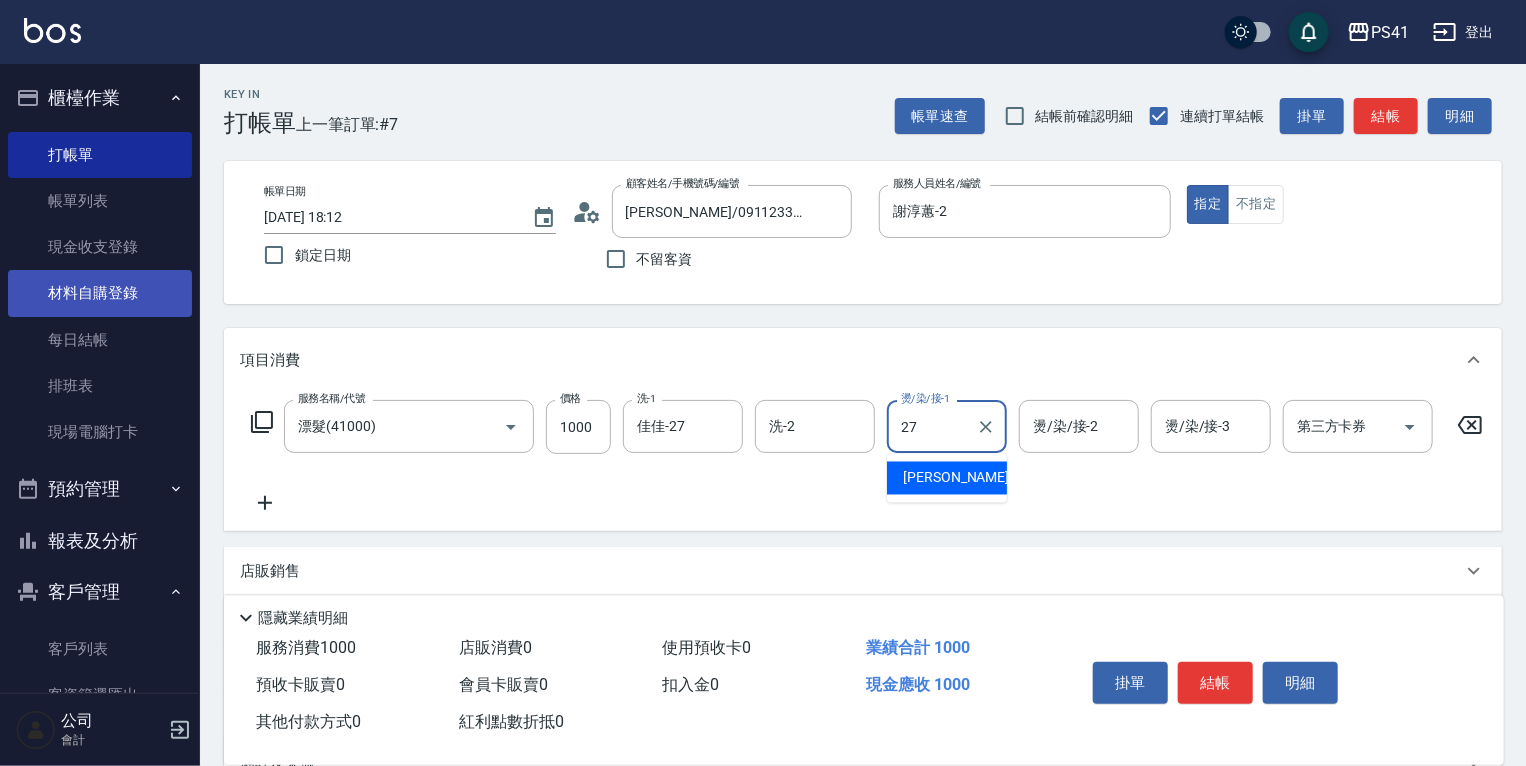 type on "佳佳-27" 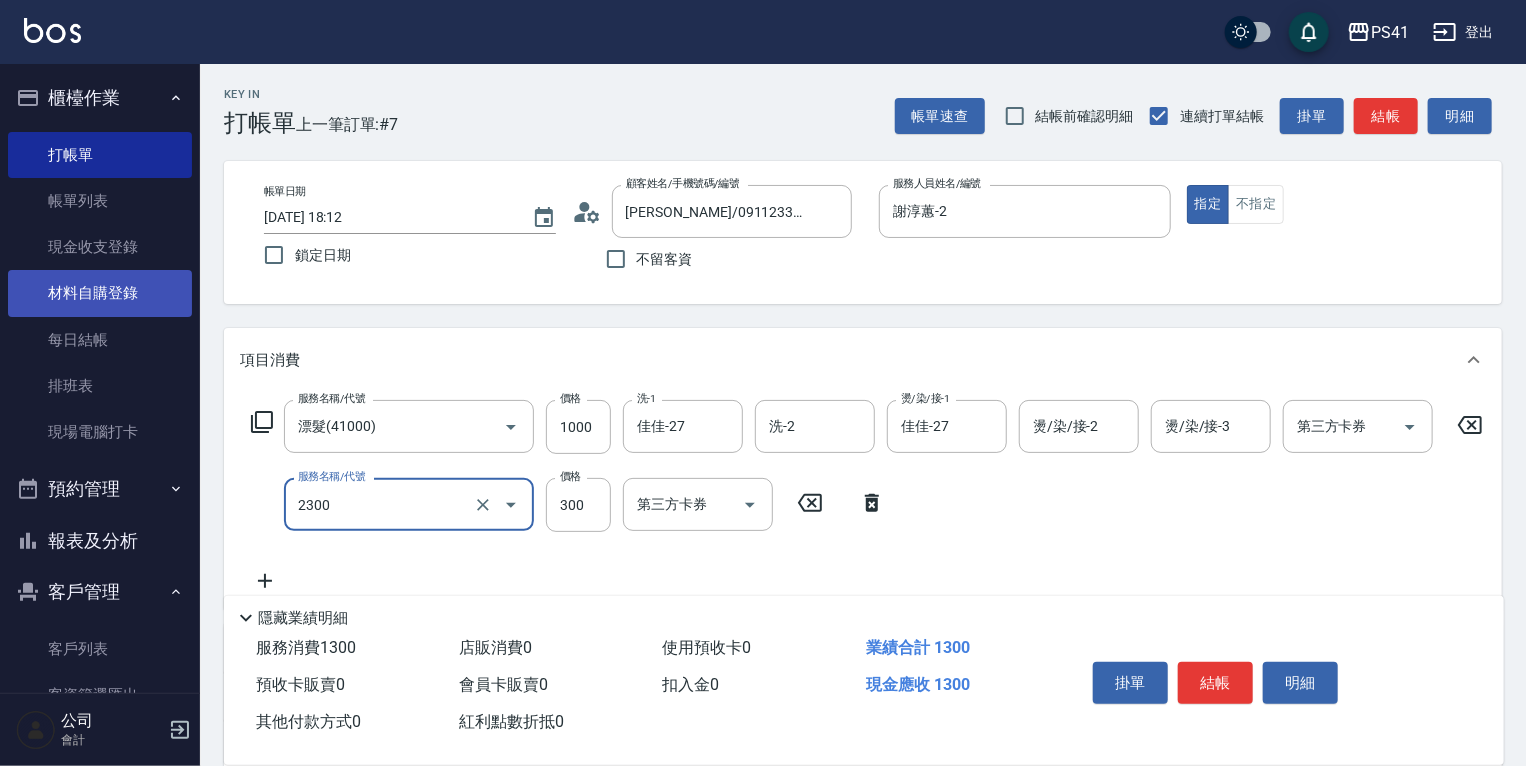 type on "剪髮(2300)" 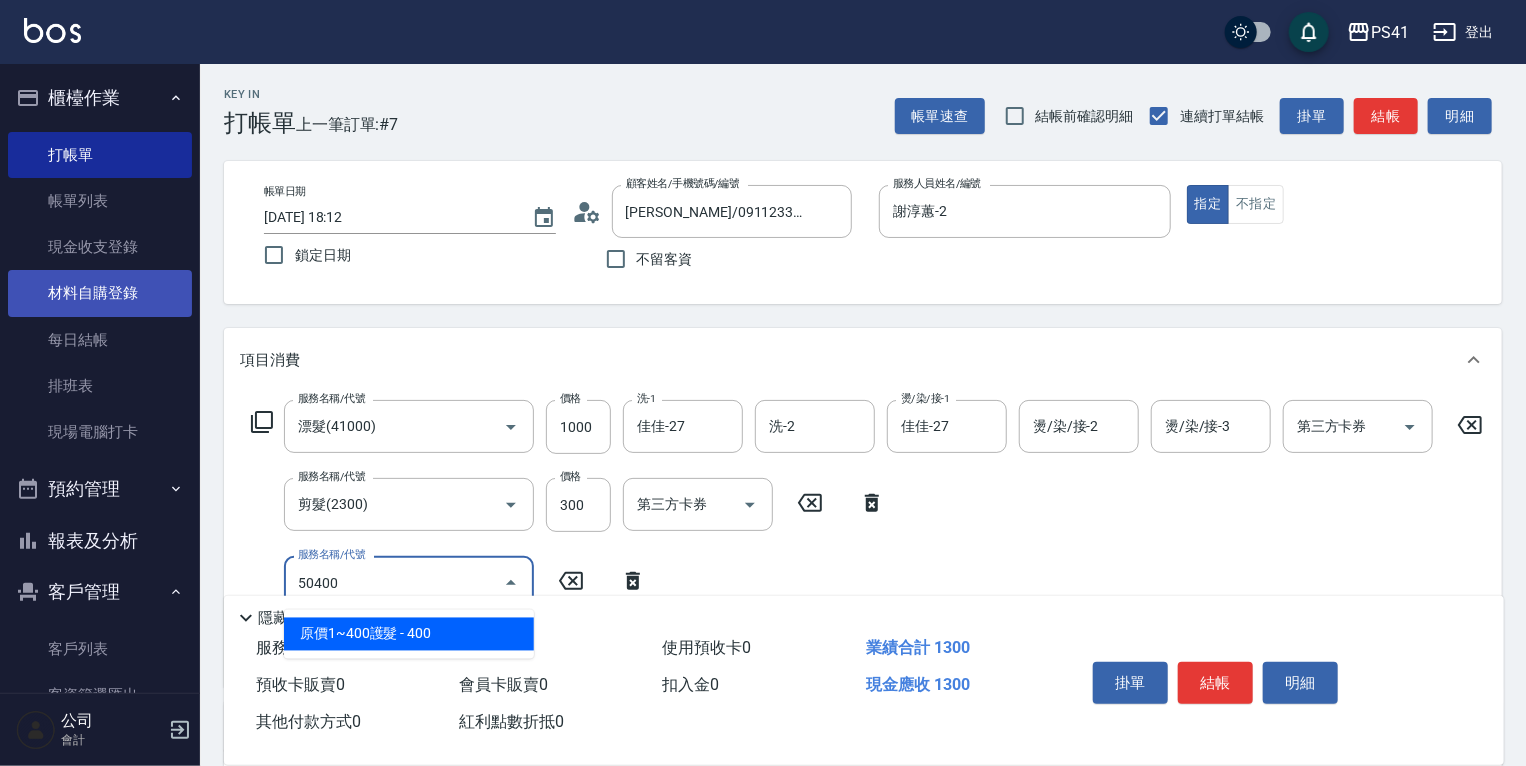 type on "原價1~400護髮(50400)" 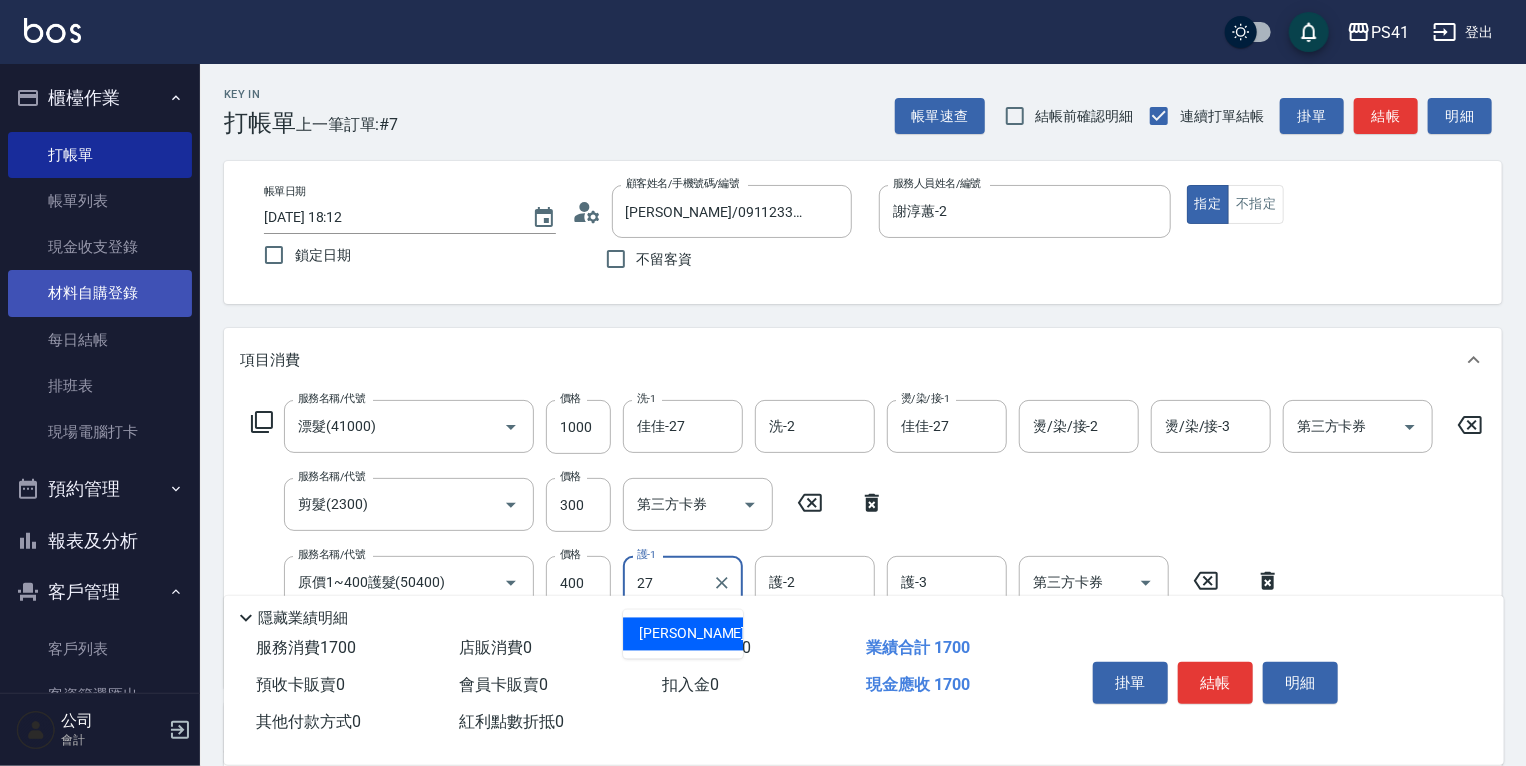 type on "佳佳-27" 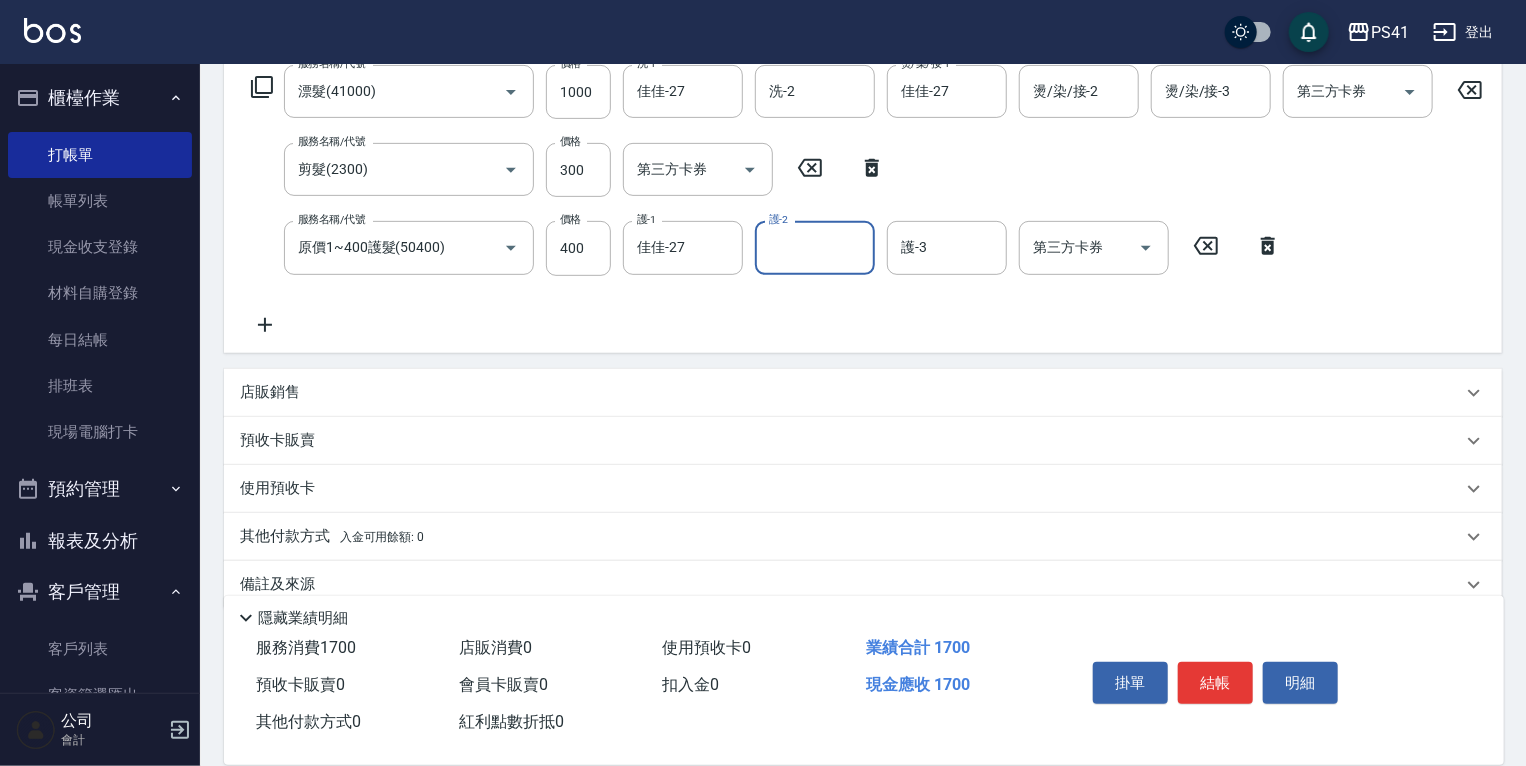 scroll, scrollTop: 379, scrollLeft: 0, axis: vertical 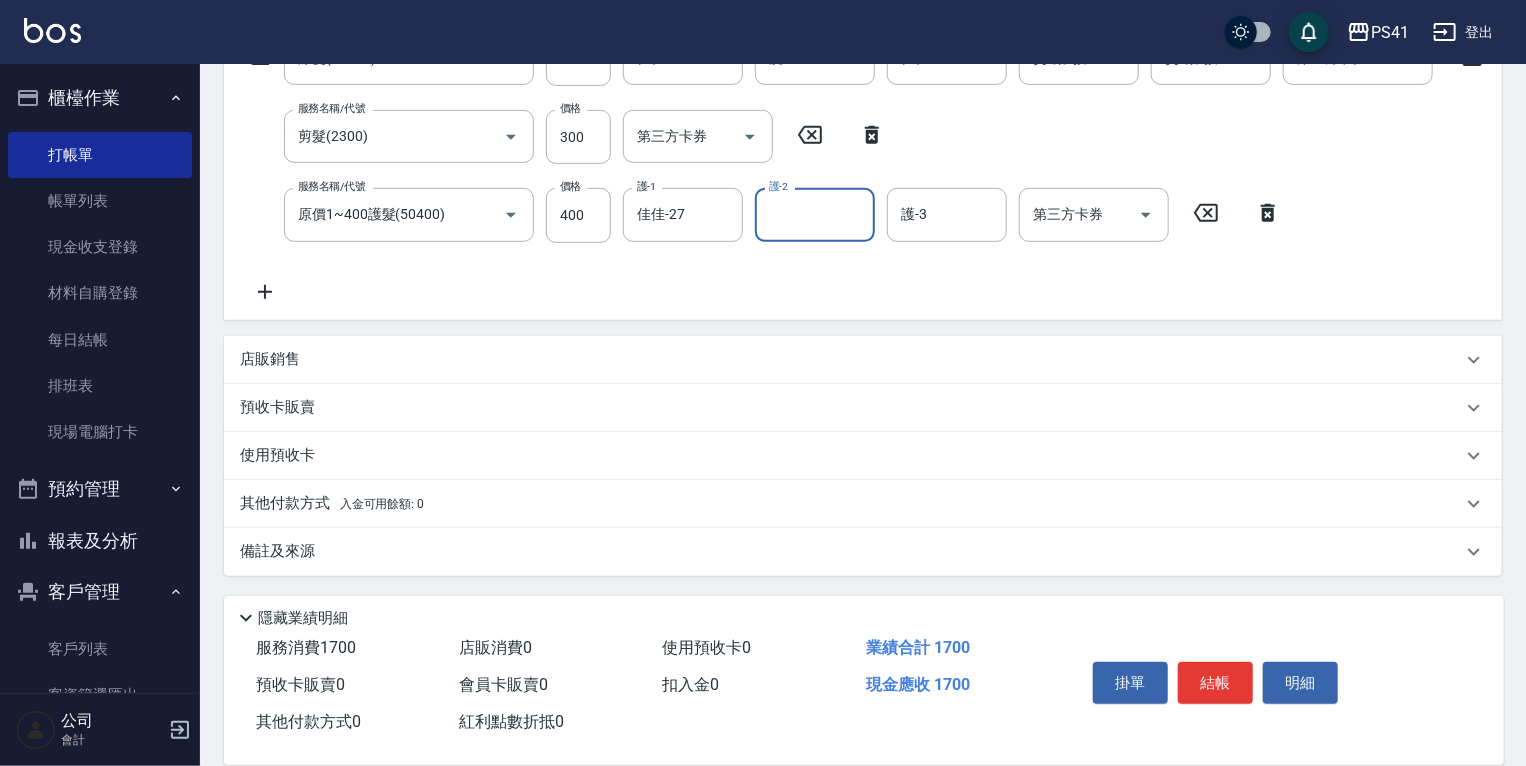 click on "其他付款方式 入金可用餘額: 0" at bounding box center [851, 504] 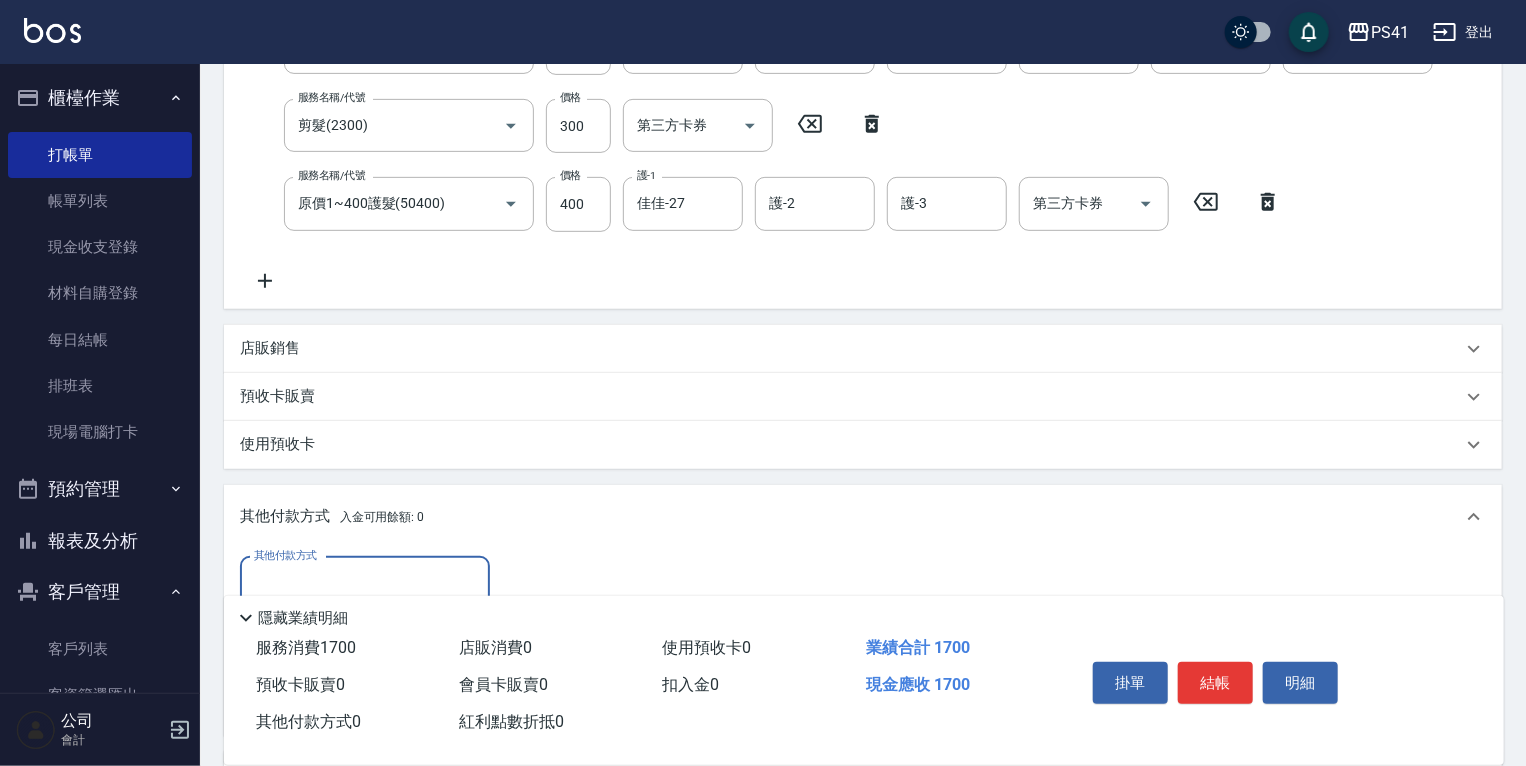 scroll, scrollTop: 456, scrollLeft: 0, axis: vertical 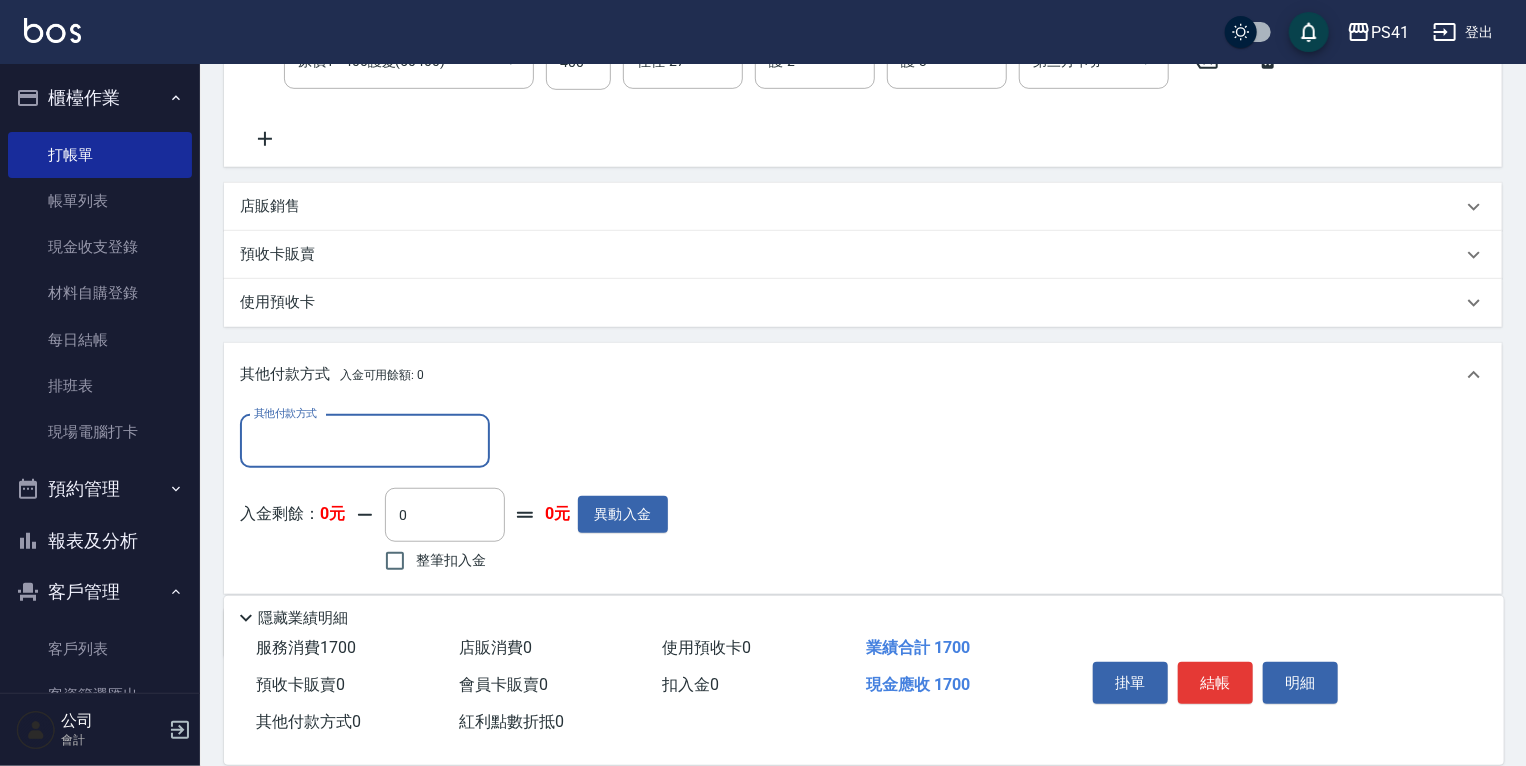click on "其他付款方式" at bounding box center (365, 441) 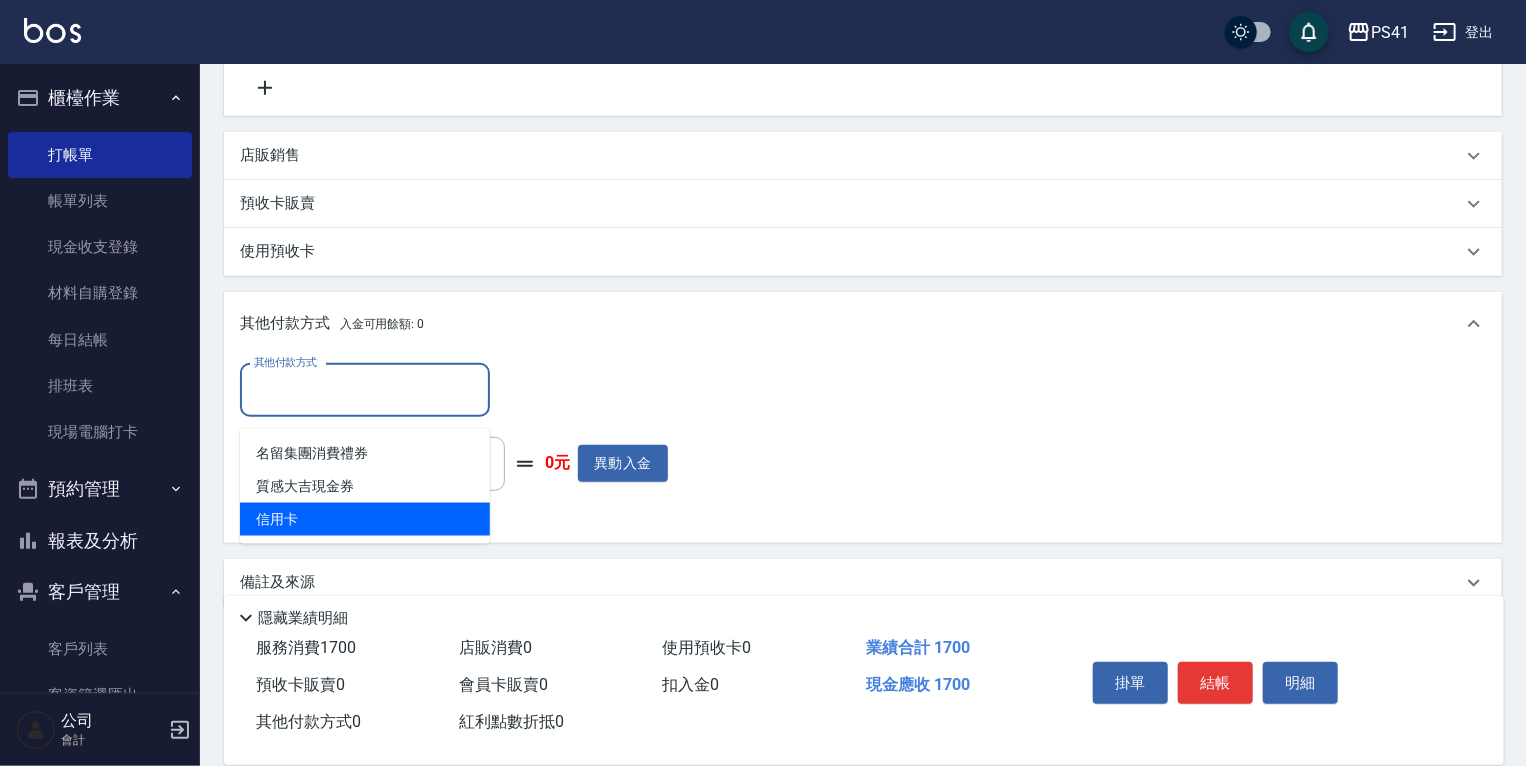 scroll, scrollTop: 601, scrollLeft: 0, axis: vertical 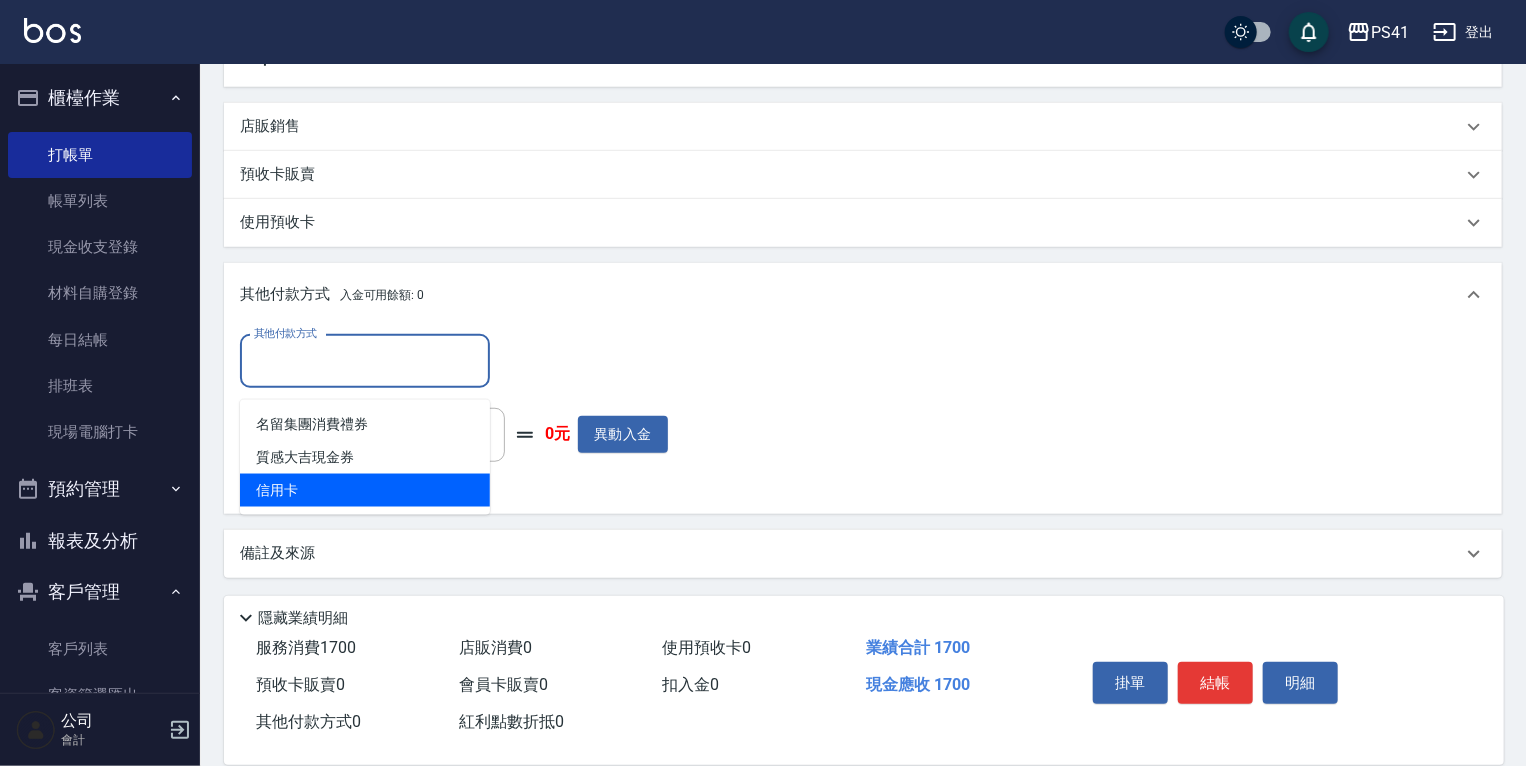 click on "信用卡" at bounding box center (365, 490) 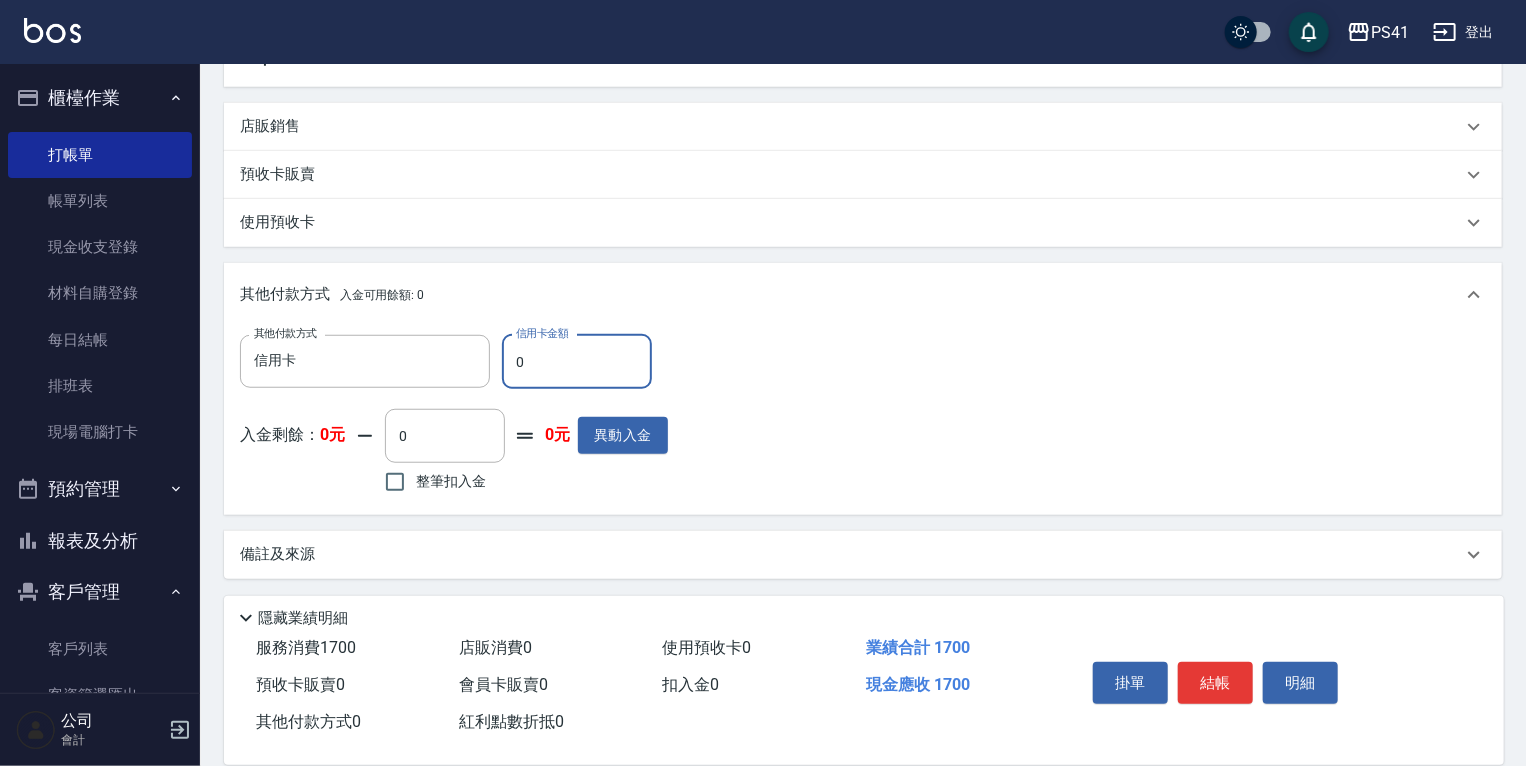 drag, startPoint x: 558, startPoint y: 376, endPoint x: 208, endPoint y: 384, distance: 350.09143 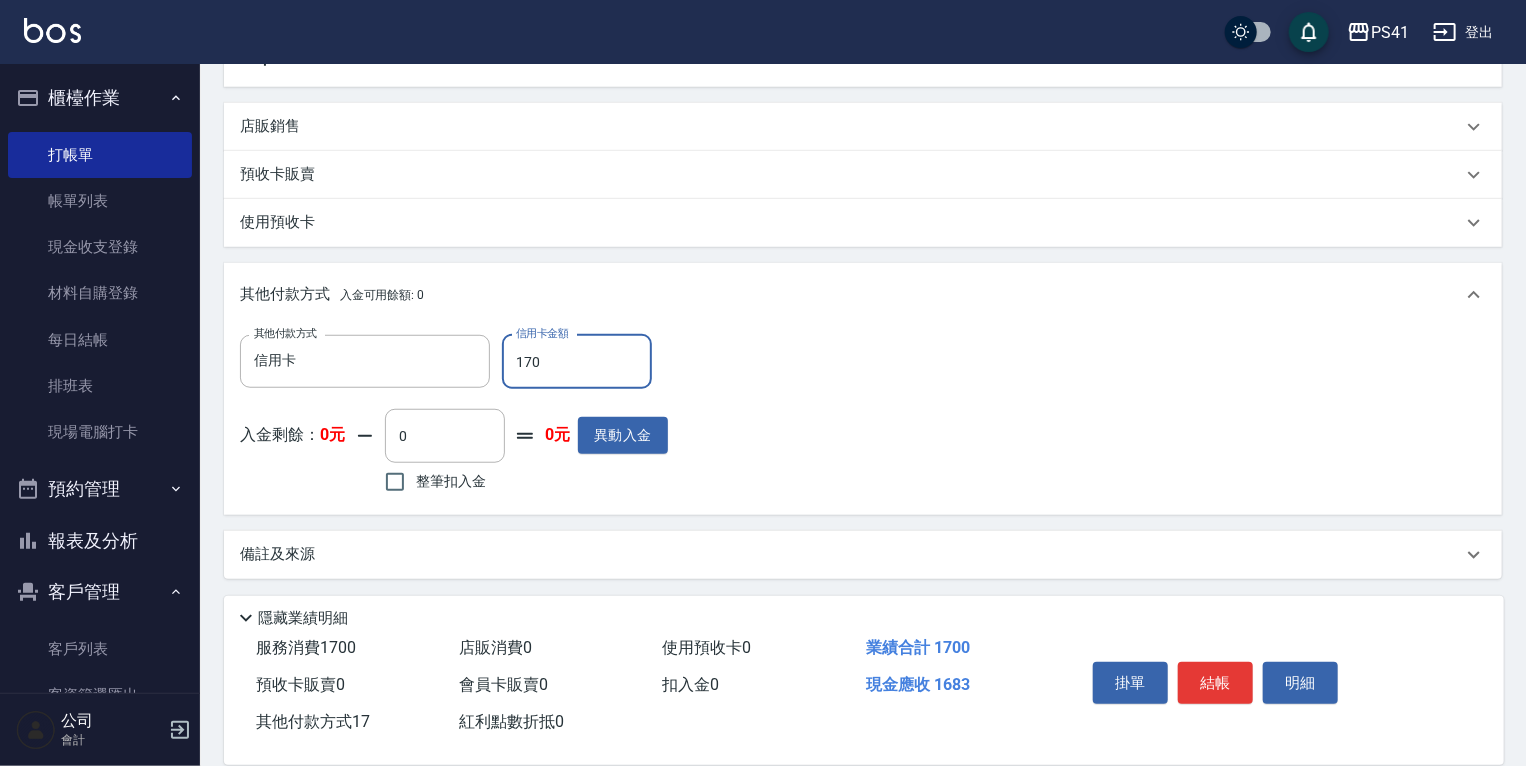 type on "1700" 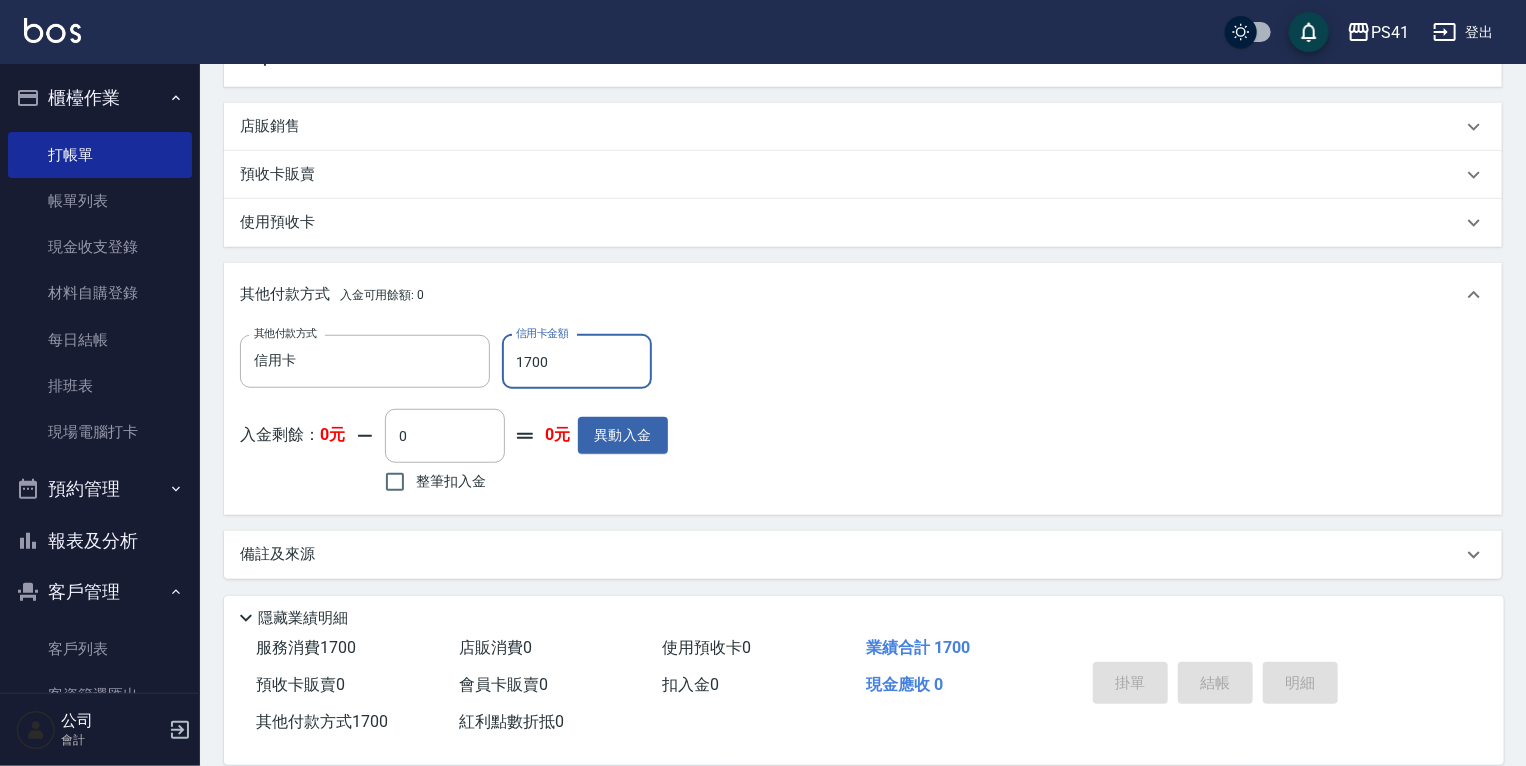 type 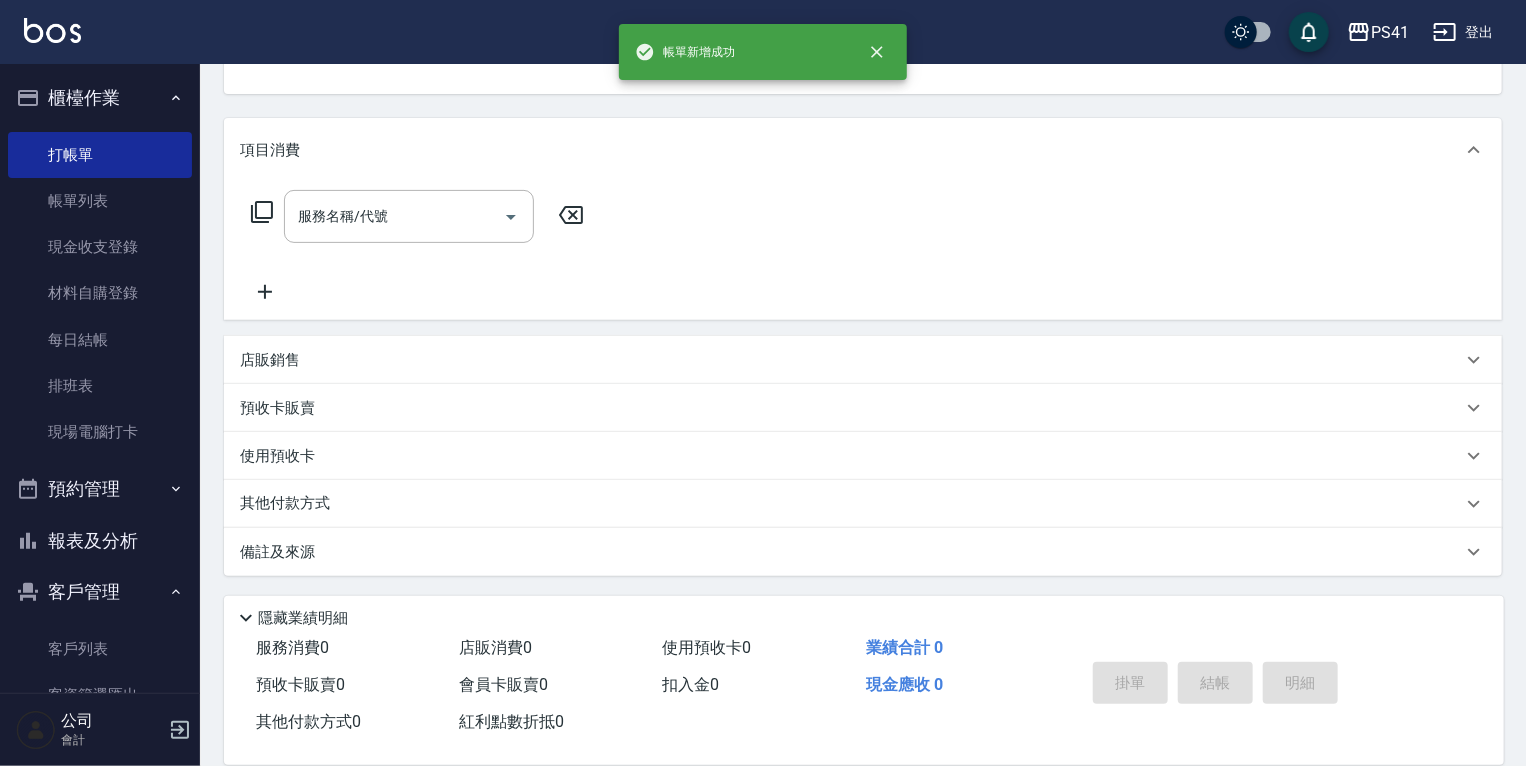 scroll, scrollTop: 0, scrollLeft: 0, axis: both 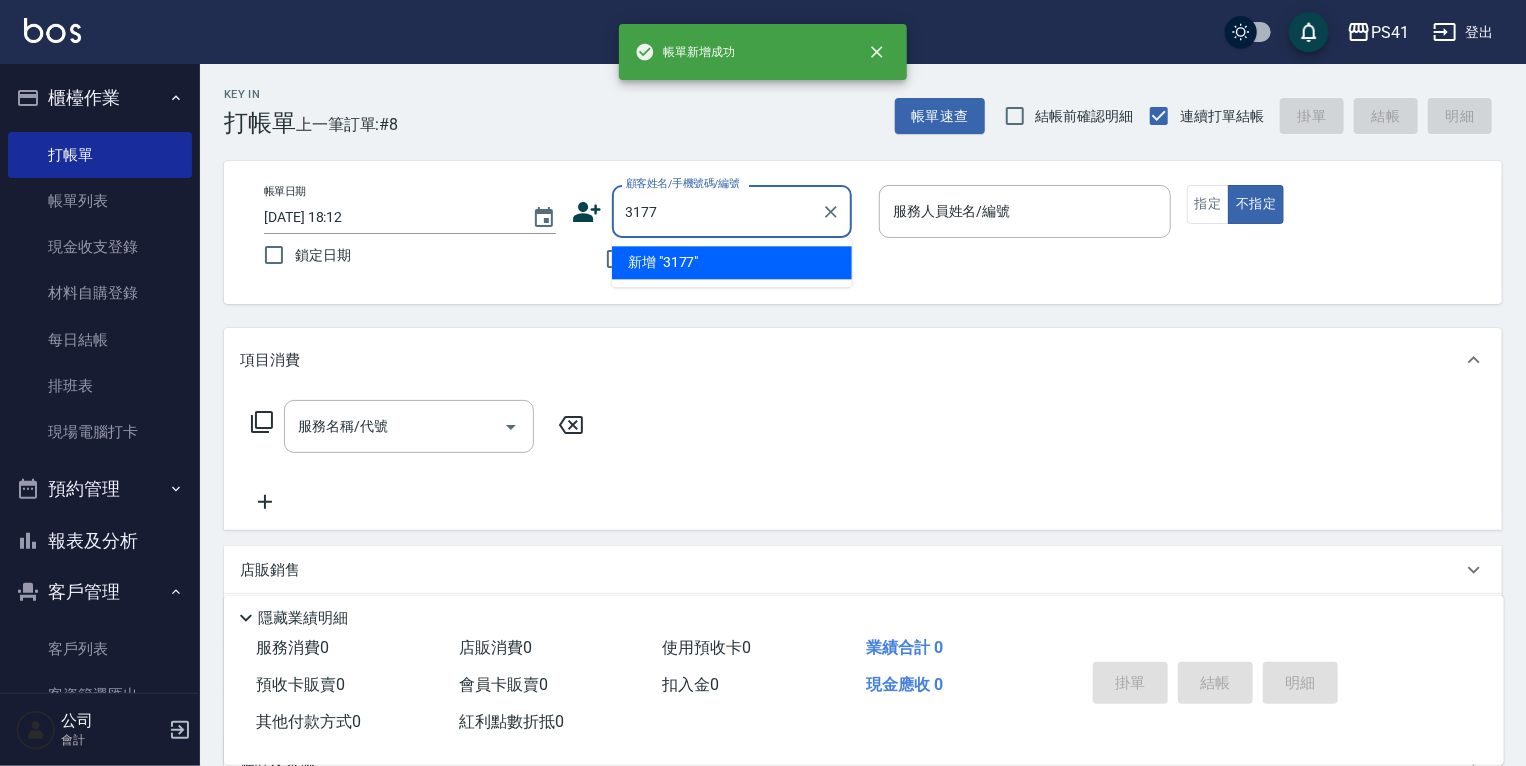 type on "3177" 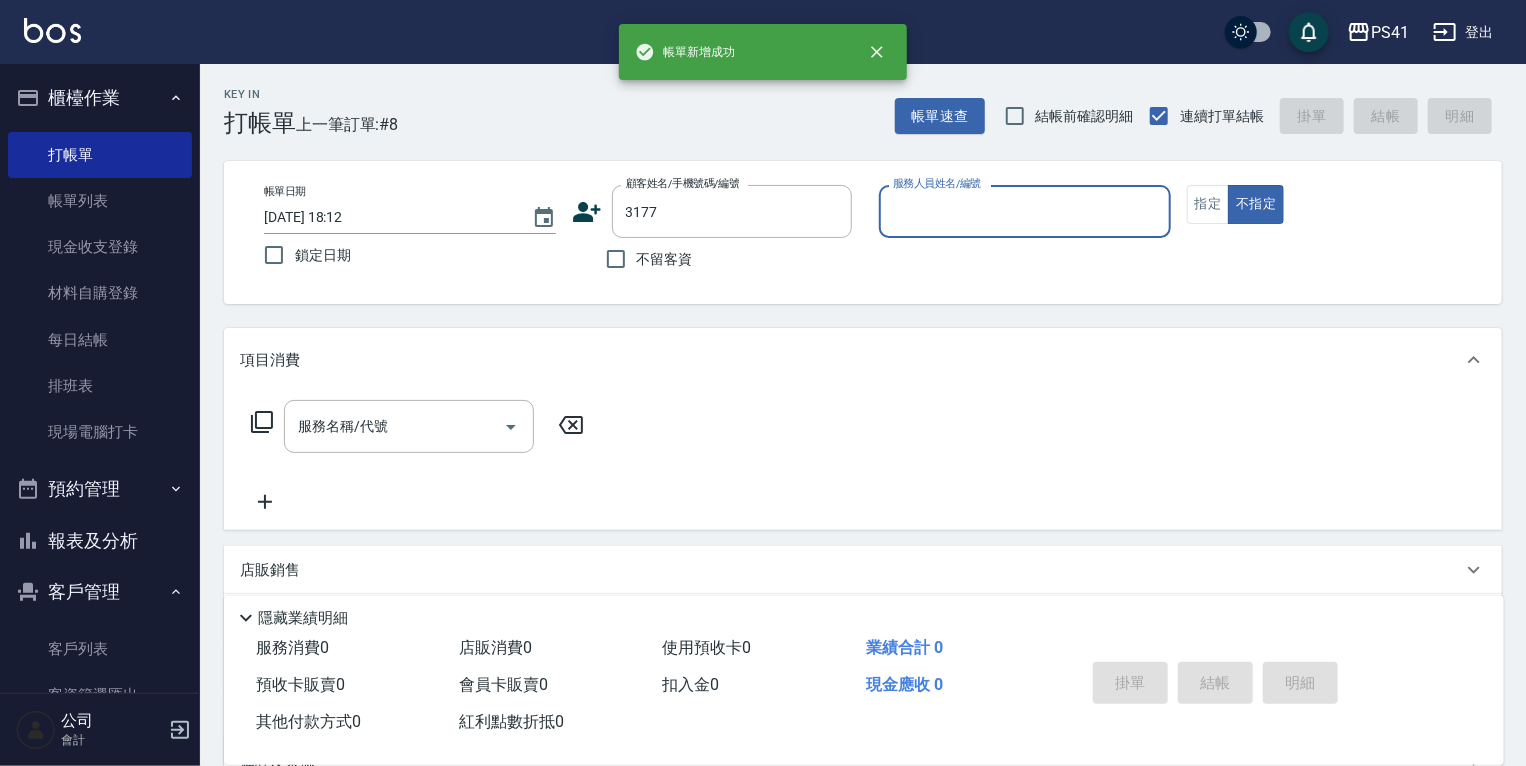 type on "2" 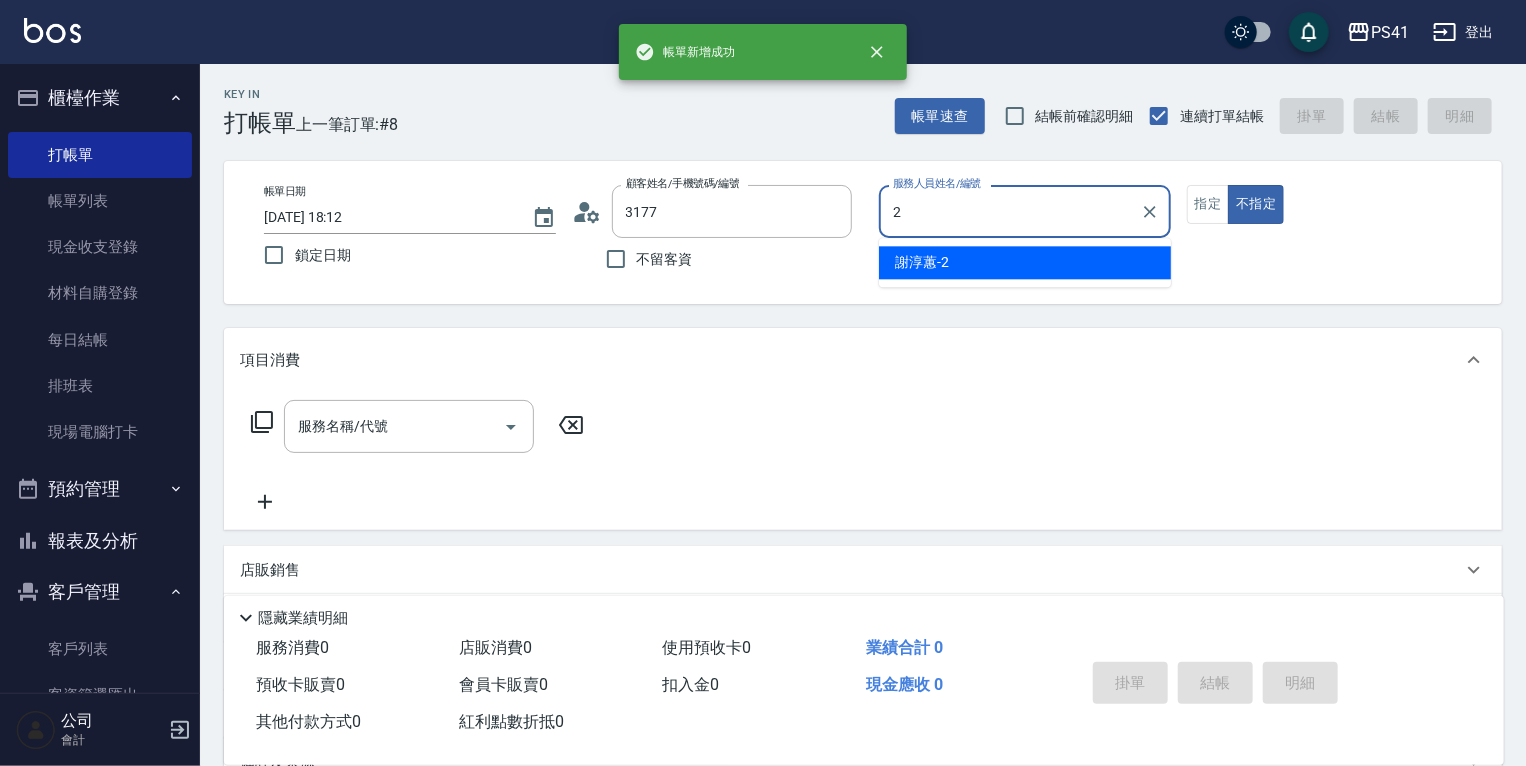 type on "陳柔芩/0988629768/3177" 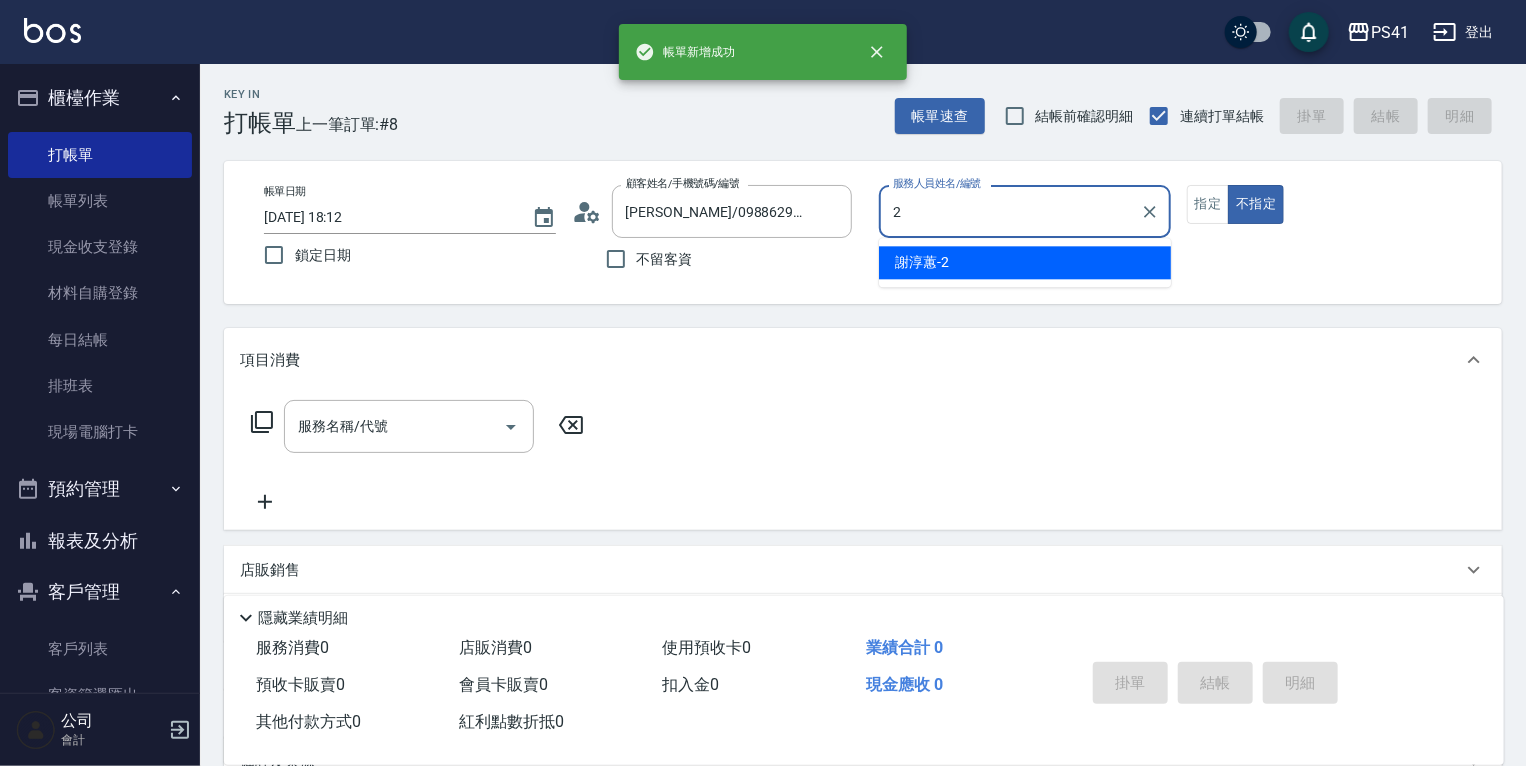 type on "謝淳蕙-2" 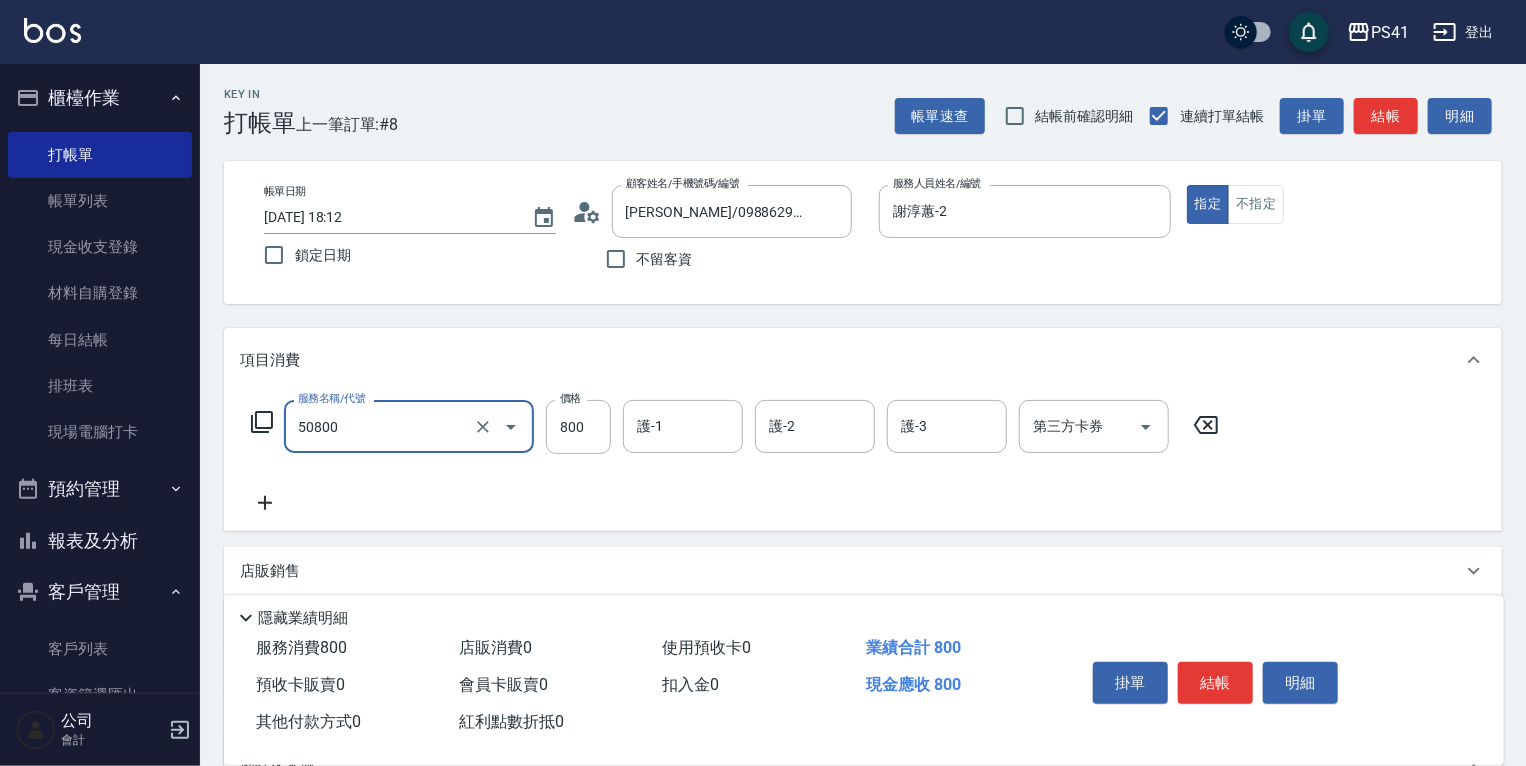 type on "原價401~800護髮(50800)" 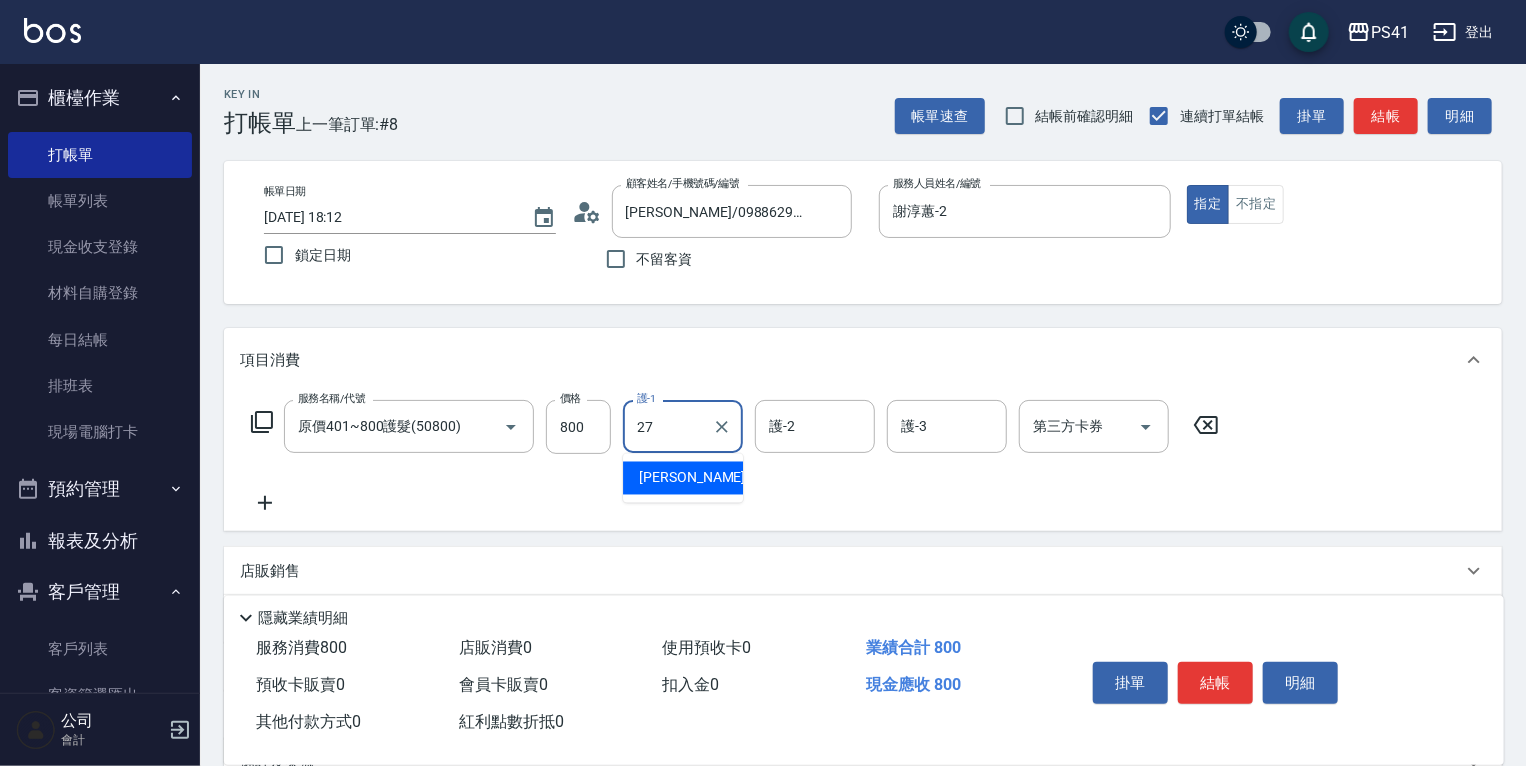 type on "佳佳-27" 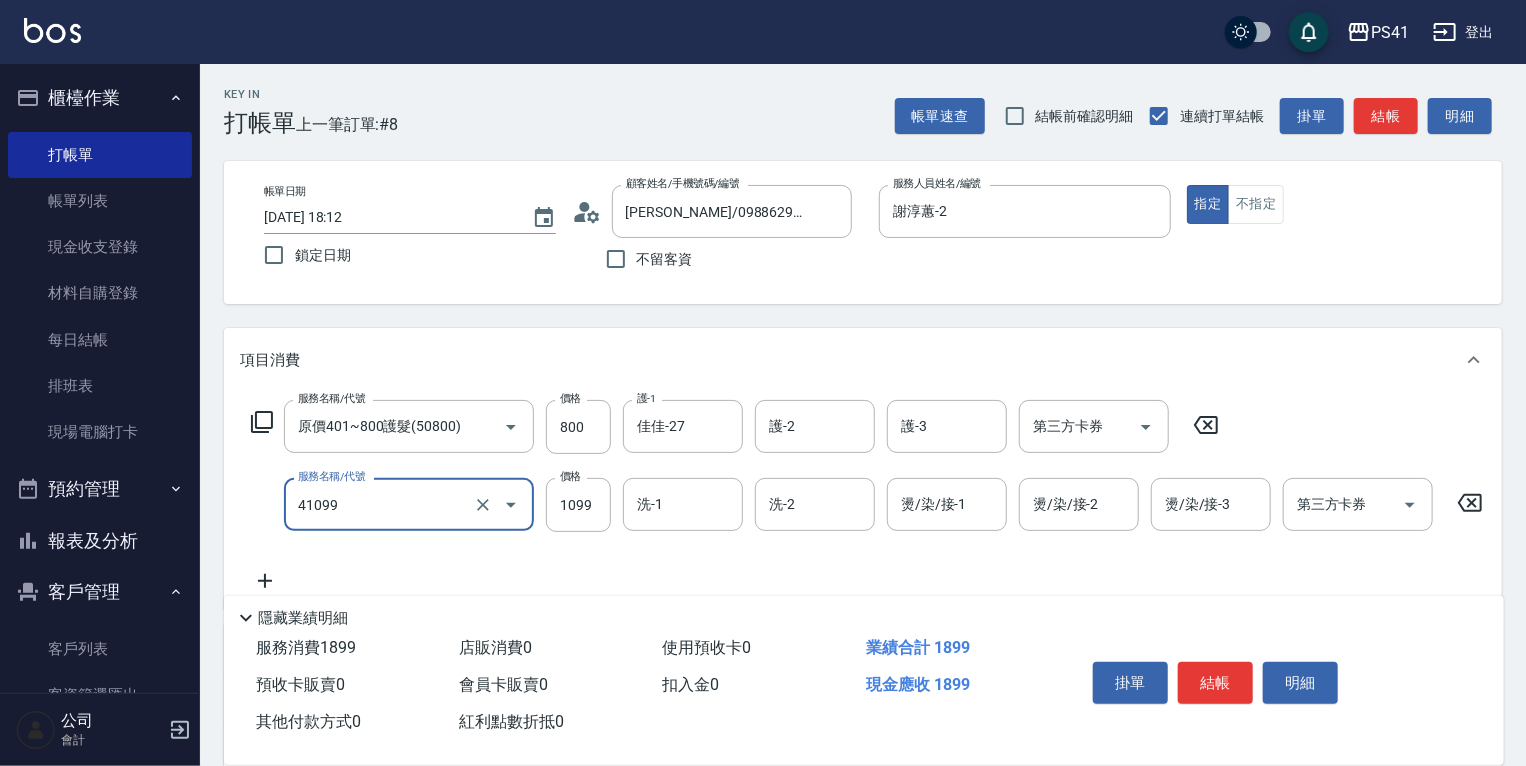 type on "公司活動/早鳥(41099)" 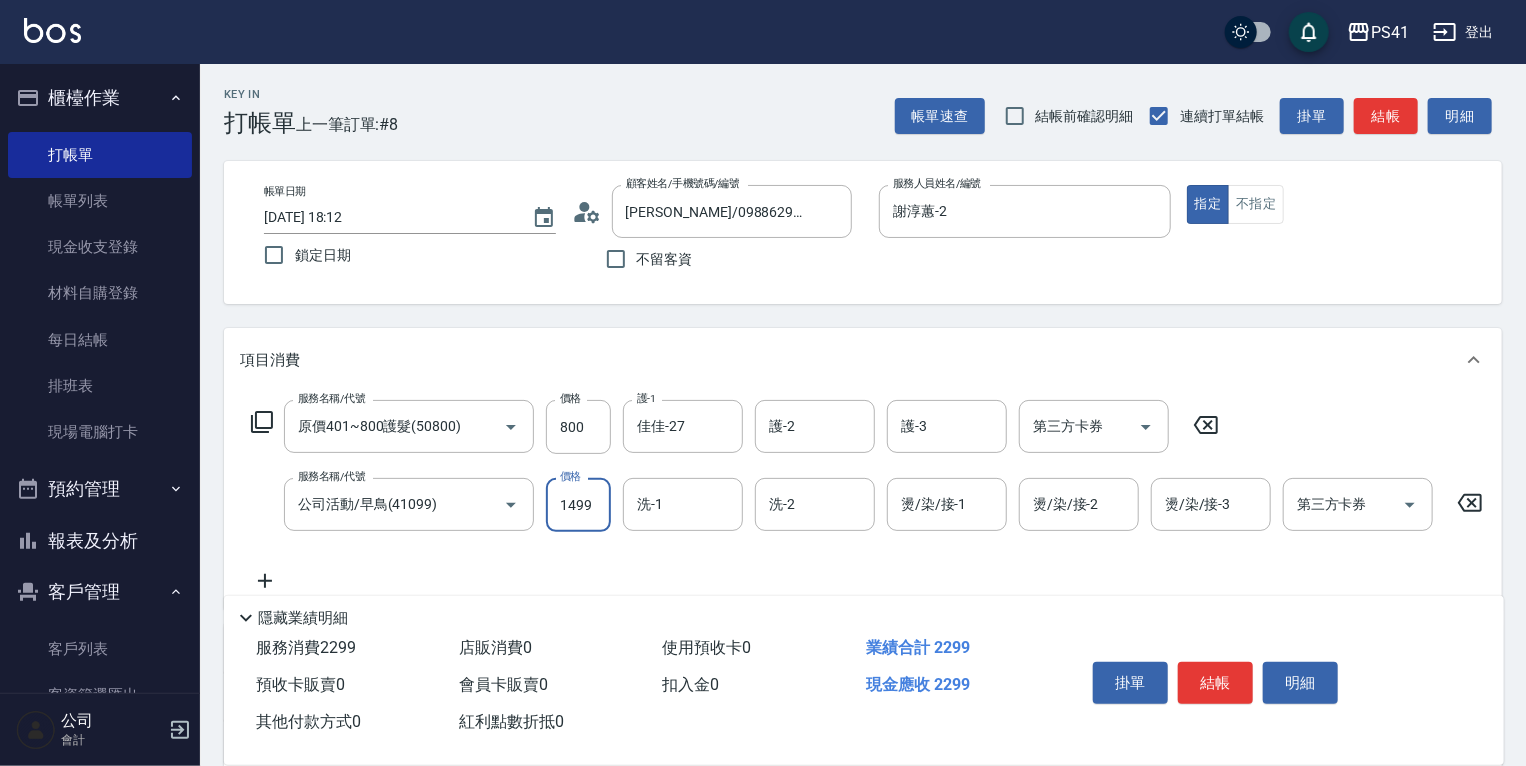 type on "1499" 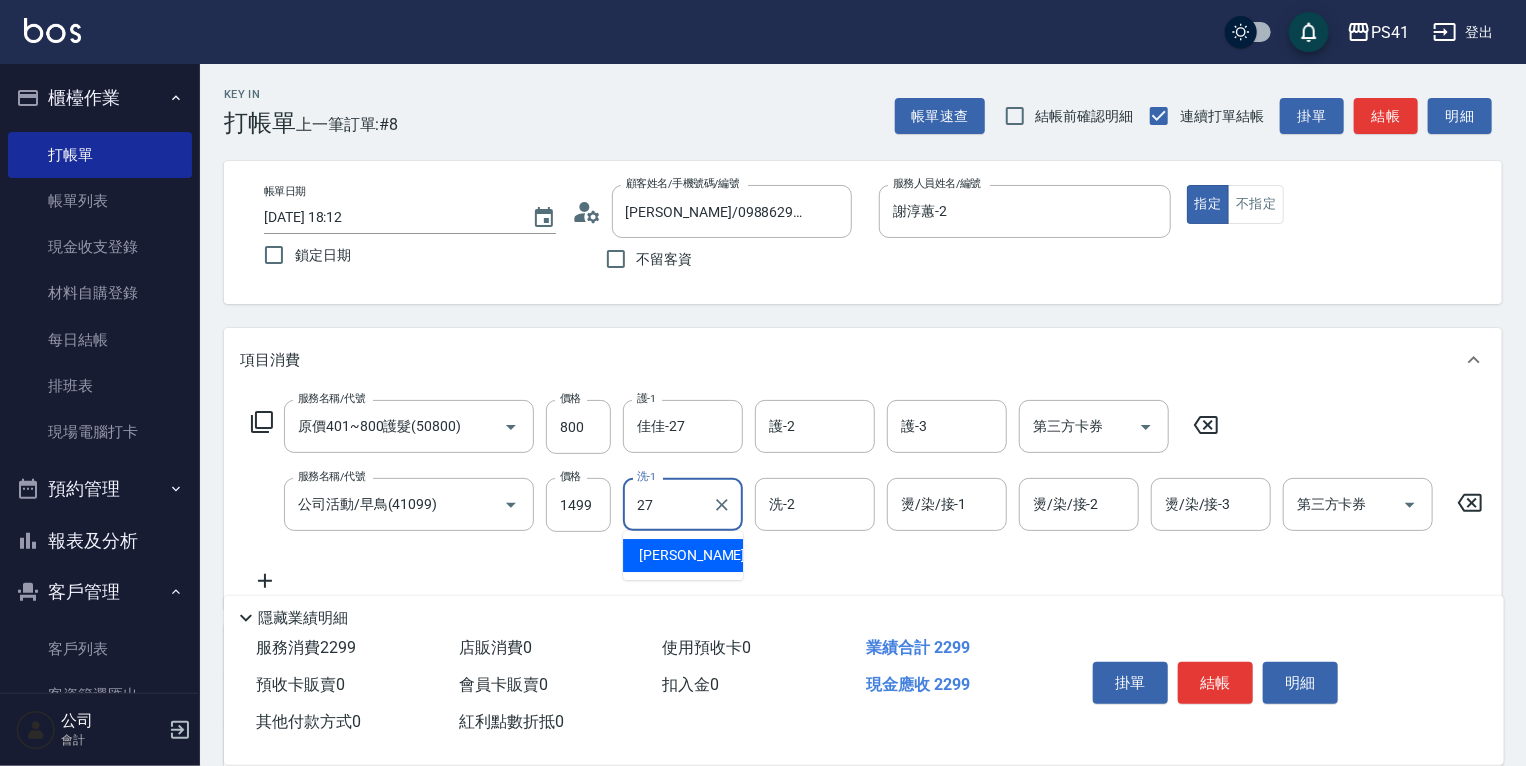 type on "佳佳-27" 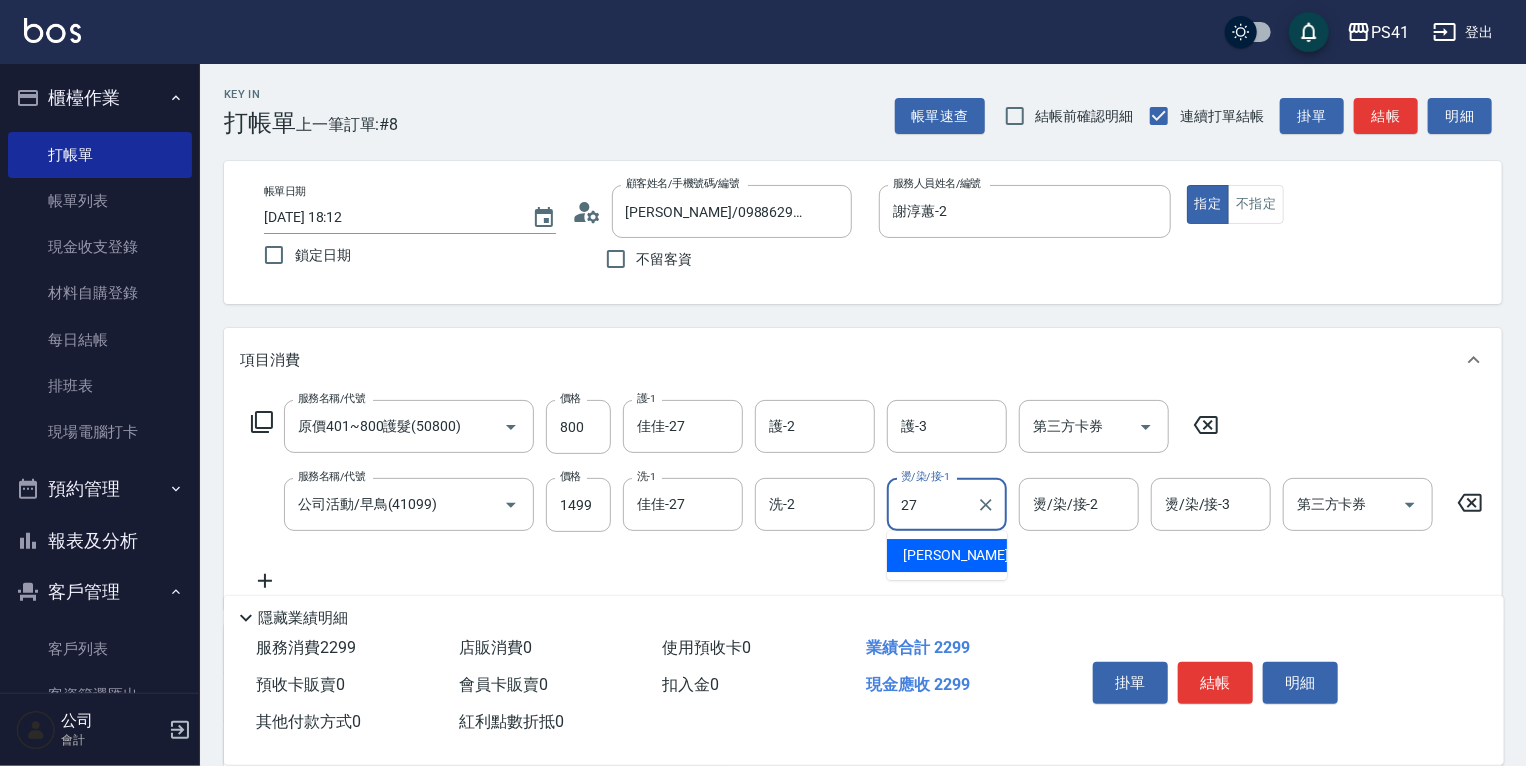 type on "佳佳-27" 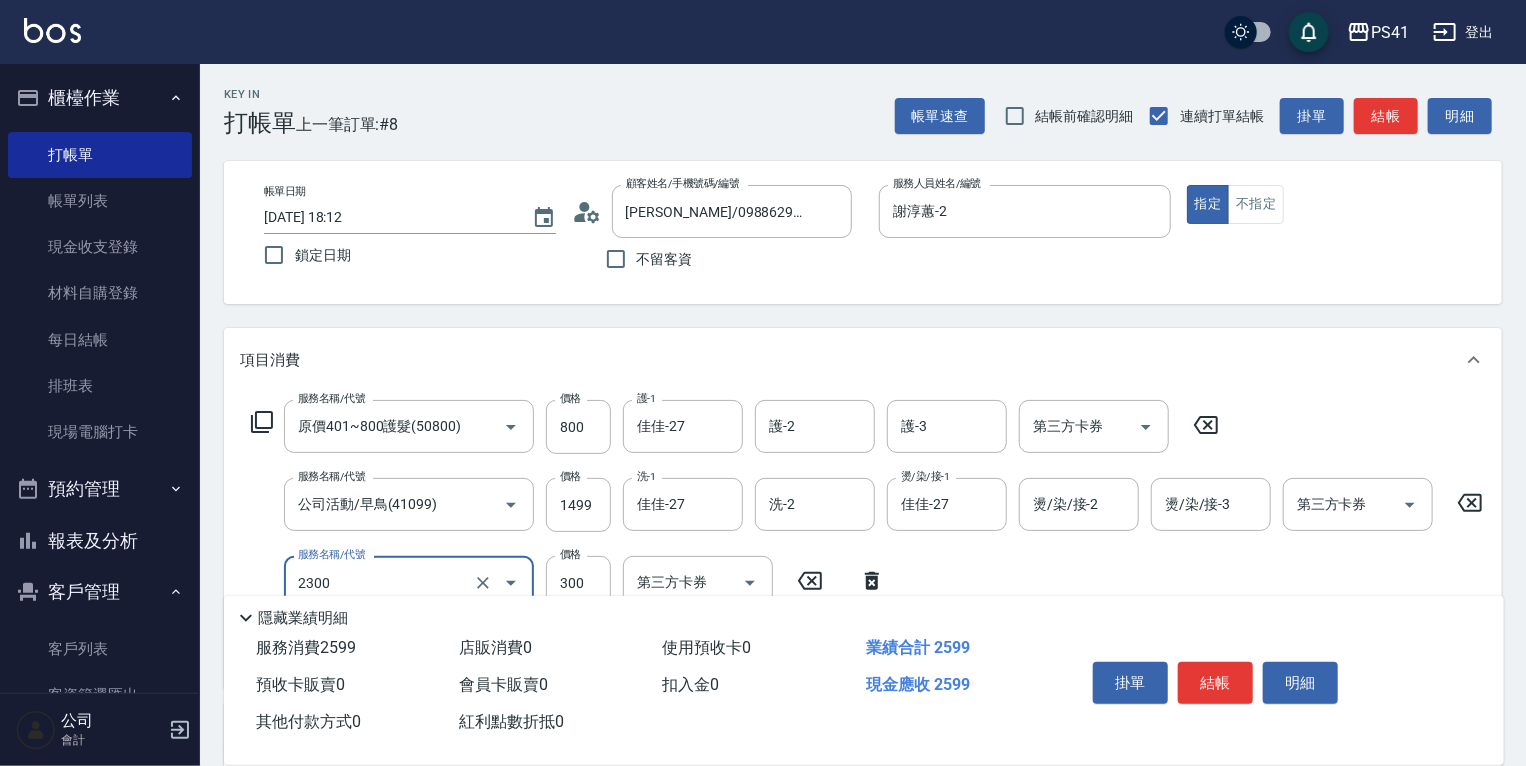 type on "剪髮(2300)" 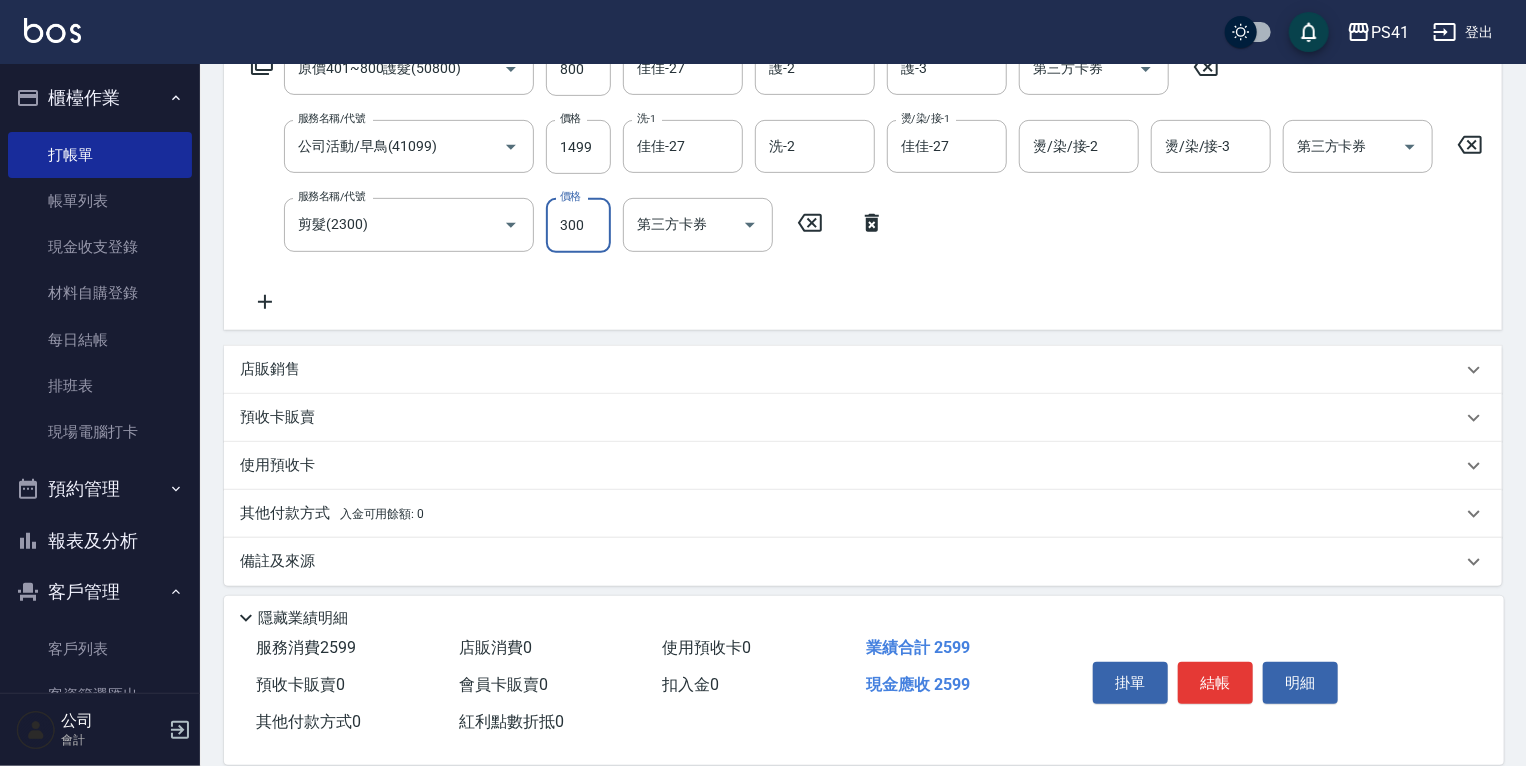 scroll, scrollTop: 379, scrollLeft: 0, axis: vertical 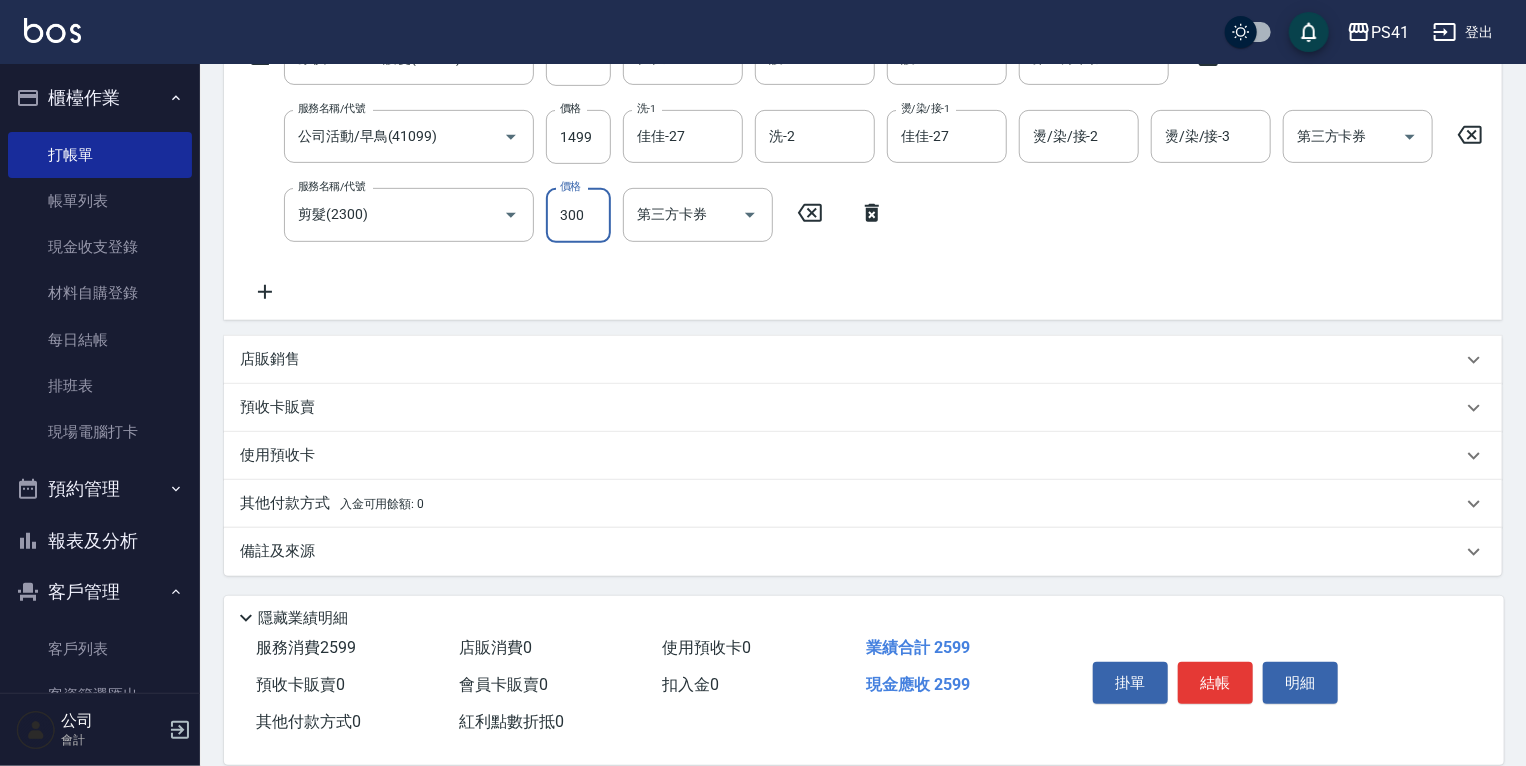 click on "入金可用餘額: 0" at bounding box center (382, 504) 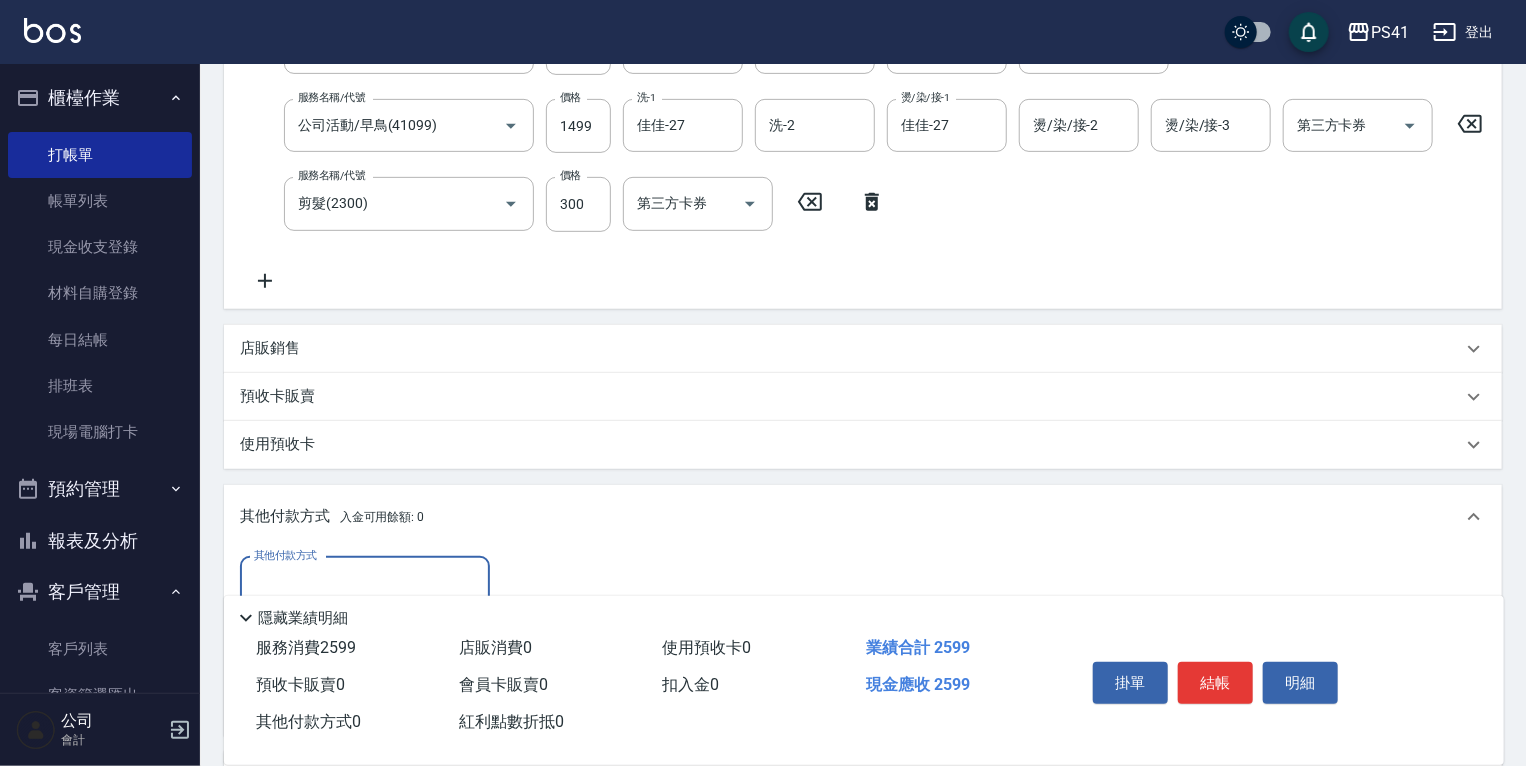 scroll, scrollTop: 34, scrollLeft: 0, axis: vertical 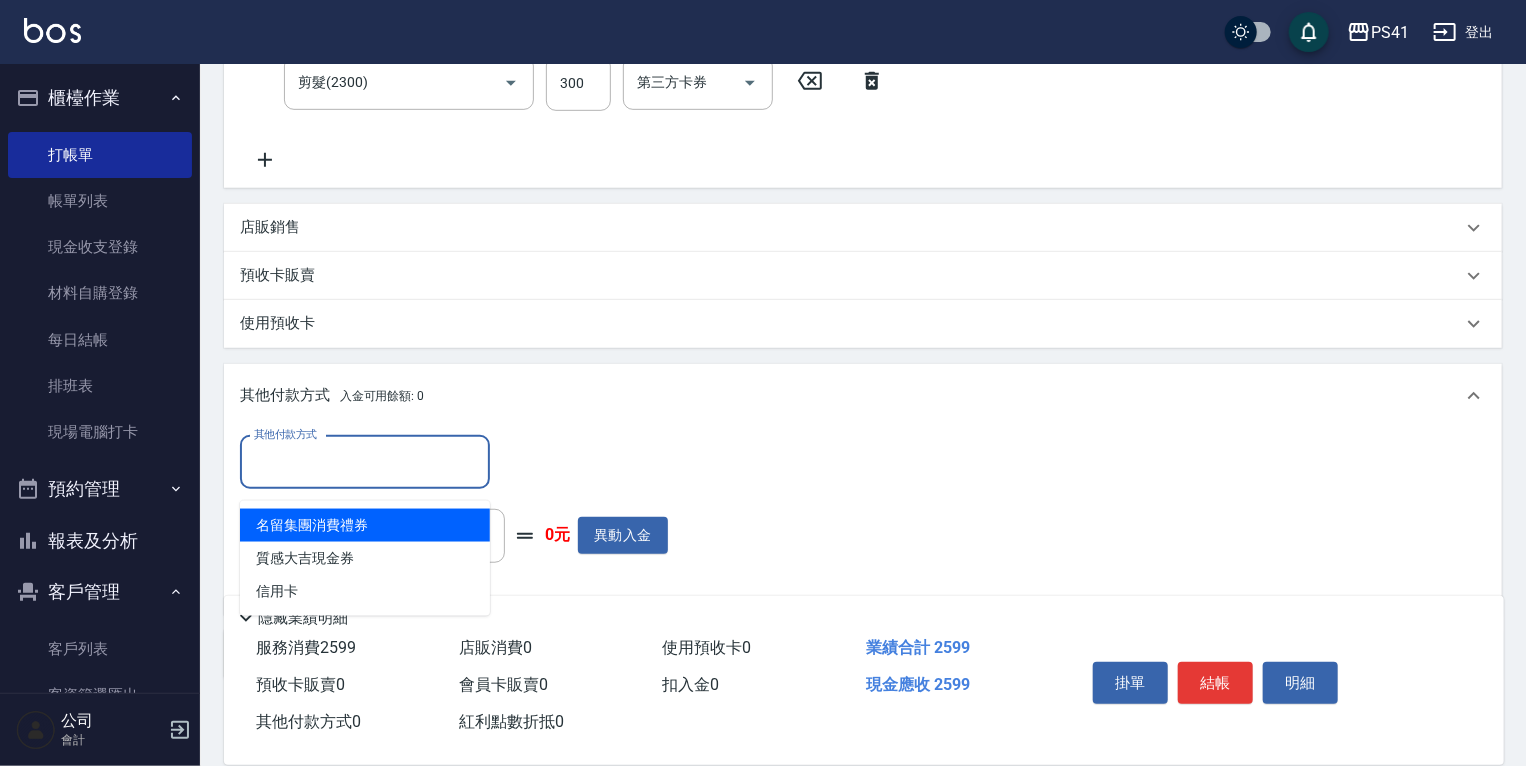 drag, startPoint x: 439, startPoint y: 476, endPoint x: 431, endPoint y: 528, distance: 52.611786 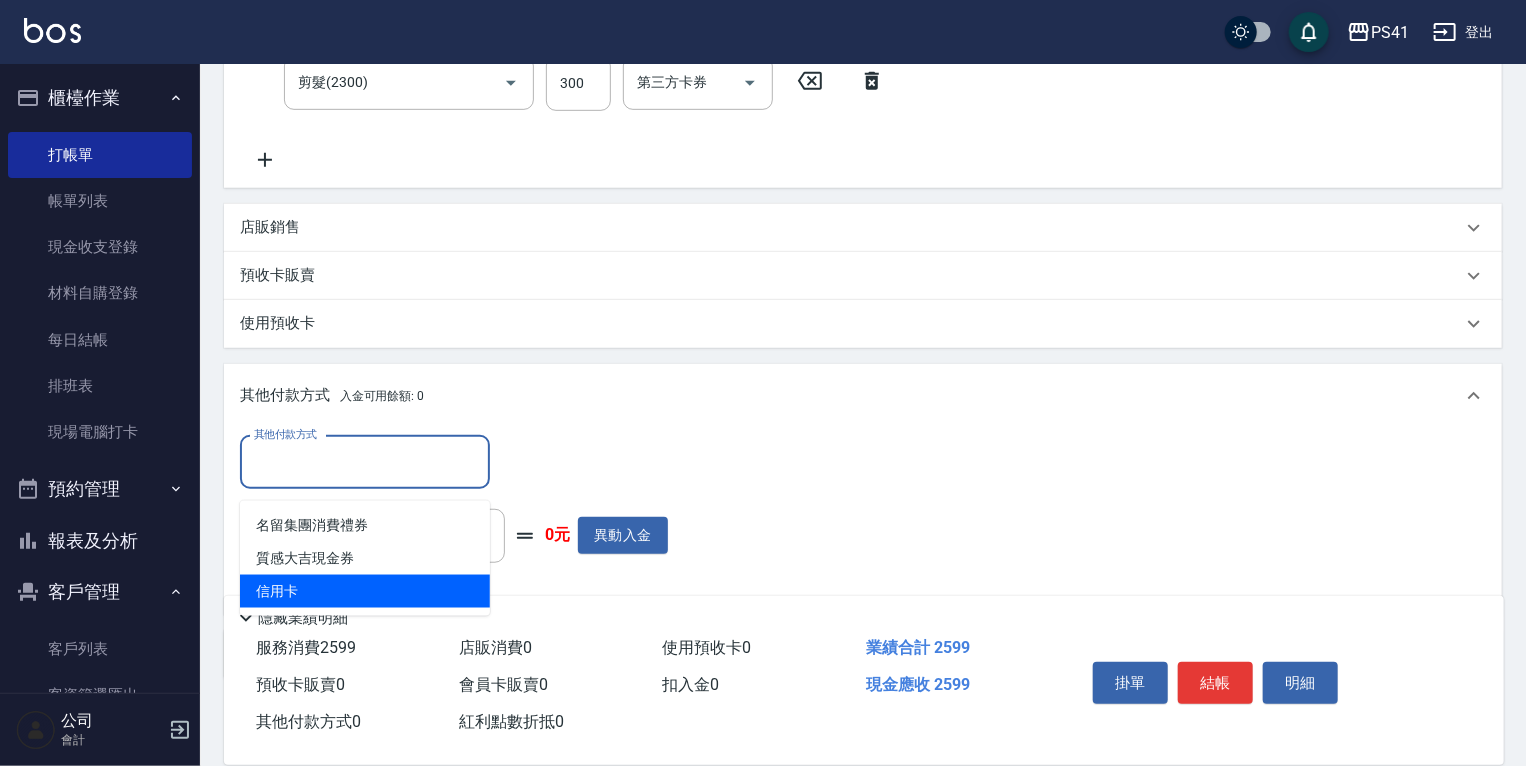 drag, startPoint x: 410, startPoint y: 583, endPoint x: 576, endPoint y: 502, distance: 184.70787 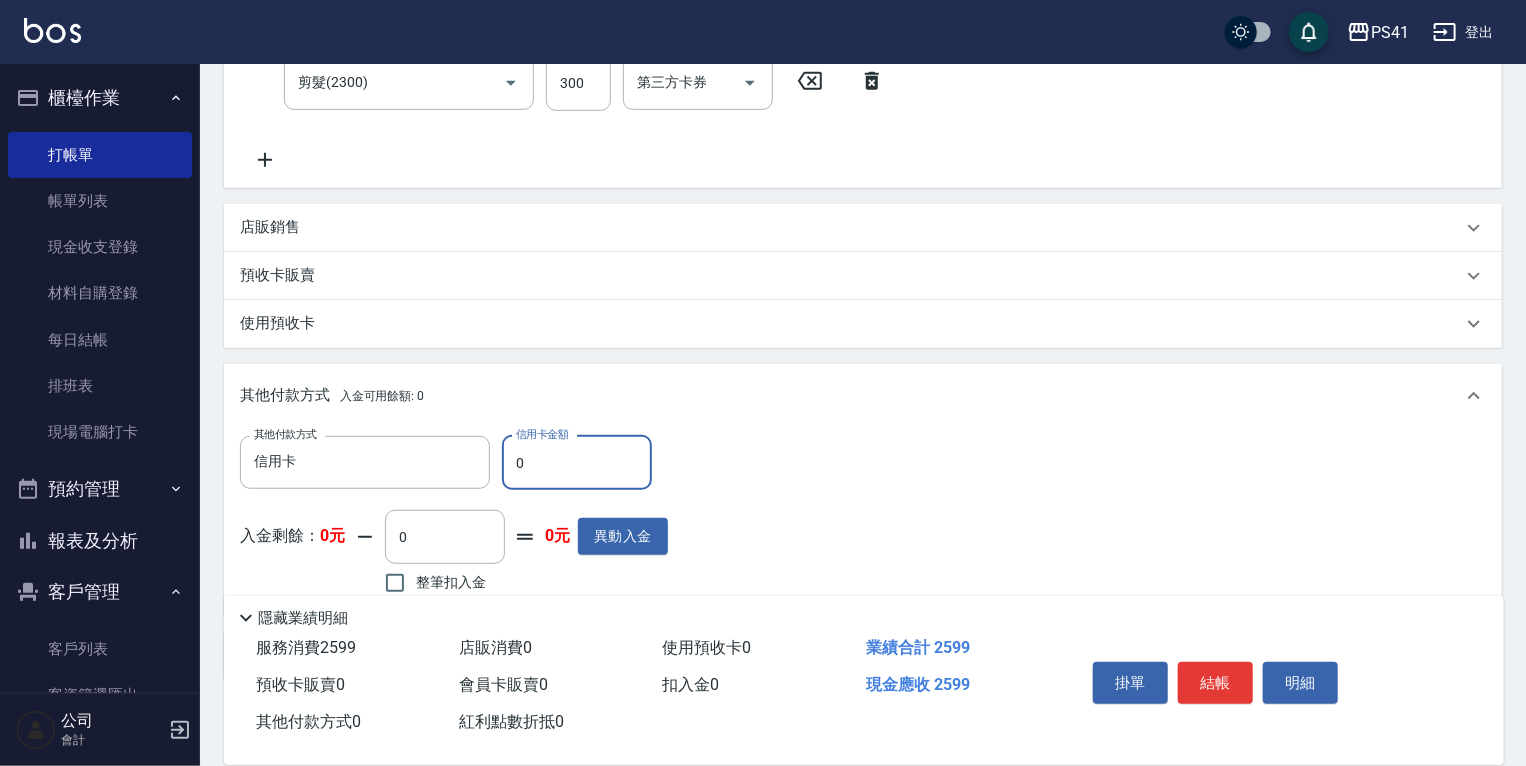 drag, startPoint x: 552, startPoint y: 473, endPoint x: 226, endPoint y: 493, distance: 326.6129 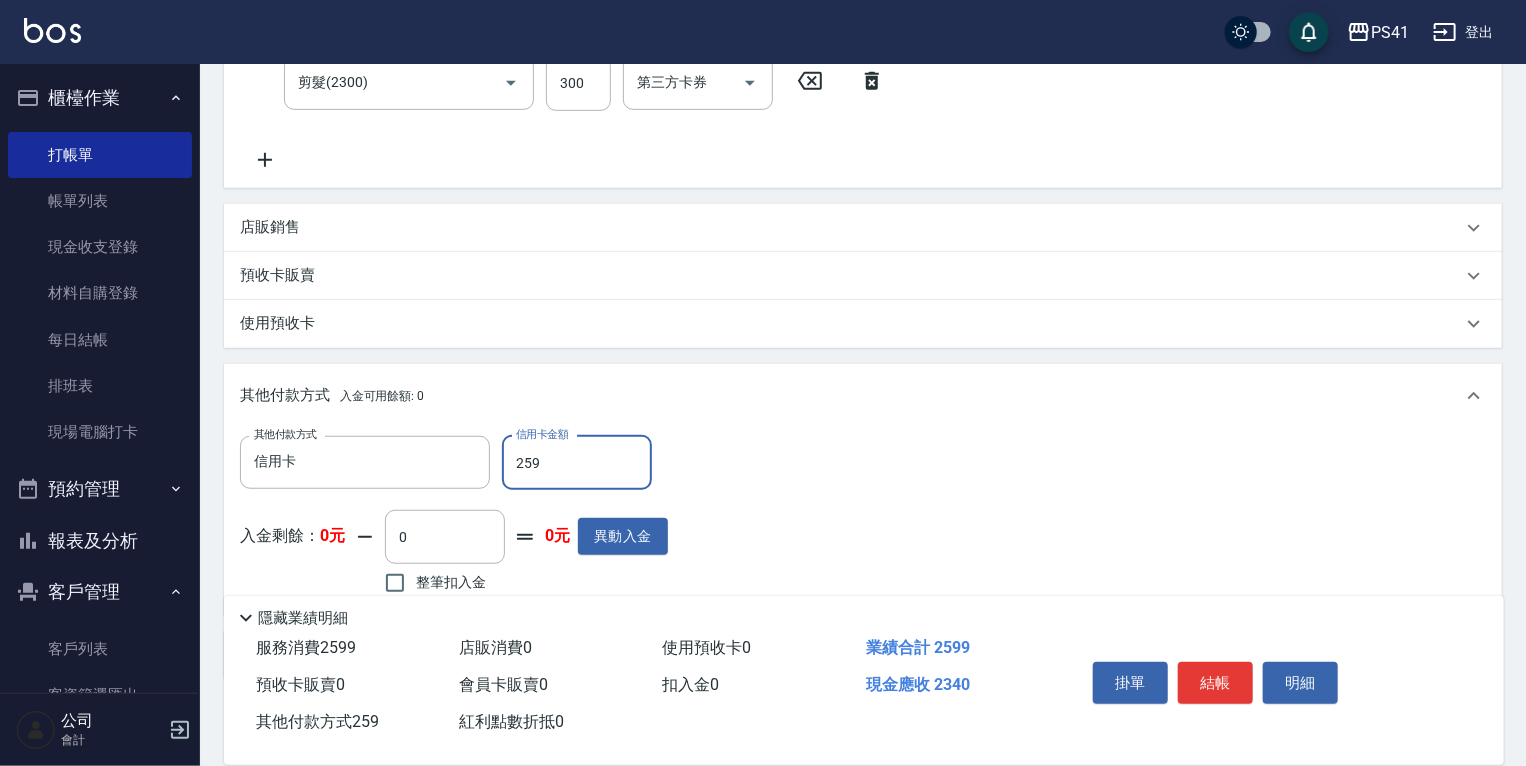 type on "2599" 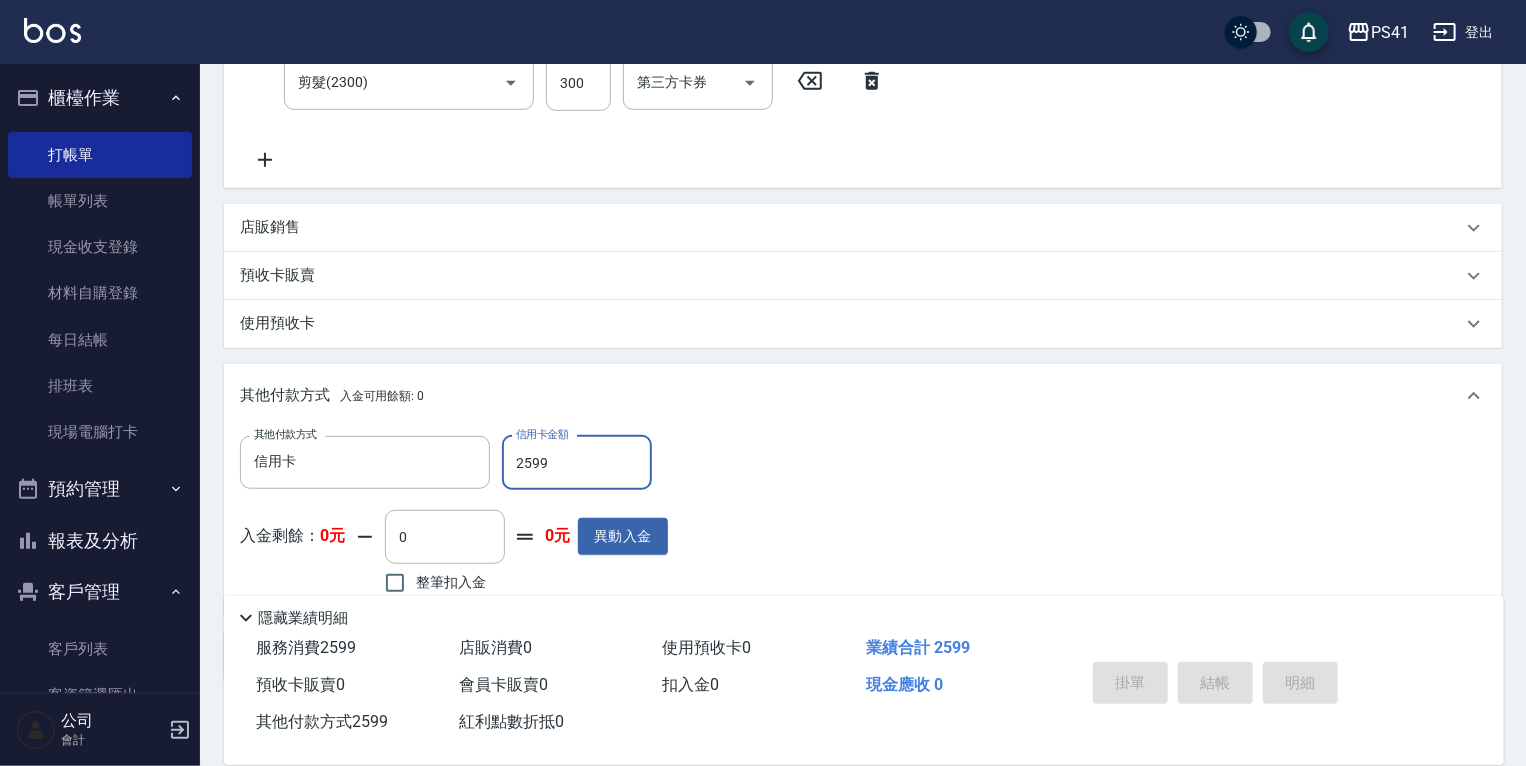 type on "2025/07/13 18:13" 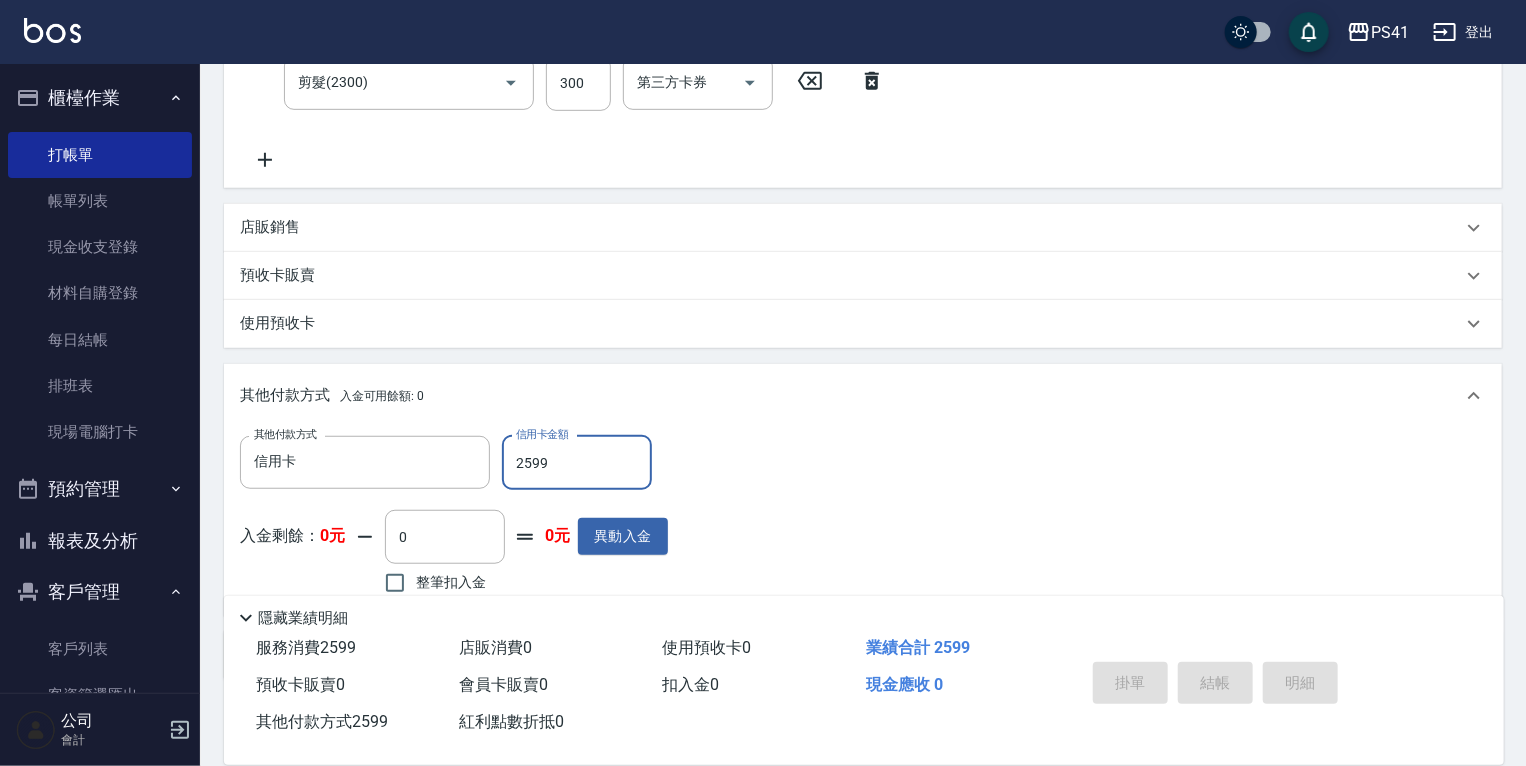 type 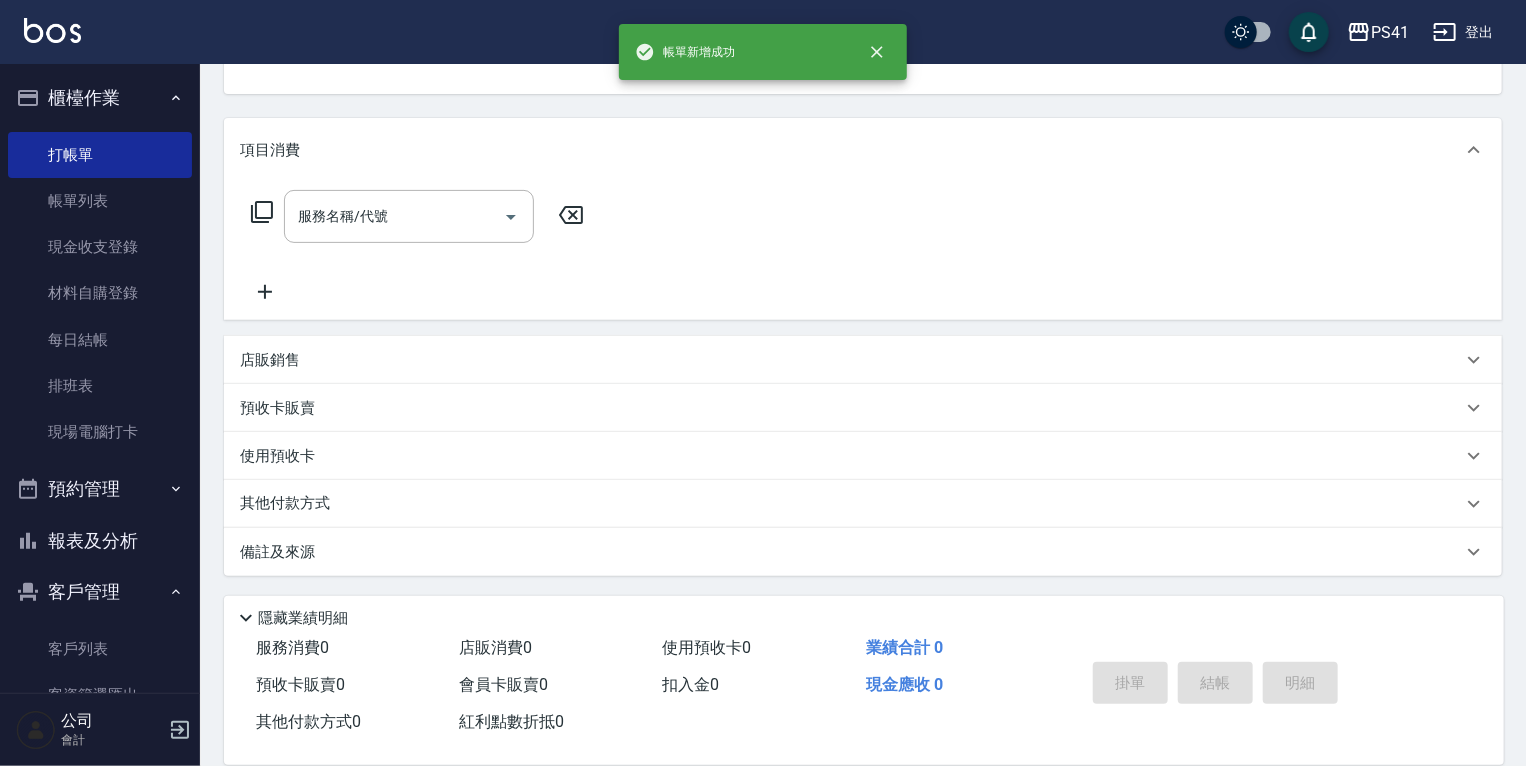 scroll, scrollTop: 0, scrollLeft: 0, axis: both 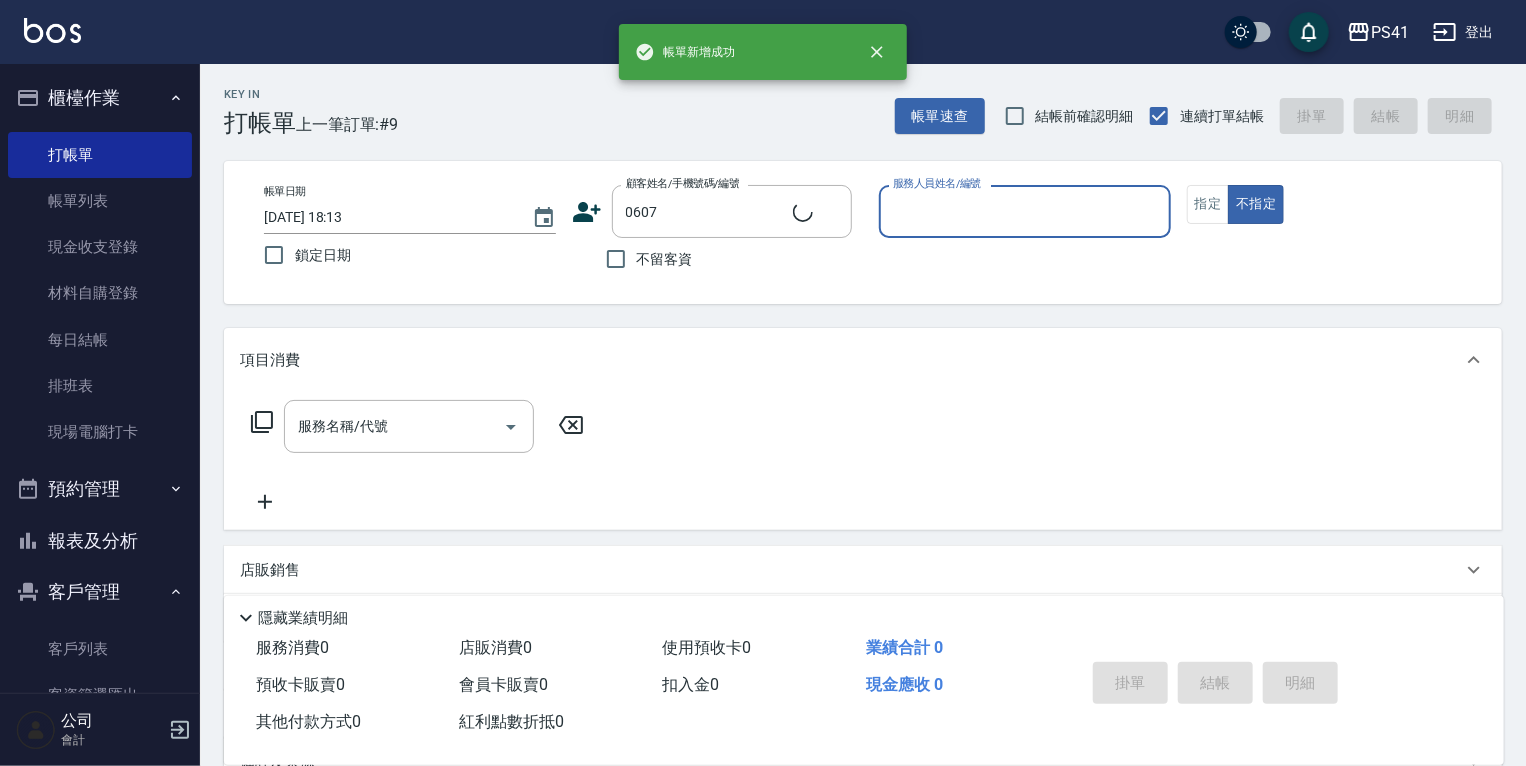 type on "周溱湲/0986682902/0607" 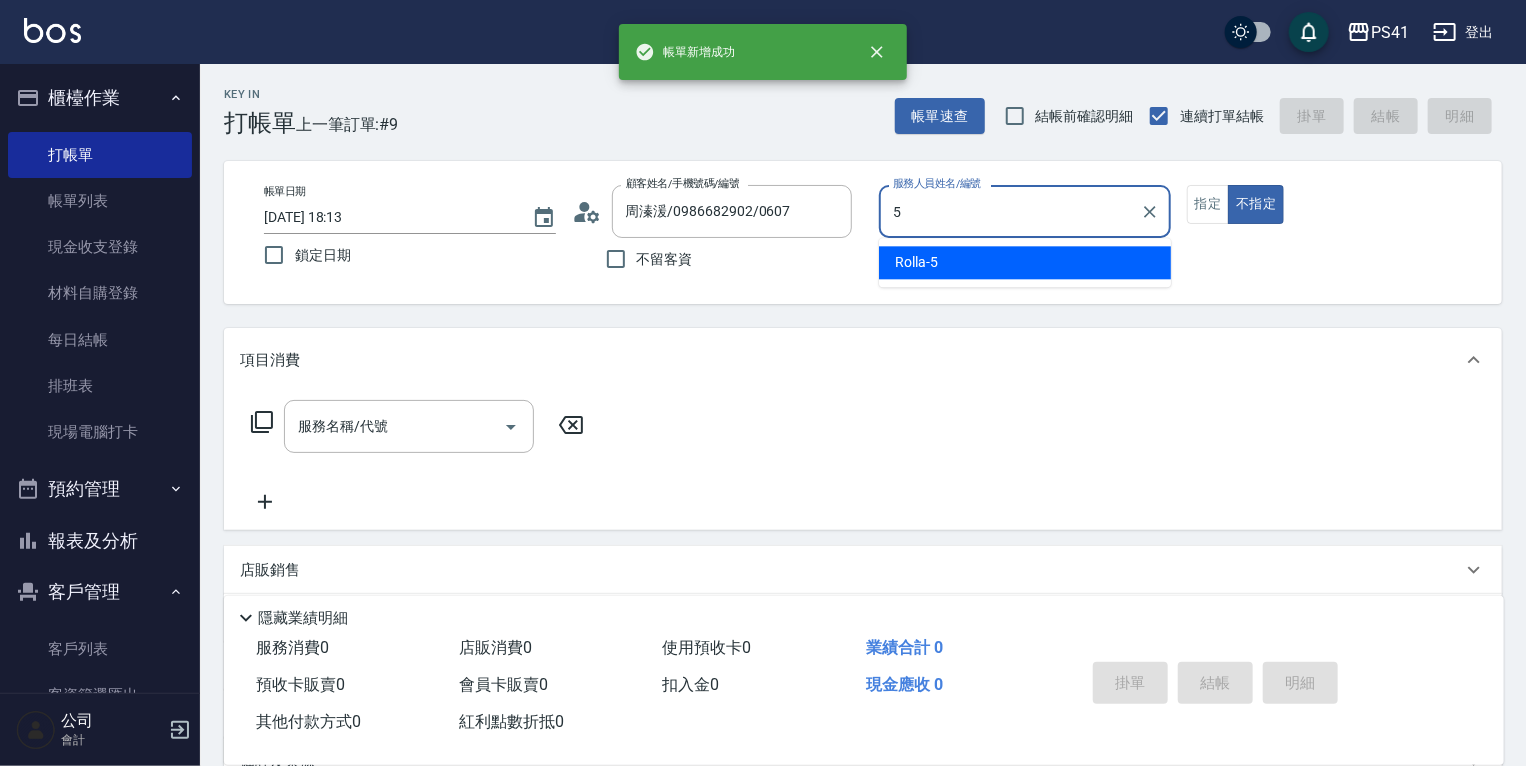 type on "Rolla-5" 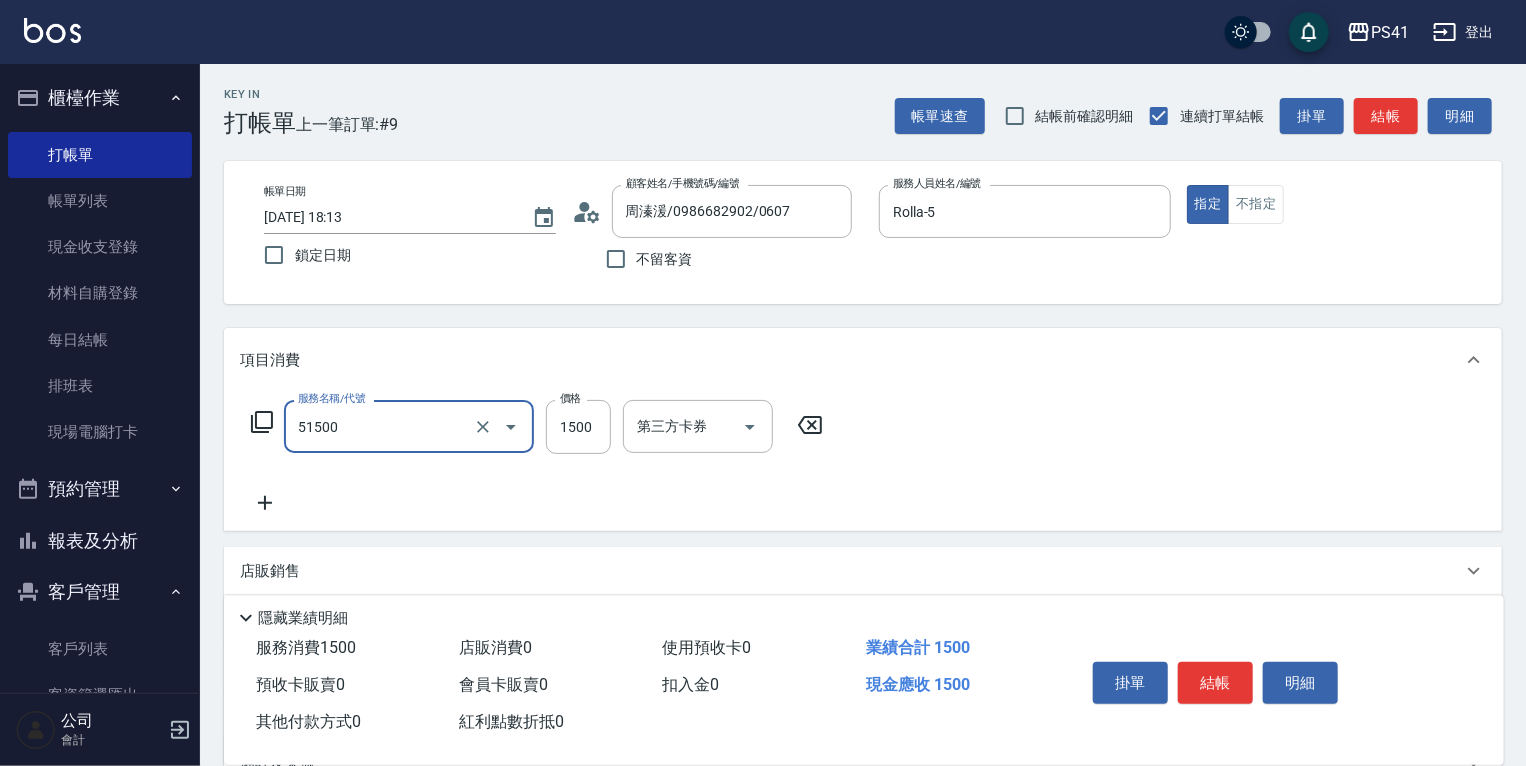 type on "原價1201~1500護髮(51500)" 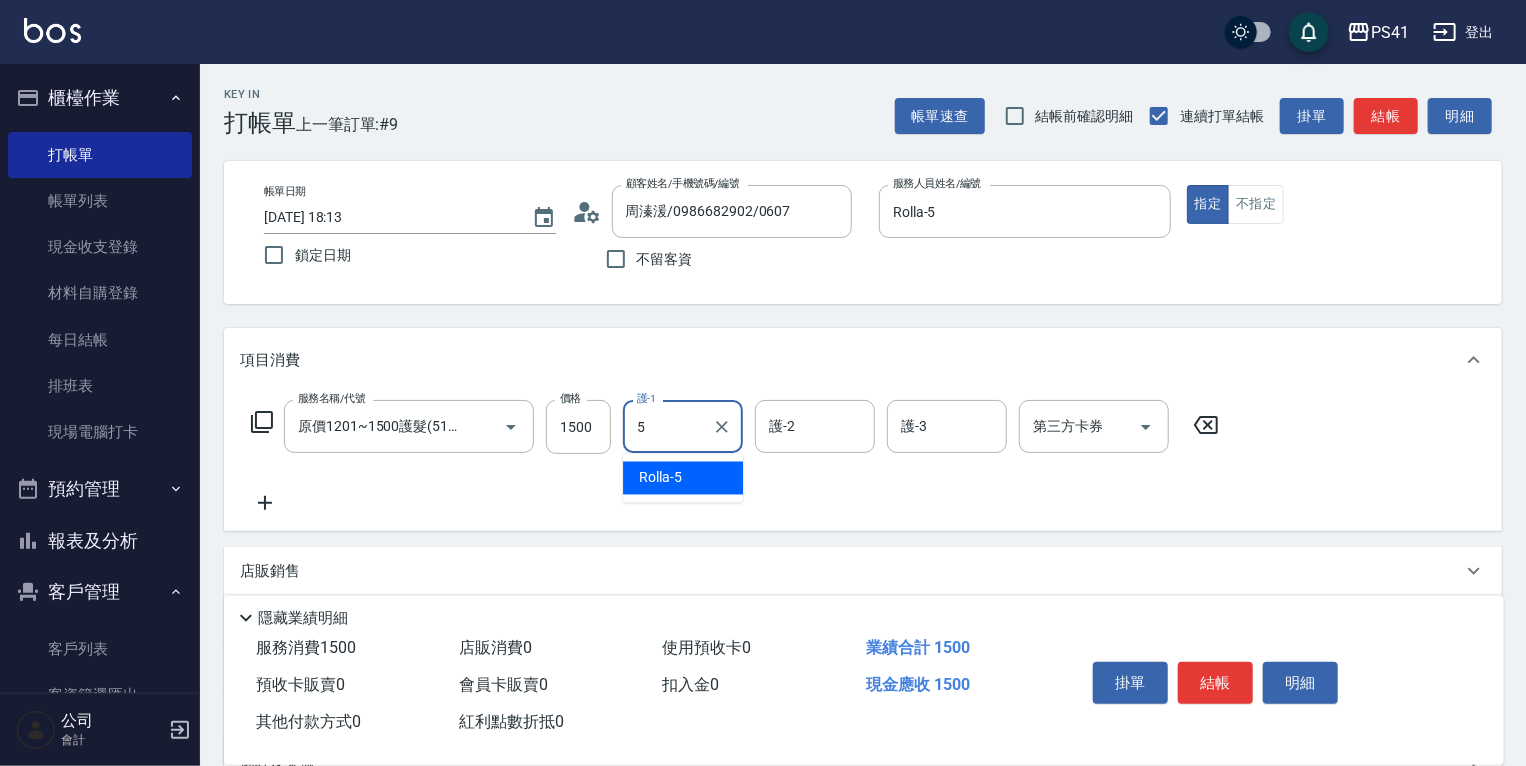 type on "Rolla-5" 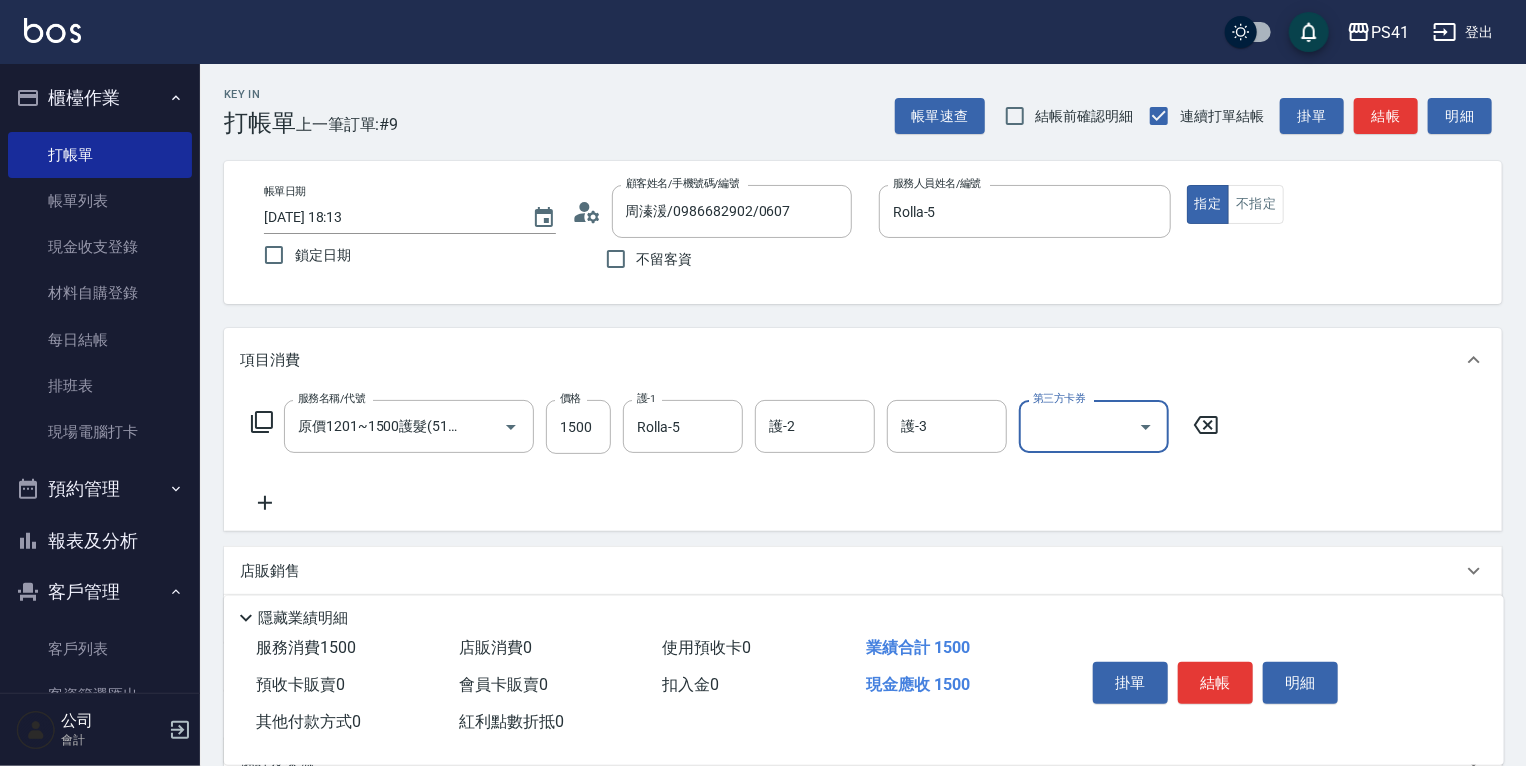 scroll, scrollTop: 0, scrollLeft: 0, axis: both 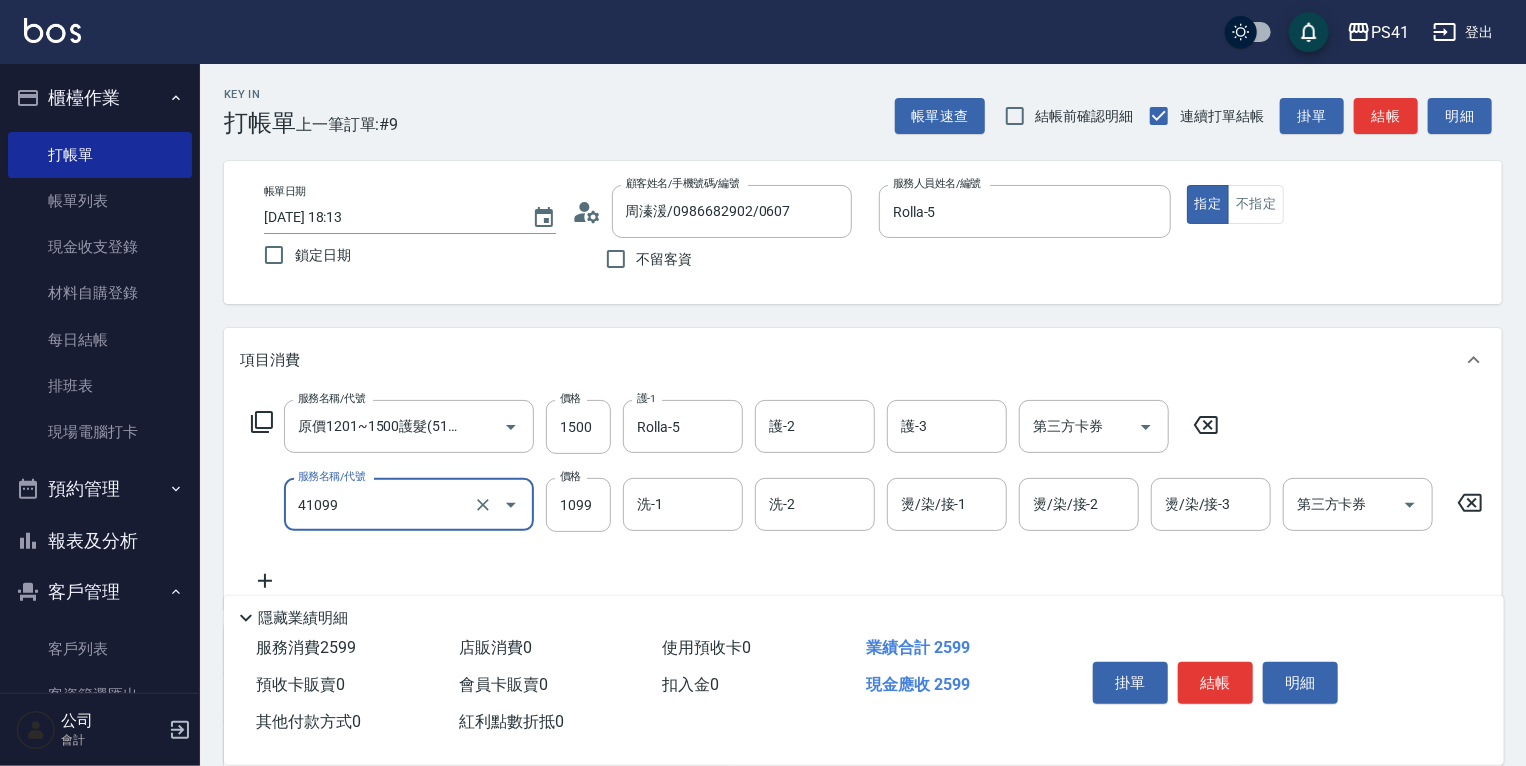 type on "公司活動/早鳥(41099)" 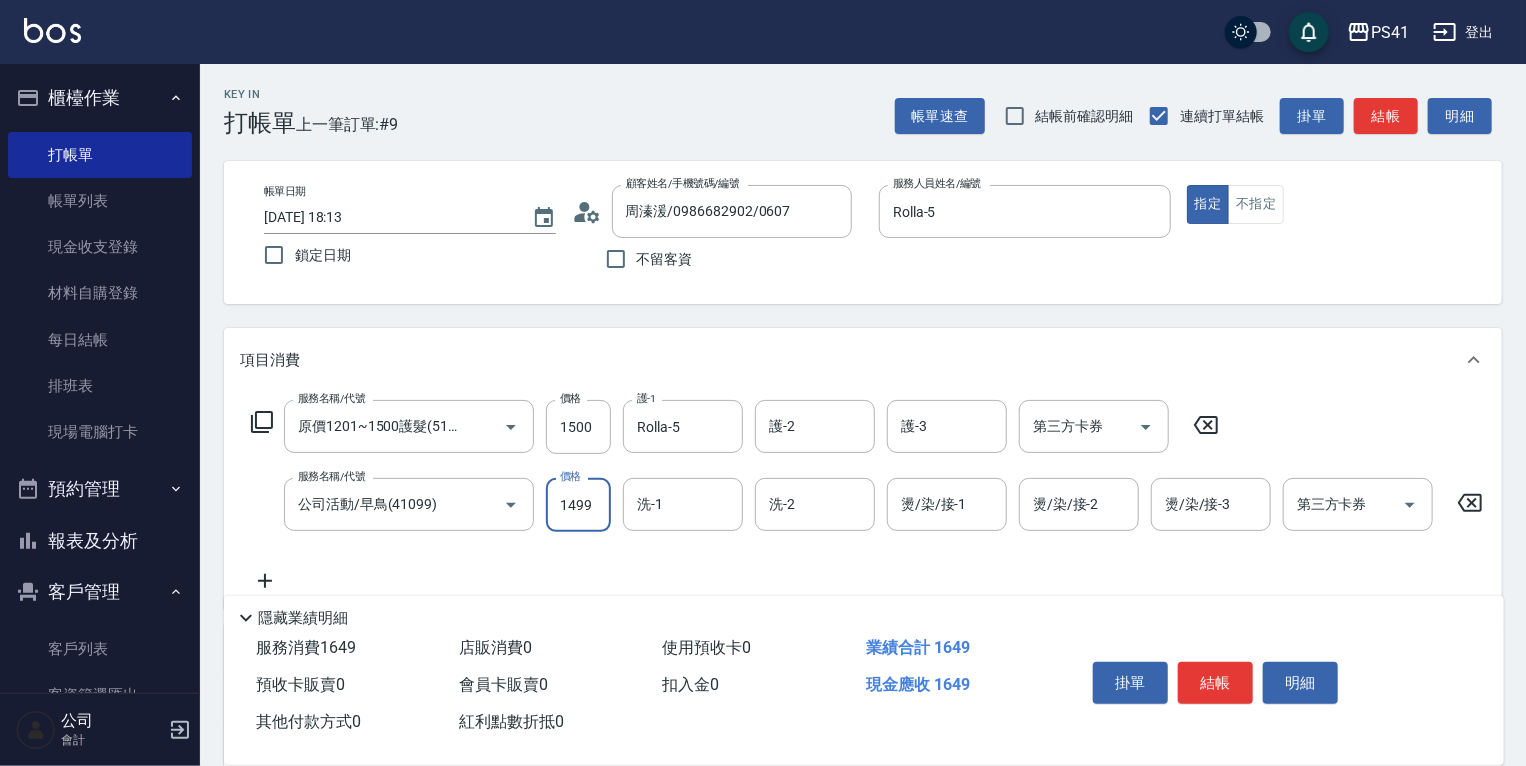 type on "1499" 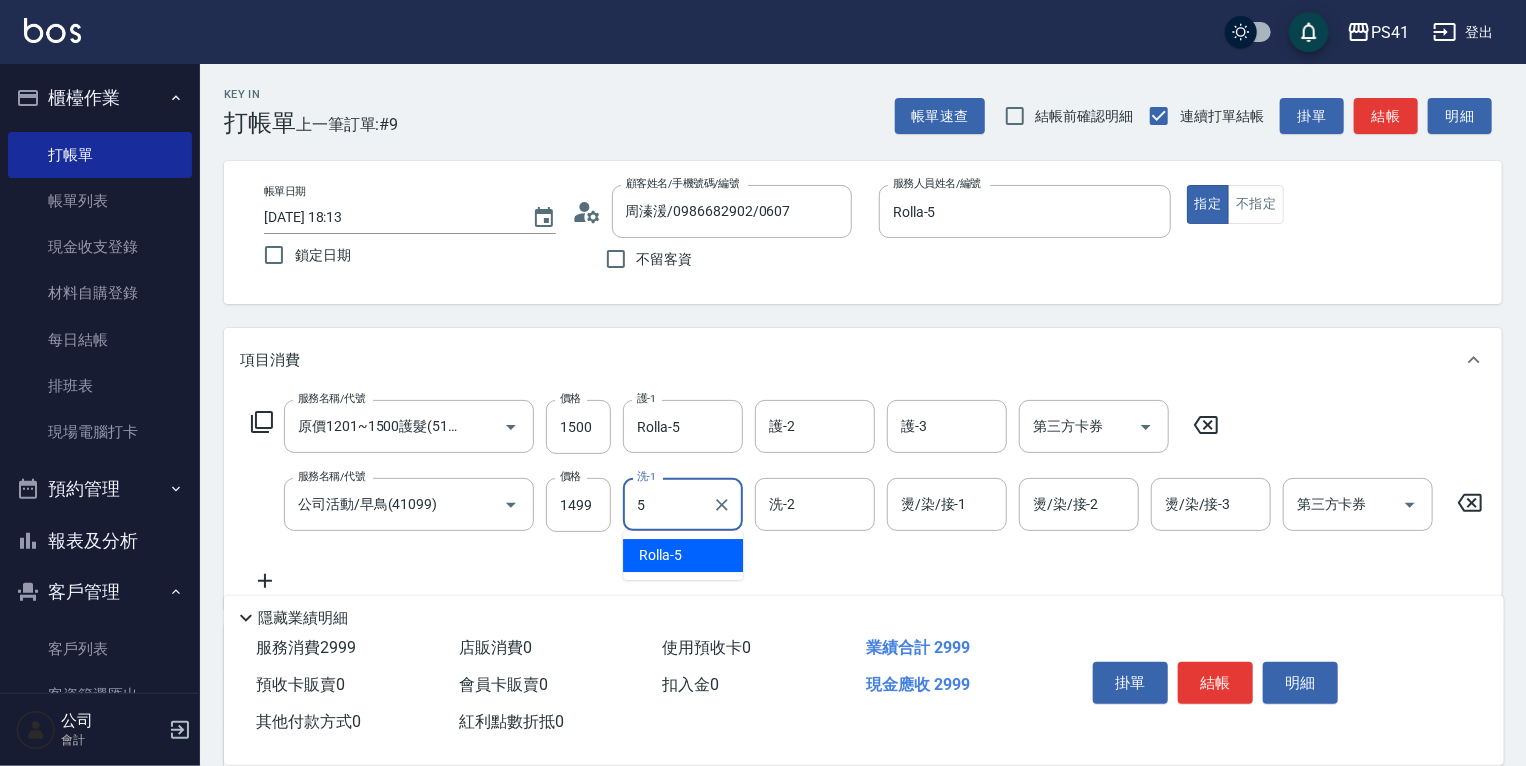 type on "Rolla-5" 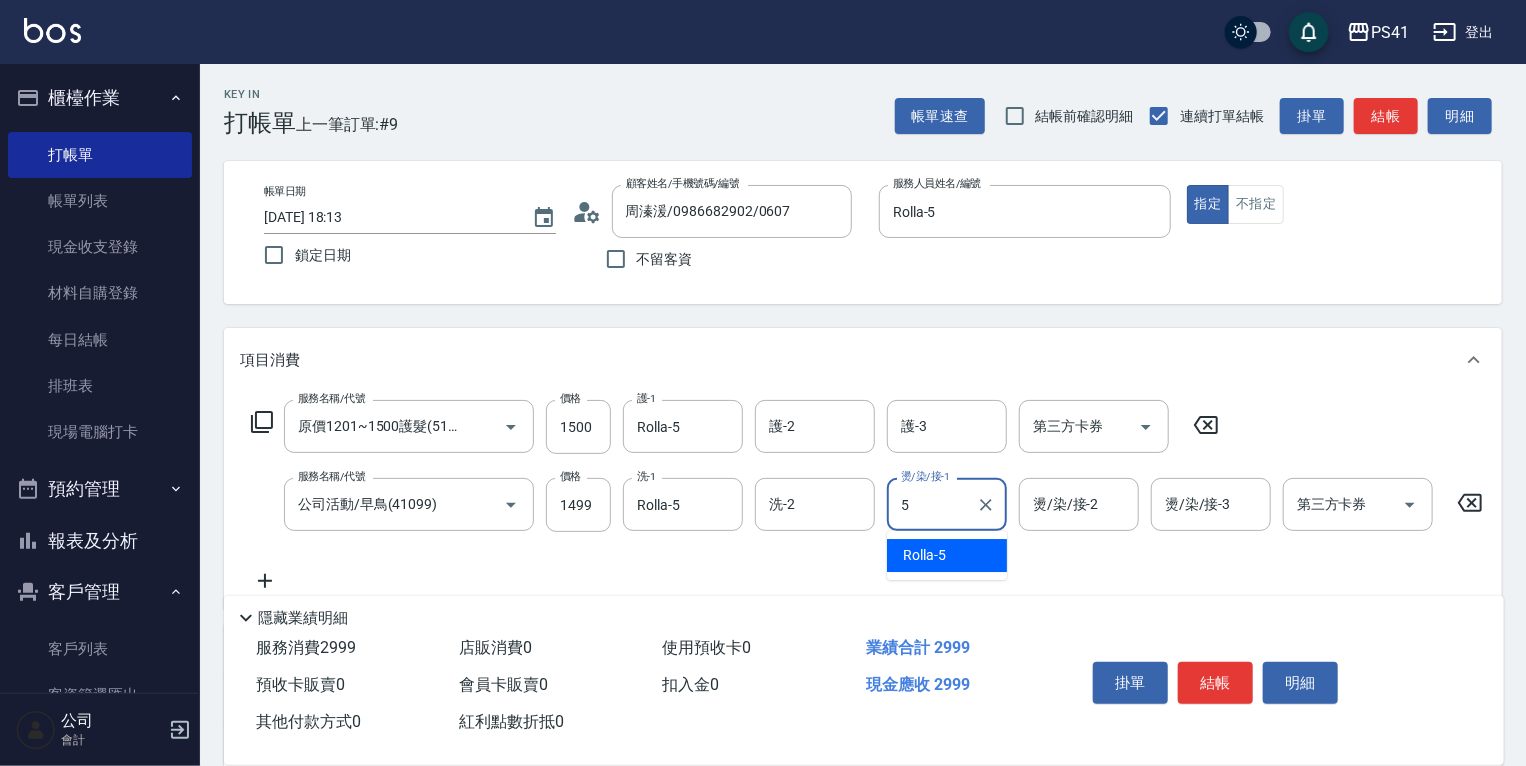 type on "Rolla-5" 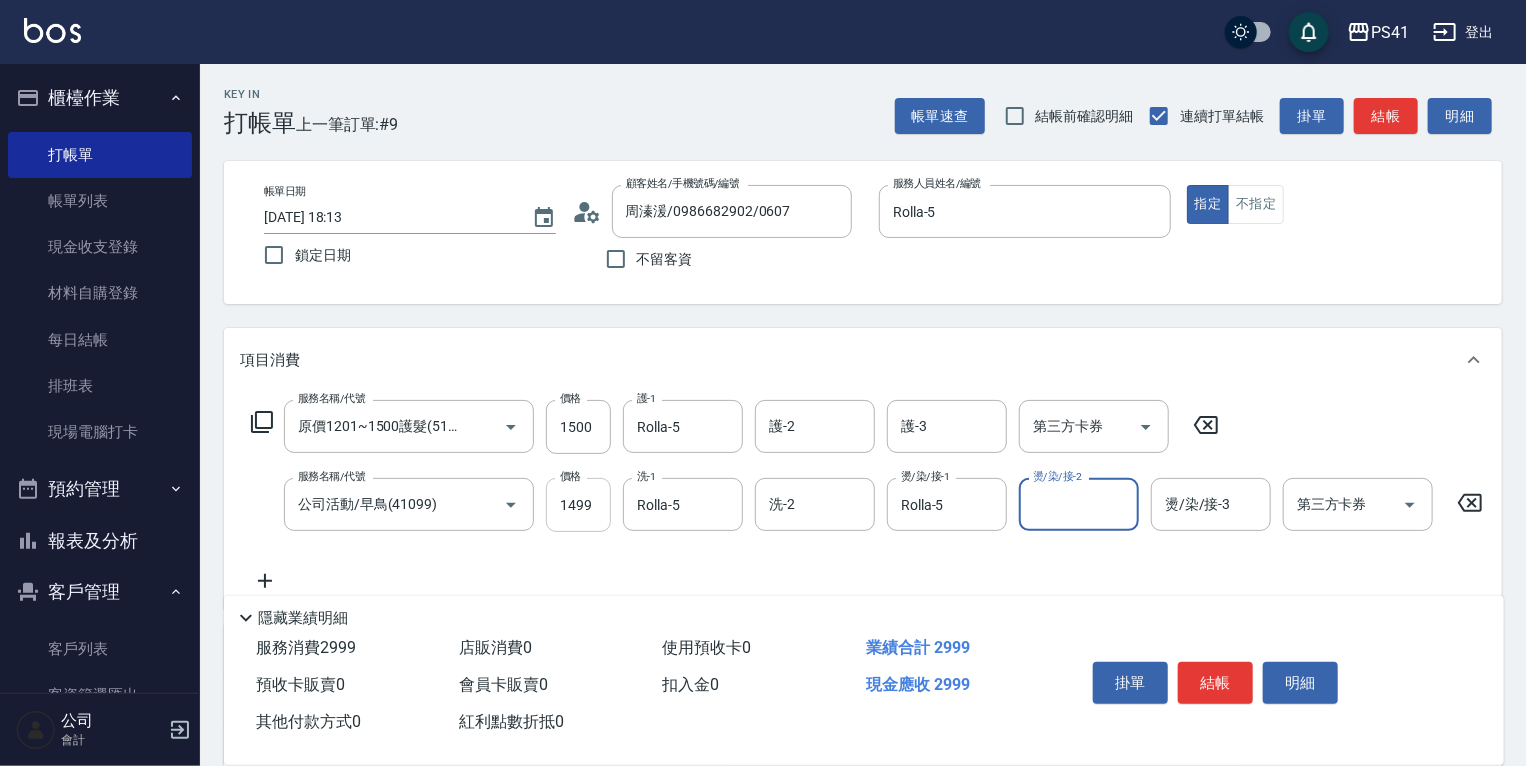 click on "1499" at bounding box center (578, 505) 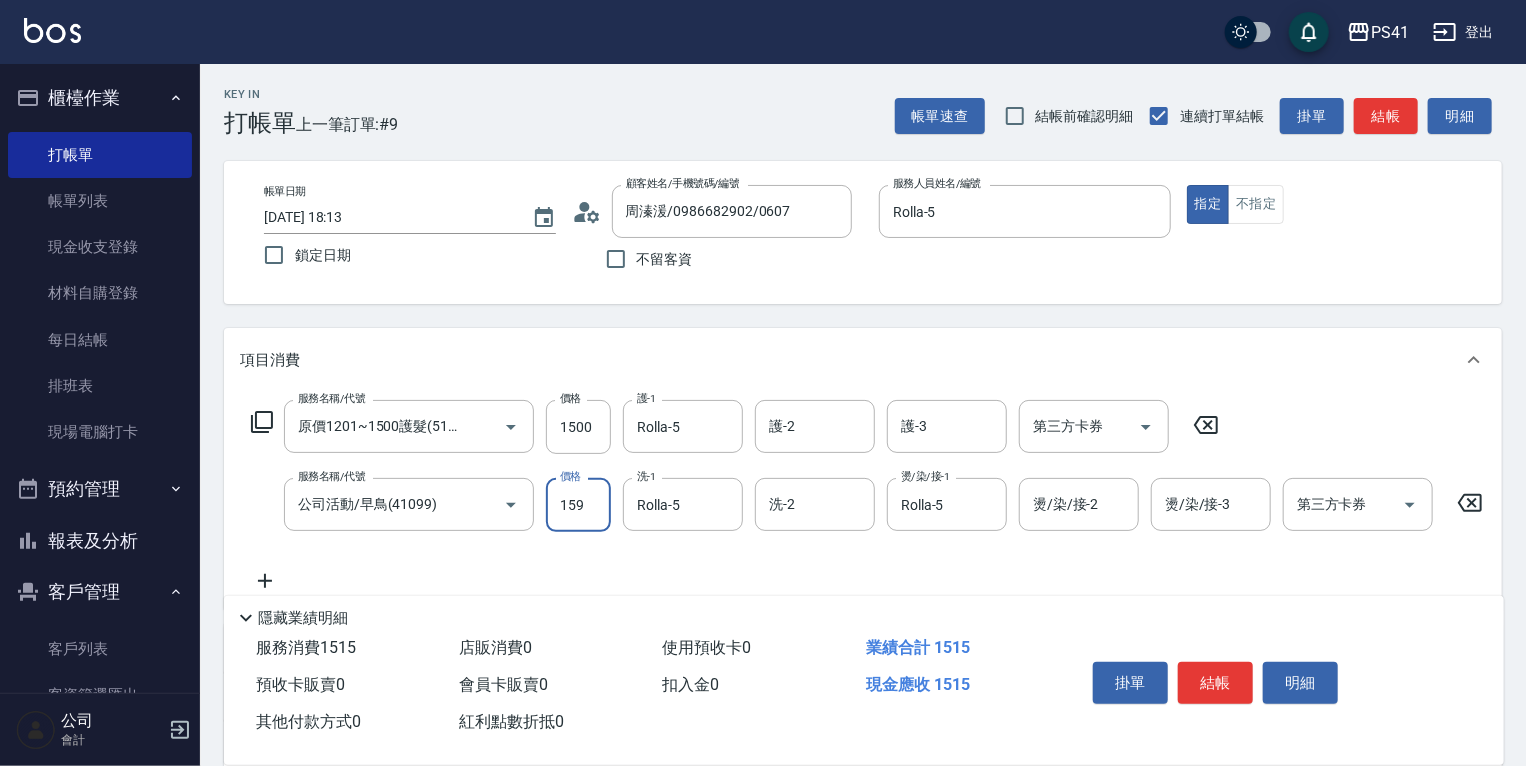 type on "1599" 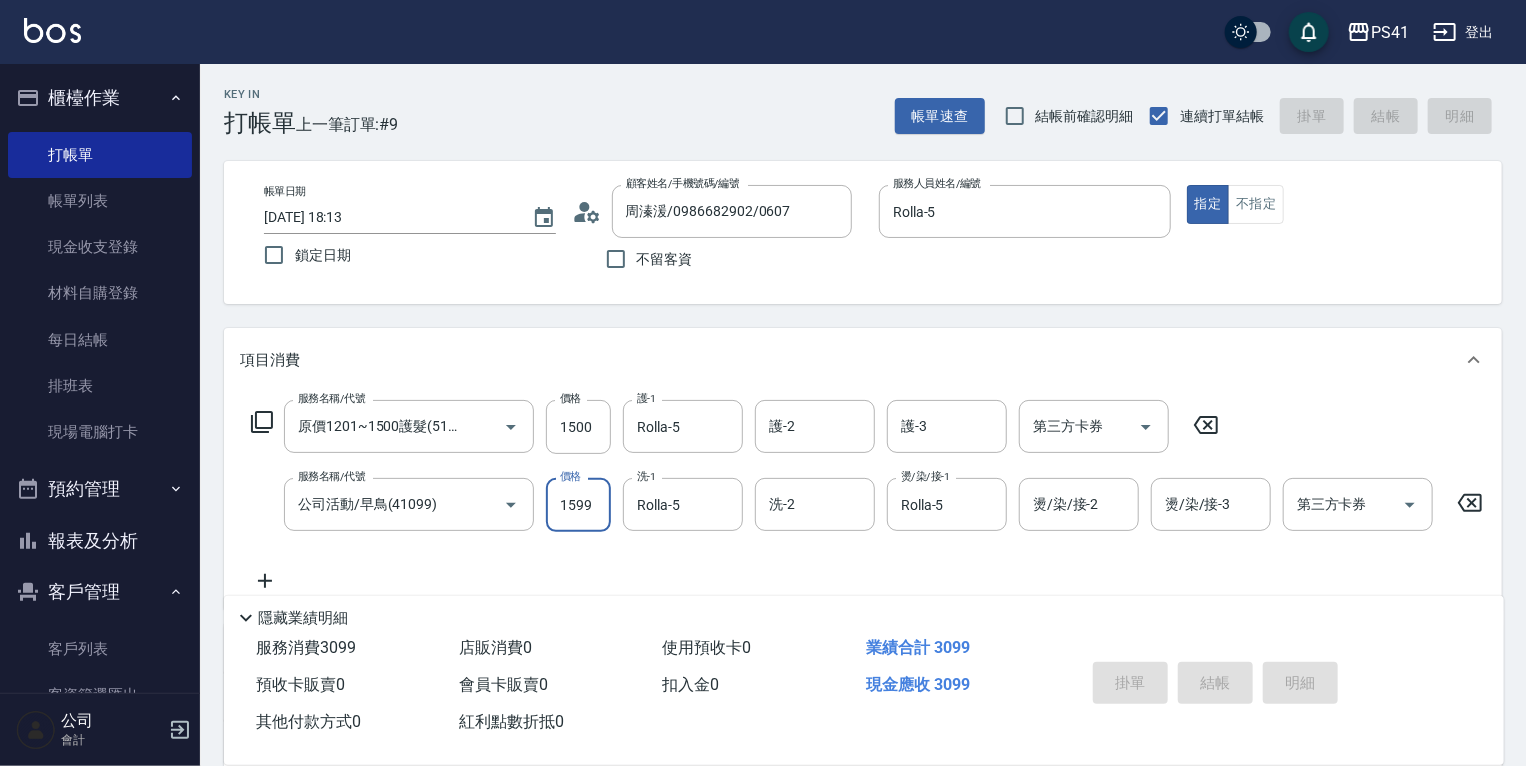 type 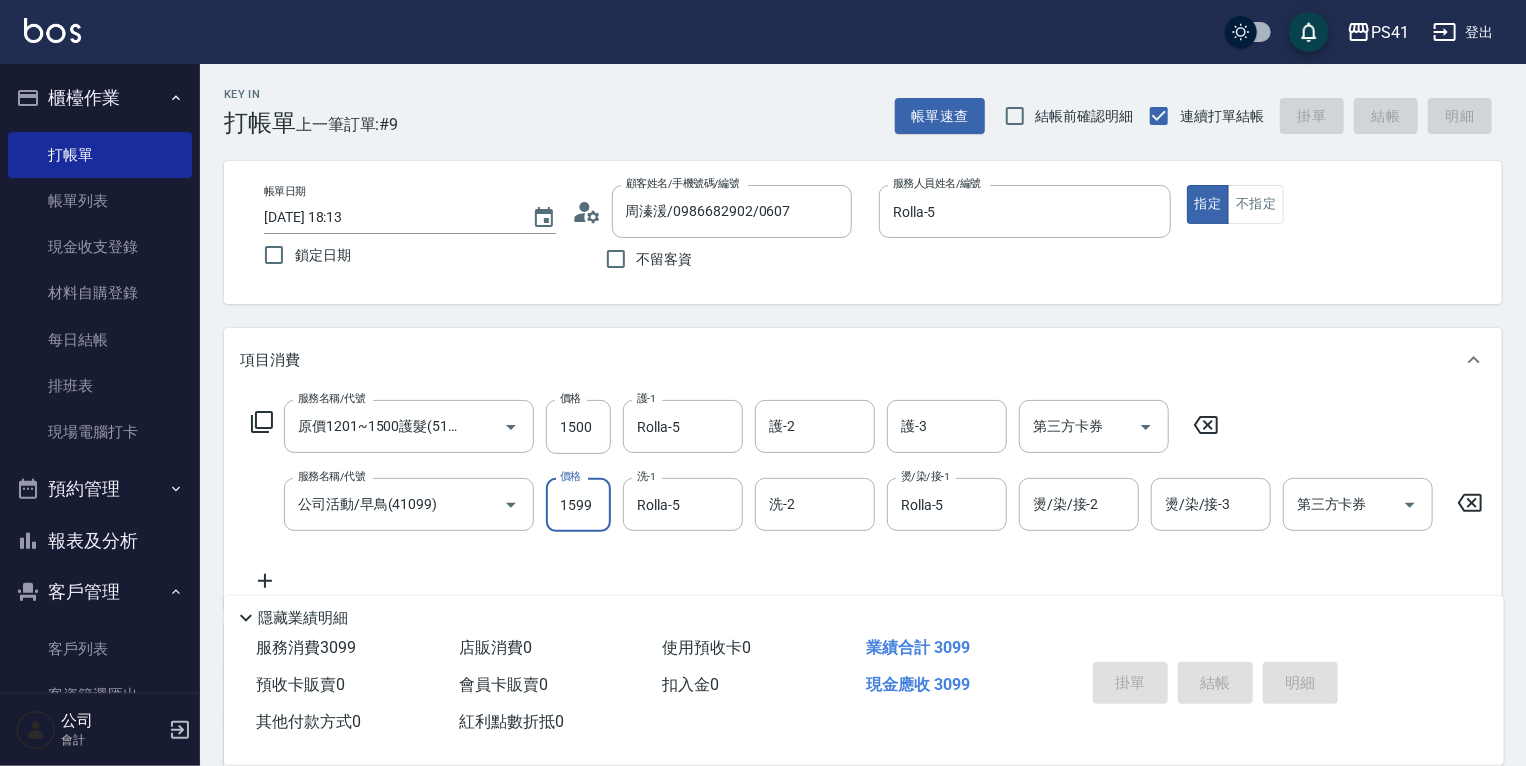 type 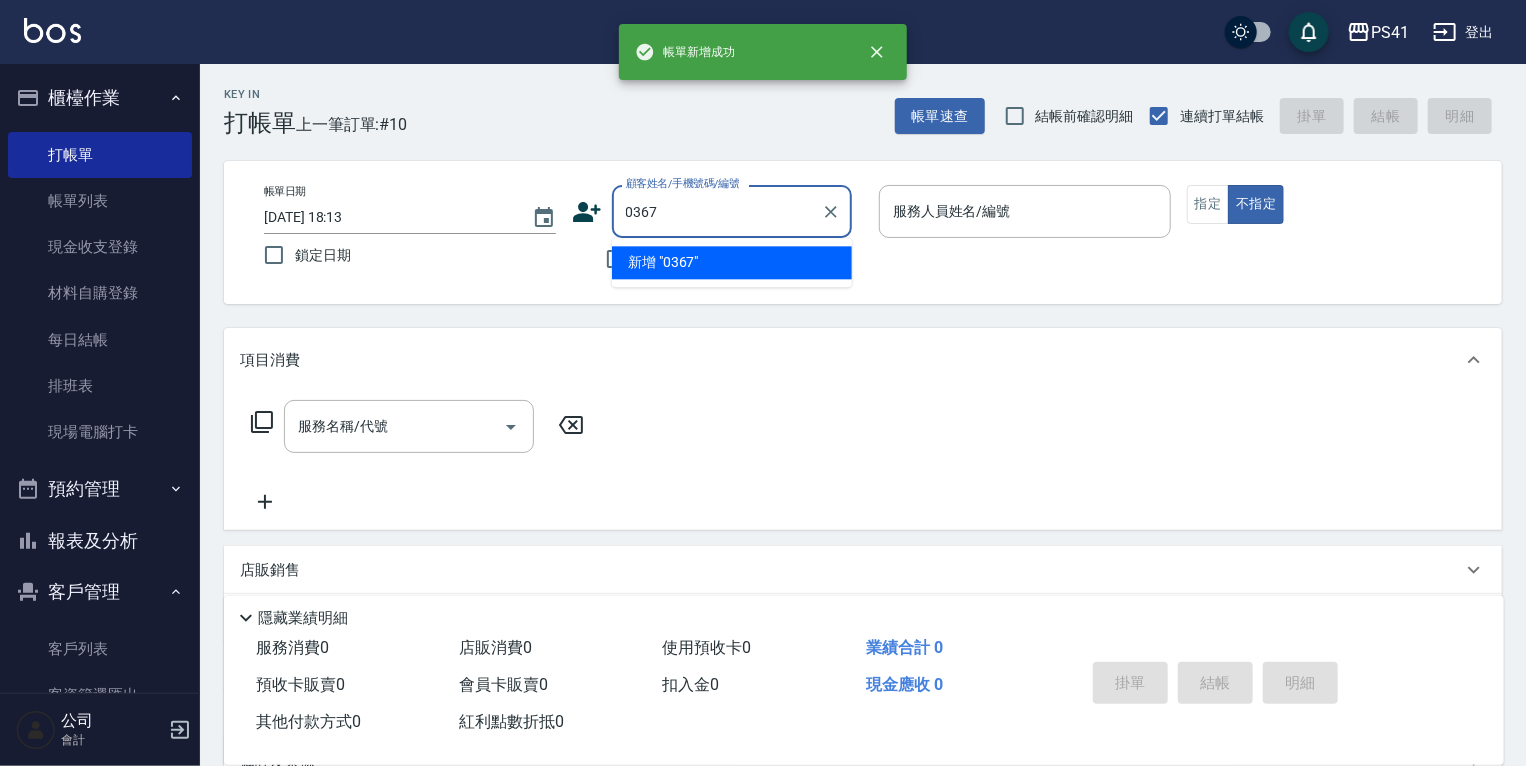 type on "0367" 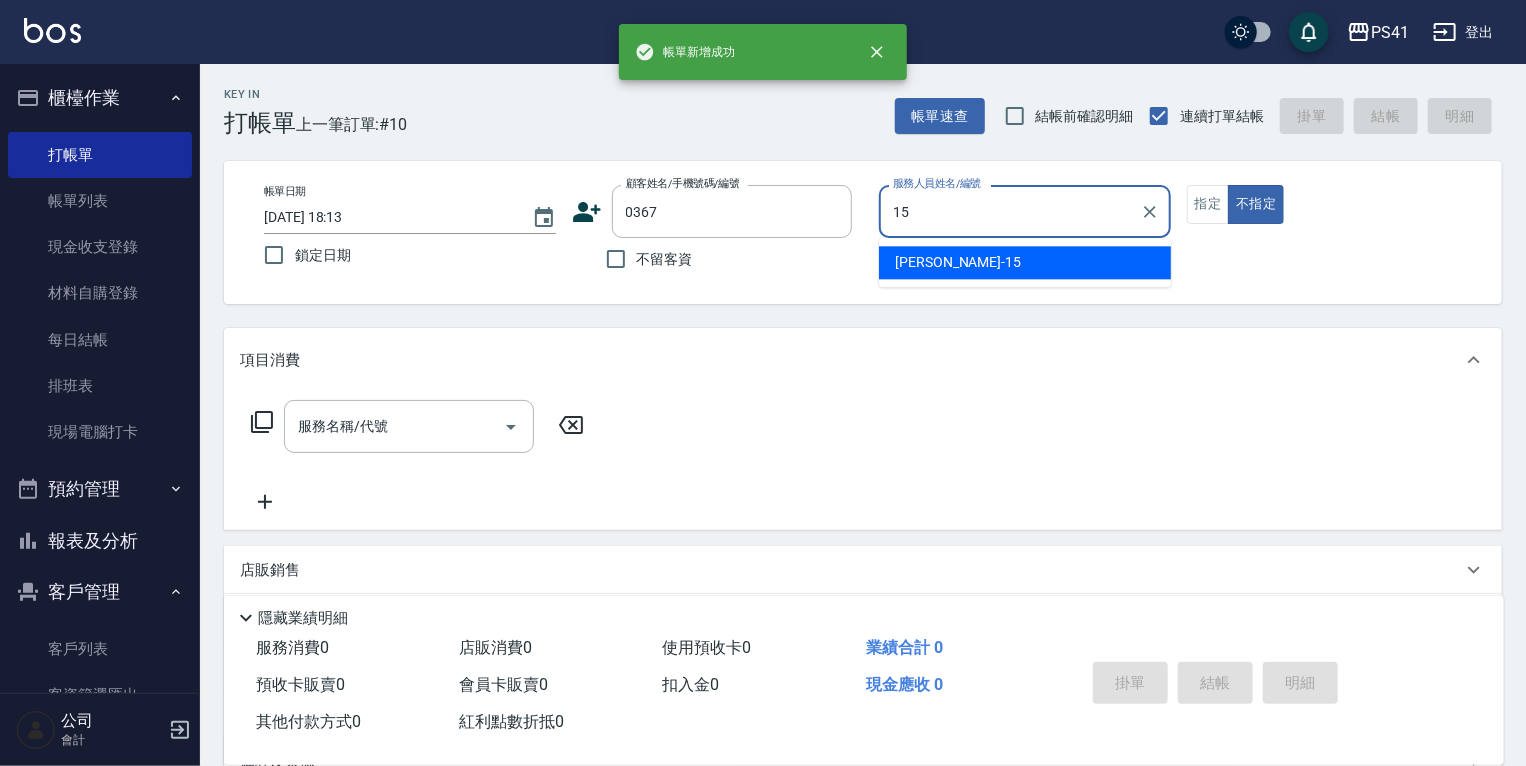 type on "李靜芳-15" 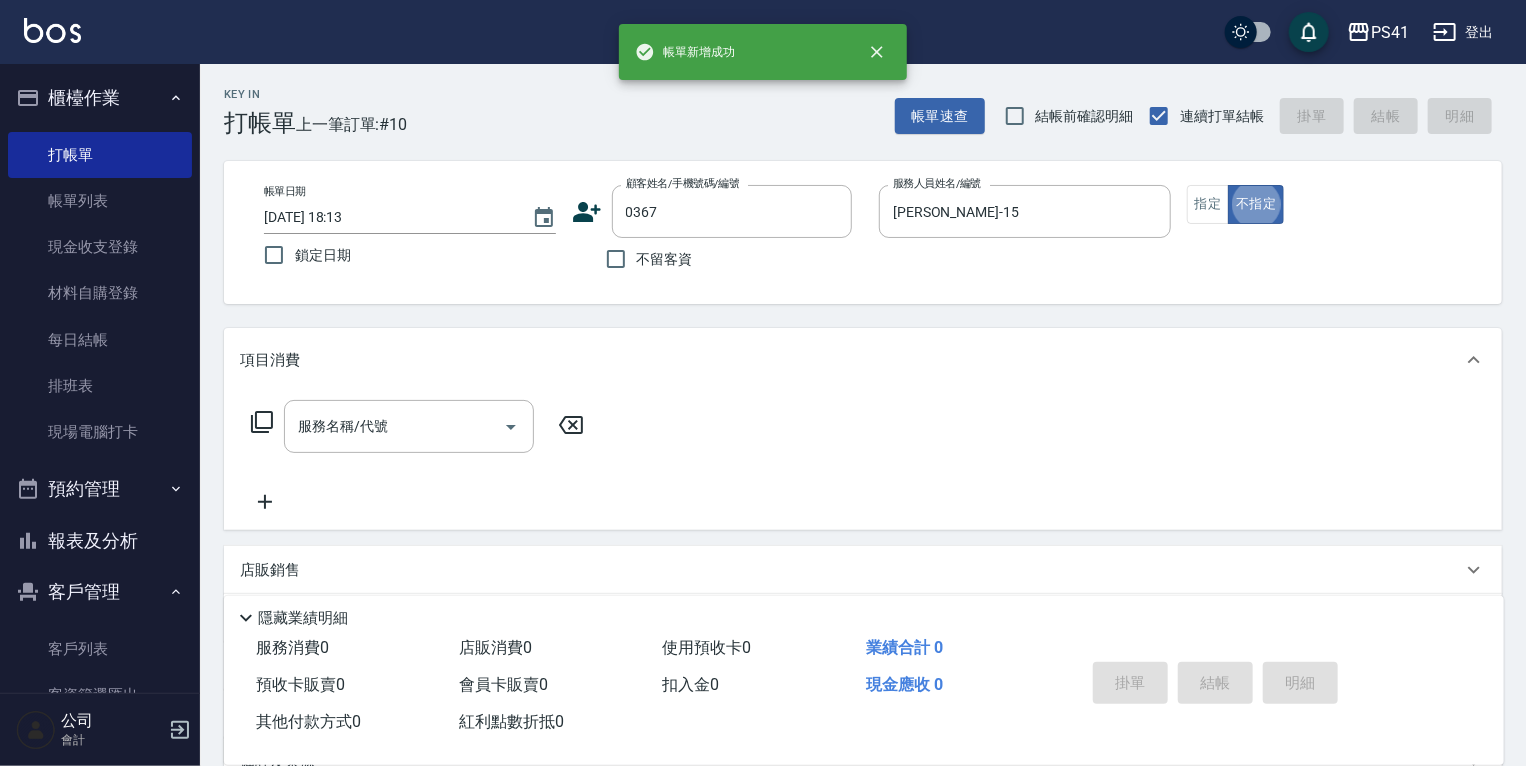 type on "高嘉鈴/0903081110/0367" 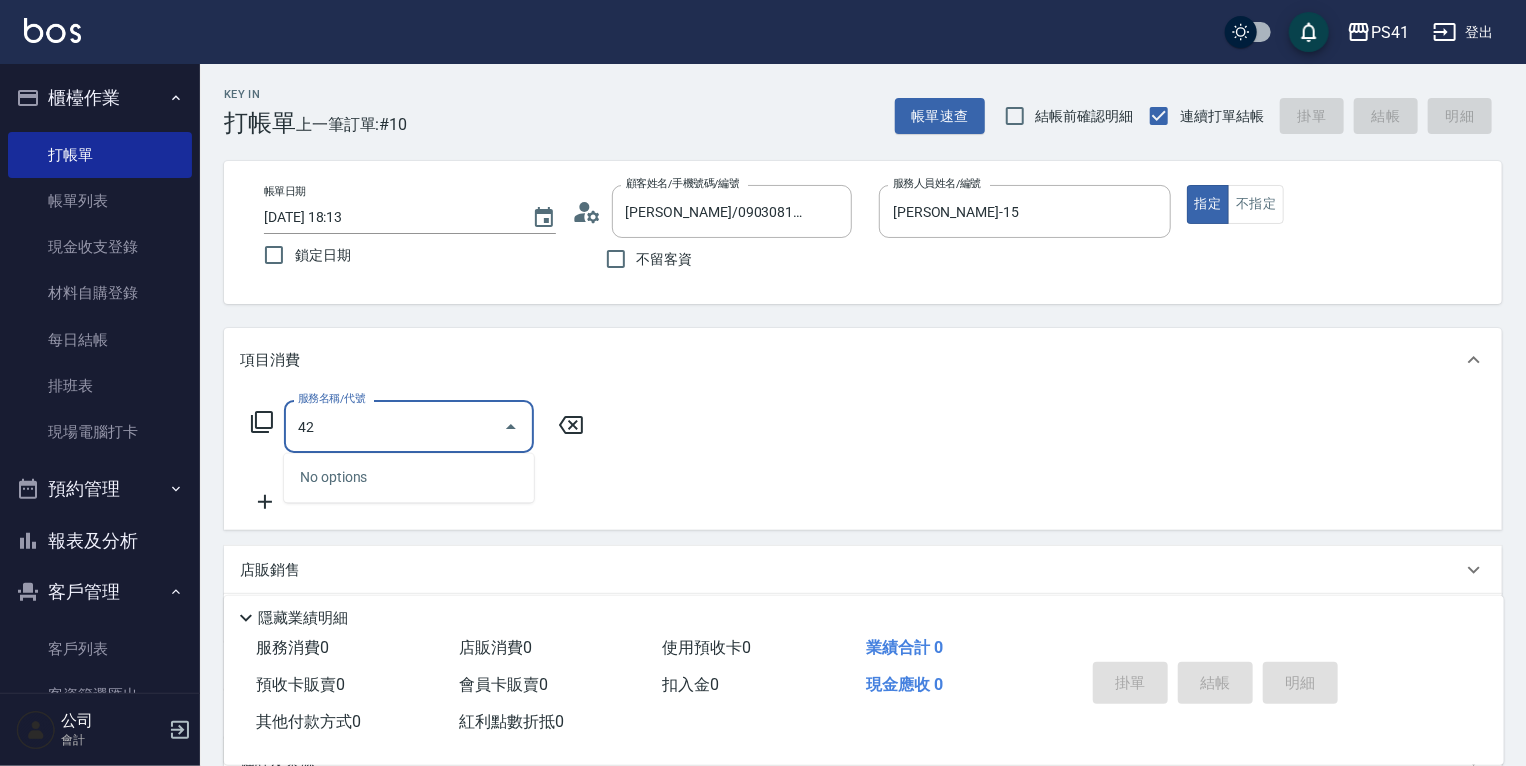 type on "4" 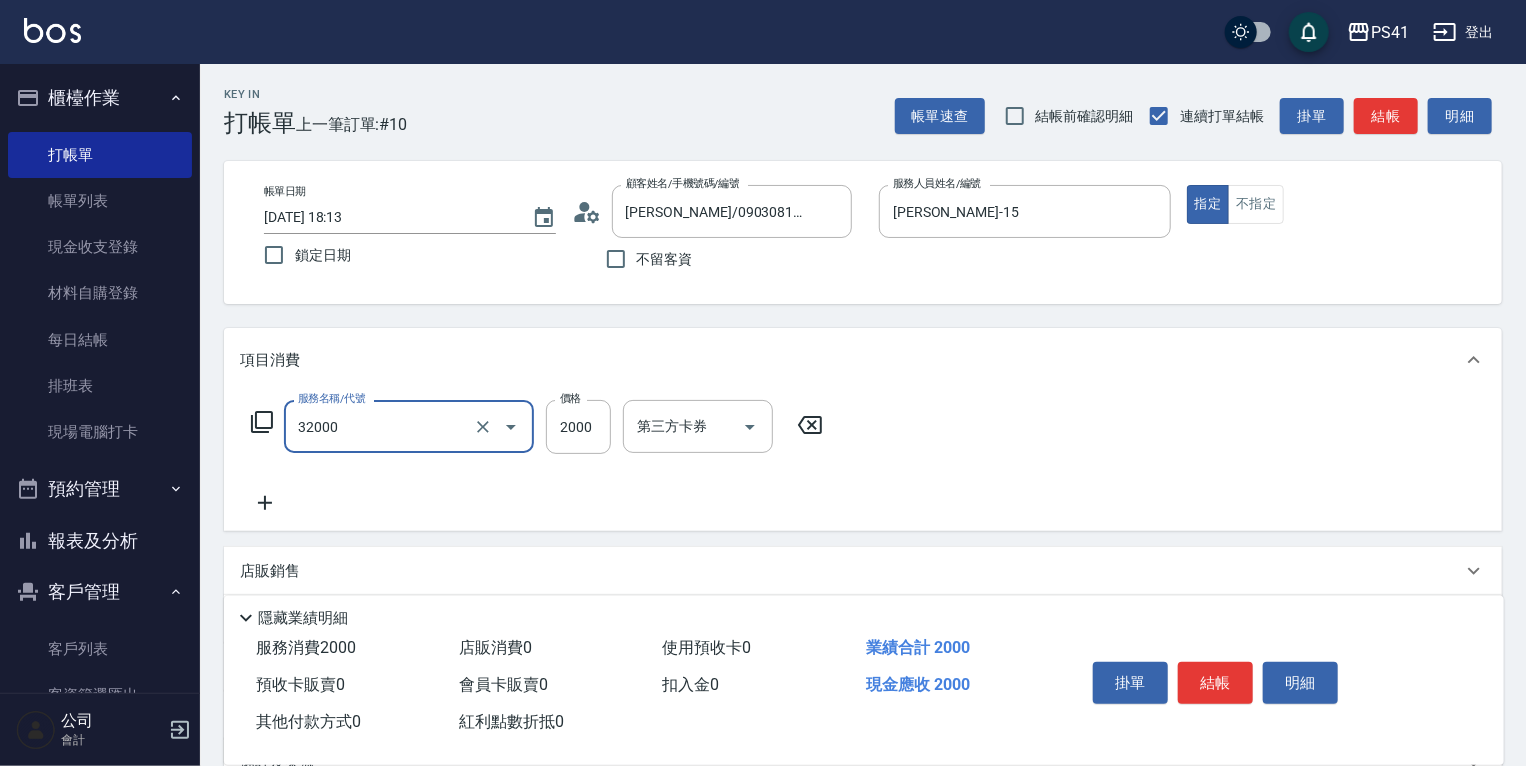 type on "2000以上燙髮(32000)" 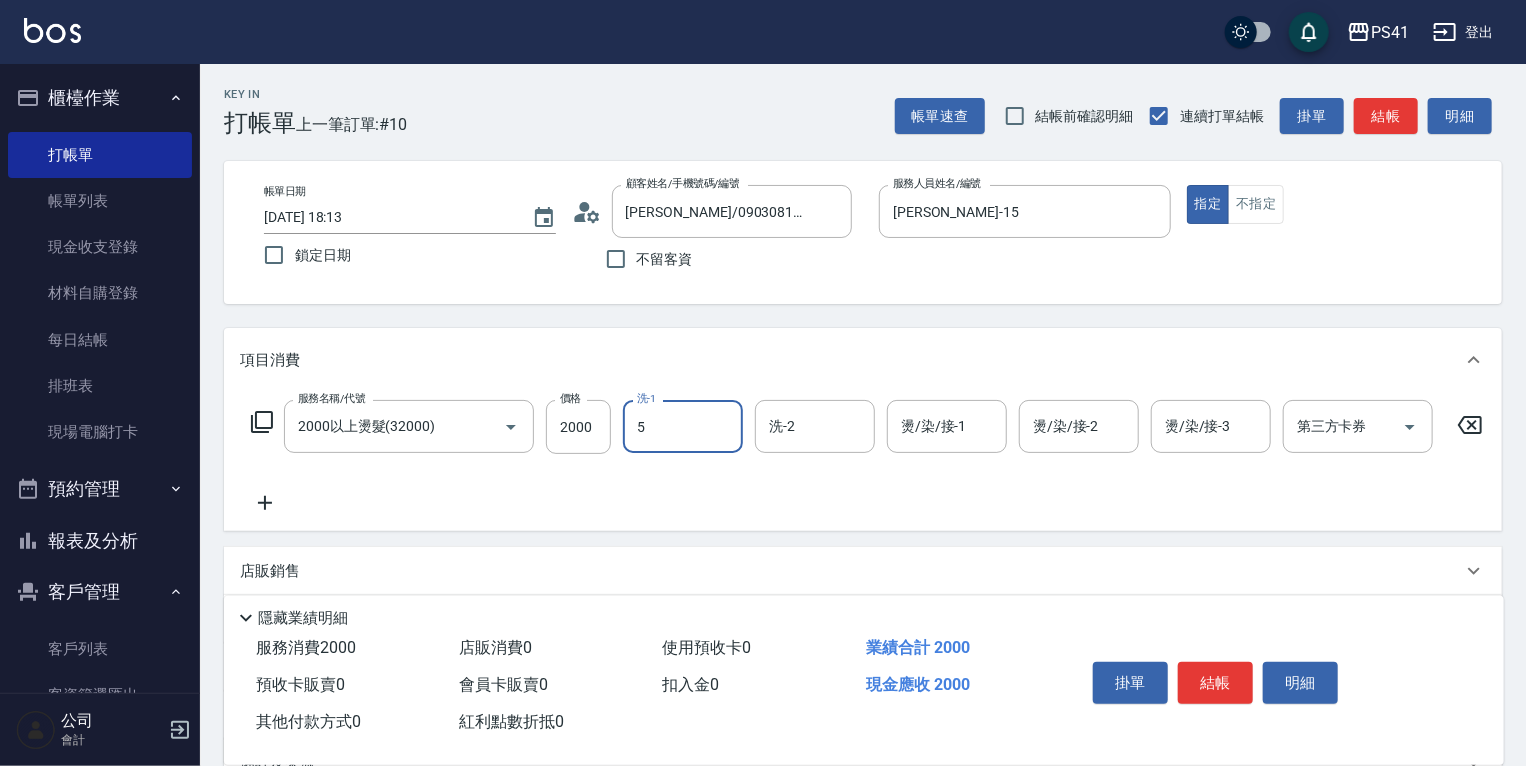 type on "Rolla-5" 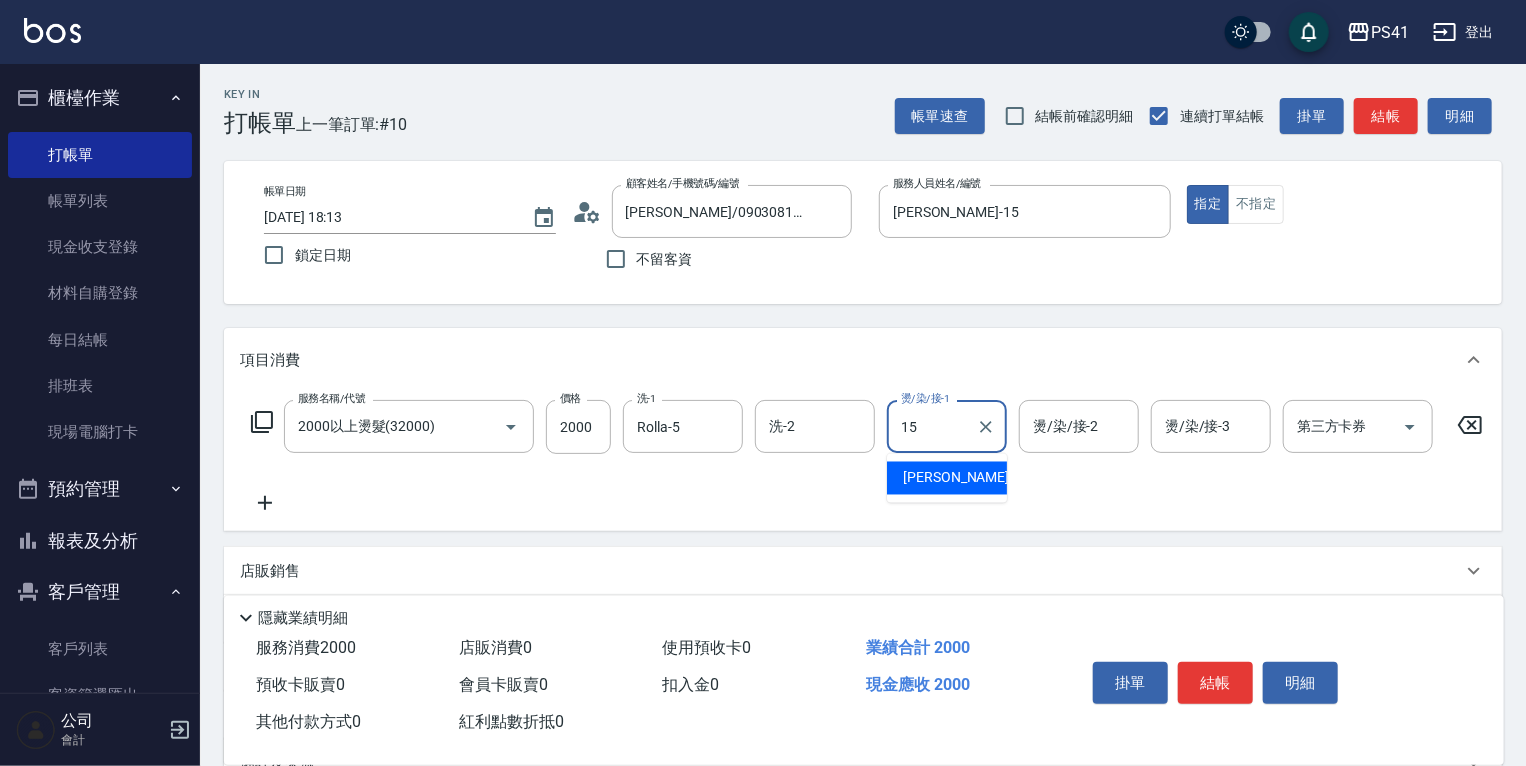 type on "李靜芳-15" 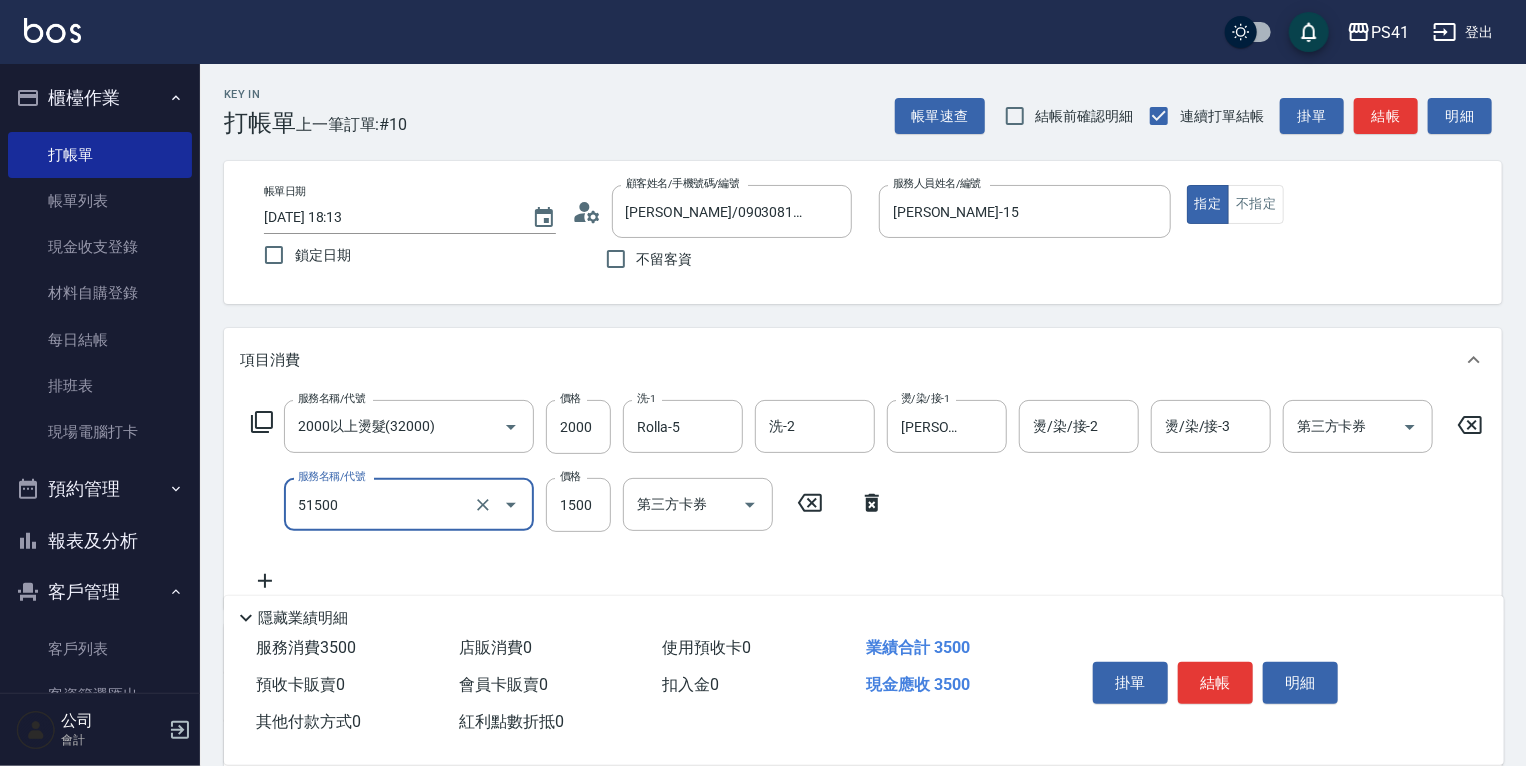 type on "原價1201~1500護髮(51500)" 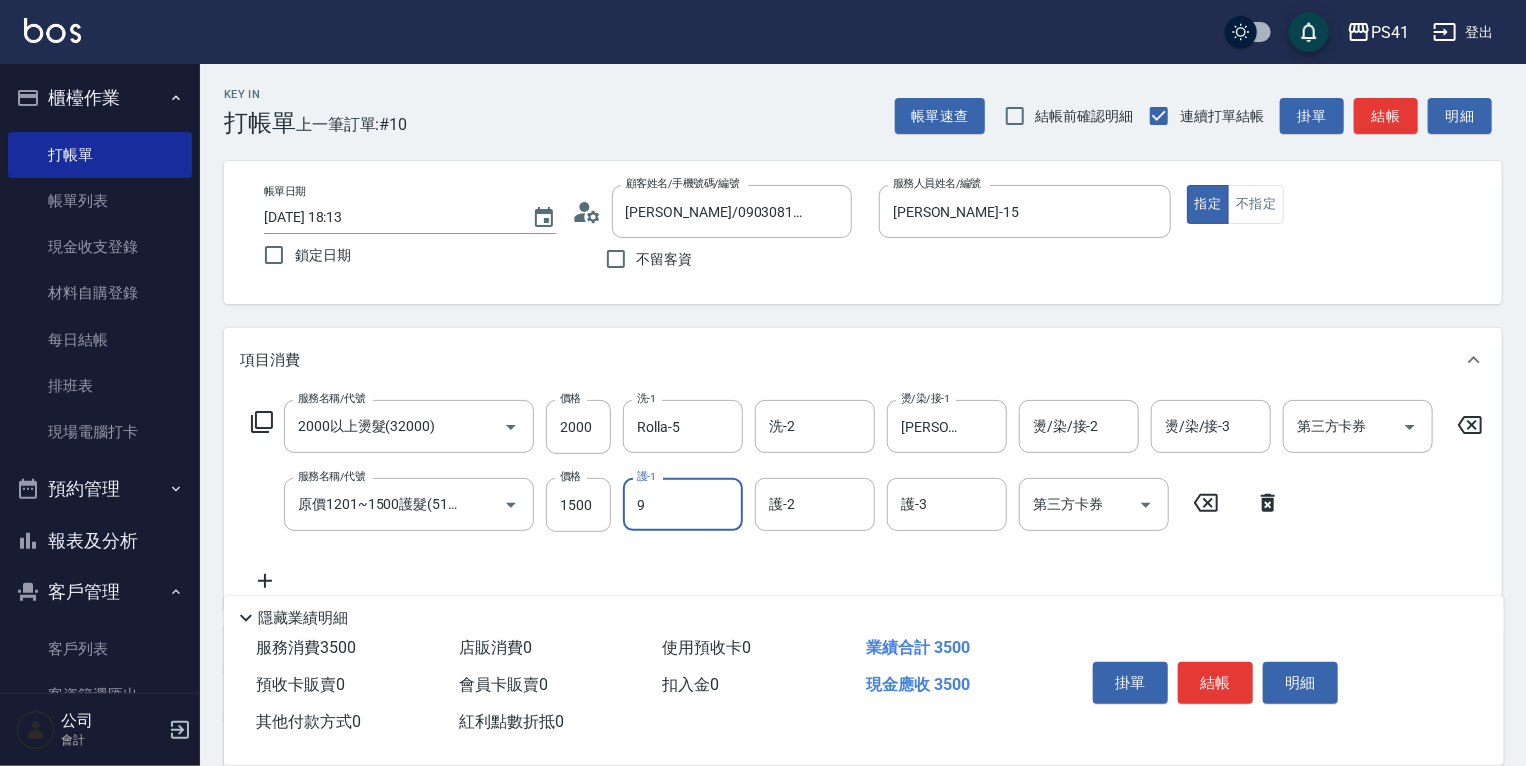 type on "白蕙瑄-9" 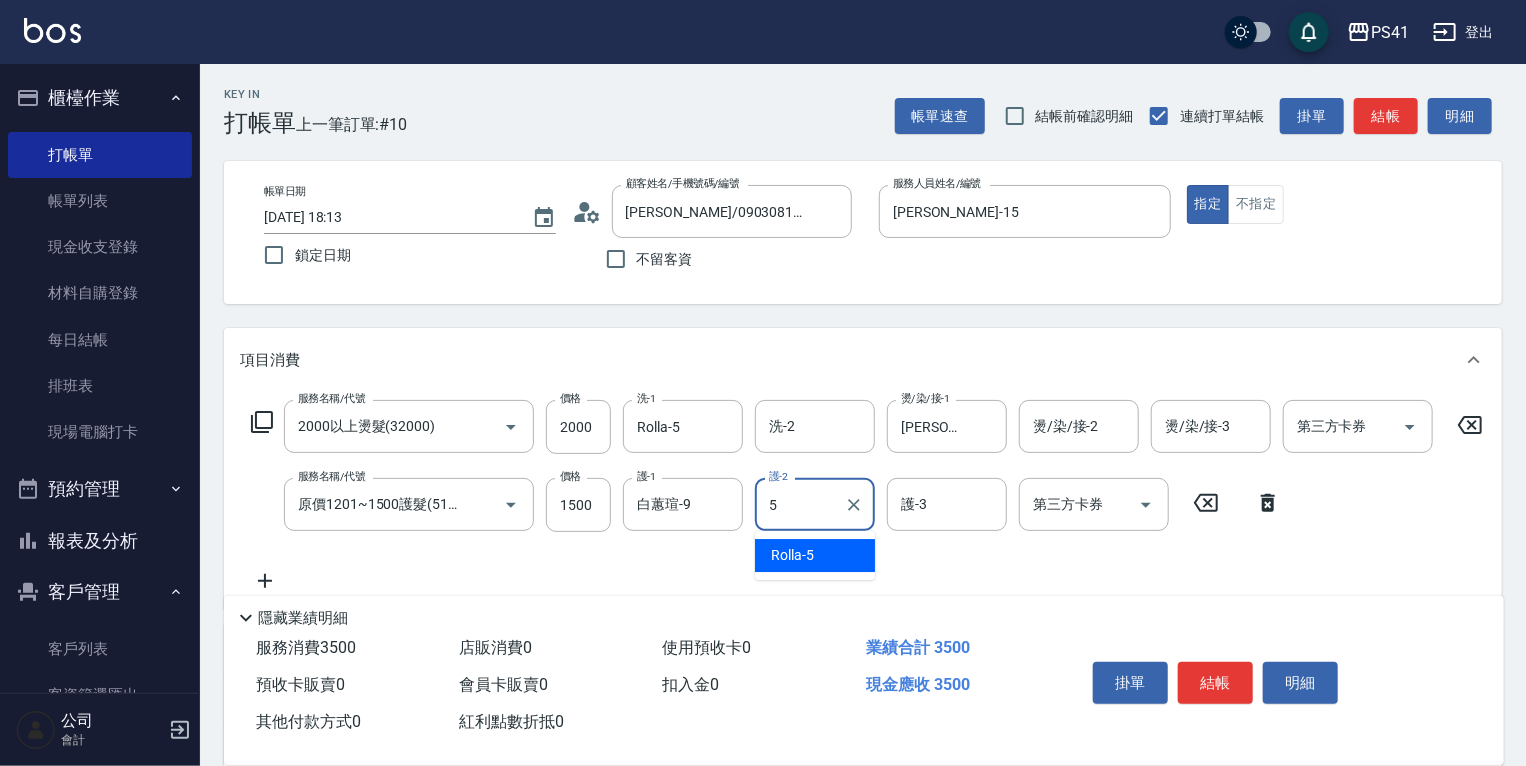 type on "Rolla-5" 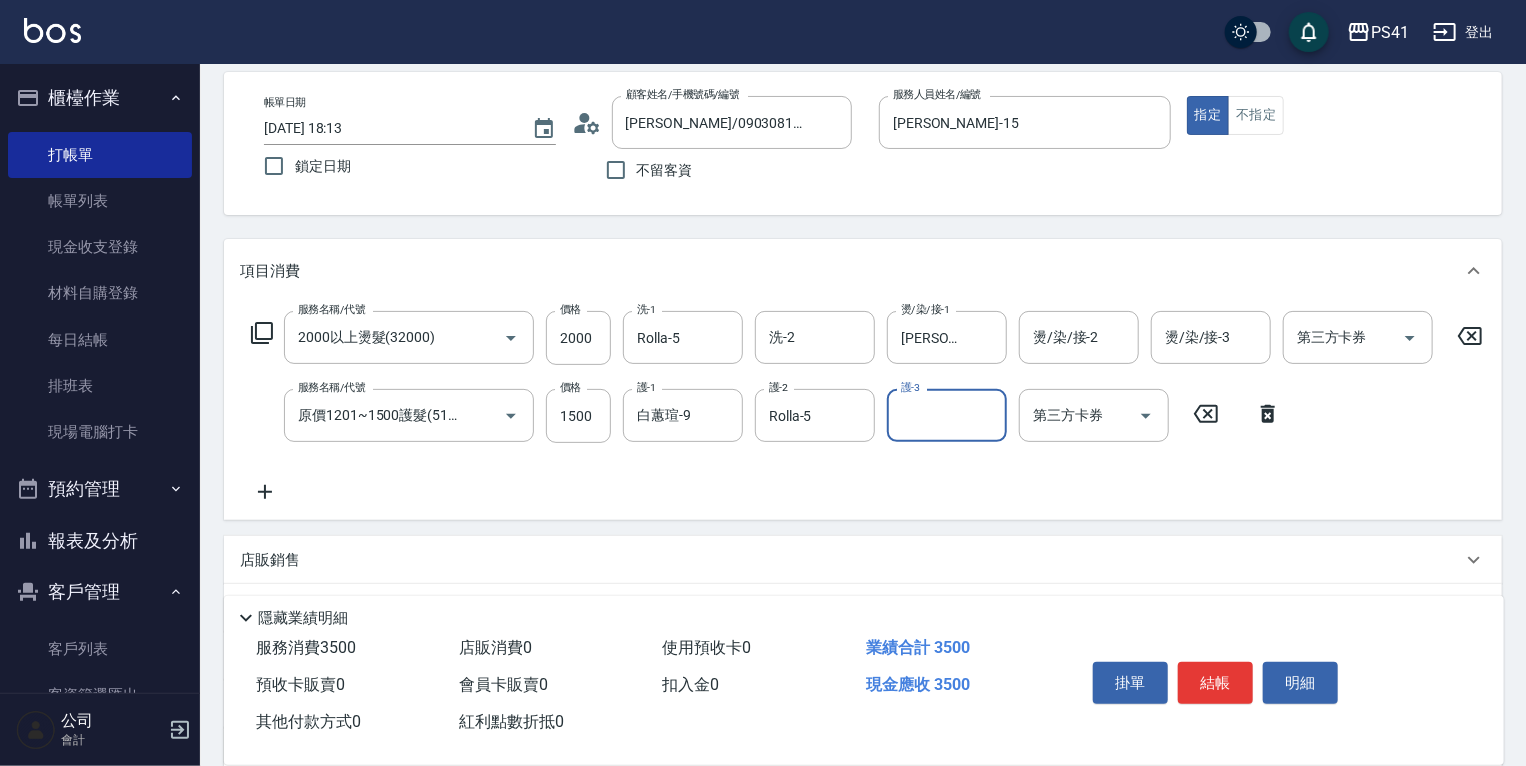 scroll, scrollTop: 300, scrollLeft: 0, axis: vertical 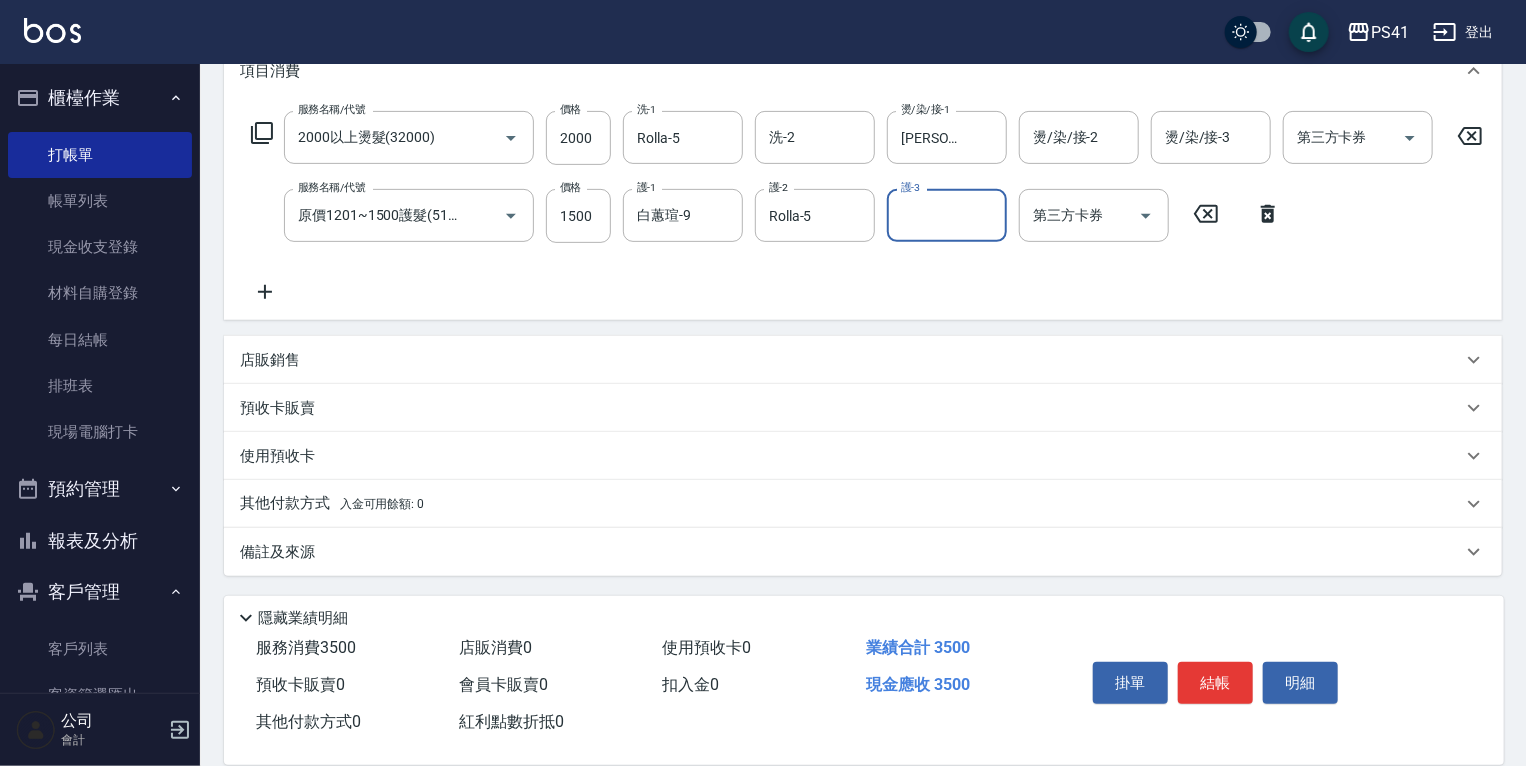 click on "其他付款方式 入金可用餘額: 0" at bounding box center [863, 504] 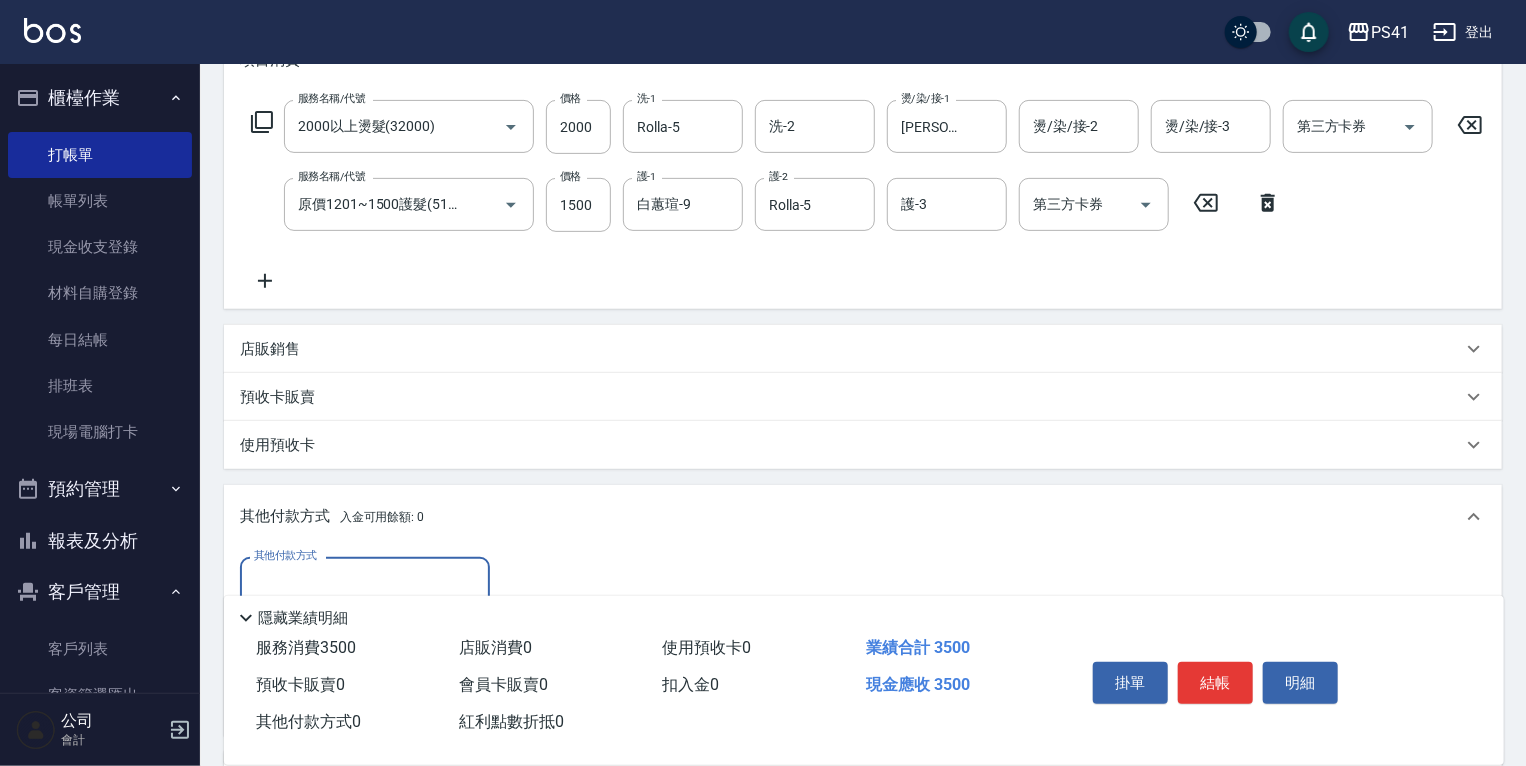 scroll, scrollTop: 34, scrollLeft: 0, axis: vertical 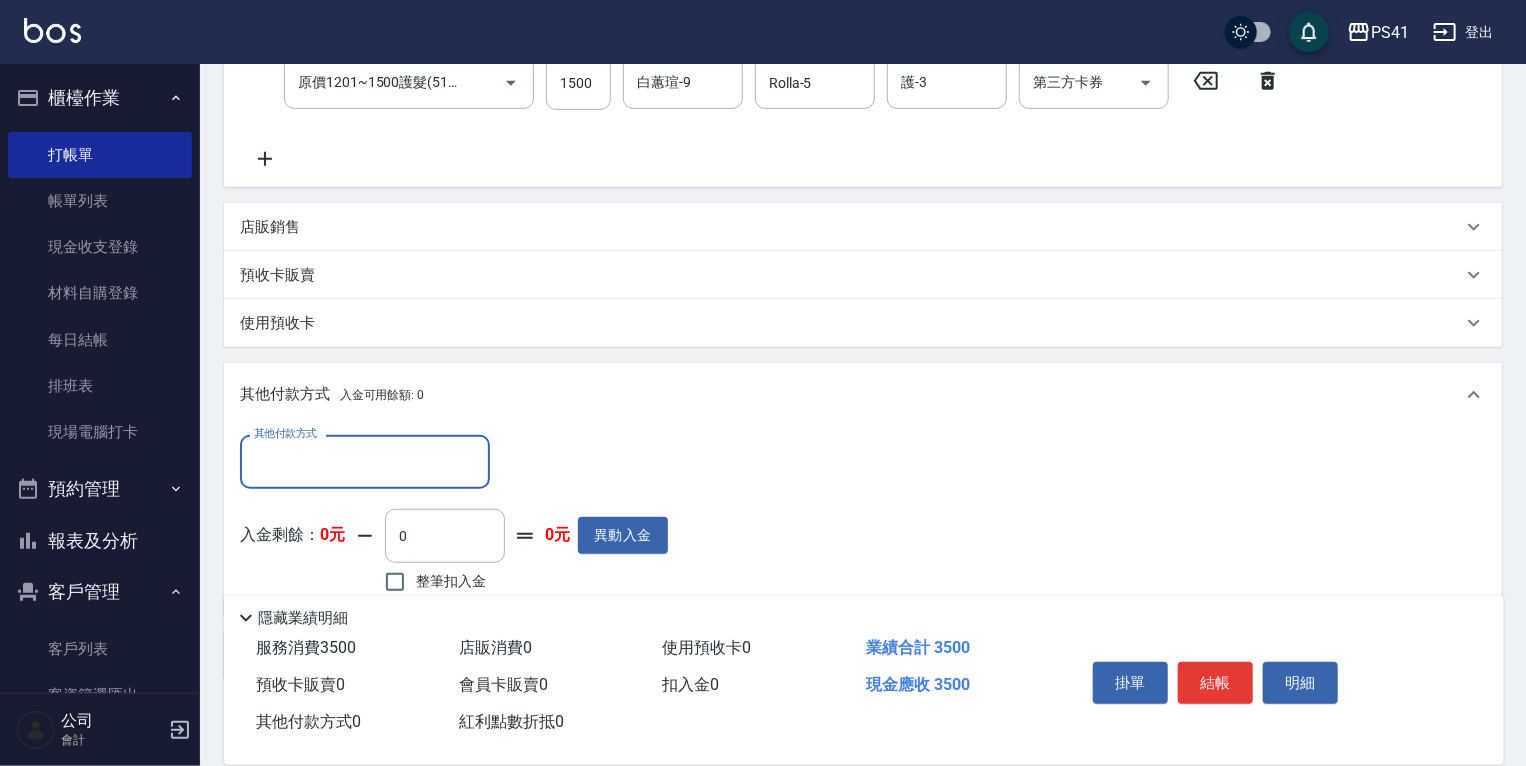 drag, startPoint x: 415, startPoint y: 454, endPoint x: 417, endPoint y: 491, distance: 37.054016 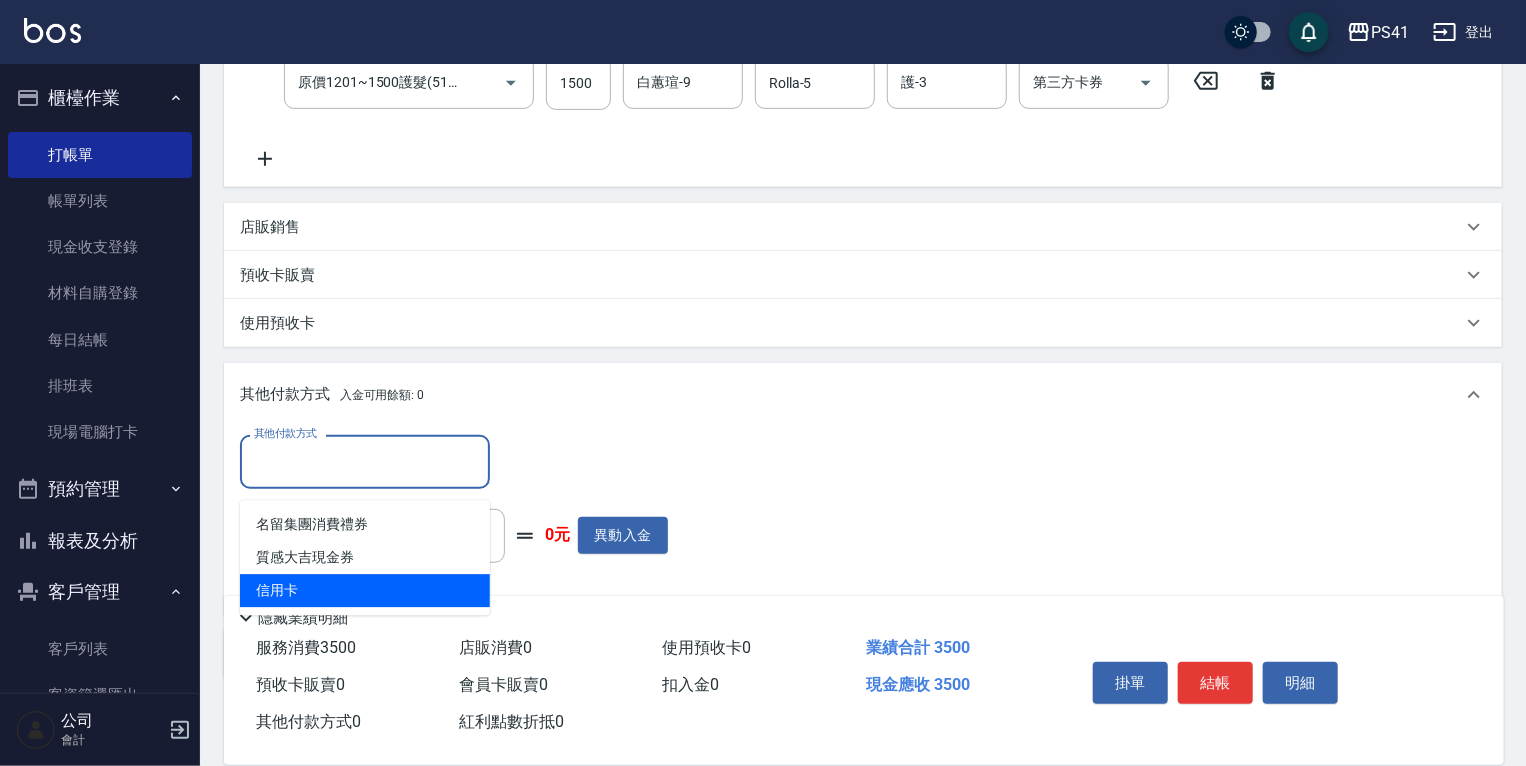 click on "信用卡" at bounding box center [365, 590] 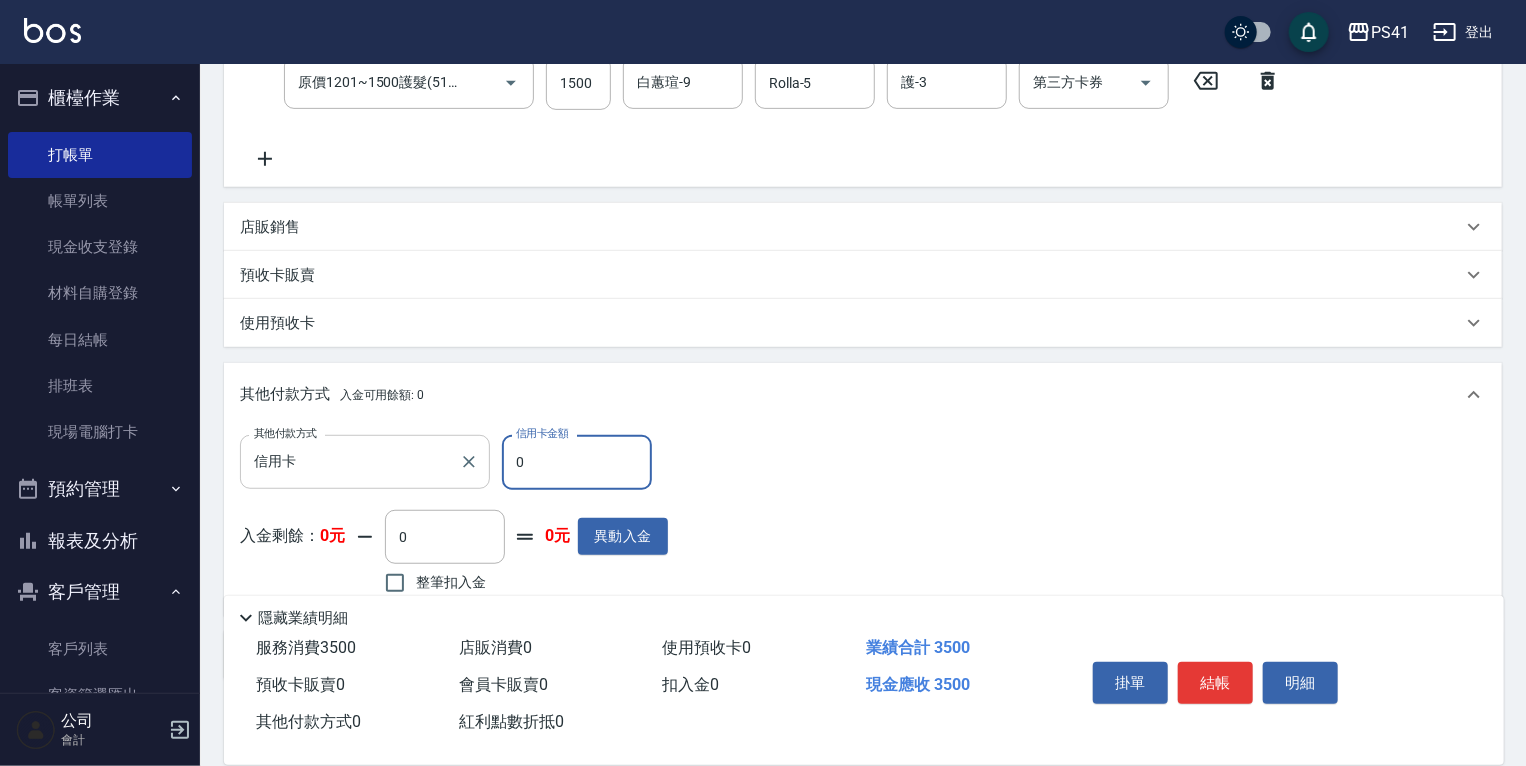 drag, startPoint x: 551, startPoint y: 484, endPoint x: 376, endPoint y: 472, distance: 175.41095 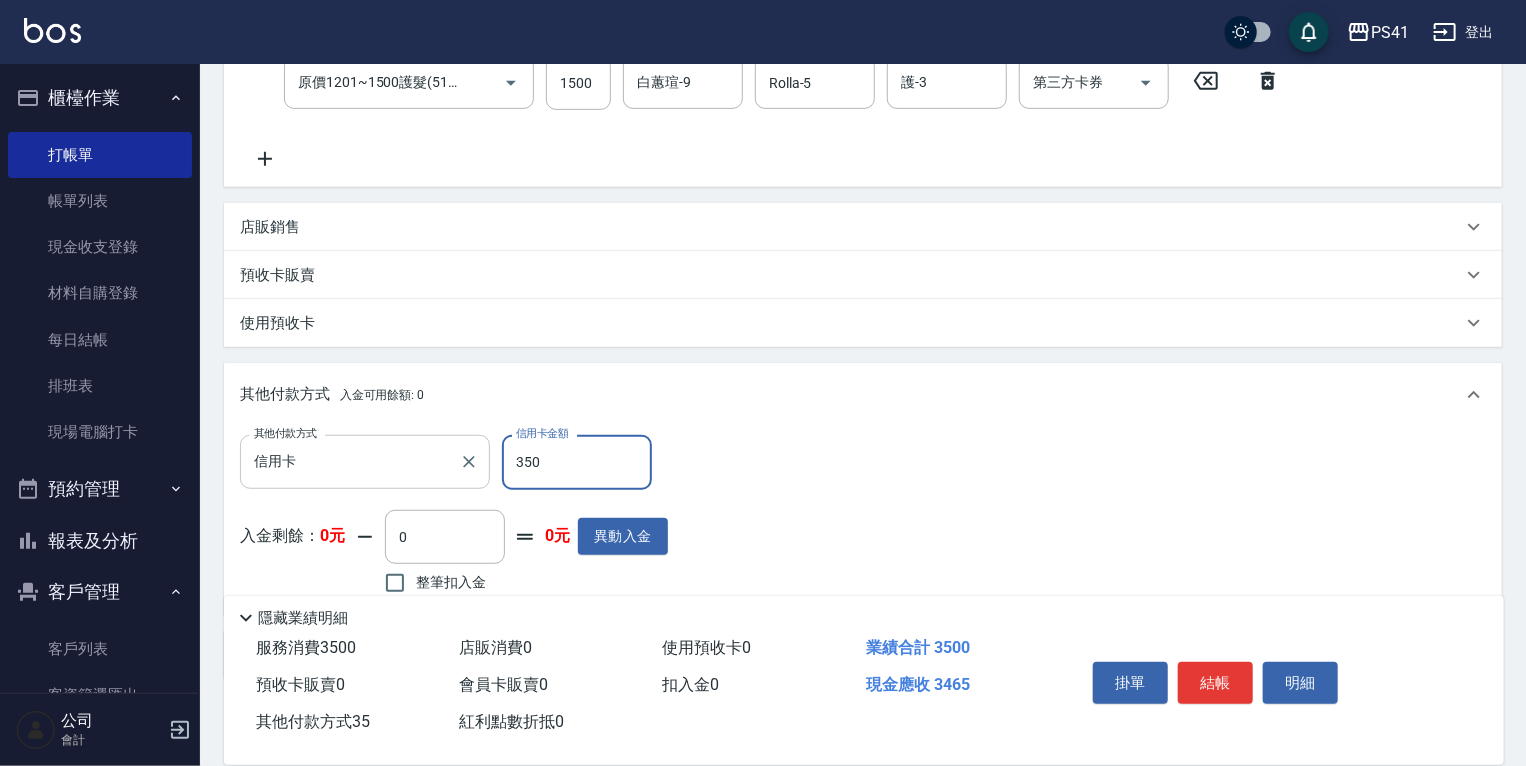 type on "3500" 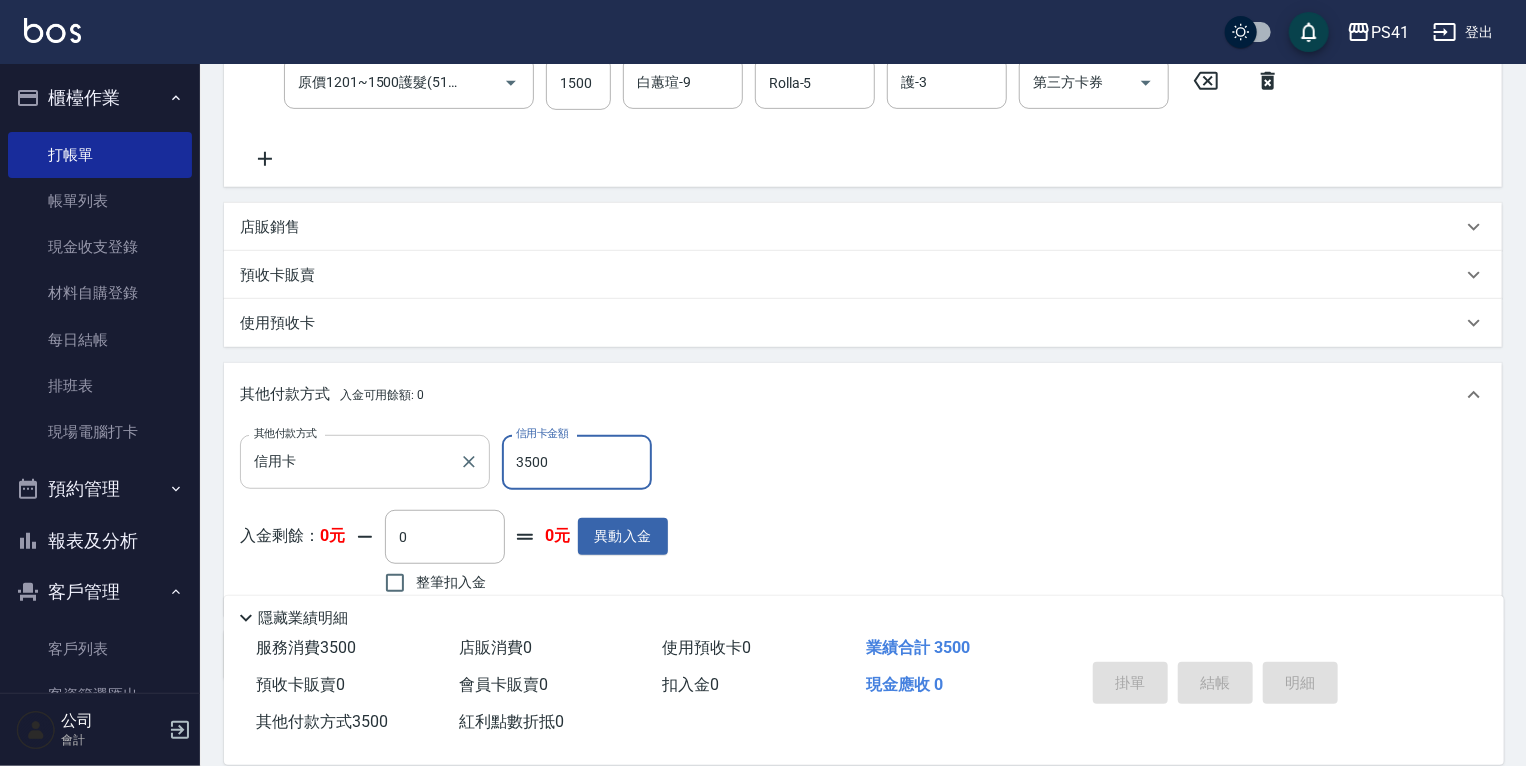 type 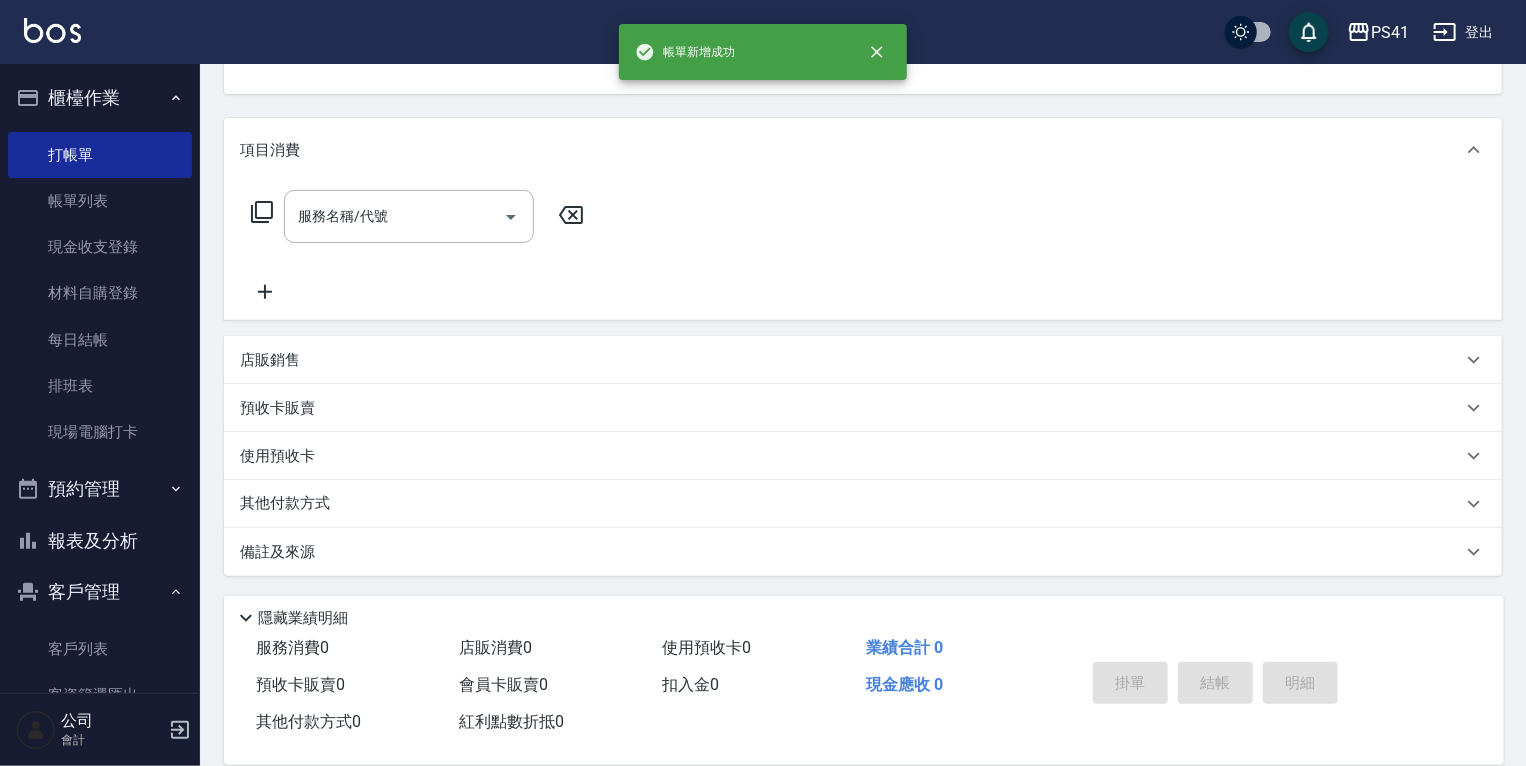 scroll, scrollTop: 0, scrollLeft: 0, axis: both 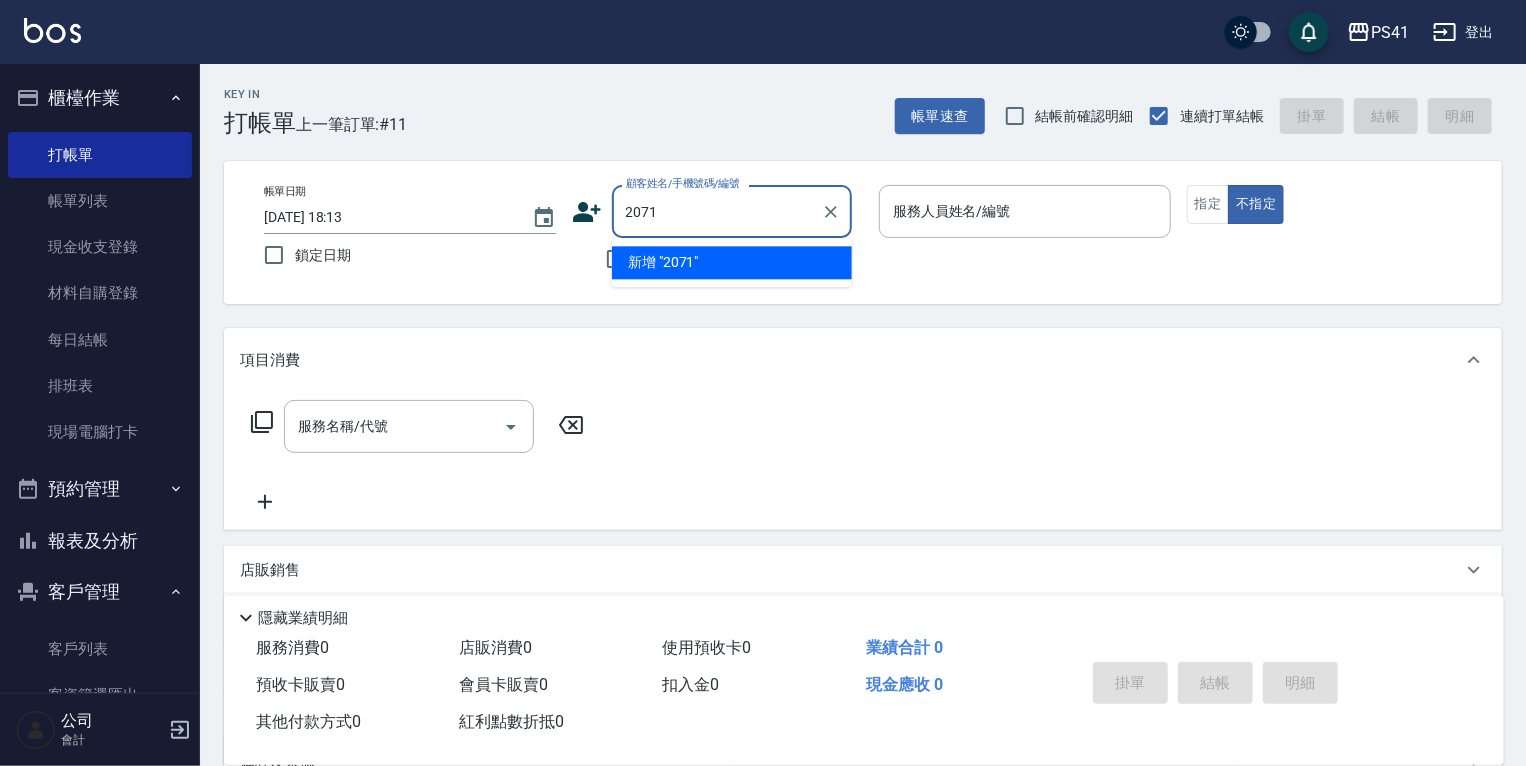 type on "2071" 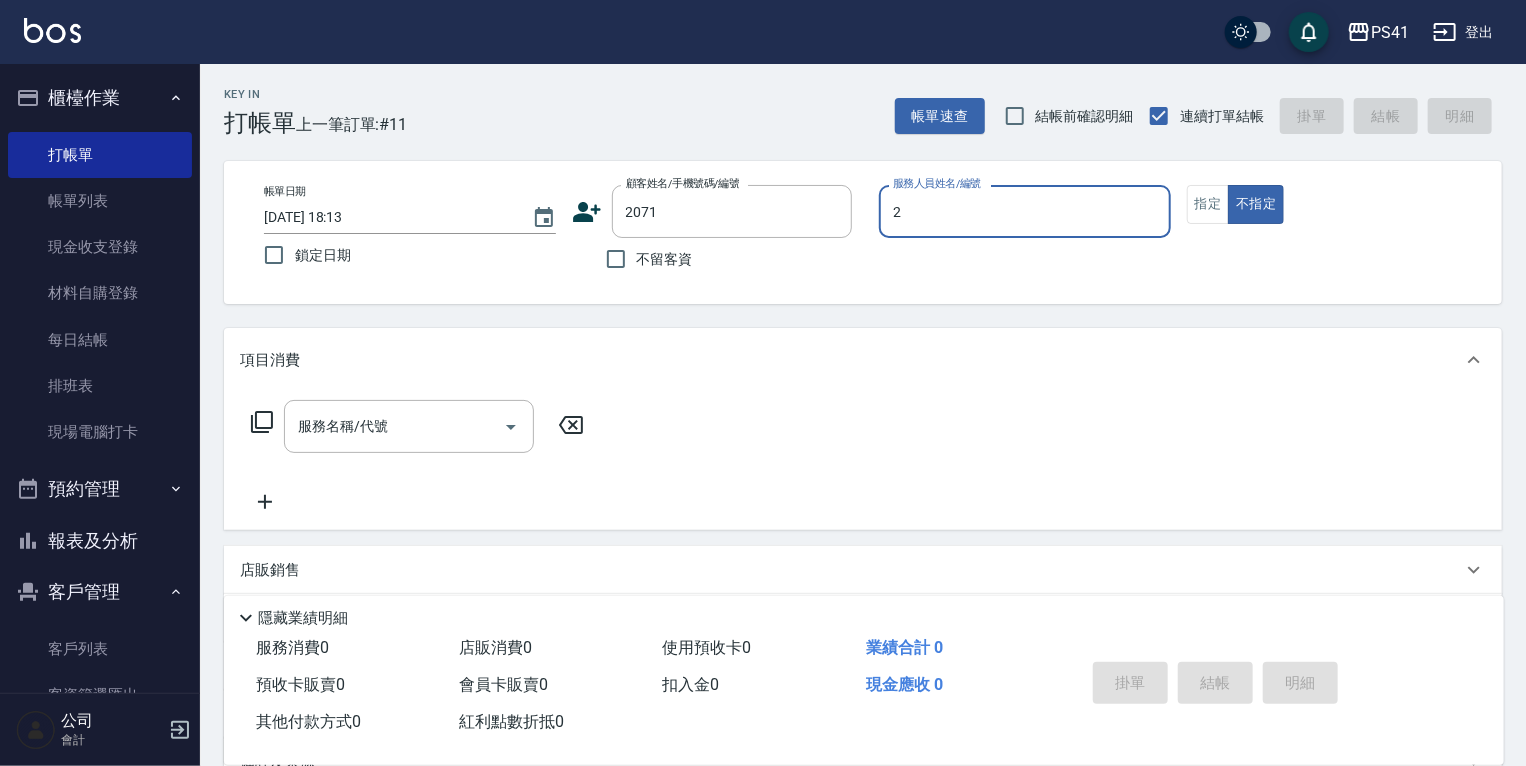 type on "謝淳蕙-2" 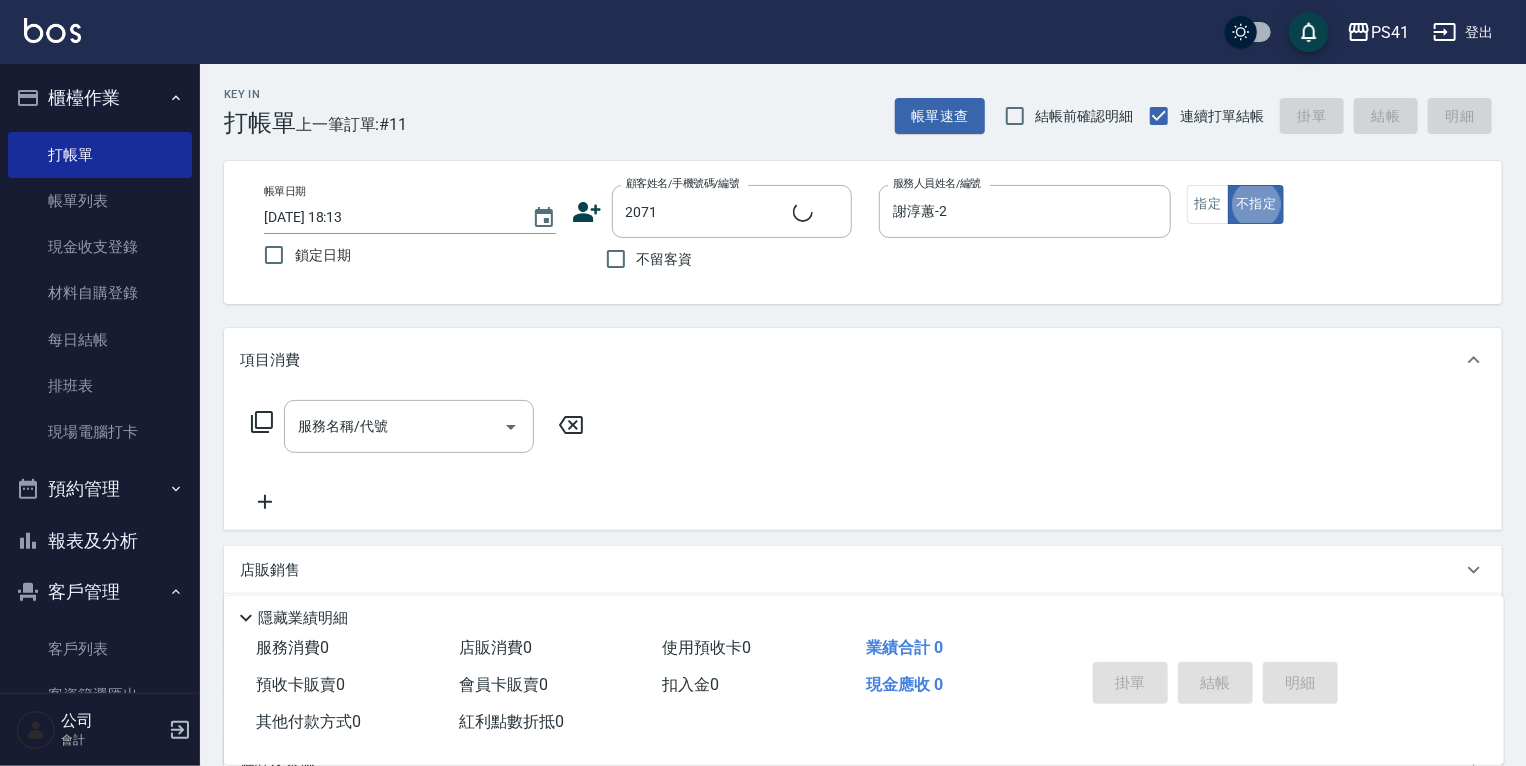 type on "陳怡帆/0910316252/2071" 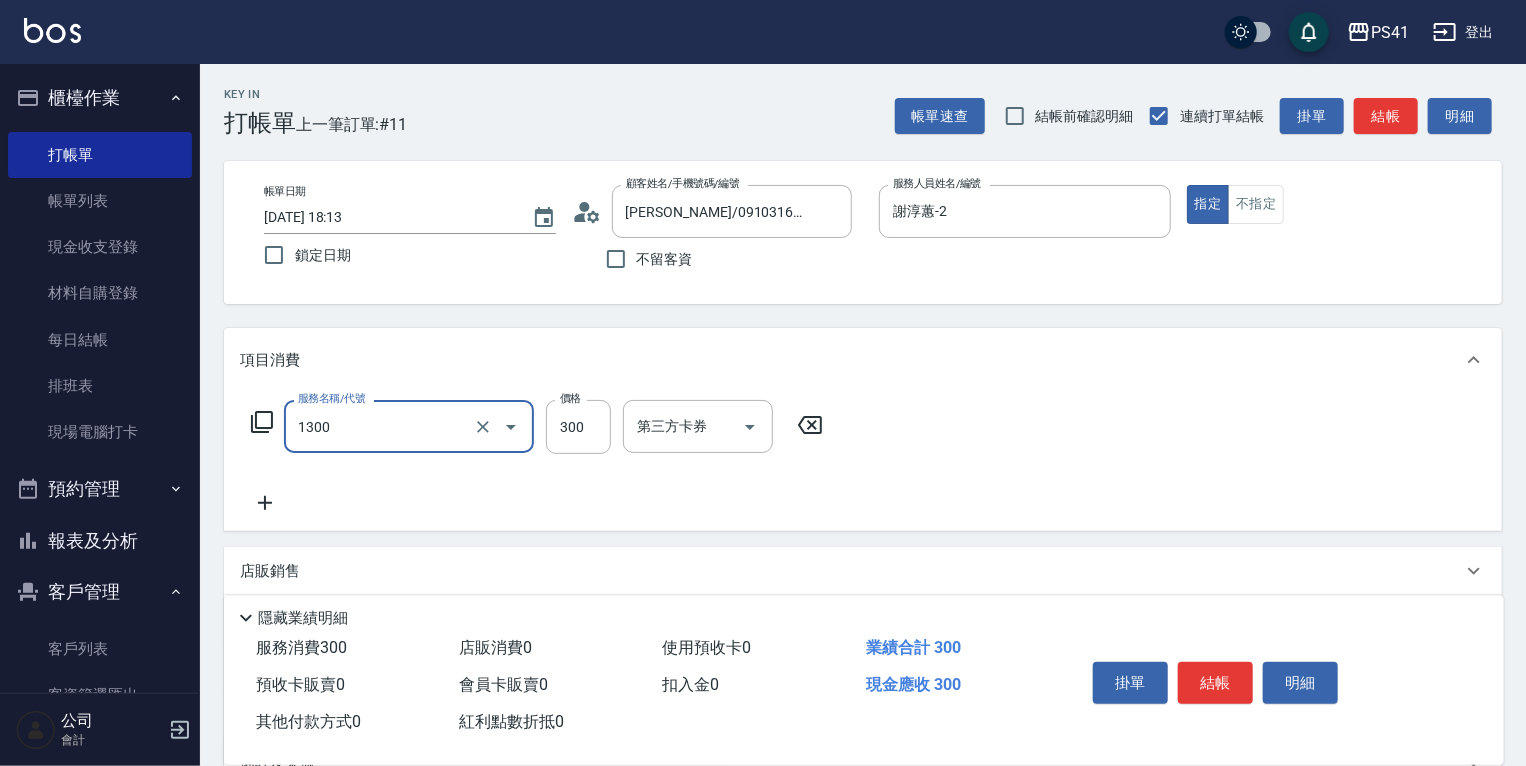 type on "洗髮300(1300)" 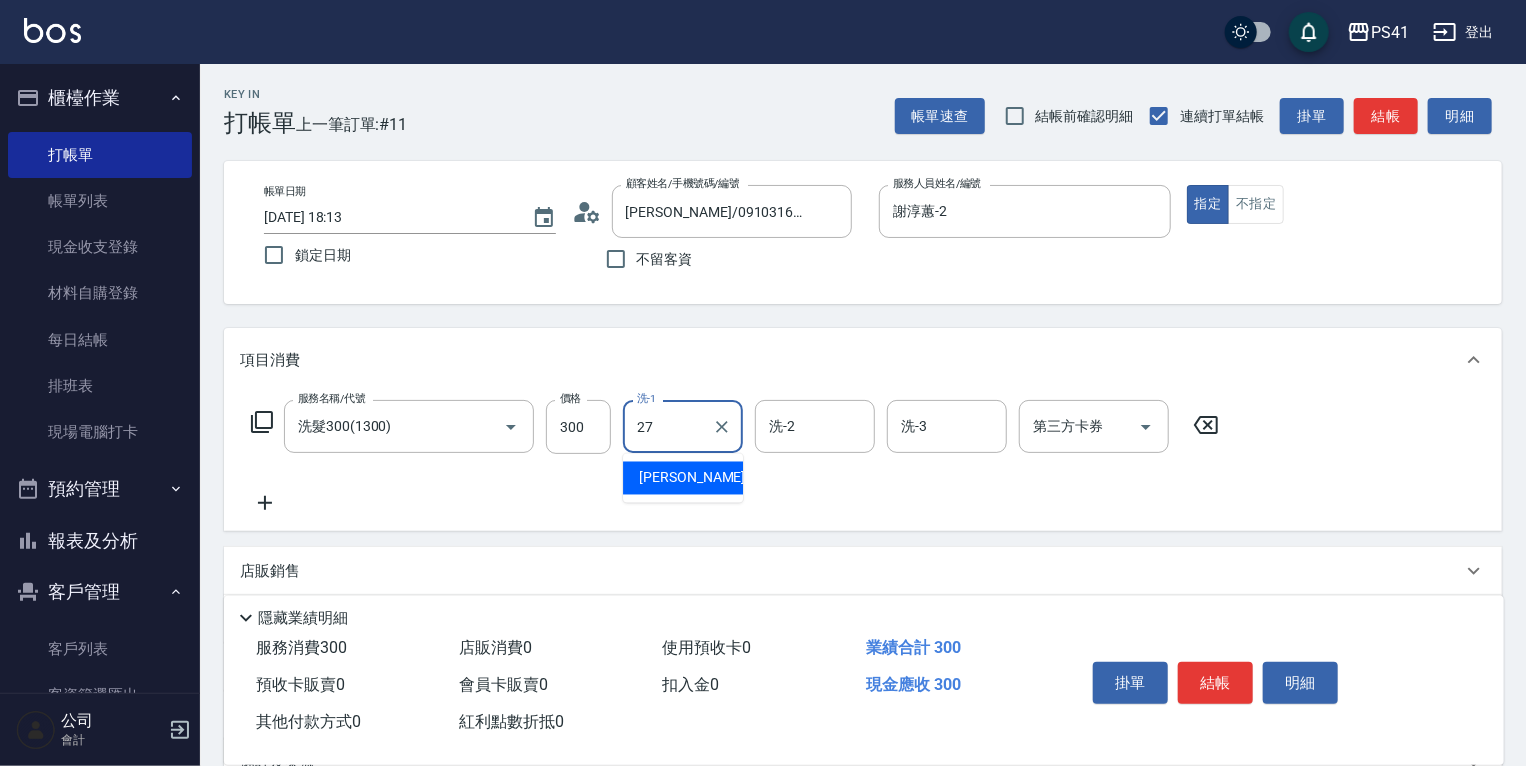 type on "佳佳-27" 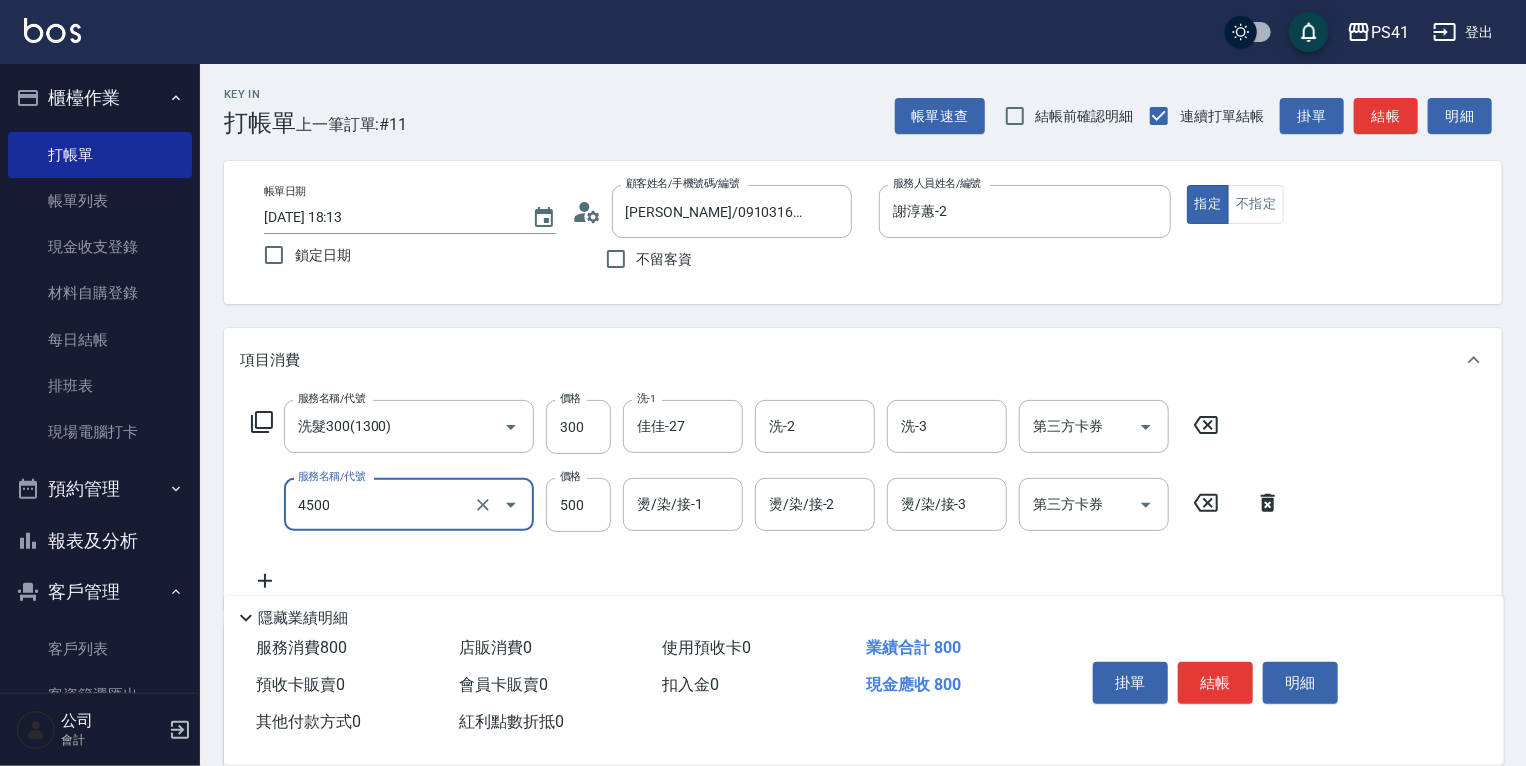 type on "補染(4500)" 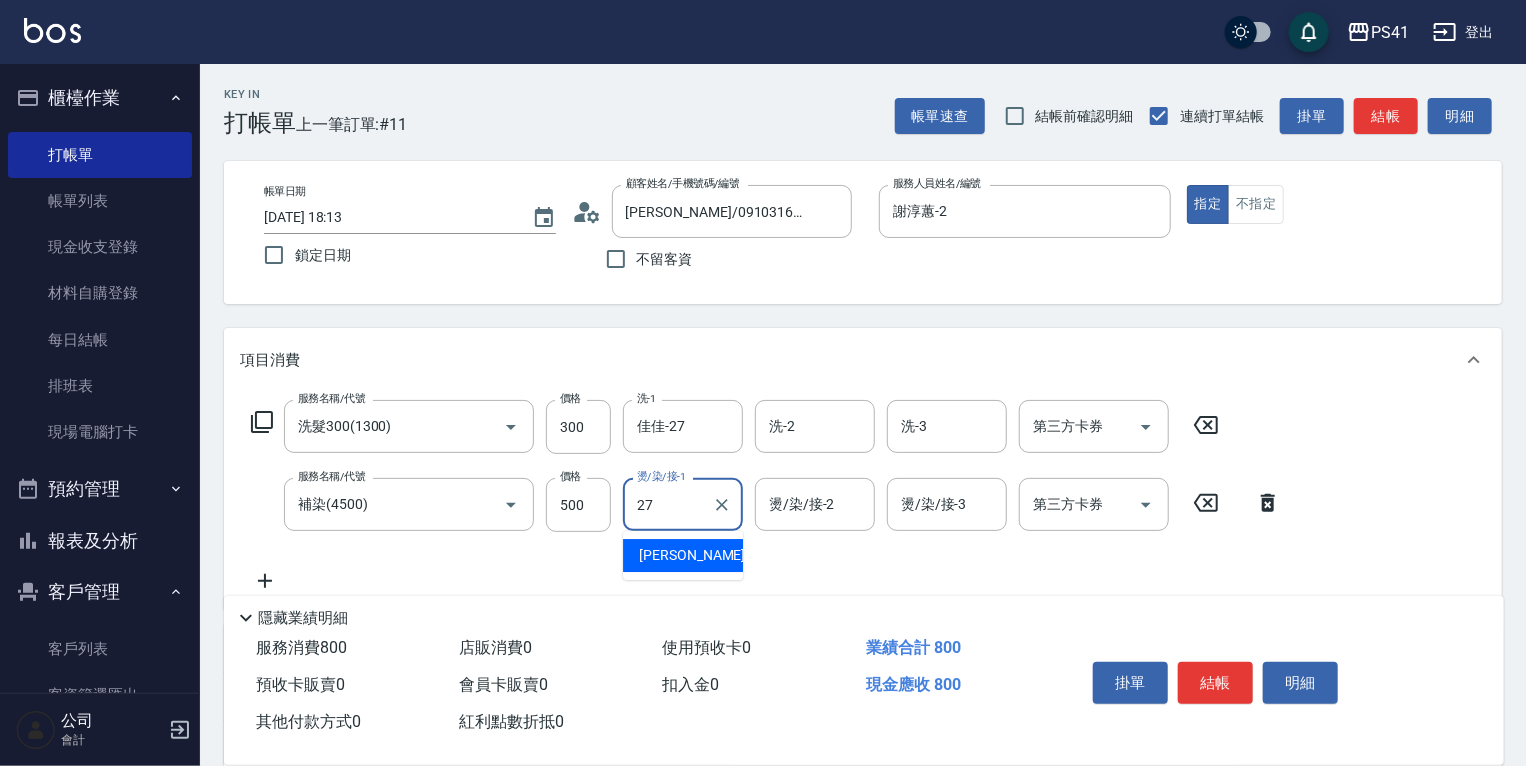 type on "佳佳-27" 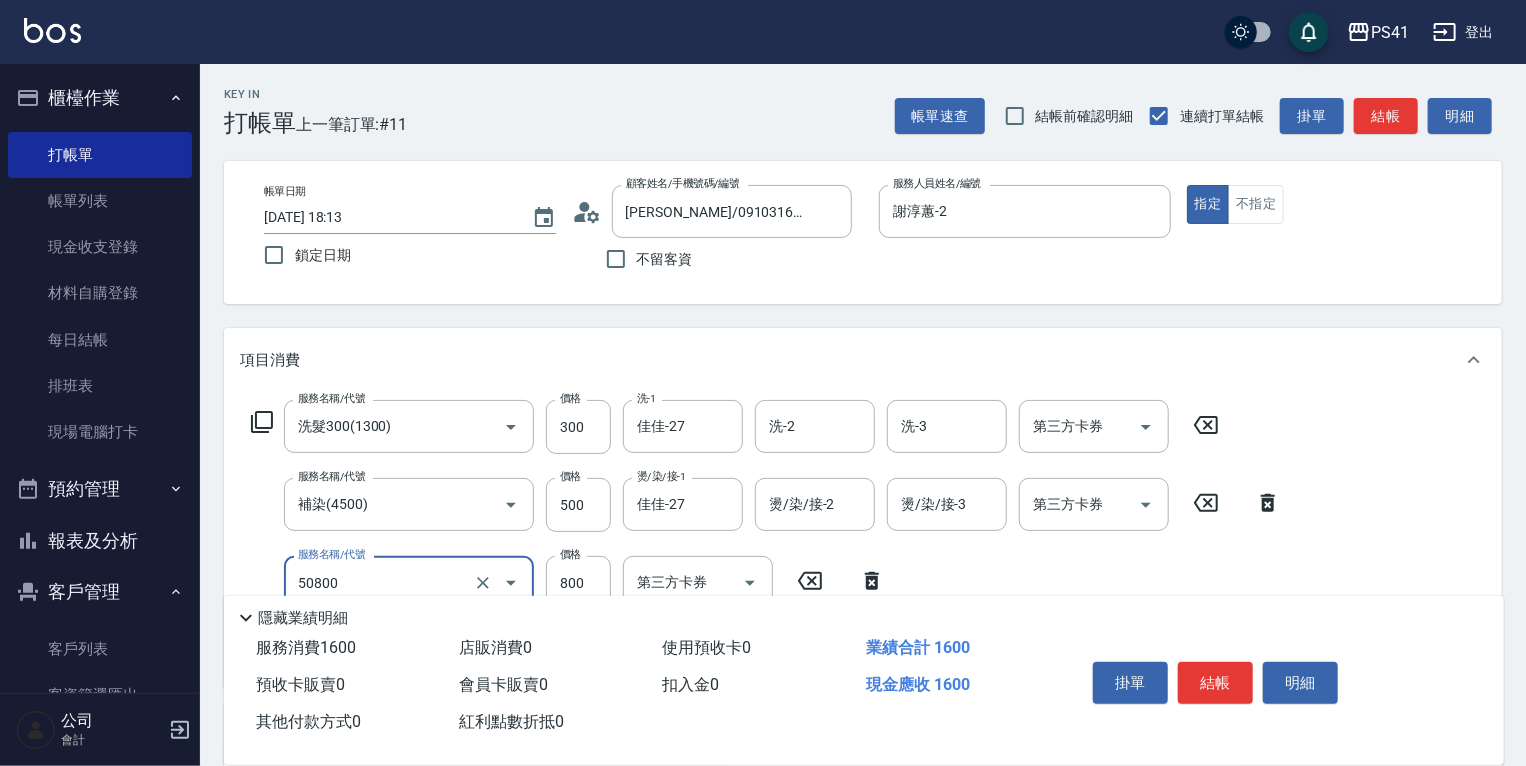 type on "原價401~800護髮(50800)" 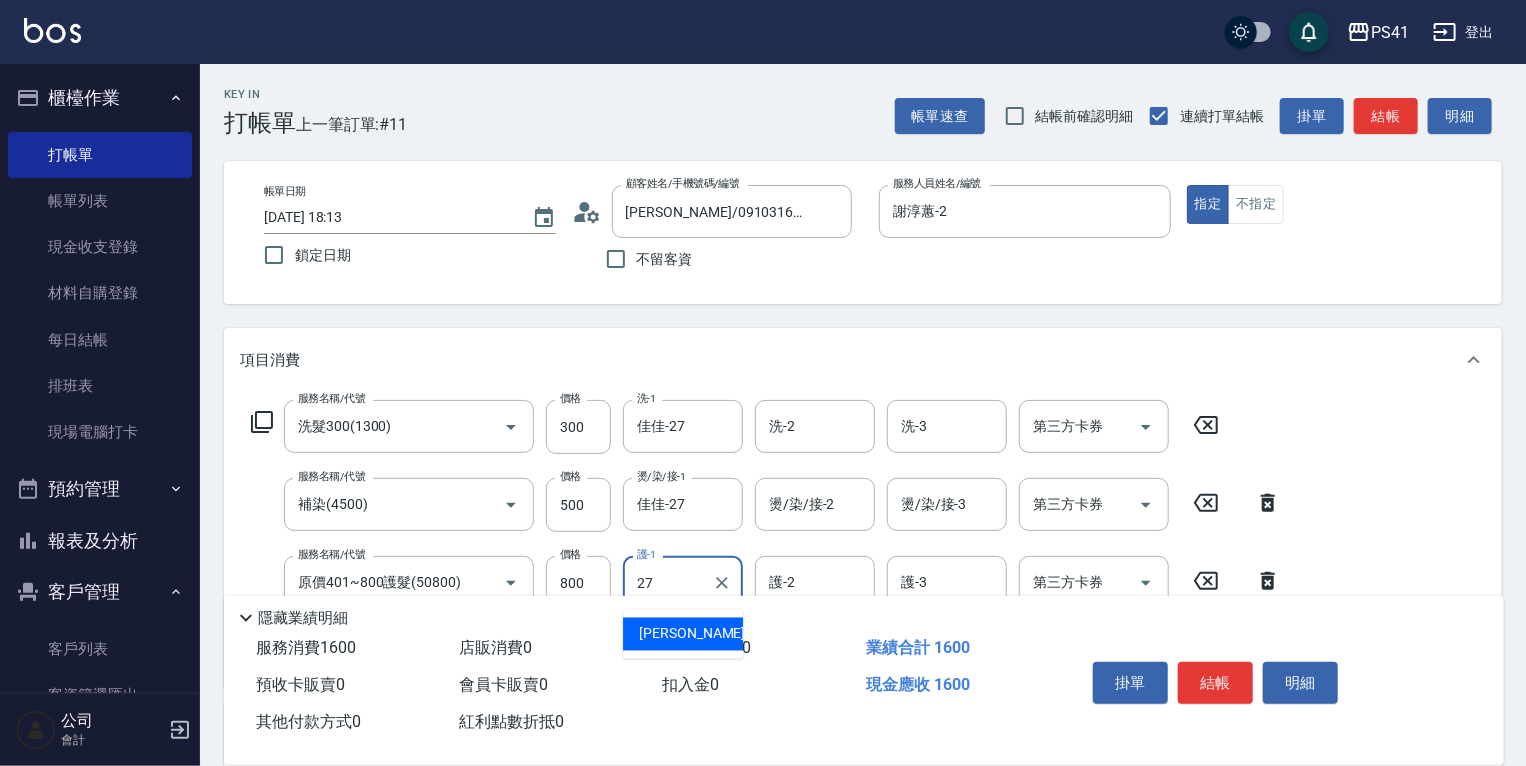 type on "佳佳-27" 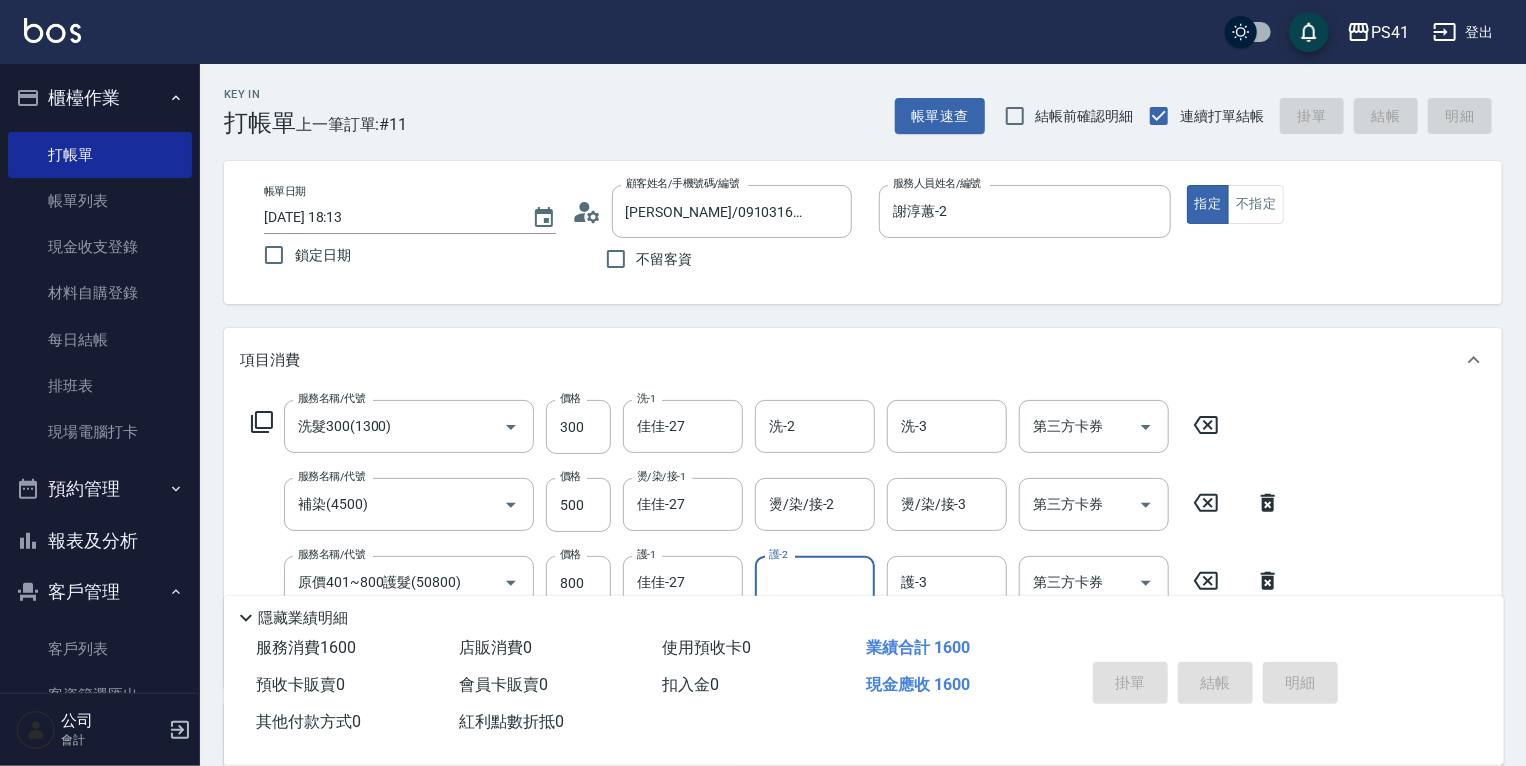 type 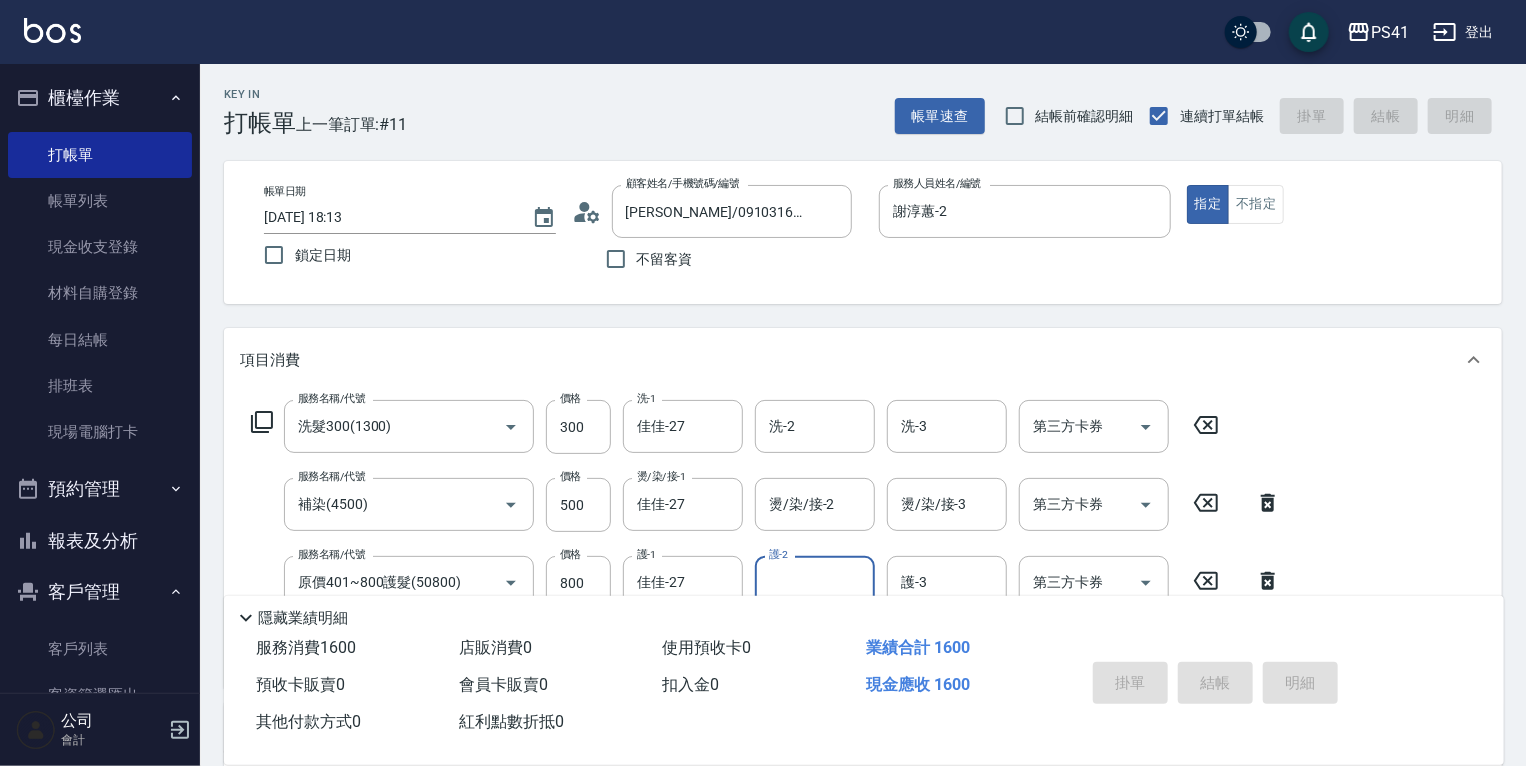 type 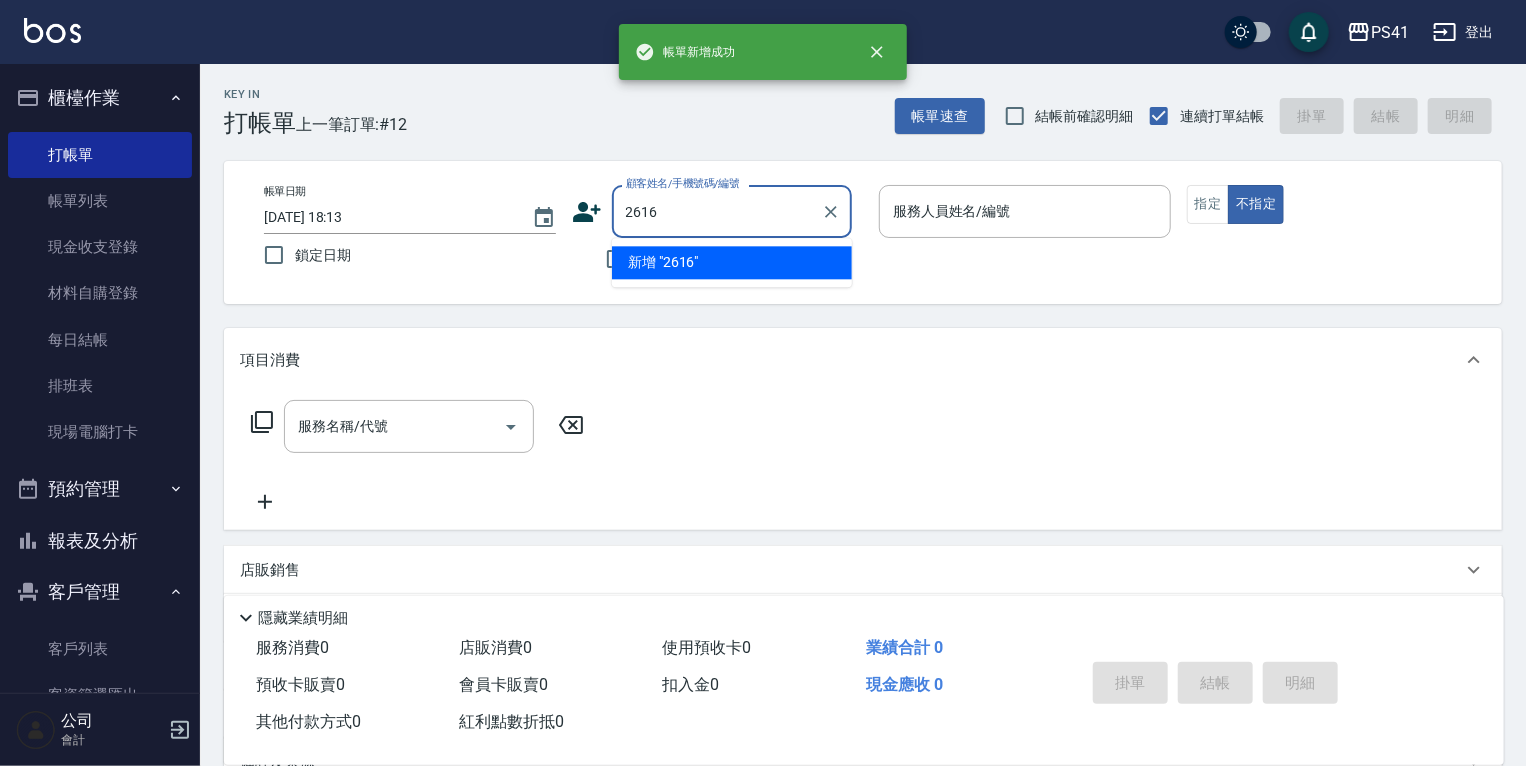 type on "2616" 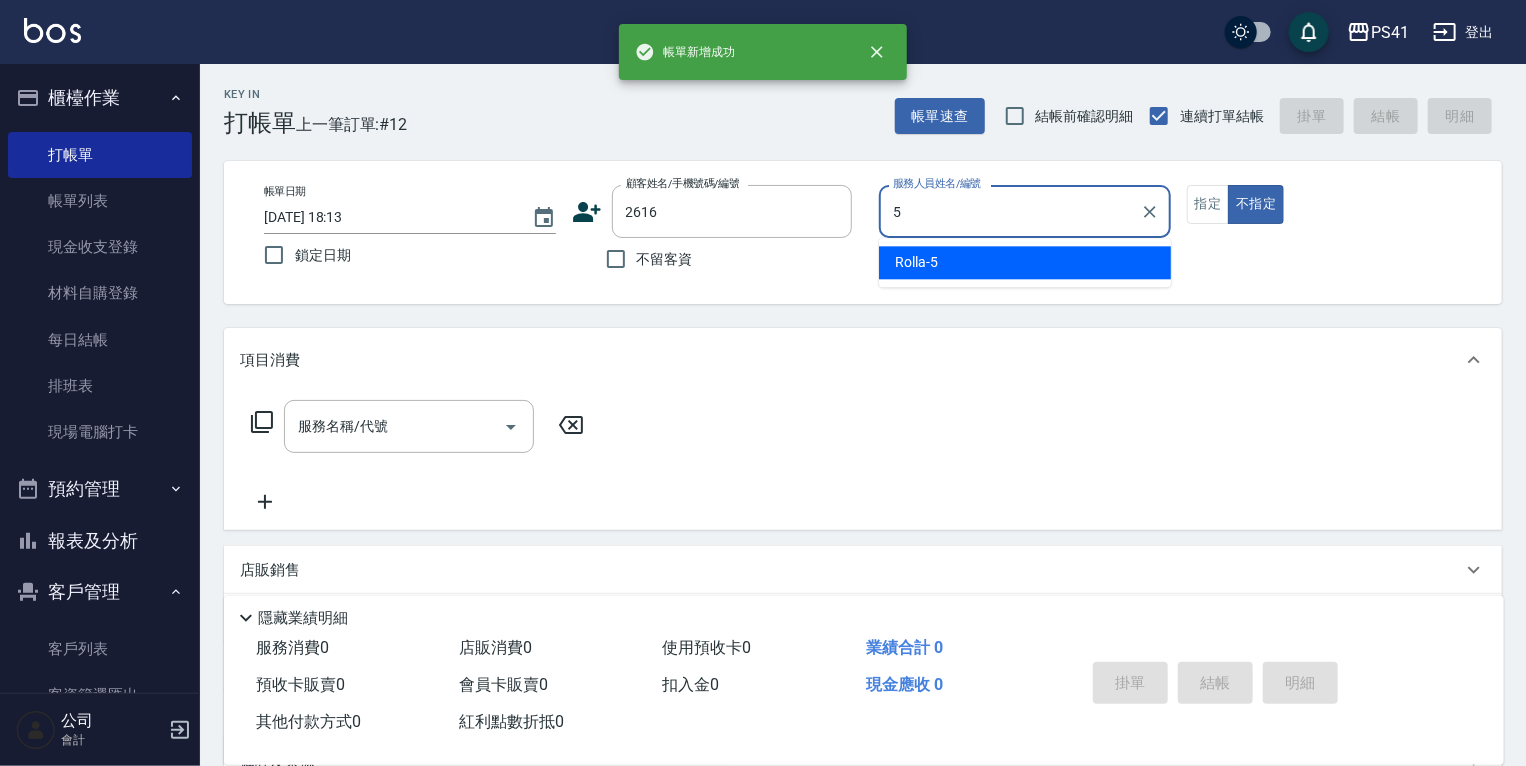 type on "Rolla-5" 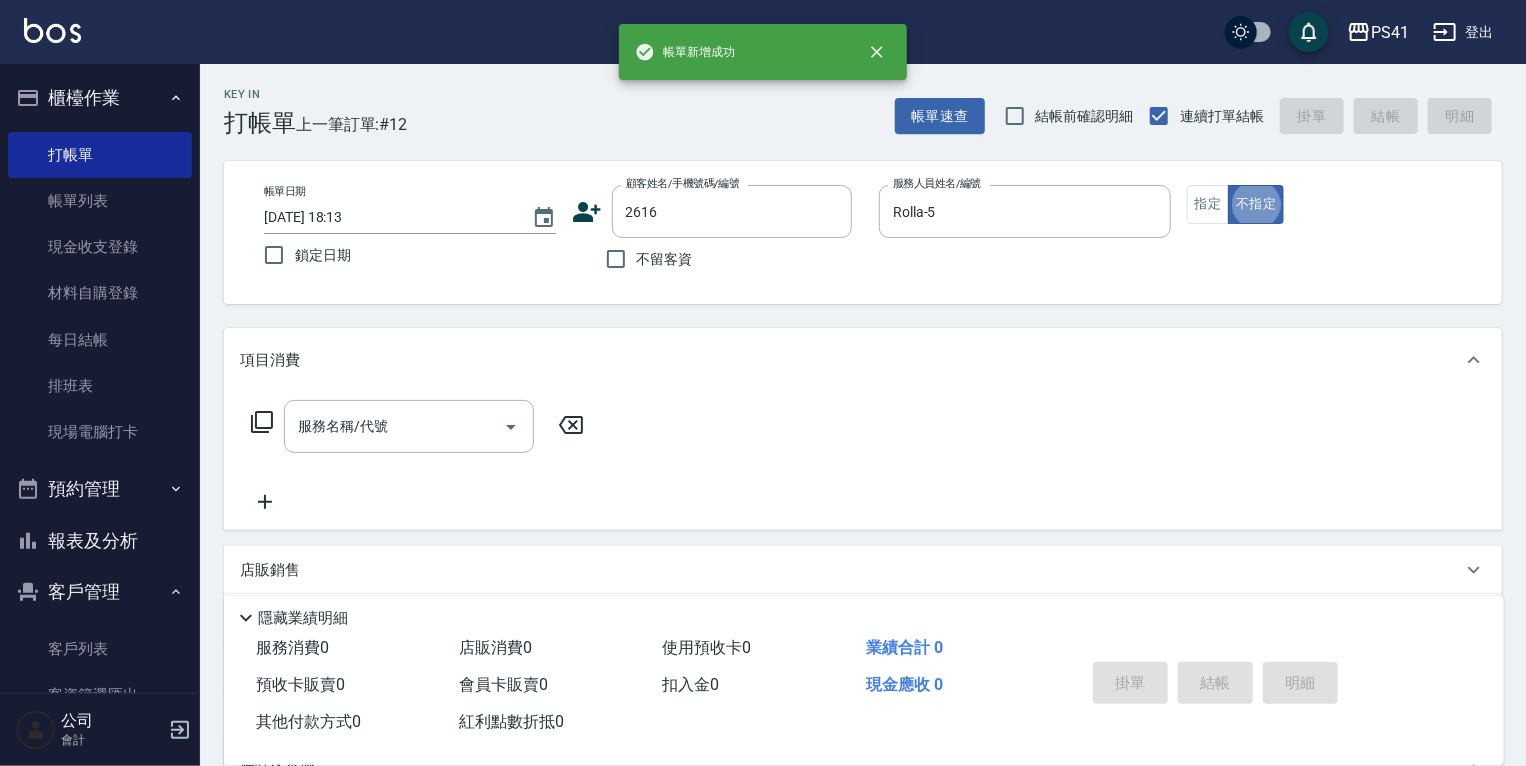 type on "李欣怡/0916161730/2616" 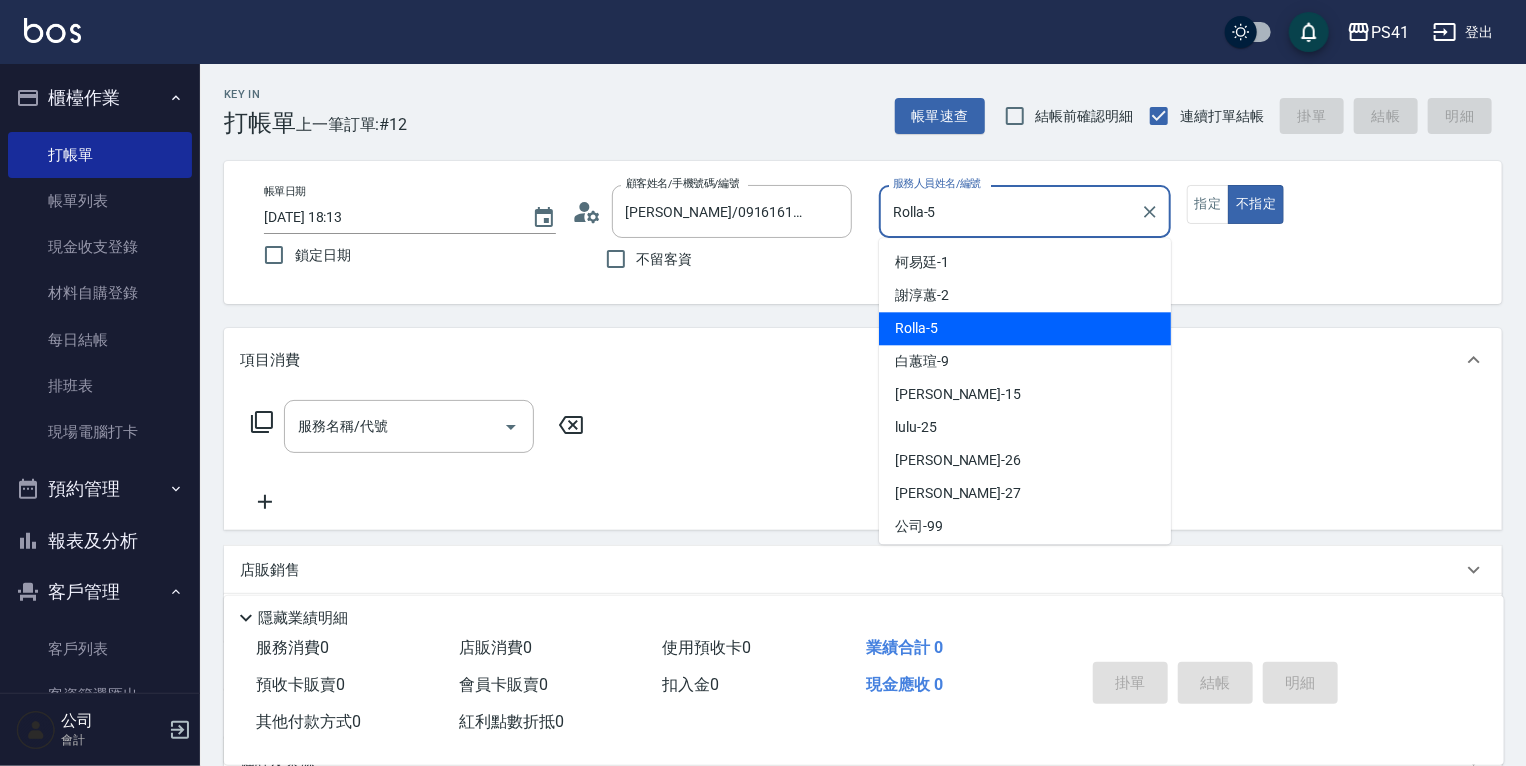 drag, startPoint x: 1008, startPoint y: 215, endPoint x: 0, endPoint y: 24, distance: 1025.9362 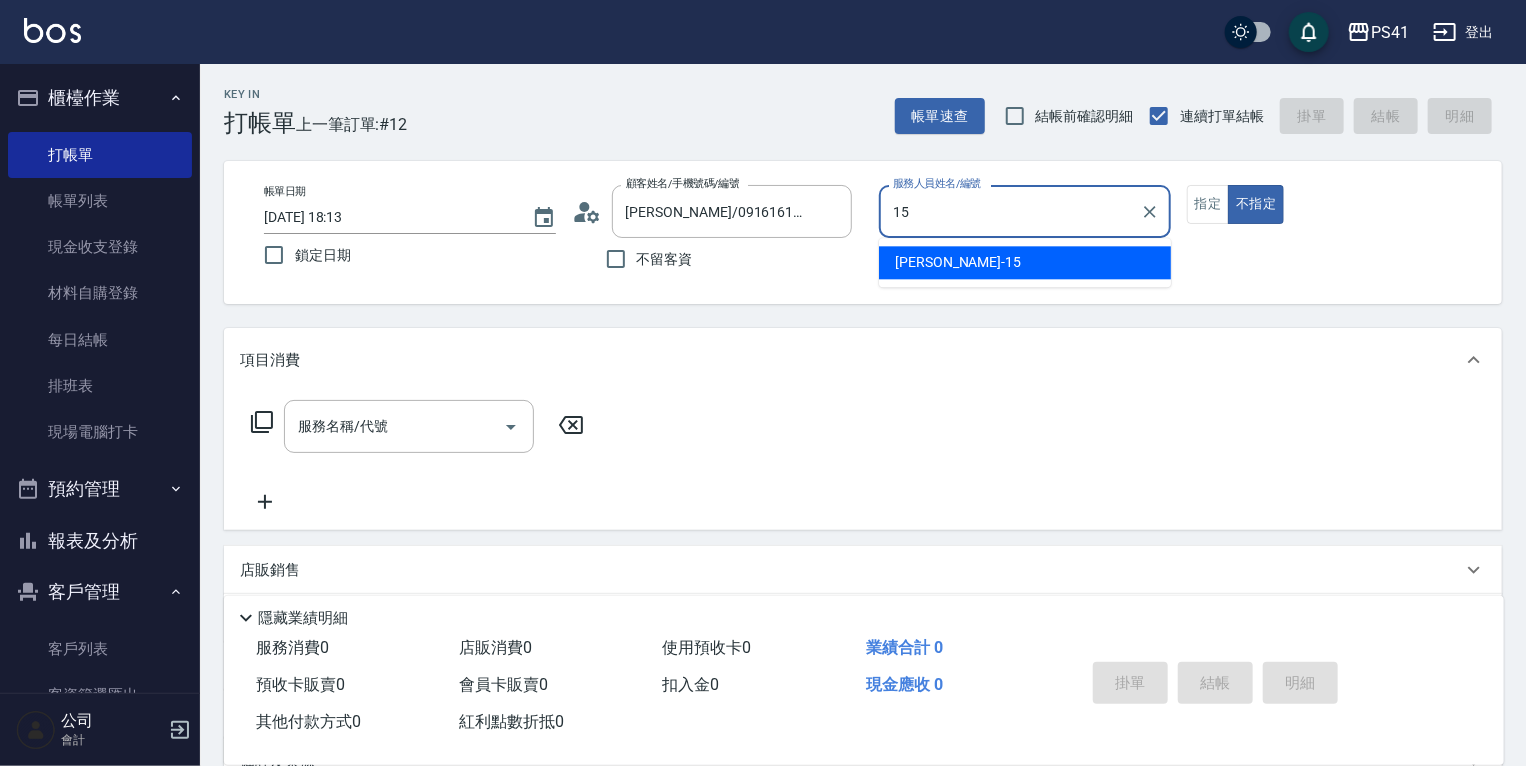 type on "李靜芳-15" 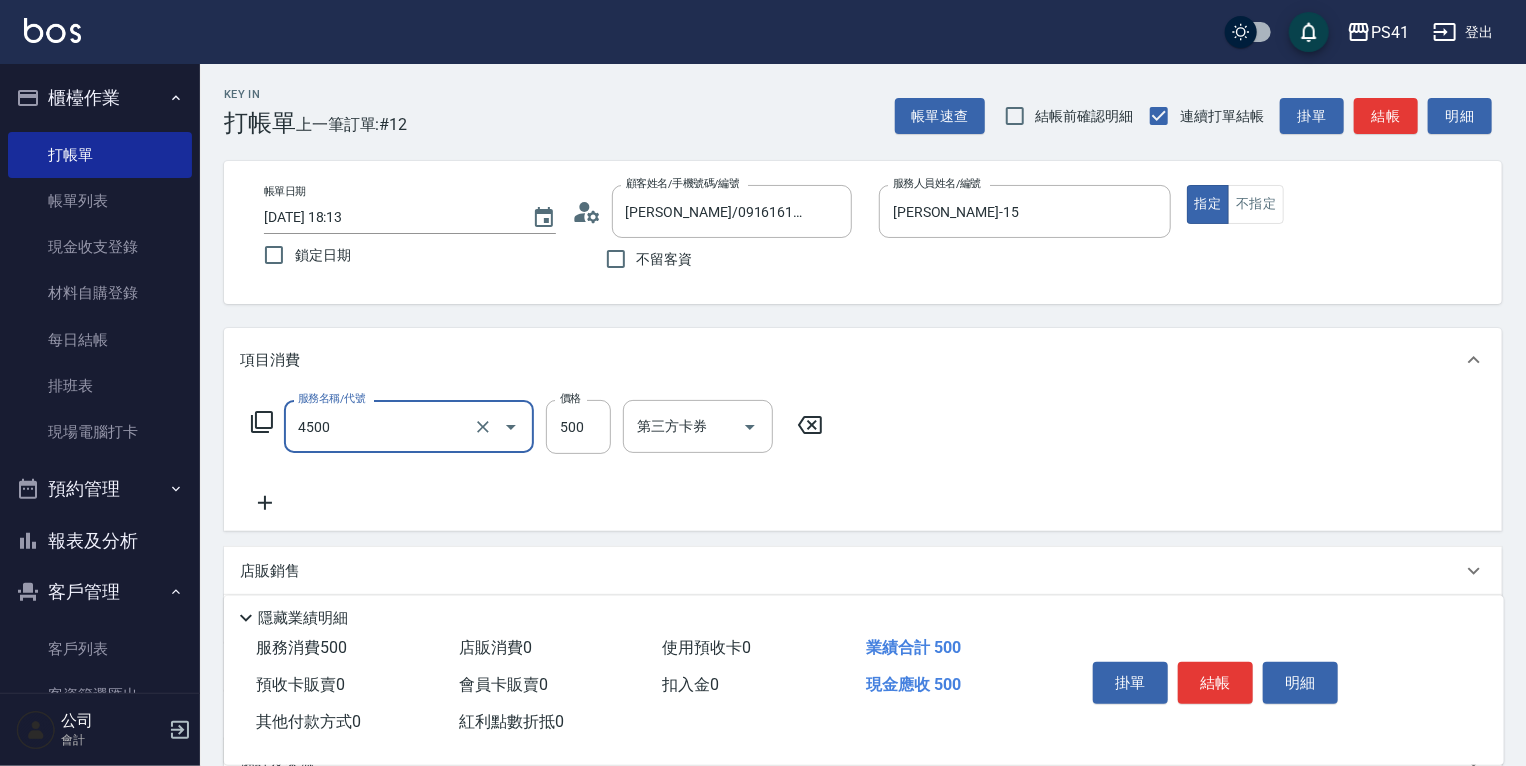 type on "補染(4500)" 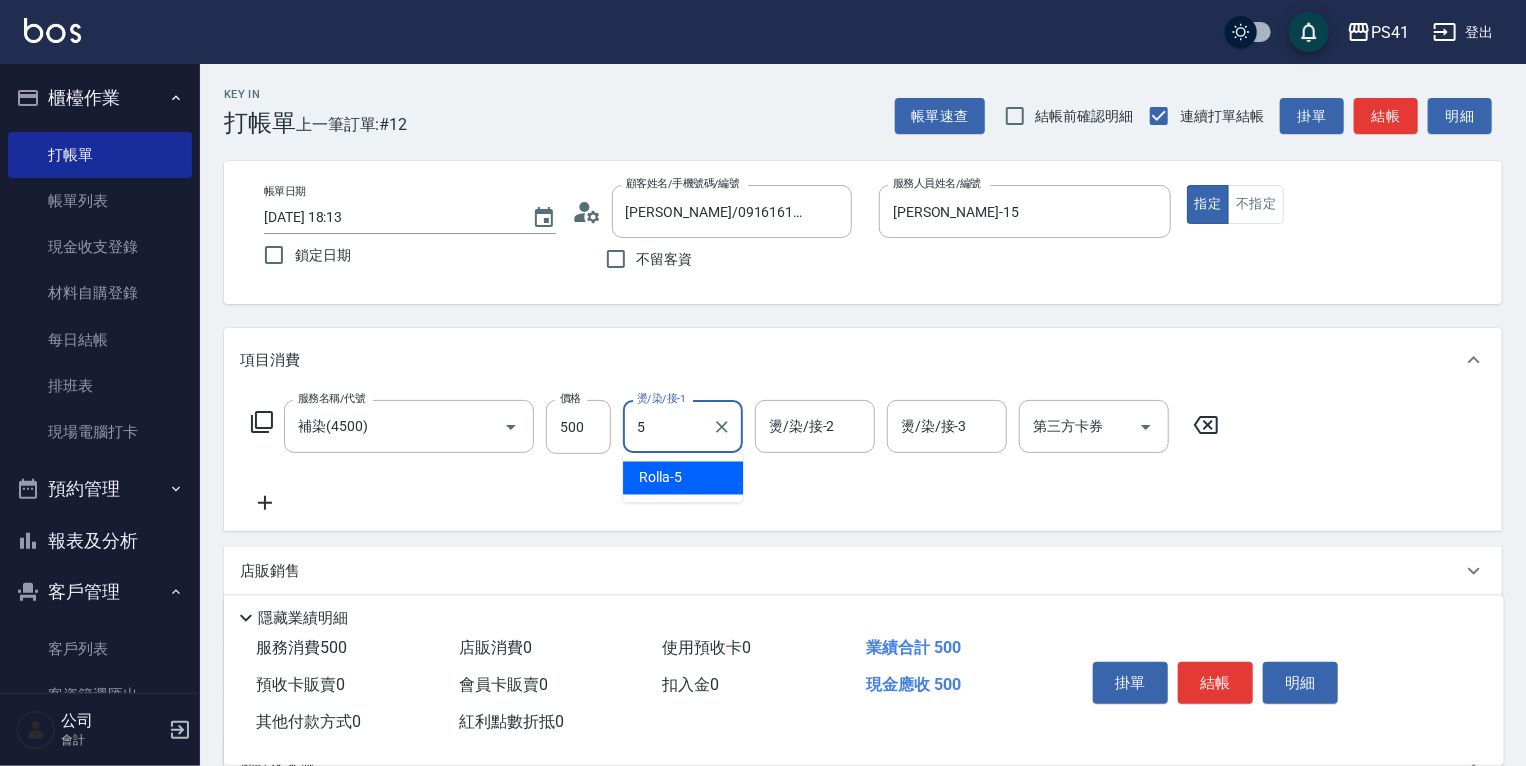 type on "Rolla-5" 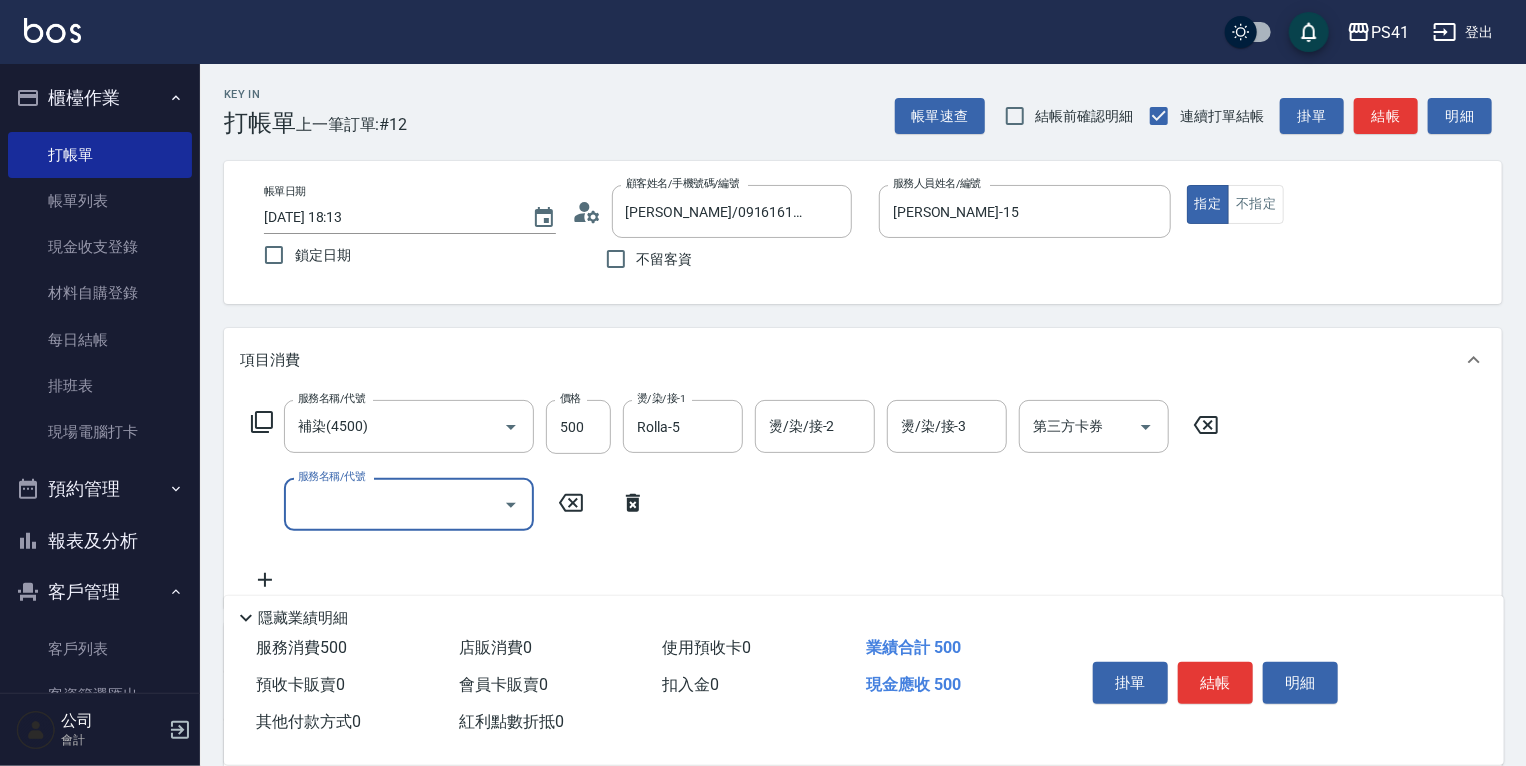 type on "2" 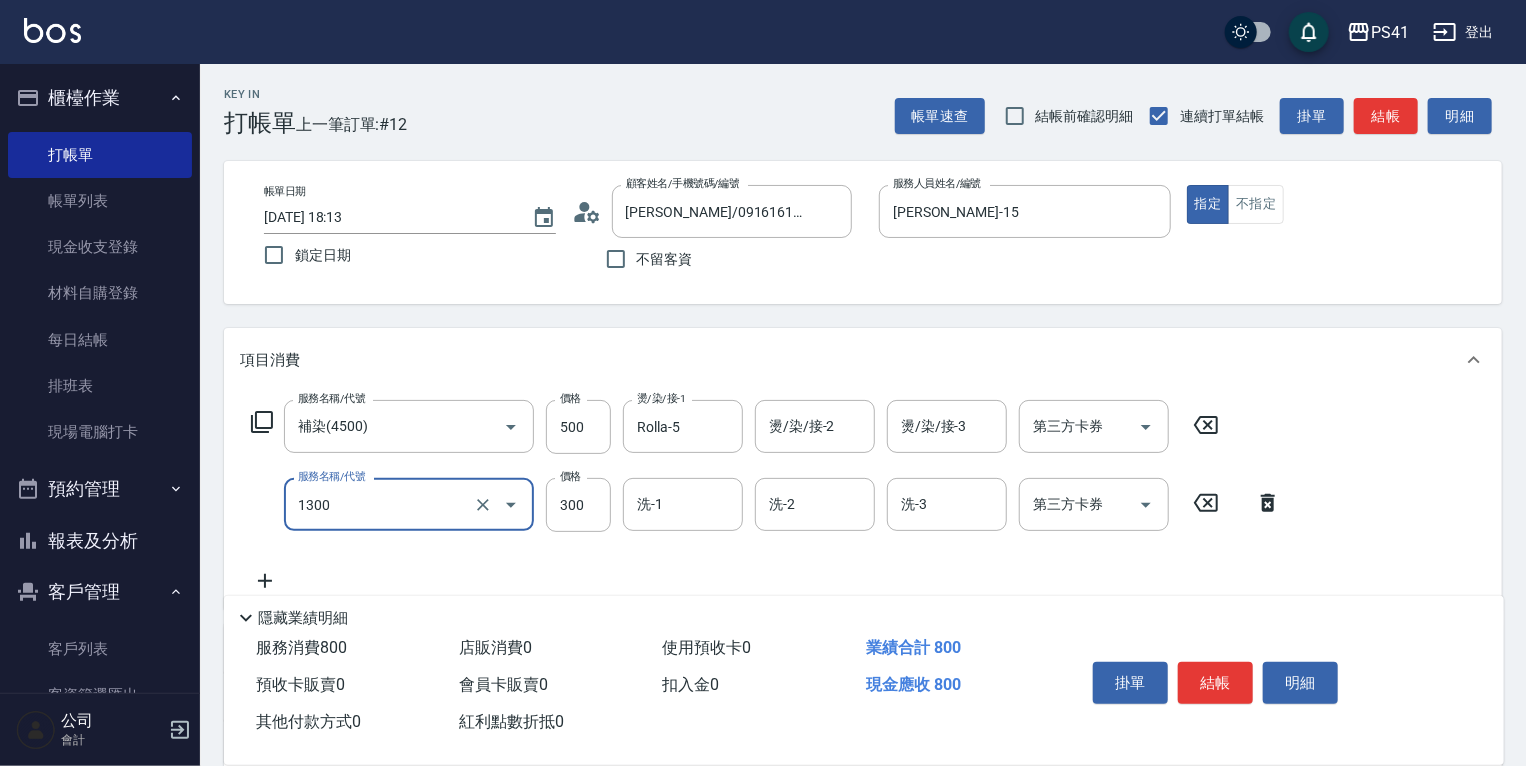 type on "洗髮300(1300)" 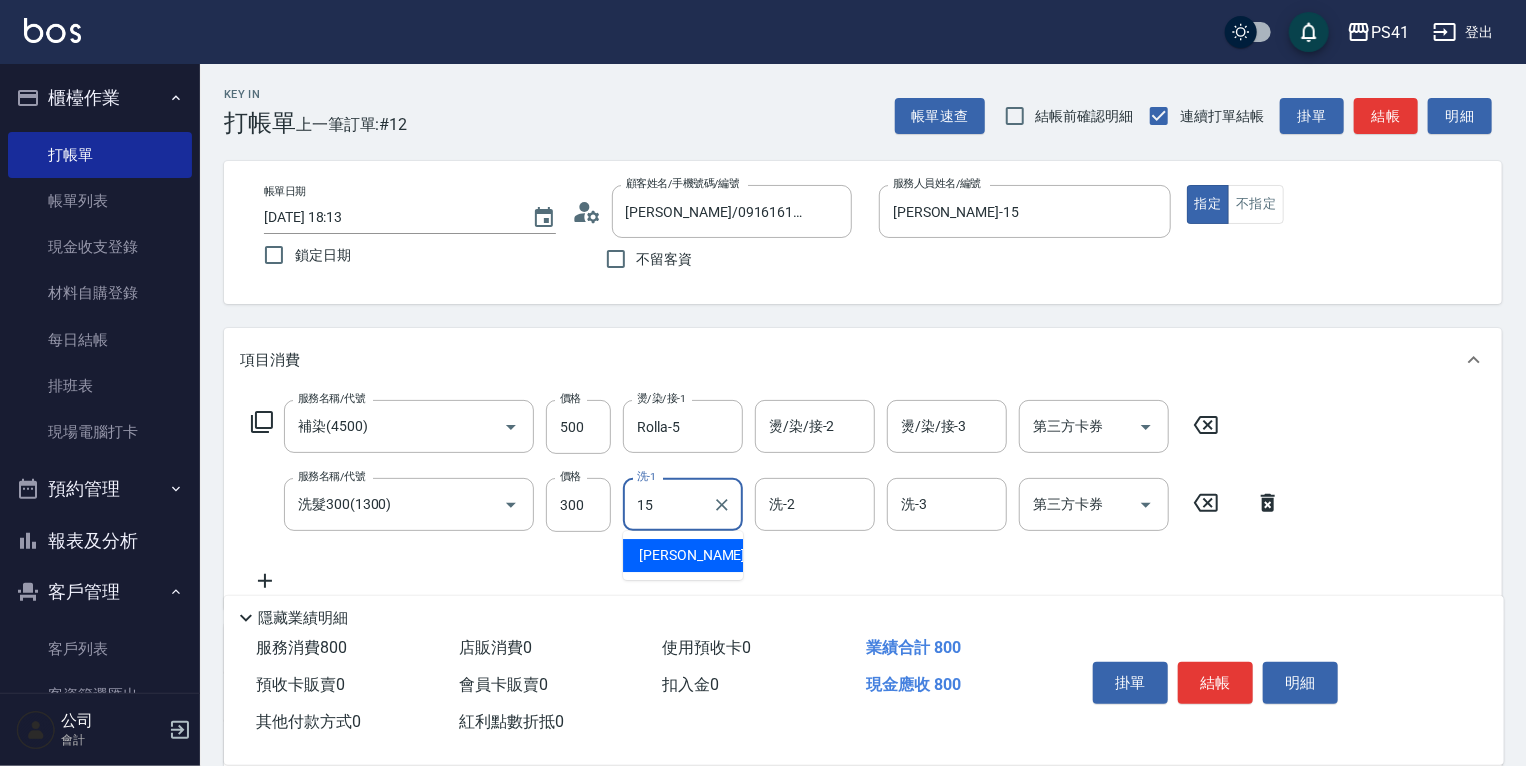 type on "李靜芳-15" 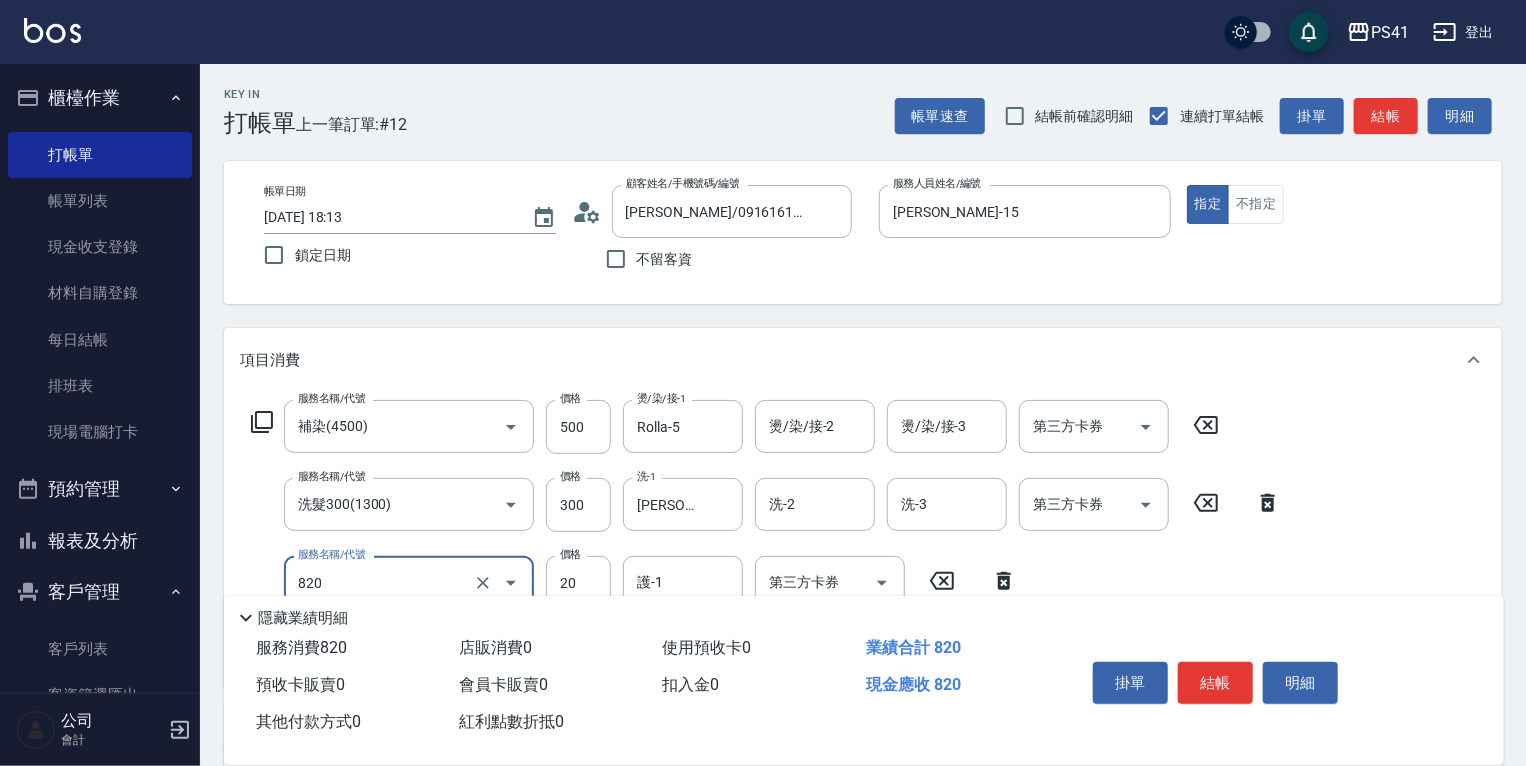 type on "潤絲(820)" 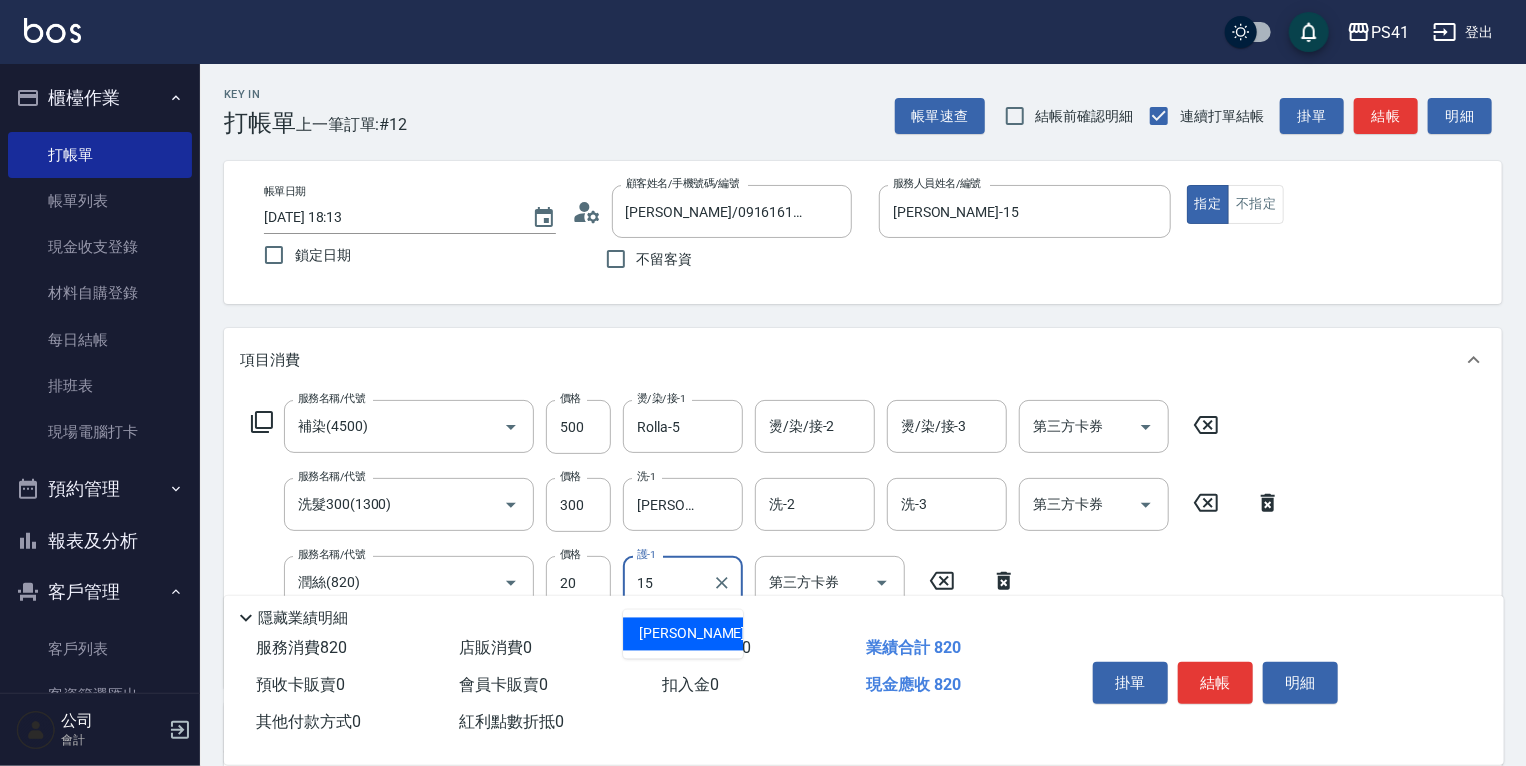 type on "李靜芳-15" 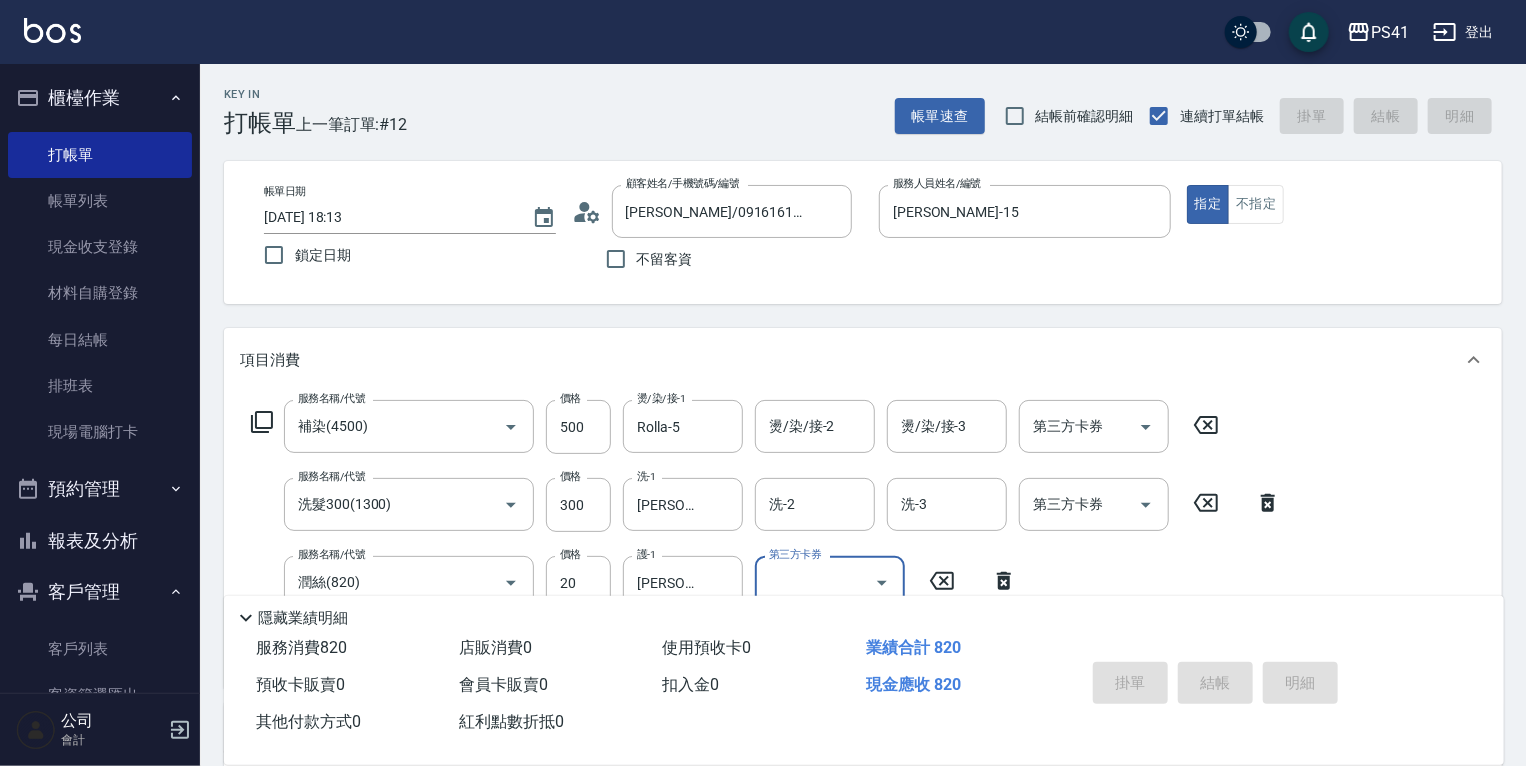 type on "2025/07/13 18:14" 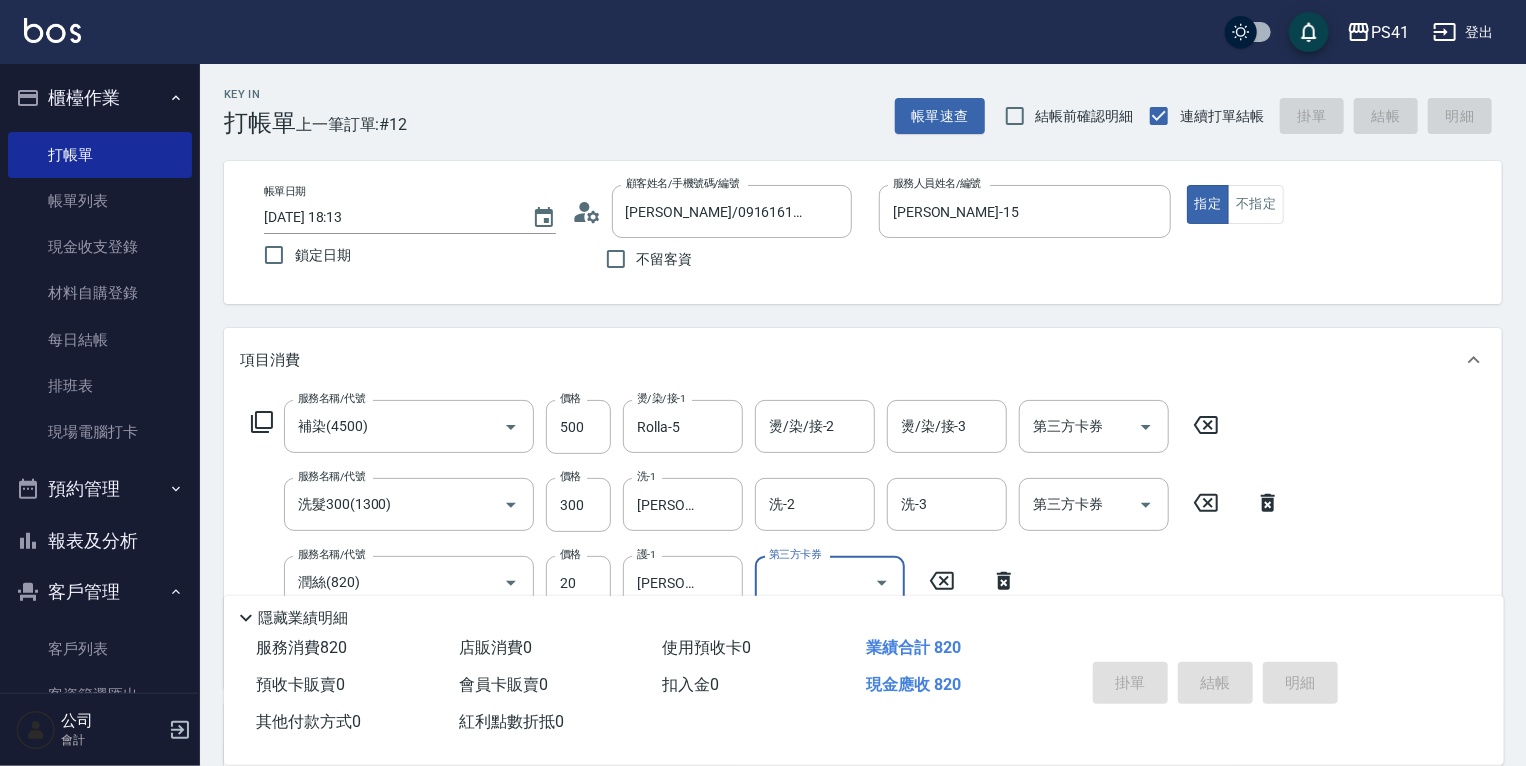 type 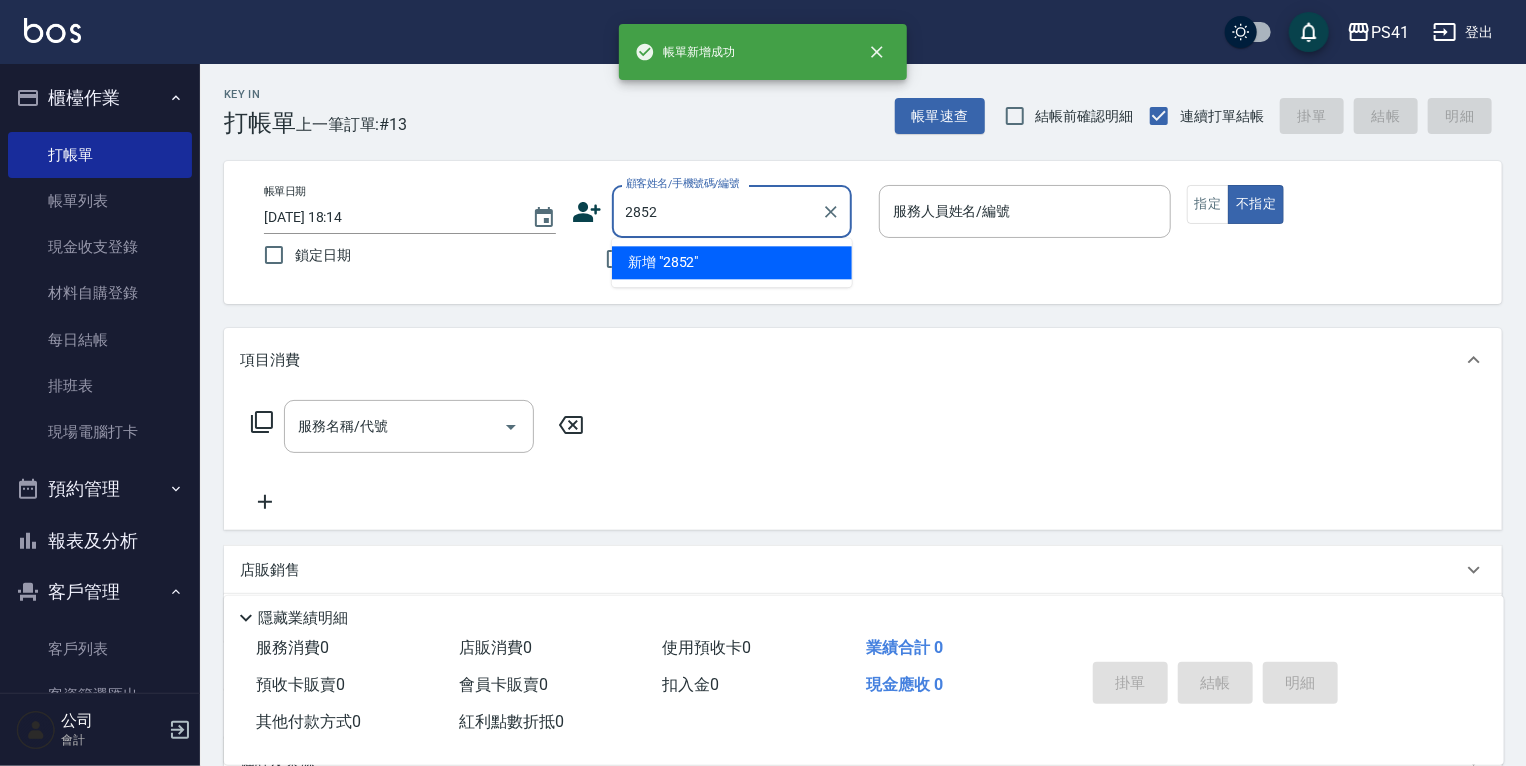 type on "2852" 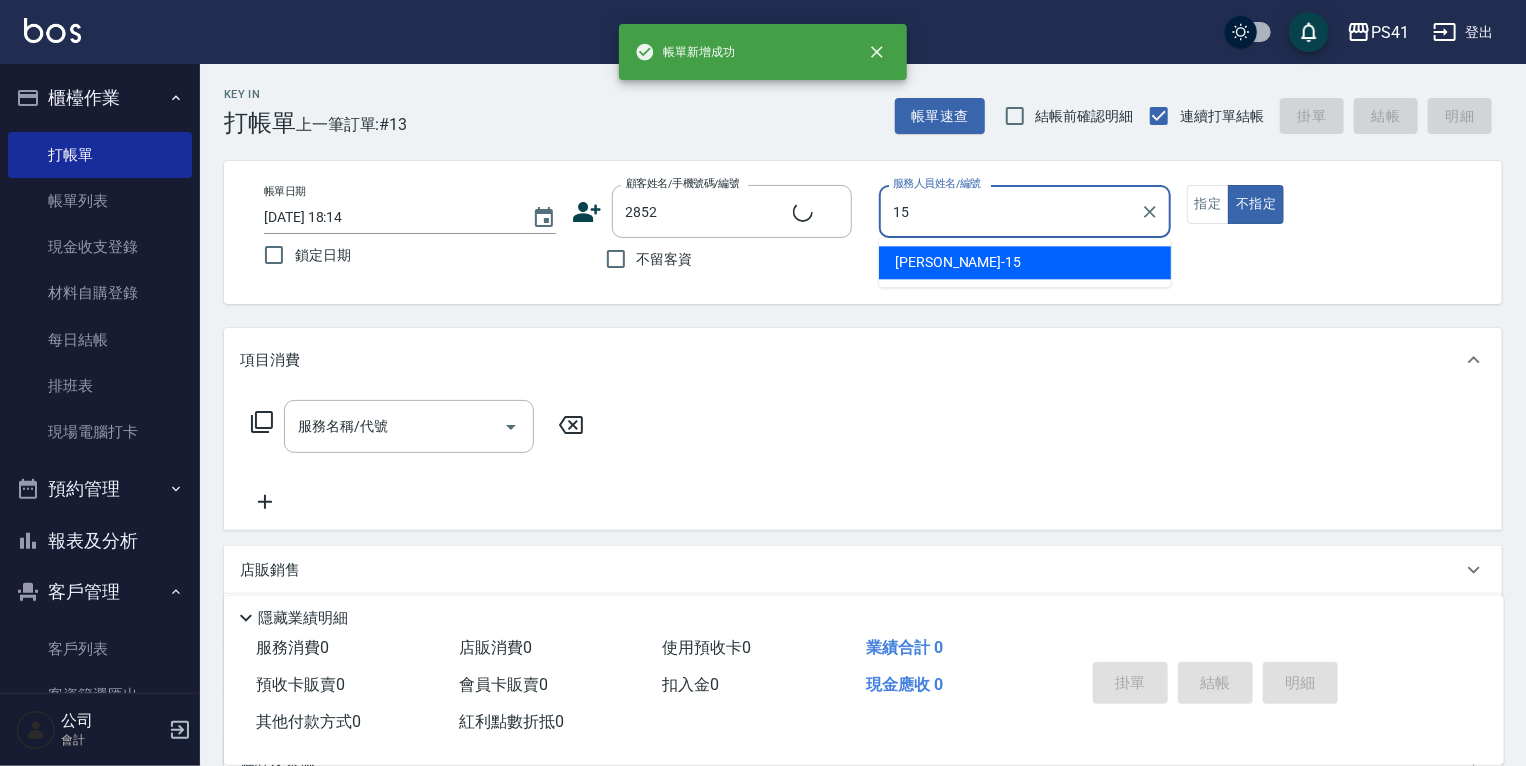 type on "李靜芳-15" 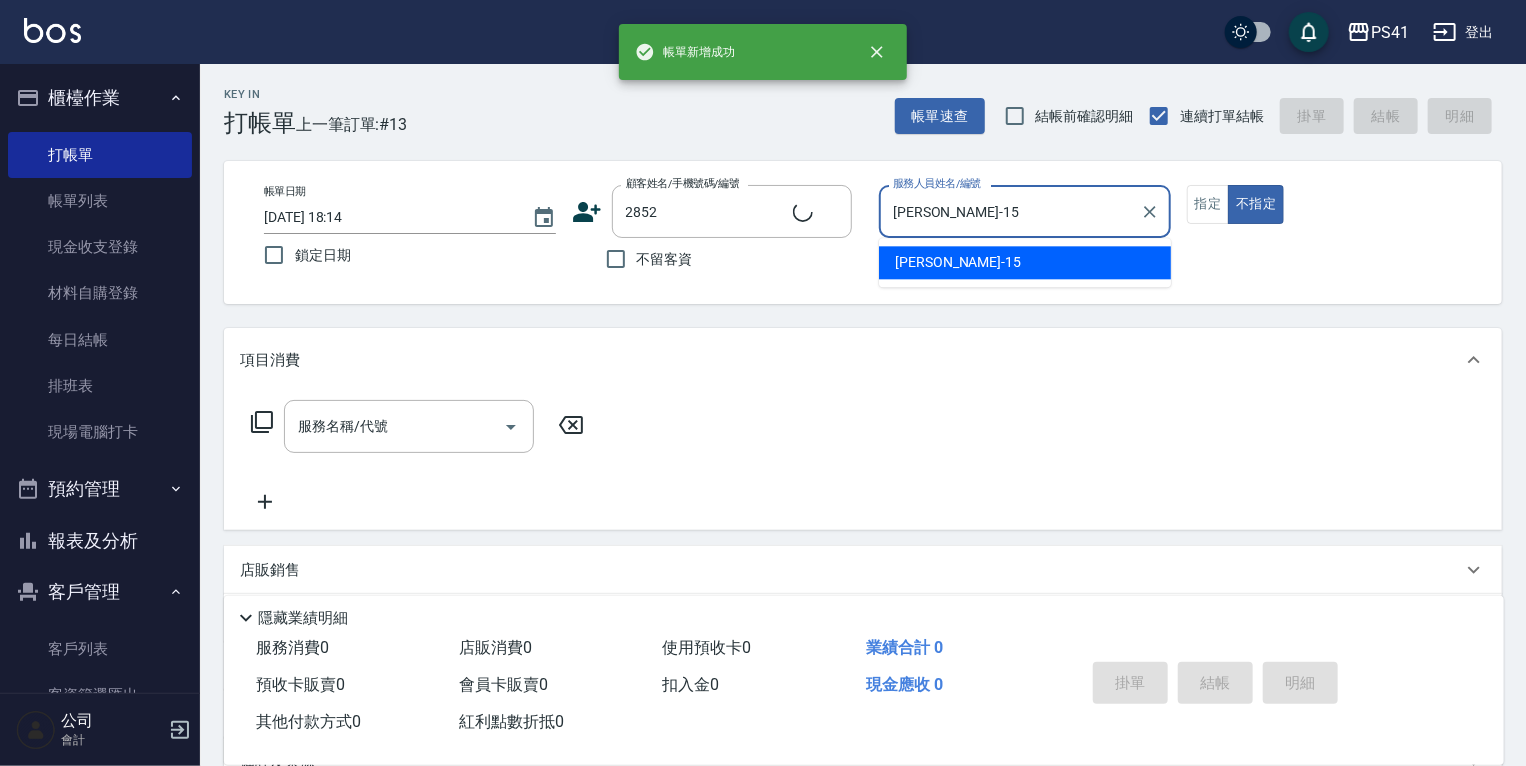 type on "陳宥涵/0952313998/2852" 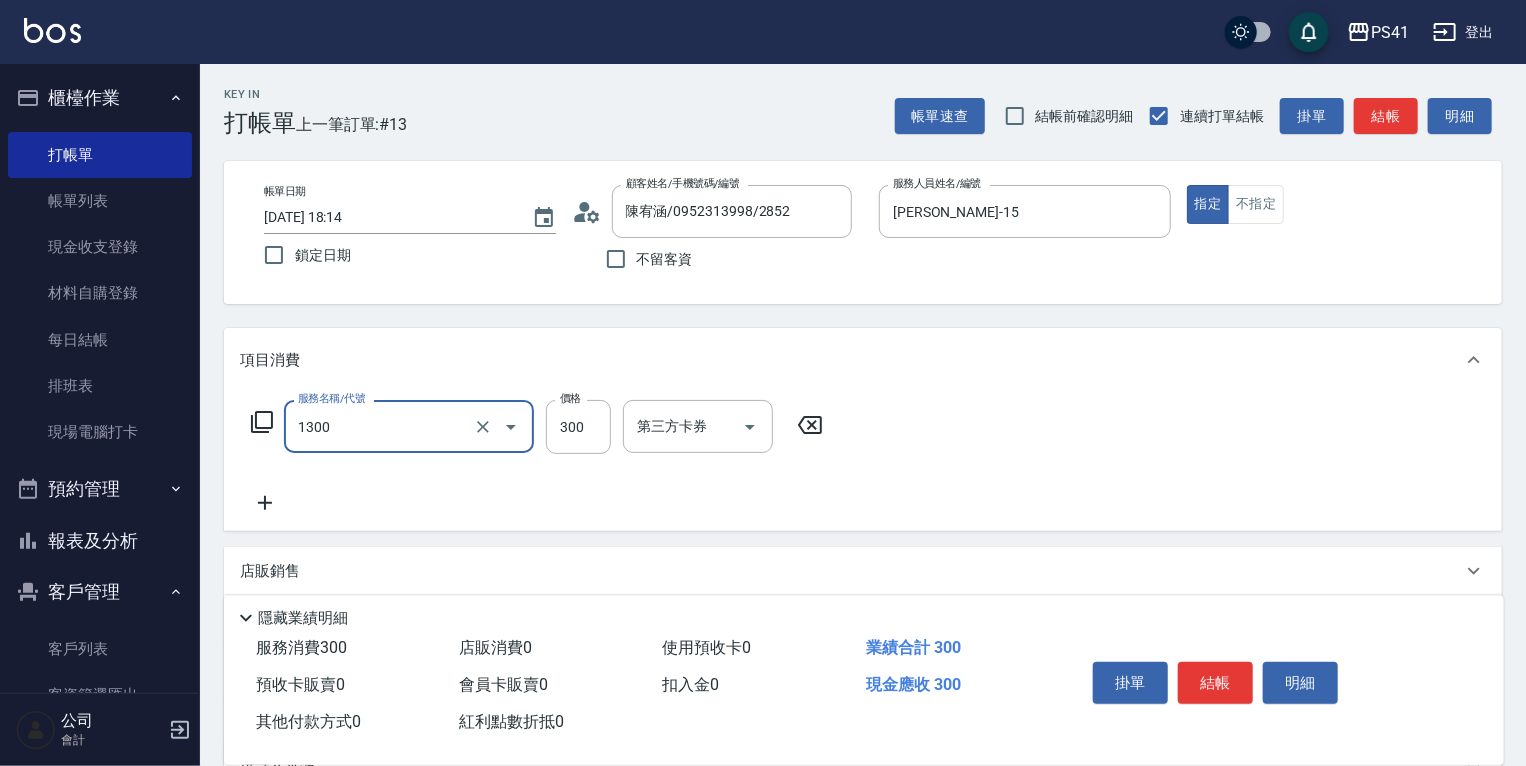 type on "洗髮300(1300)" 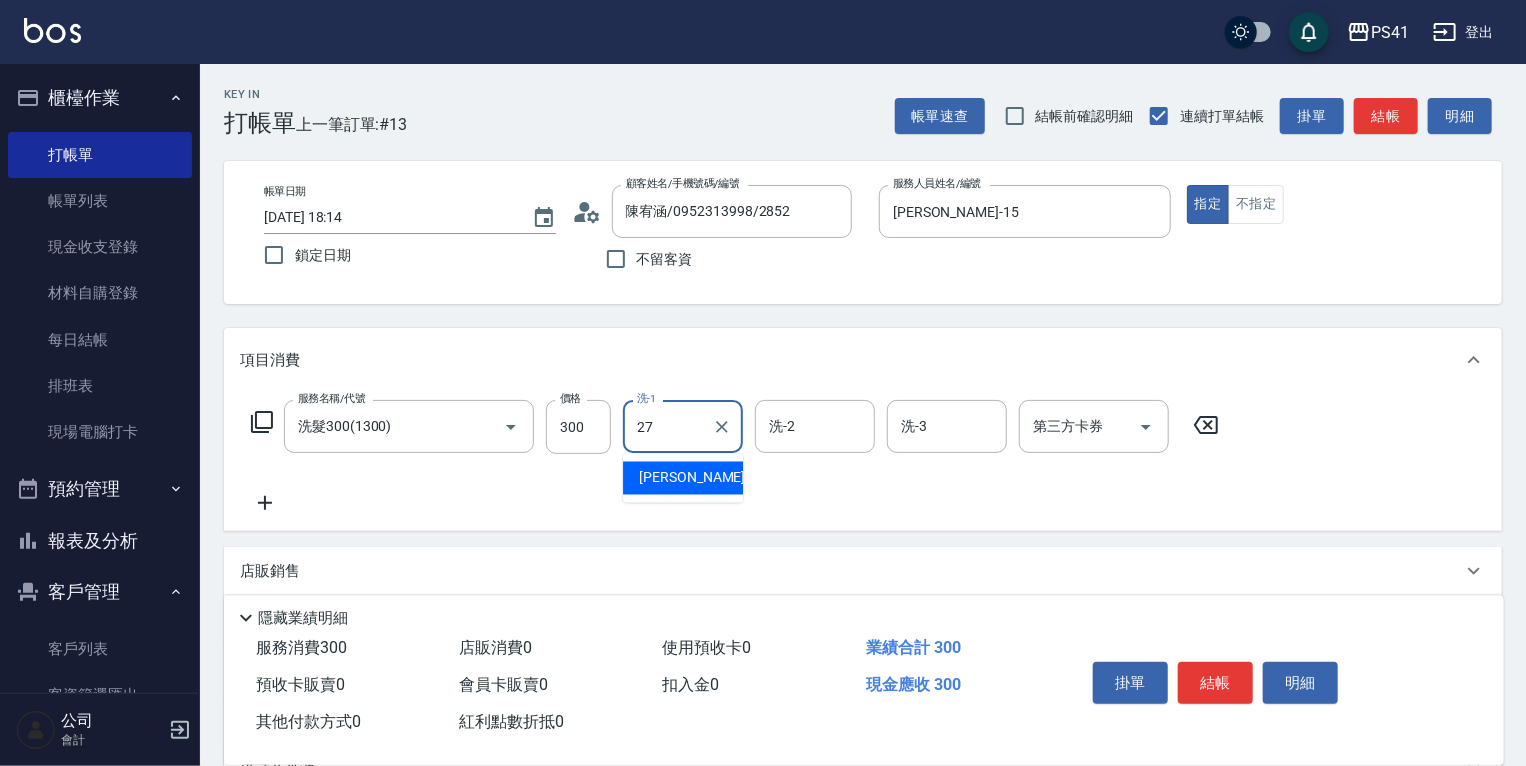 type on "佳佳-27" 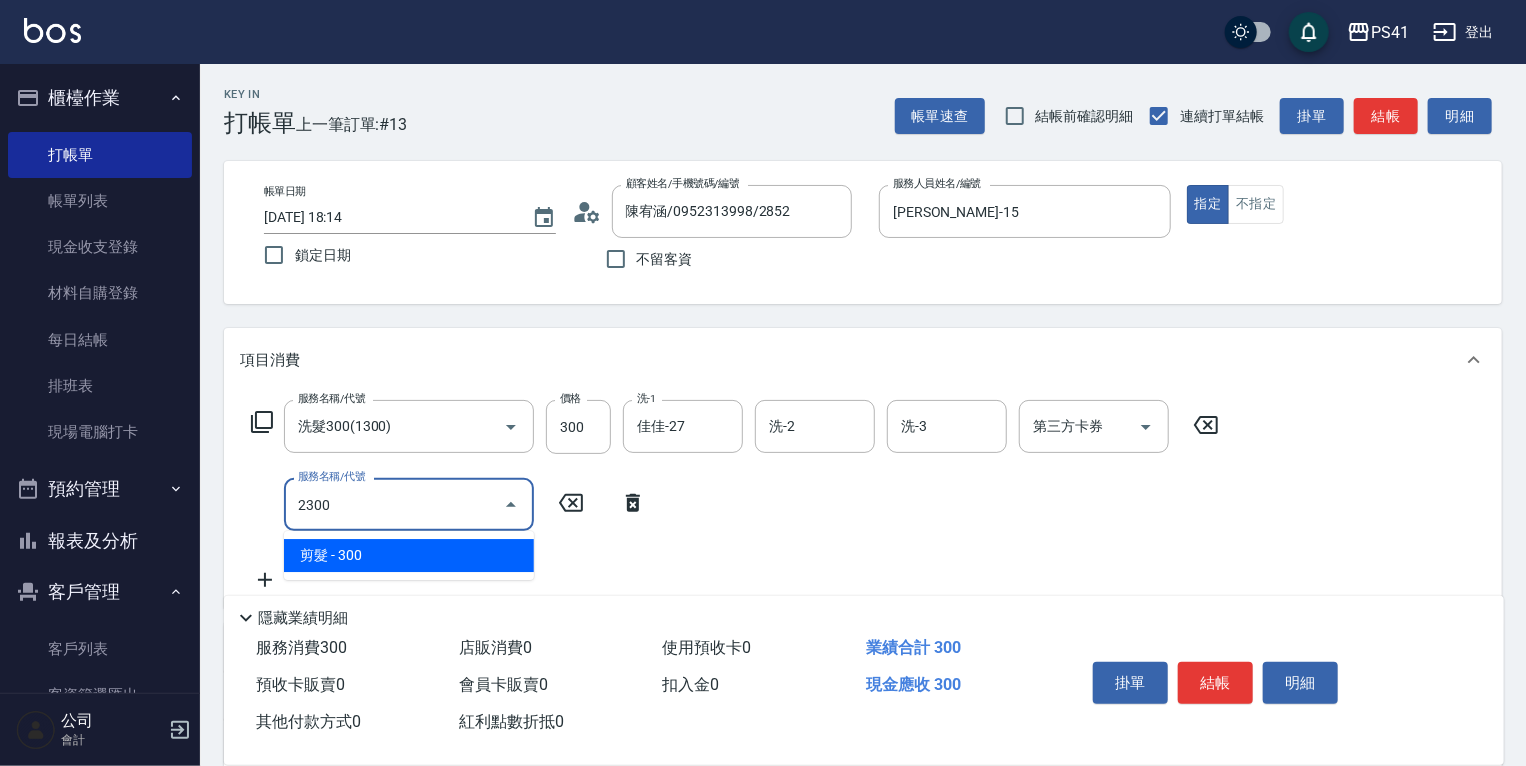 type on "剪髮(2300)" 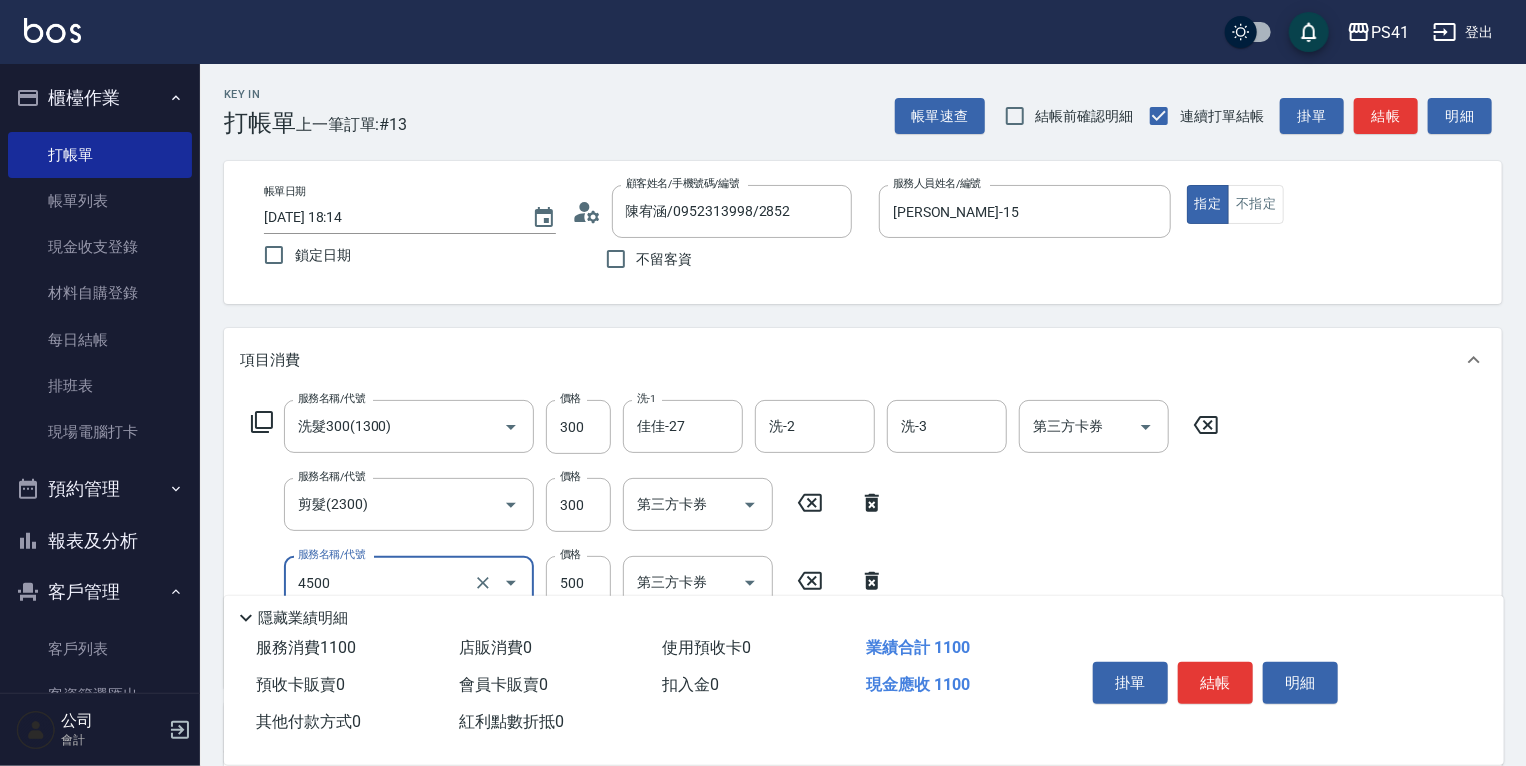 type on "補染(4500)" 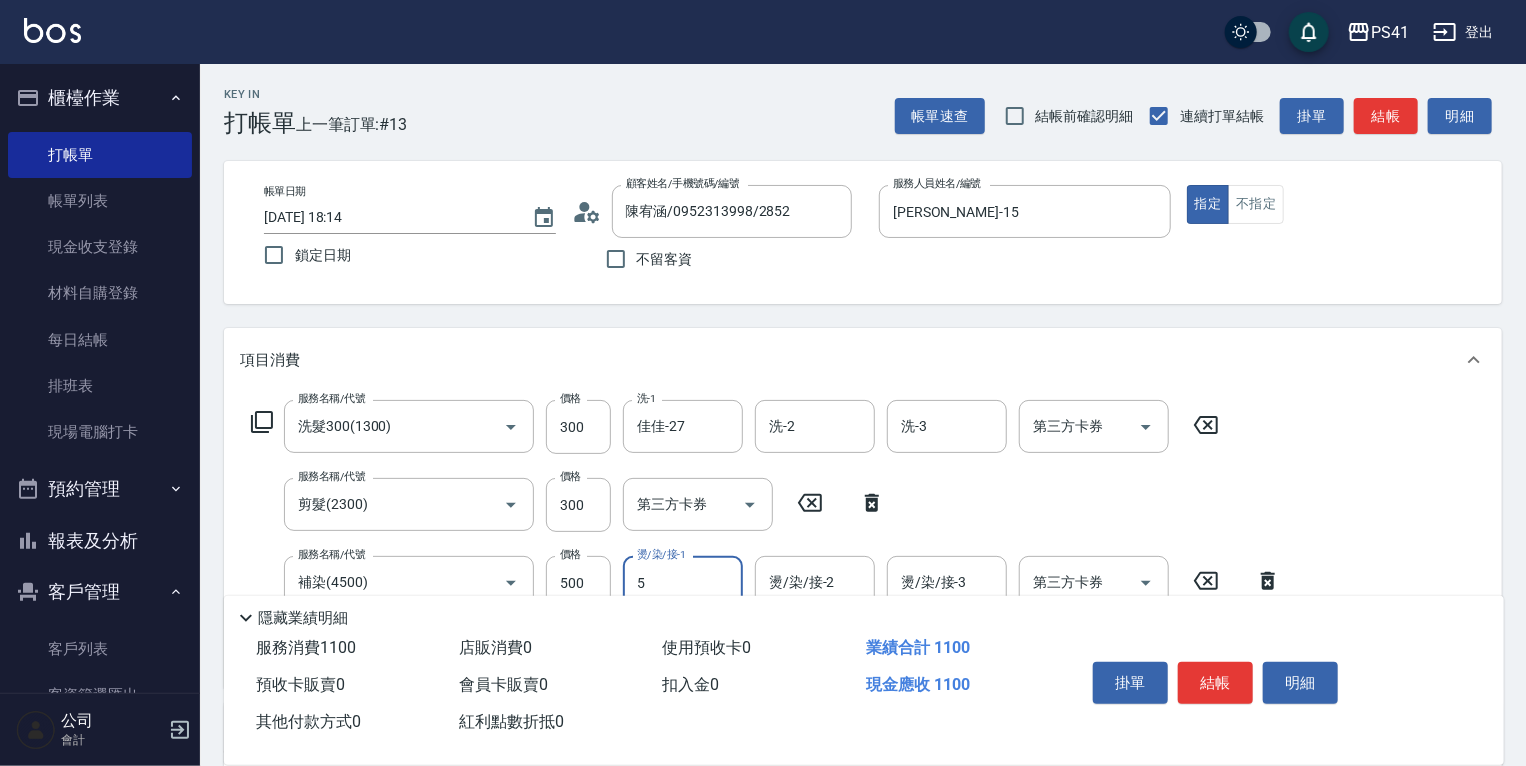 type on "Rolla-5" 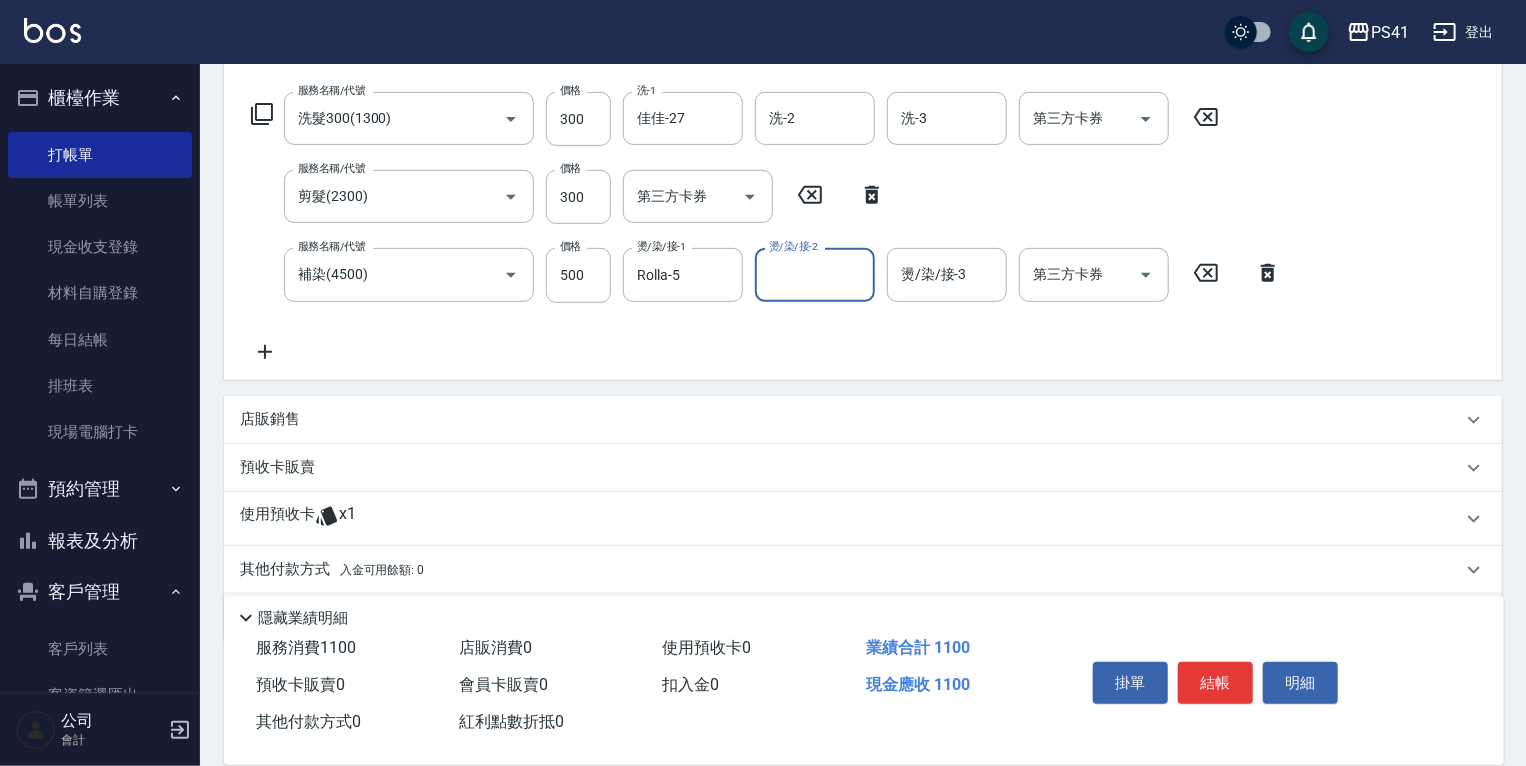scroll, scrollTop: 372, scrollLeft: 0, axis: vertical 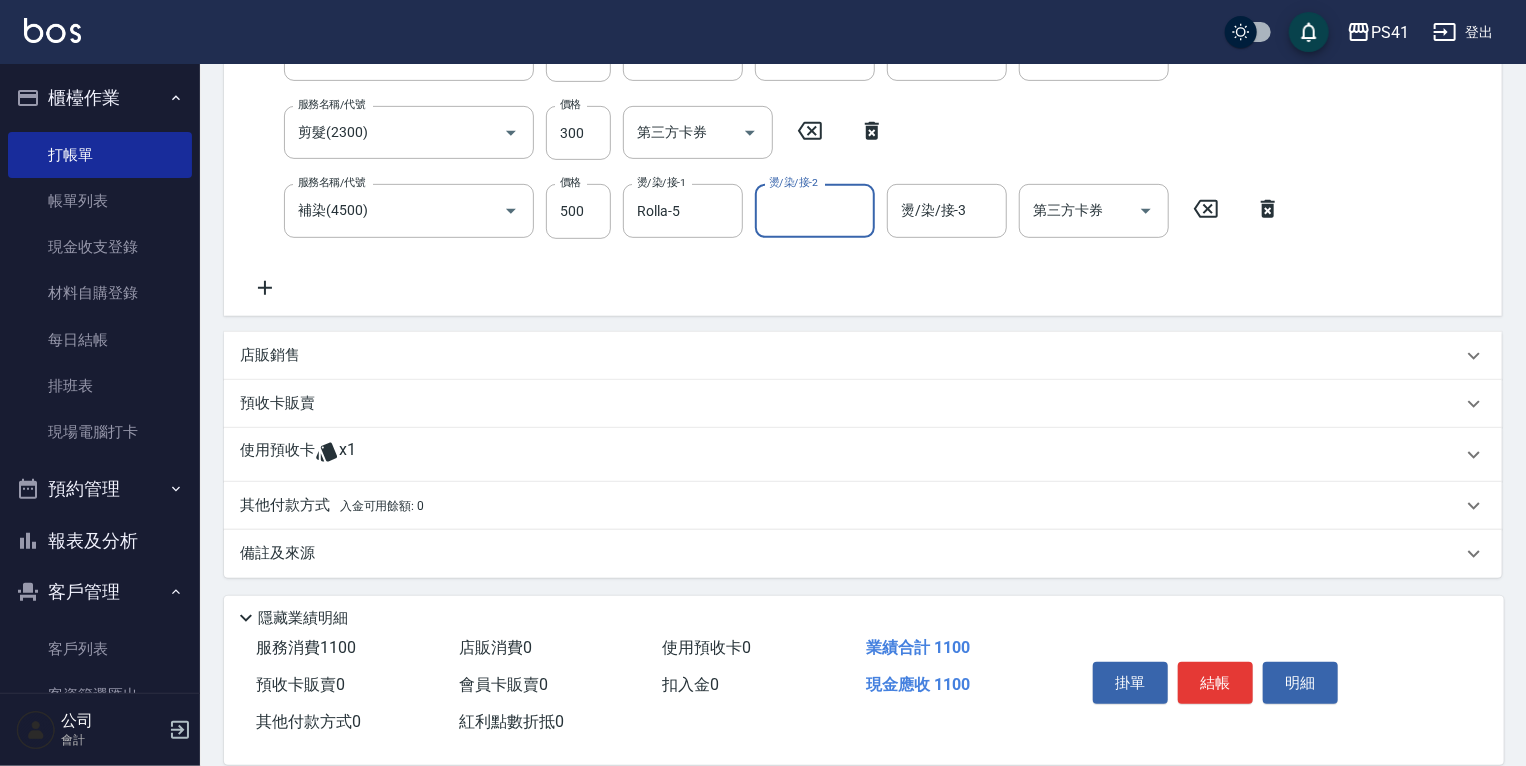 click on "使用預收卡 x1" at bounding box center (851, 455) 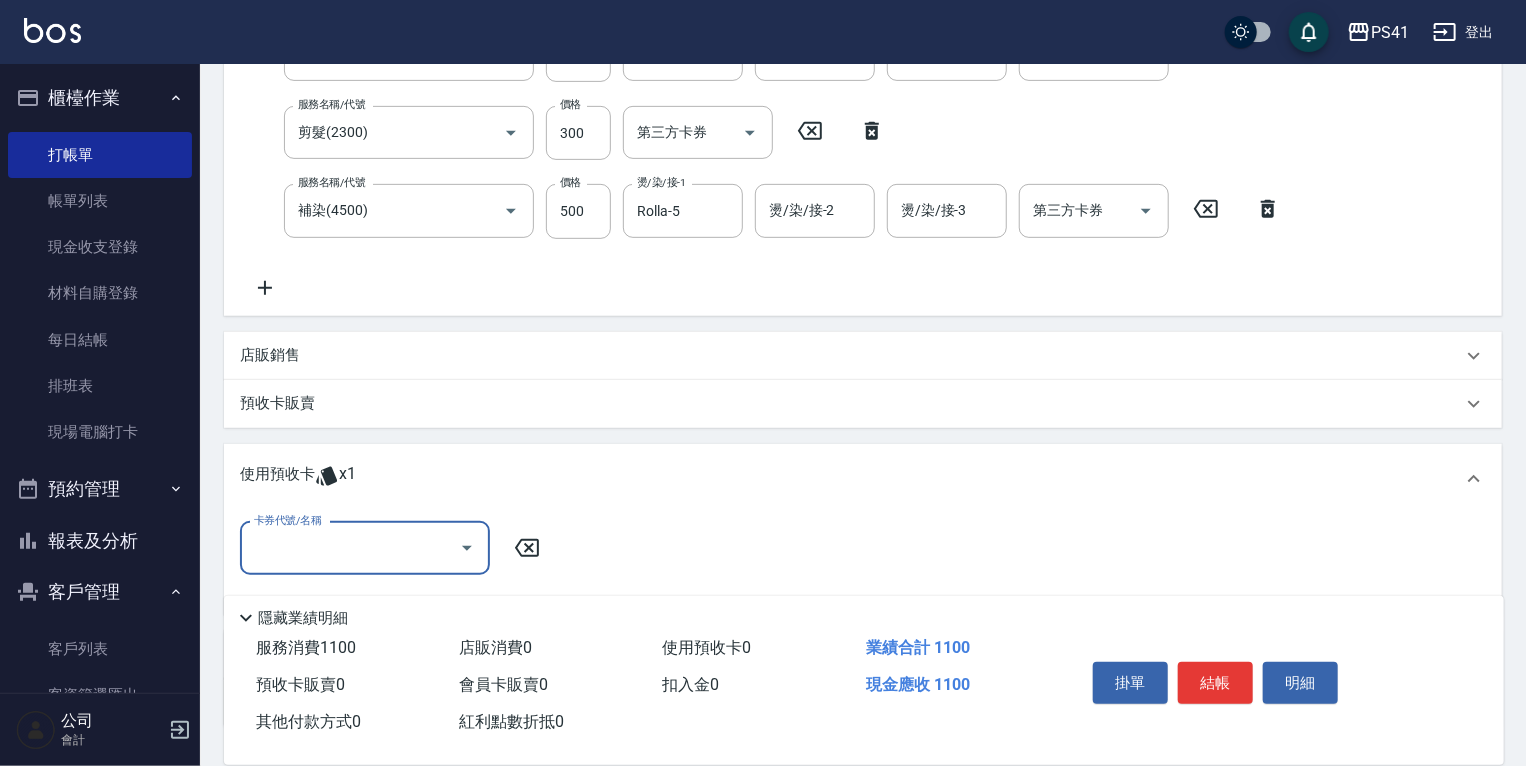 scroll, scrollTop: 0, scrollLeft: 0, axis: both 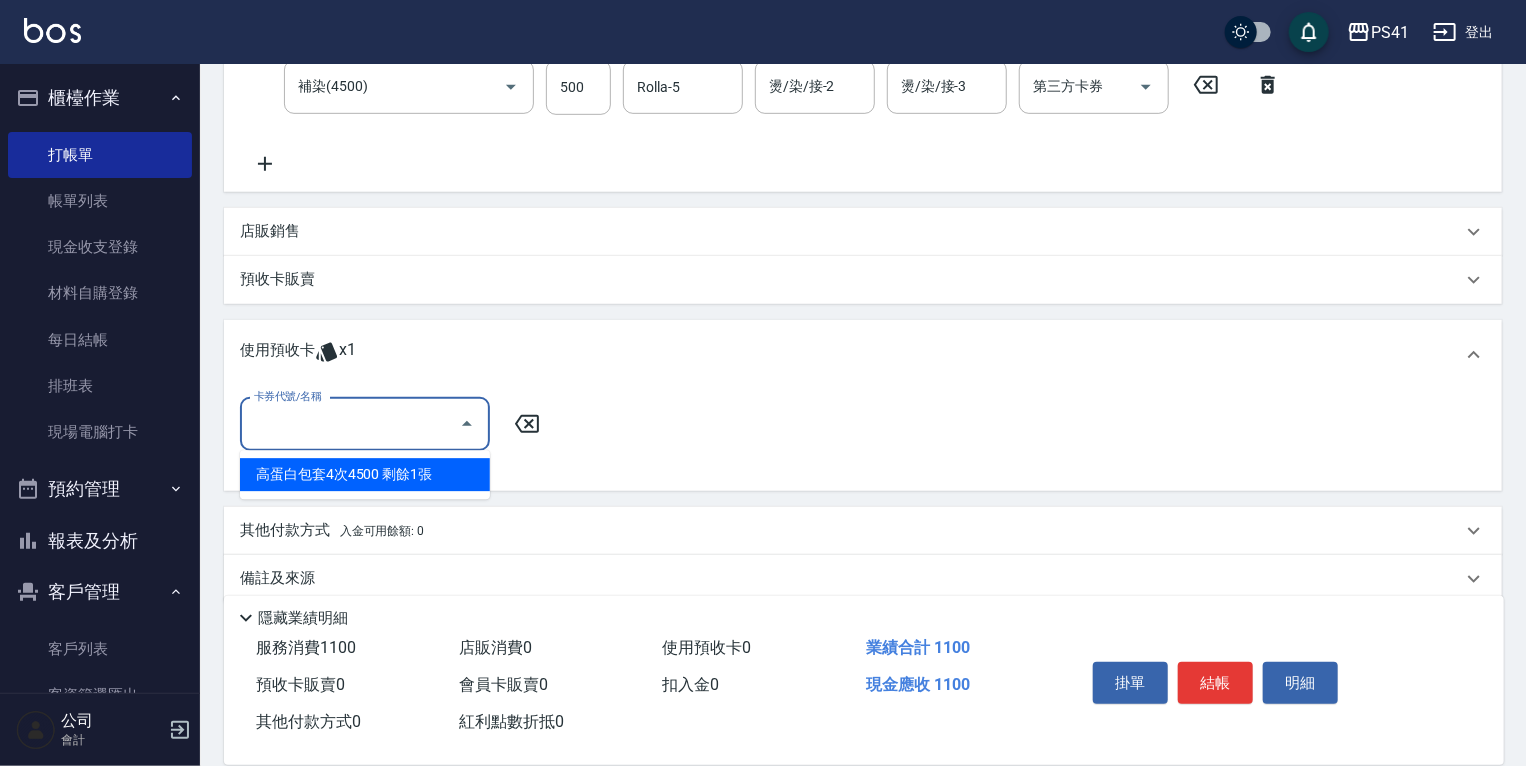 click on "卡券代號/名稱" at bounding box center (350, 424) 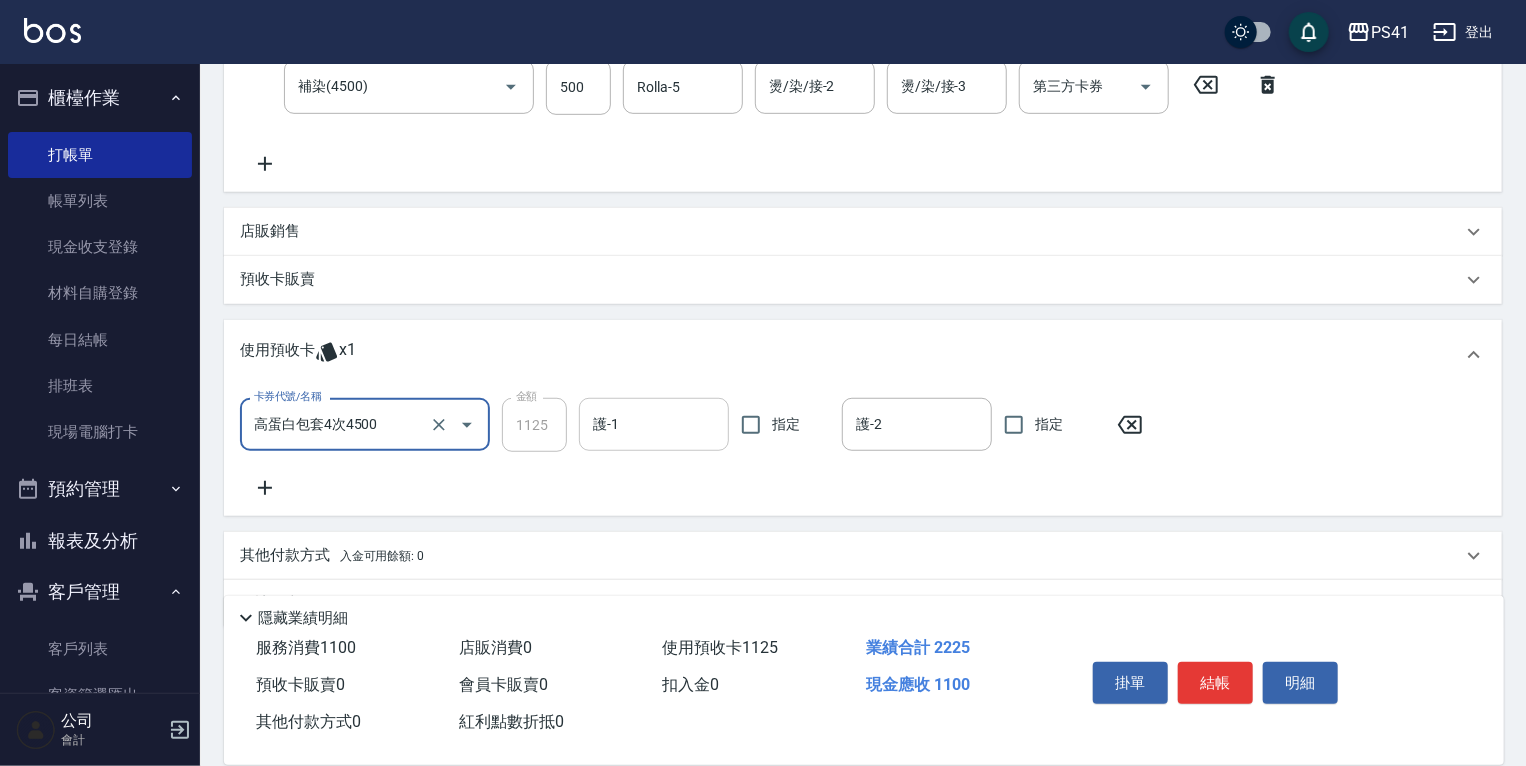 click on "護-1" at bounding box center [654, 424] 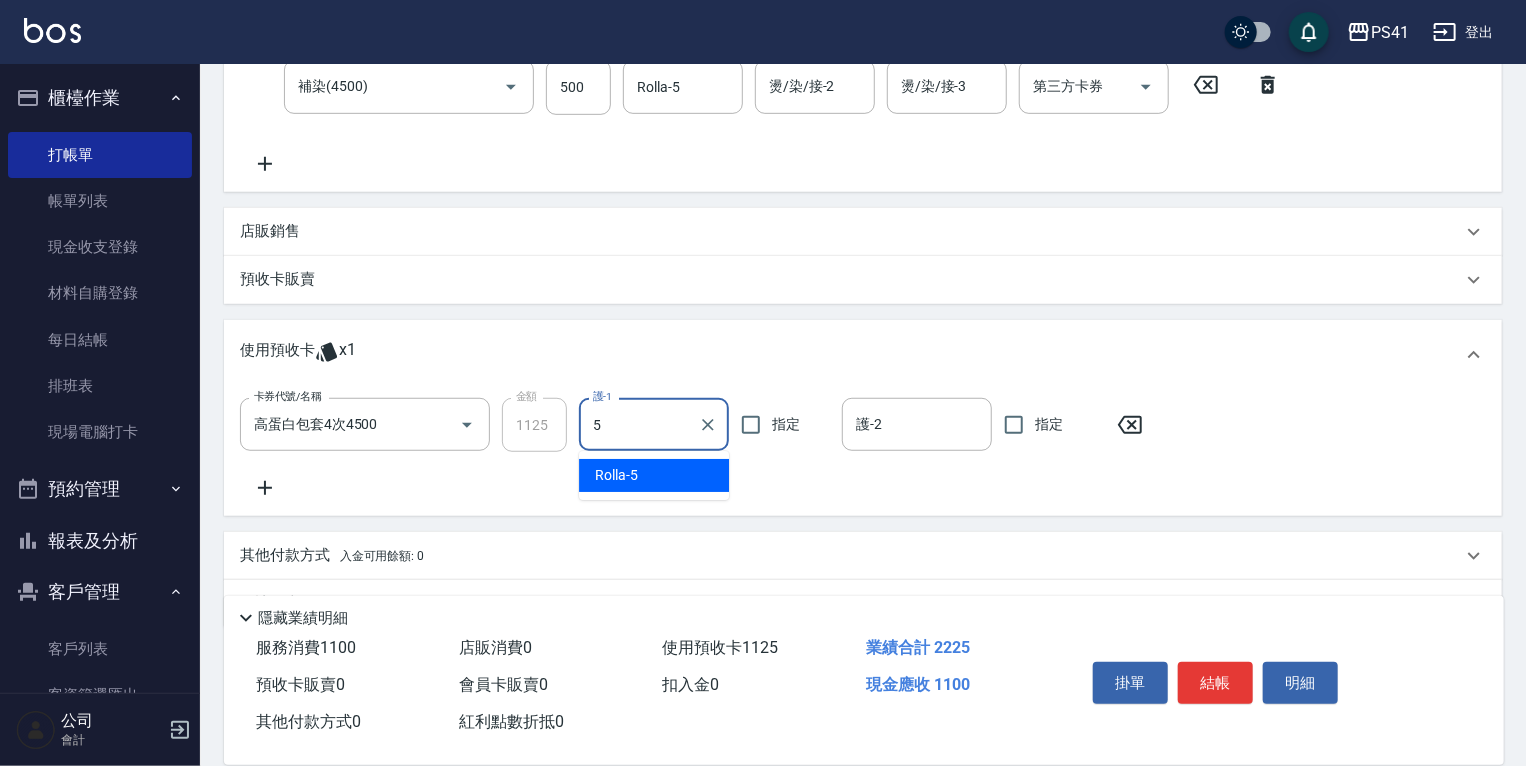 type on "Rolla-5" 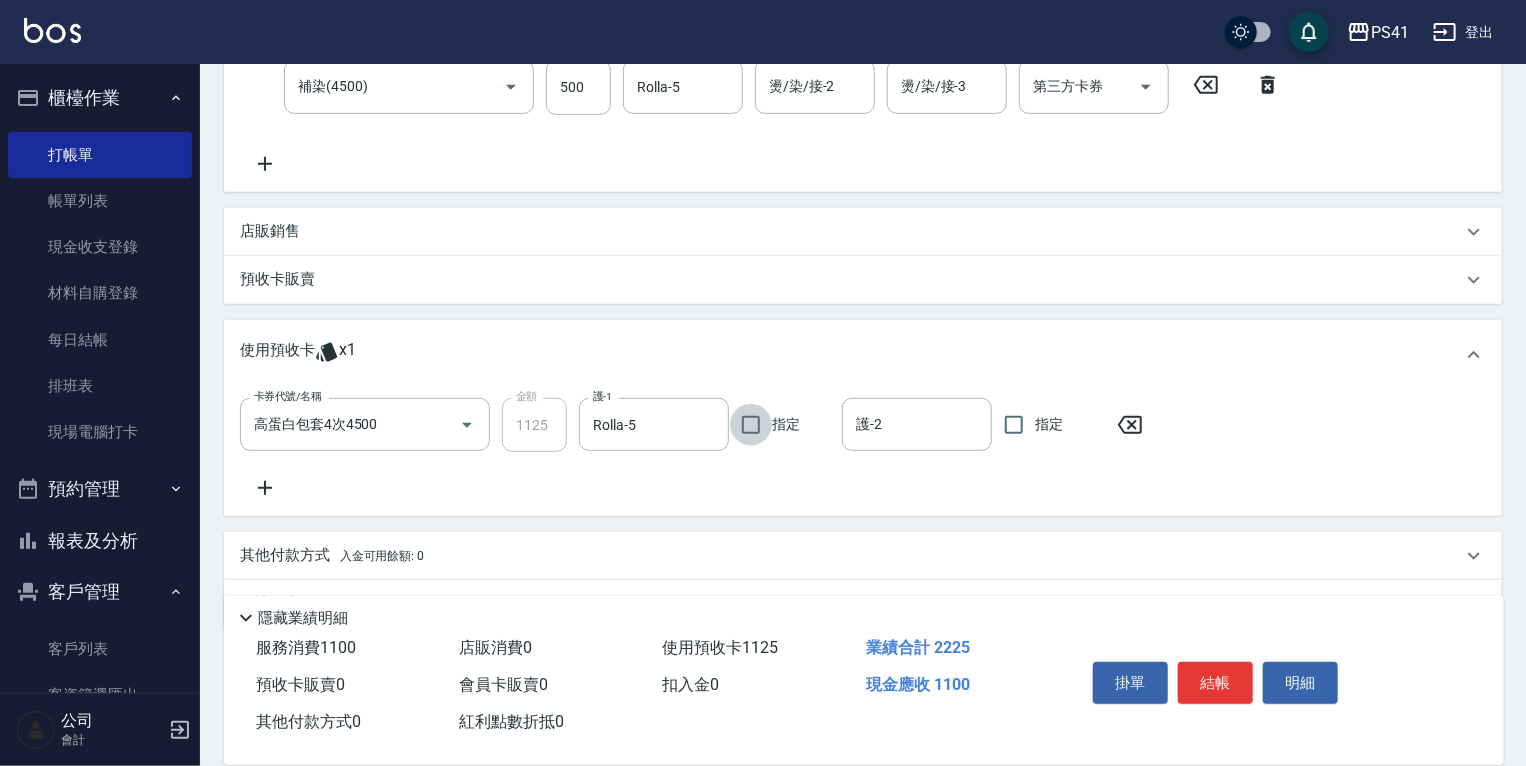 scroll, scrollTop: 547, scrollLeft: 0, axis: vertical 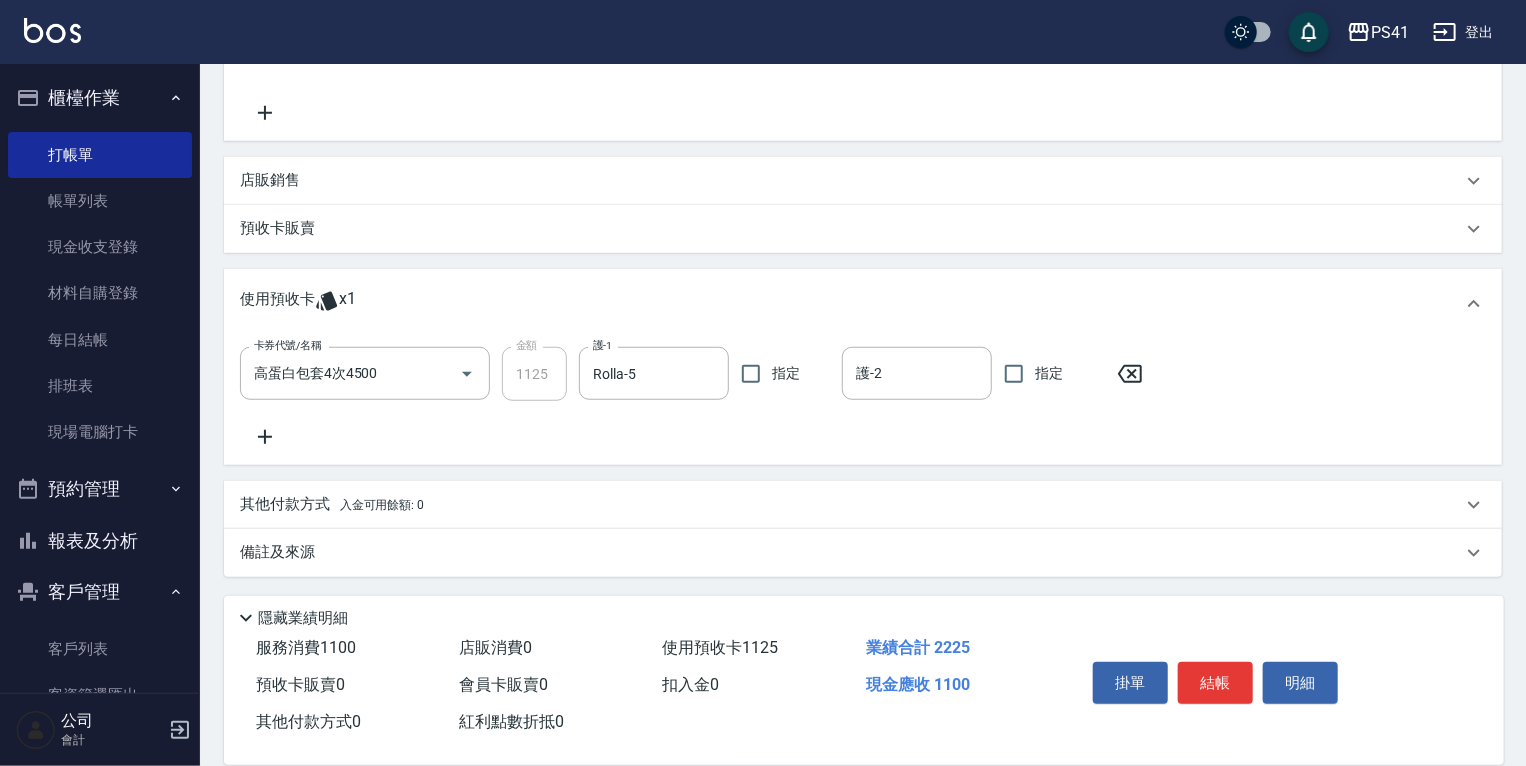 click on "入金可用餘額: 0" at bounding box center [382, 505] 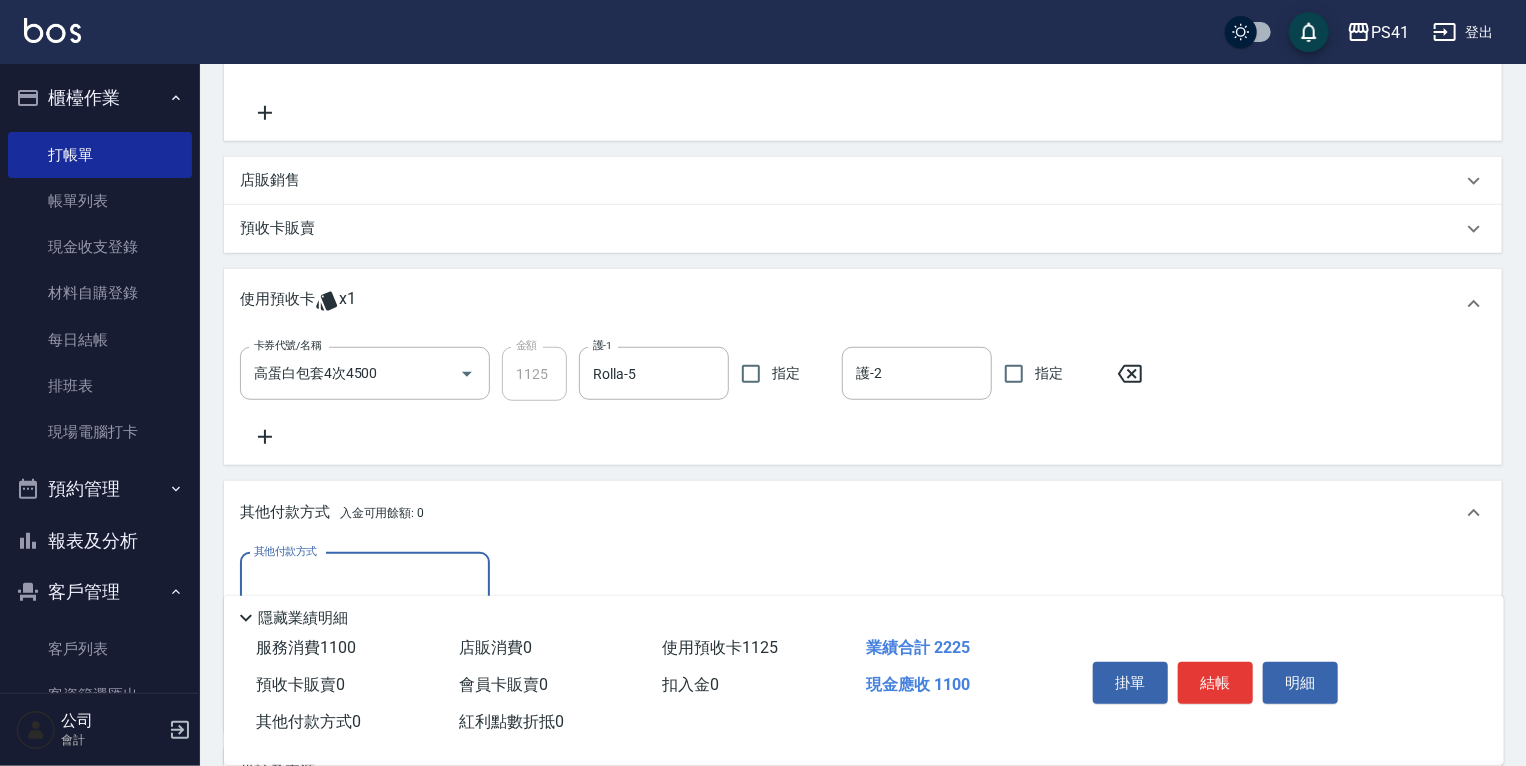 scroll, scrollTop: 579, scrollLeft: 0, axis: vertical 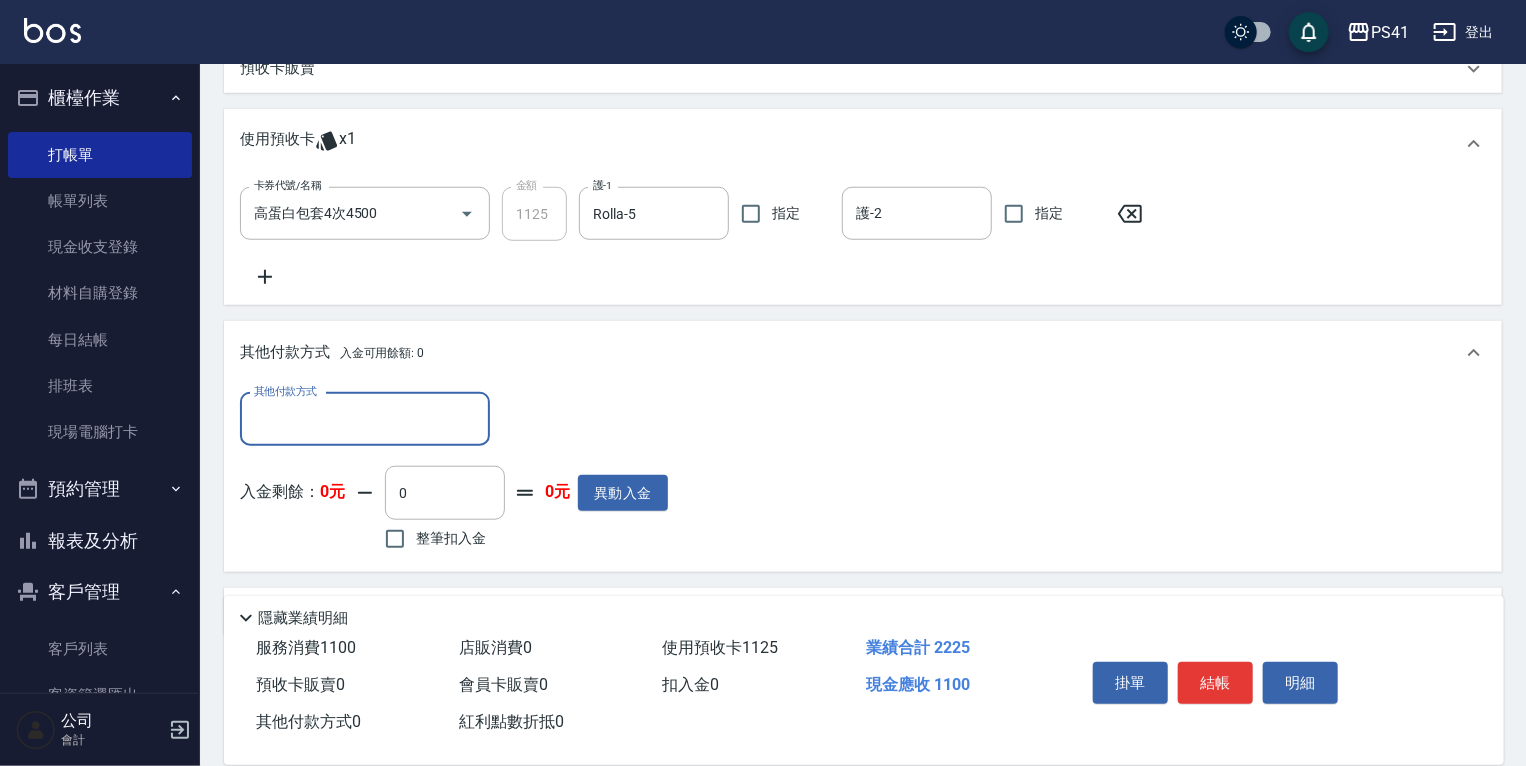 drag, startPoint x: 356, startPoint y: 425, endPoint x: 356, endPoint y: 438, distance: 13 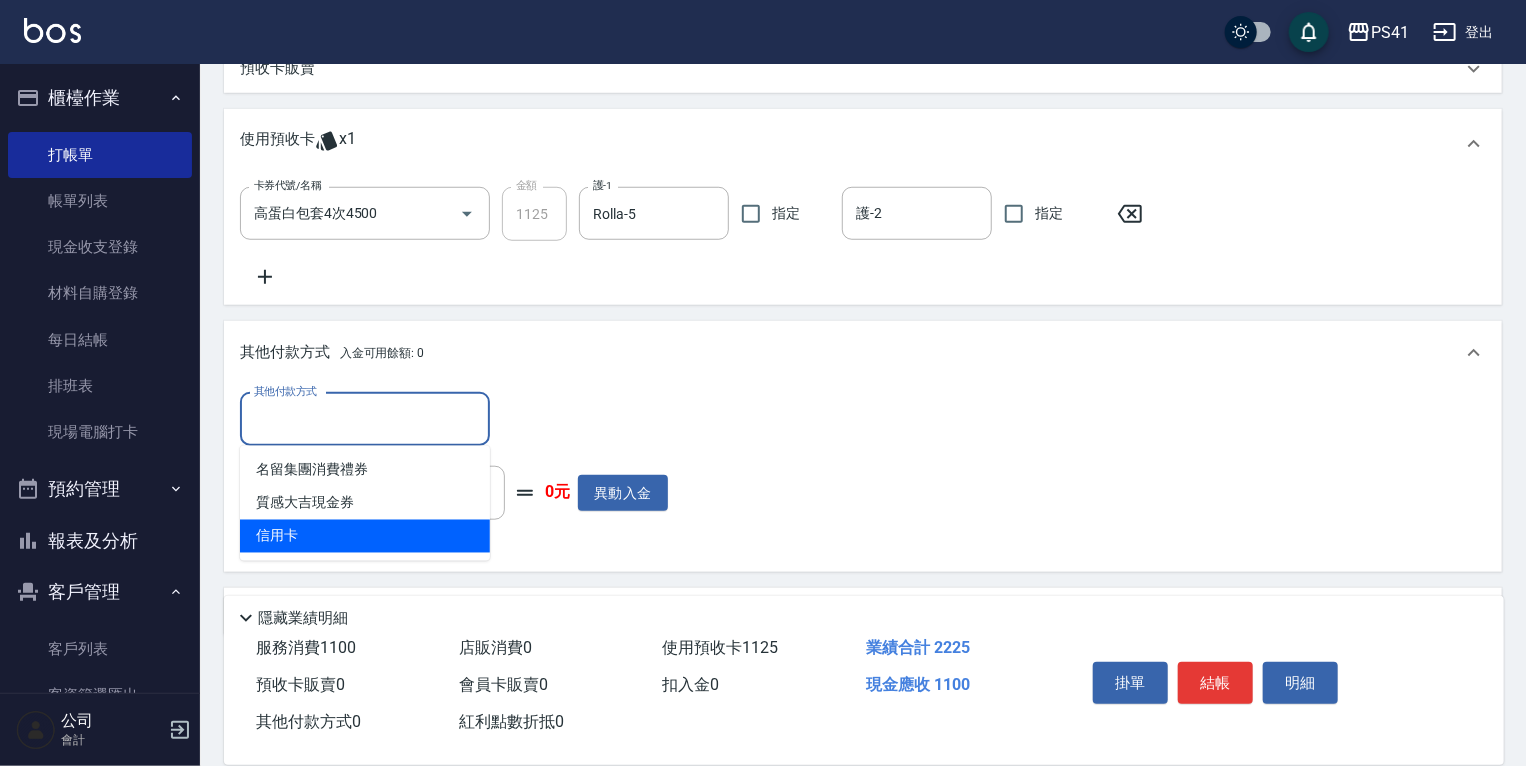click on "信用卡" at bounding box center [365, 536] 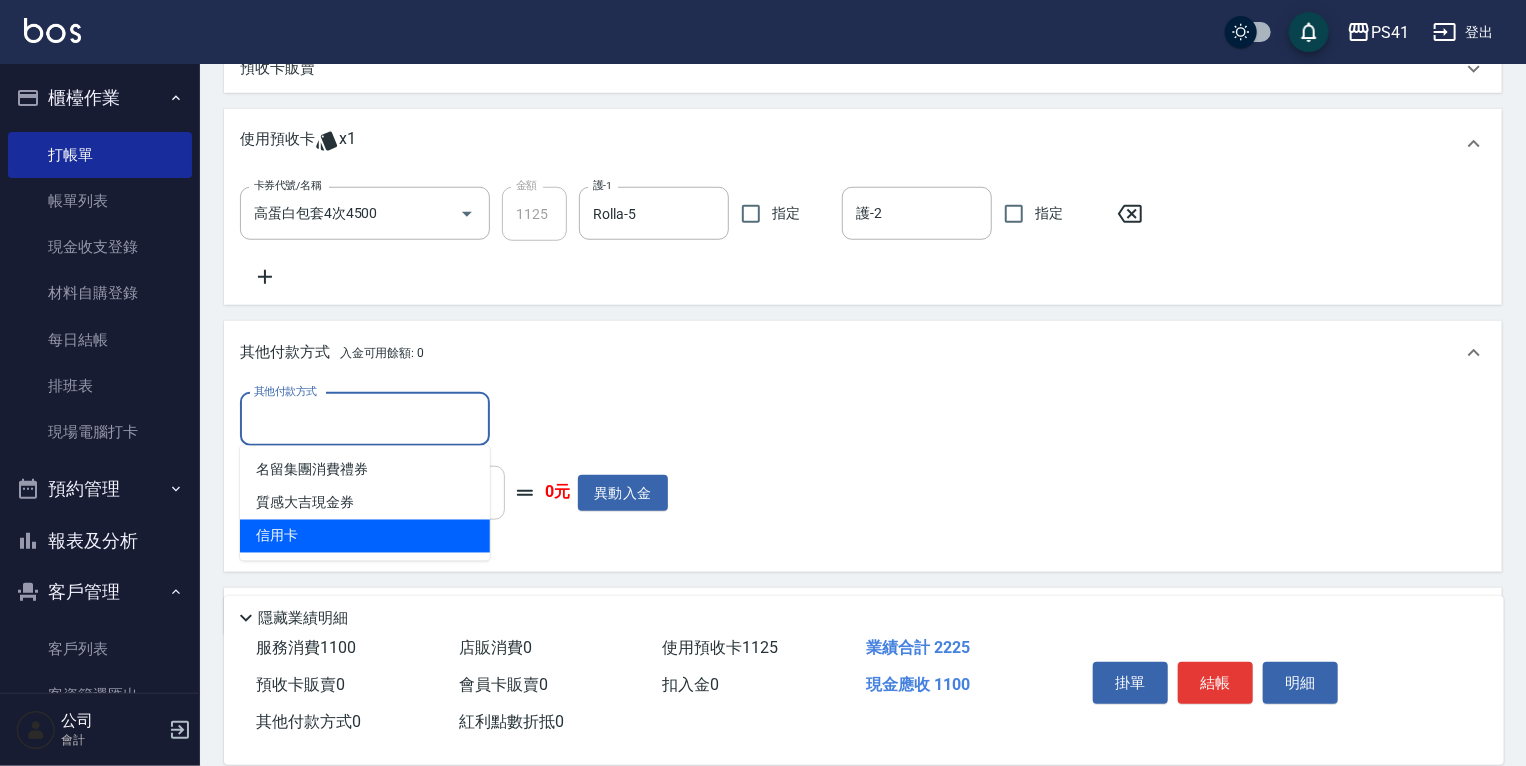 type on "信用卡" 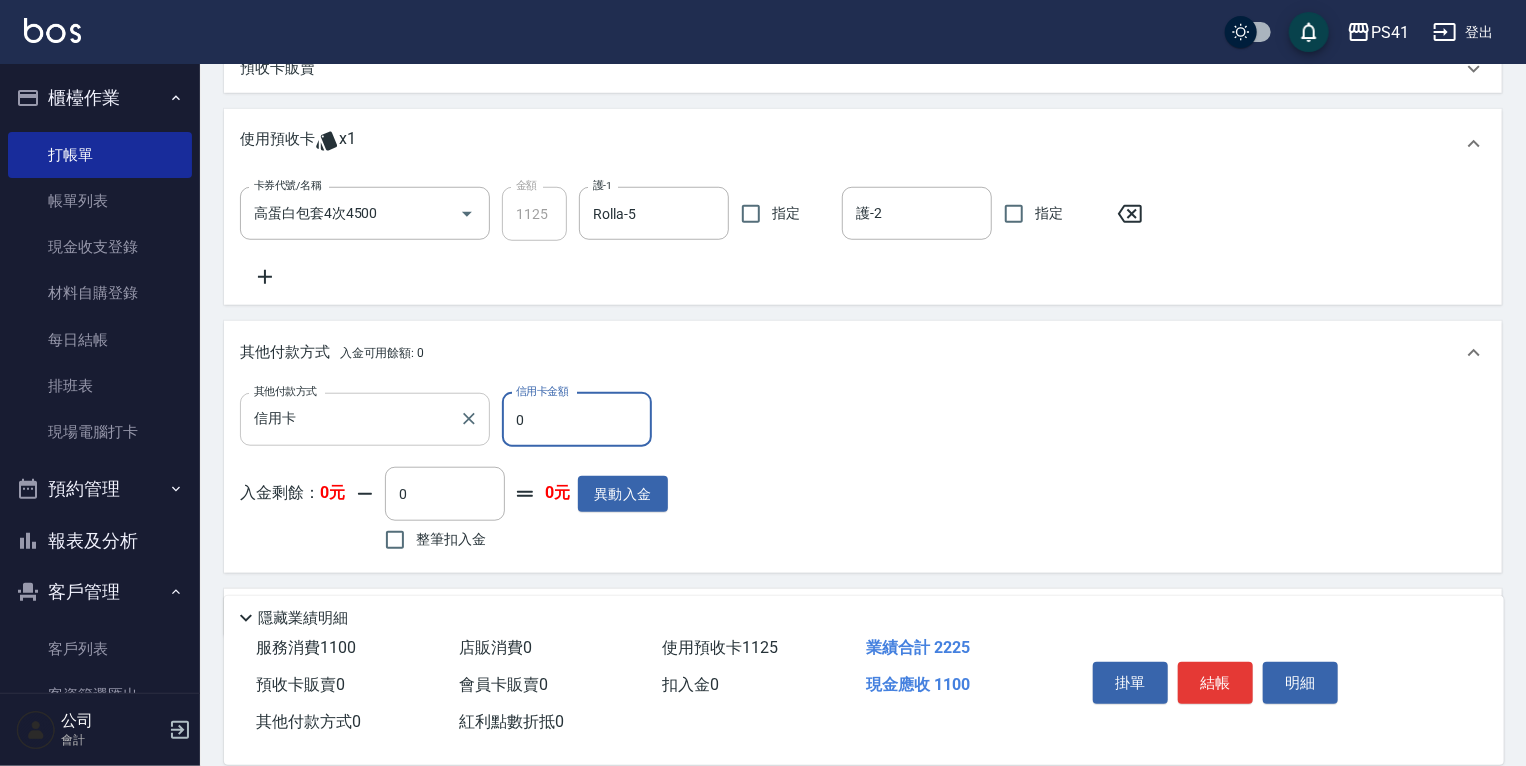 drag, startPoint x: 552, startPoint y: 420, endPoint x: 408, endPoint y: 424, distance: 144.05554 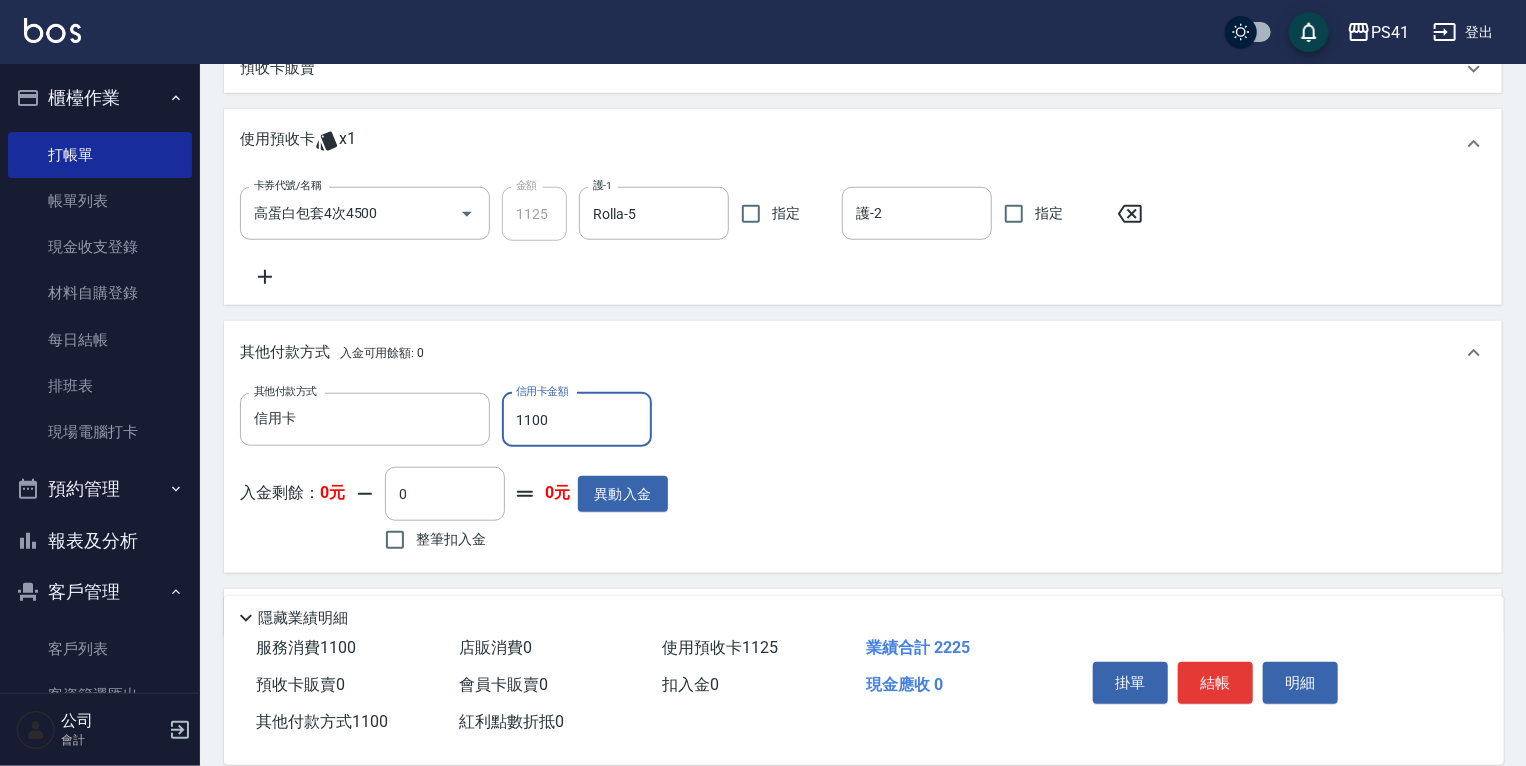 click on "卡券代號/名稱 高蛋白包套4次4500 卡券代號/名稱 金額 1125 金額 護-1 Rolla-5 護-1 指定 護-2 護-2 指定" at bounding box center [697, 214] 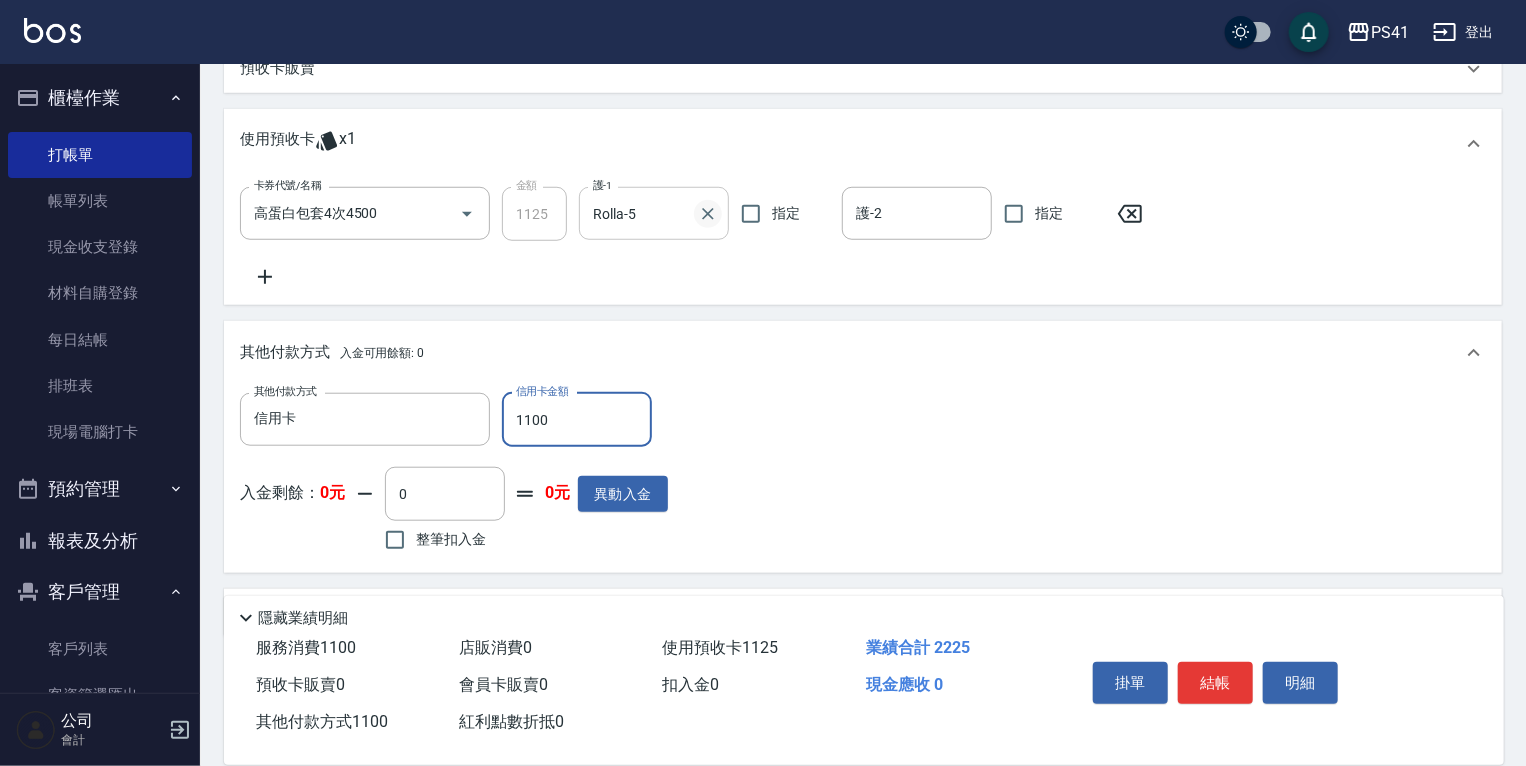 click 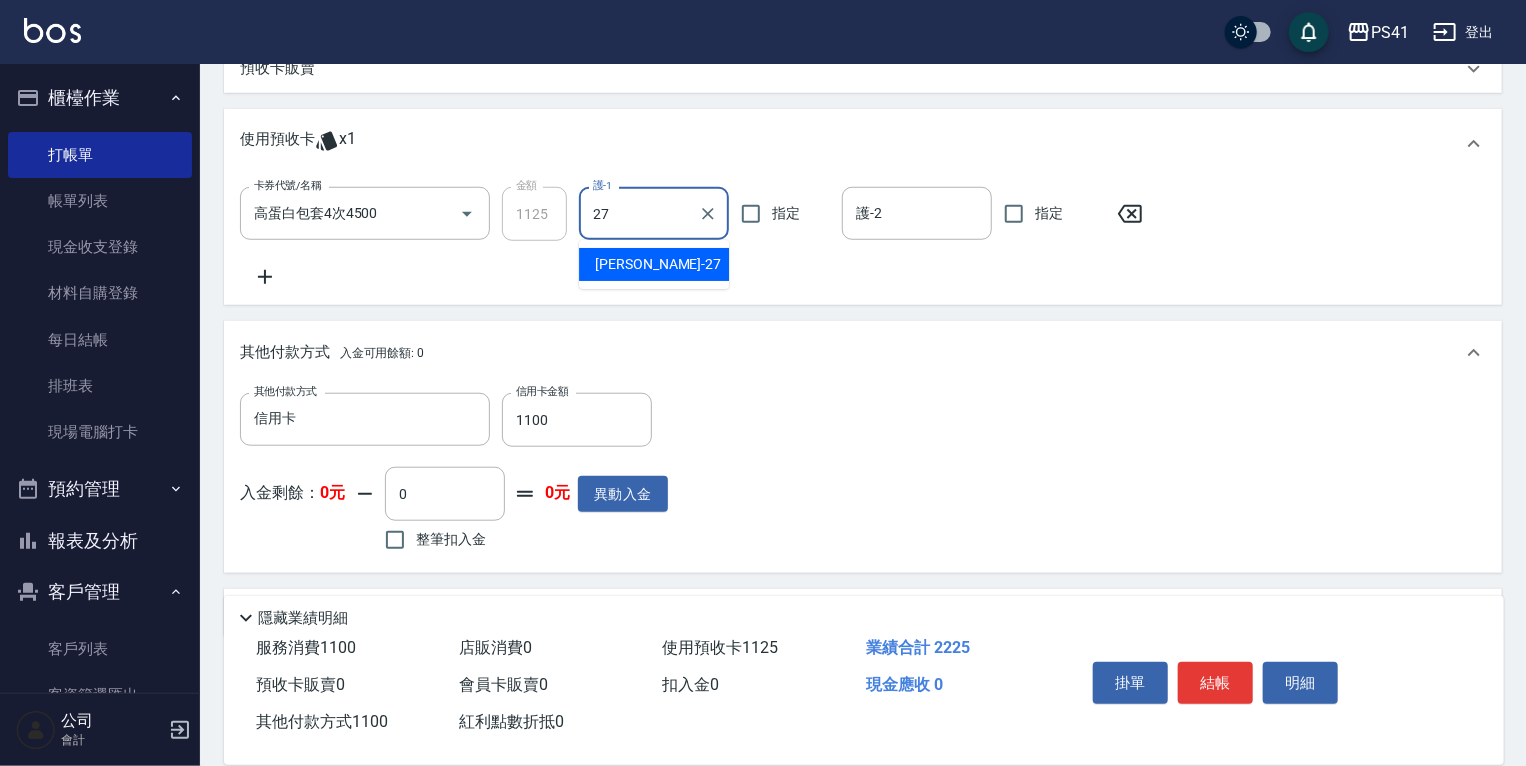 type on "佳佳-27" 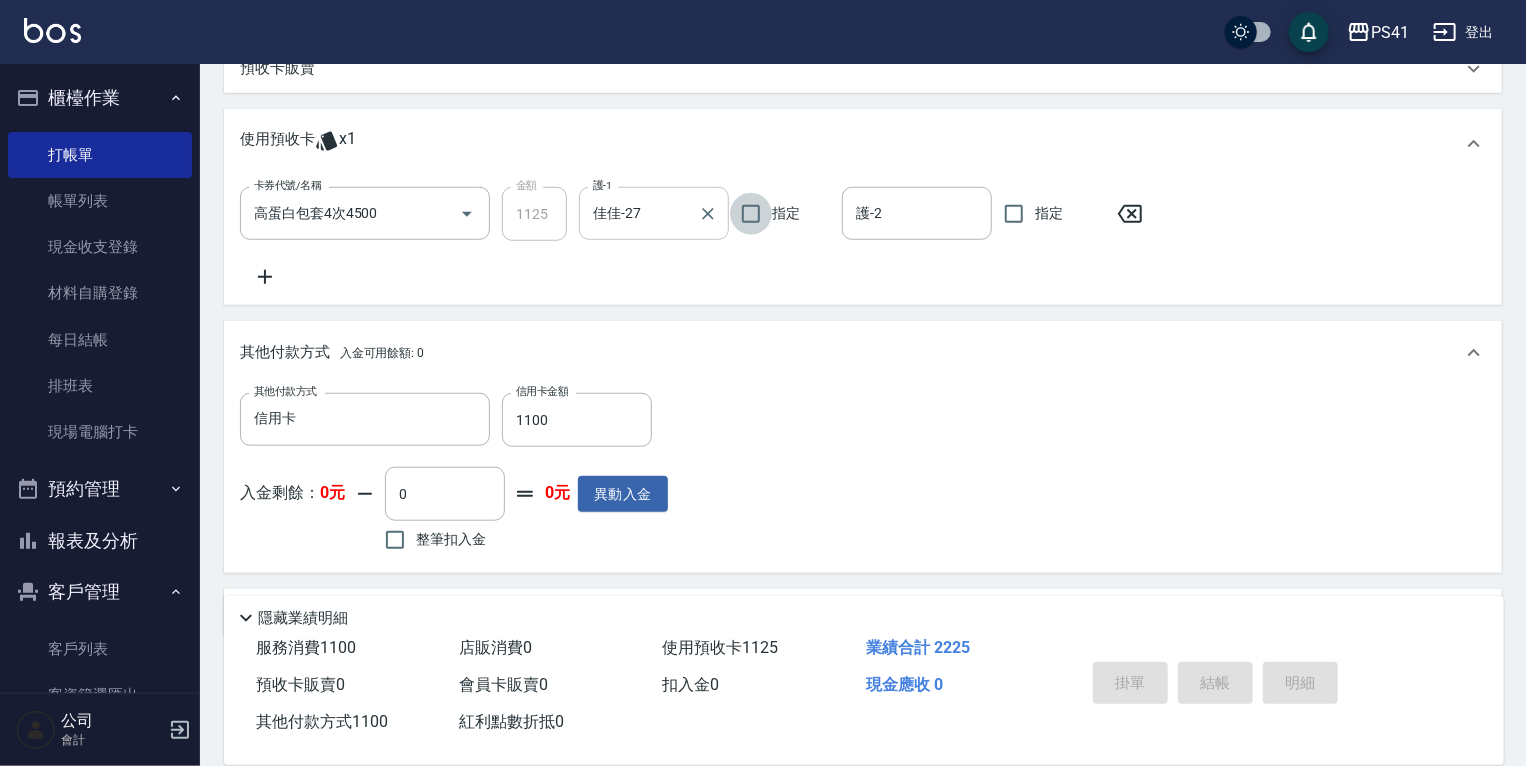 type 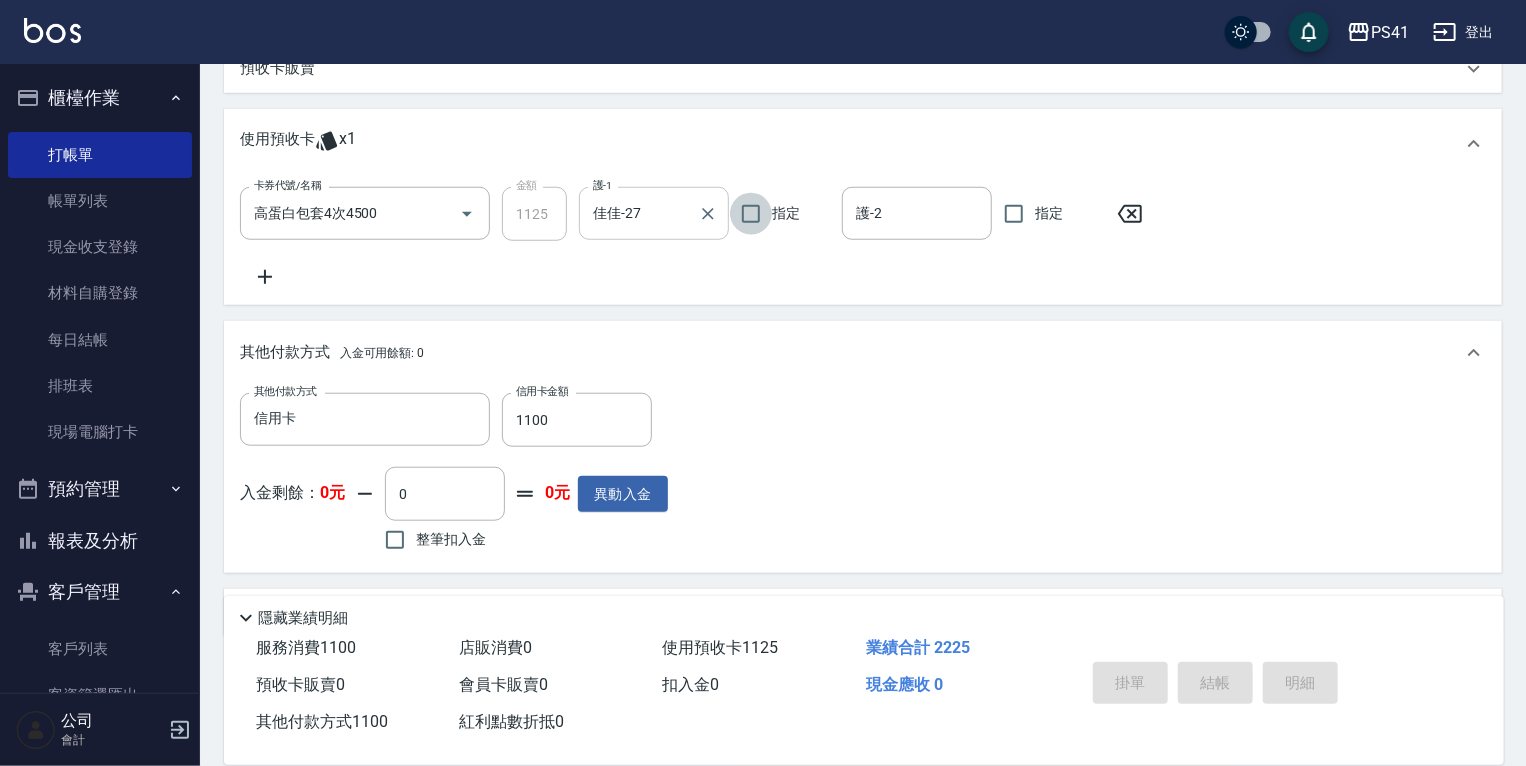 type 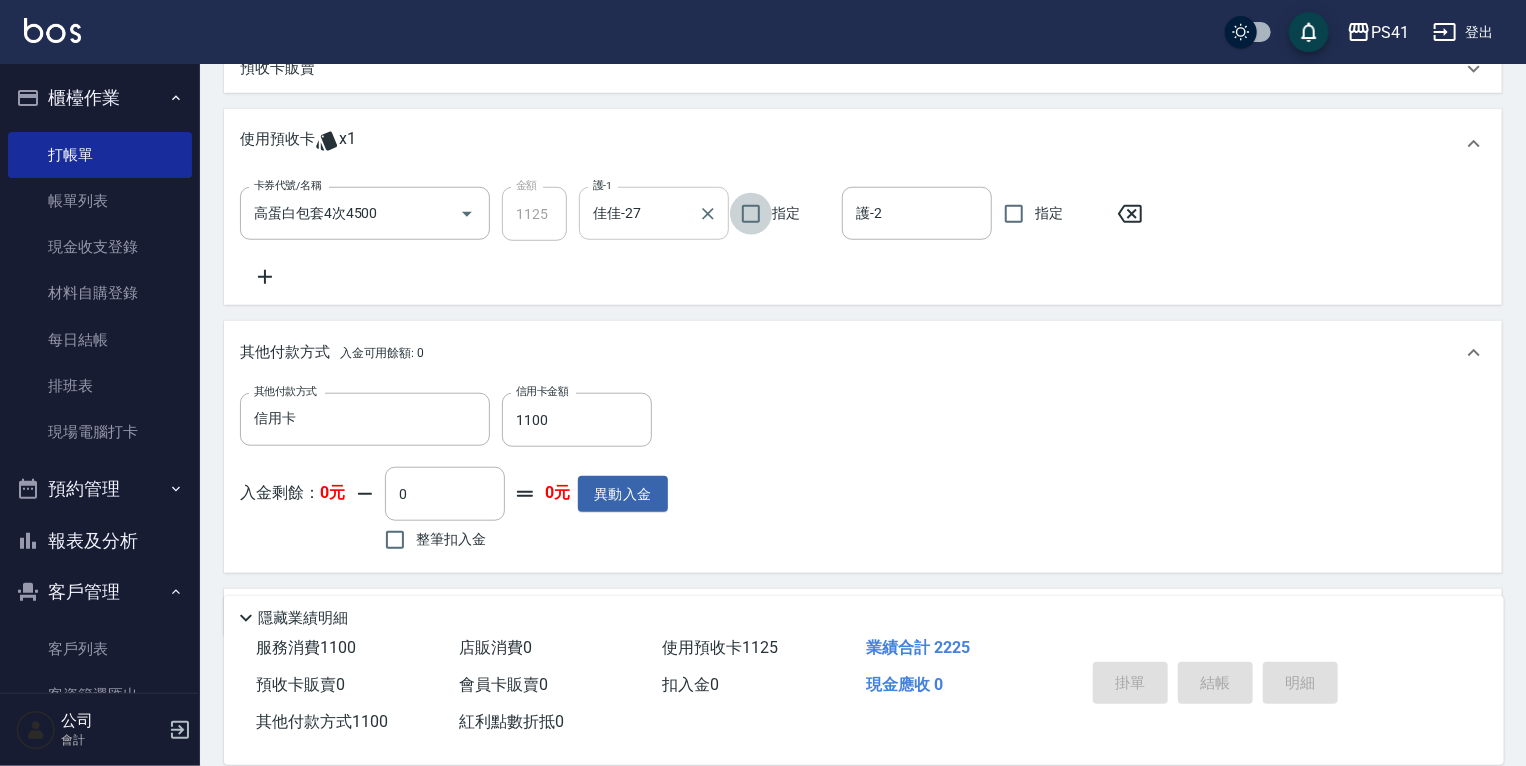 type 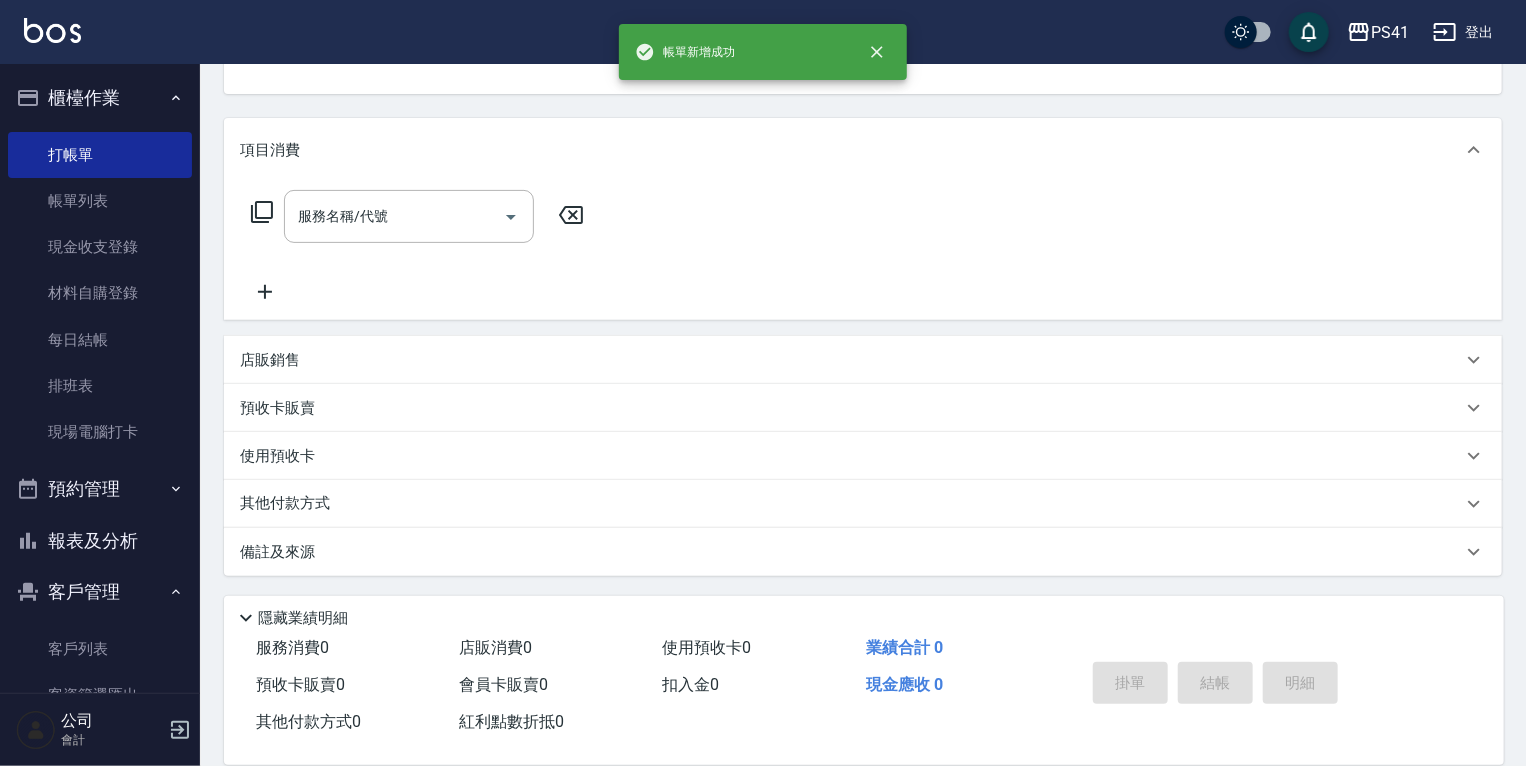 scroll, scrollTop: 0, scrollLeft: 0, axis: both 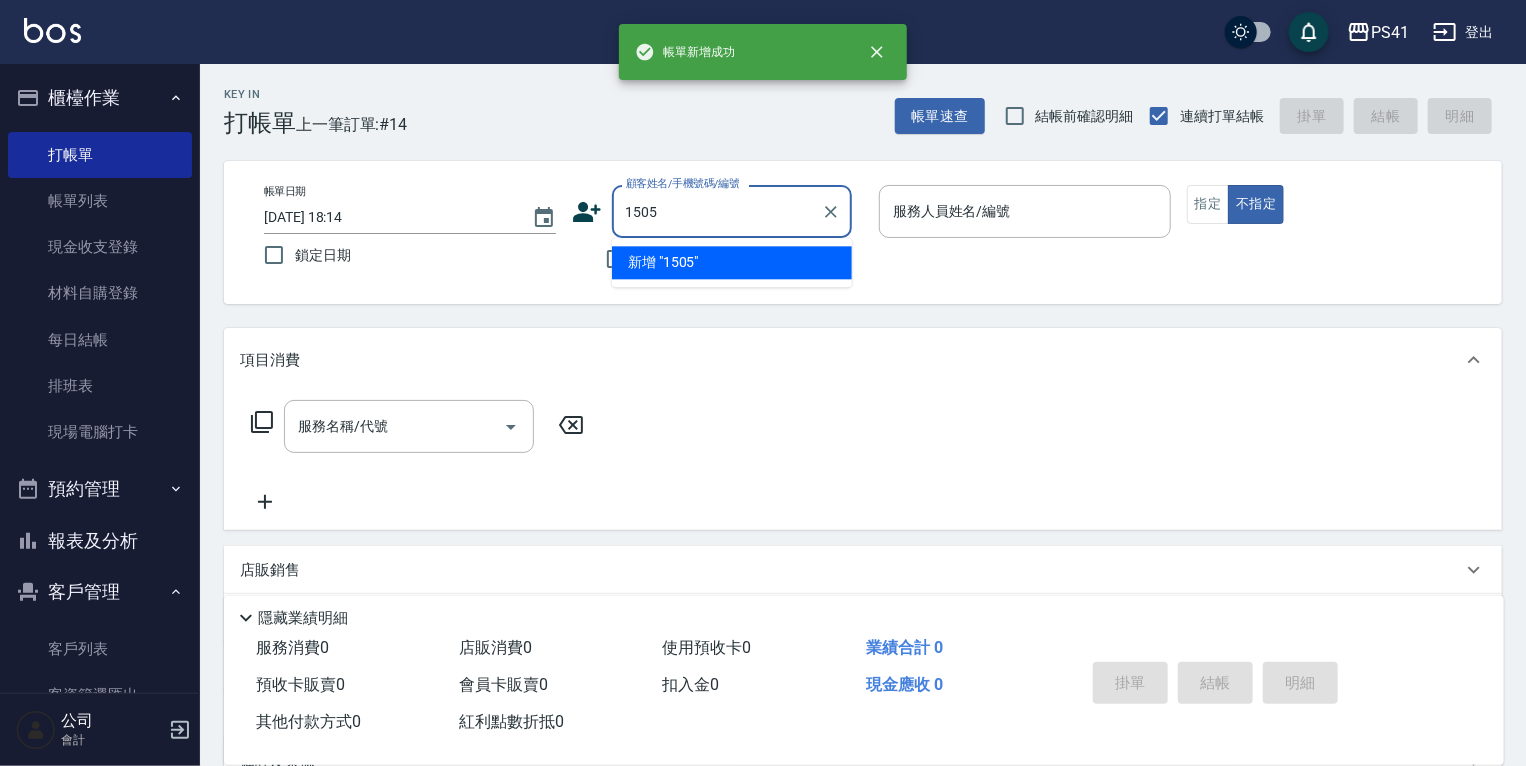 type on "1505" 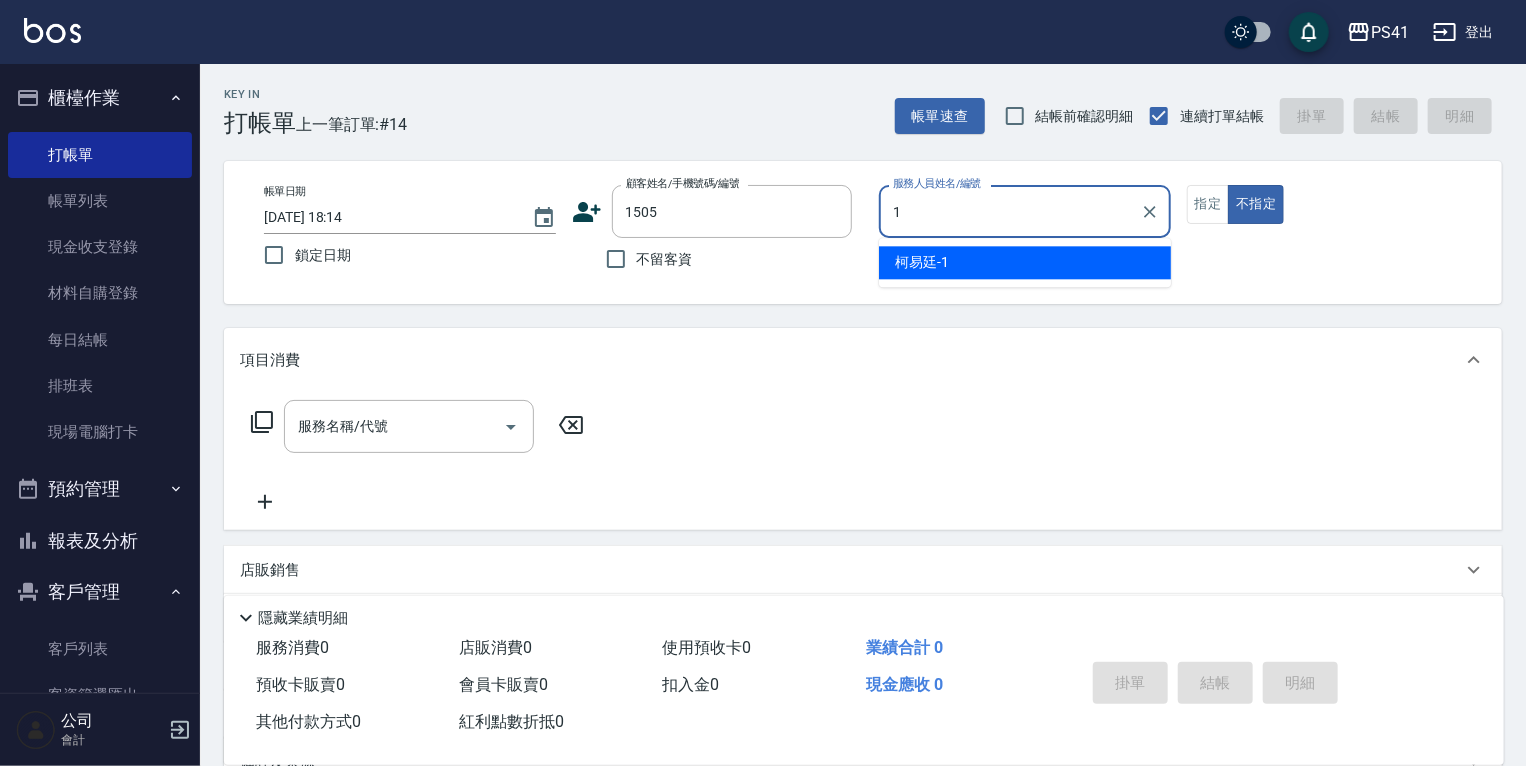 type on "柯易廷-1" 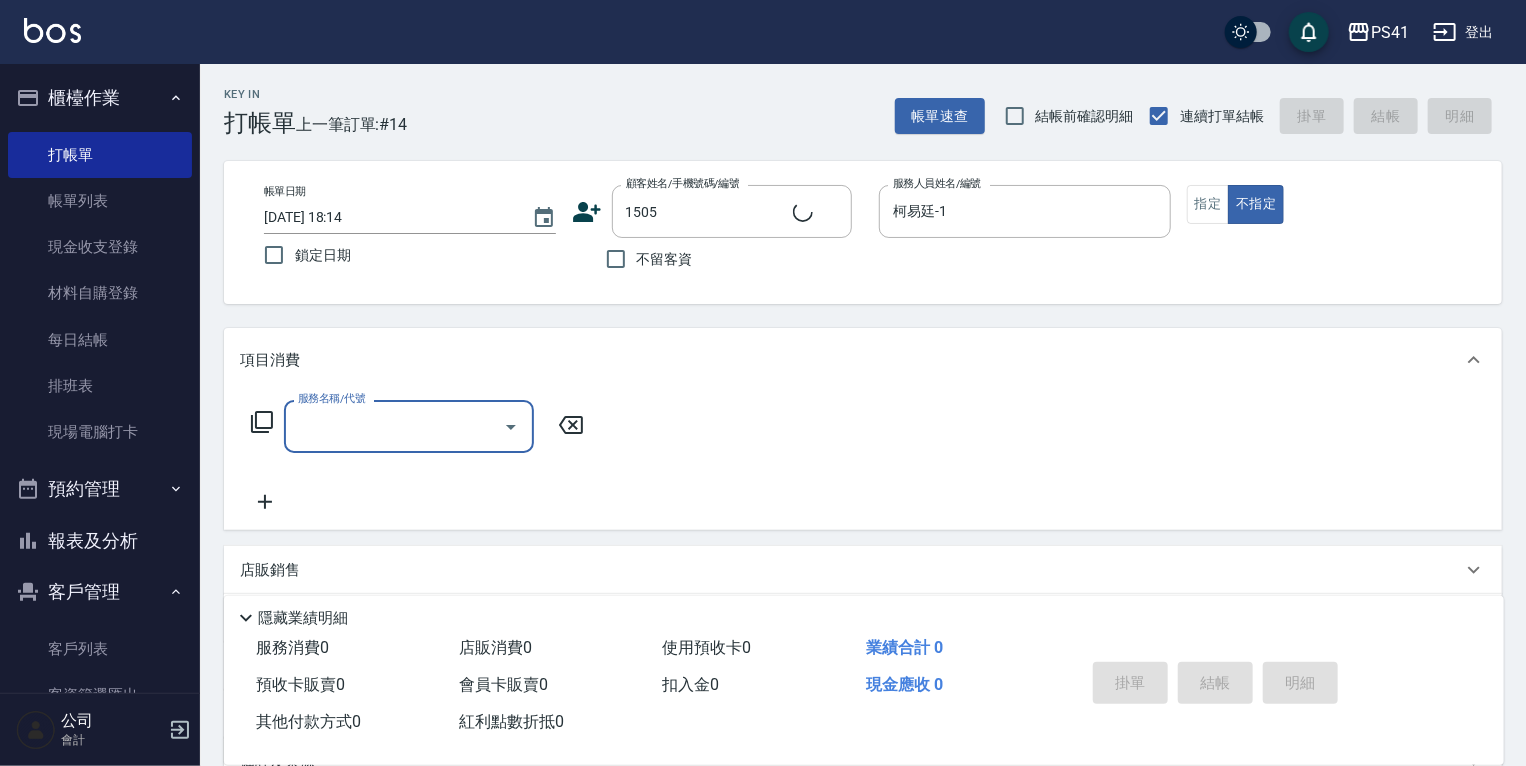 type on "方楷翔/0973201735/1505" 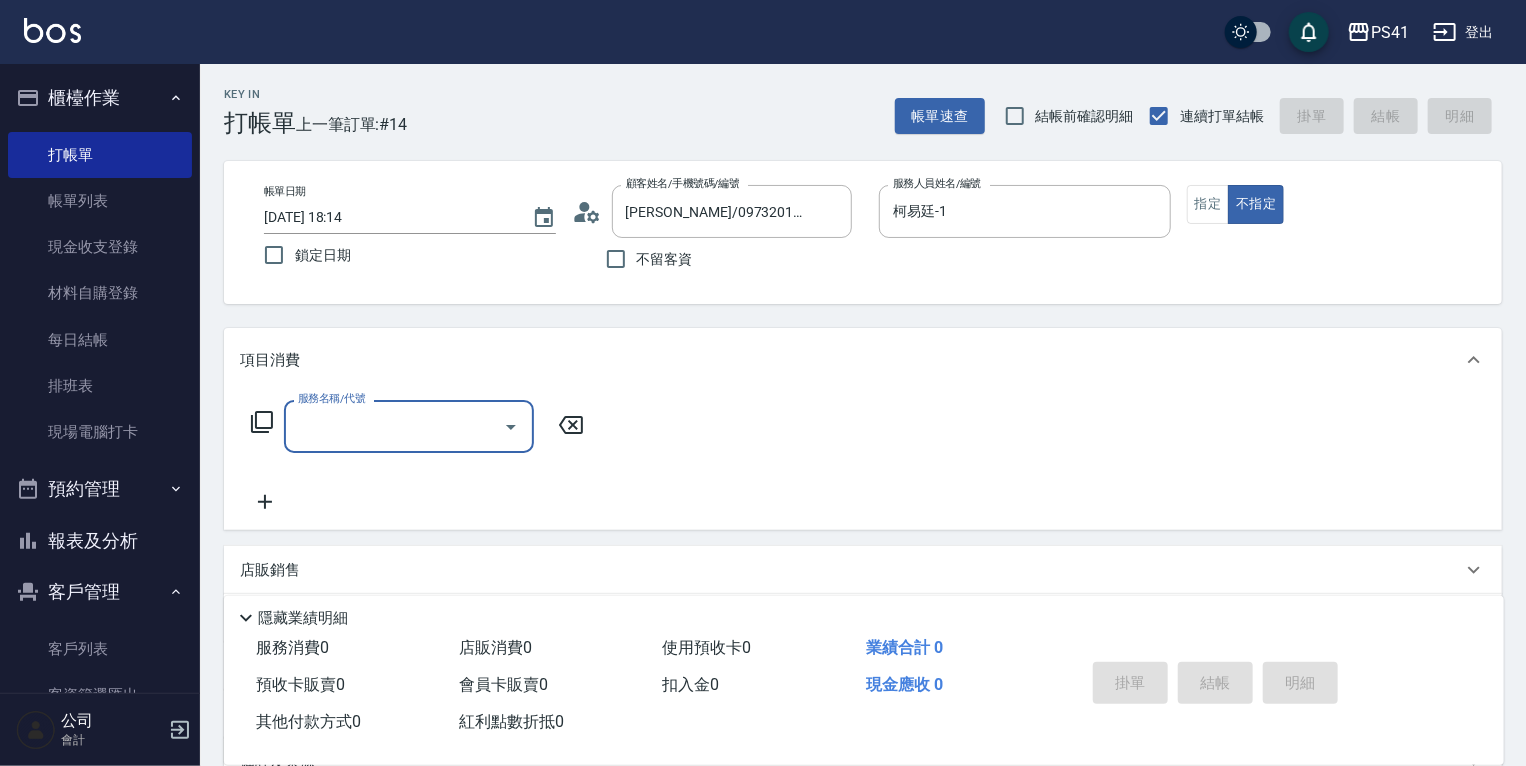 type on "1" 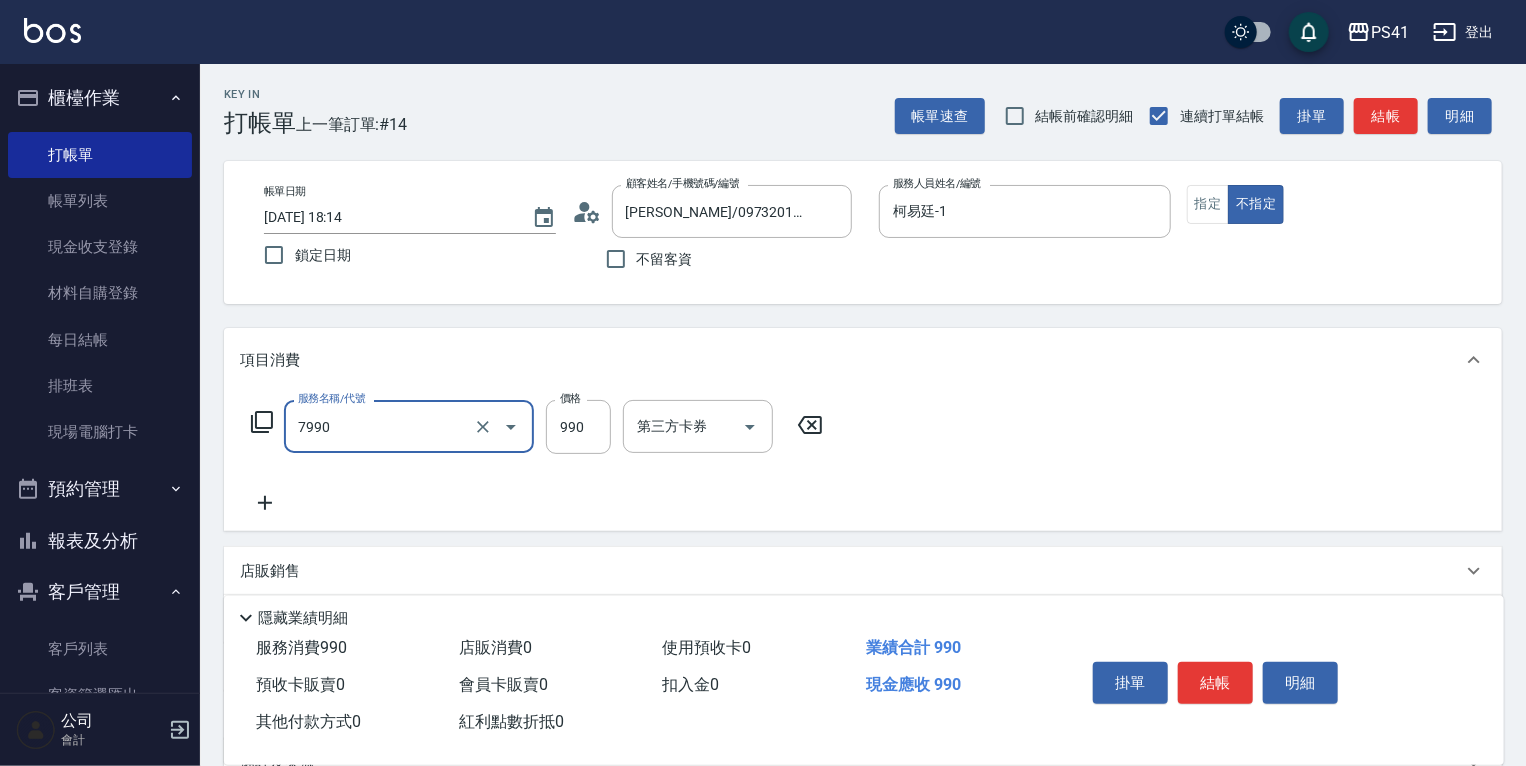 type on "髮原素頭皮養護-活動(7990)" 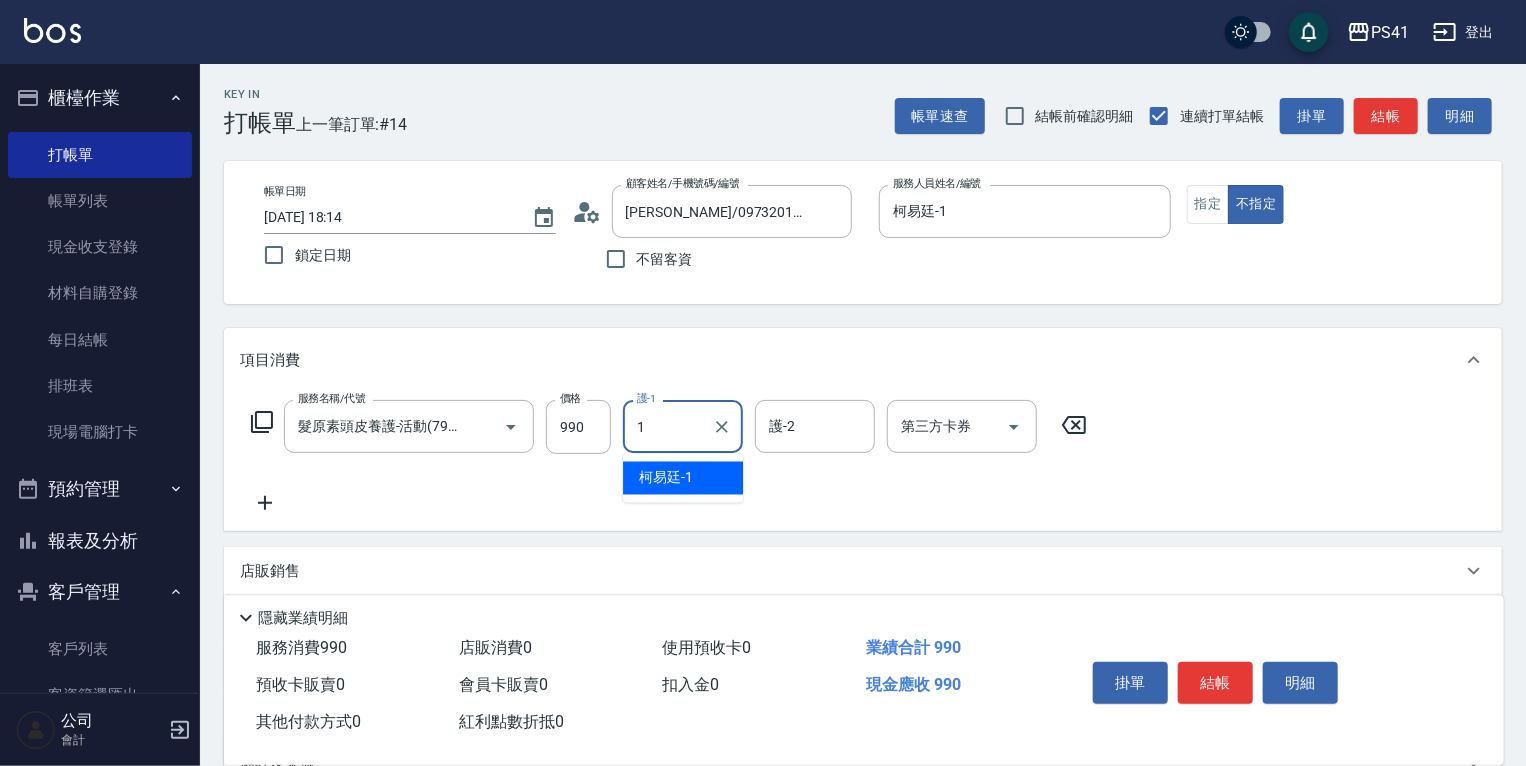 type on "柯易廷-1" 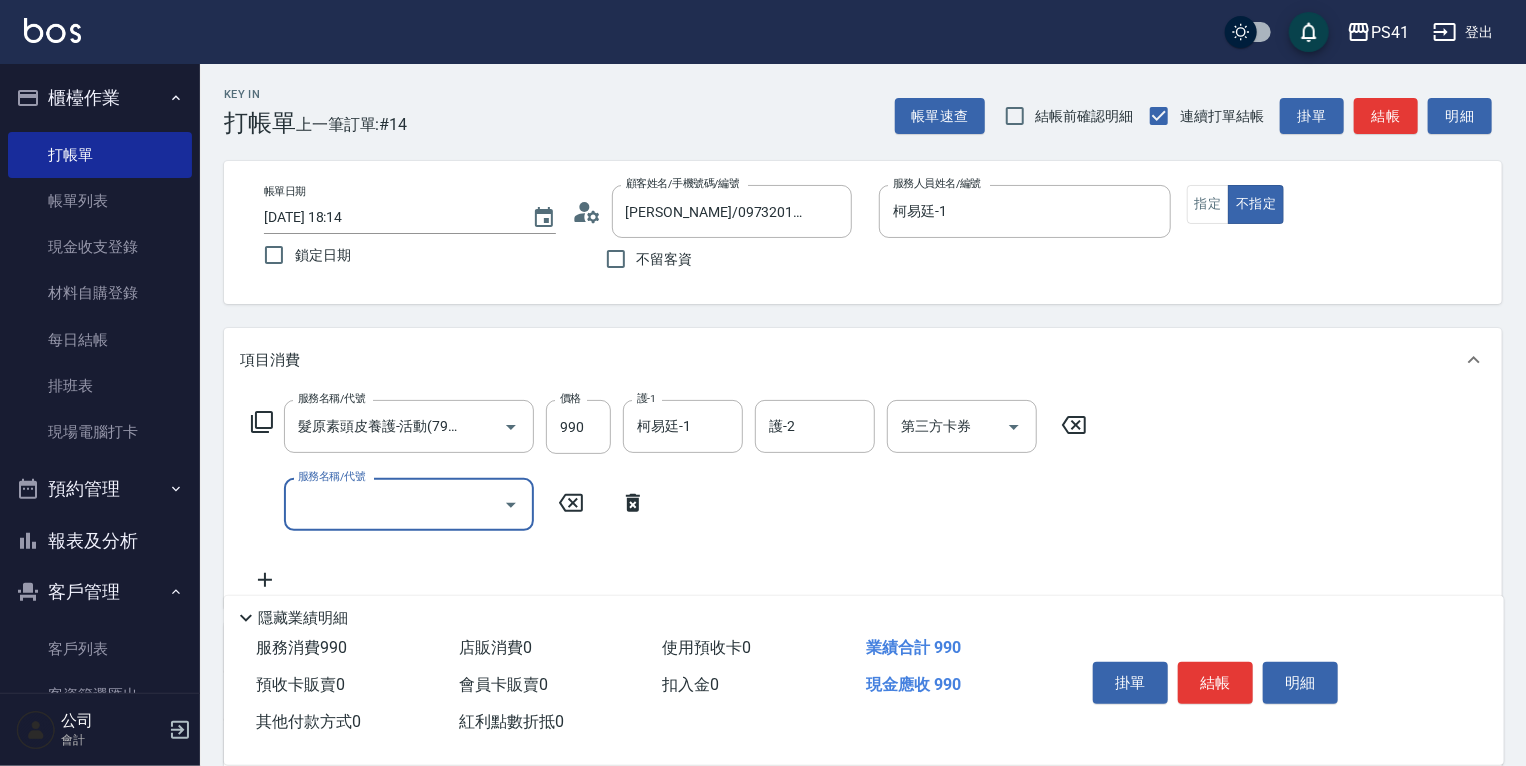 scroll, scrollTop: 0, scrollLeft: 0, axis: both 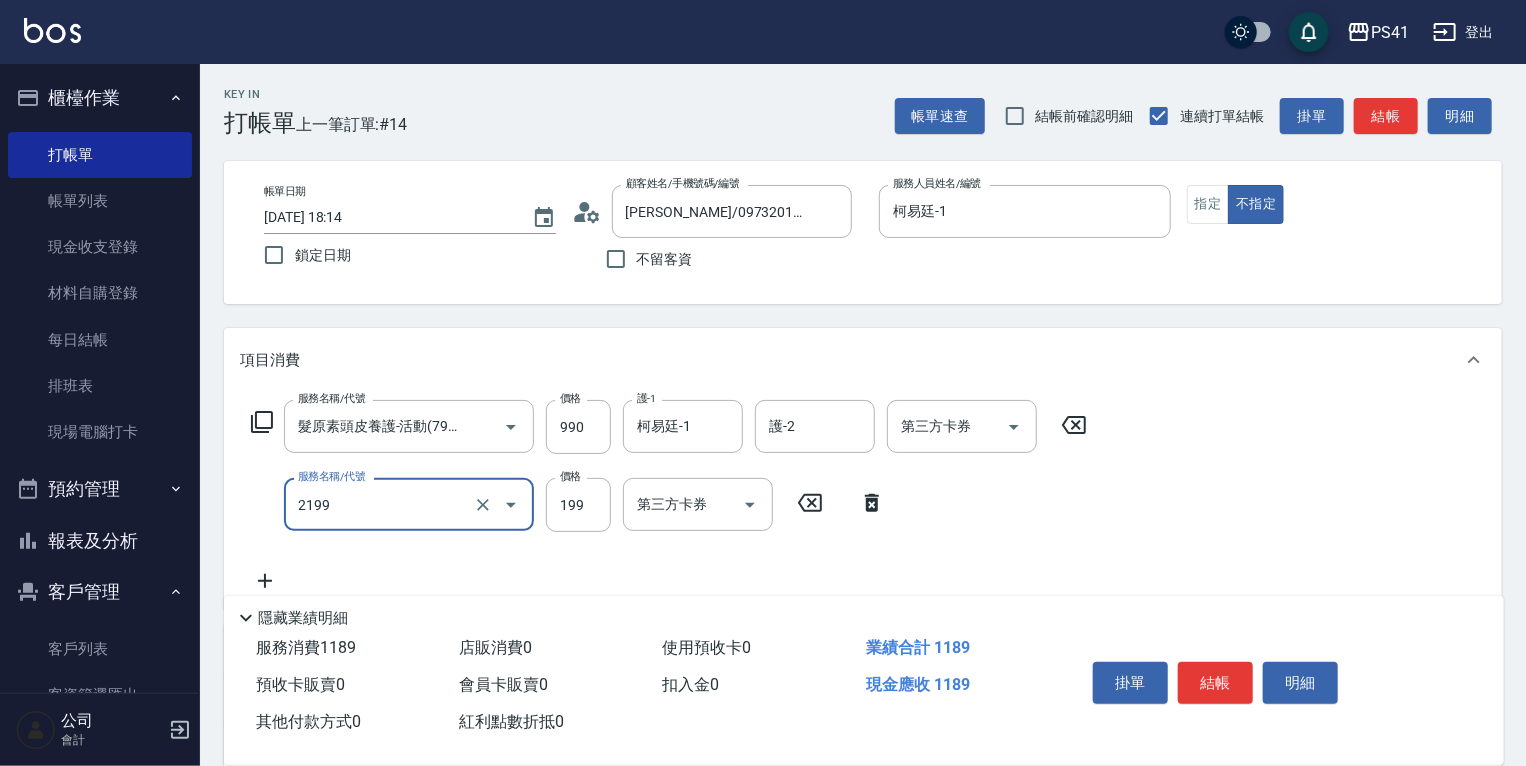 type on "不指定剪髮活動(2199)" 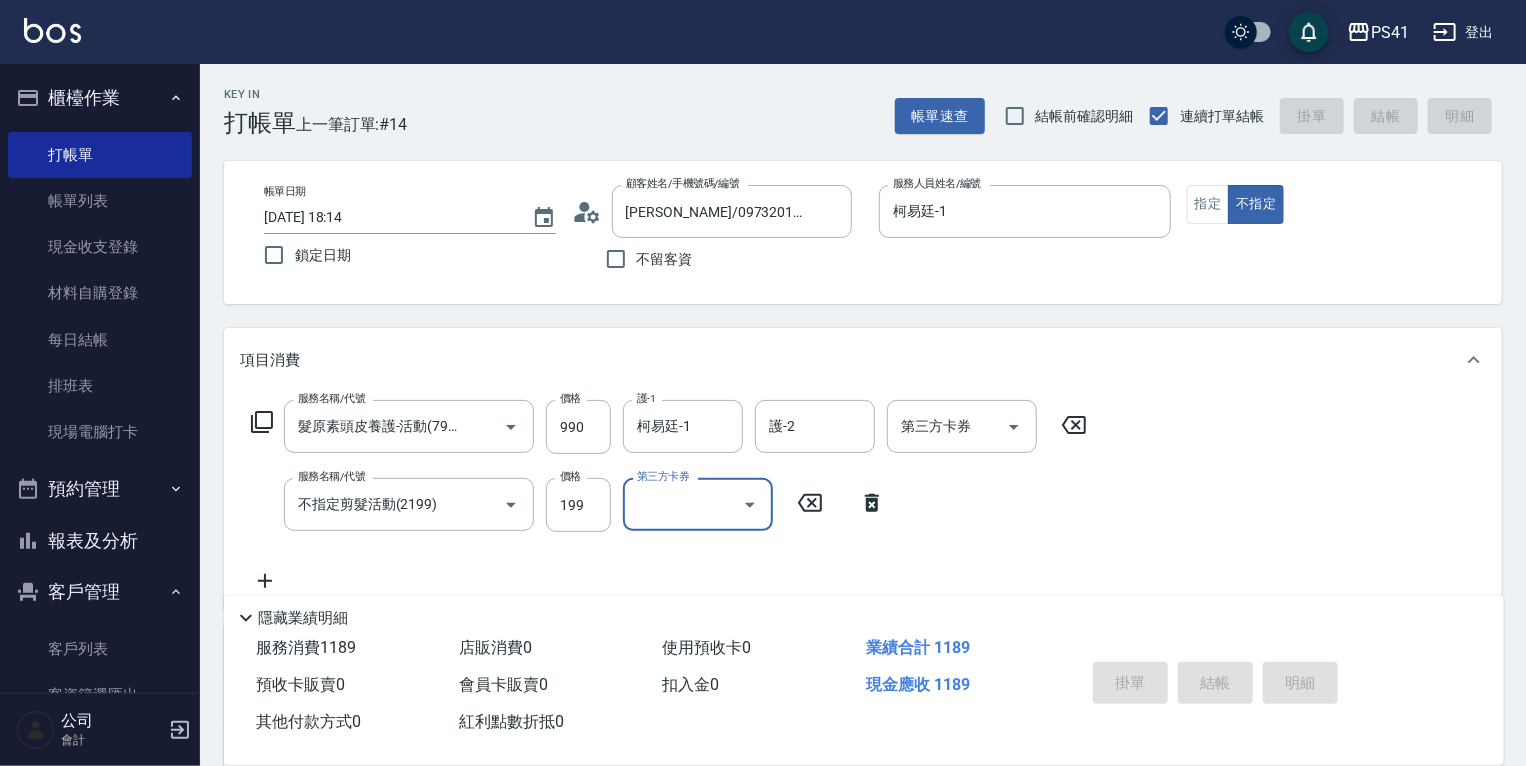 type 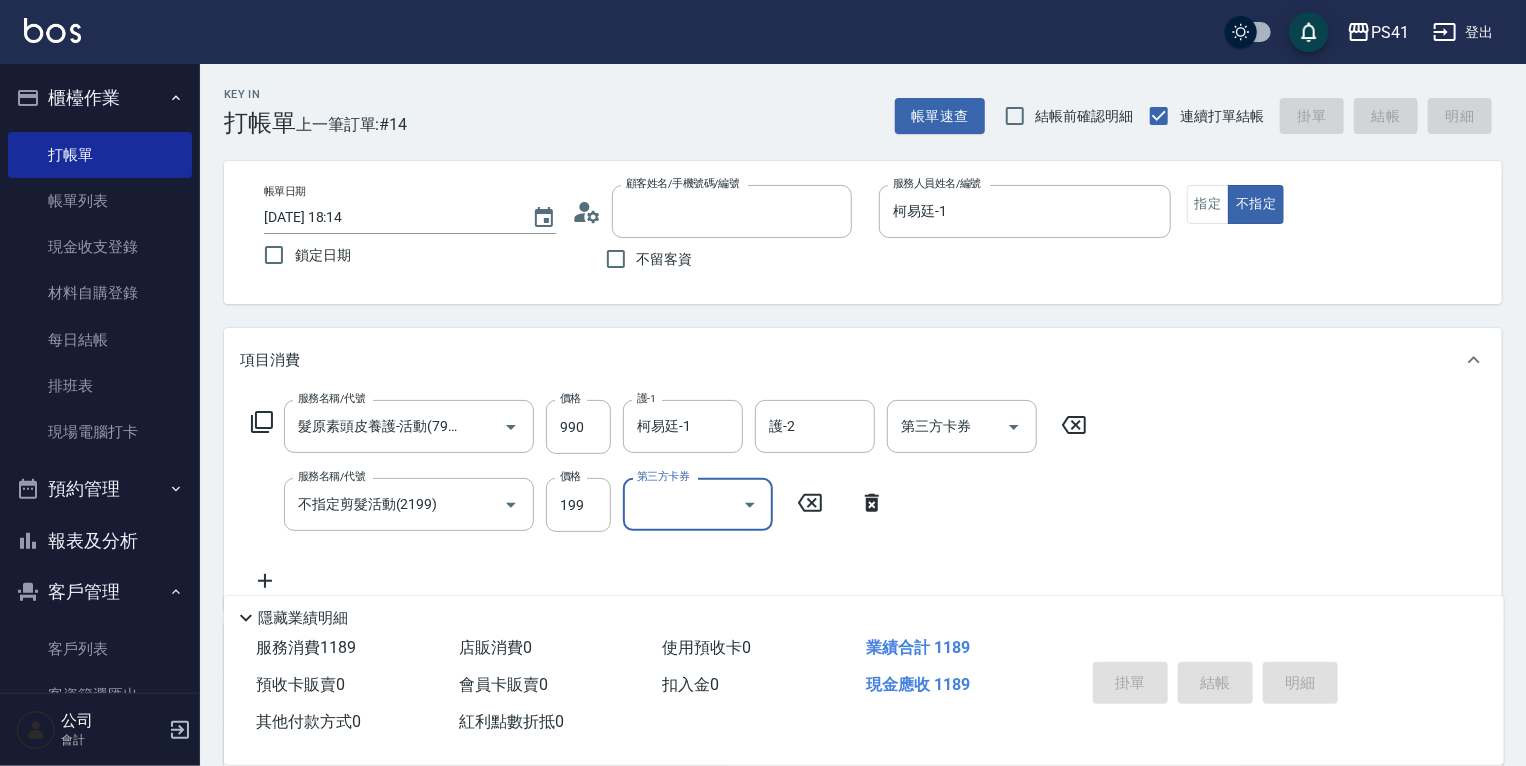 type 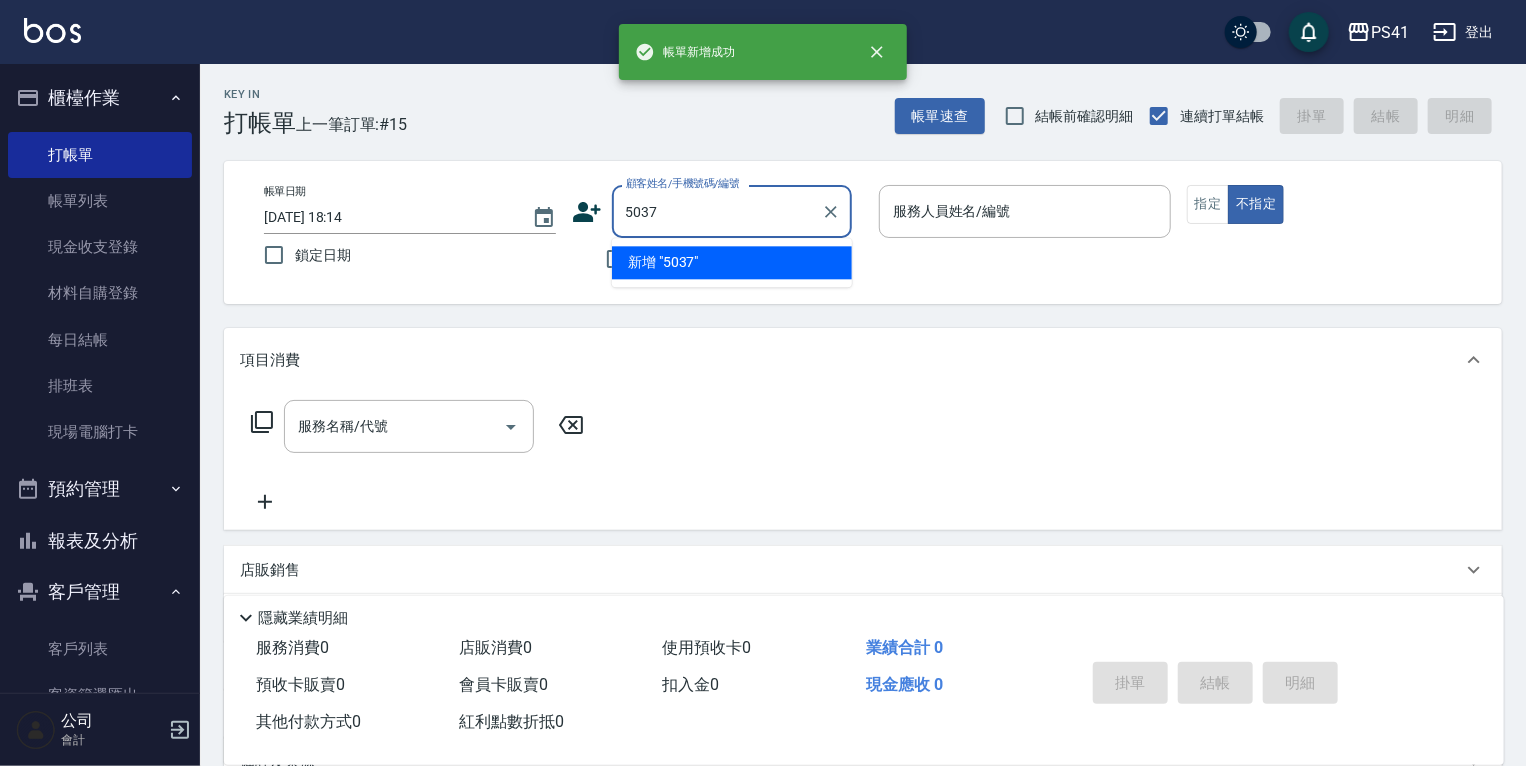type on "5037" 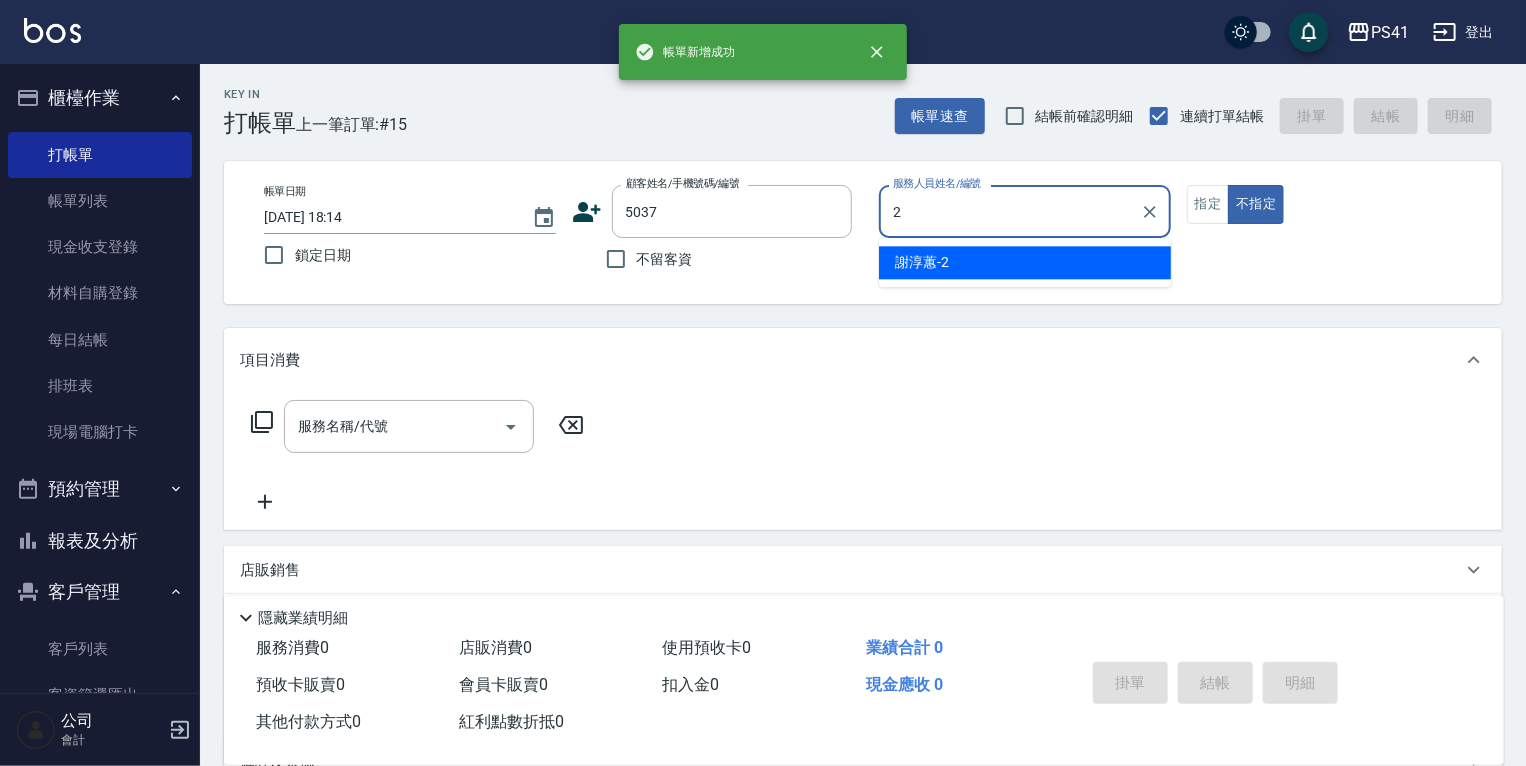 type on "謝淳蕙-2" 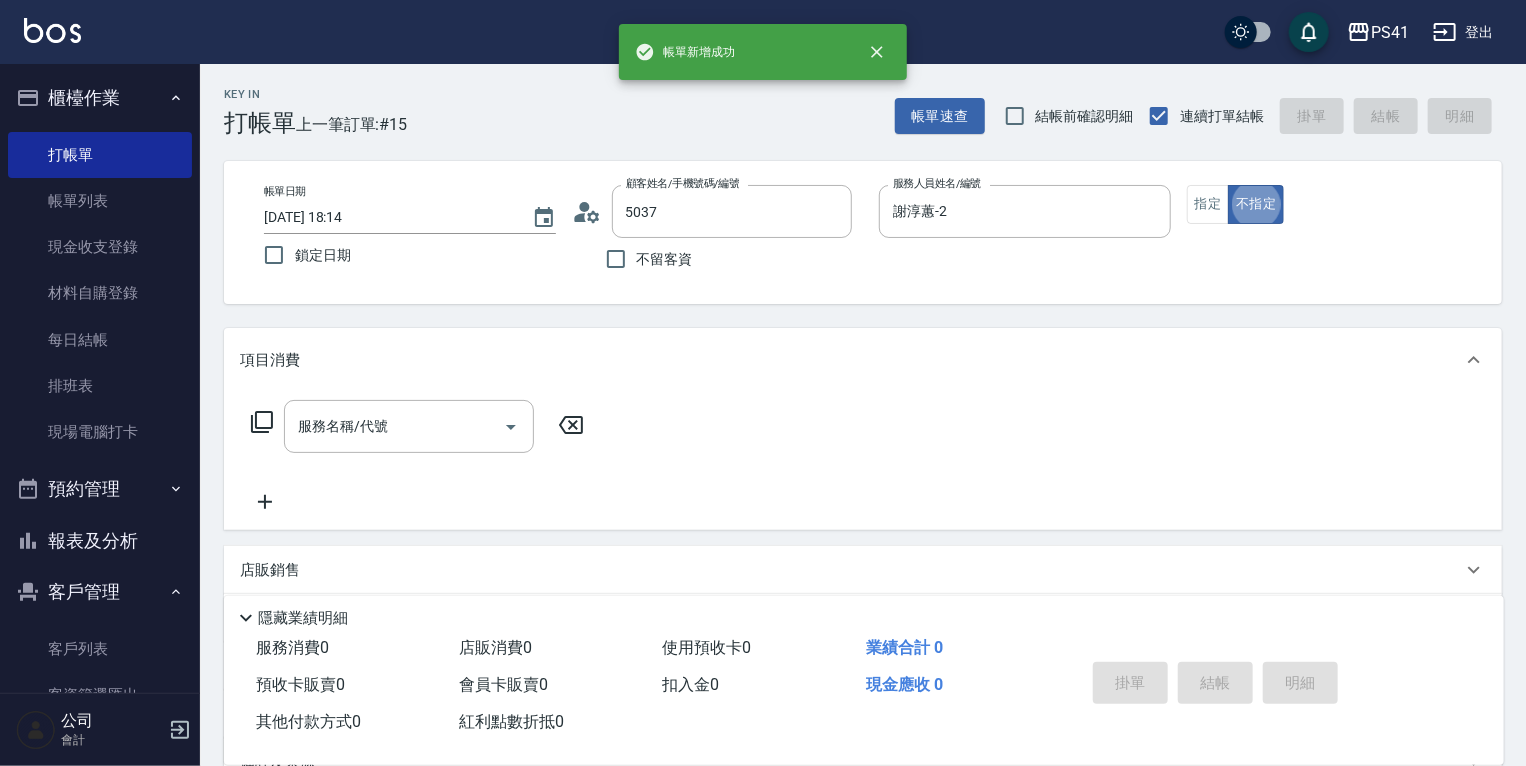 type on "胡君微/0909601868/5037" 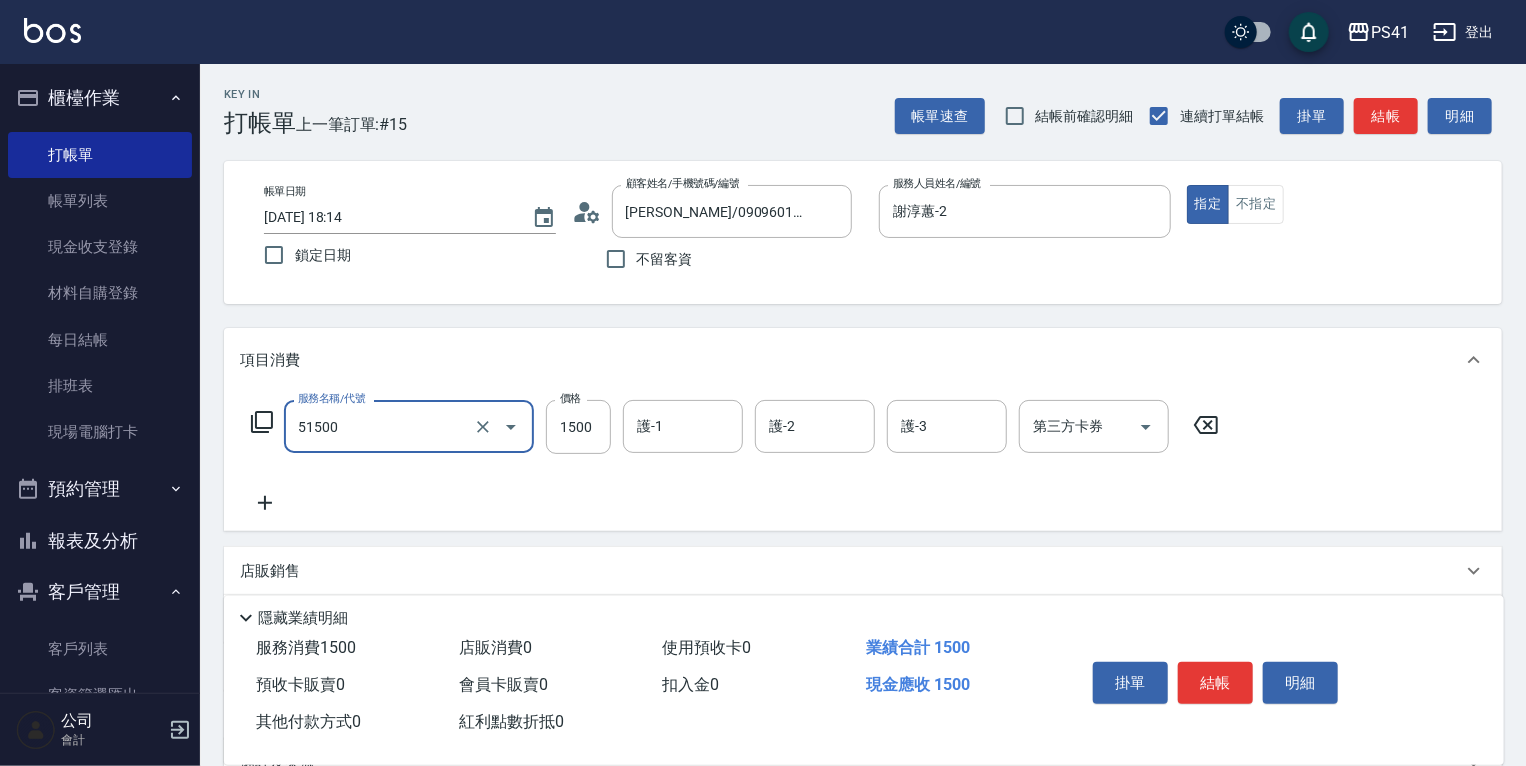 type on "原價1201~1500護髮(51500)" 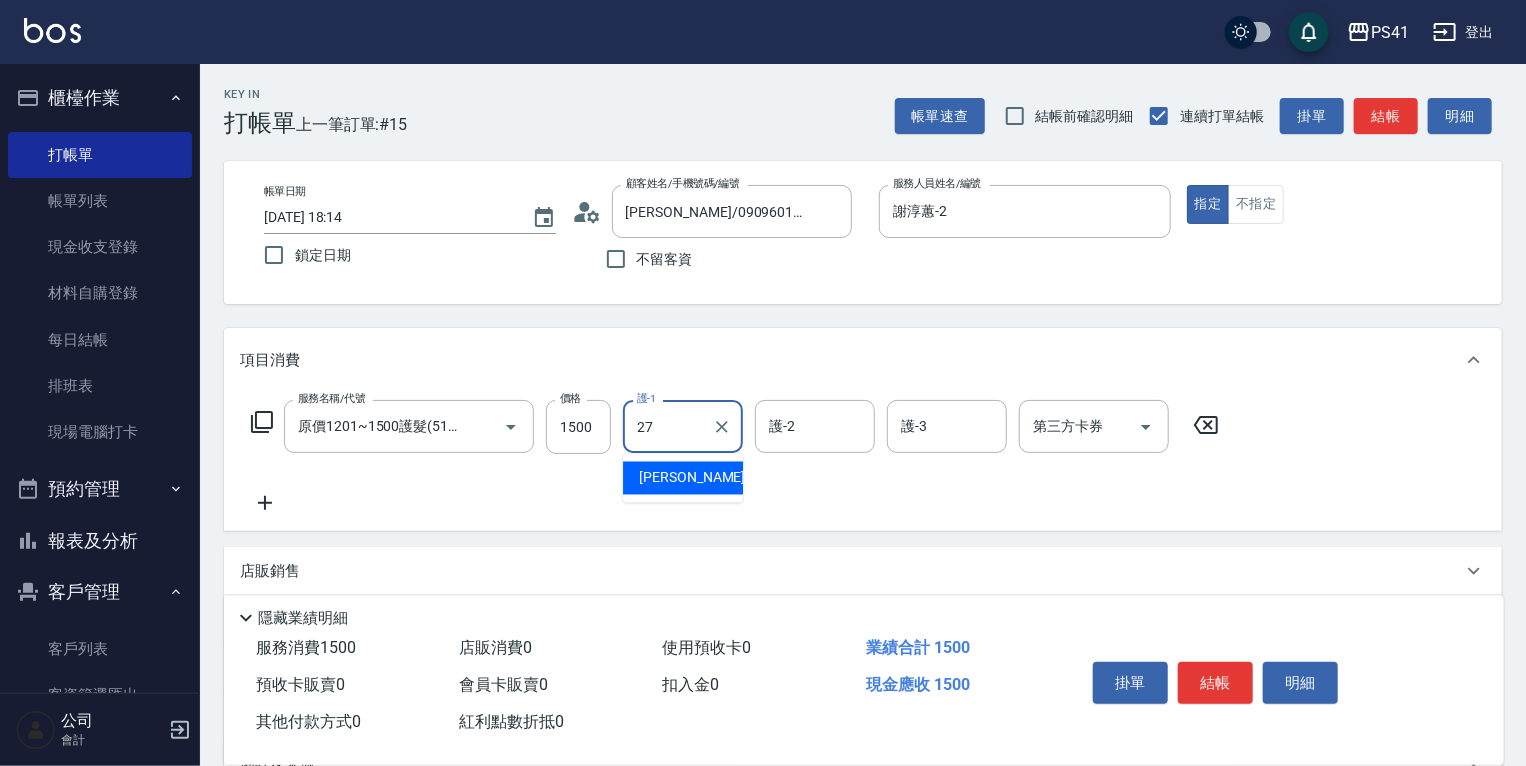 type on "佳佳-27" 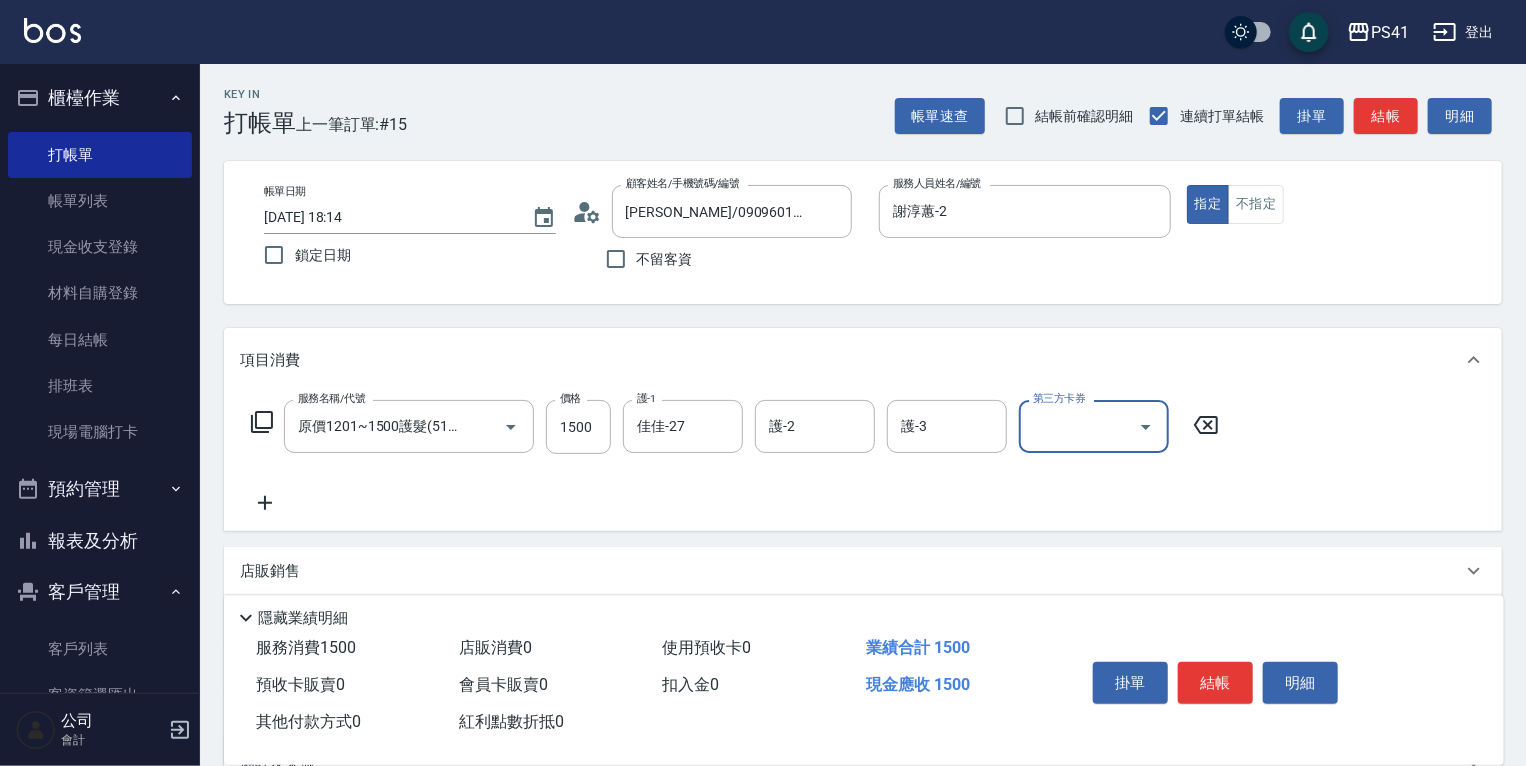 scroll, scrollTop: 0, scrollLeft: 0, axis: both 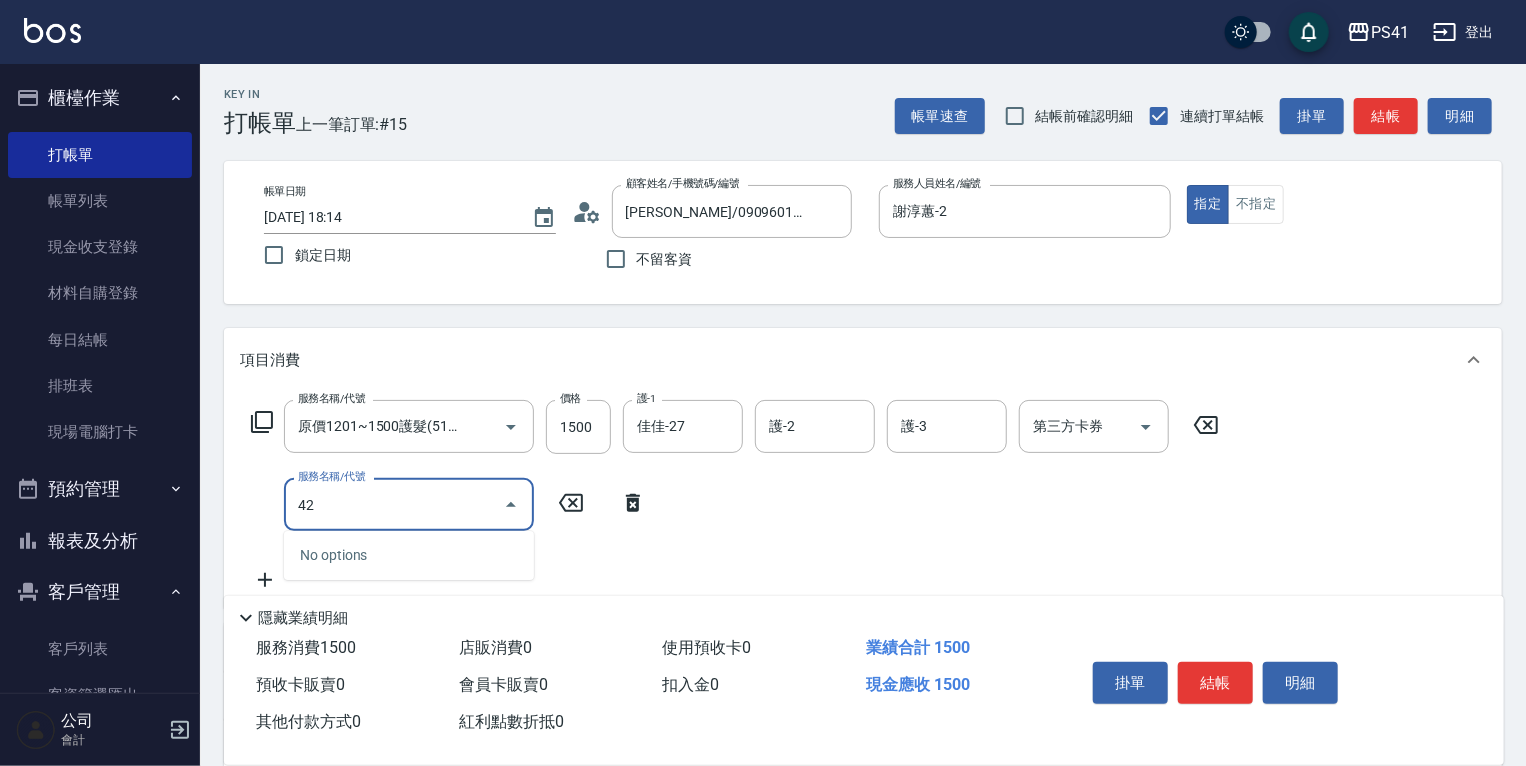 type on "4" 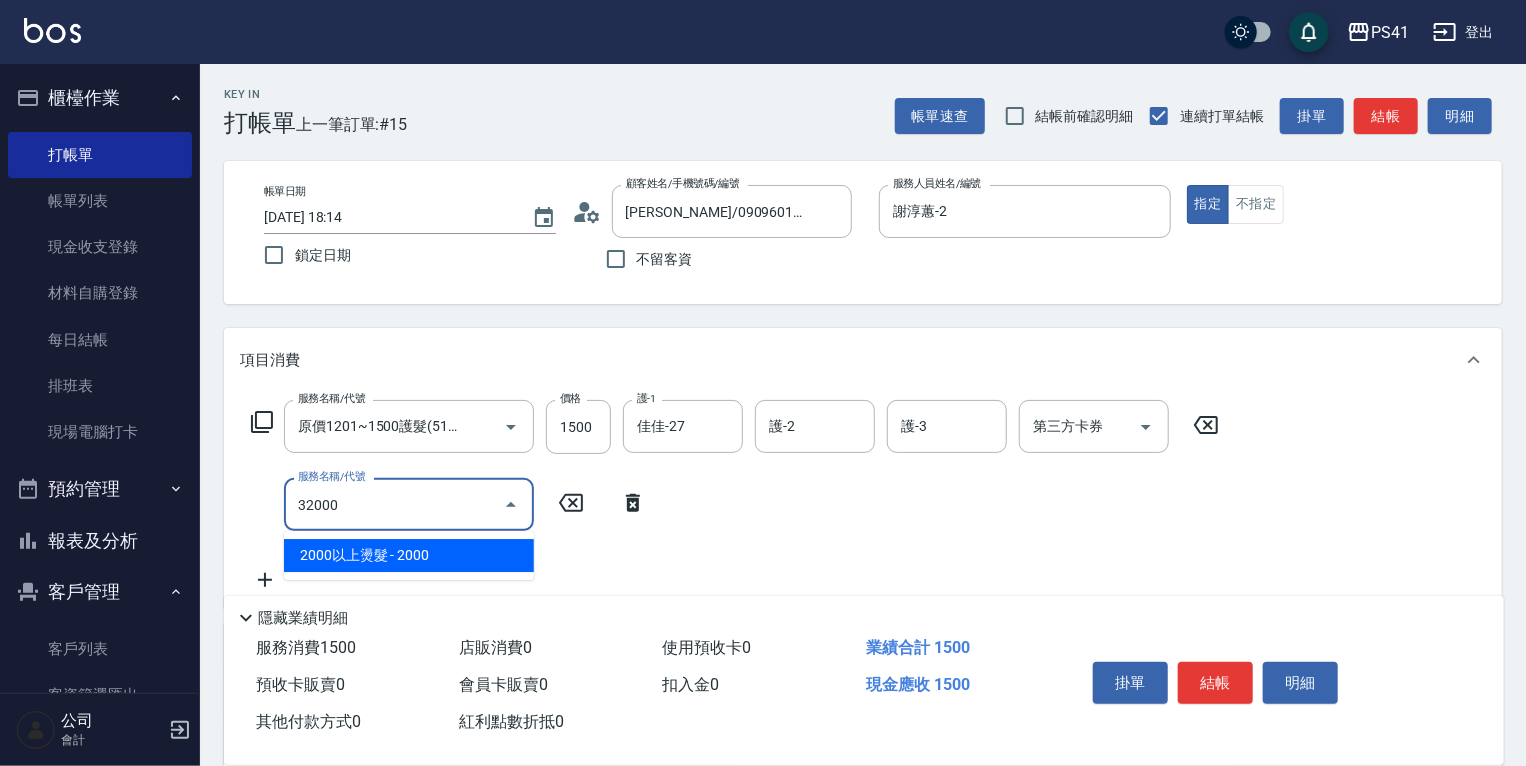 type on "2000以上燙髮(32000)" 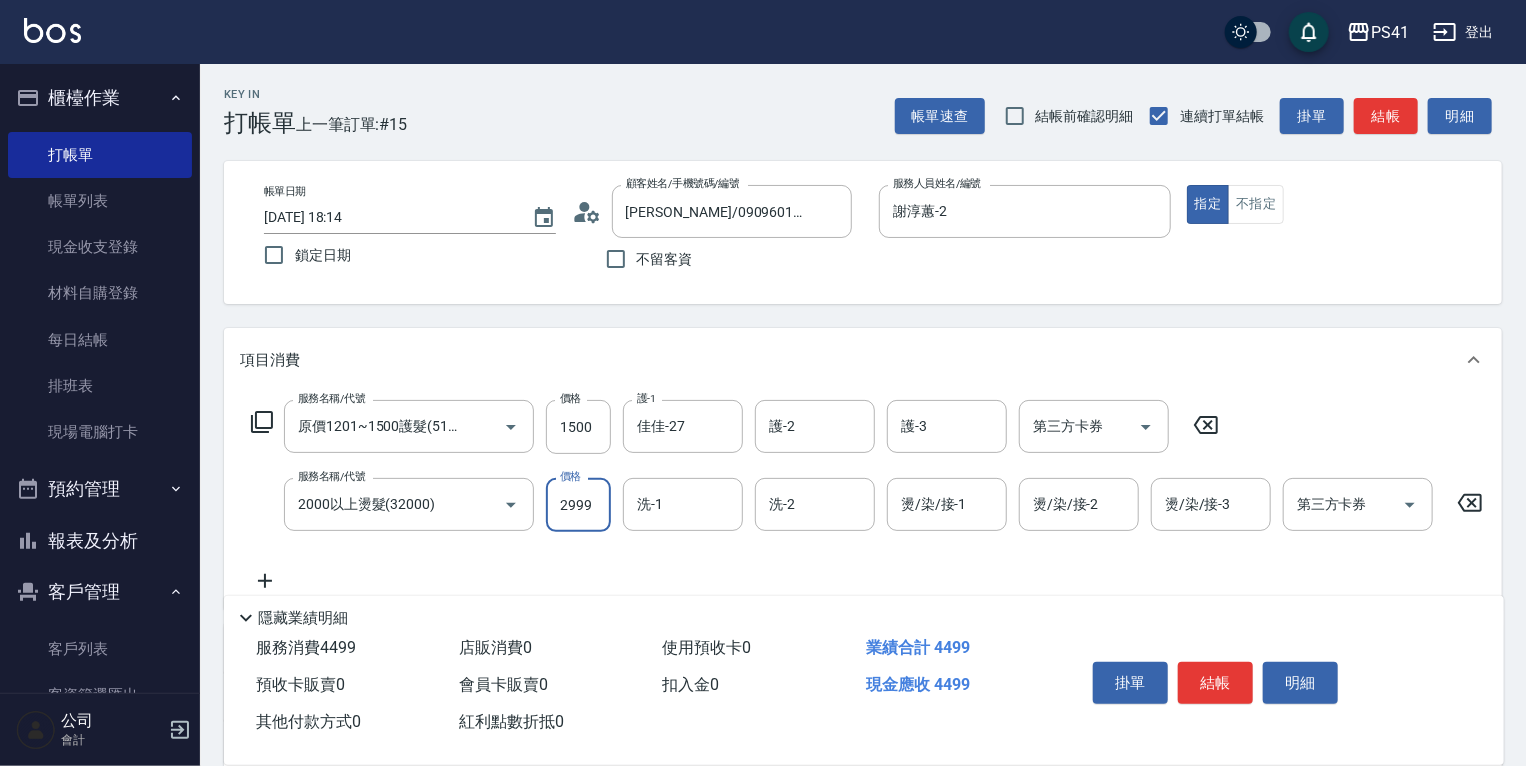type on "2999" 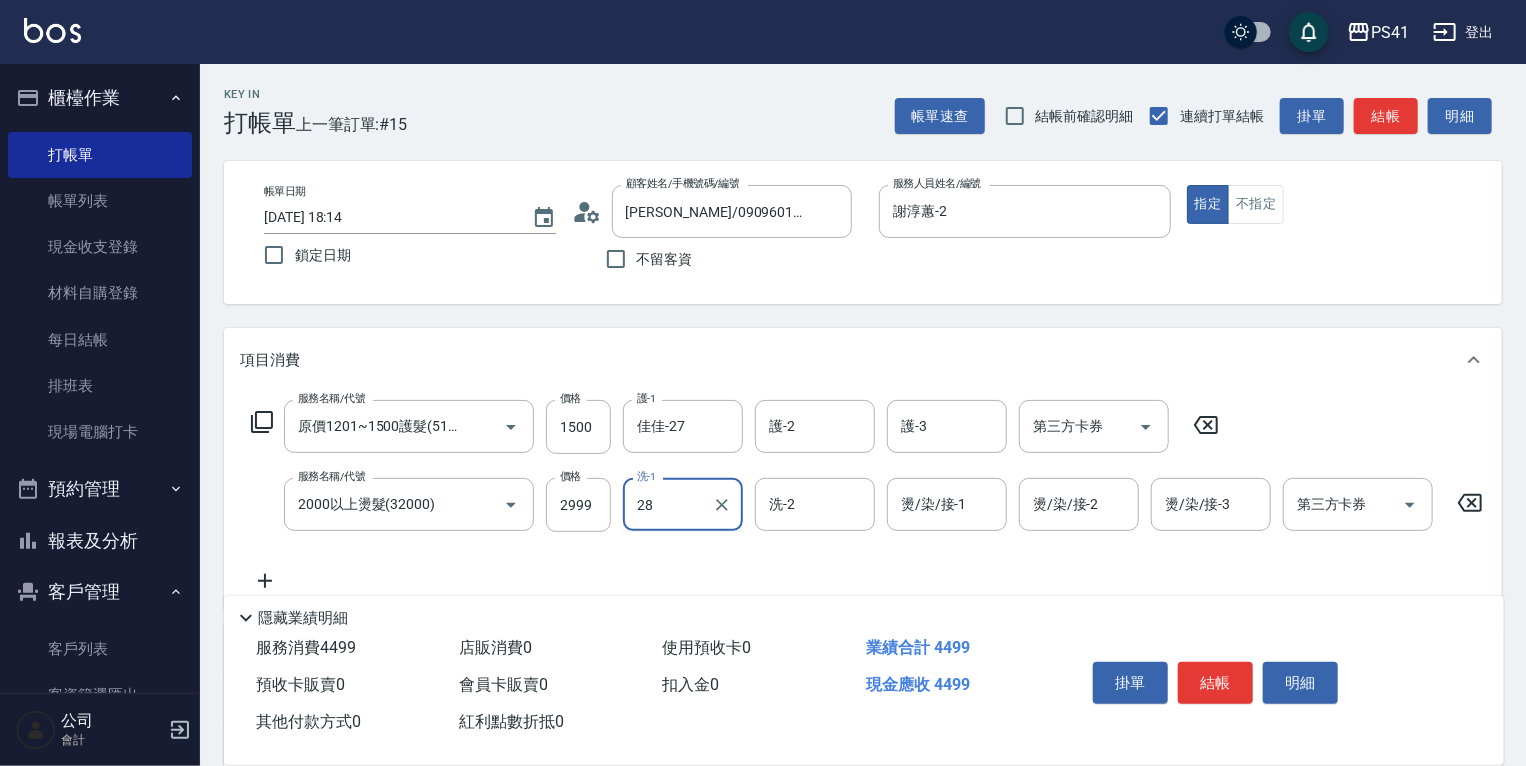type on "28" 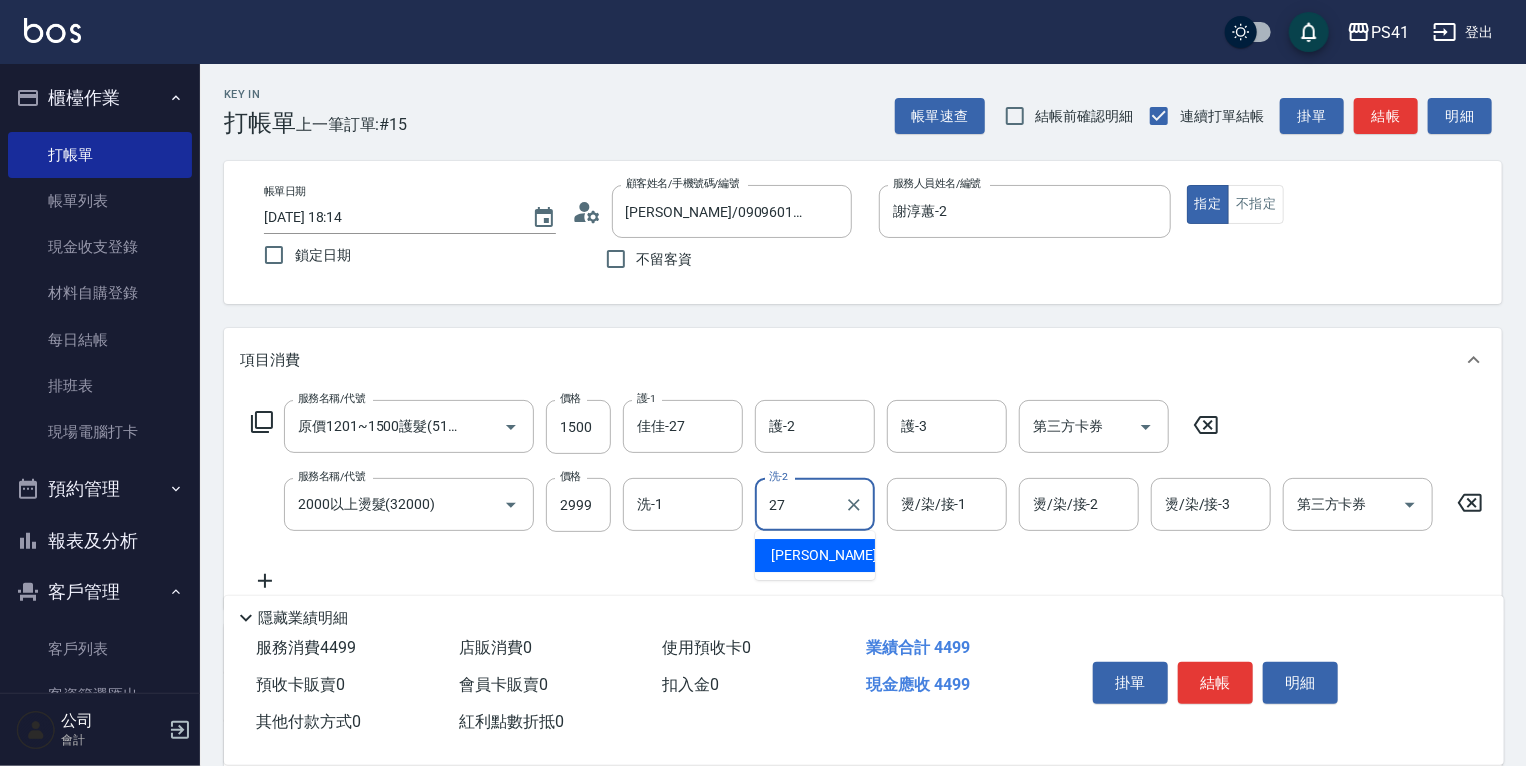 type on "佳佳-27" 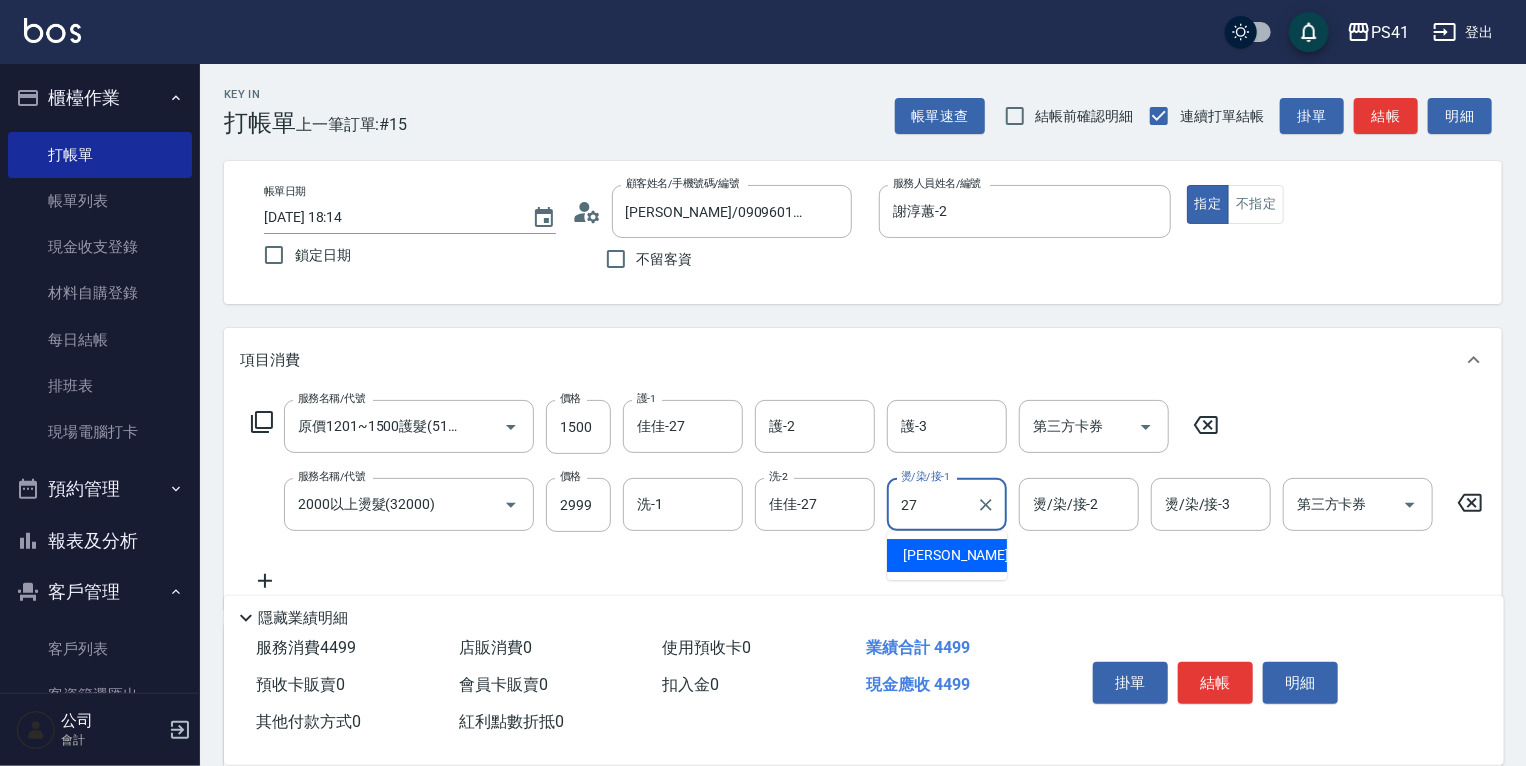 type on "佳佳-27" 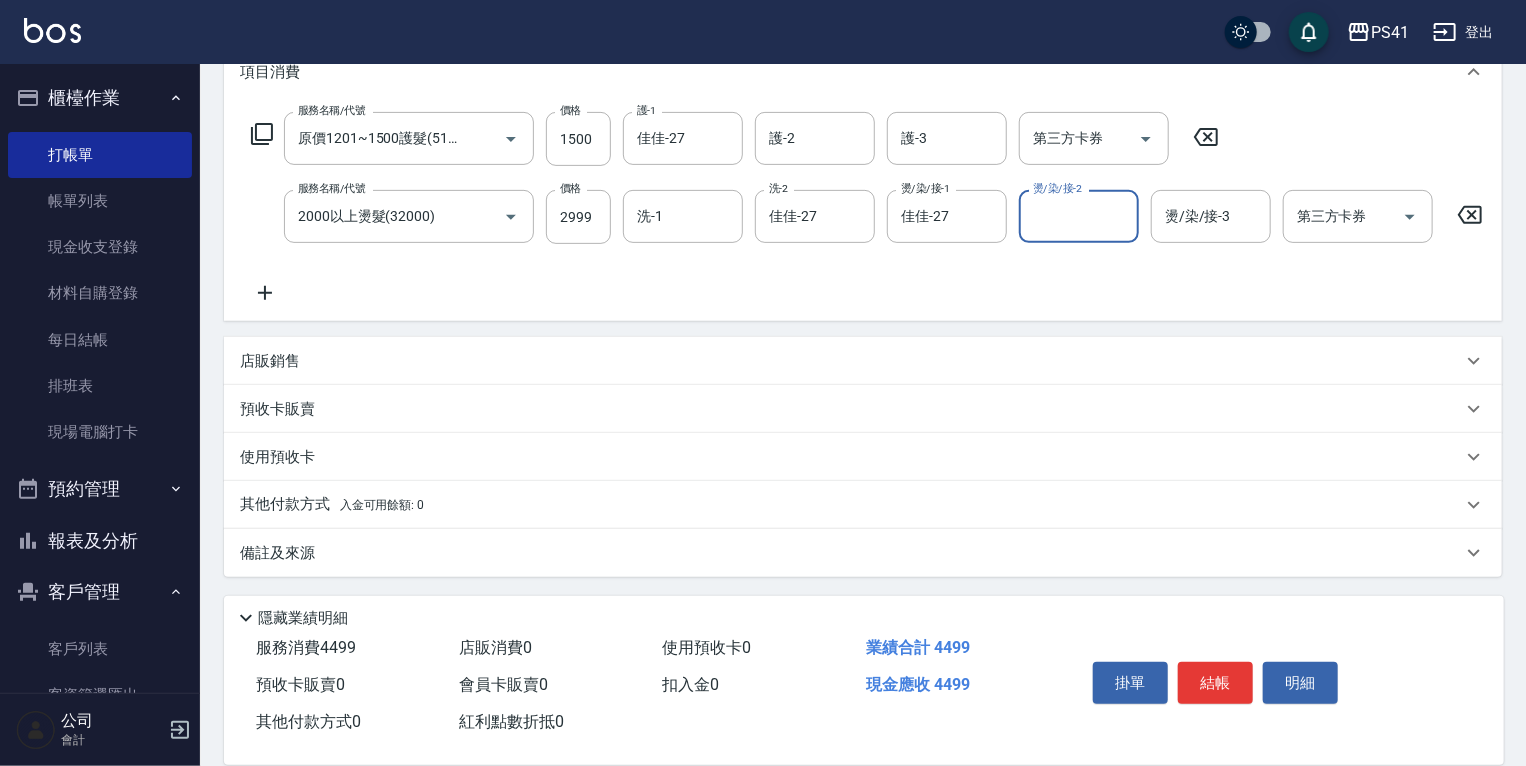 scroll, scrollTop: 300, scrollLeft: 0, axis: vertical 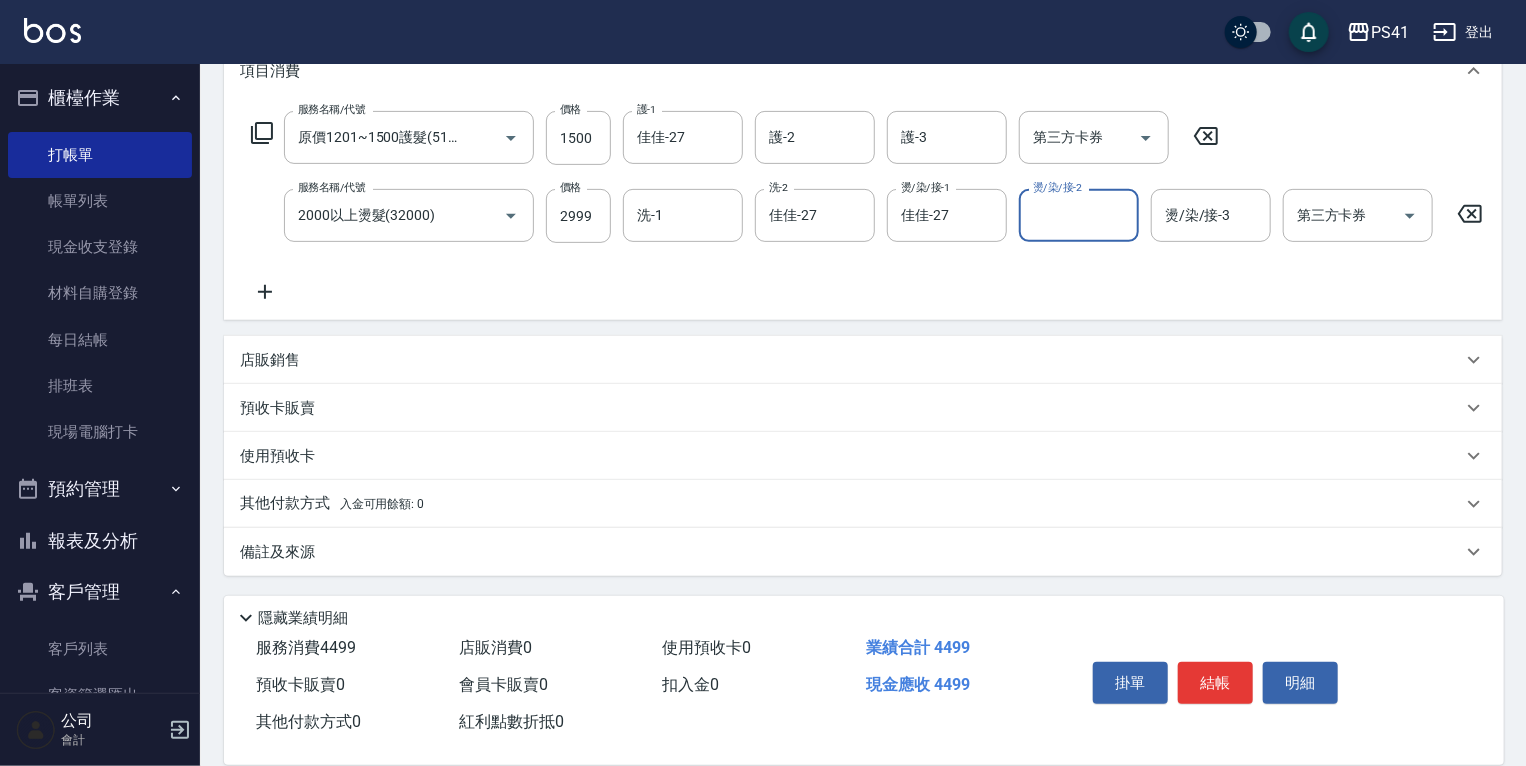 click on "入金可用餘額: 0" at bounding box center [382, 504] 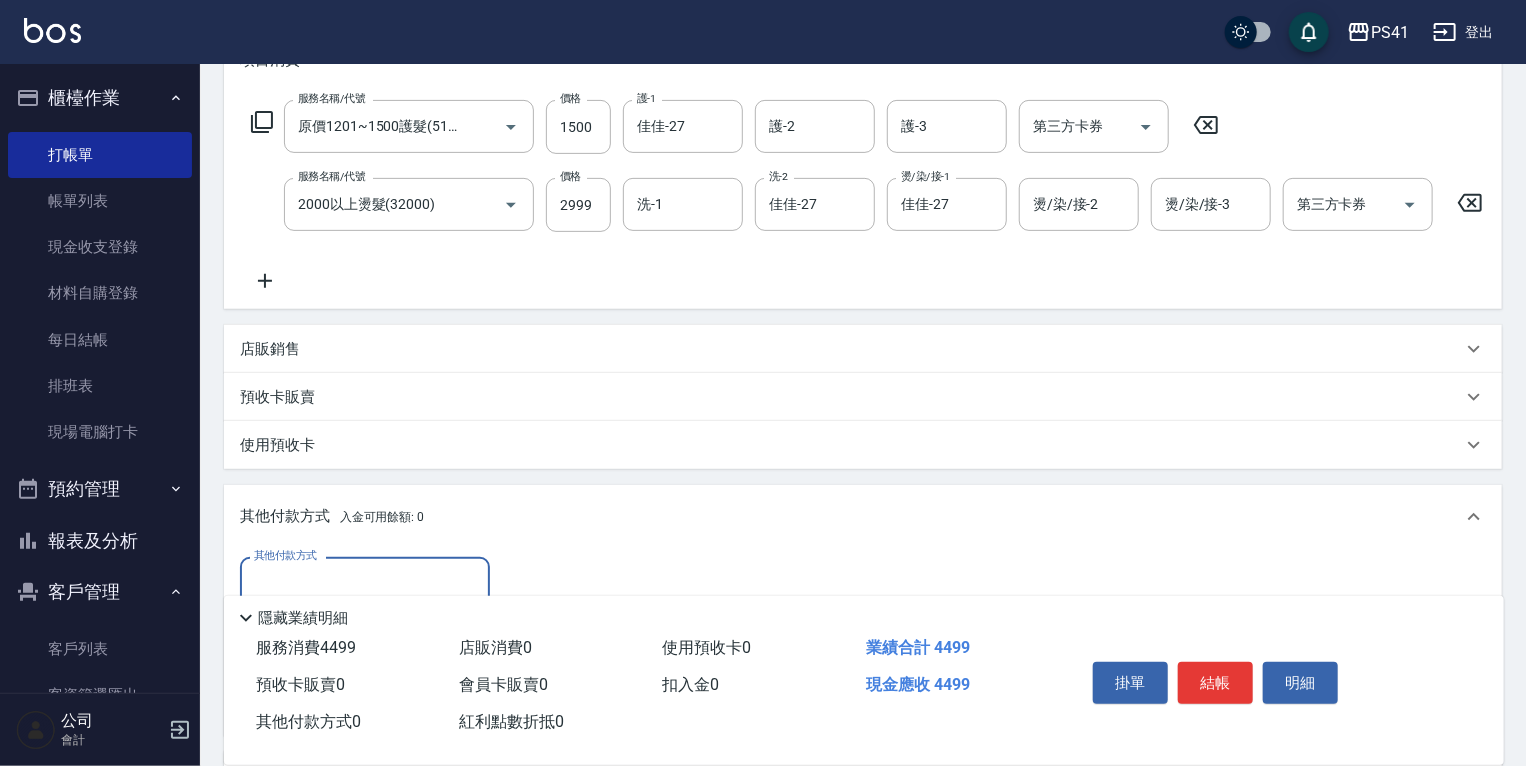 scroll, scrollTop: 34, scrollLeft: 0, axis: vertical 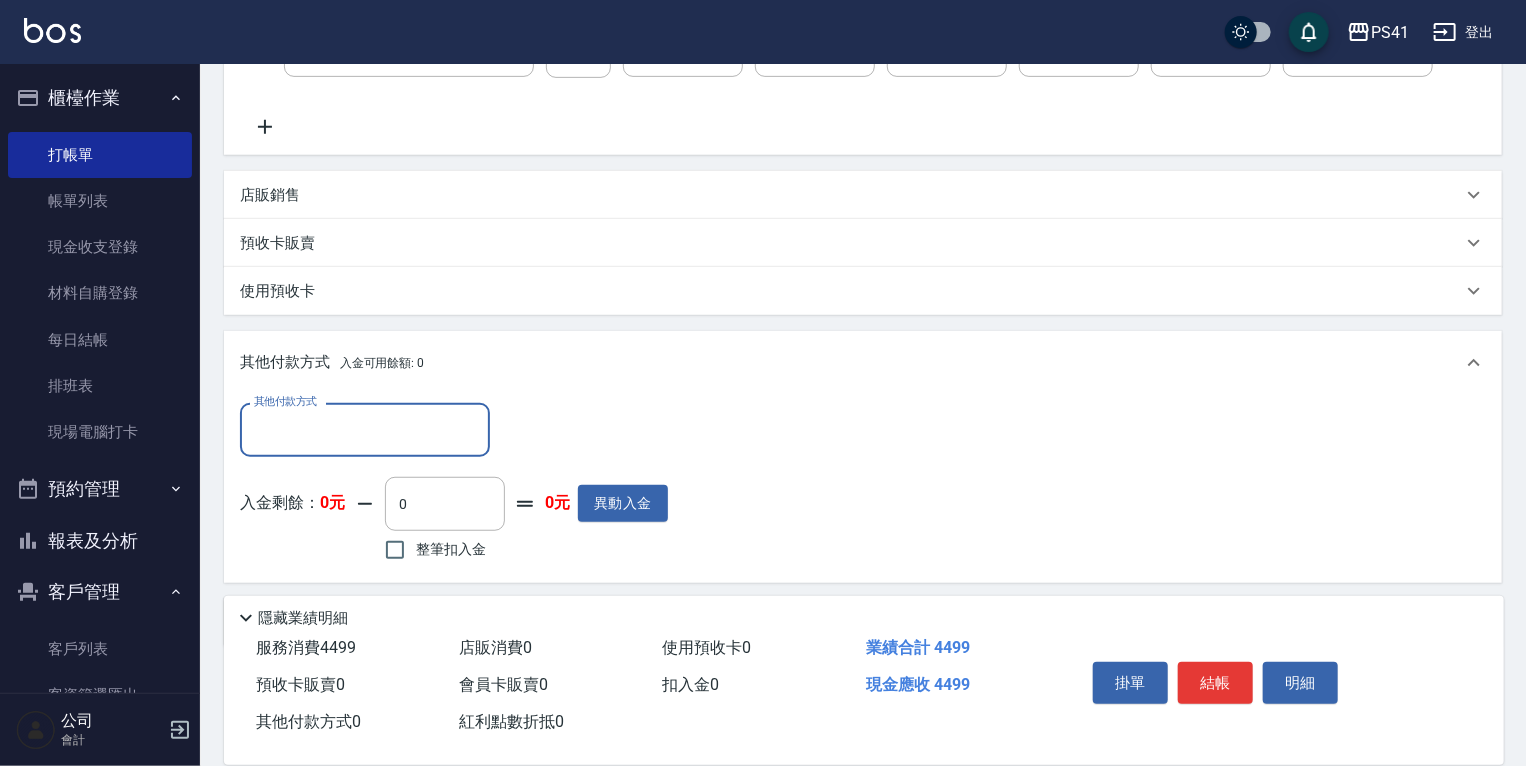 click on "其他付款方式" at bounding box center (365, 429) 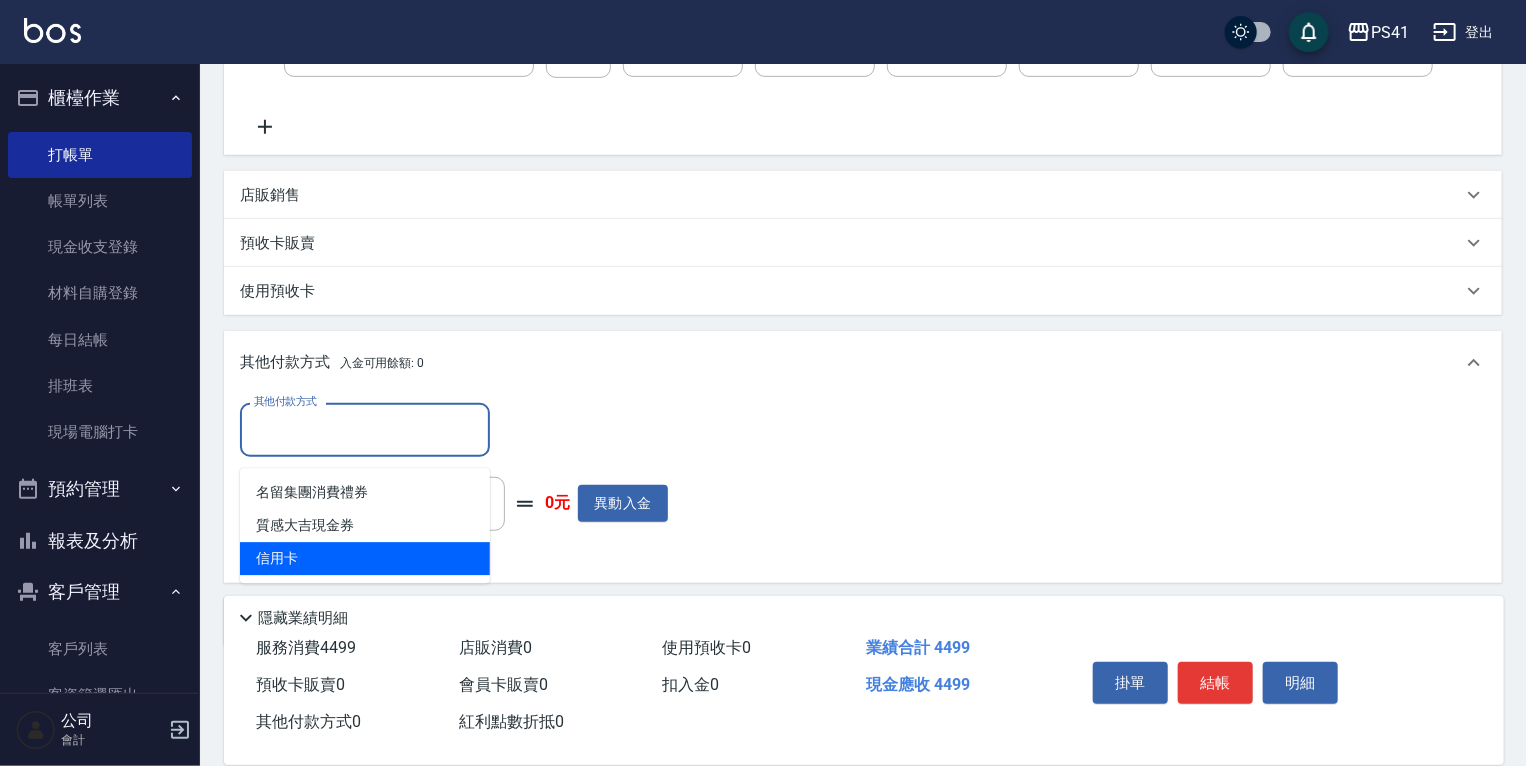 click on "信用卡" at bounding box center [365, 558] 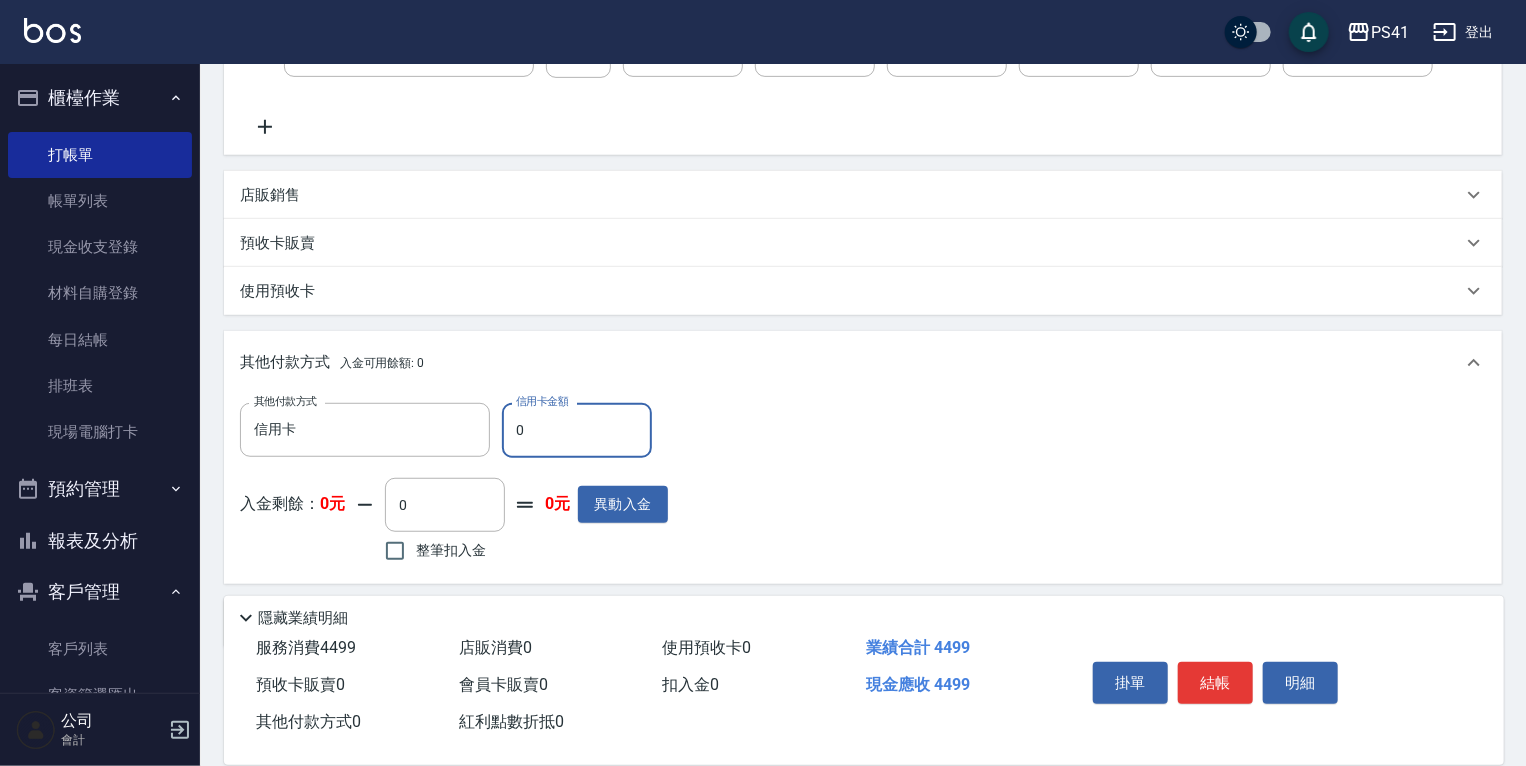 drag, startPoint x: 587, startPoint y: 460, endPoint x: 551, endPoint y: 461, distance: 36.013885 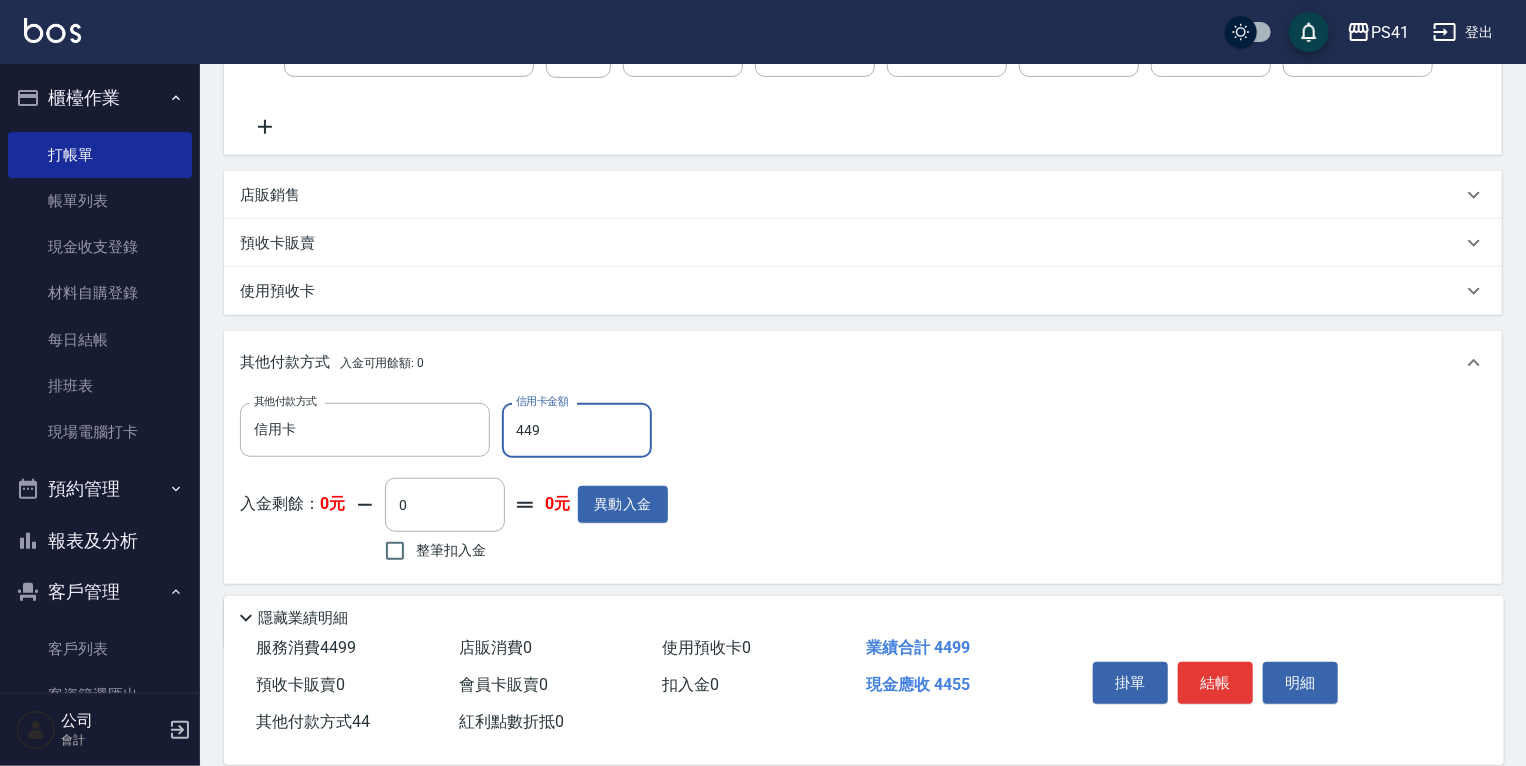 type on "4499" 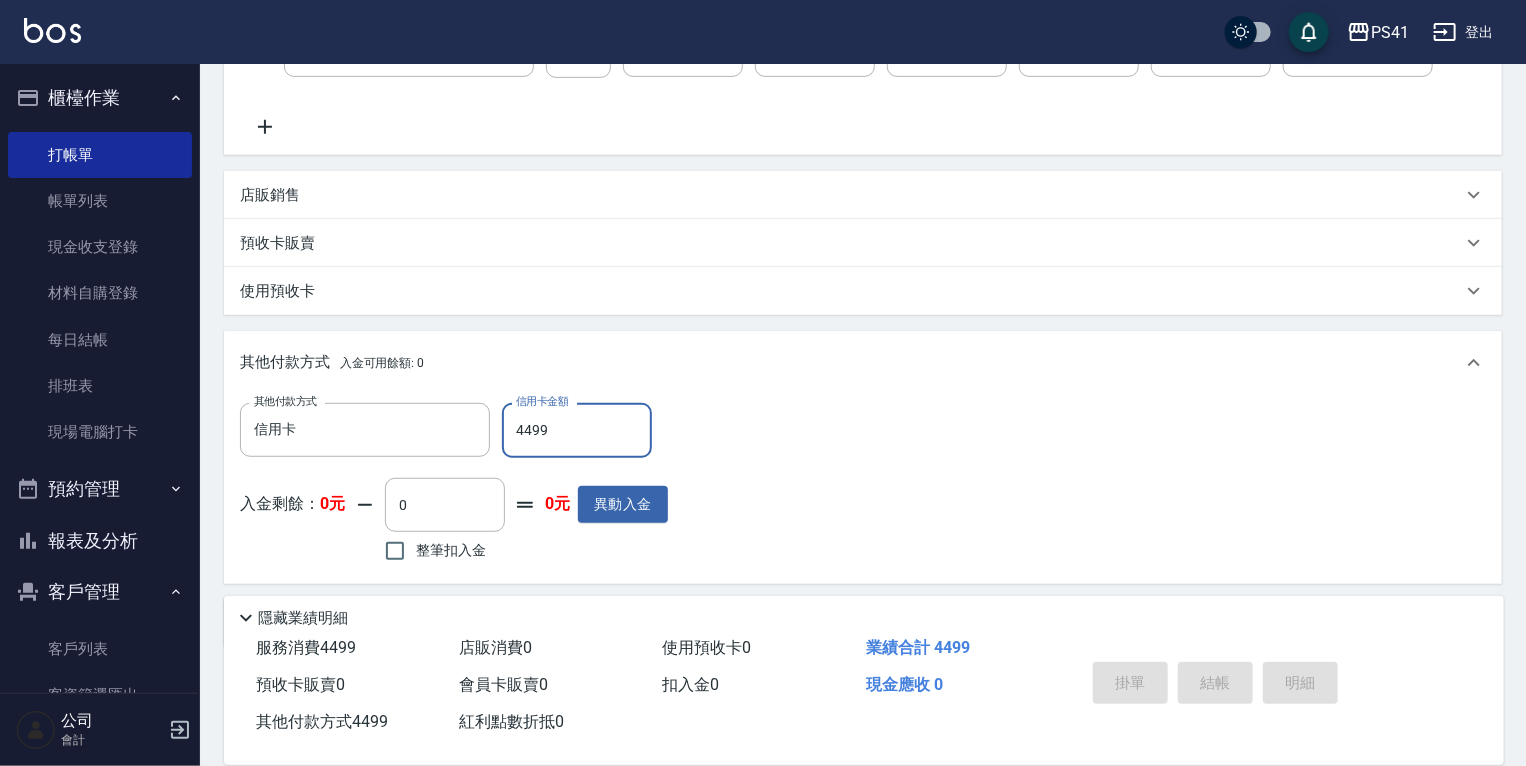 type on "2025/07/13 18:15" 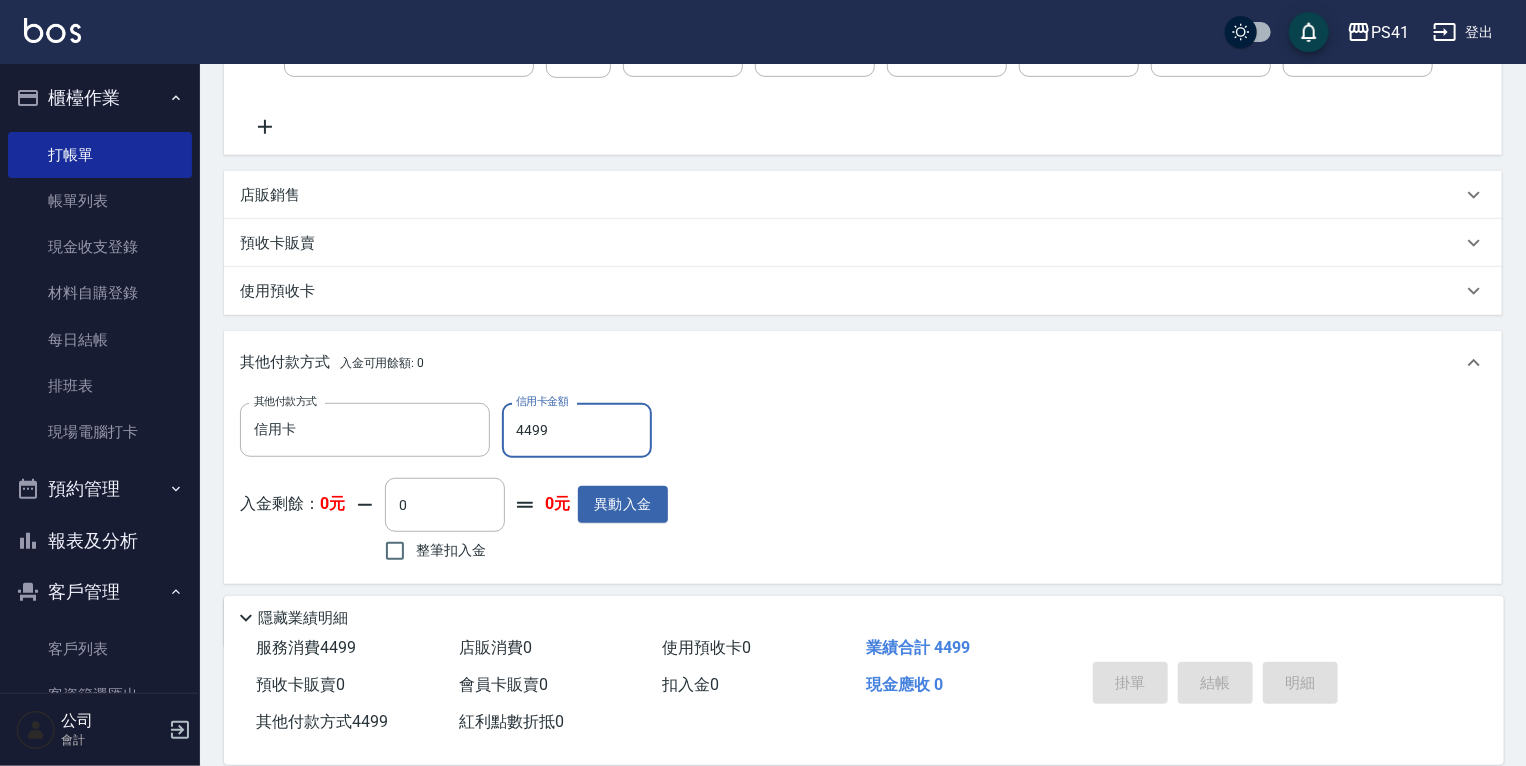 type 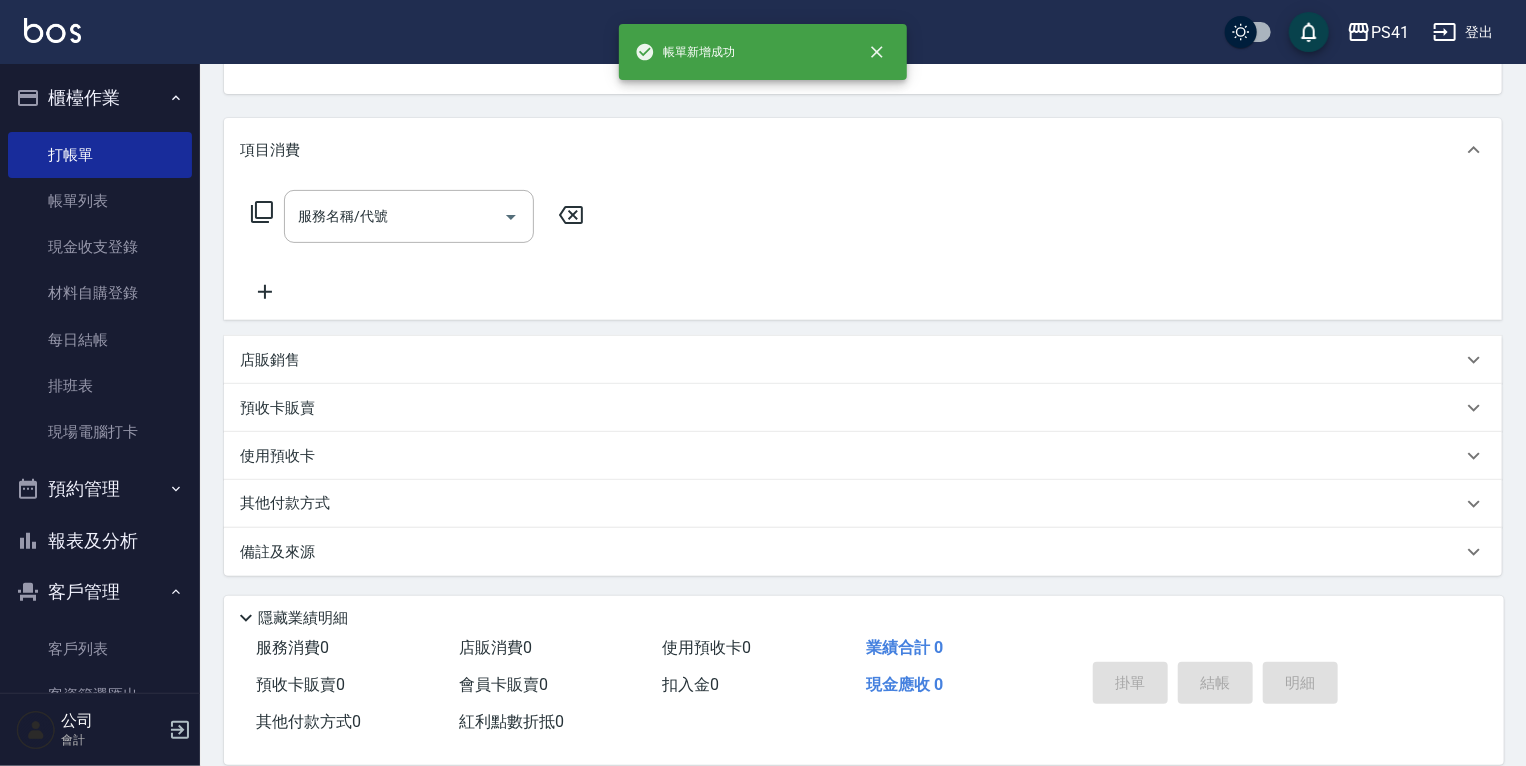 scroll, scrollTop: 0, scrollLeft: 0, axis: both 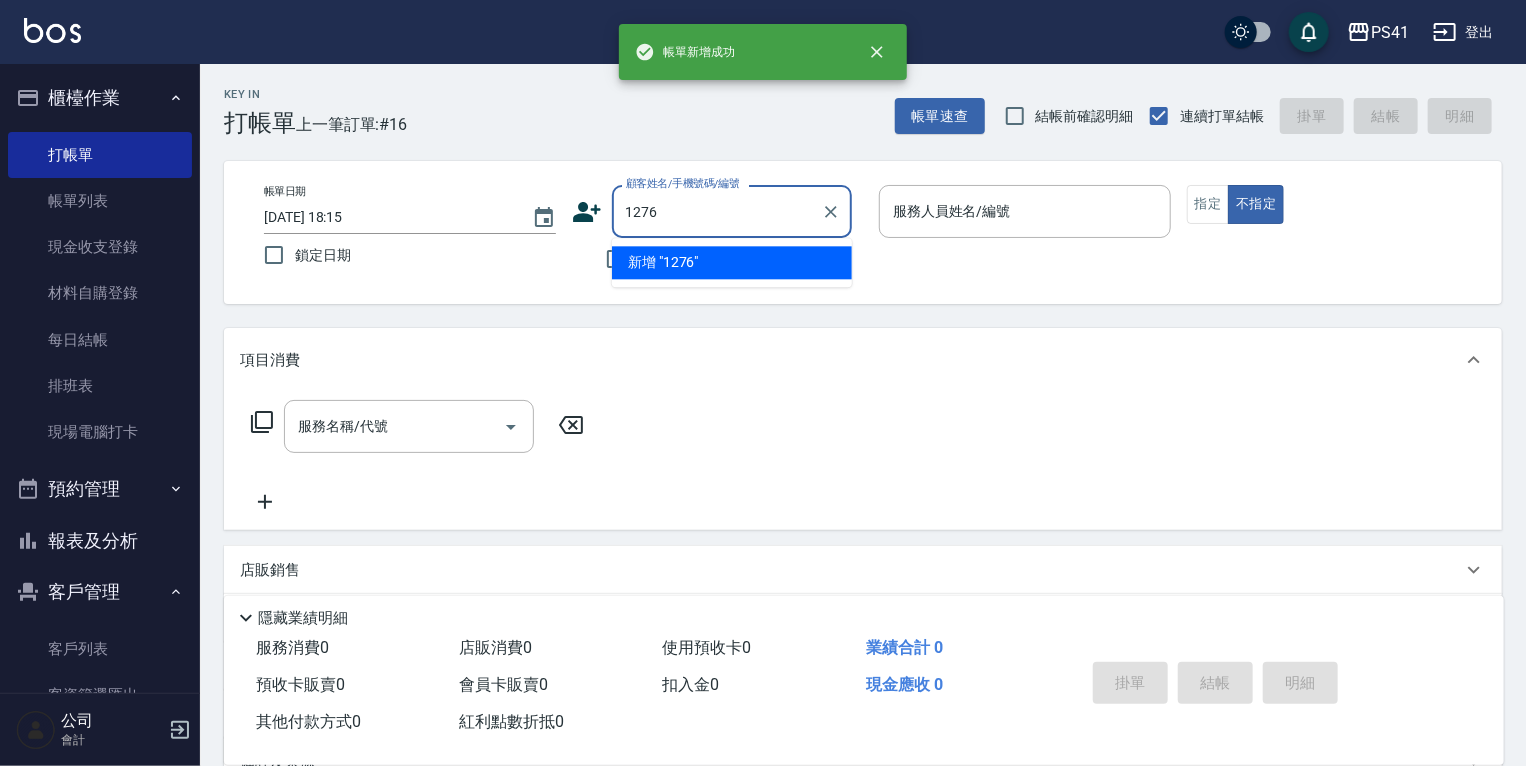 type on "1276" 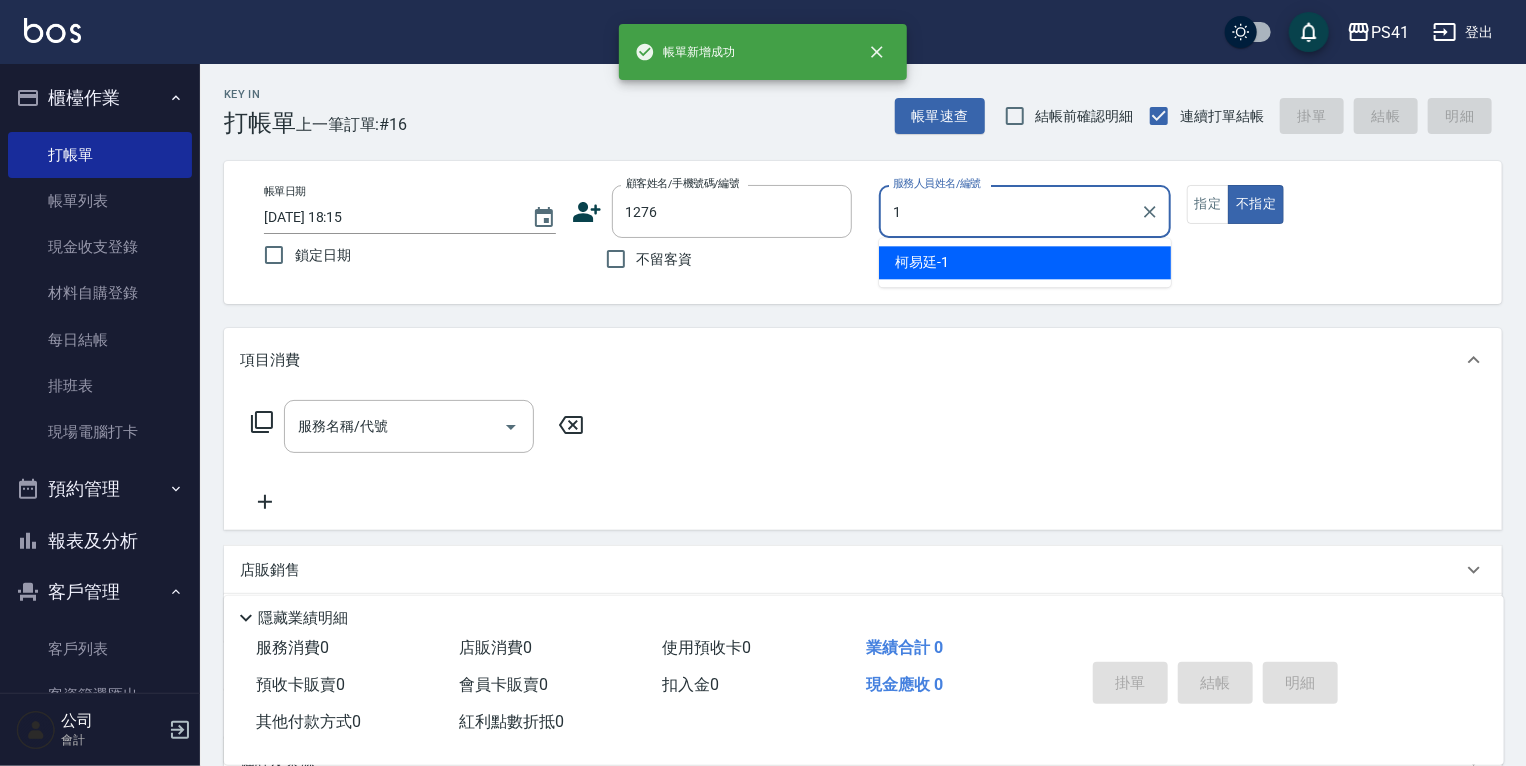 type on "柯易廷-1" 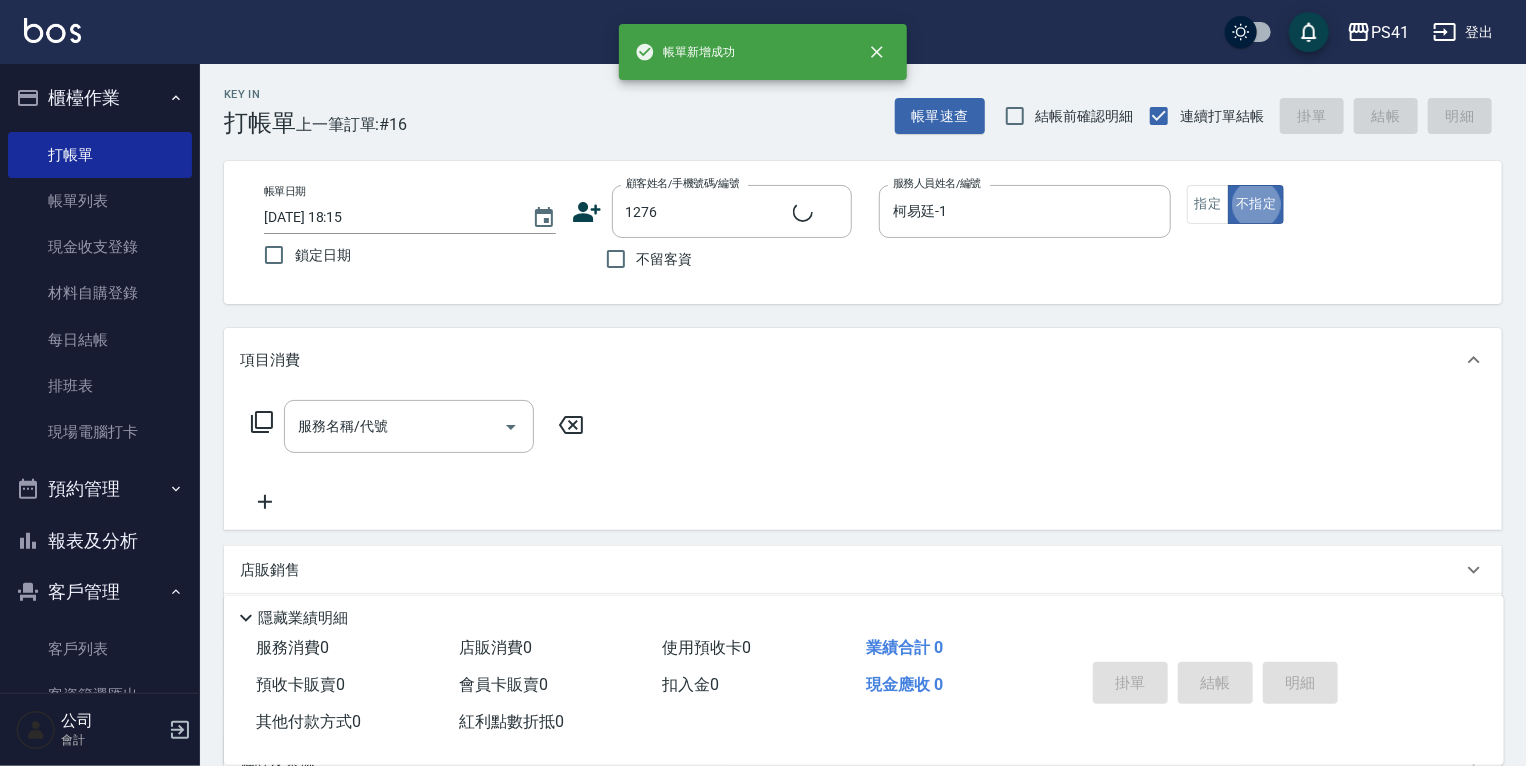 type on "謝宜蓁/0938921250/1276" 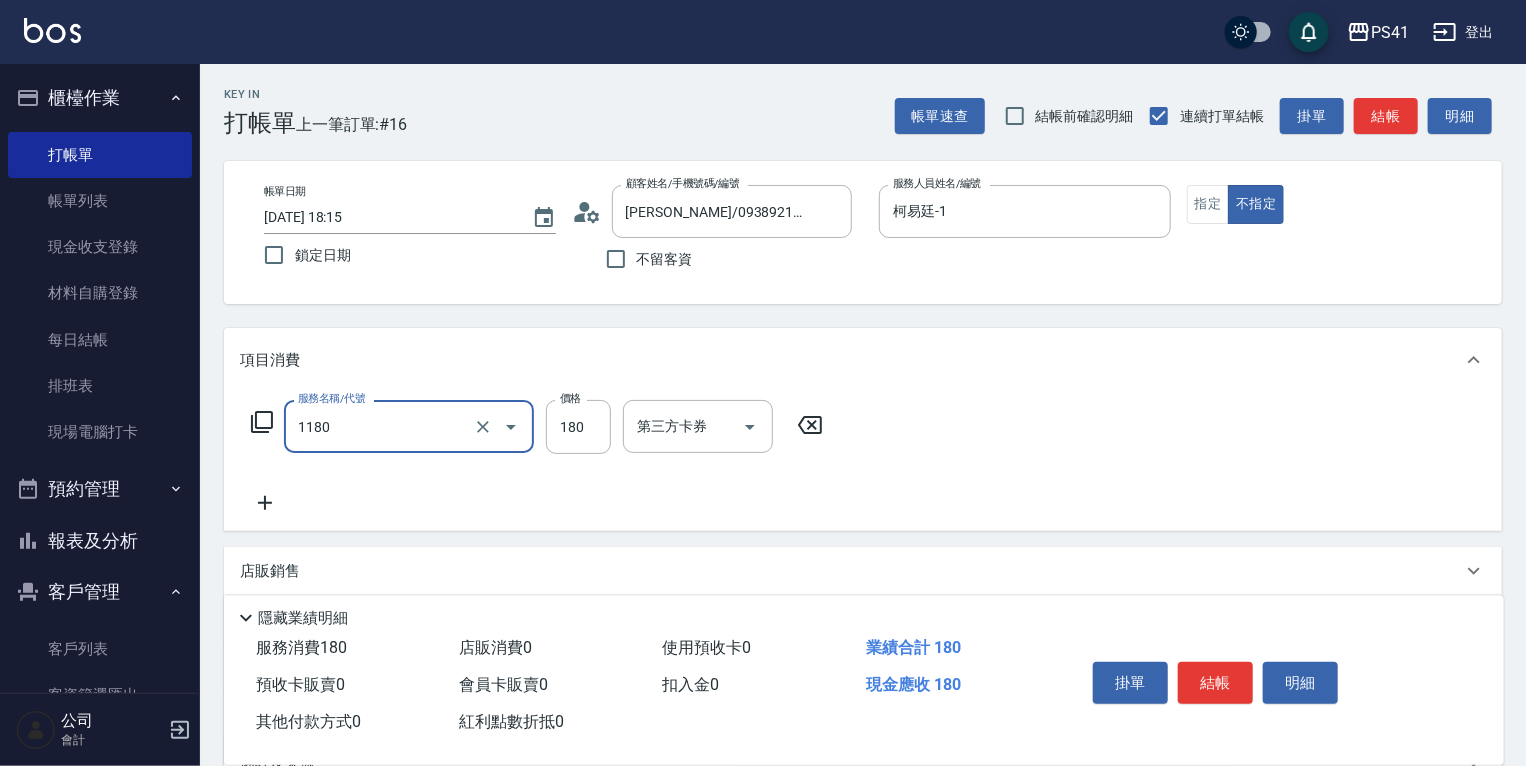 type on "洗髮(洗+剪不指定活動)(1180)" 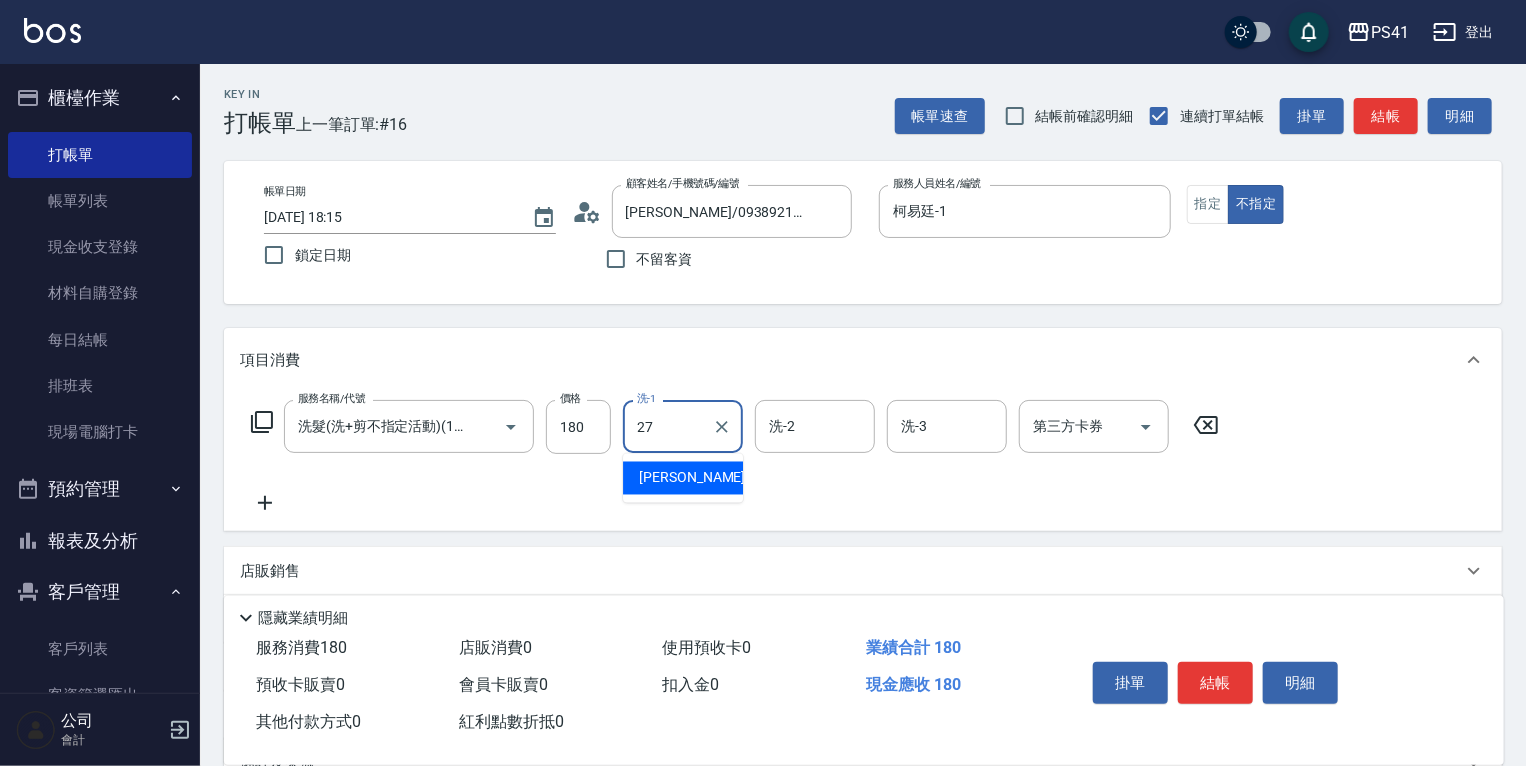 type on "佳佳-27" 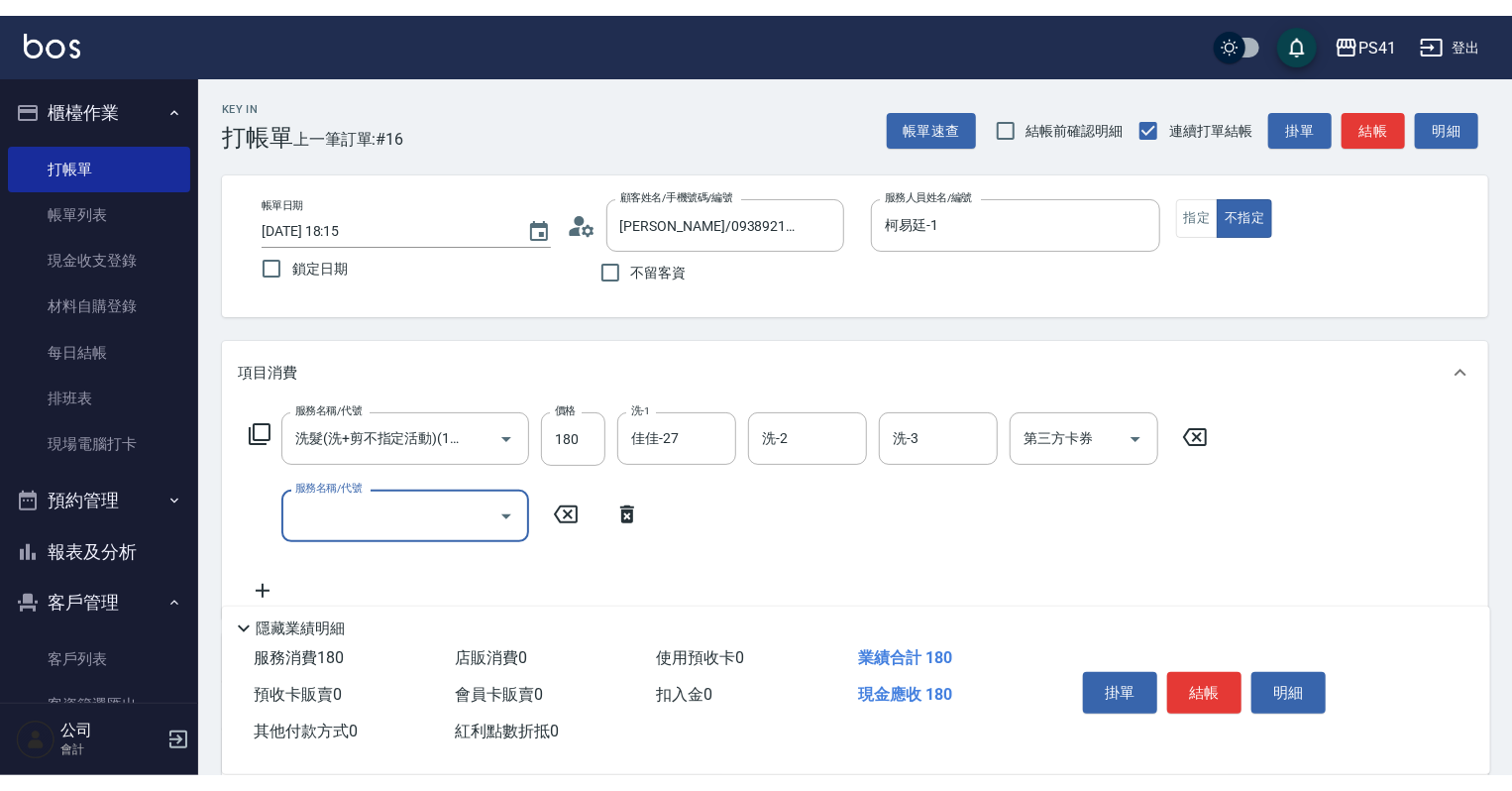 scroll, scrollTop: 0, scrollLeft: 0, axis: both 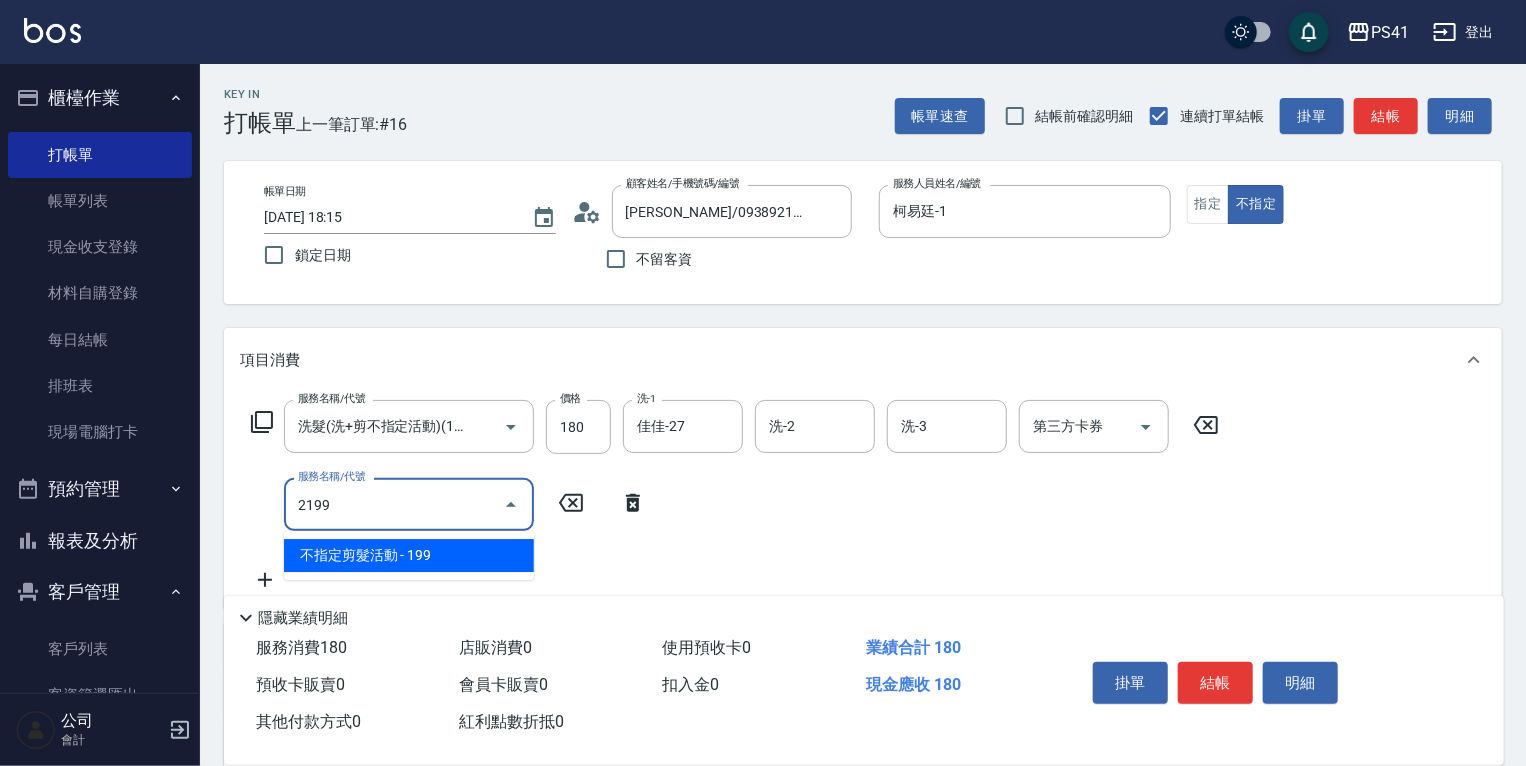 type on "不指定剪髮活動(2199)" 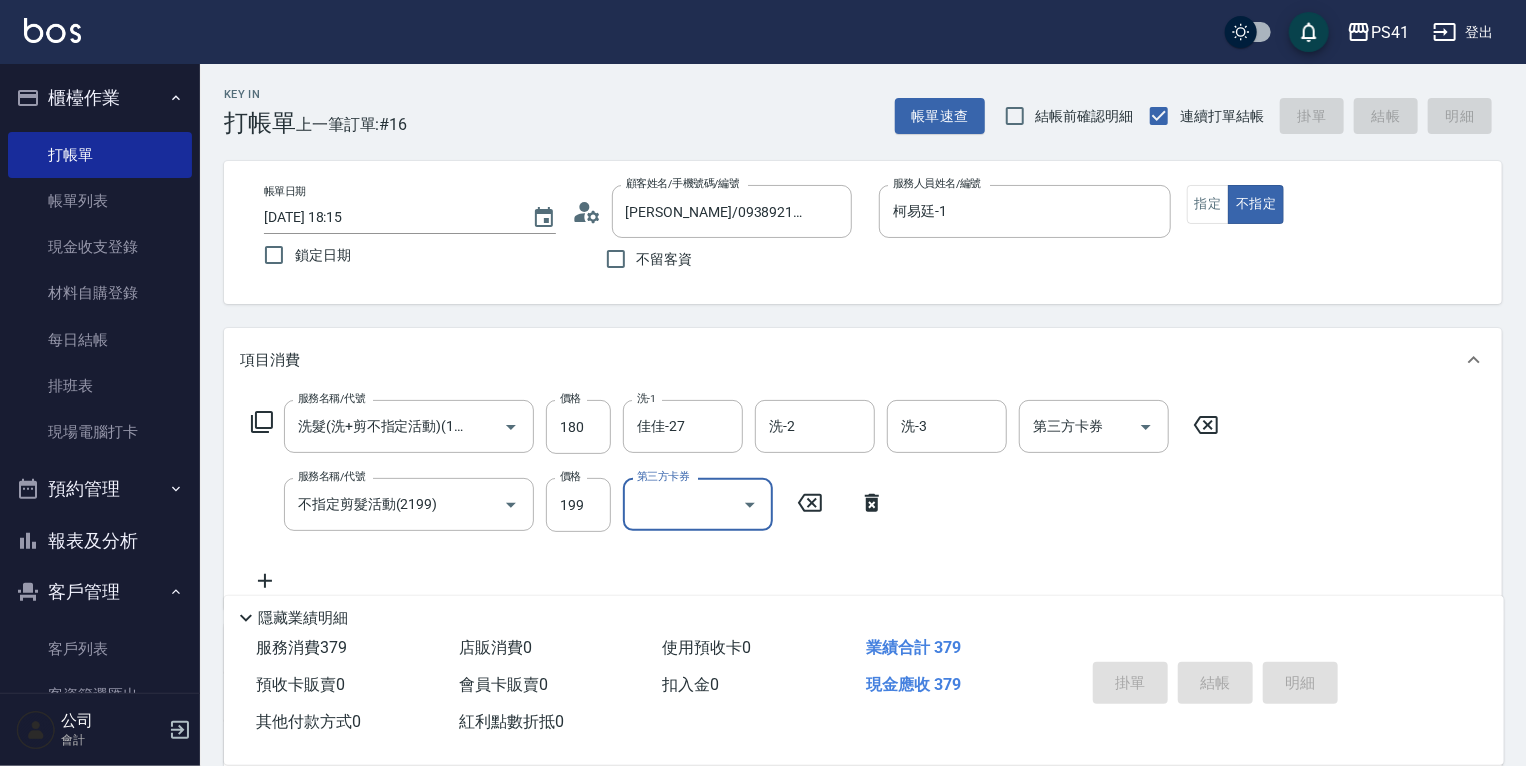 type 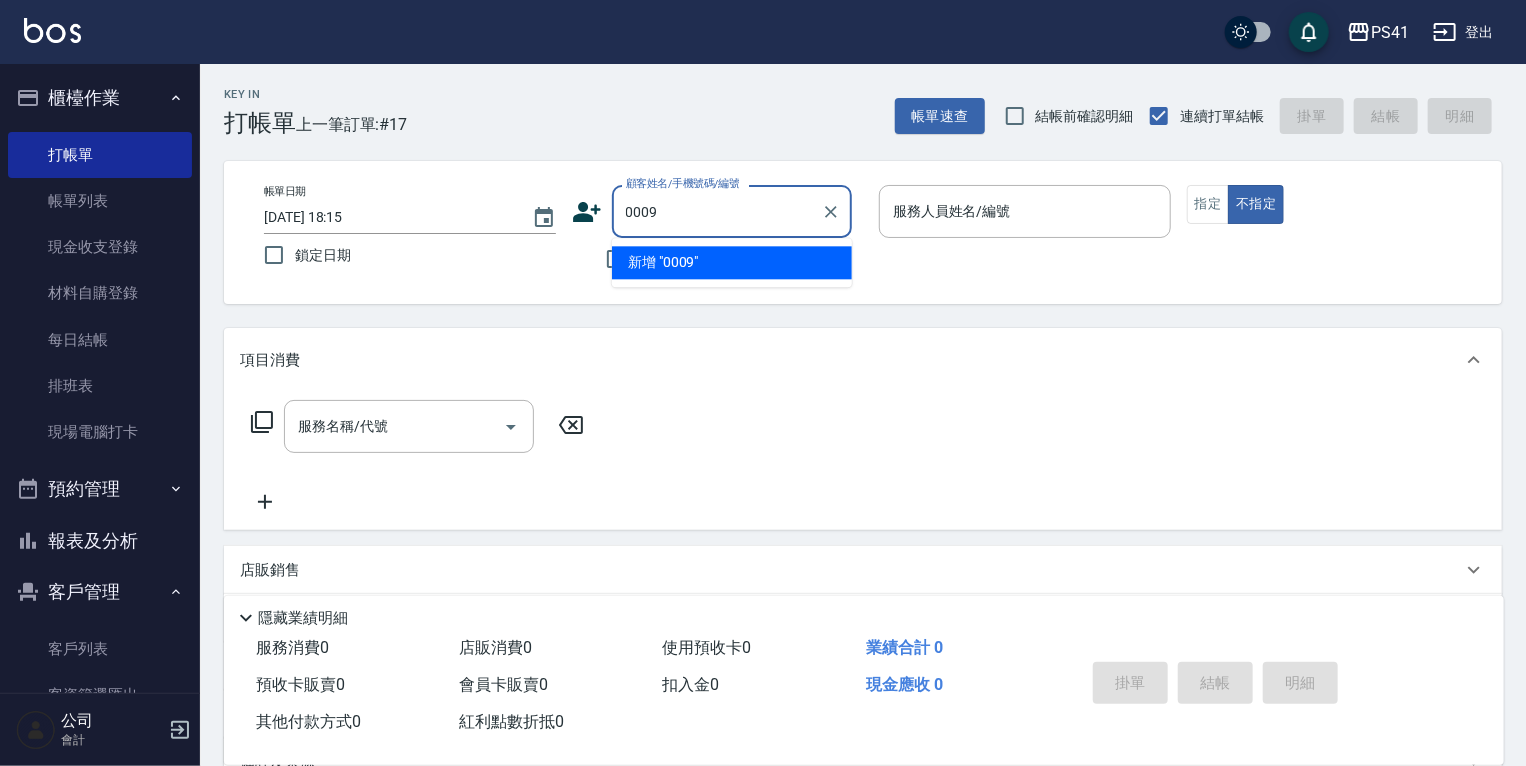 type on "0009" 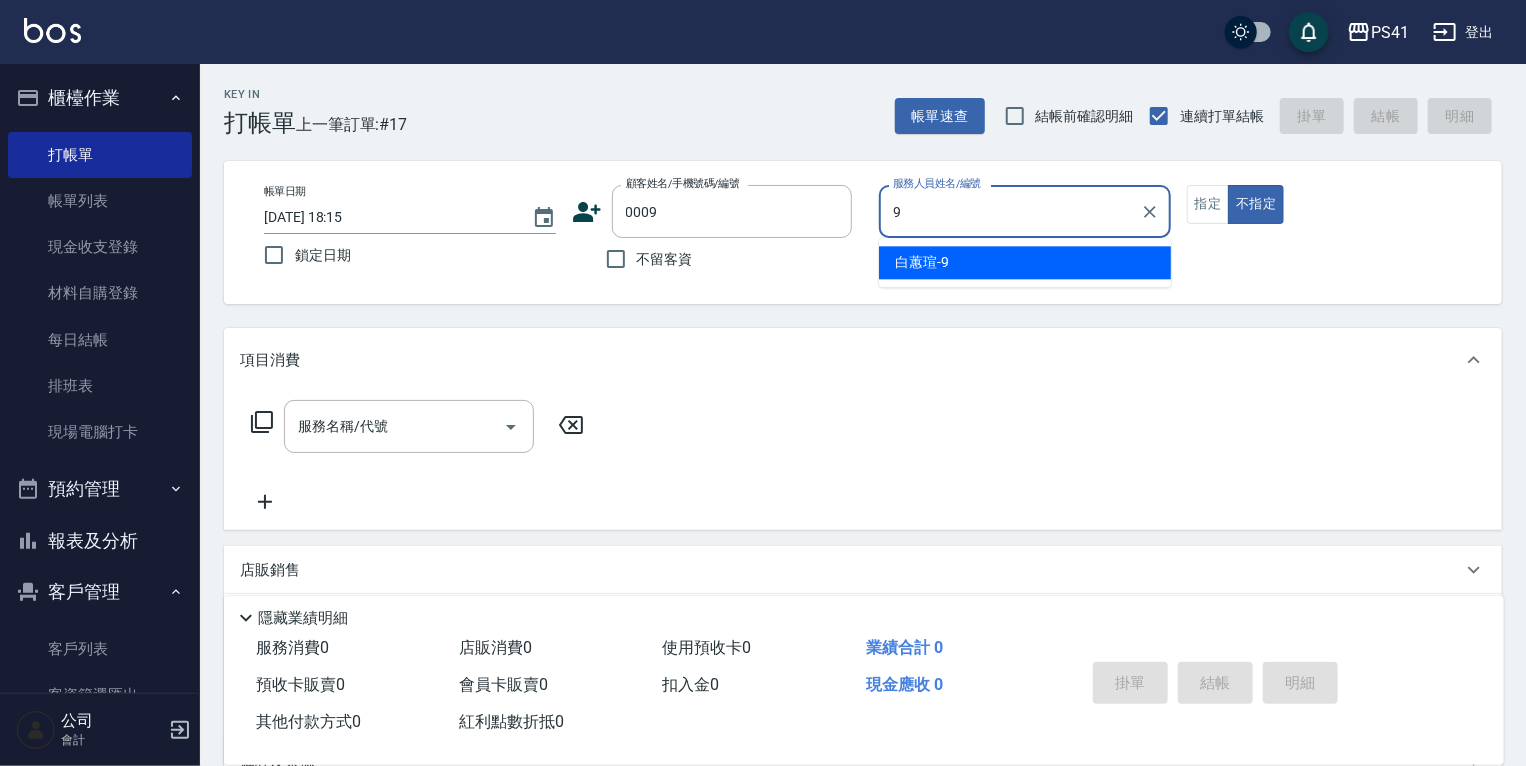 type 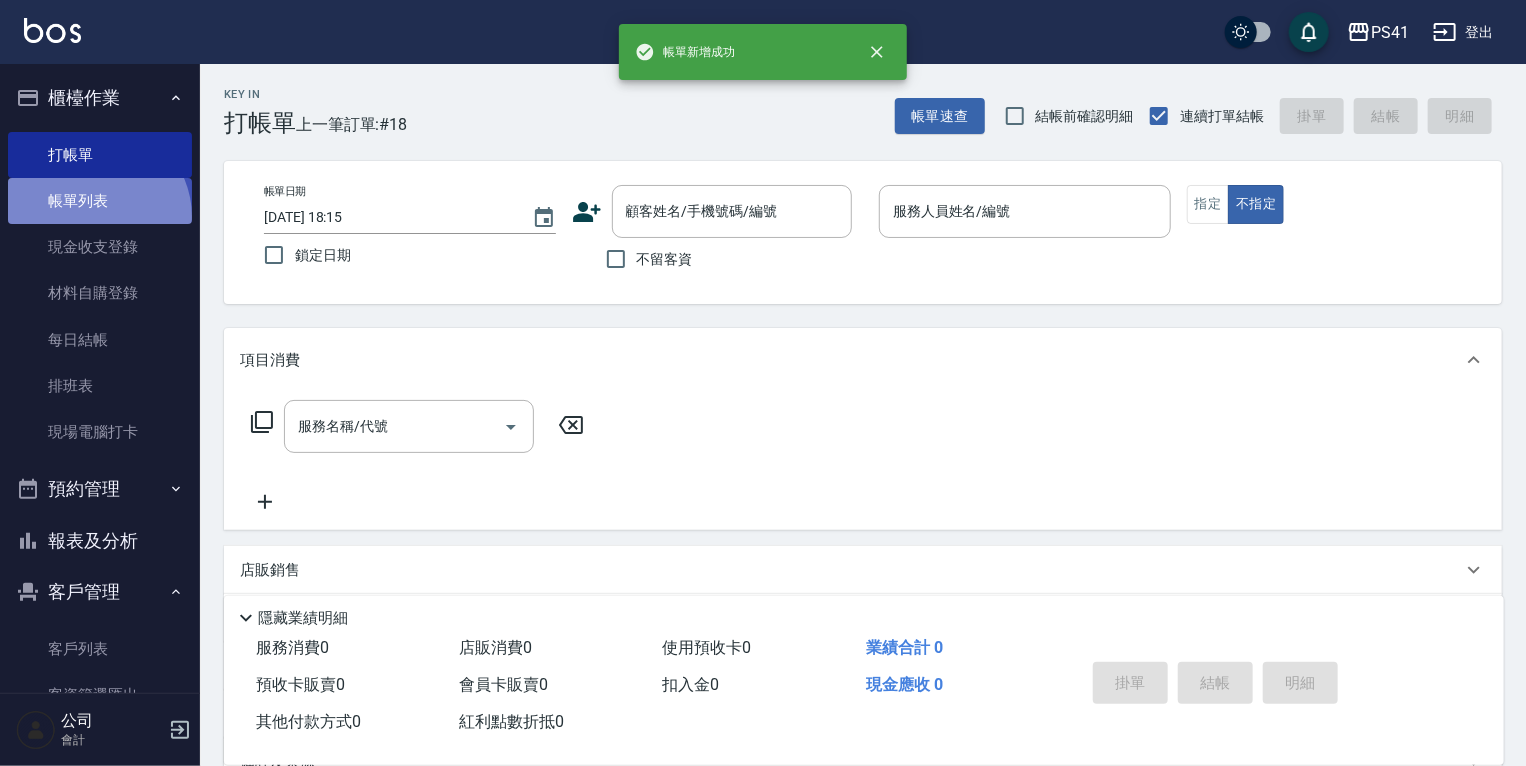 click on "帳單列表" at bounding box center [100, 201] 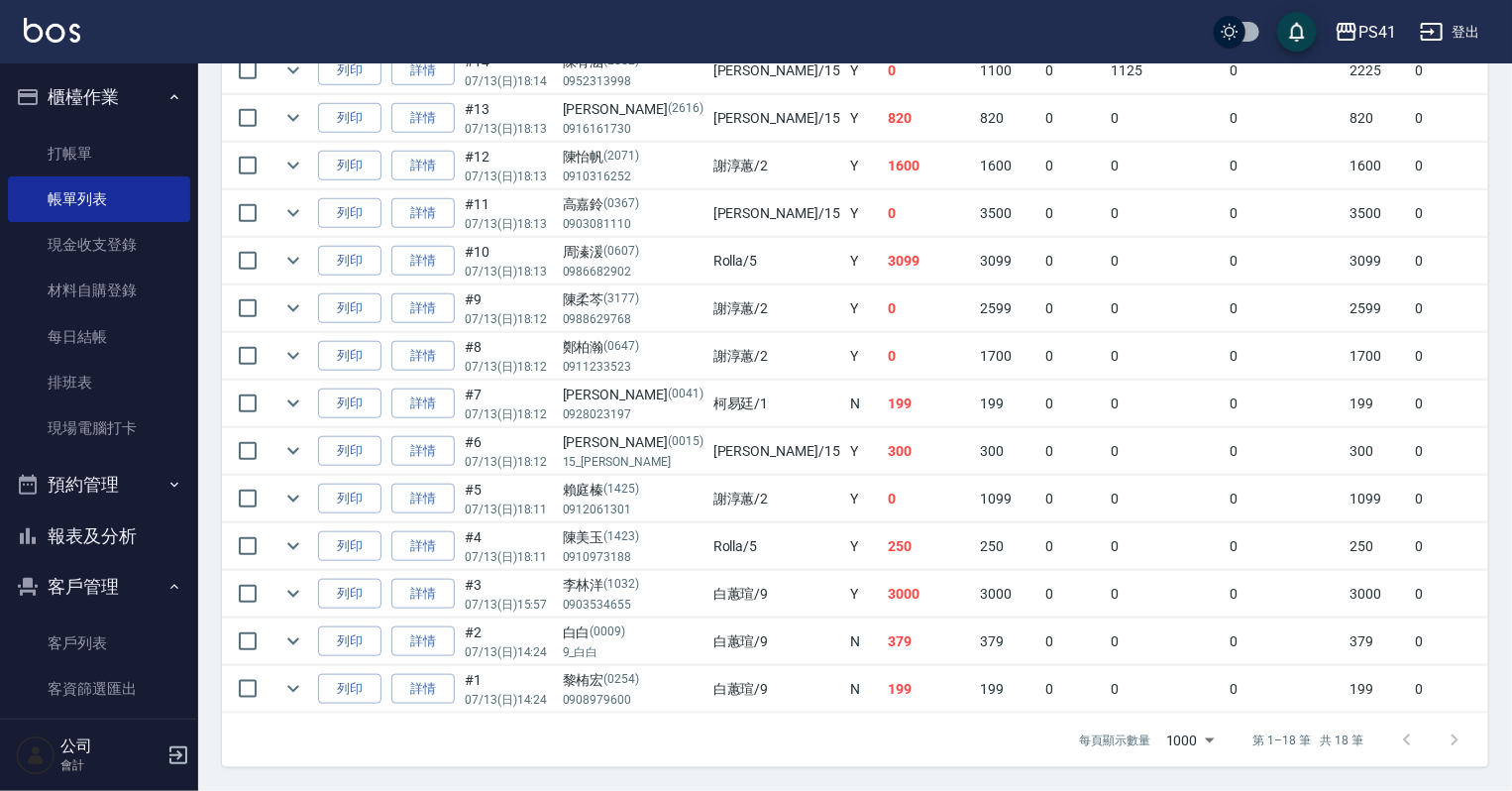scroll, scrollTop: 806, scrollLeft: 0, axis: vertical 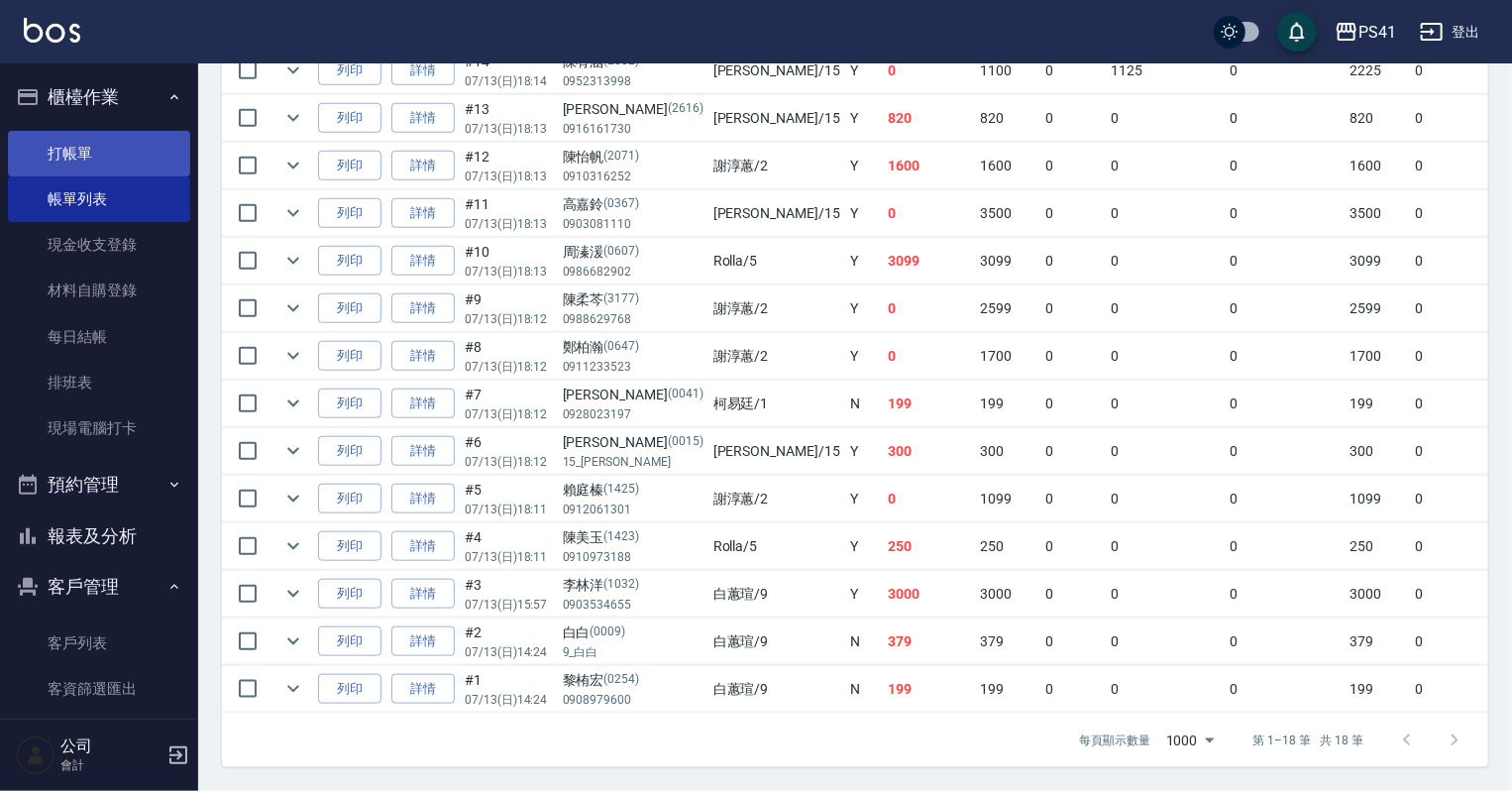 click on "打帳單" at bounding box center (99, 154) 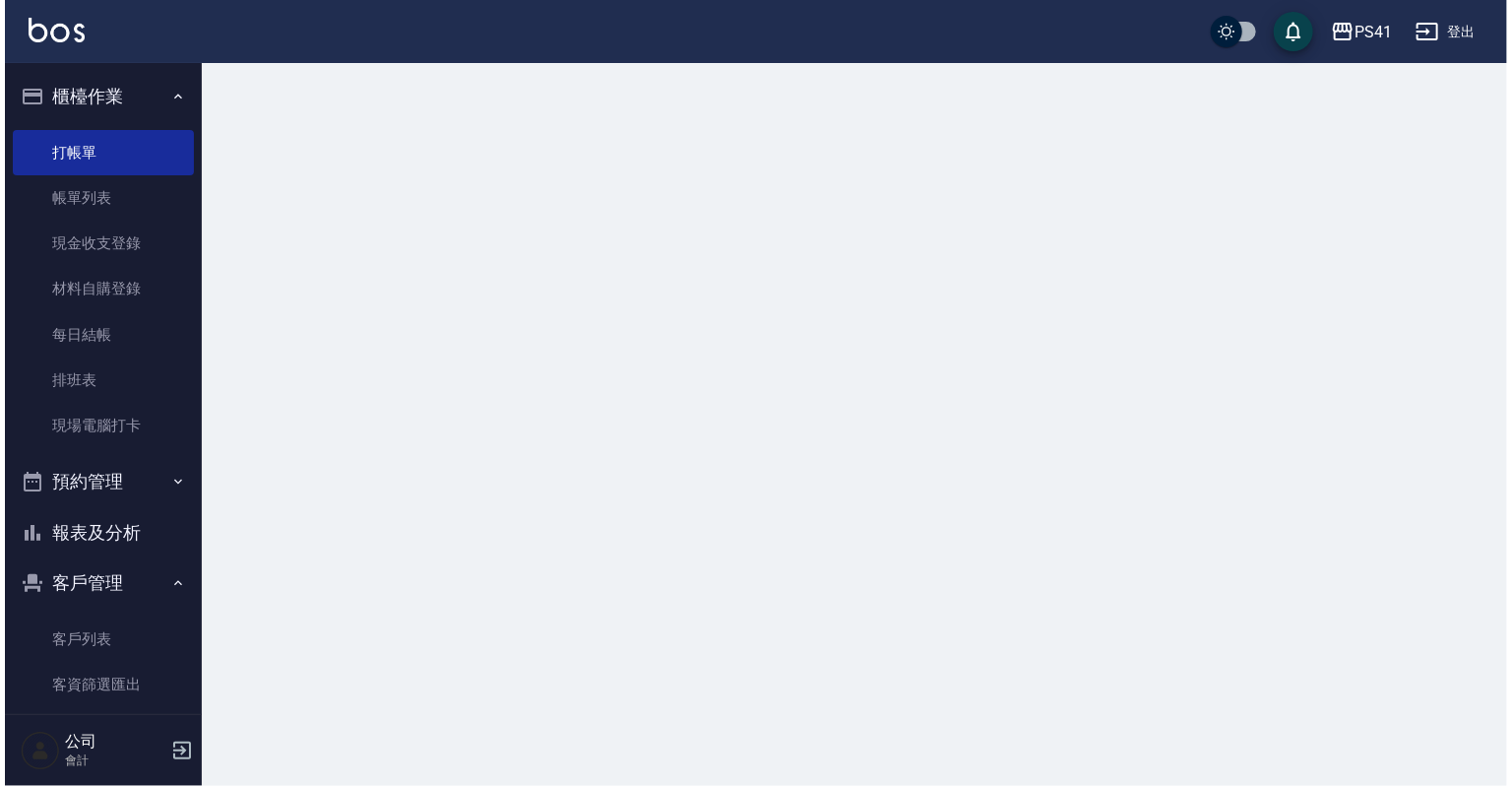 scroll, scrollTop: 0, scrollLeft: 0, axis: both 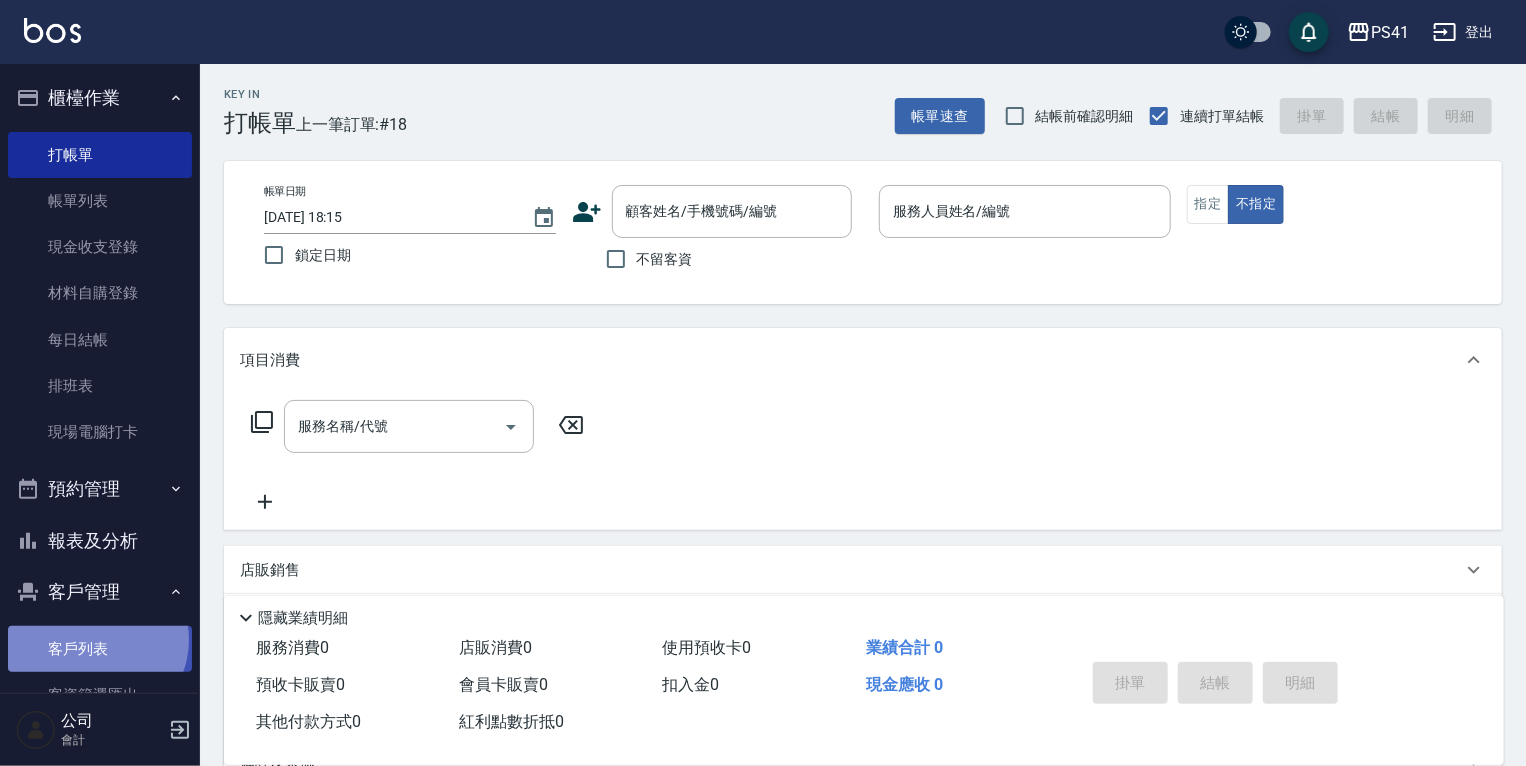 click on "客戶列表" at bounding box center (100, 649) 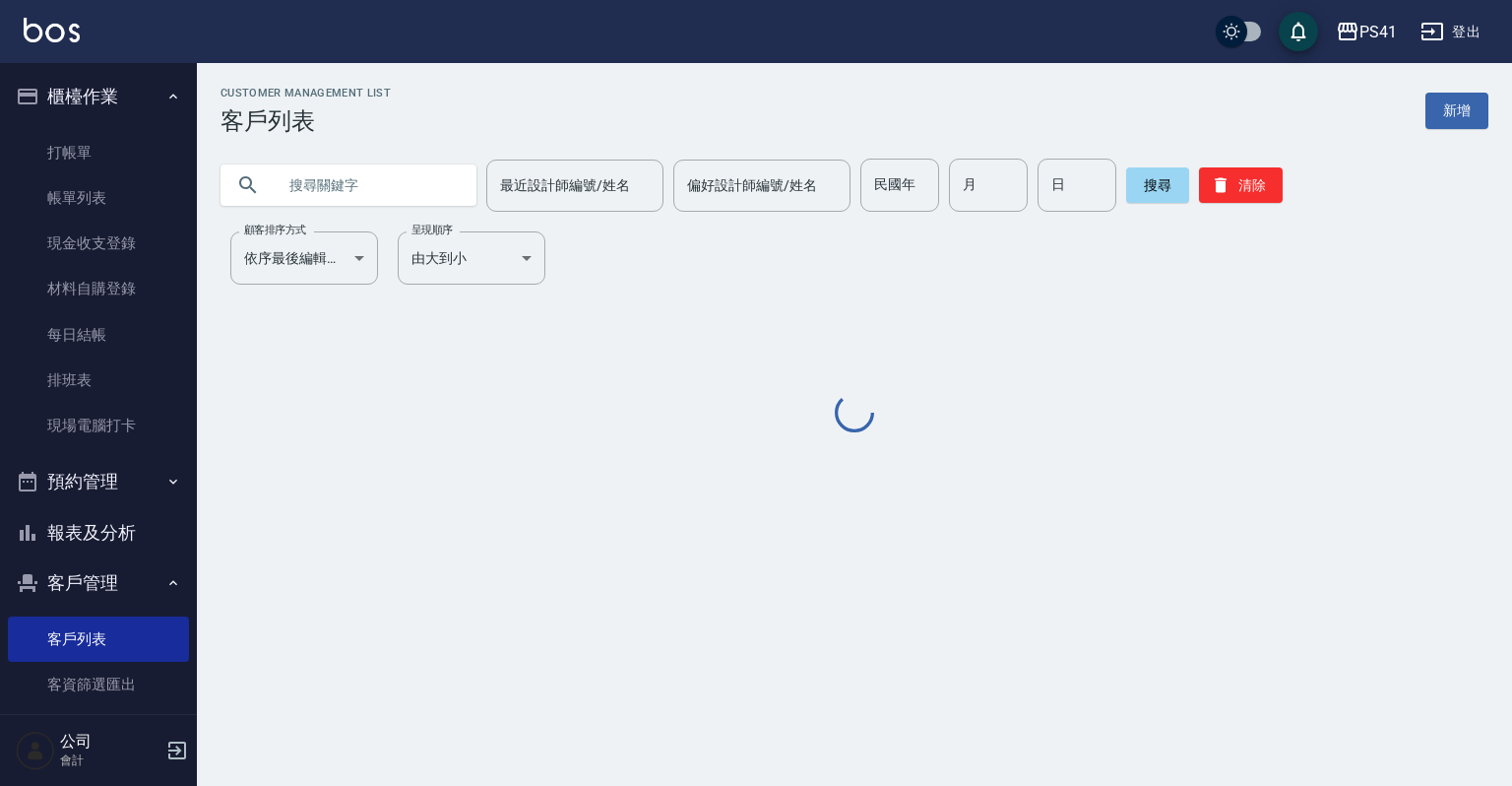click at bounding box center [368, 185] 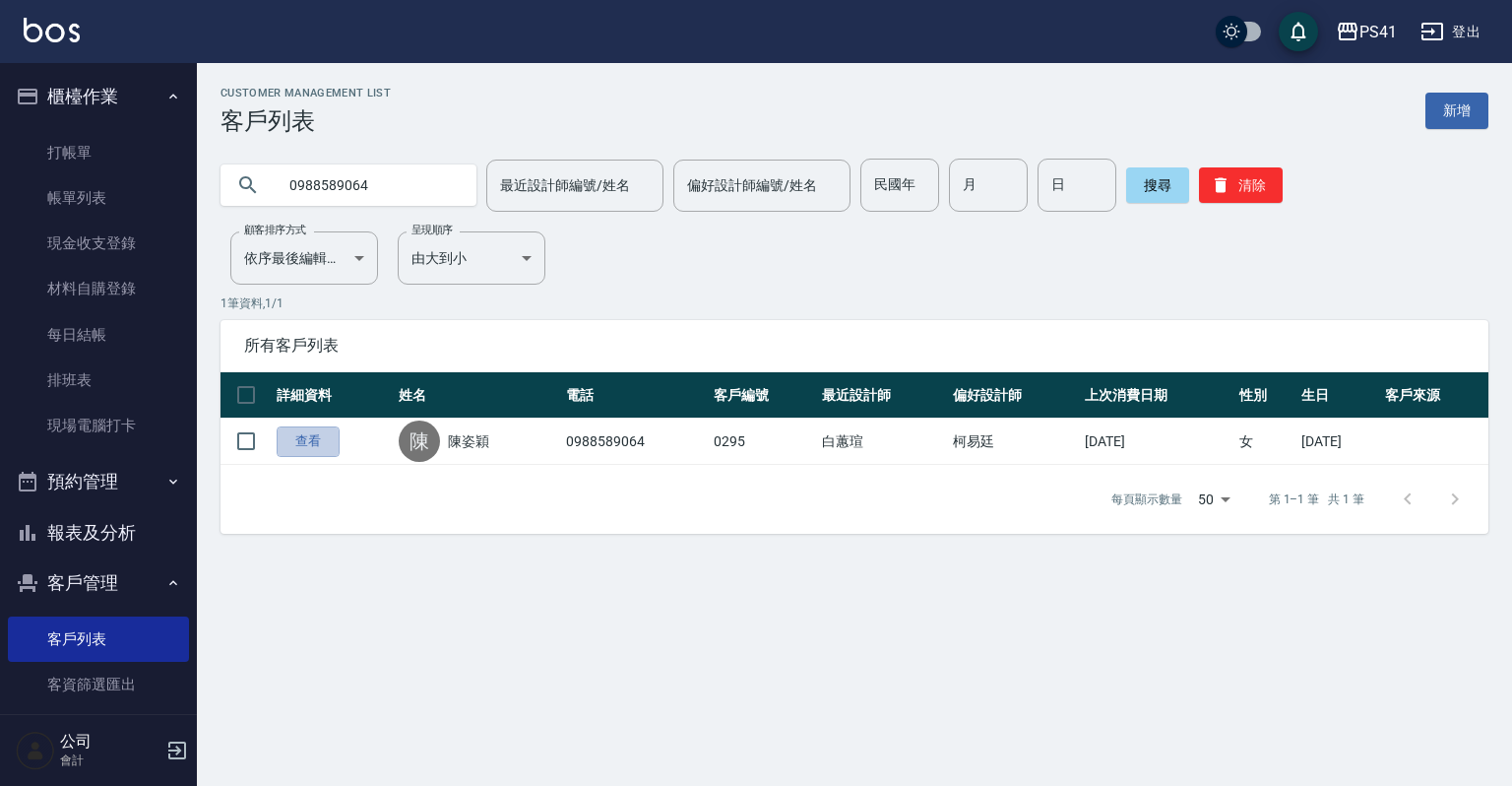 click on "查看" at bounding box center [308, 441] 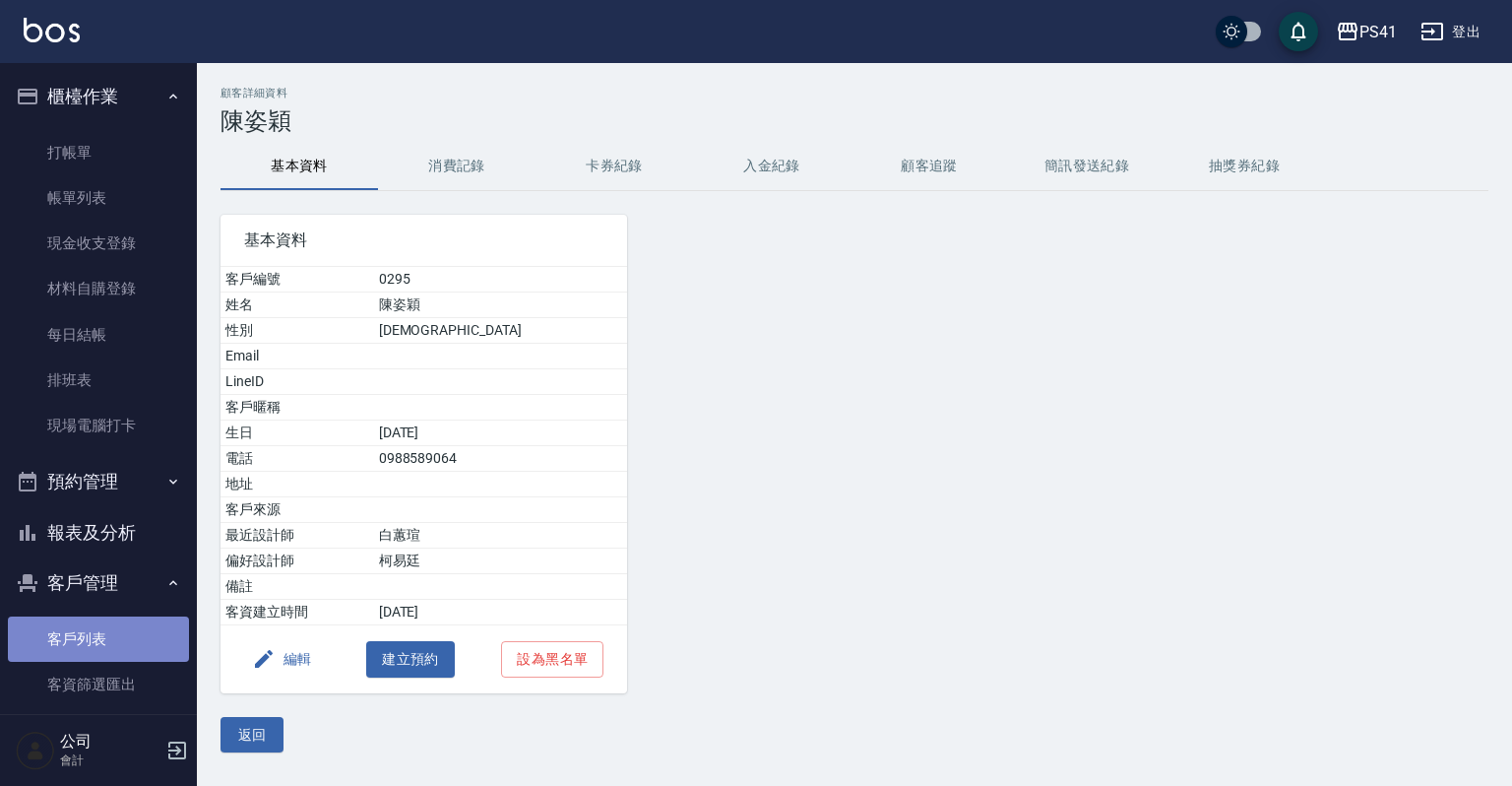 click on "客戶列表" at bounding box center (98, 639) 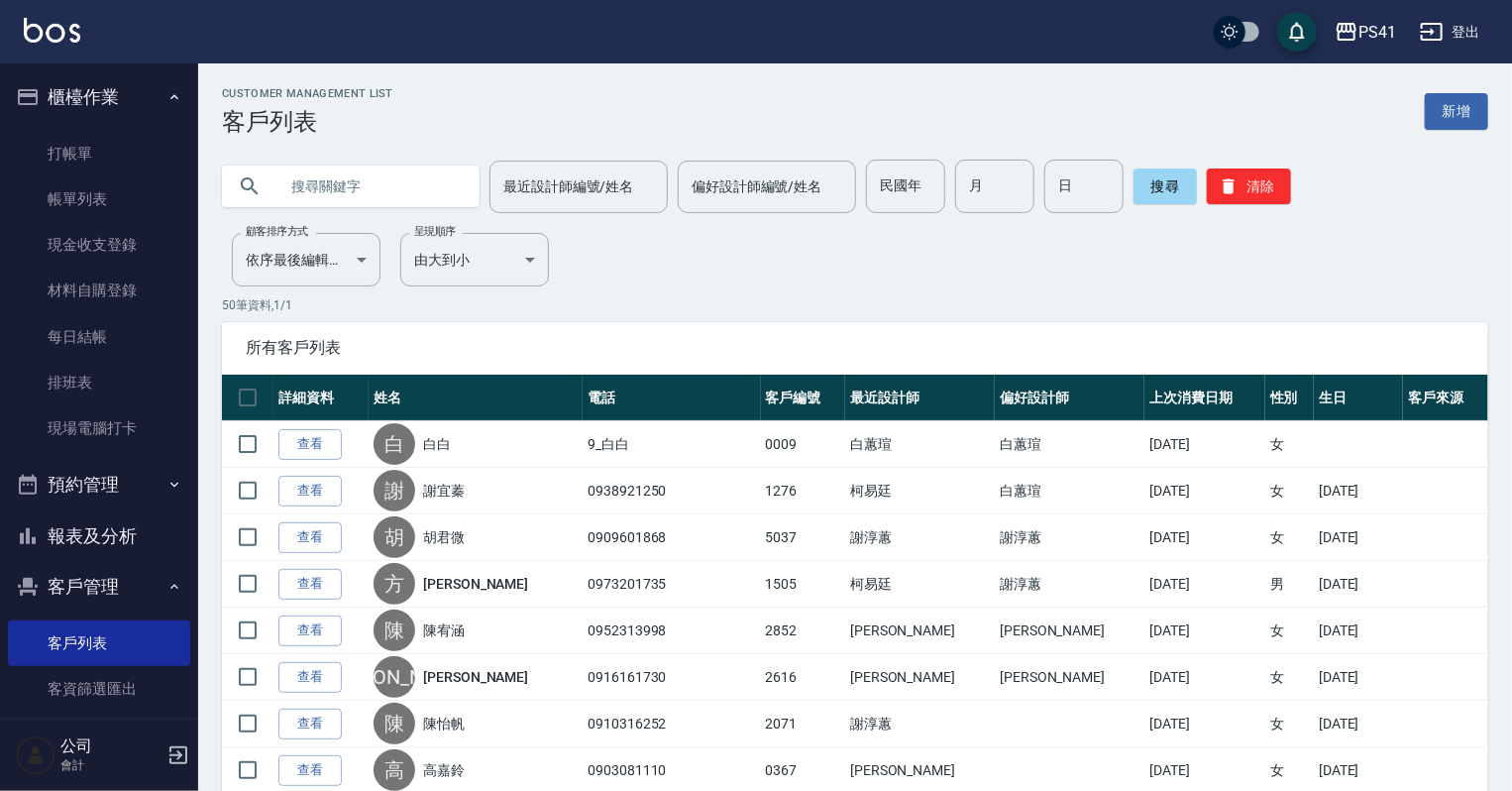 click at bounding box center (371, 186) 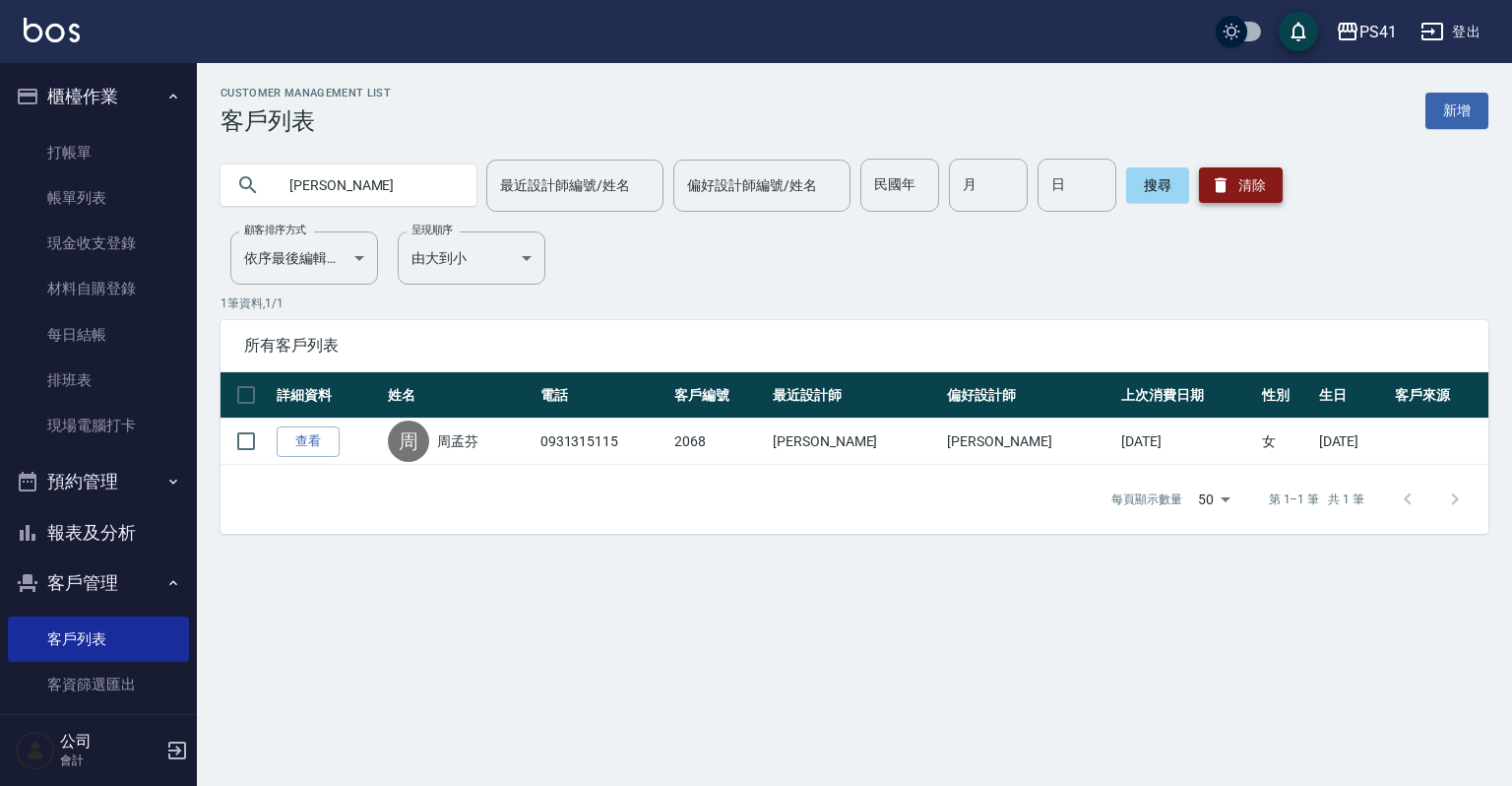 click on "清除" at bounding box center [1240, 185] 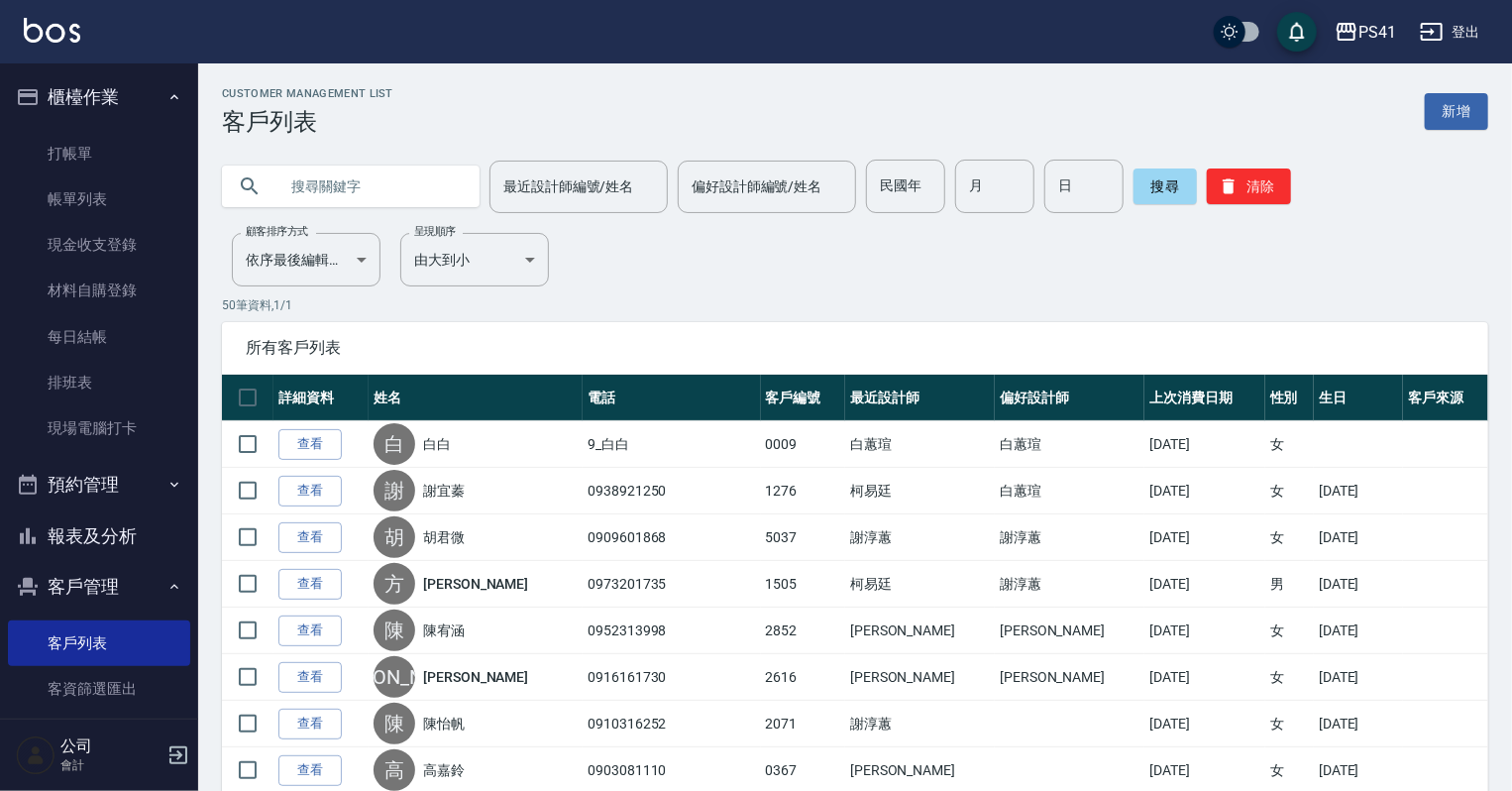 click at bounding box center [371, 186] 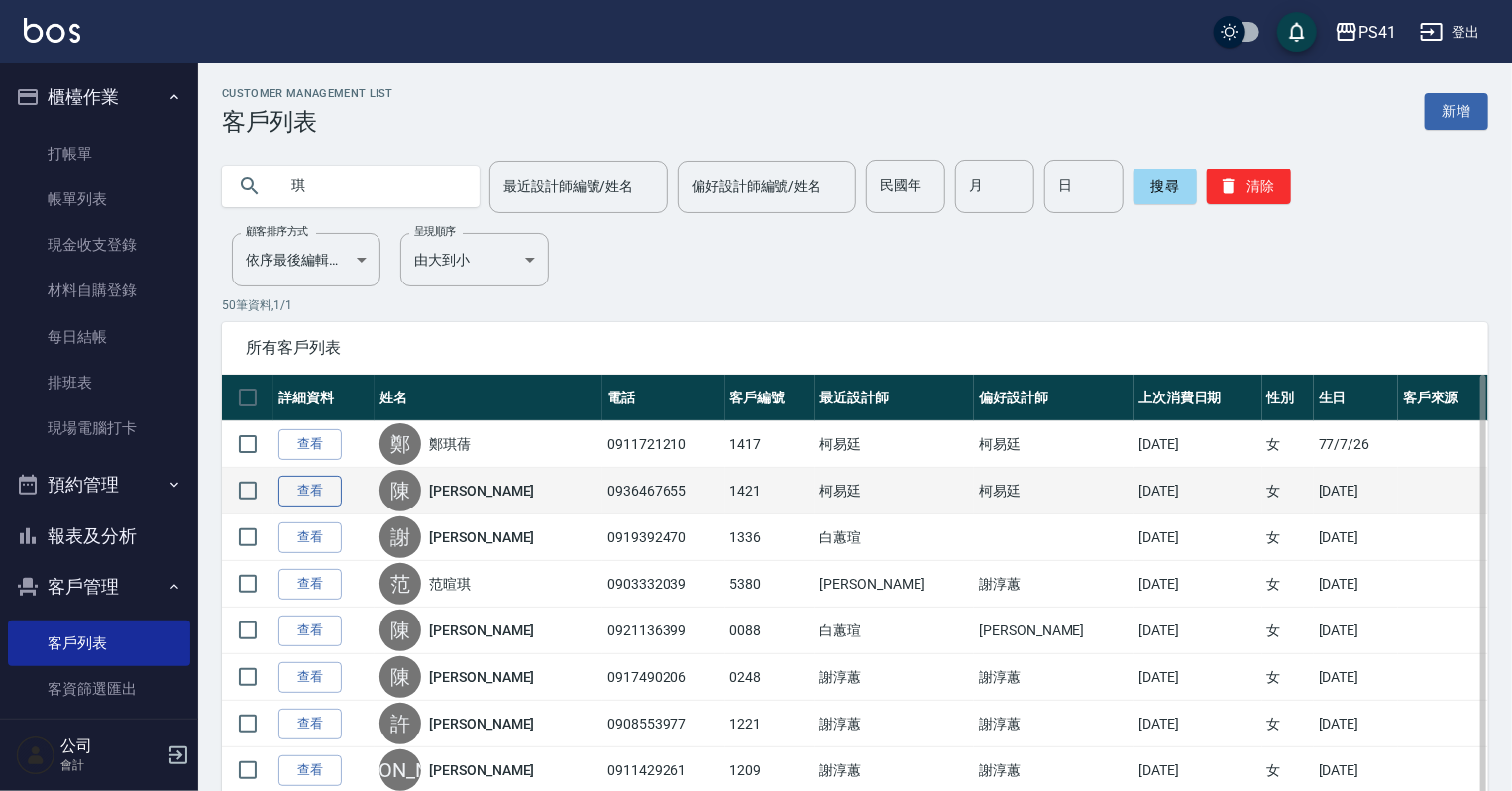 click on "查看" at bounding box center [310, 491] 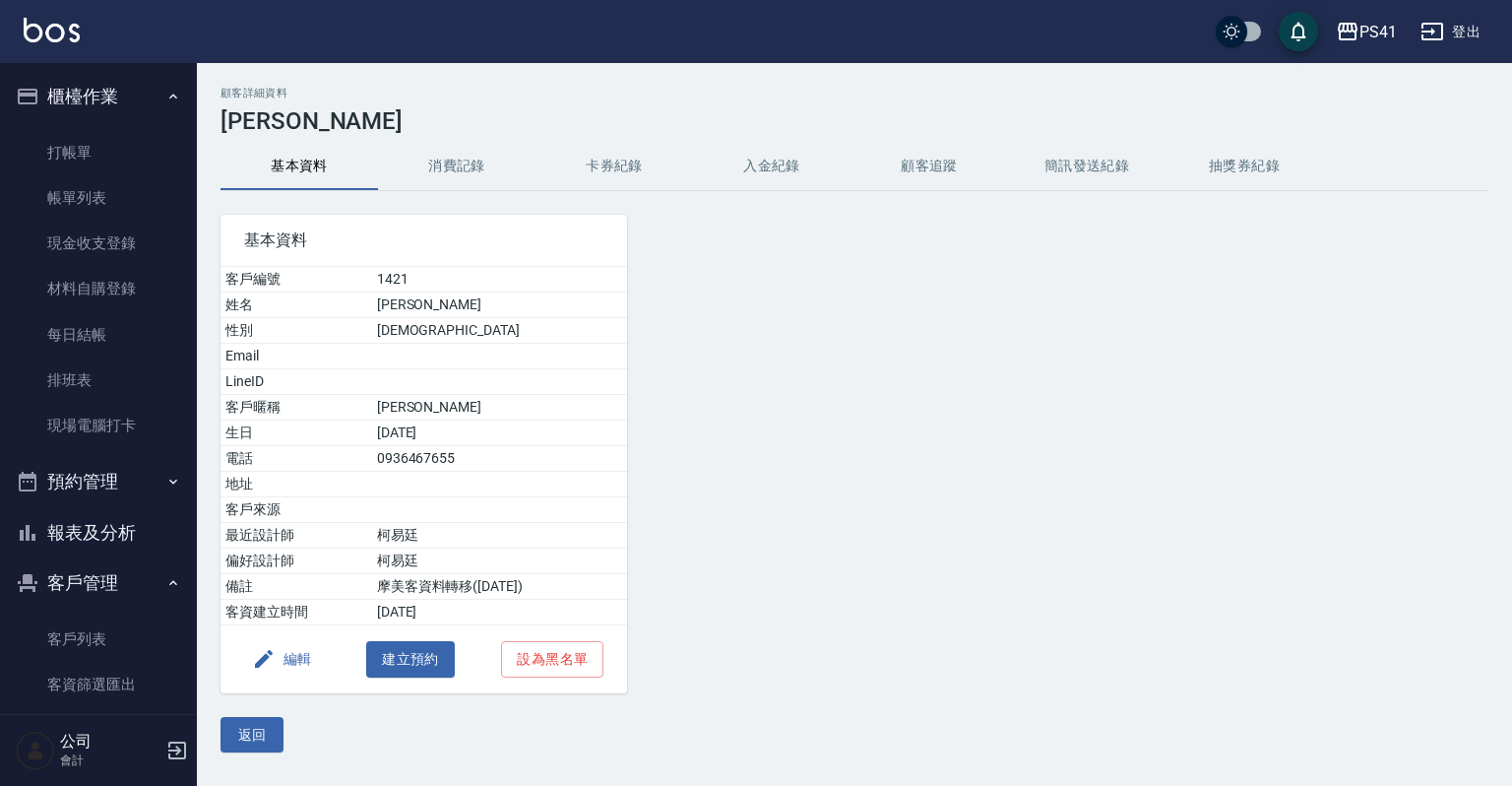 click on "消費記錄" at bounding box center [457, 166] 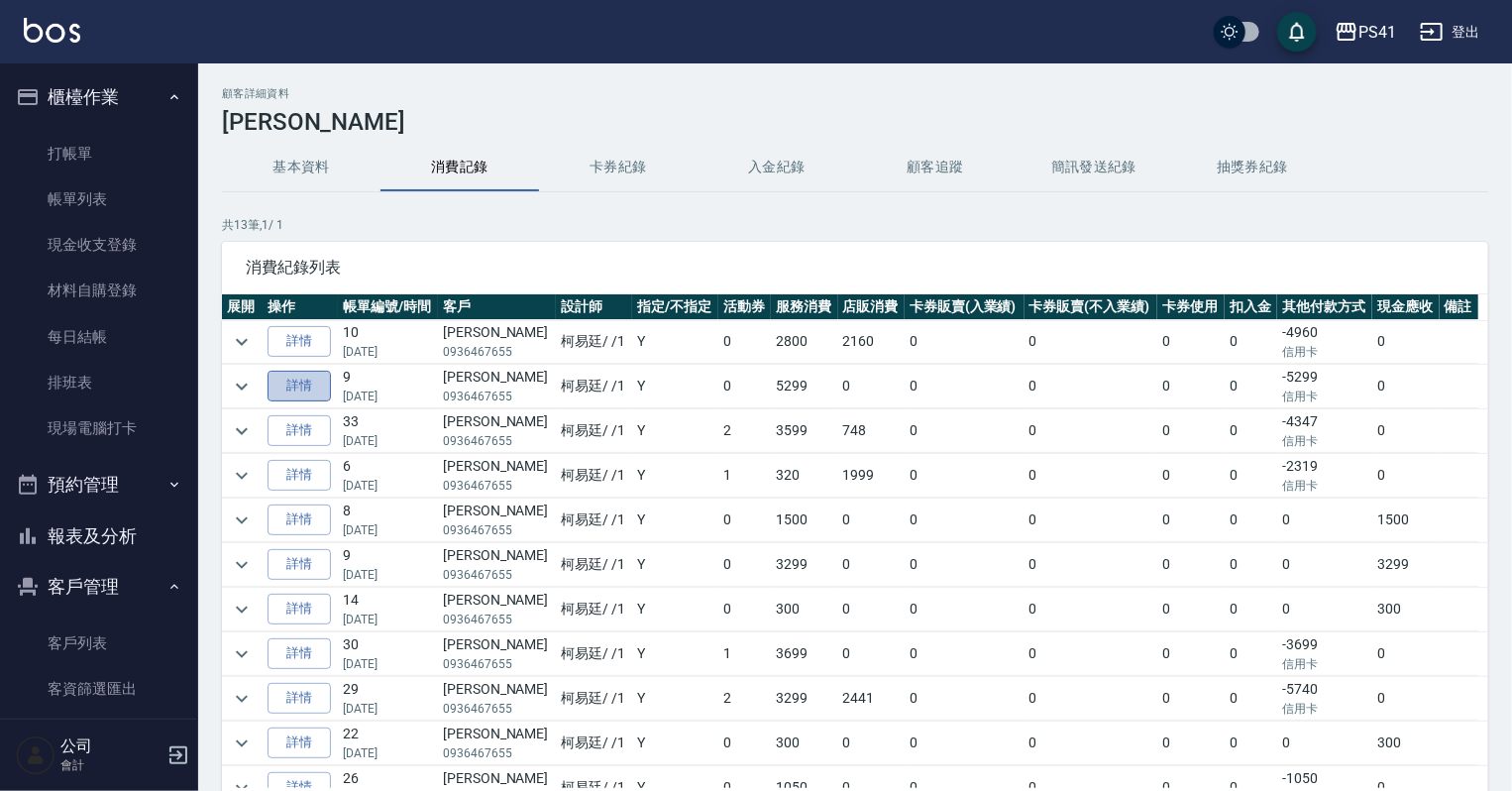 click on "詳情" at bounding box center (299, 386) 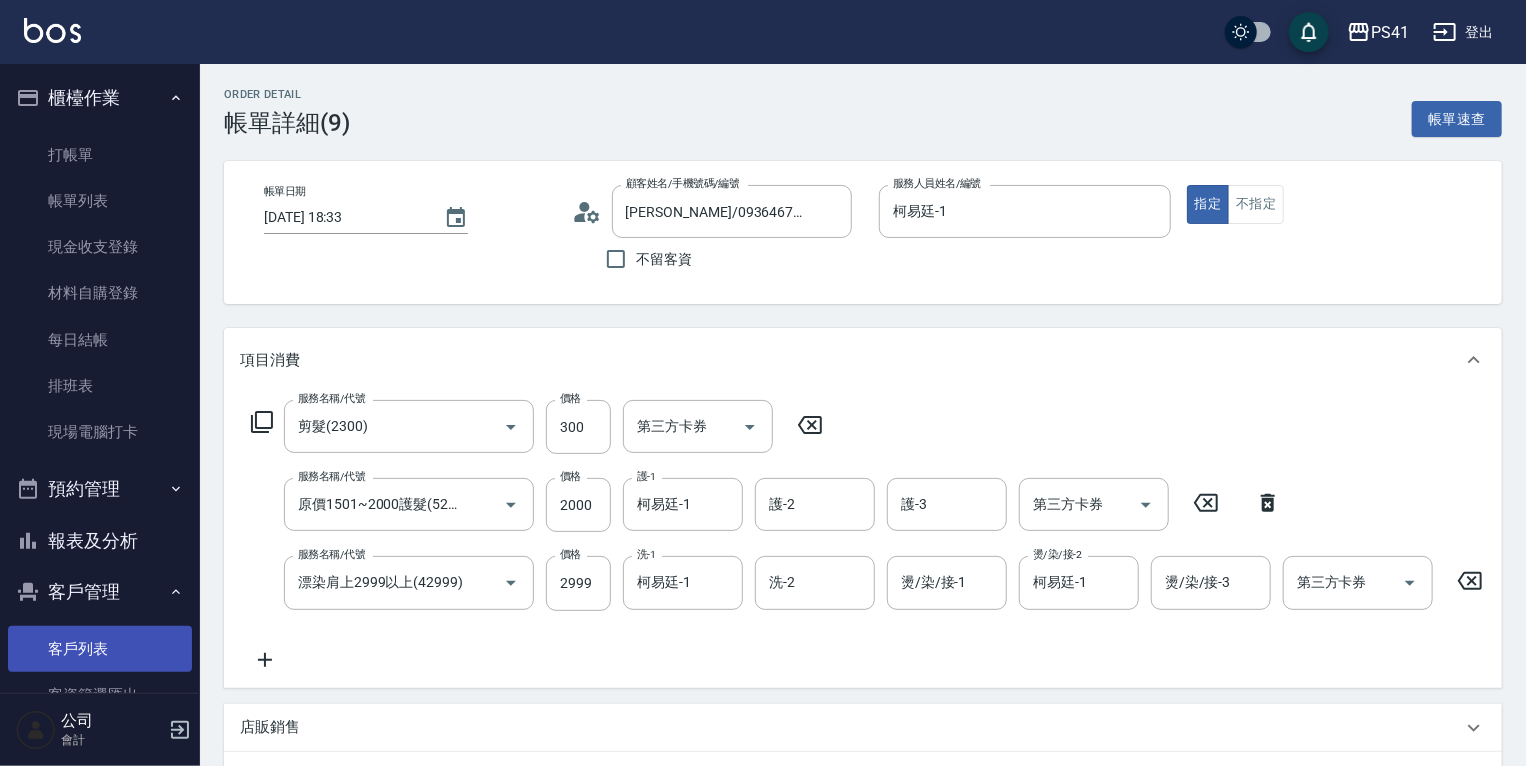 click on "客戶列表" at bounding box center [100, 649] 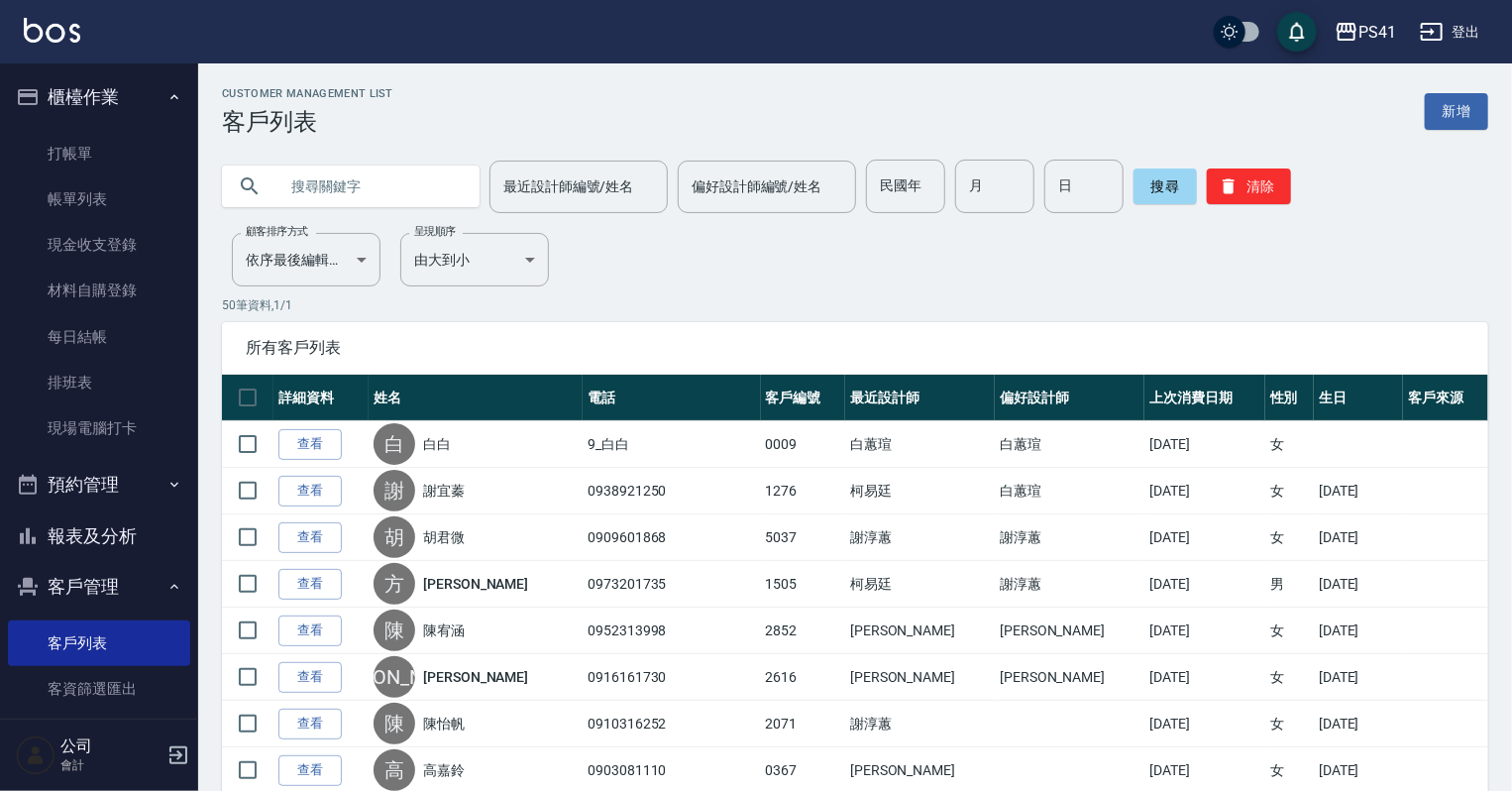click at bounding box center (371, 186) 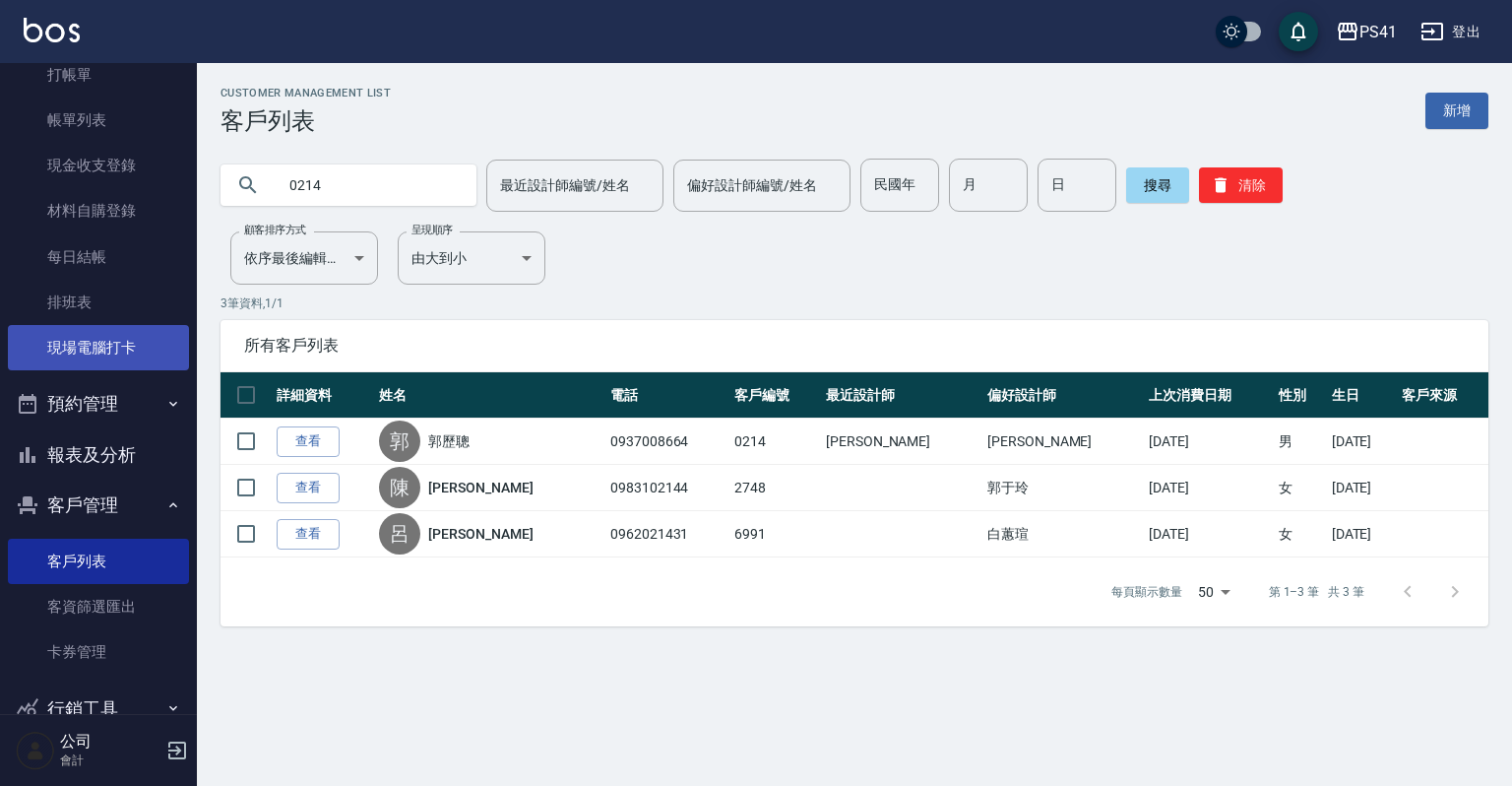 scroll, scrollTop: 41, scrollLeft: 0, axis: vertical 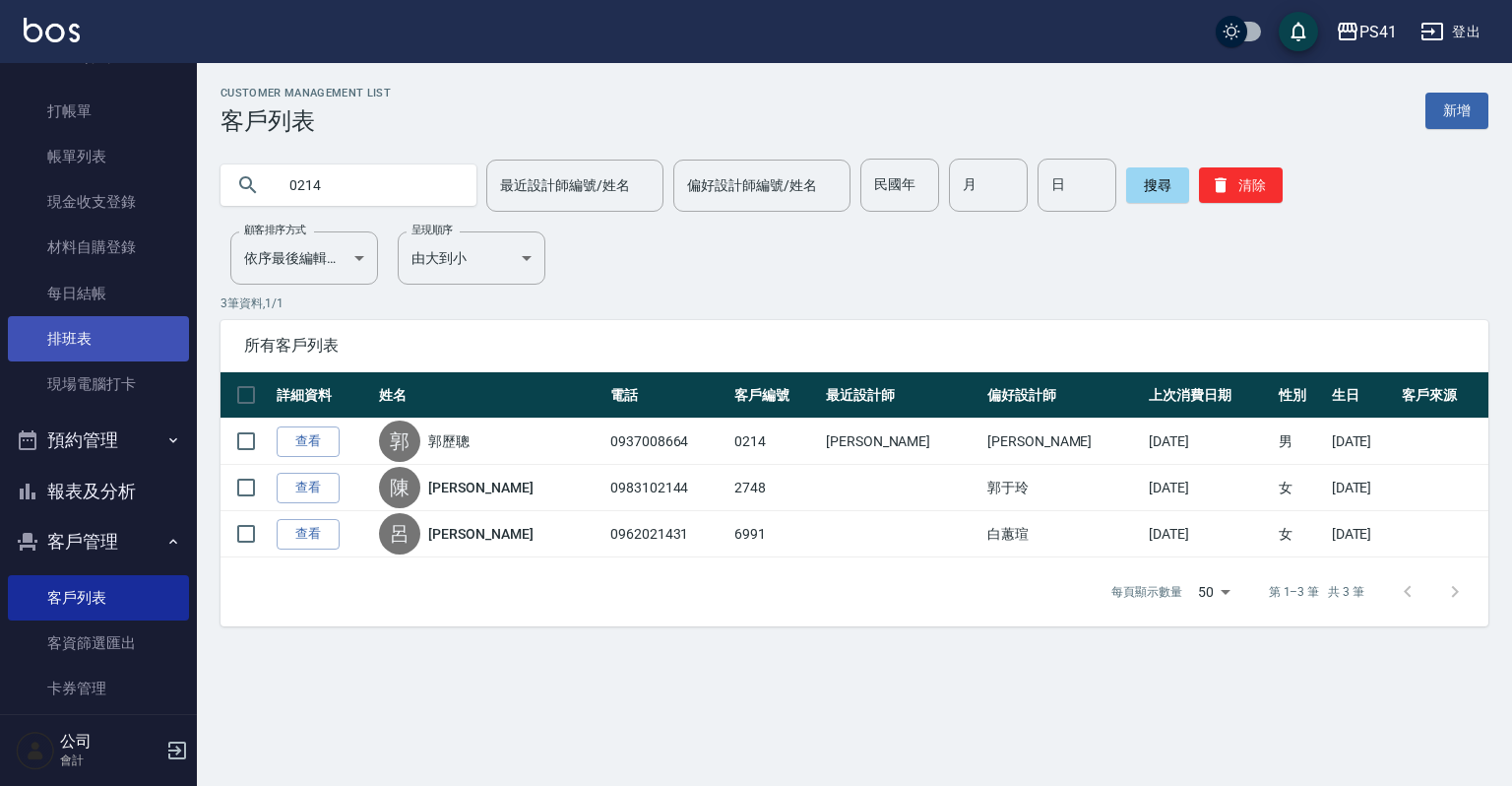 click on "排班表" at bounding box center (98, 339) 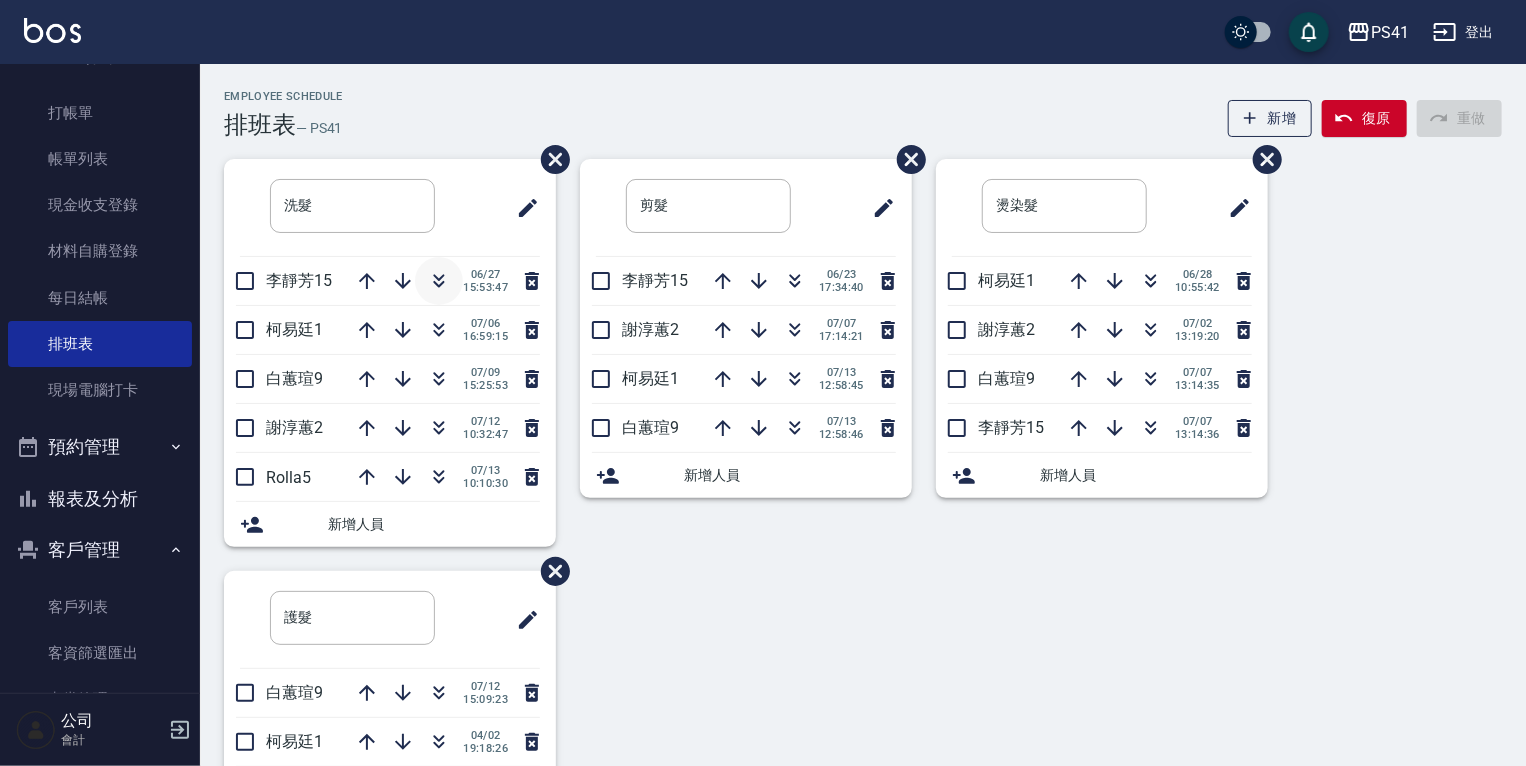 click 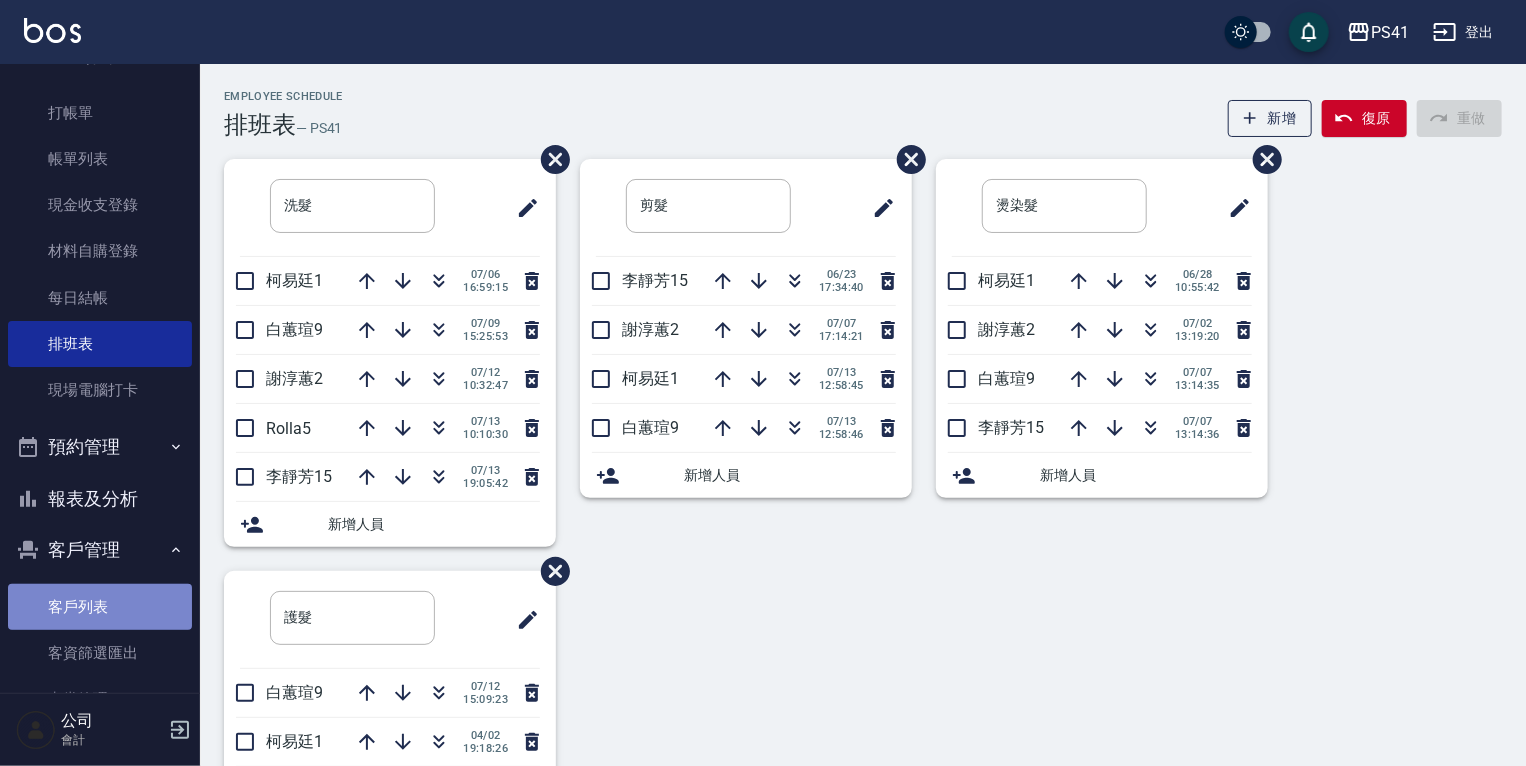 drag, startPoint x: 107, startPoint y: 590, endPoint x: 95, endPoint y: 604, distance: 18.439089 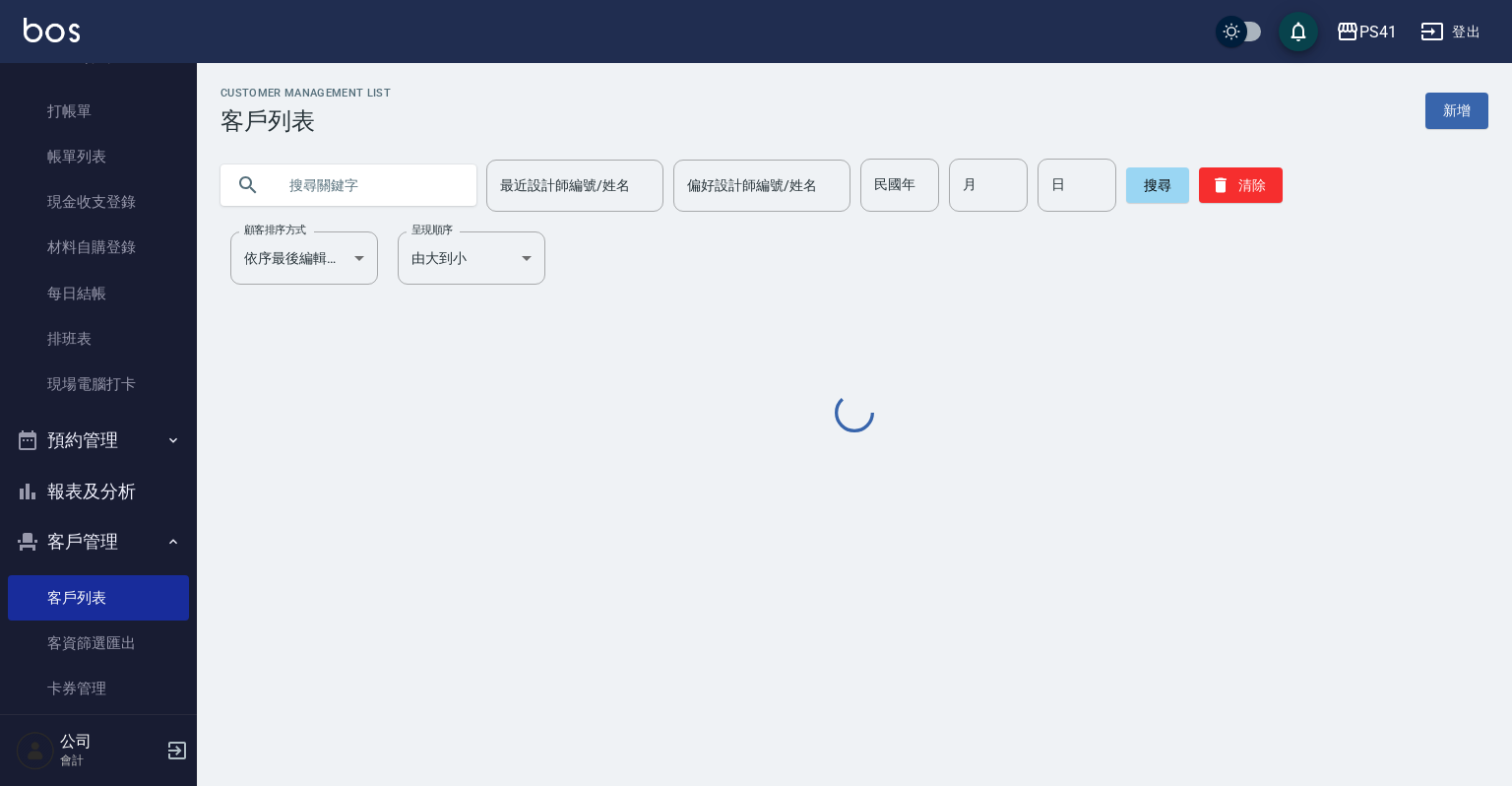 click at bounding box center [368, 185] 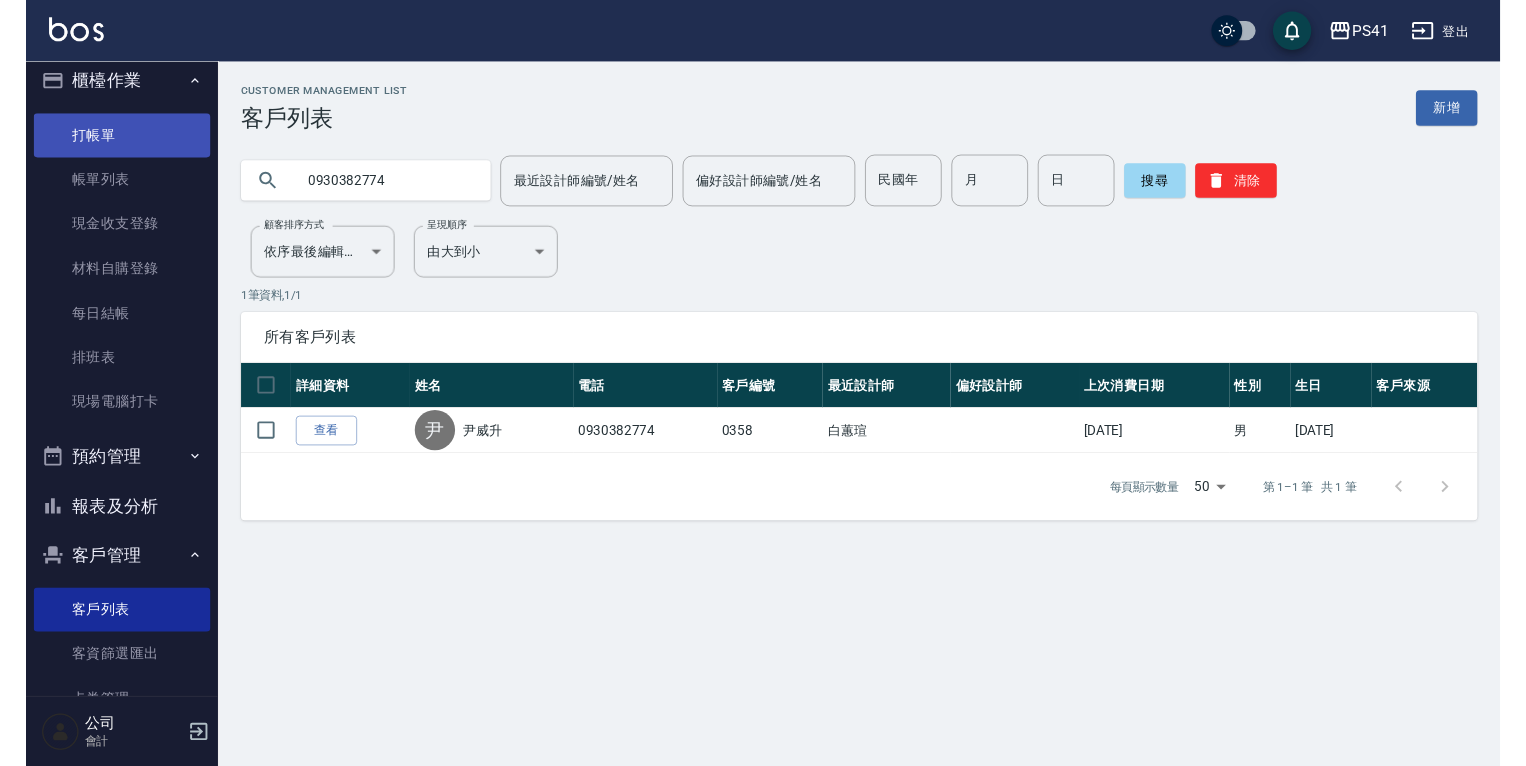 scroll, scrollTop: 0, scrollLeft: 0, axis: both 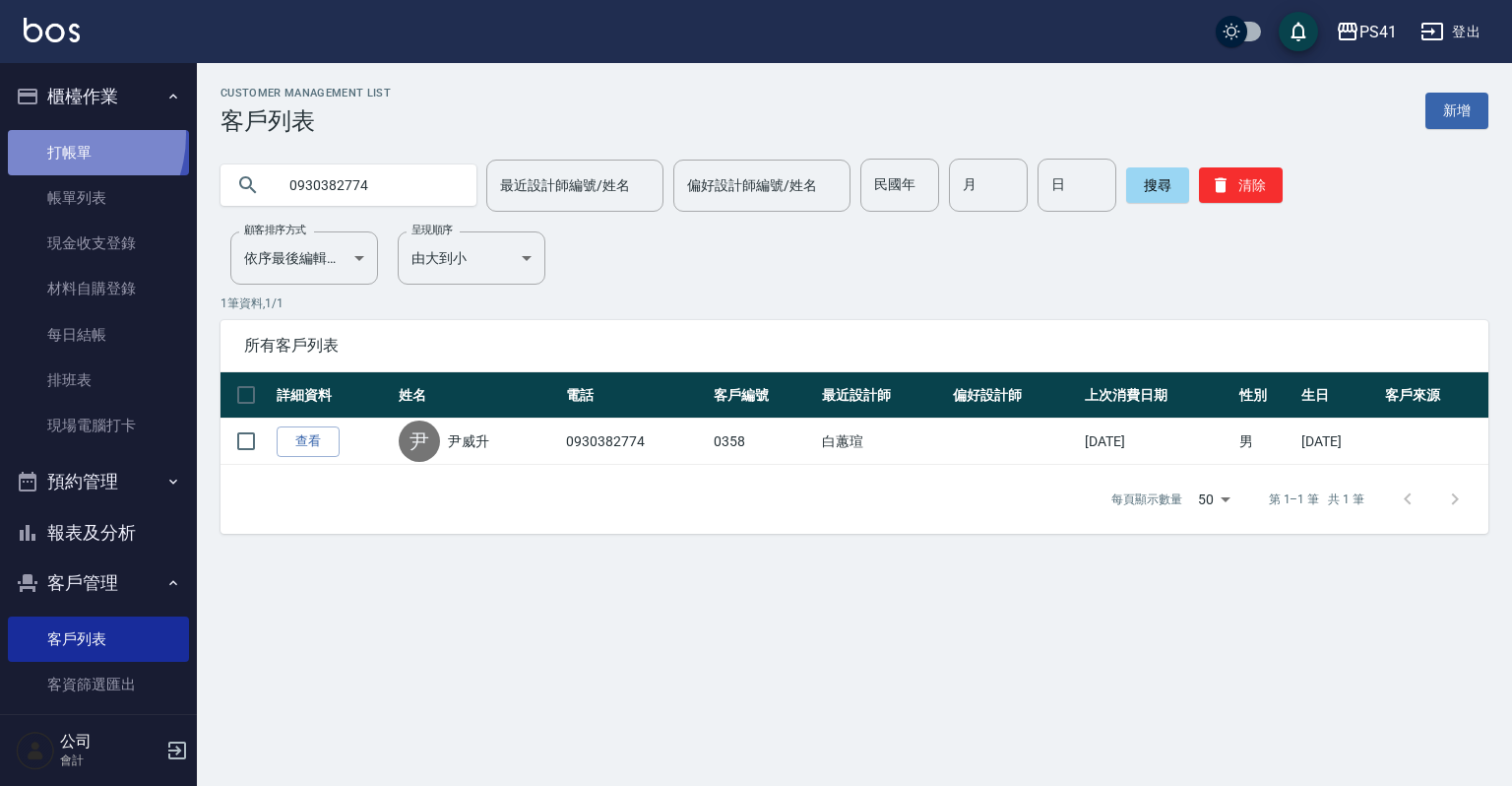 click on "打帳單" at bounding box center (98, 153) 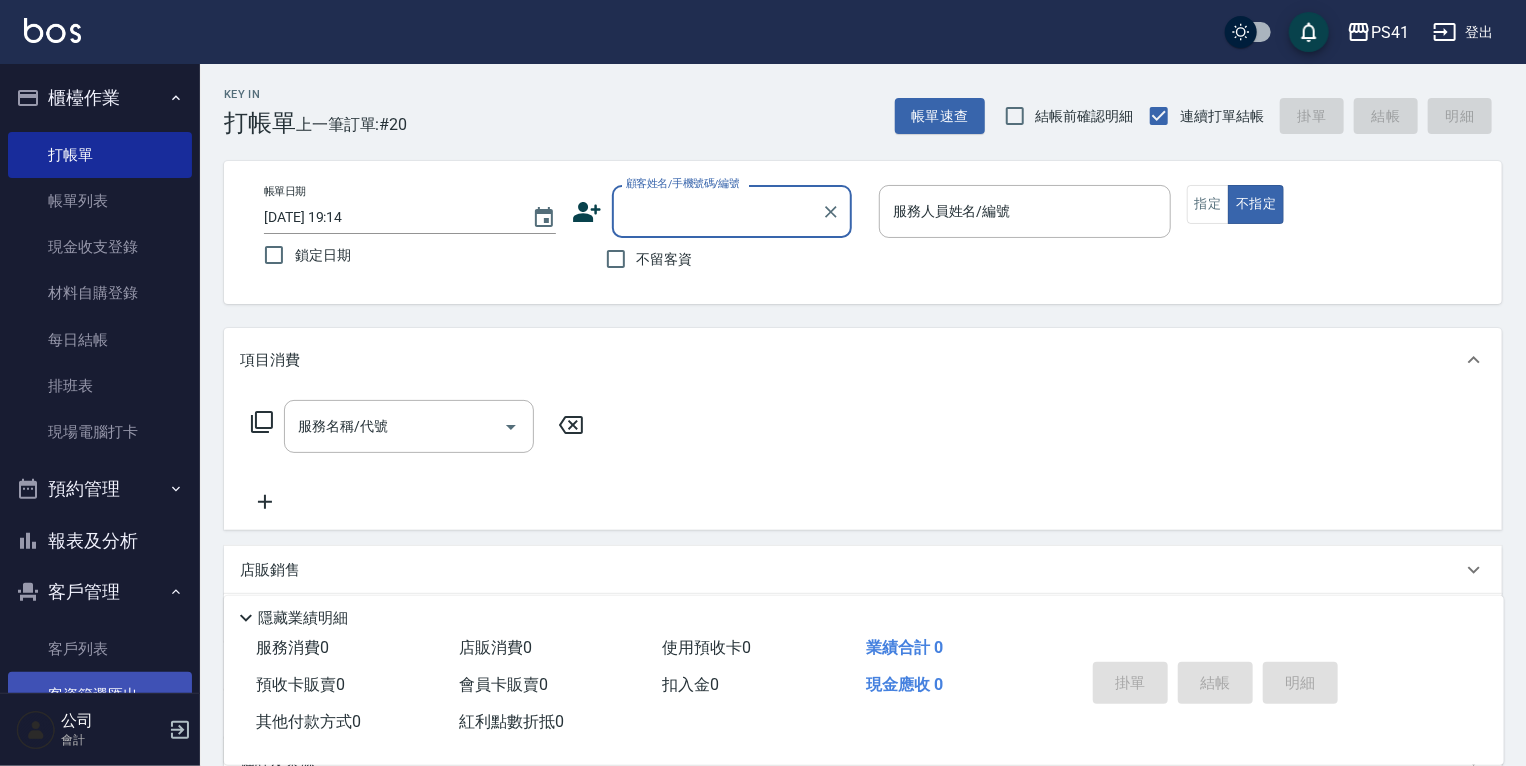 click on "客戶列表" at bounding box center [100, 649] 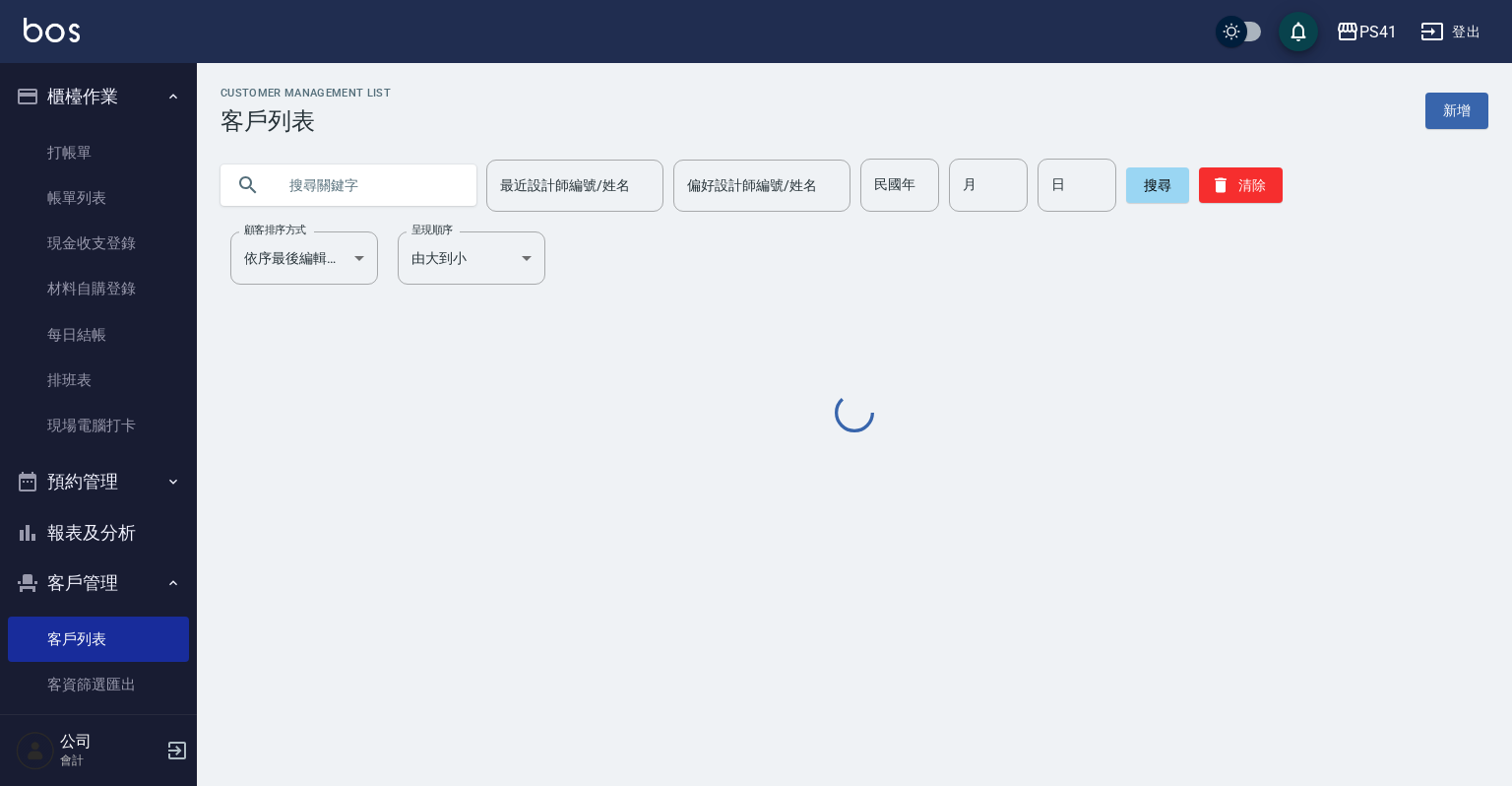 click at bounding box center [368, 185] 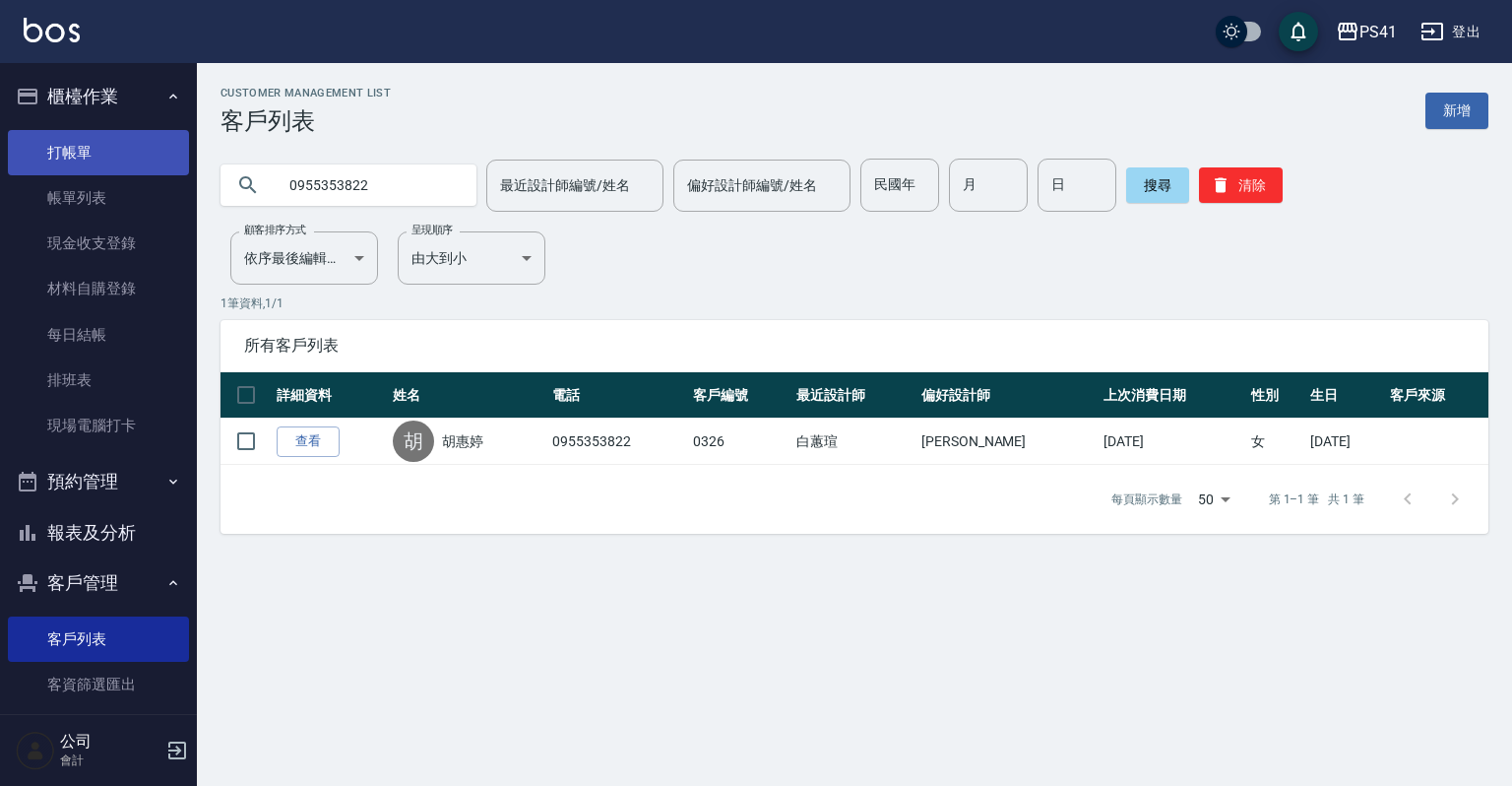click on "打帳單" at bounding box center (98, 153) 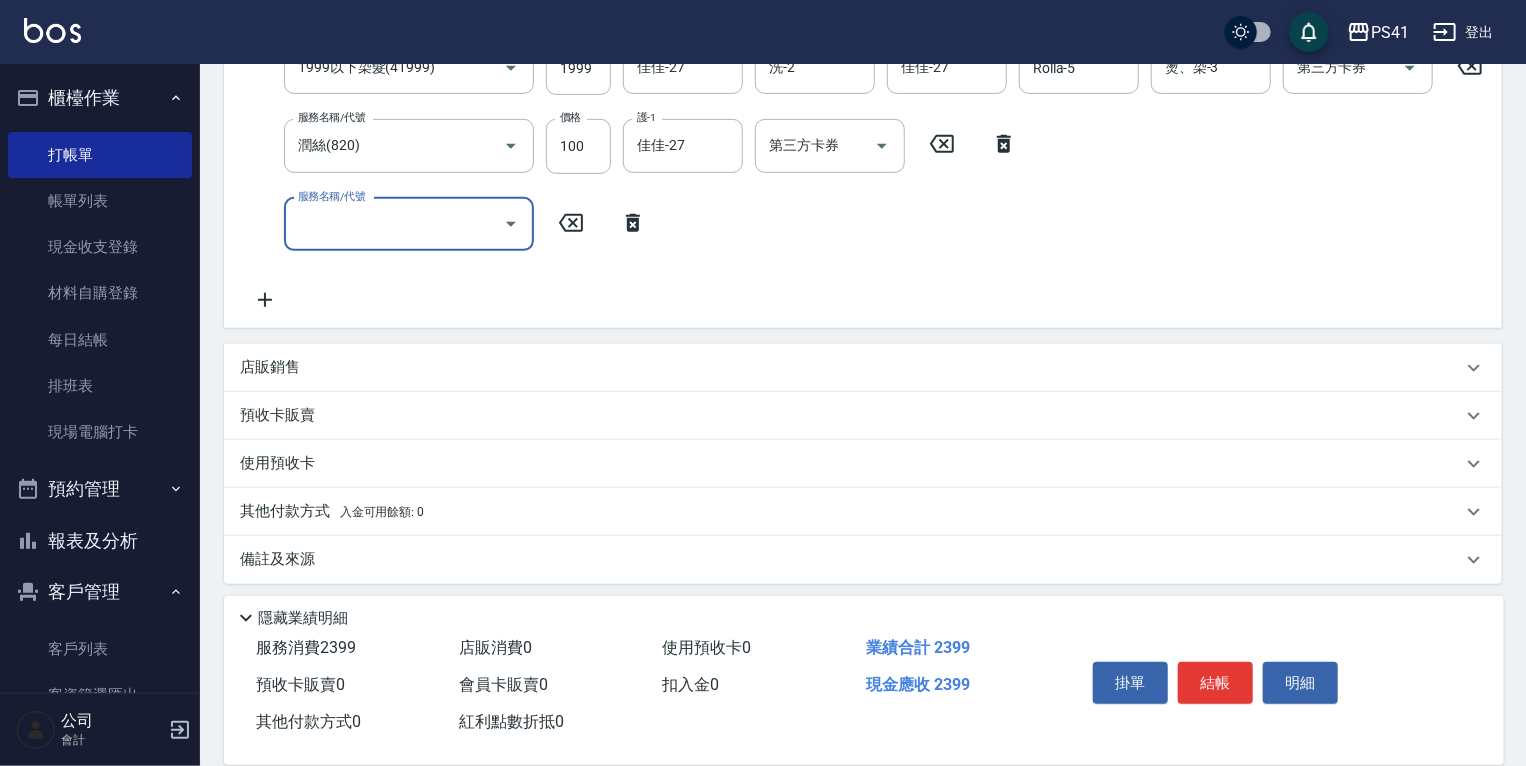 scroll, scrollTop: 456, scrollLeft: 0, axis: vertical 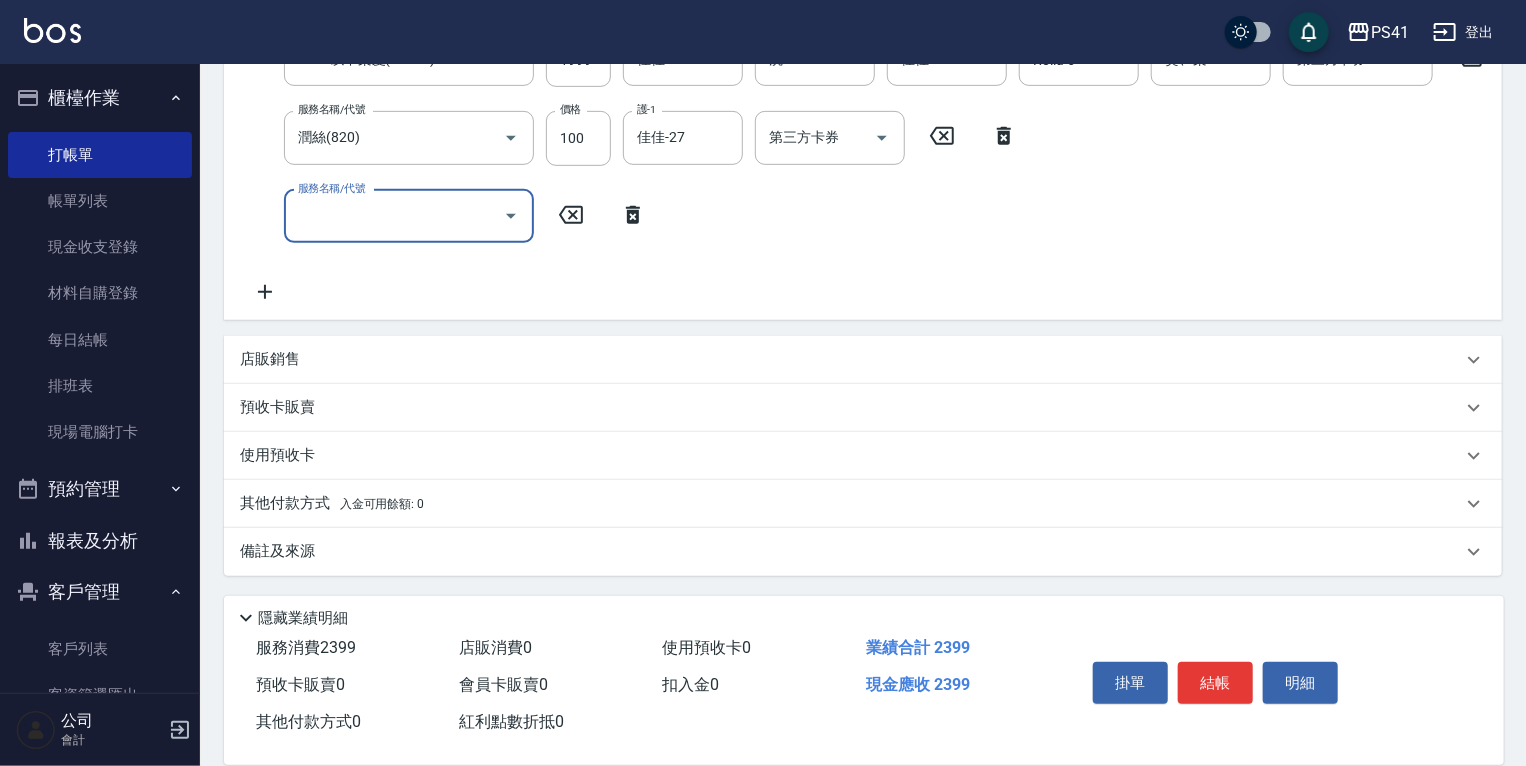 click on "其他付款方式 入金可用餘額: 0" at bounding box center (332, 504) 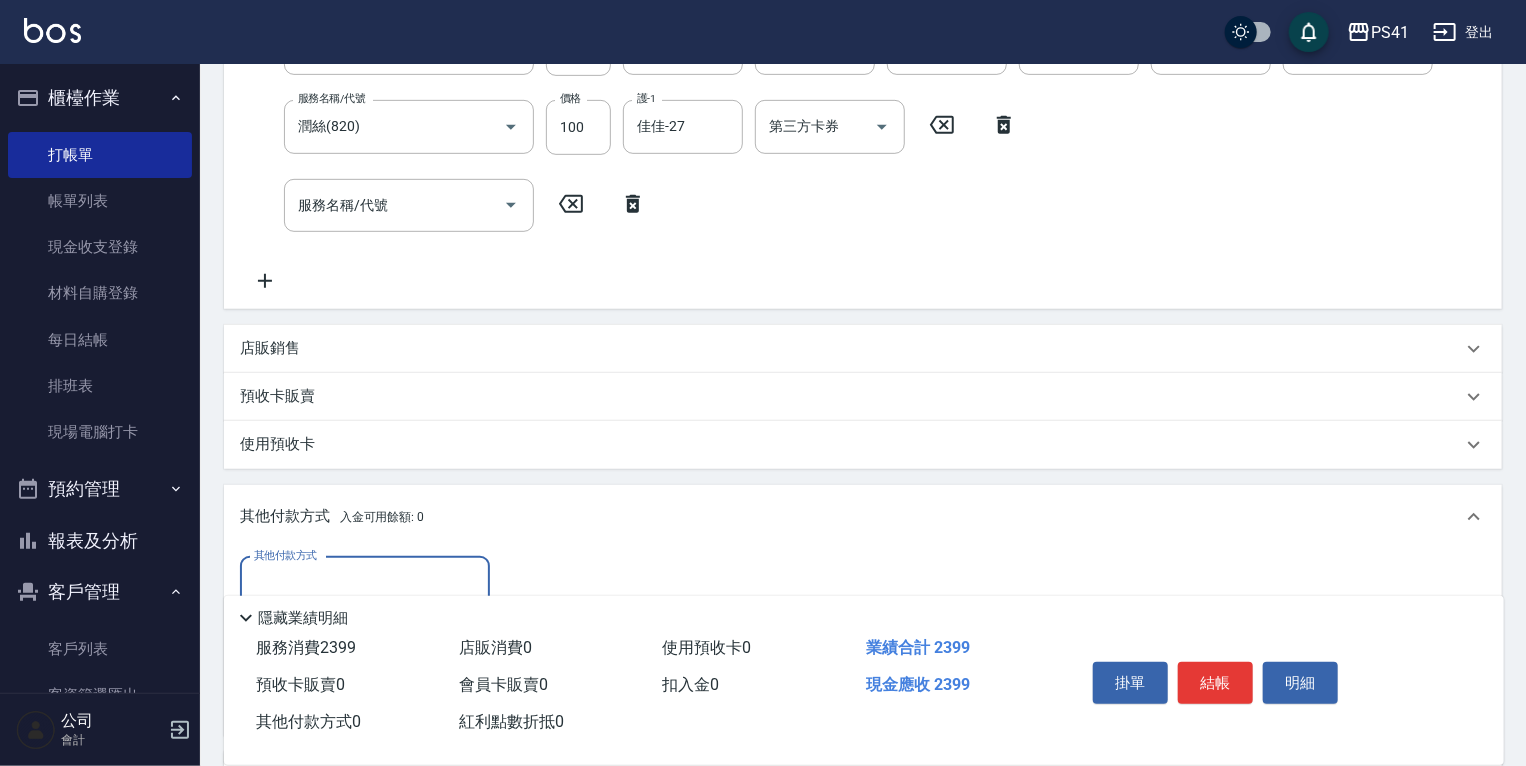 scroll, scrollTop: 34, scrollLeft: 0, axis: vertical 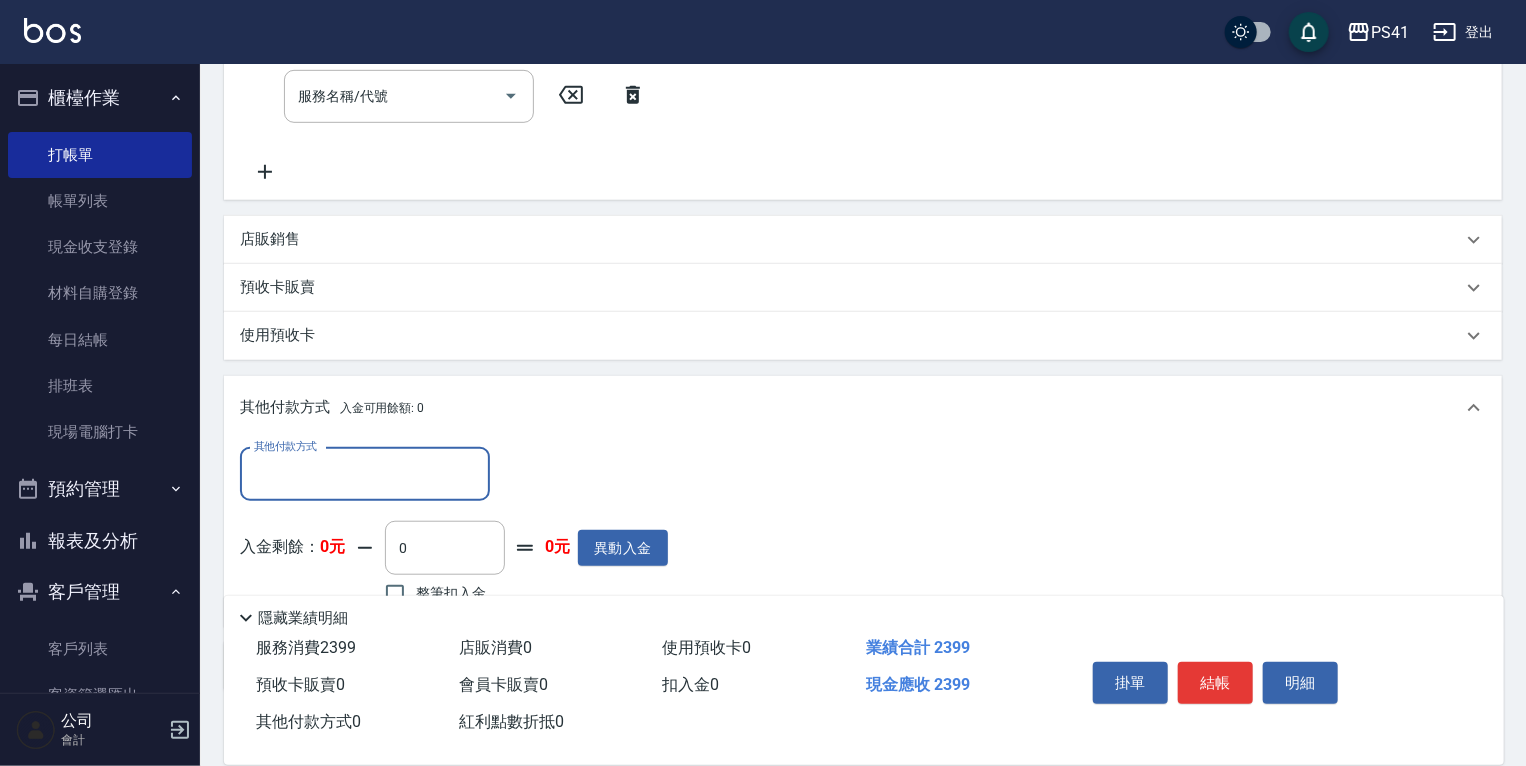click on "其他付款方式" at bounding box center (365, 474) 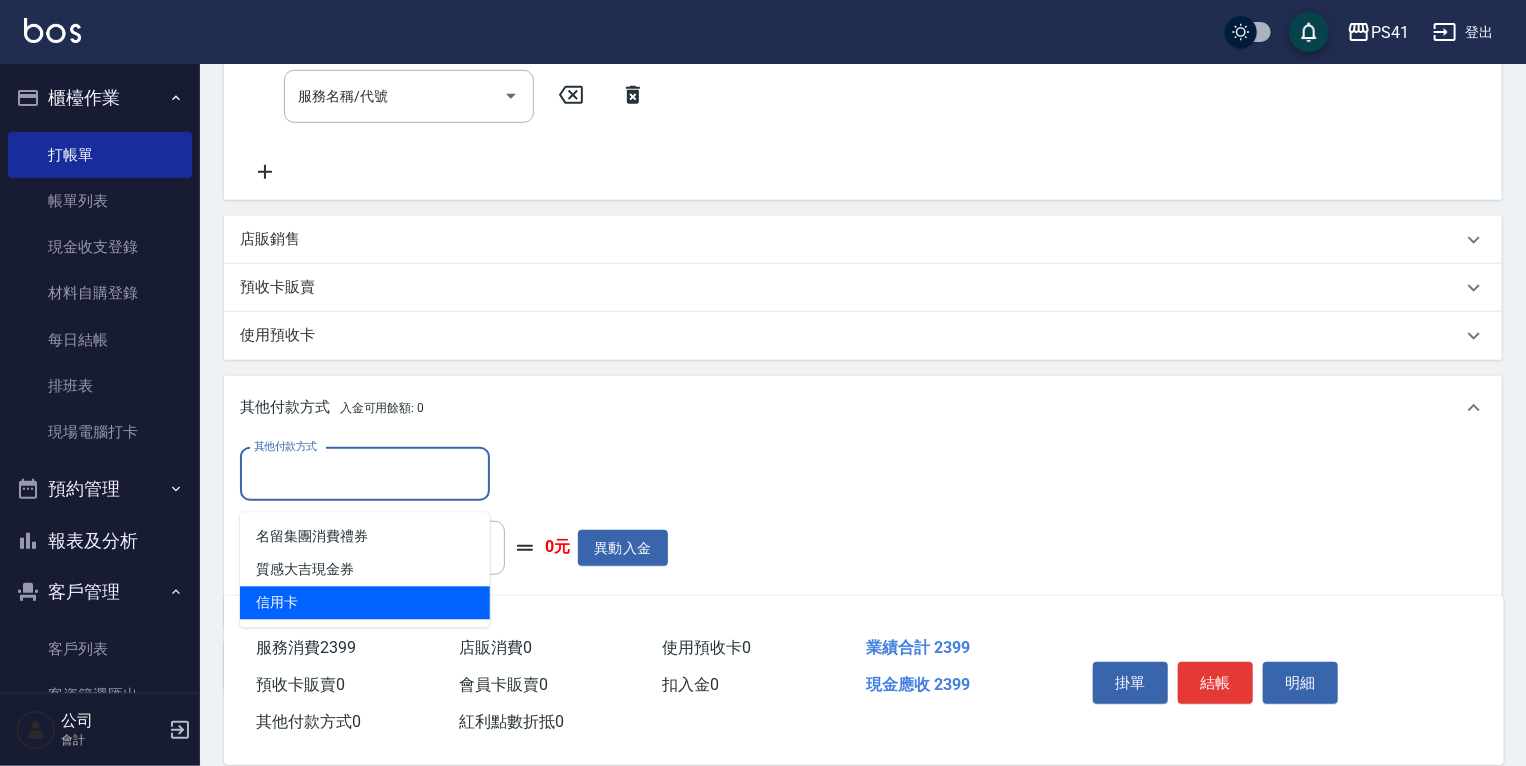 click on "信用卡" at bounding box center [365, 603] 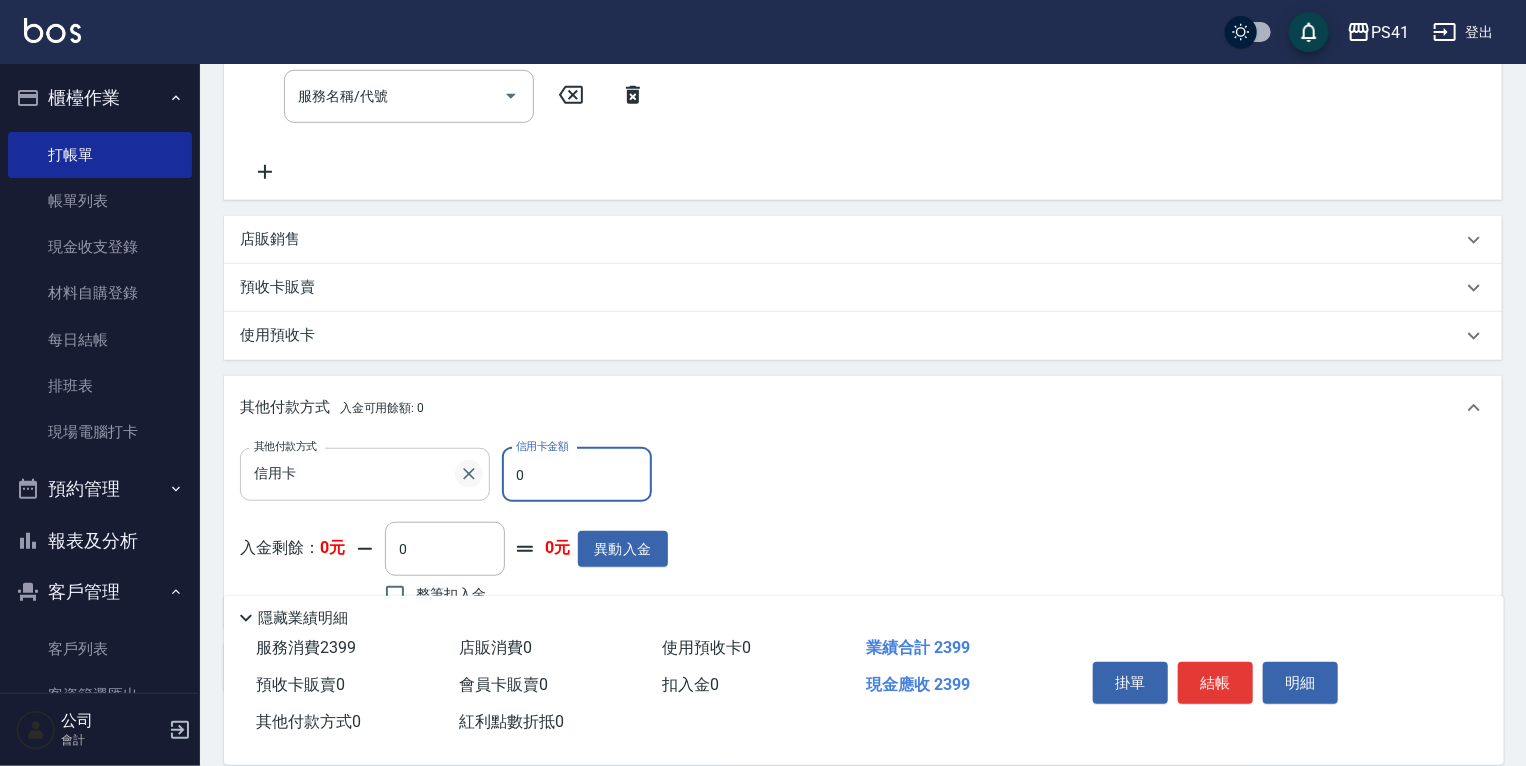 drag, startPoint x: 535, startPoint y: 496, endPoint x: 468, endPoint y: 495, distance: 67.00746 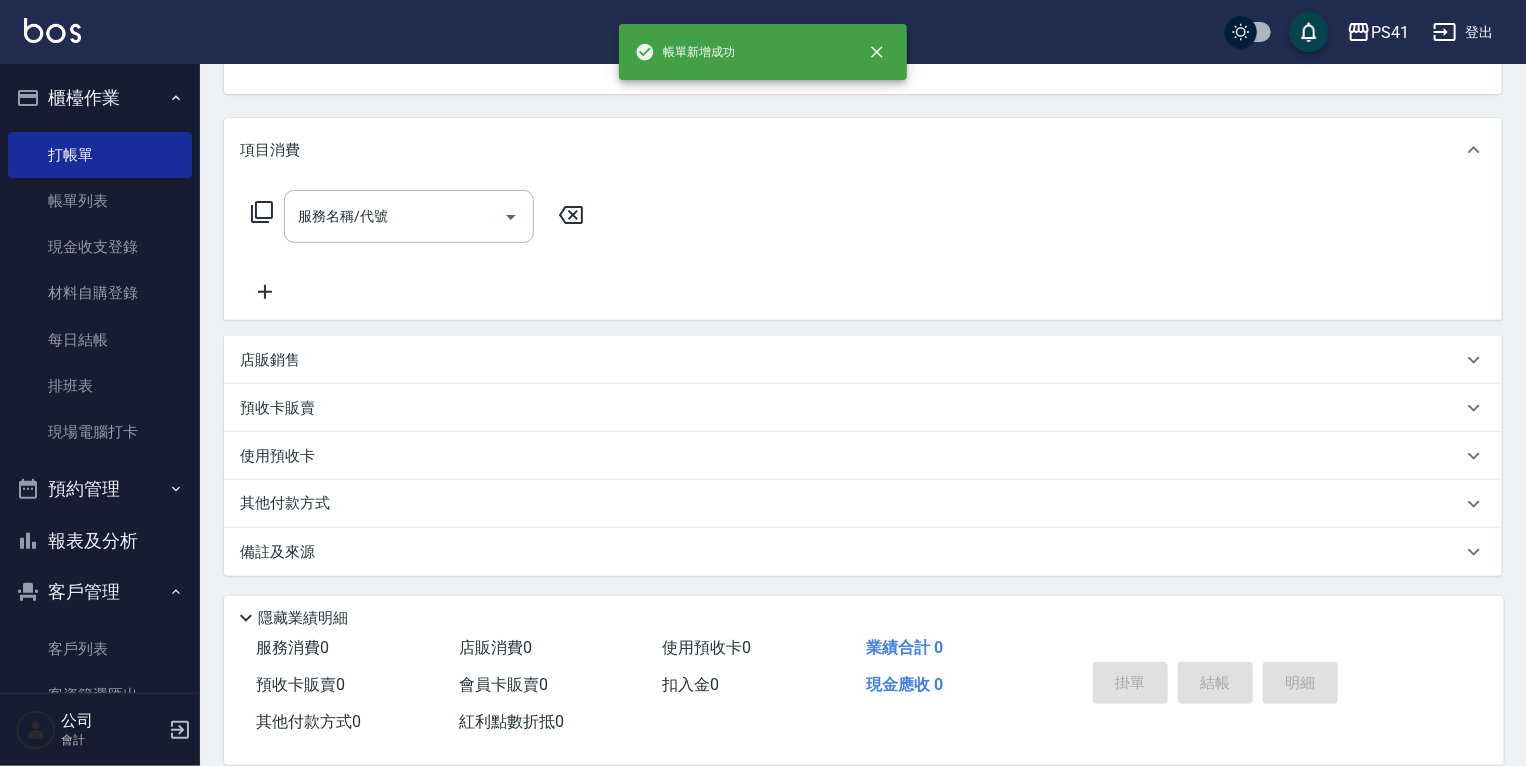 scroll, scrollTop: 0, scrollLeft: 0, axis: both 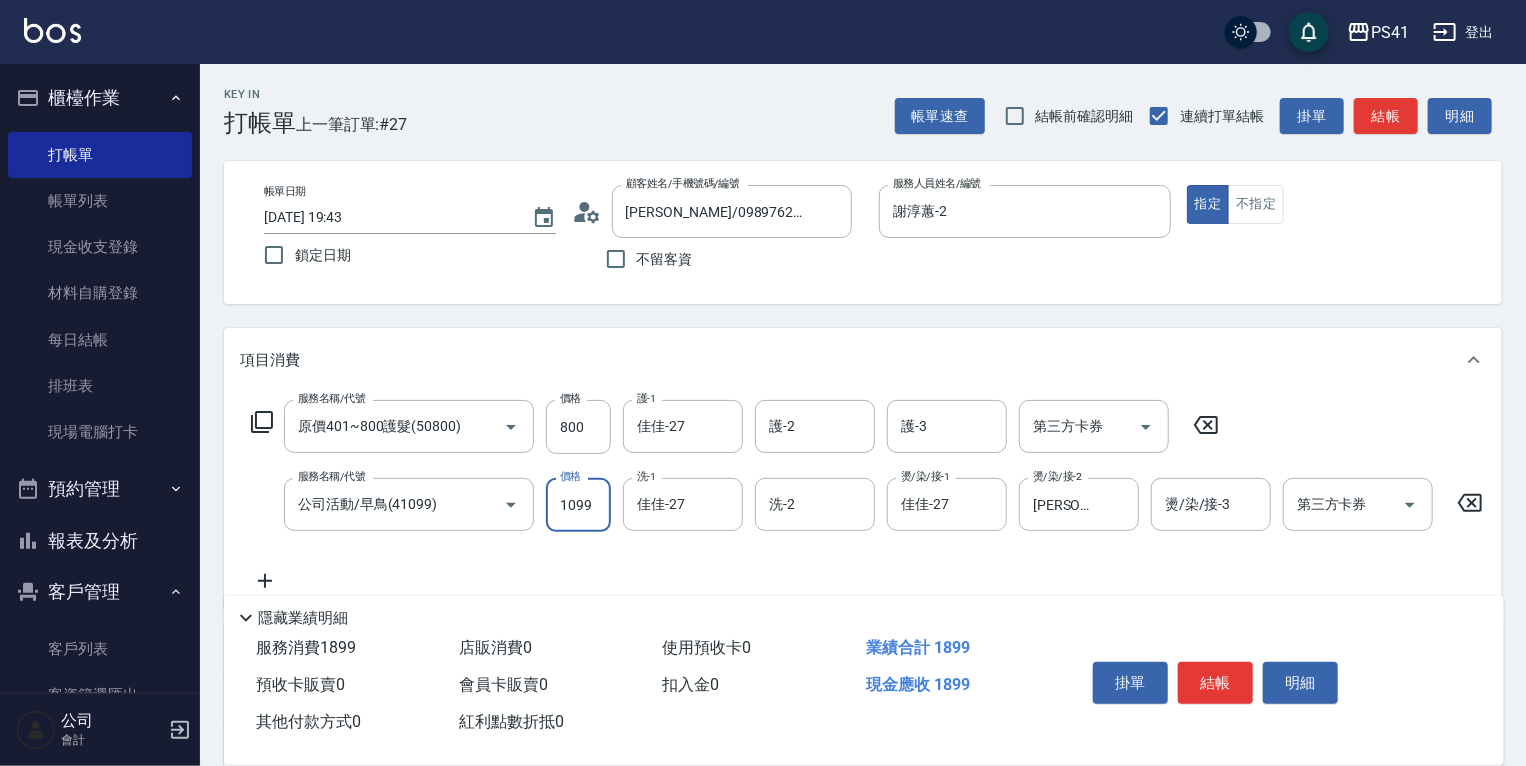 click on "1099" at bounding box center [578, 505] 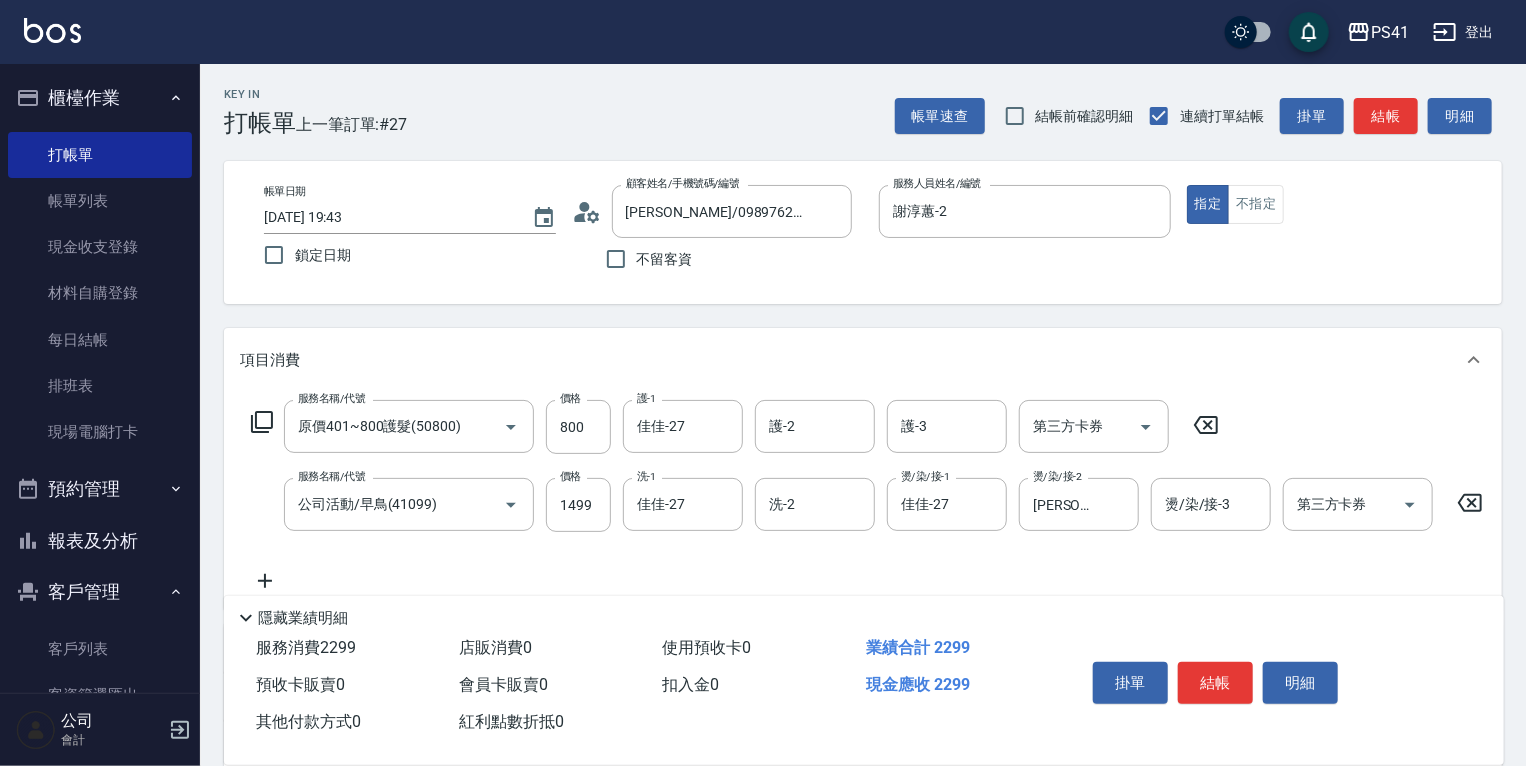 click 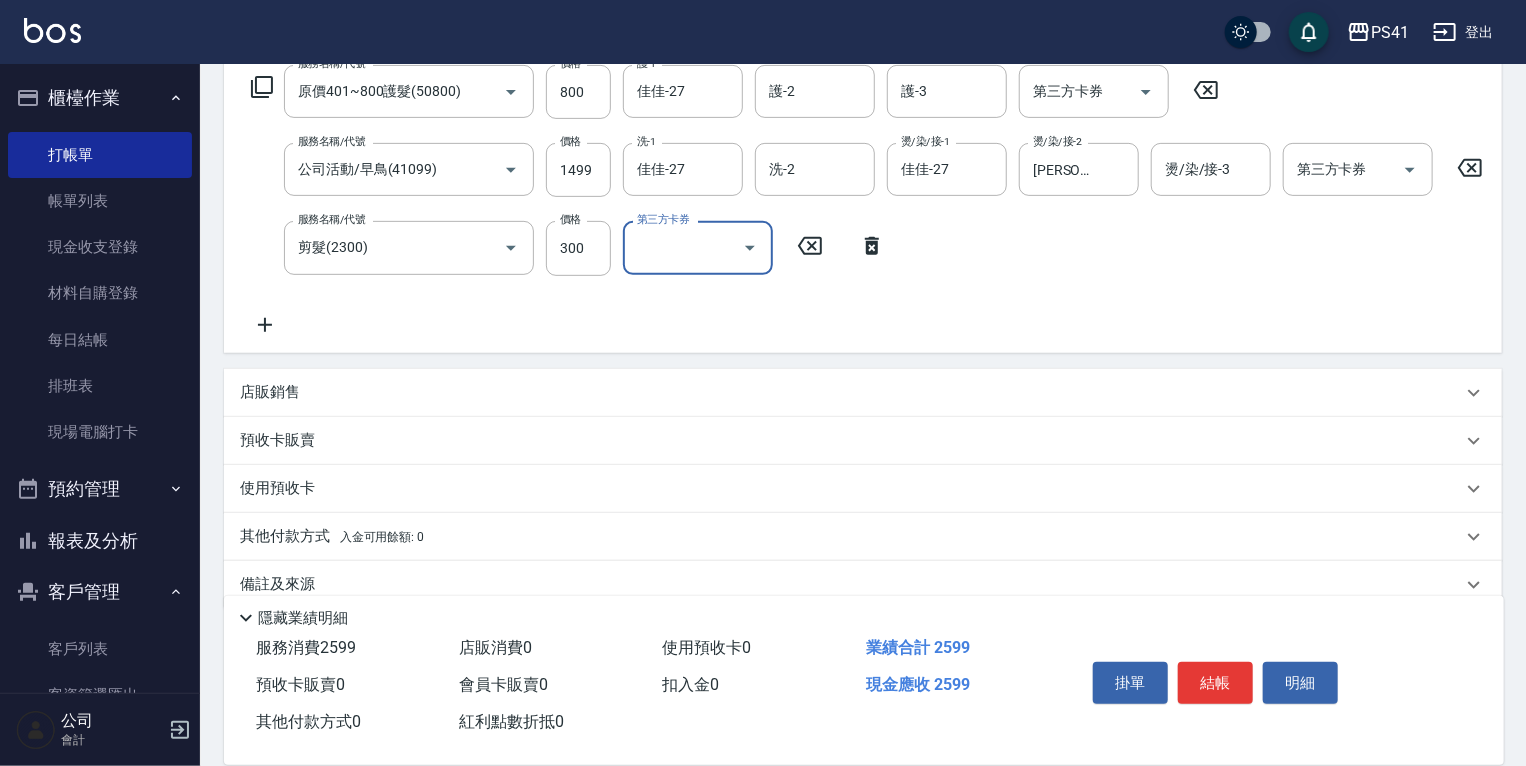 scroll, scrollTop: 379, scrollLeft: 0, axis: vertical 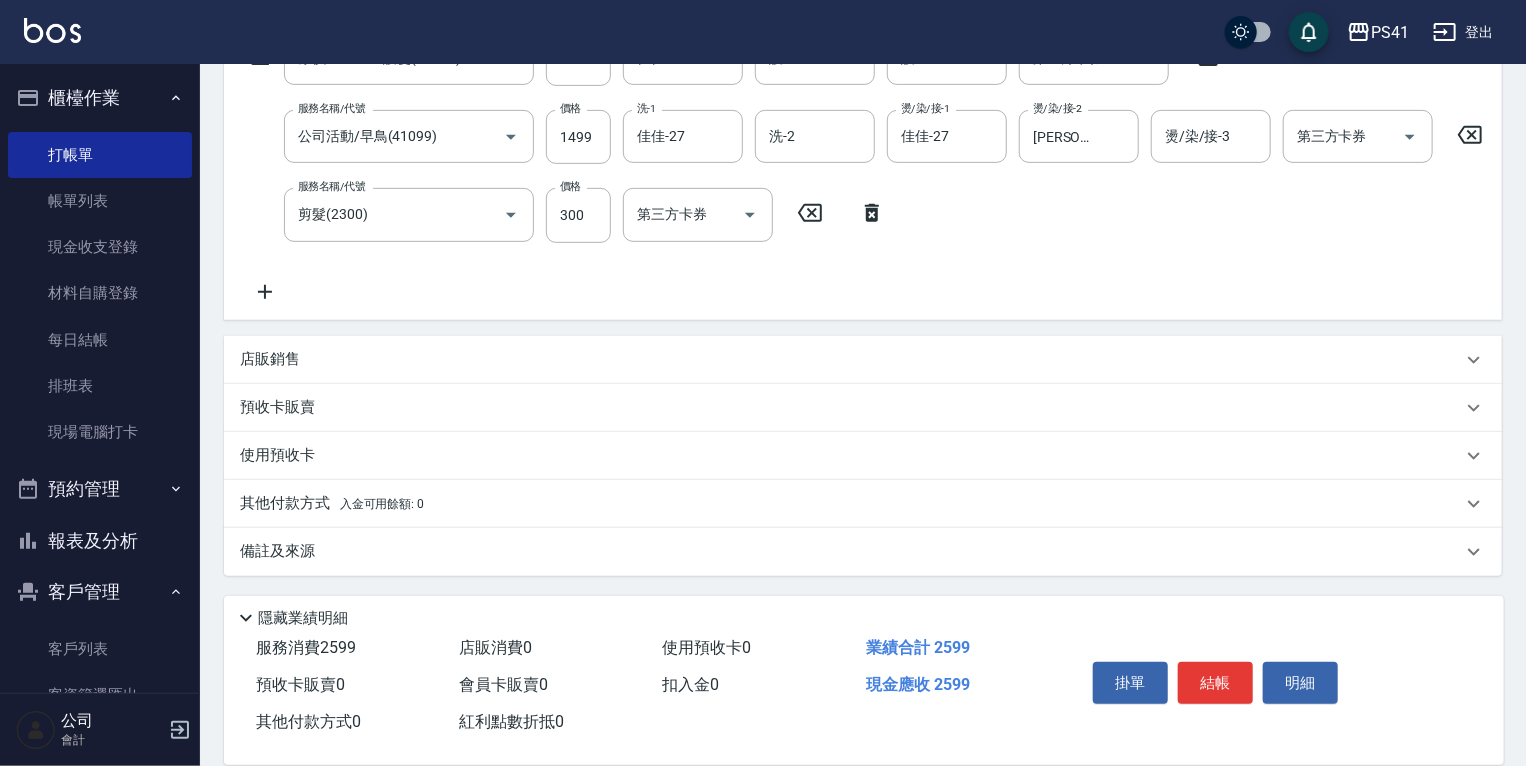 click on "入金可用餘額: 0" at bounding box center [382, 504] 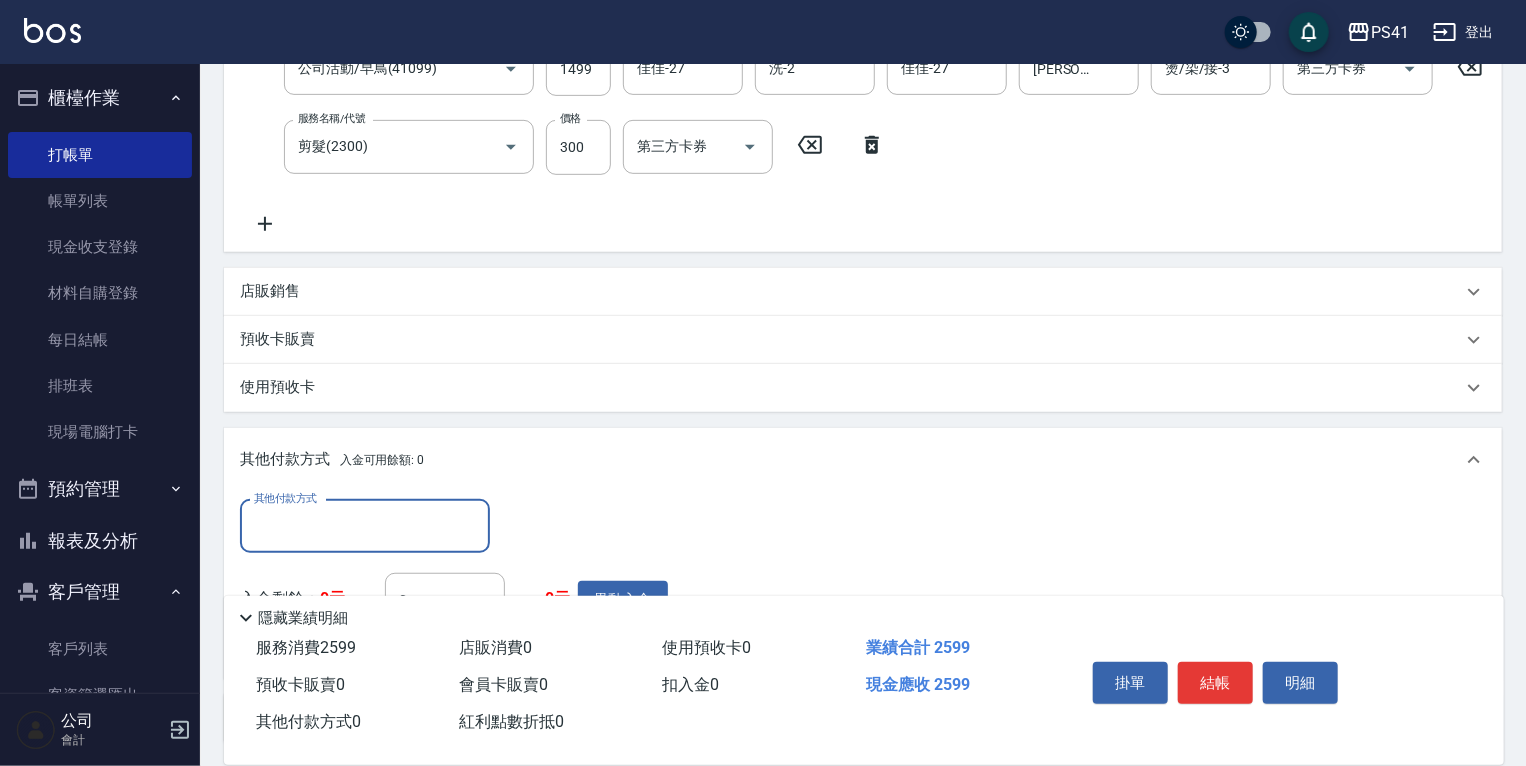 scroll, scrollTop: 548, scrollLeft: 0, axis: vertical 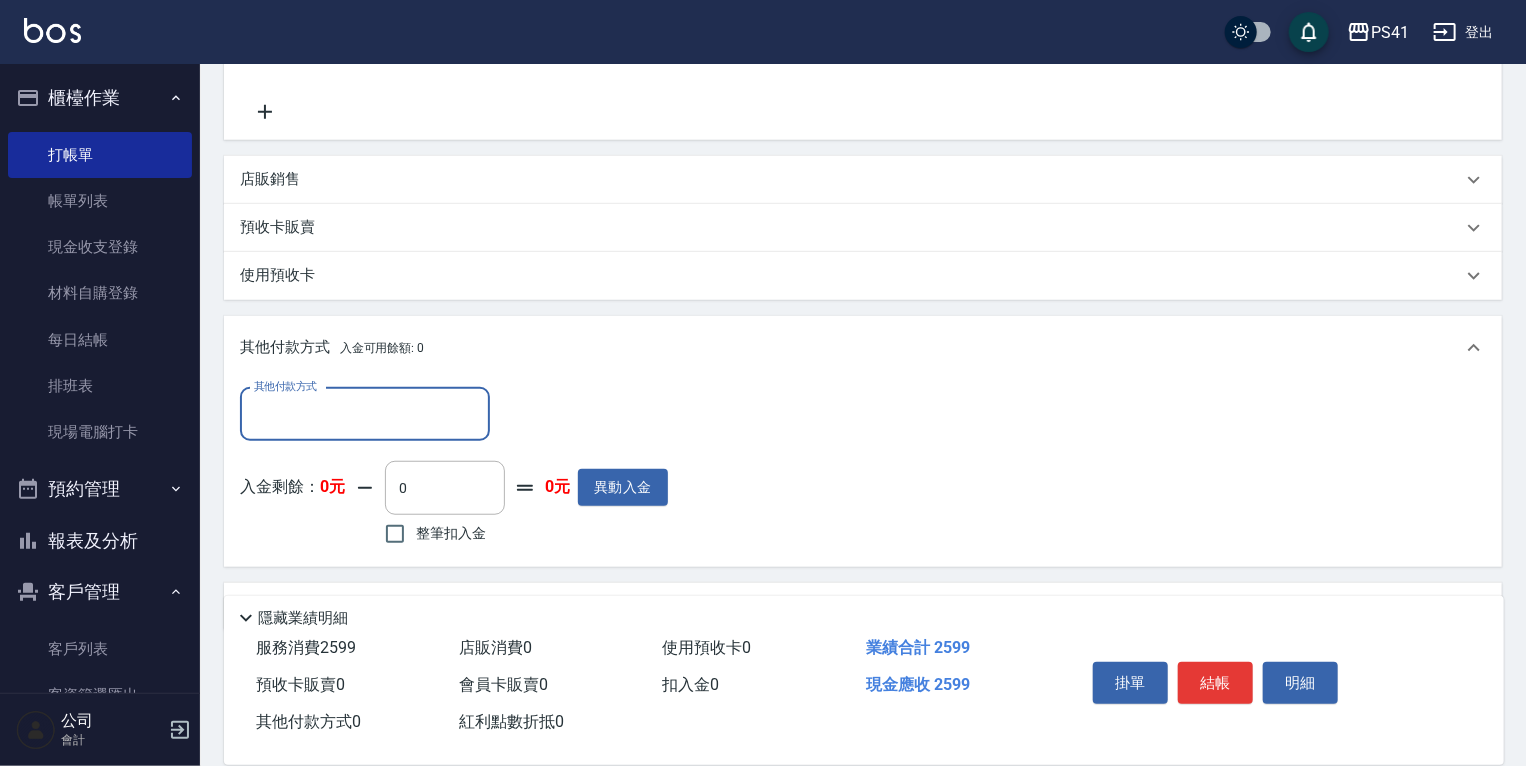 click on "其他付款方式" at bounding box center [365, 414] 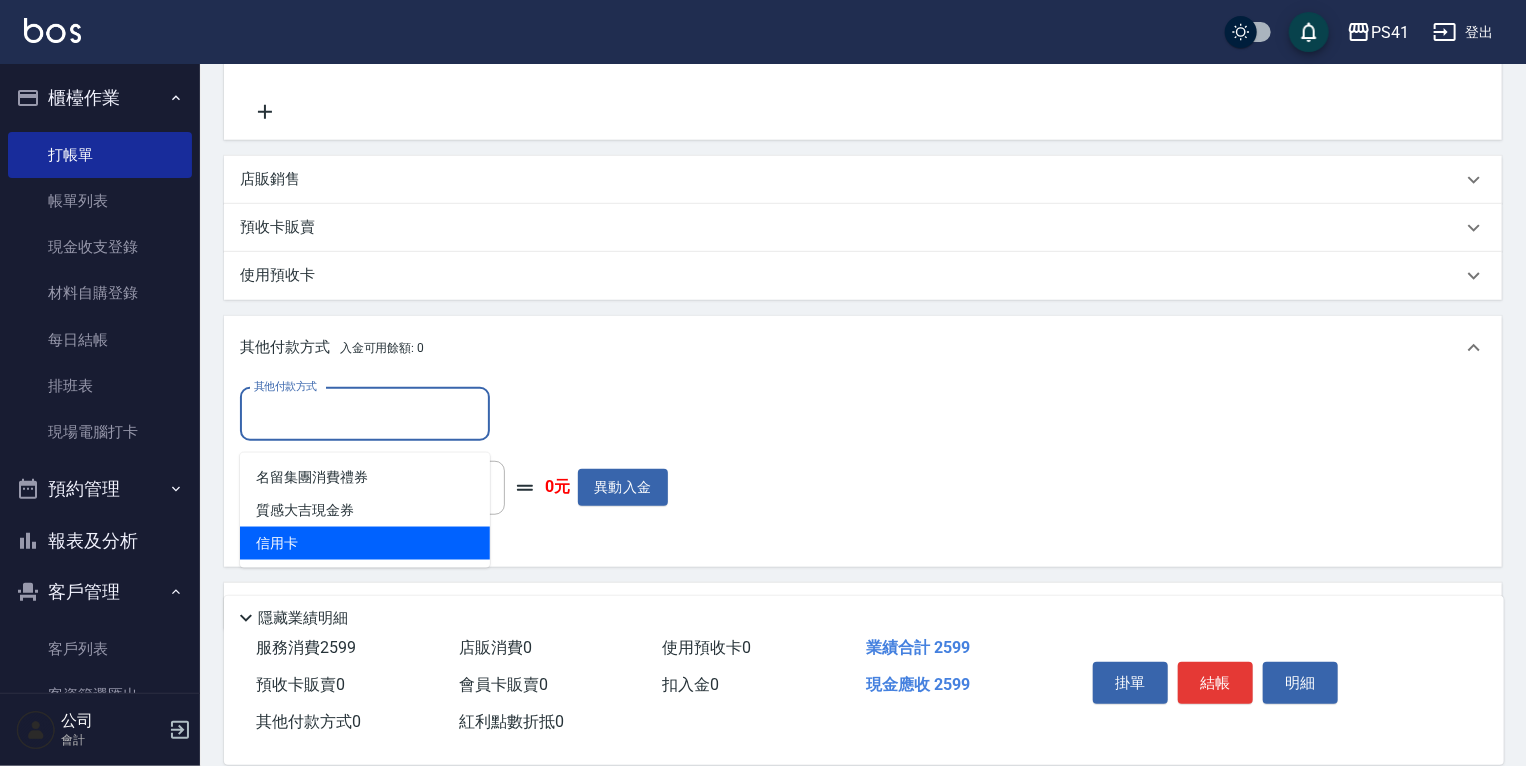 click on "信用卡" at bounding box center [365, 543] 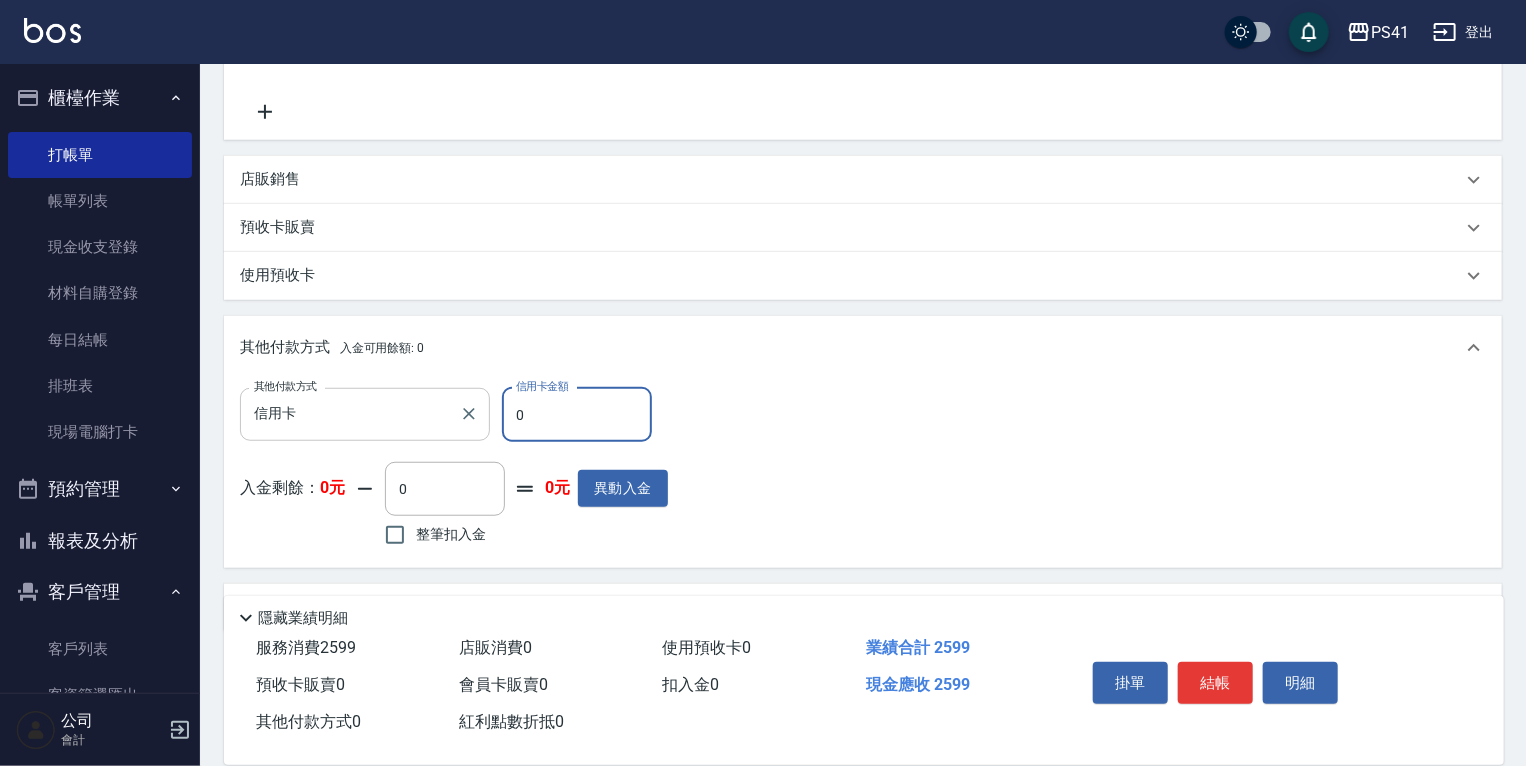 drag, startPoint x: 556, startPoint y: 433, endPoint x: 396, endPoint y: 449, distance: 160.798 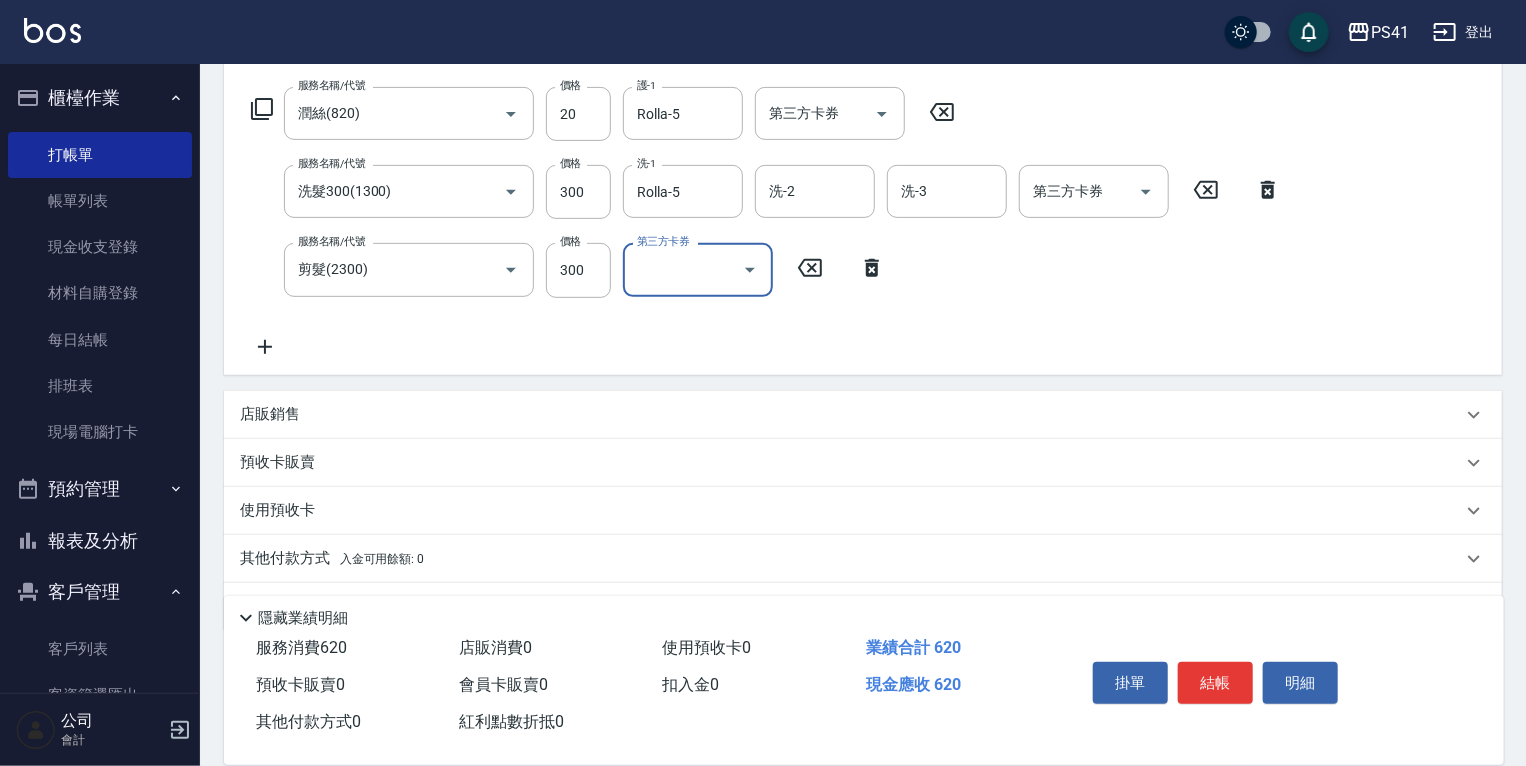 scroll, scrollTop: 320, scrollLeft: 0, axis: vertical 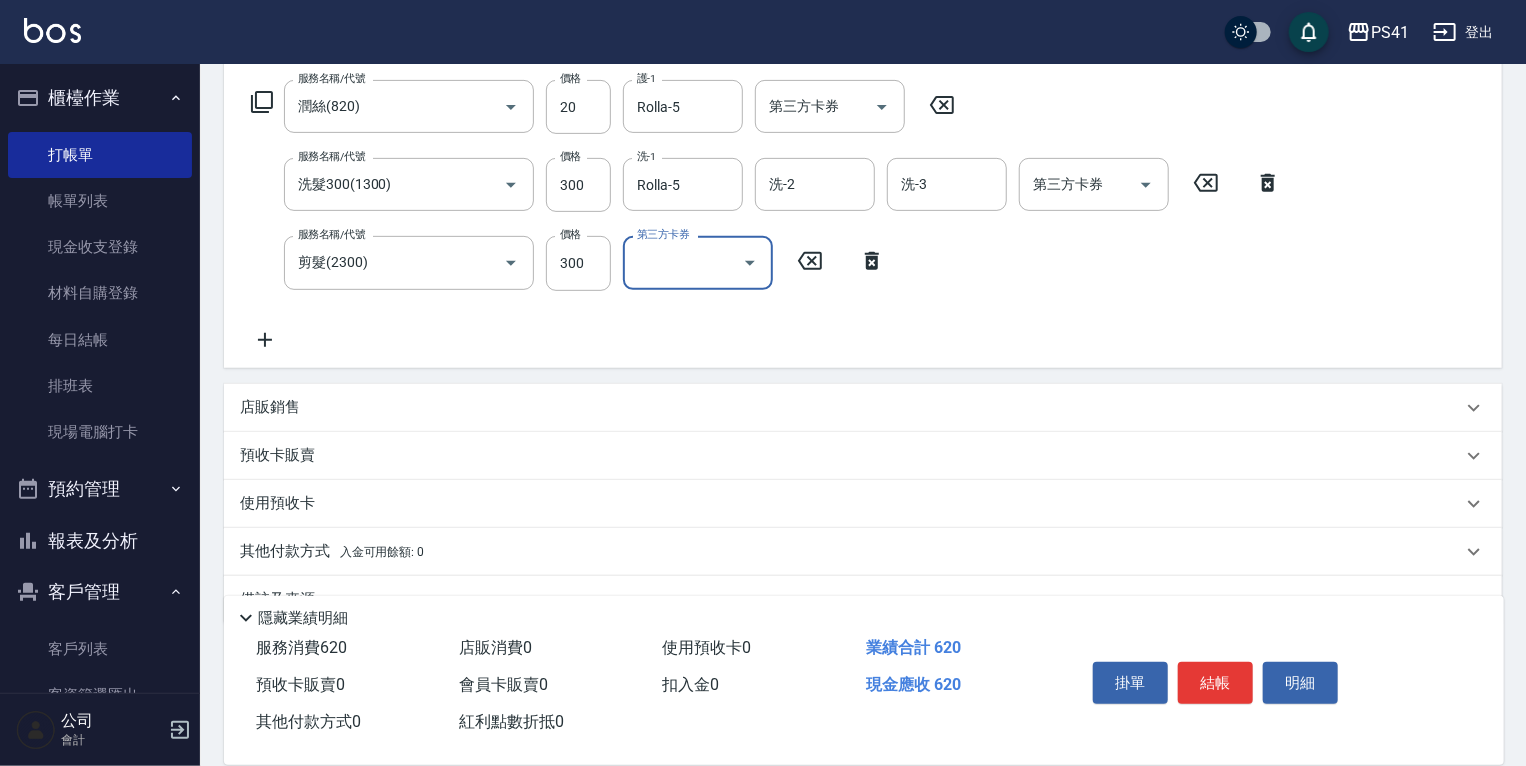 click on "店販銷售" at bounding box center [851, 407] 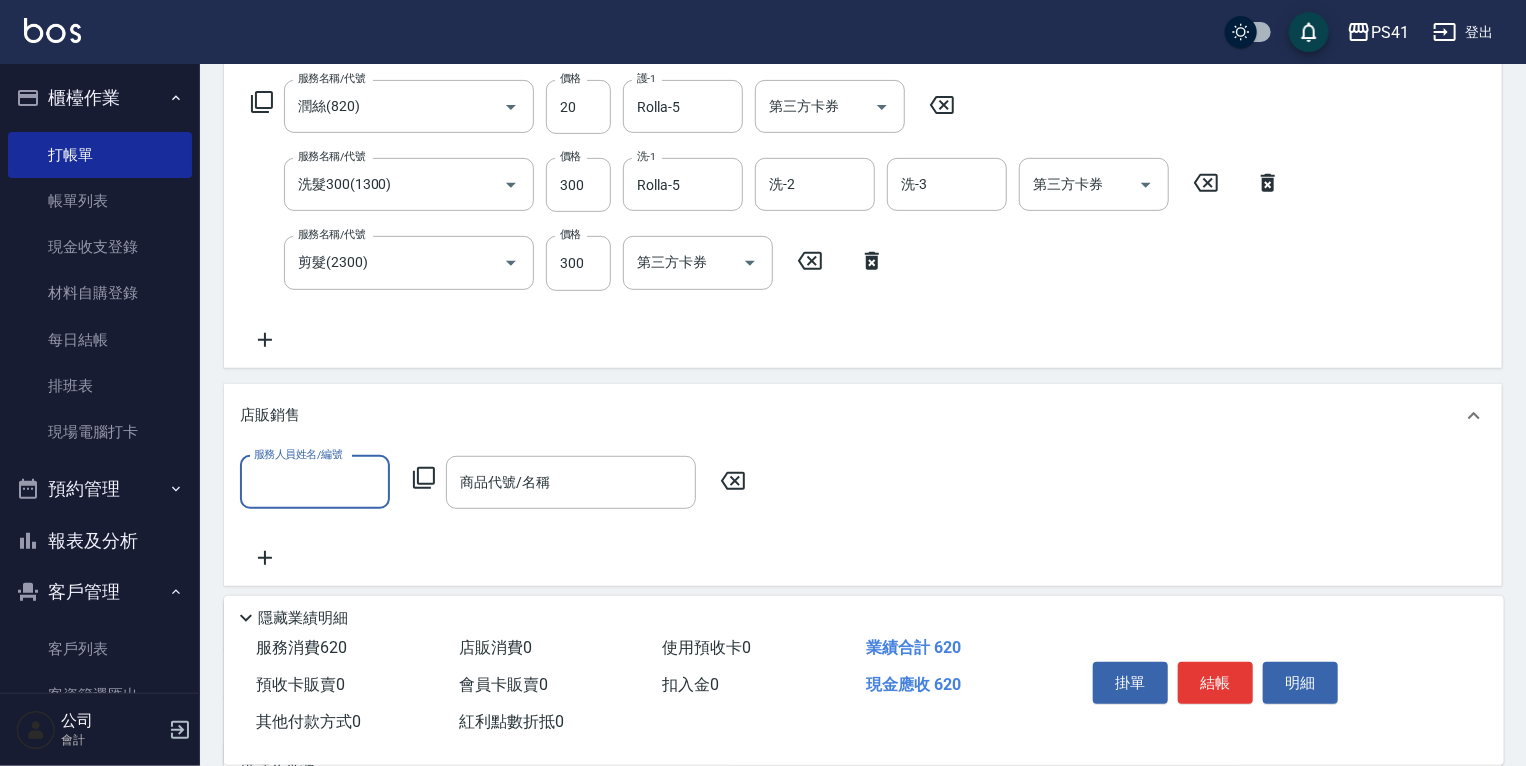 scroll, scrollTop: 0, scrollLeft: 0, axis: both 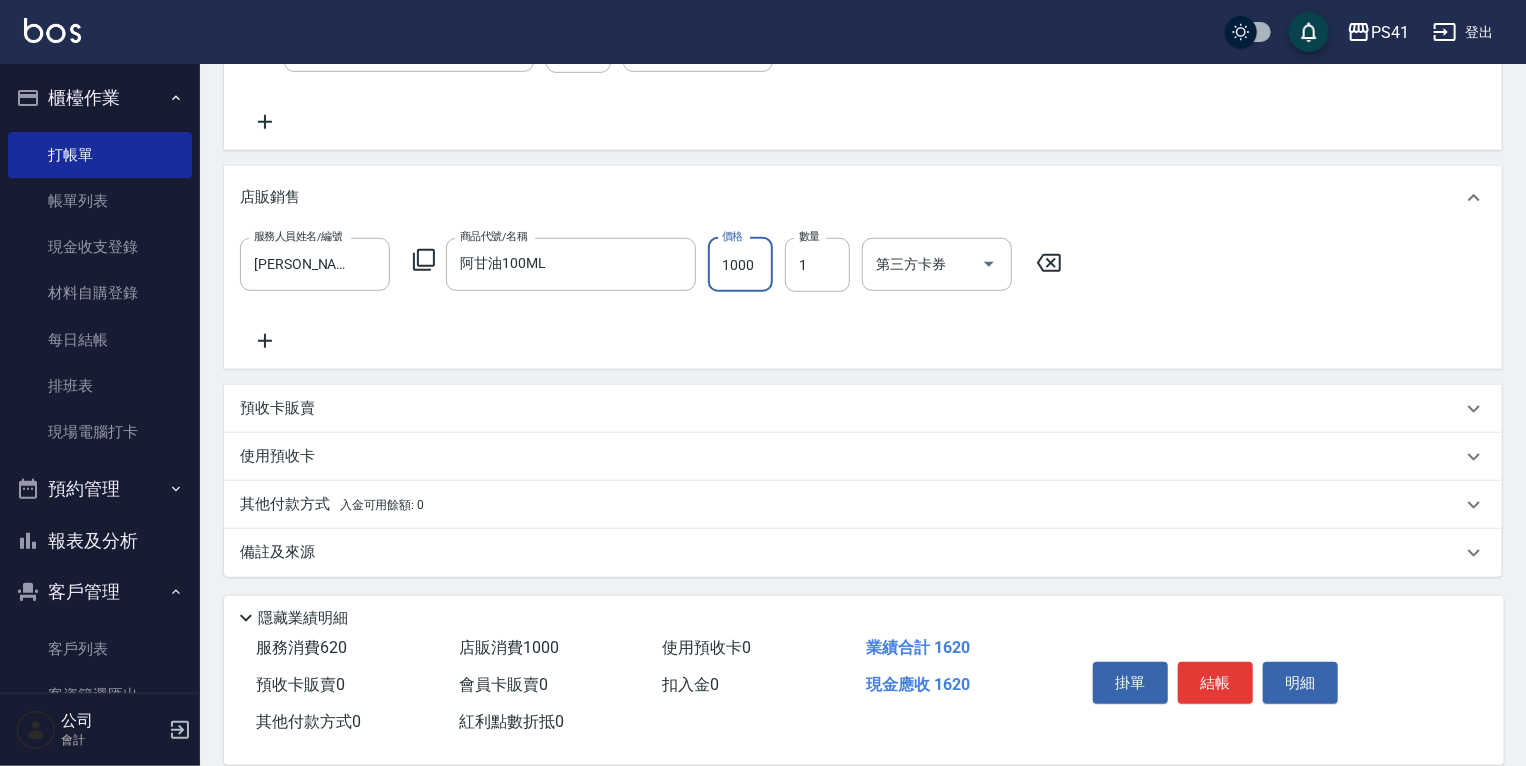 click on "其他付款方式 入金可用餘額: 0" at bounding box center [863, 505] 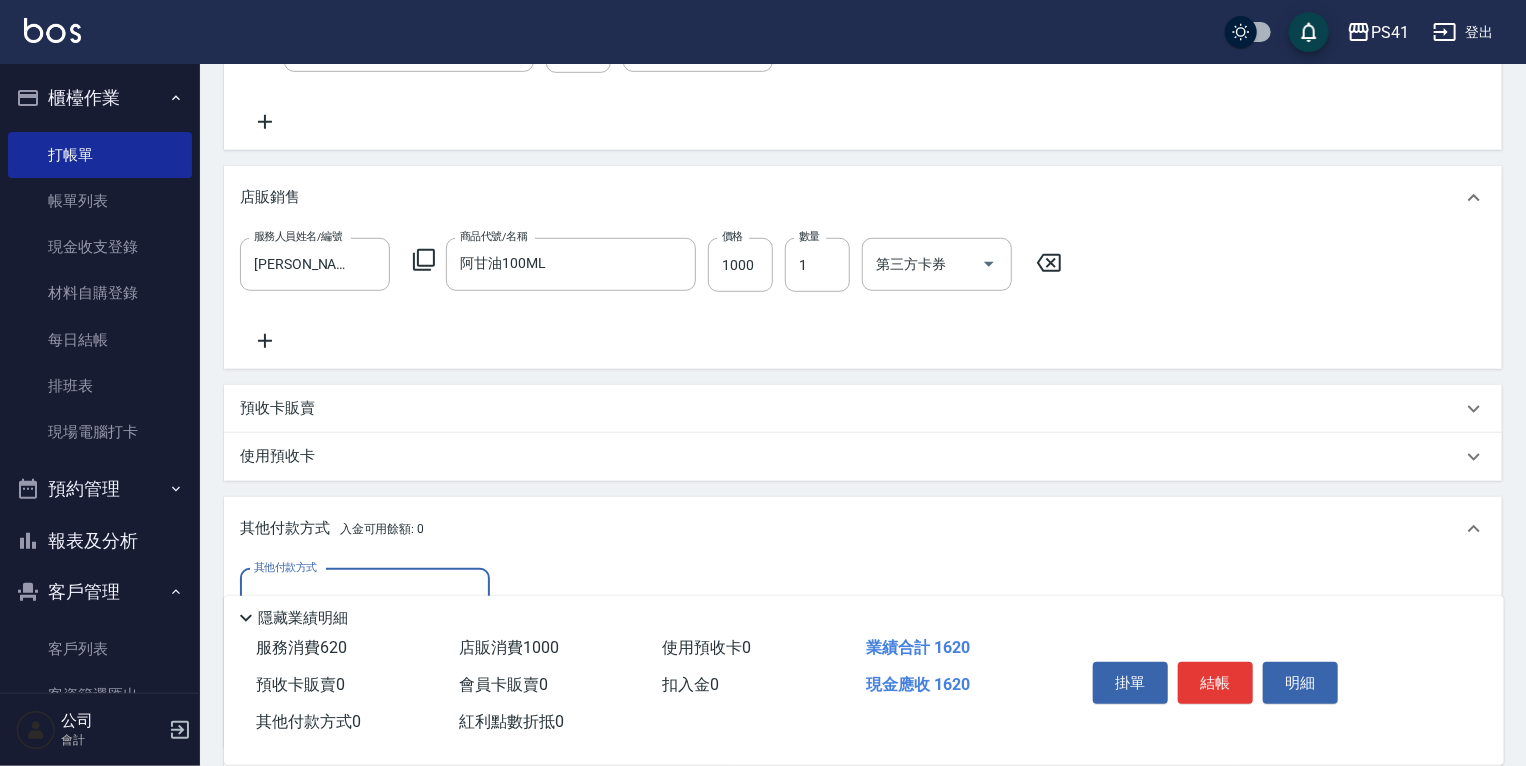 scroll, scrollTop: 34, scrollLeft: 0, axis: vertical 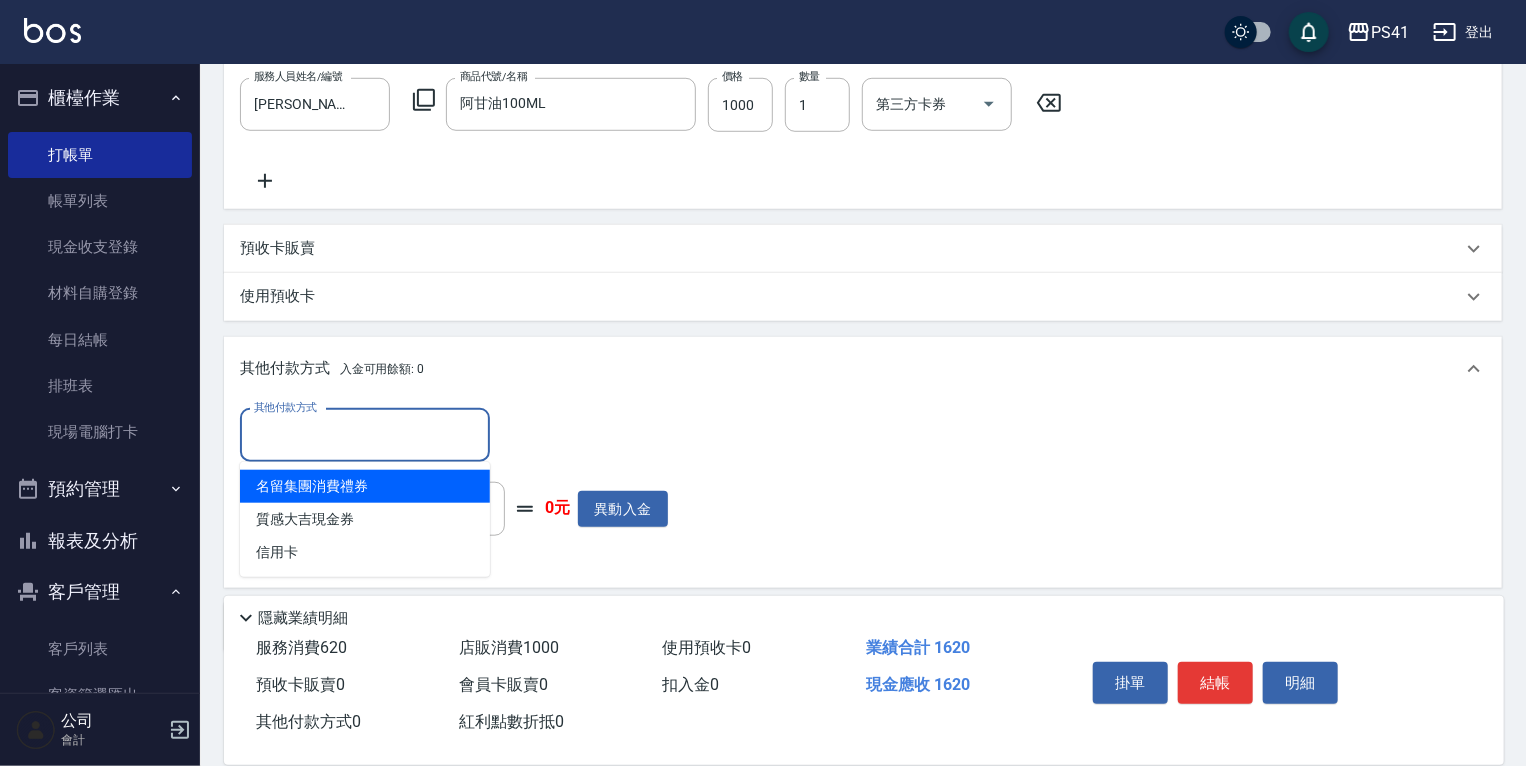 drag, startPoint x: 424, startPoint y: 429, endPoint x: 416, endPoint y: 520, distance: 91.350975 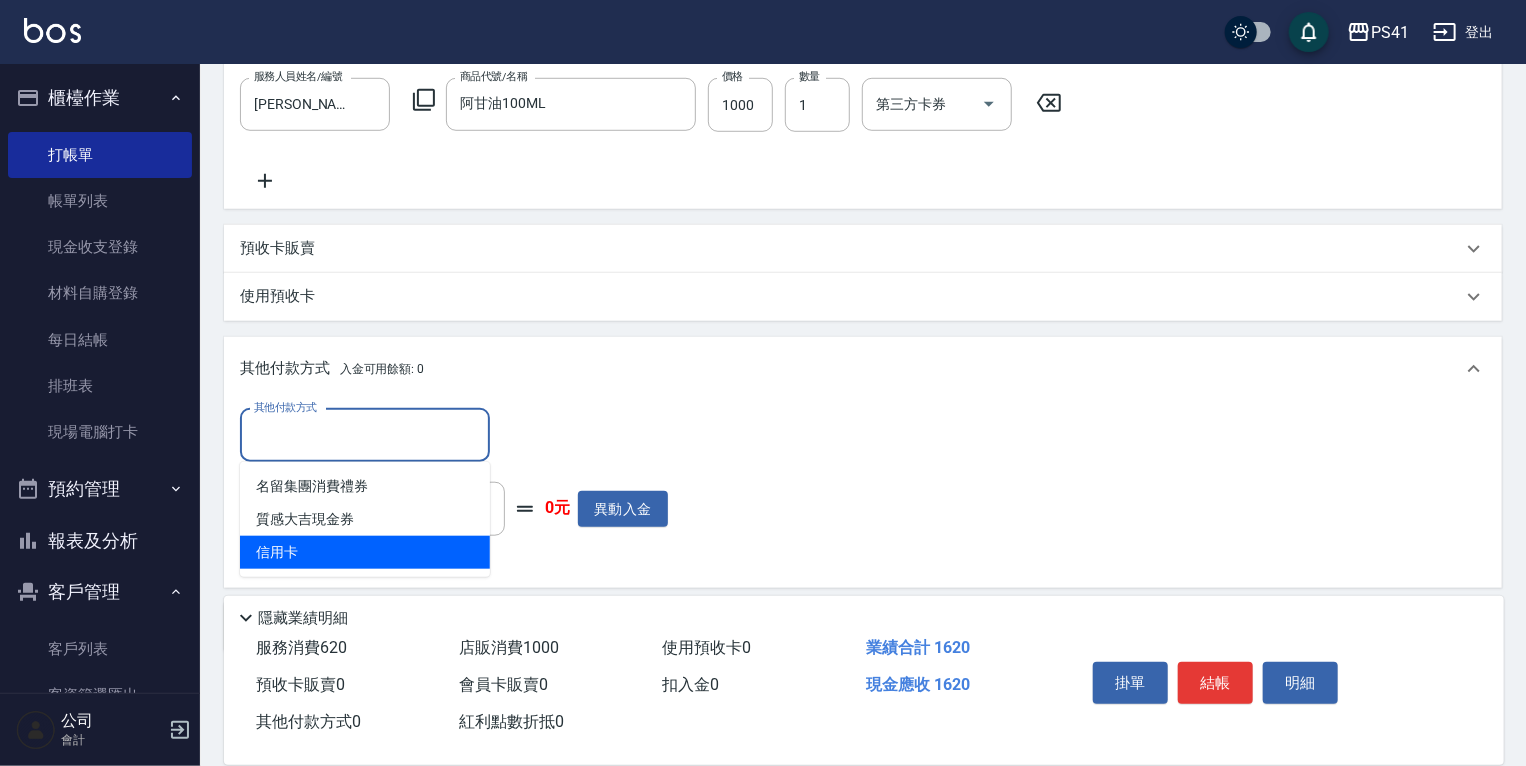 drag, startPoint x: 392, startPoint y: 564, endPoint x: 421, endPoint y: 537, distance: 39.623226 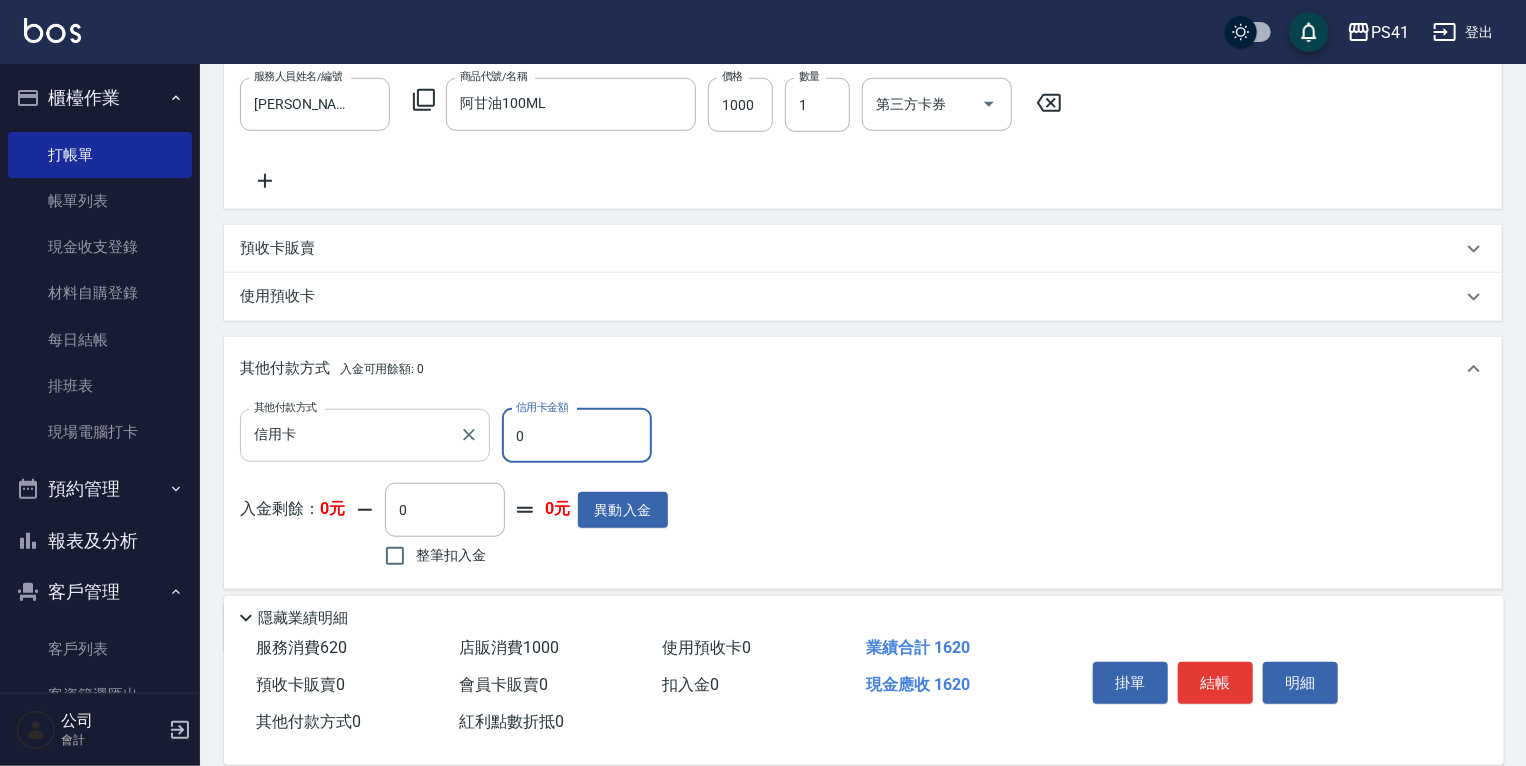 drag, startPoint x: 532, startPoint y: 439, endPoint x: 485, endPoint y: 437, distance: 47.042534 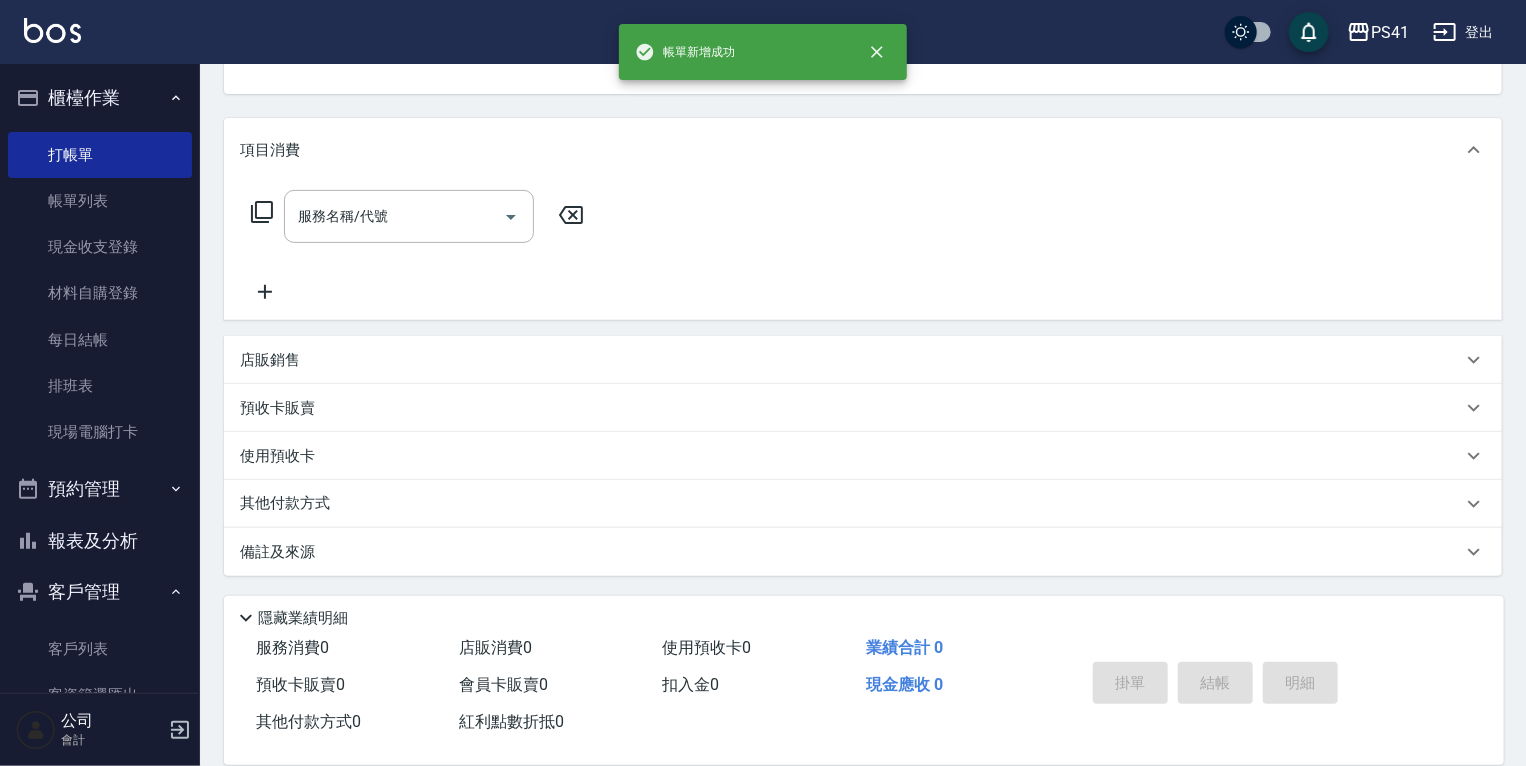 scroll, scrollTop: 0, scrollLeft: 0, axis: both 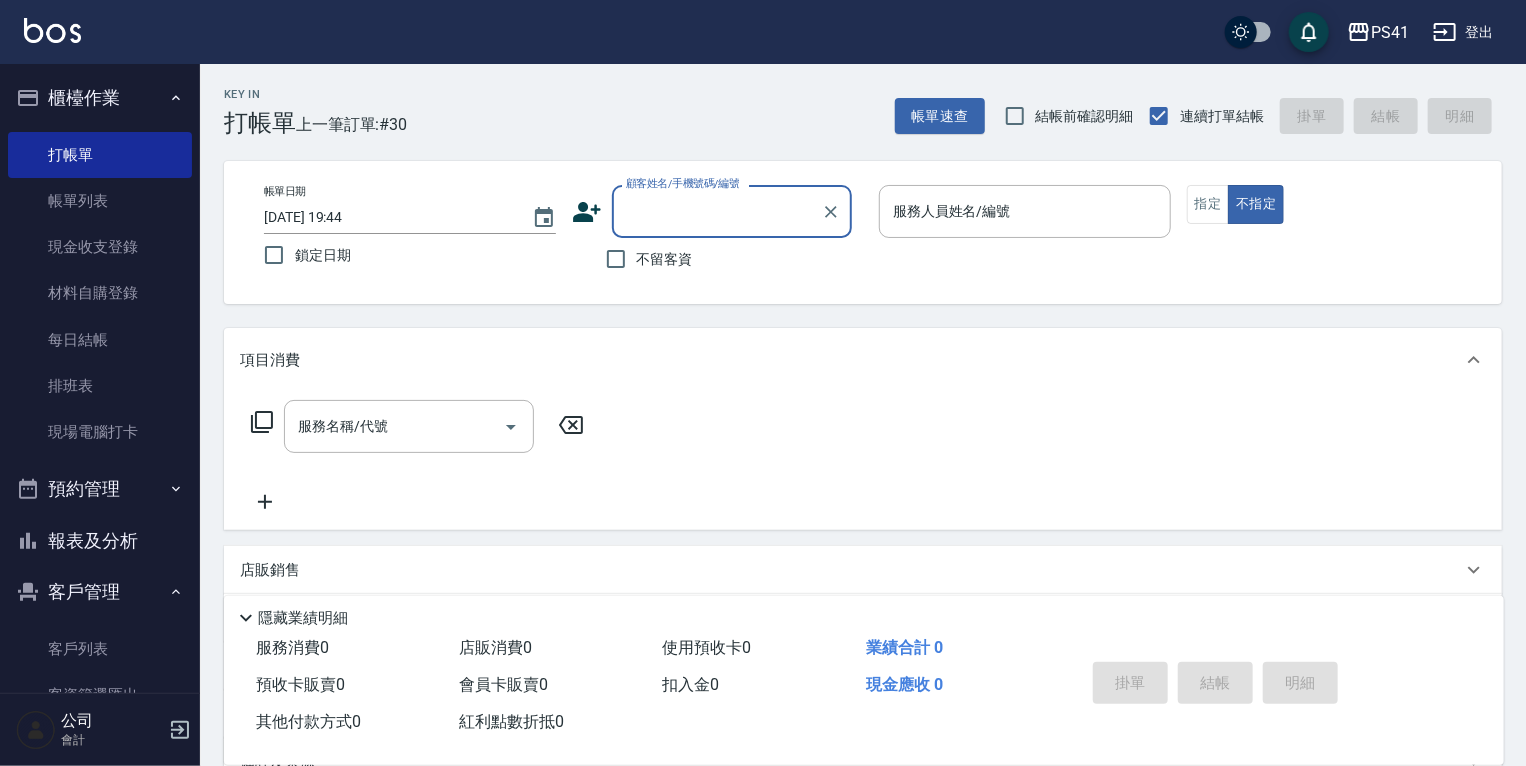click on "報表及分析" at bounding box center (100, 541) 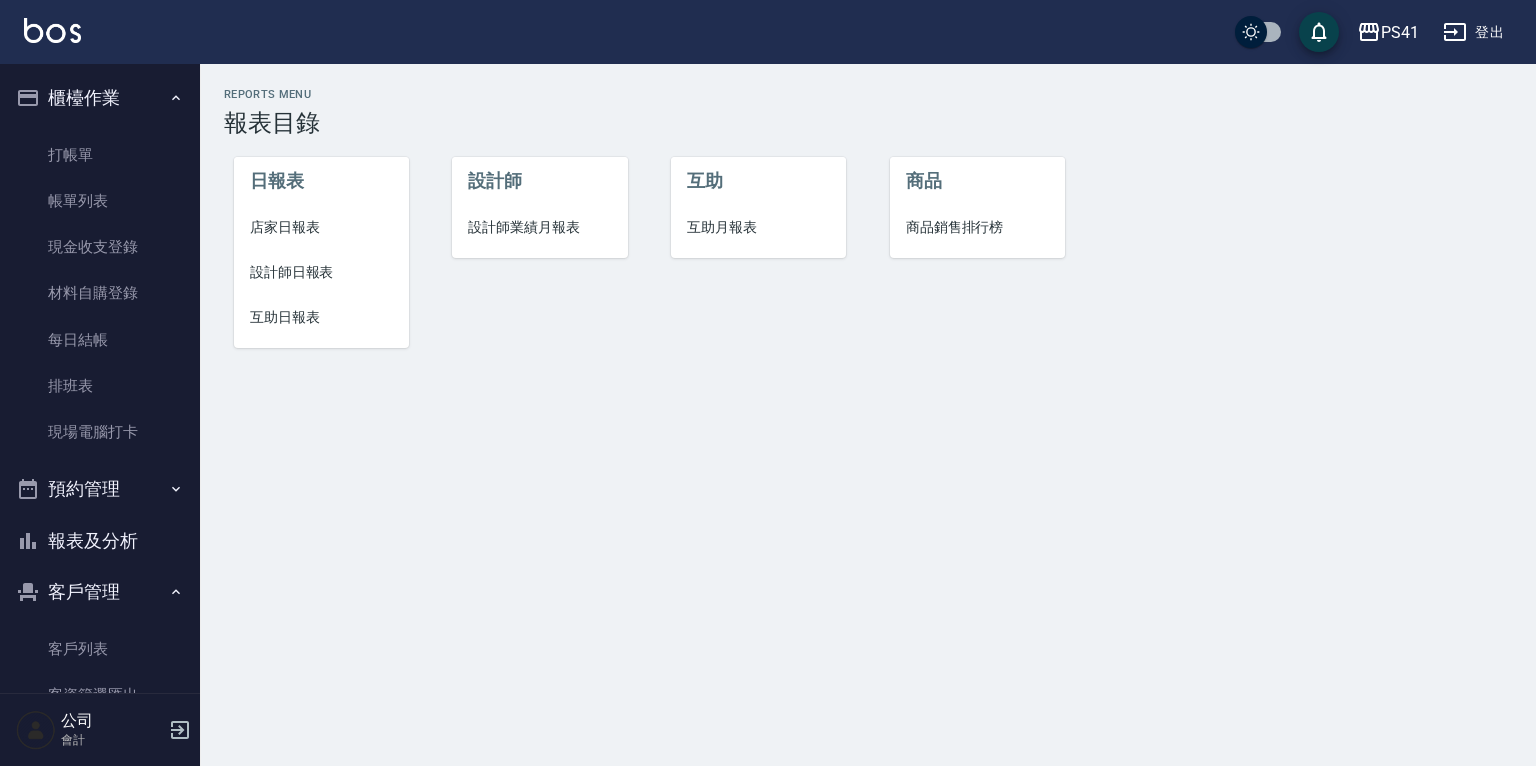 click on "設計師日報表" at bounding box center [321, 272] 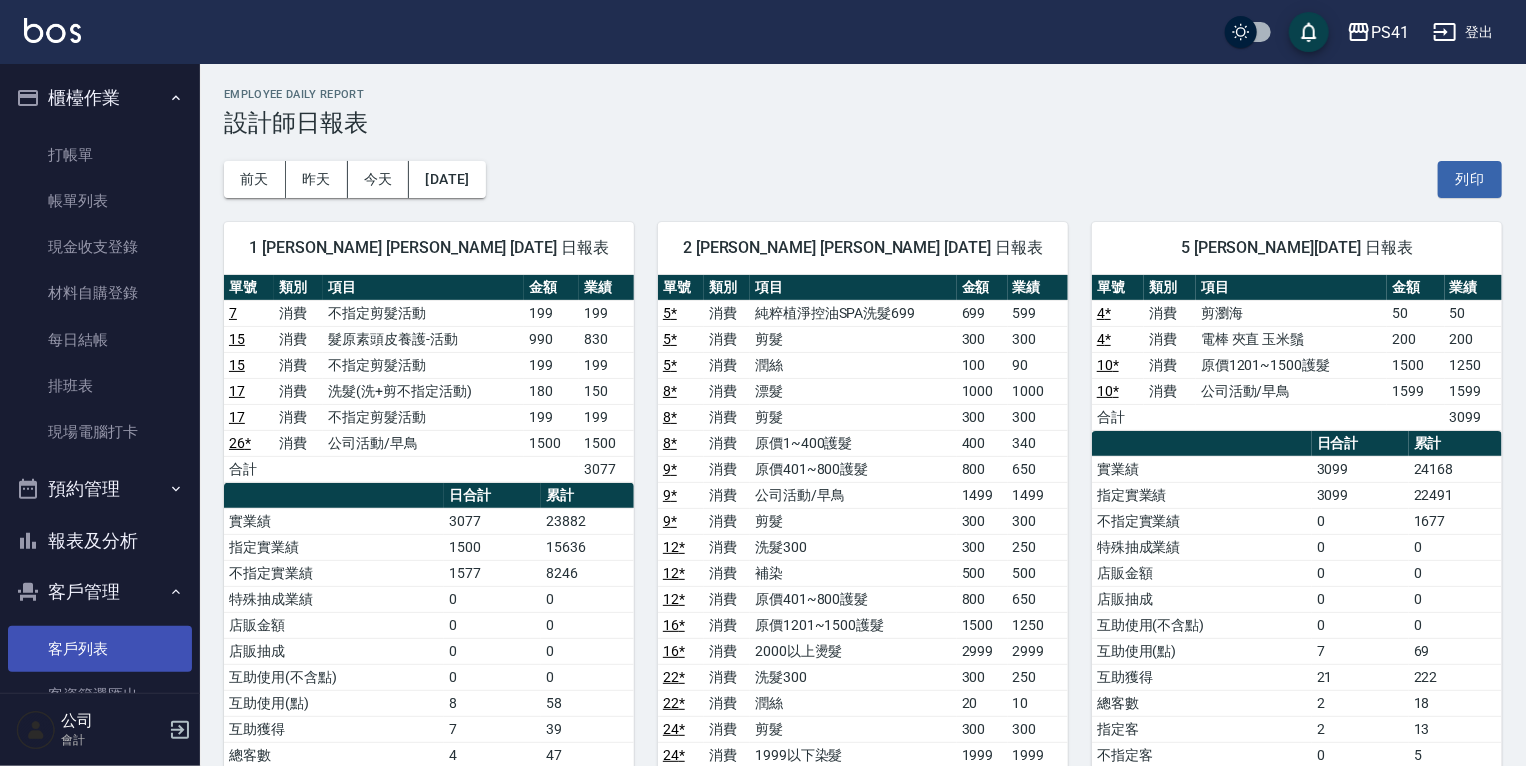 click on "客戶列表" at bounding box center (100, 649) 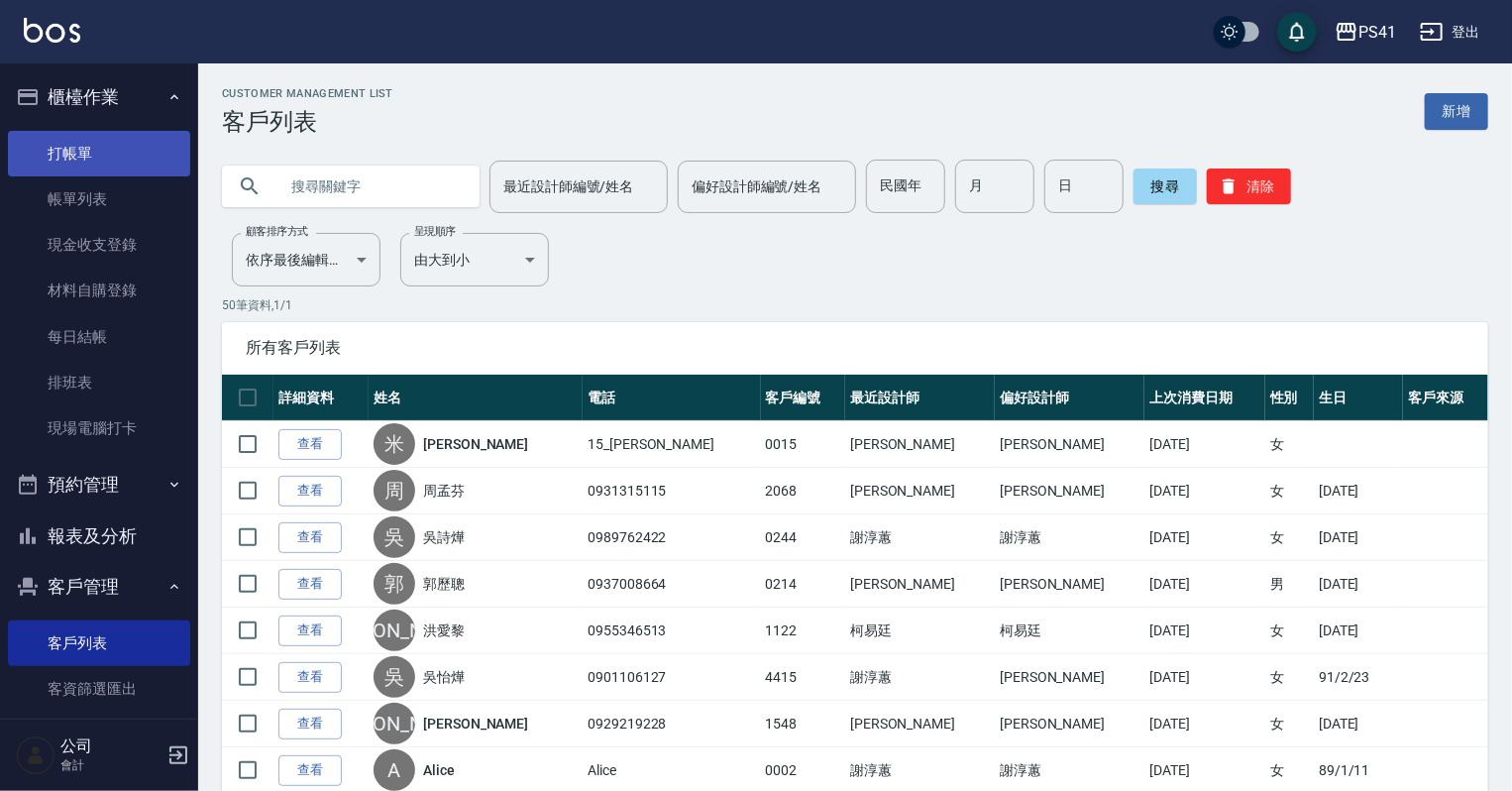 click on "打帳單" at bounding box center [99, 154] 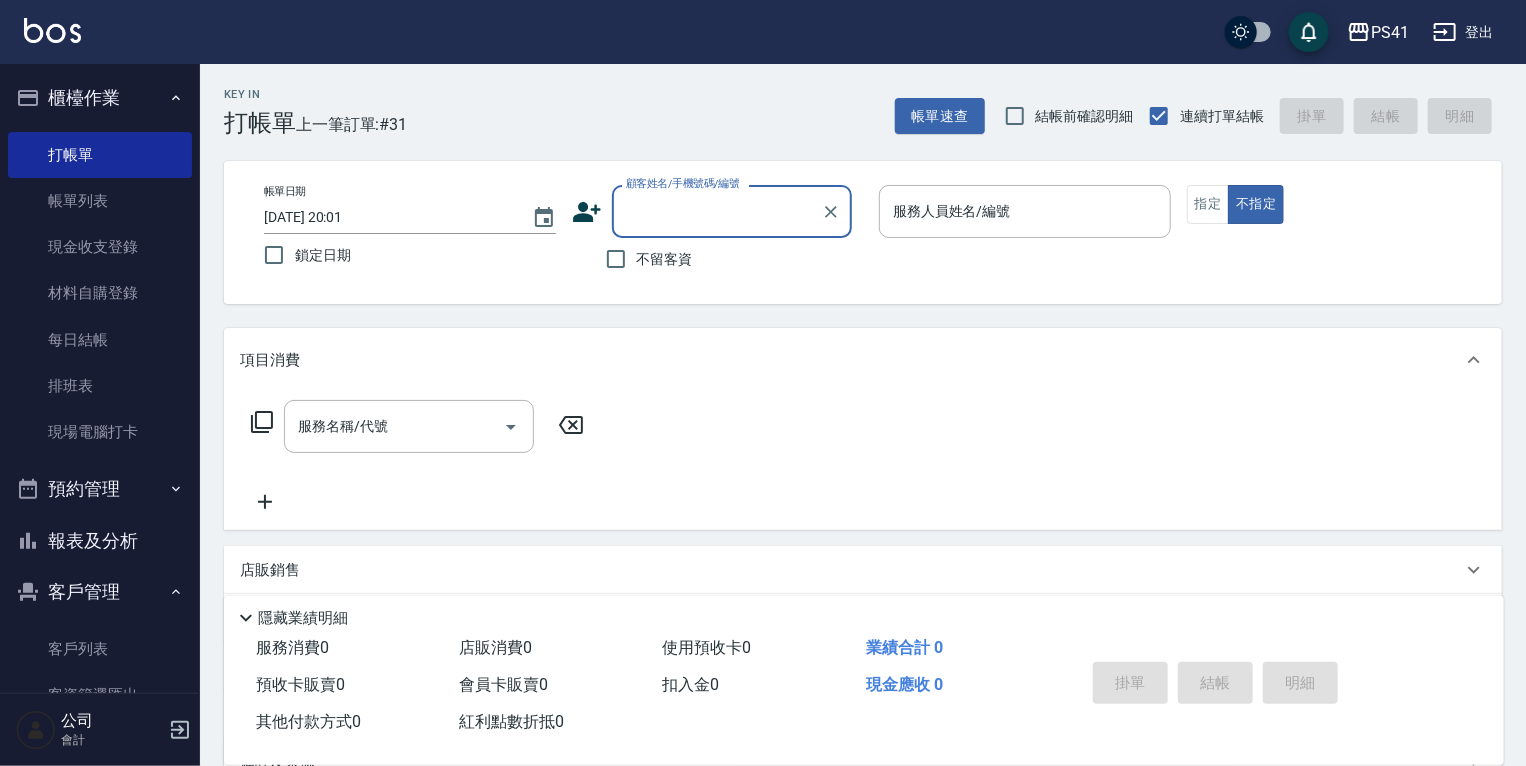 click on "報表及分析" at bounding box center (100, 541) 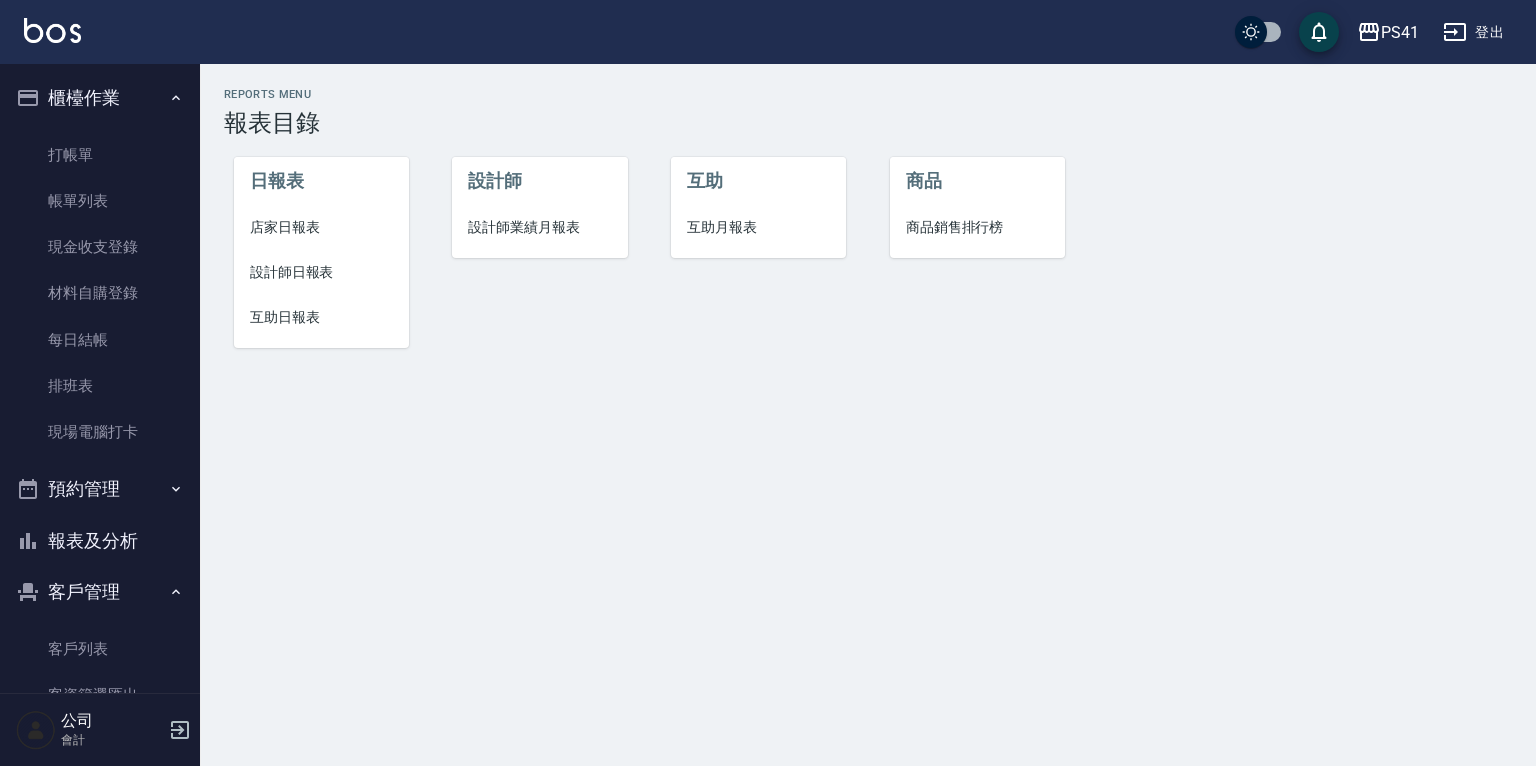 click on "店家日報表" at bounding box center [321, 227] 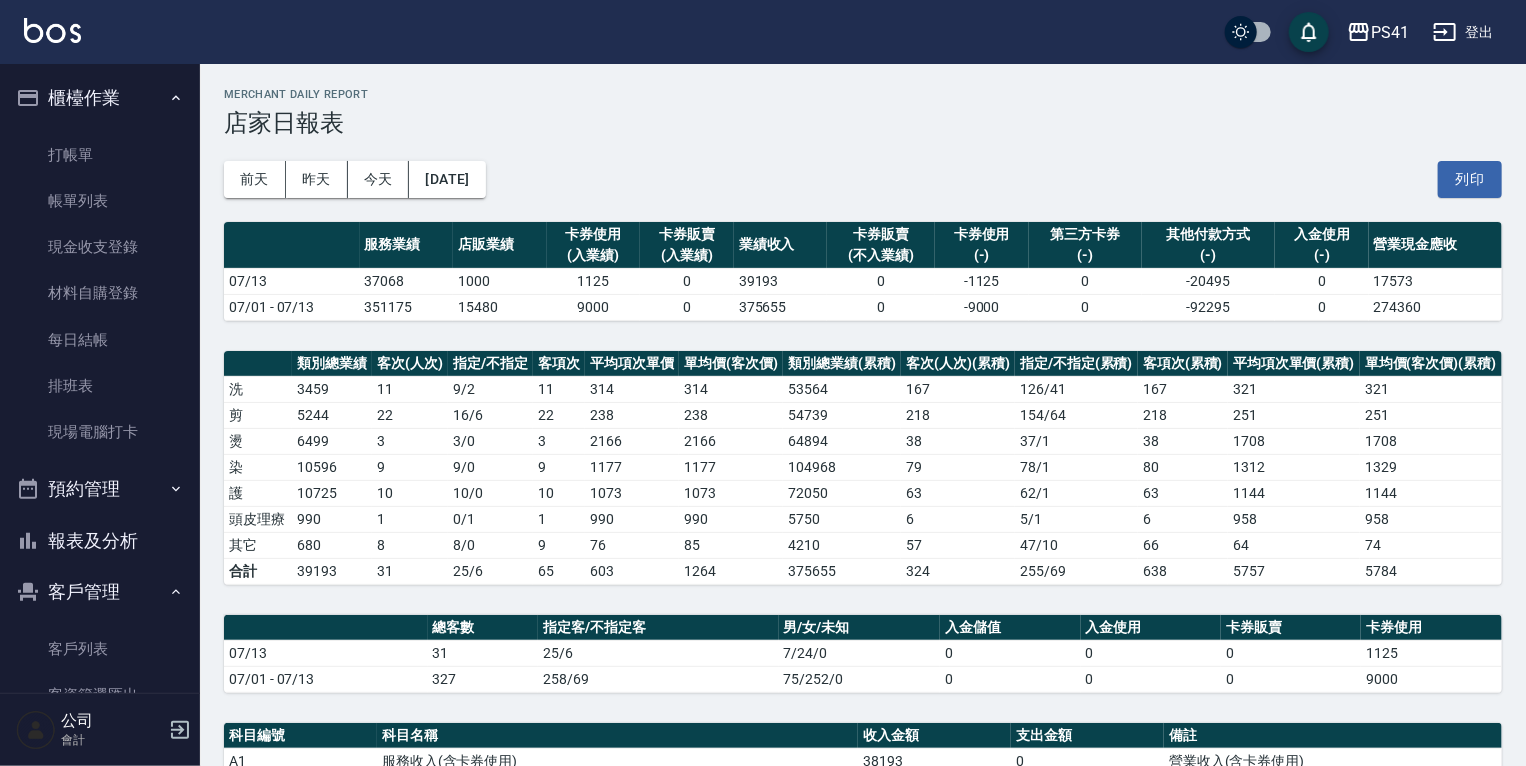 drag, startPoint x: 691, startPoint y: 68, endPoint x: 376, endPoint y: 76, distance: 315.10156 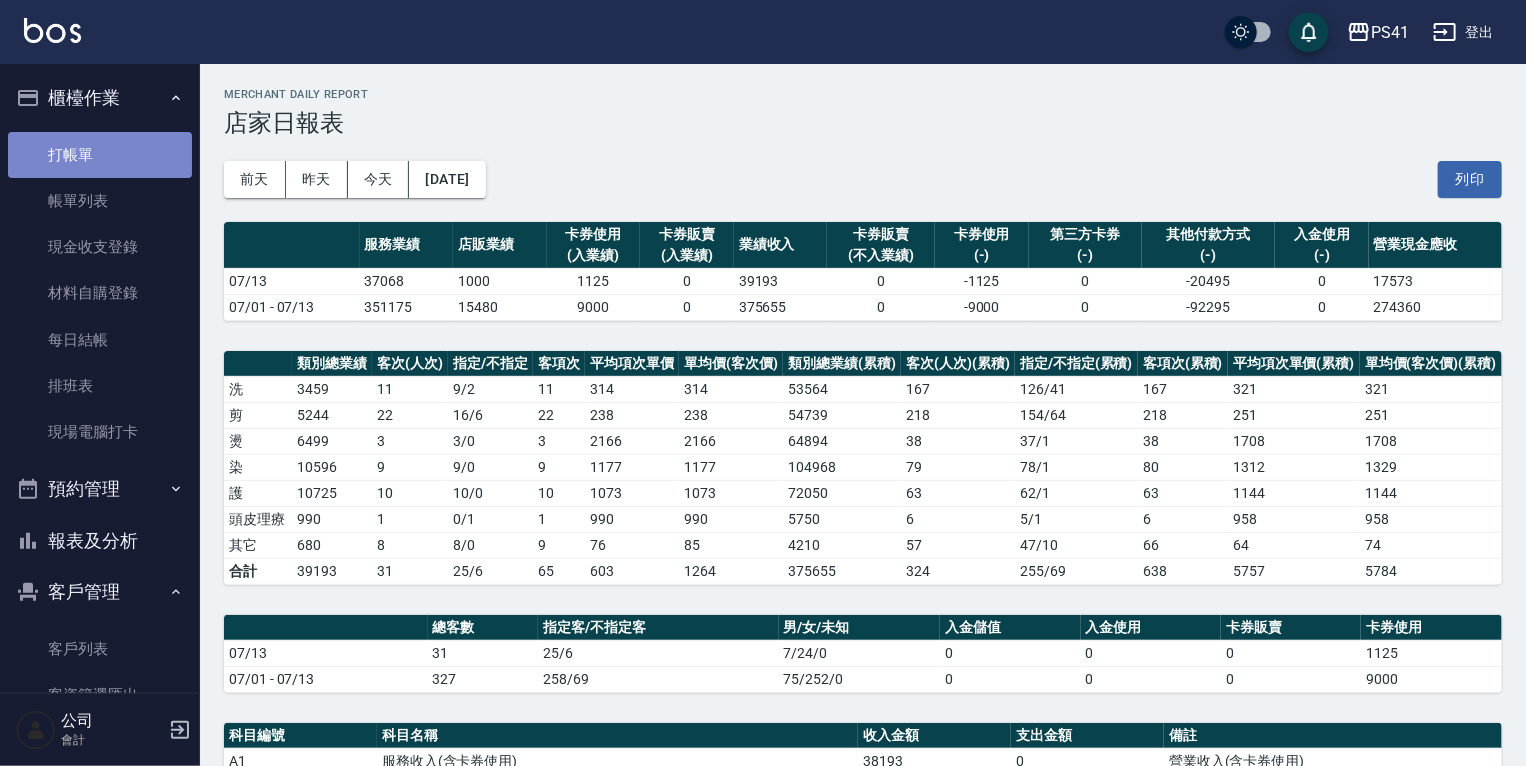 click on "打帳單" at bounding box center [100, 155] 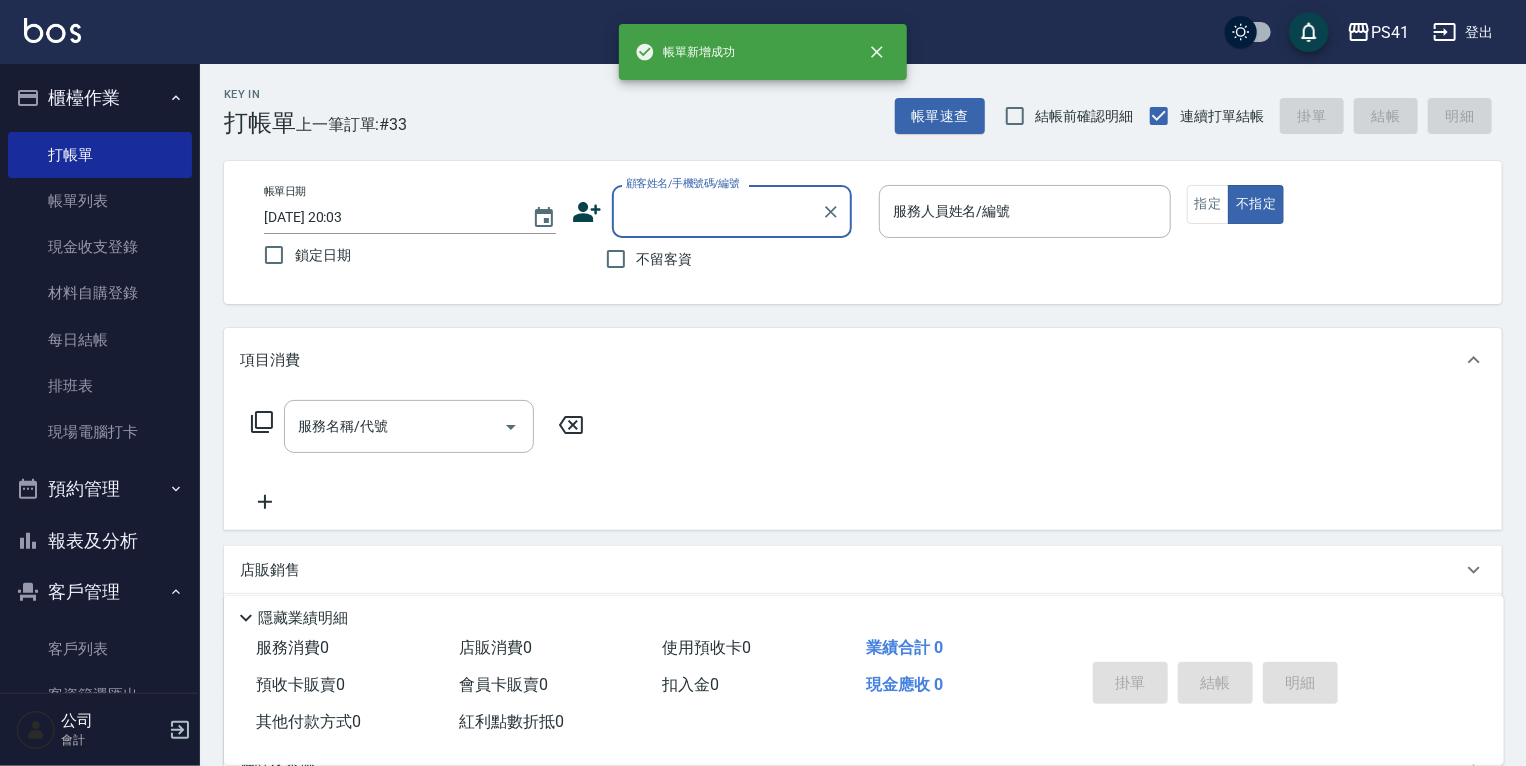 drag, startPoint x: 86, startPoint y: 536, endPoint x: 86, endPoint y: 523, distance: 13 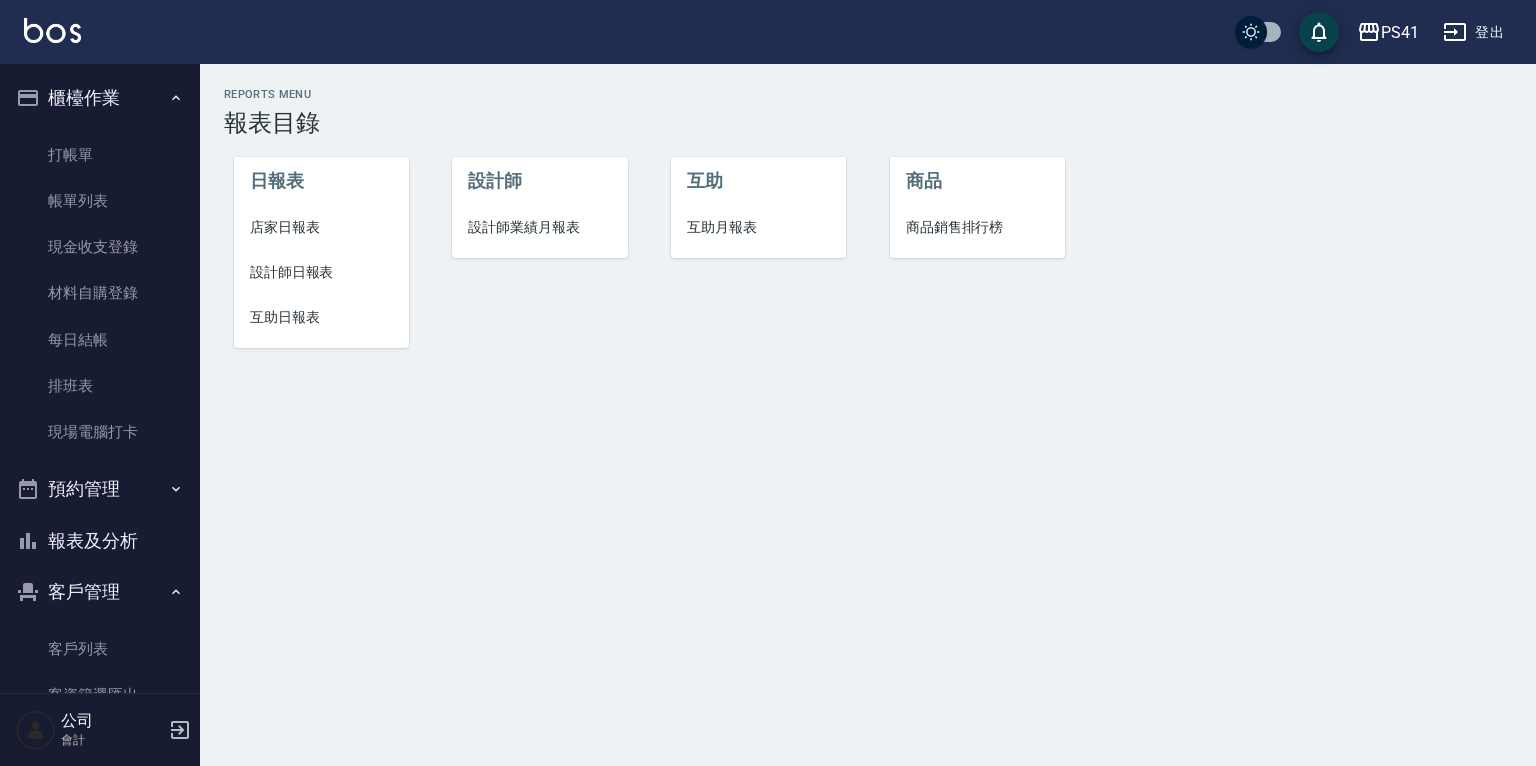 click on "店家日報表" at bounding box center [321, 227] 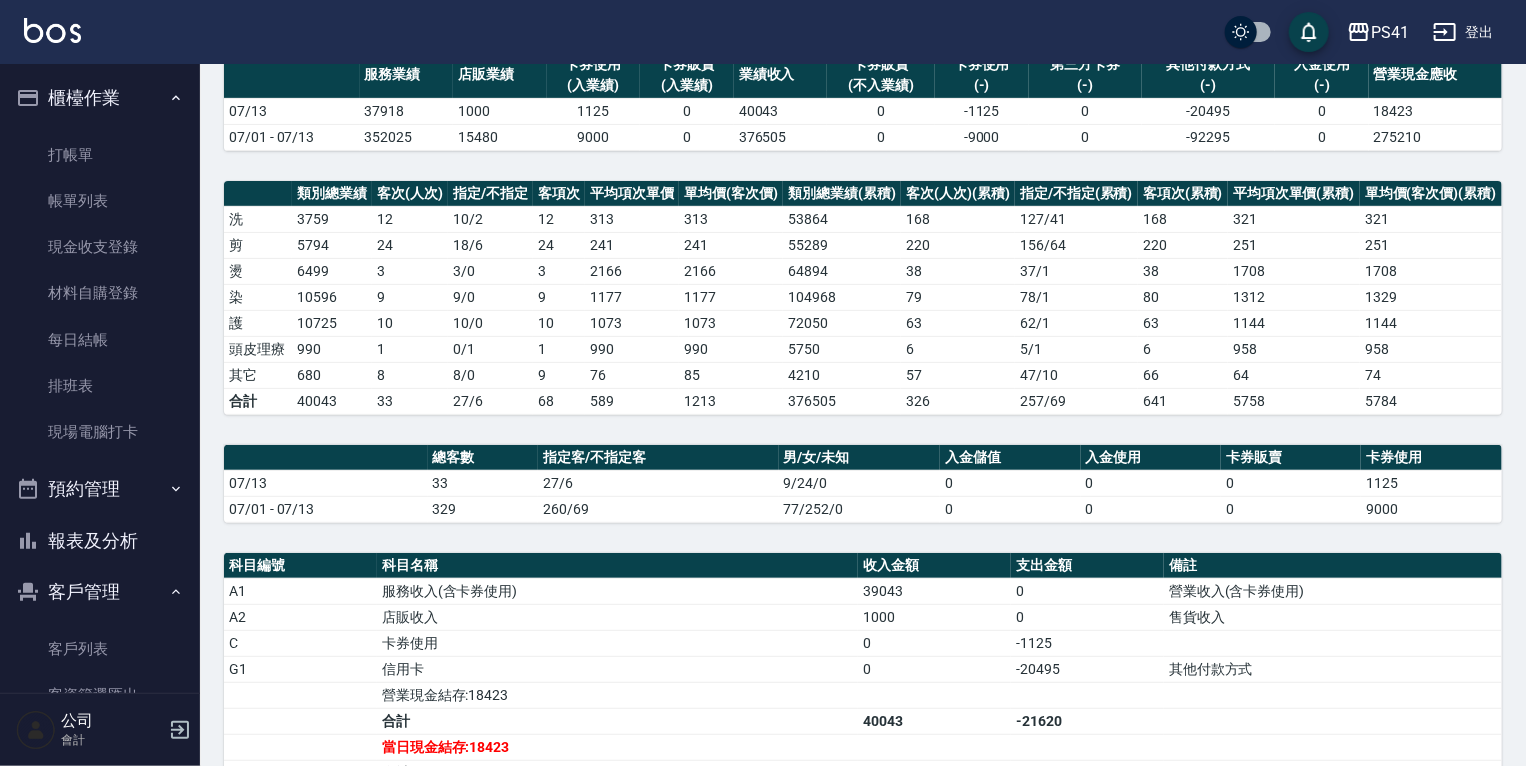 scroll, scrollTop: 400, scrollLeft: 0, axis: vertical 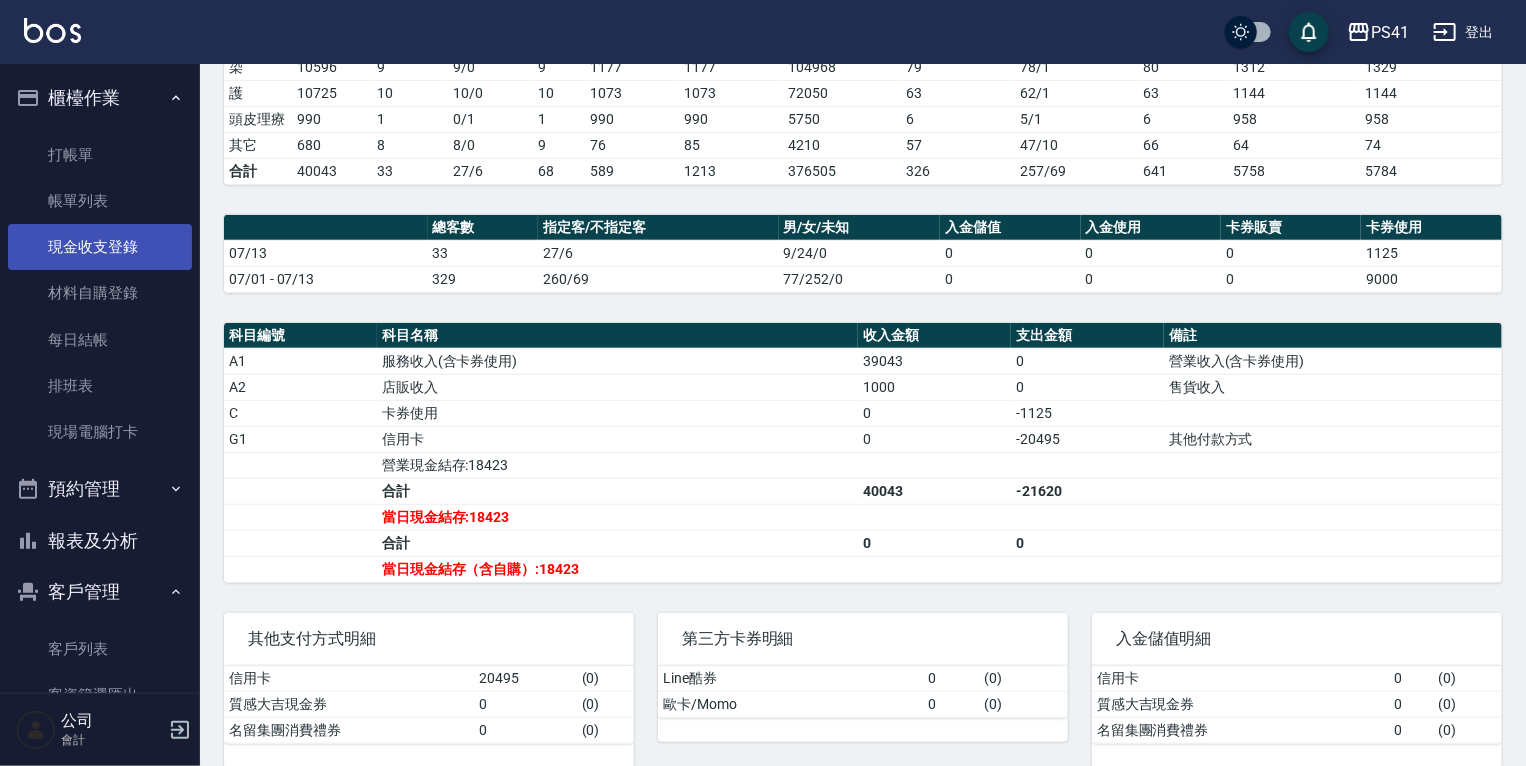 drag, startPoint x: 52, startPoint y: 211, endPoint x: 52, endPoint y: 243, distance: 32 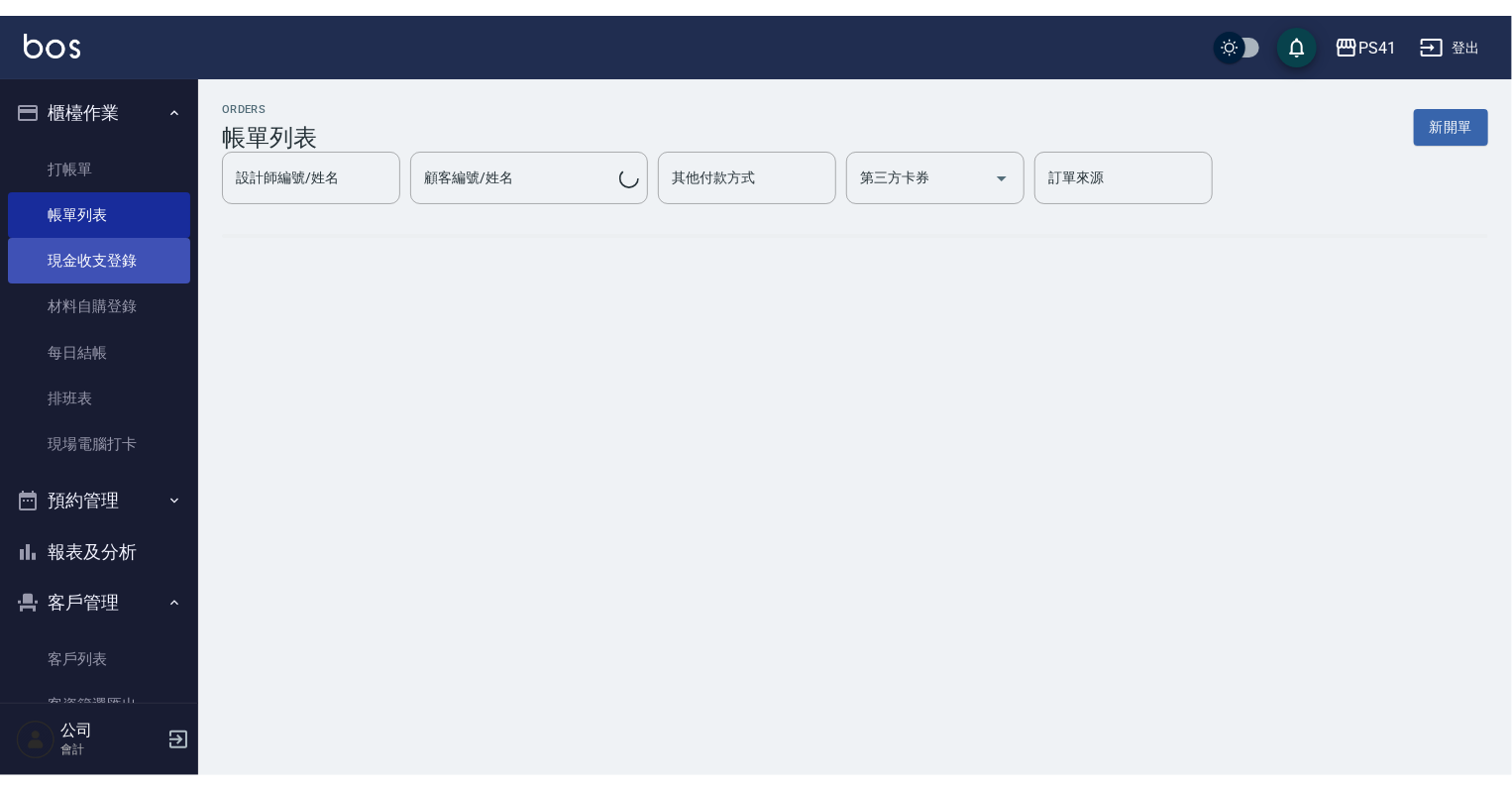 scroll, scrollTop: 0, scrollLeft: 0, axis: both 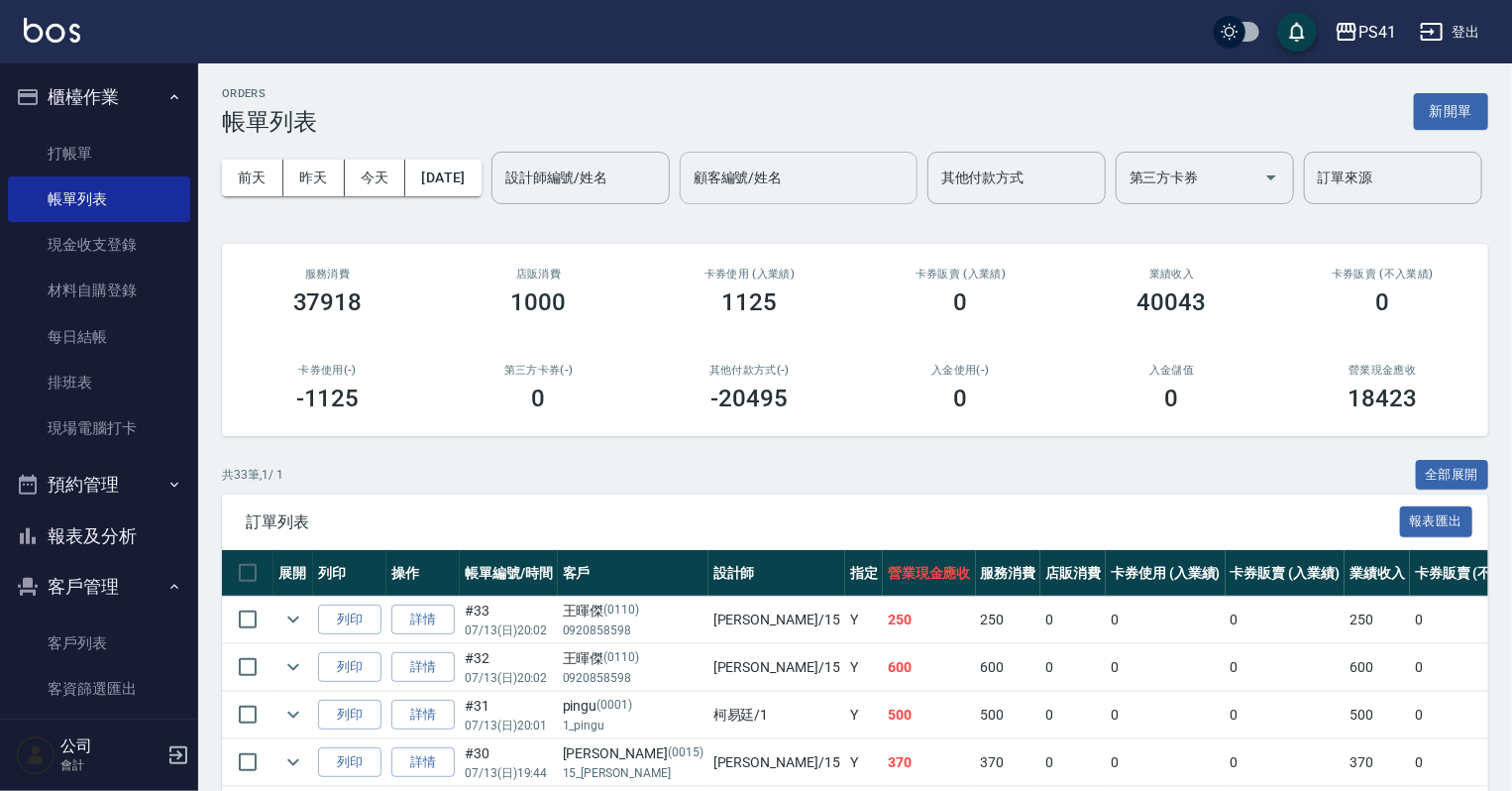 click on "顧客編號/姓名" at bounding box center [799, 177] 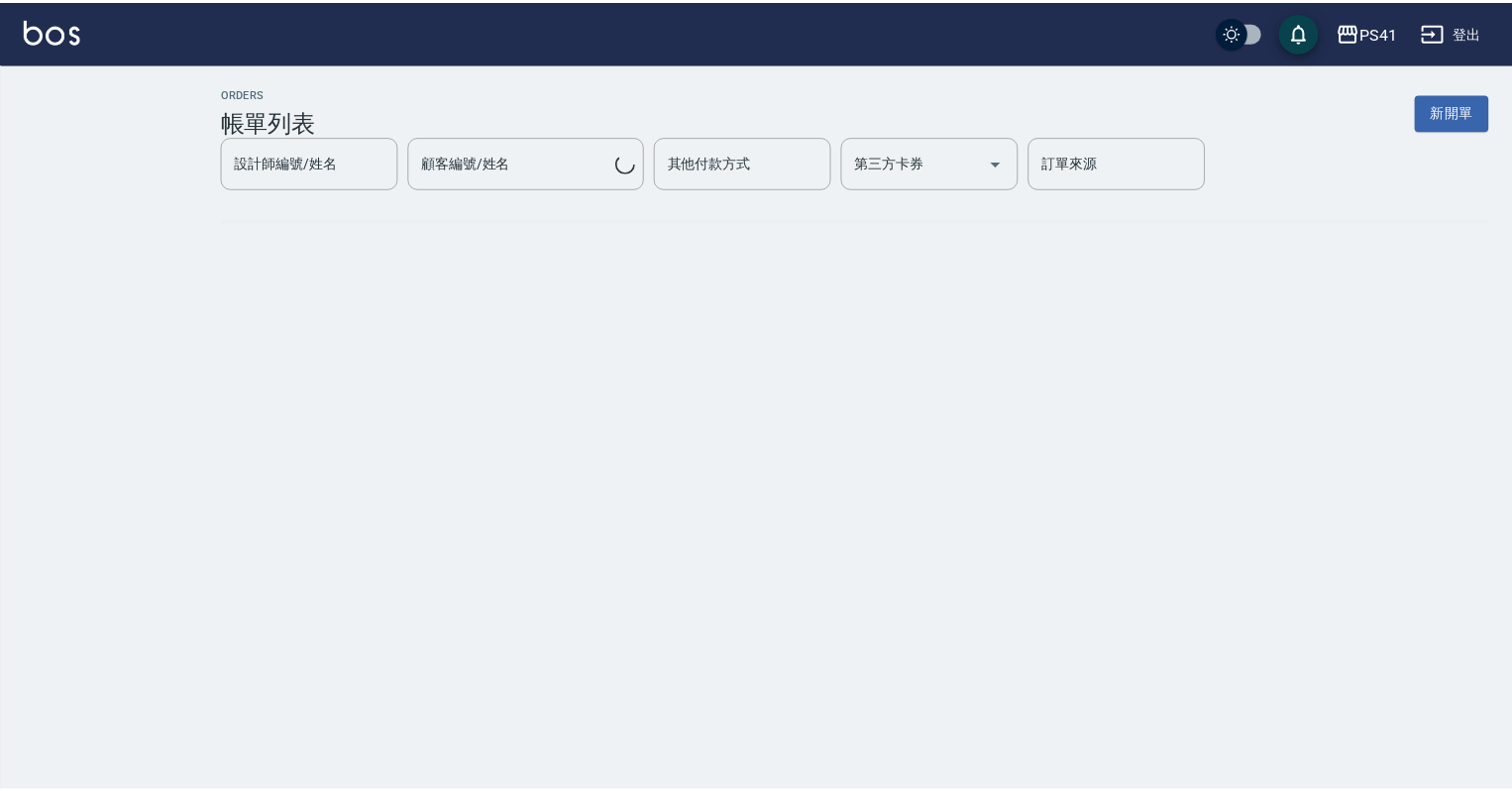 scroll, scrollTop: 0, scrollLeft: 0, axis: both 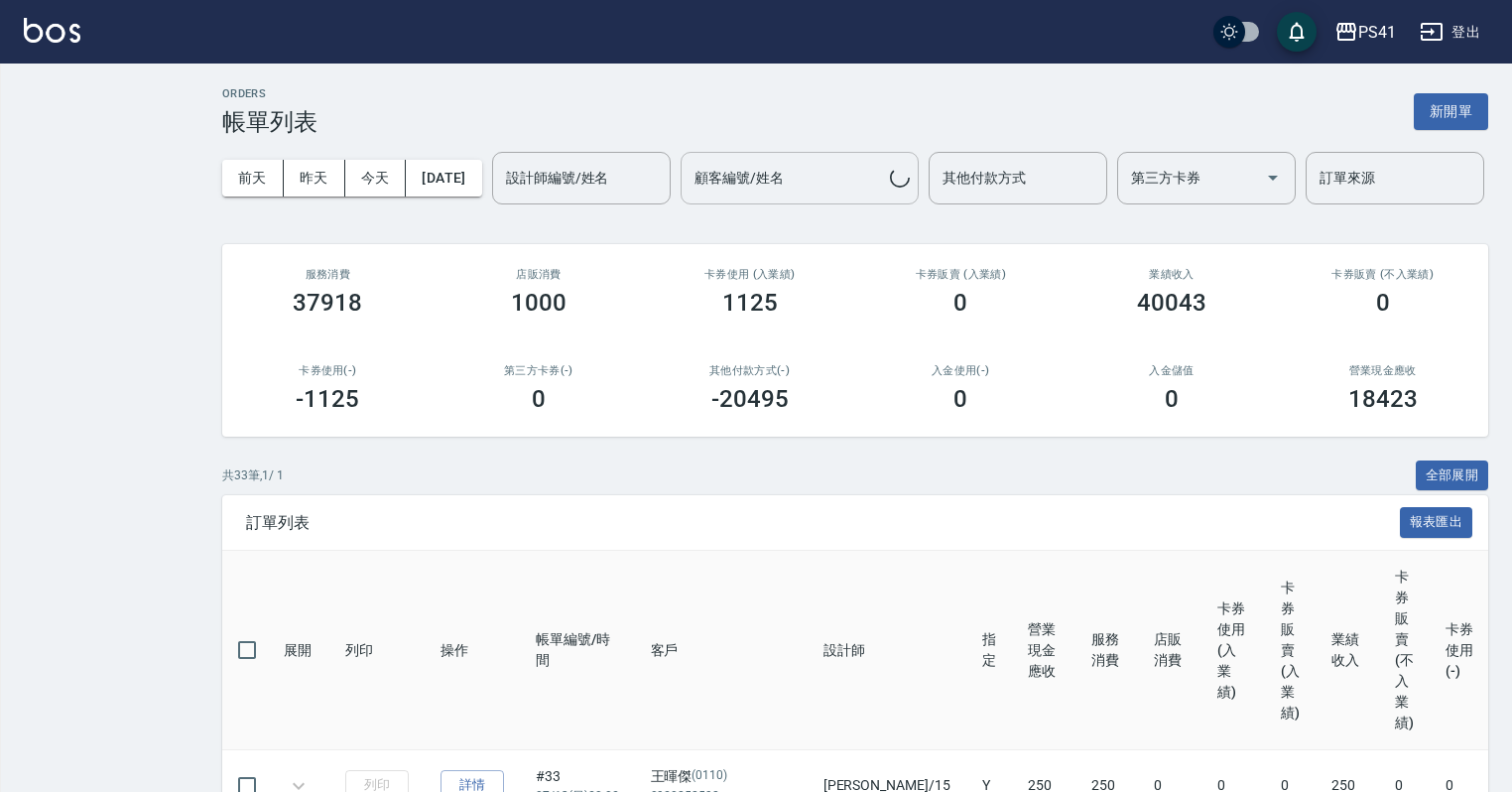 click on "顧客編號/姓名" at bounding box center [790, 178] 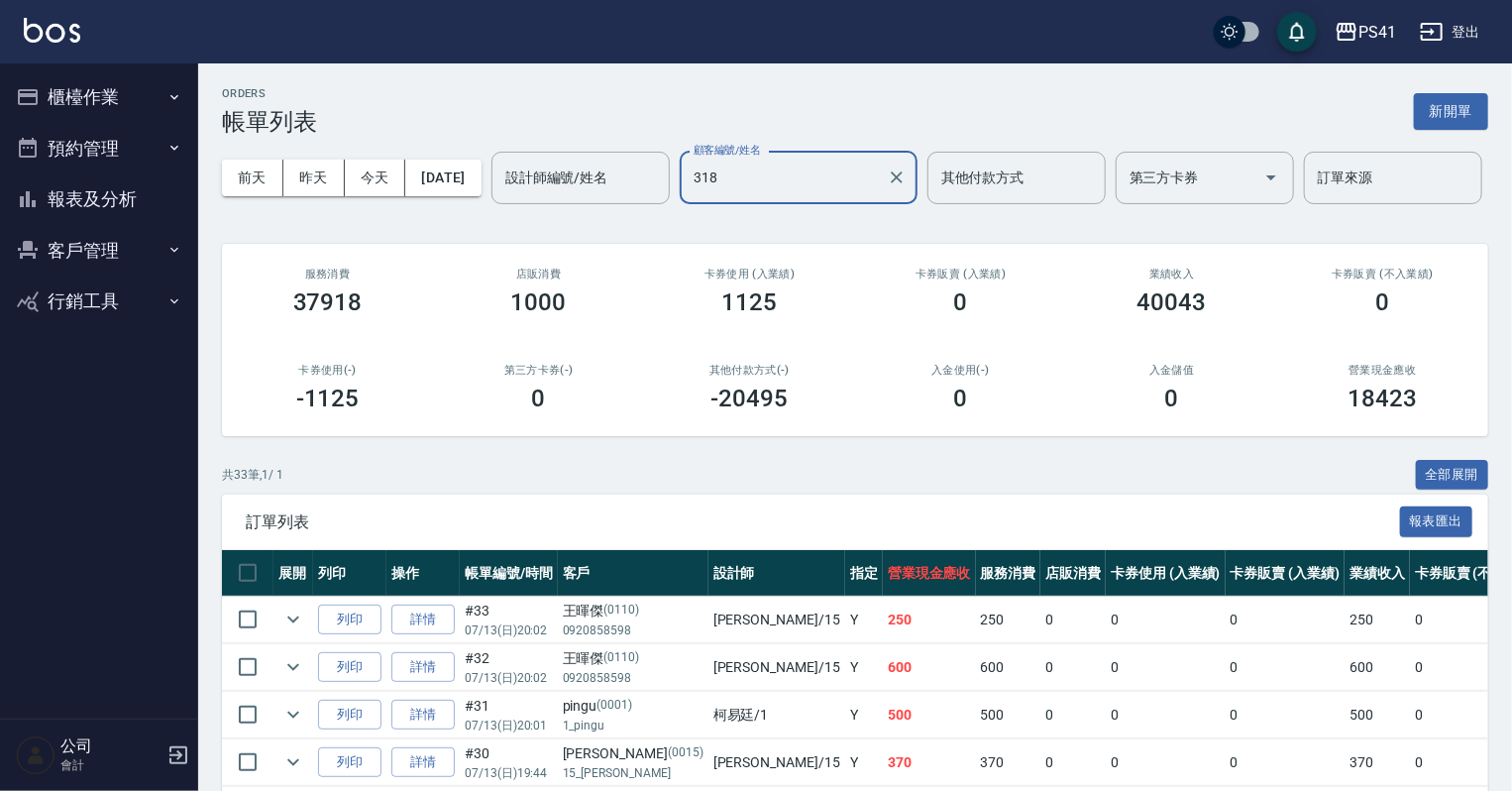 type on "[PERSON_NAME]/0988629768/3177" 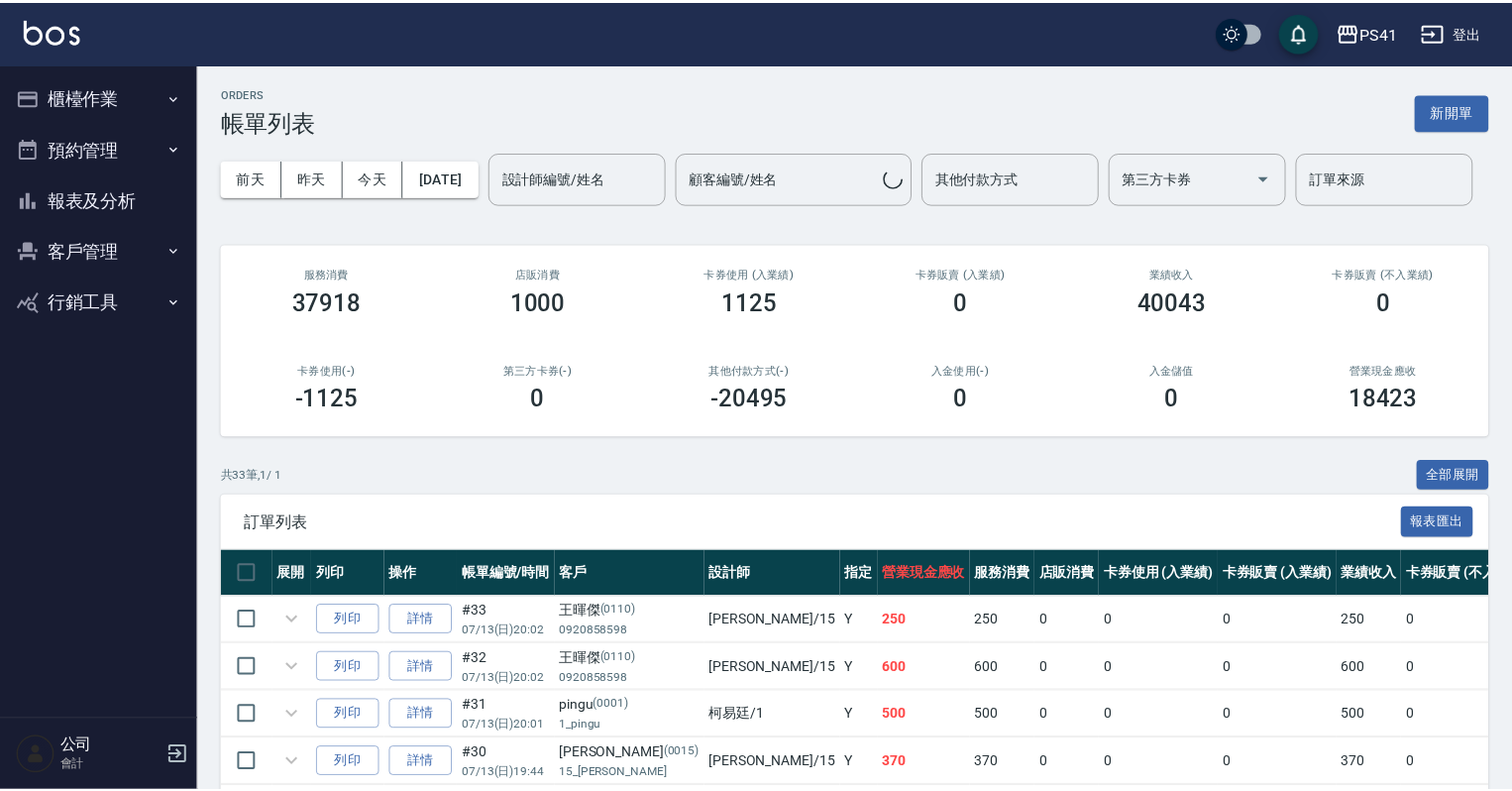 scroll, scrollTop: 0, scrollLeft: 0, axis: both 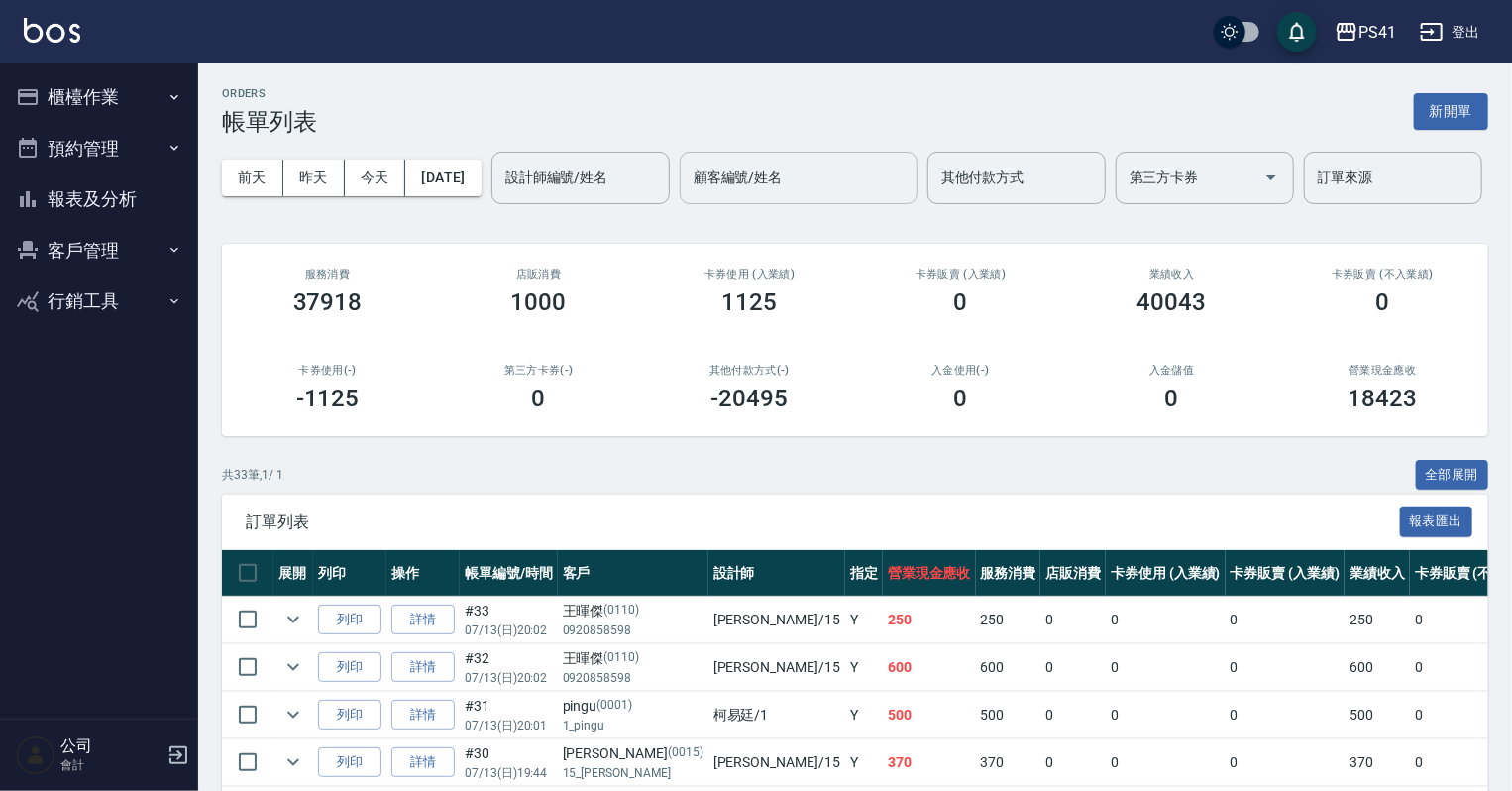 click on "顧客編號/姓名" at bounding box center [799, 177] 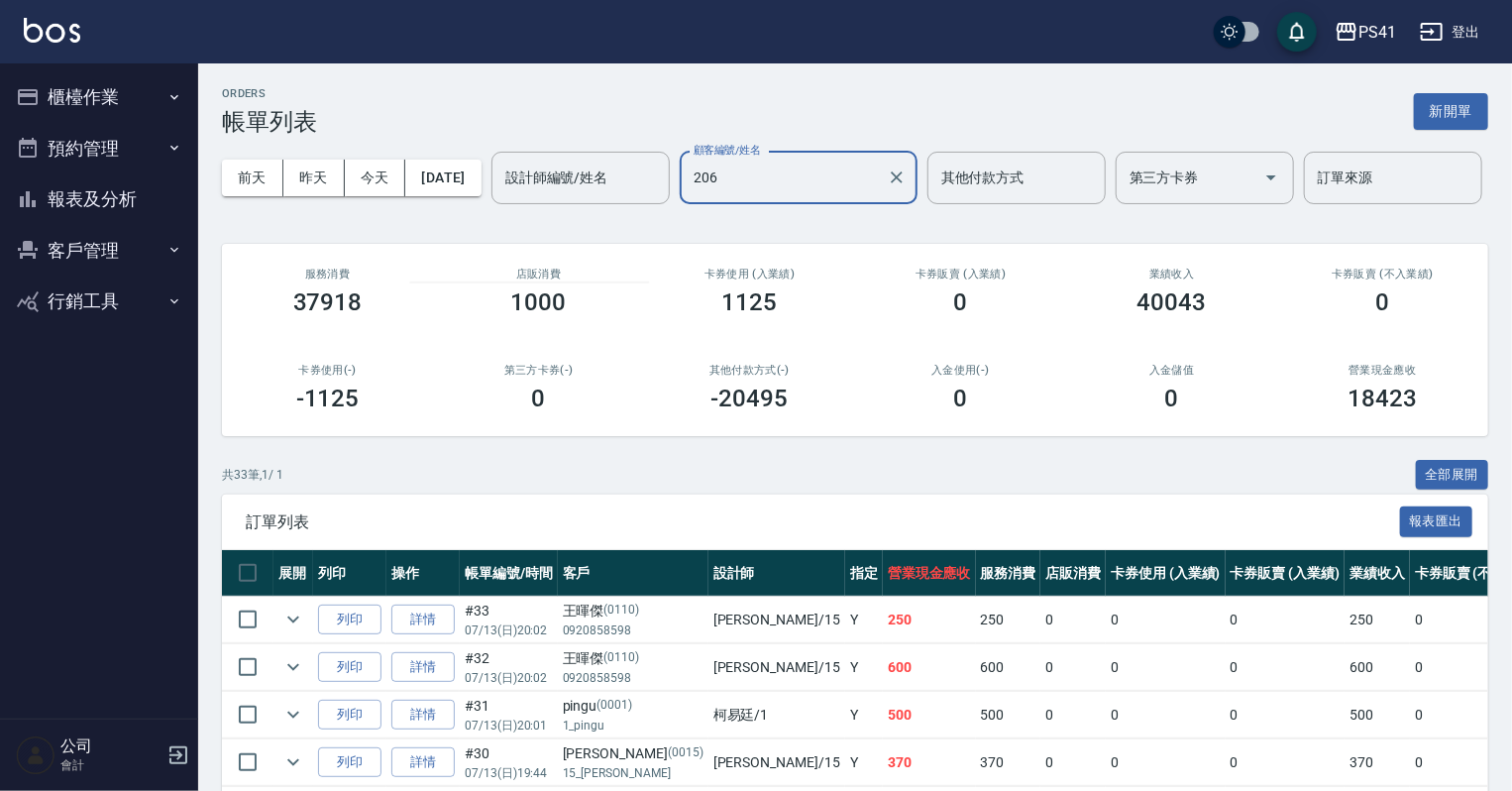 type on "2068" 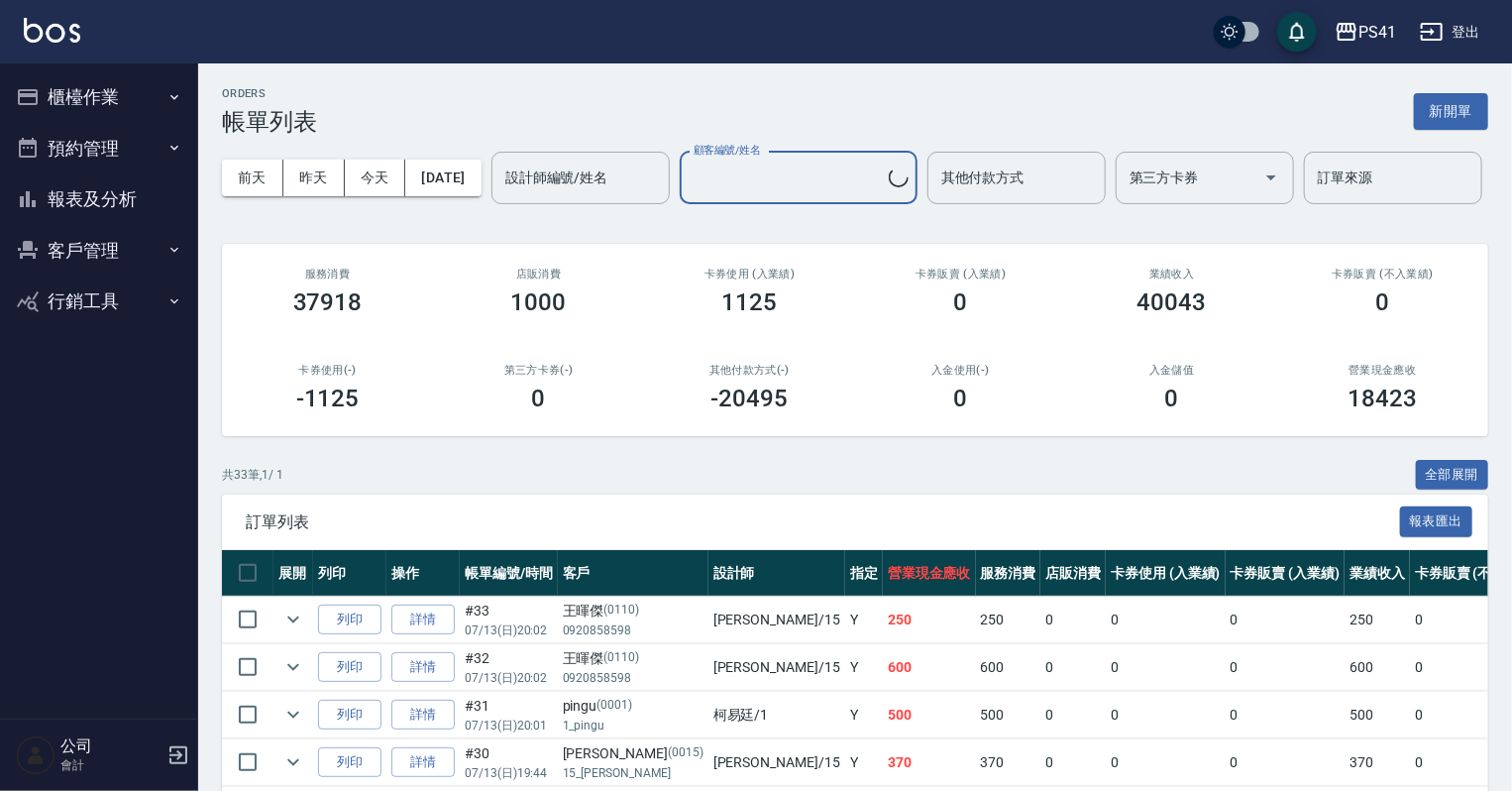 type on "周孟芬/0931315115/2068" 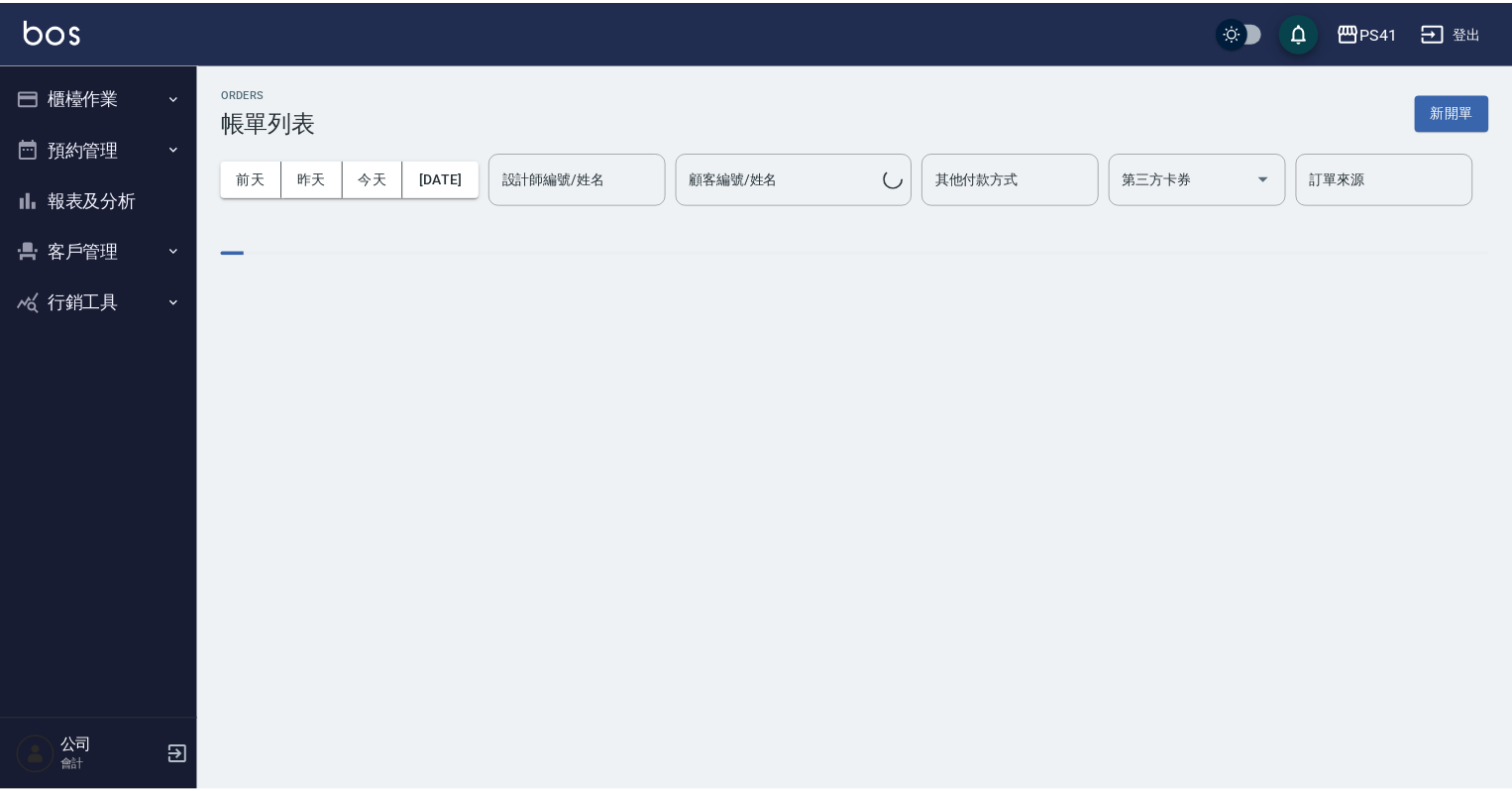 scroll, scrollTop: 0, scrollLeft: 0, axis: both 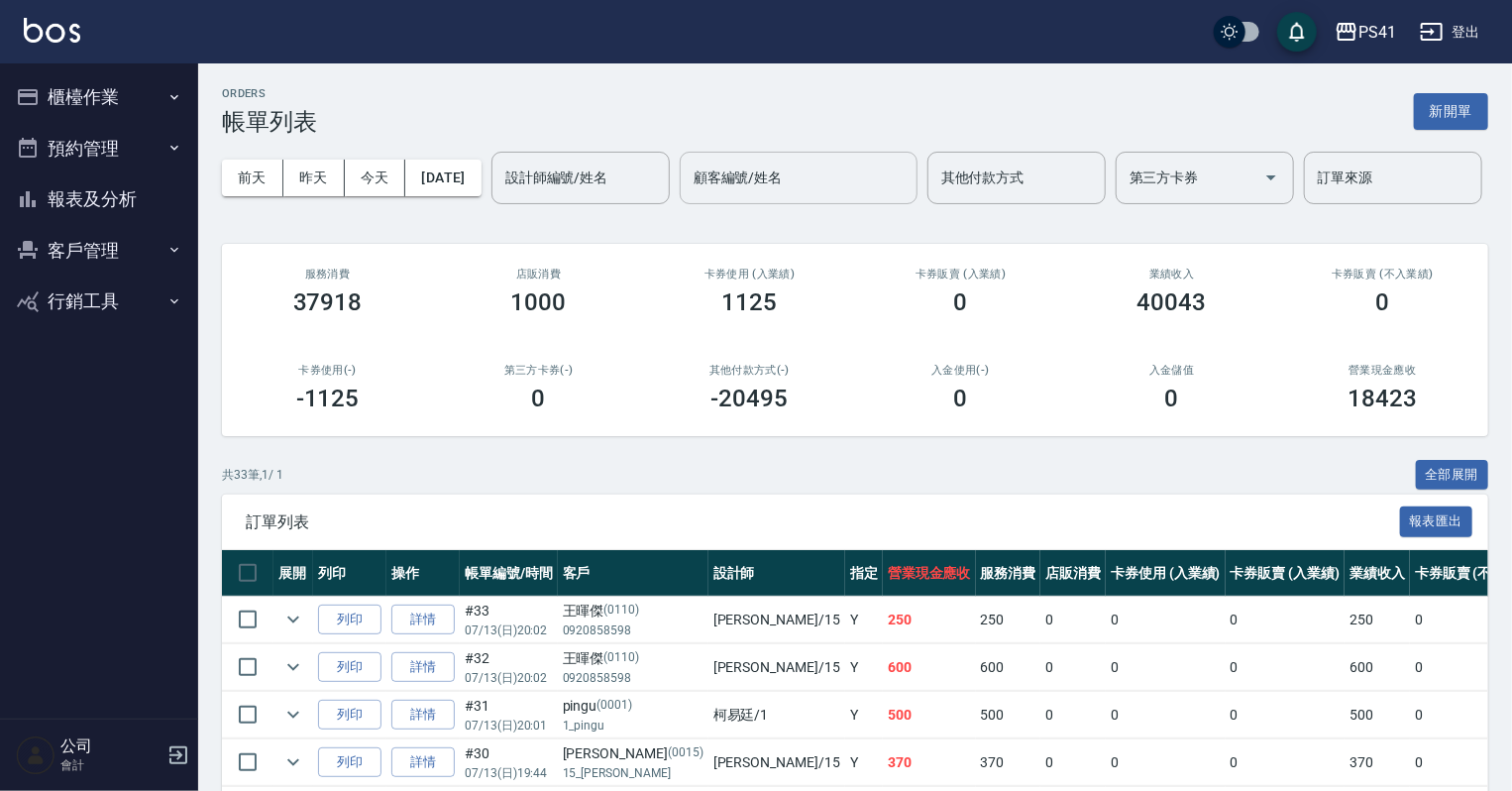 drag, startPoint x: 0, startPoint y: 0, endPoint x: 628, endPoint y: 250, distance: 675.9319 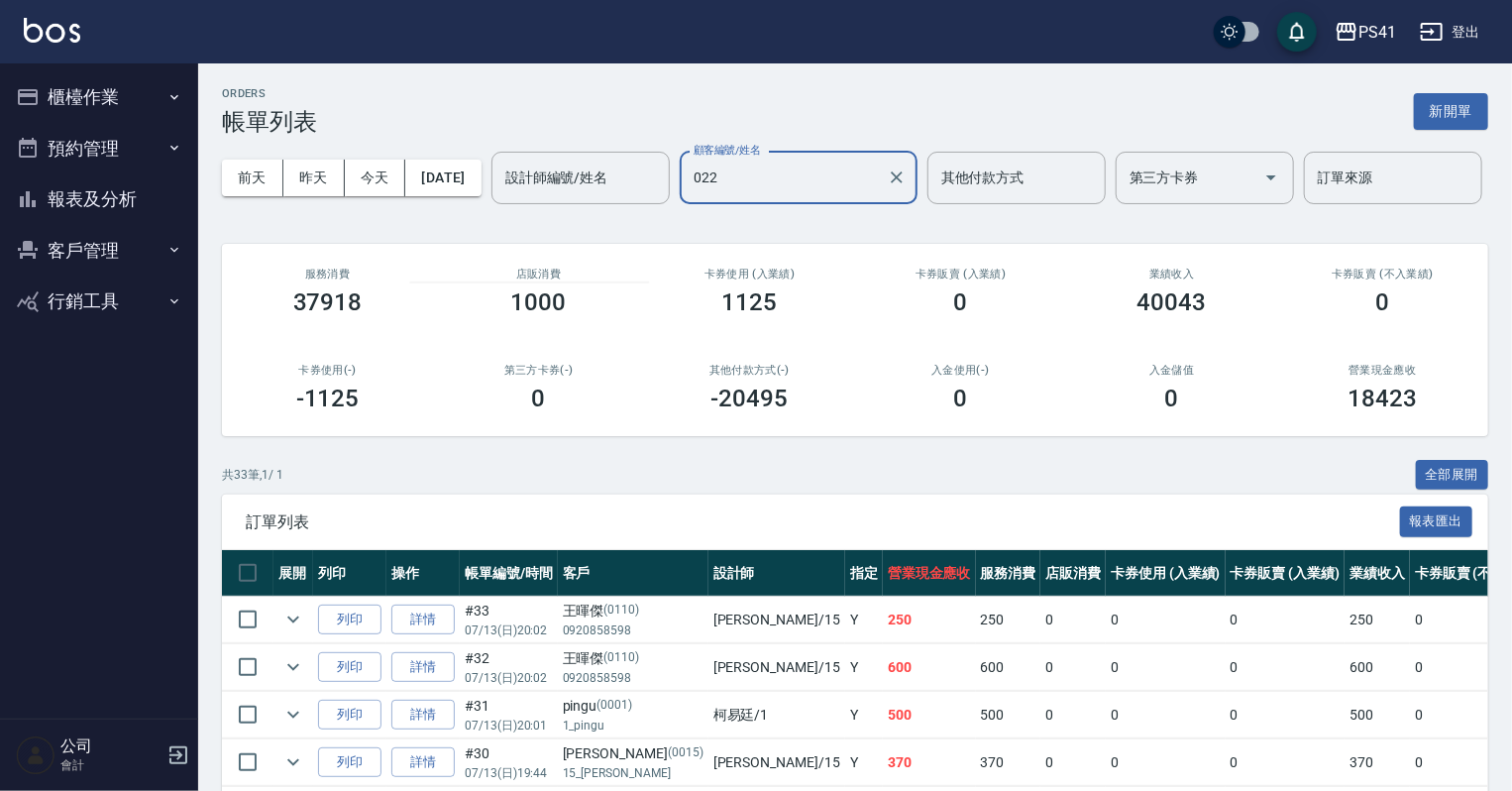 type on "0224" 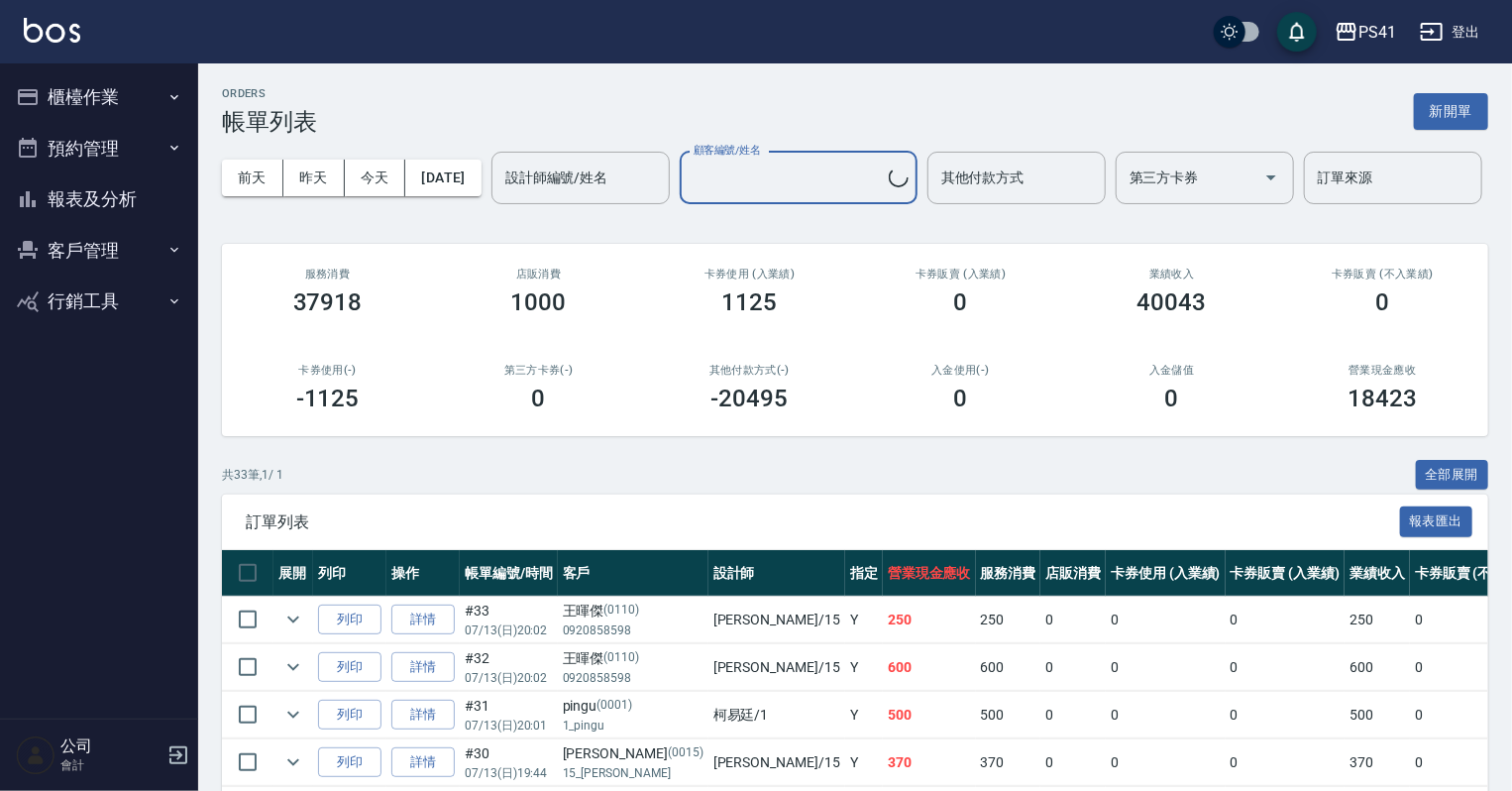 type on "廖語彤/0963015589/0224" 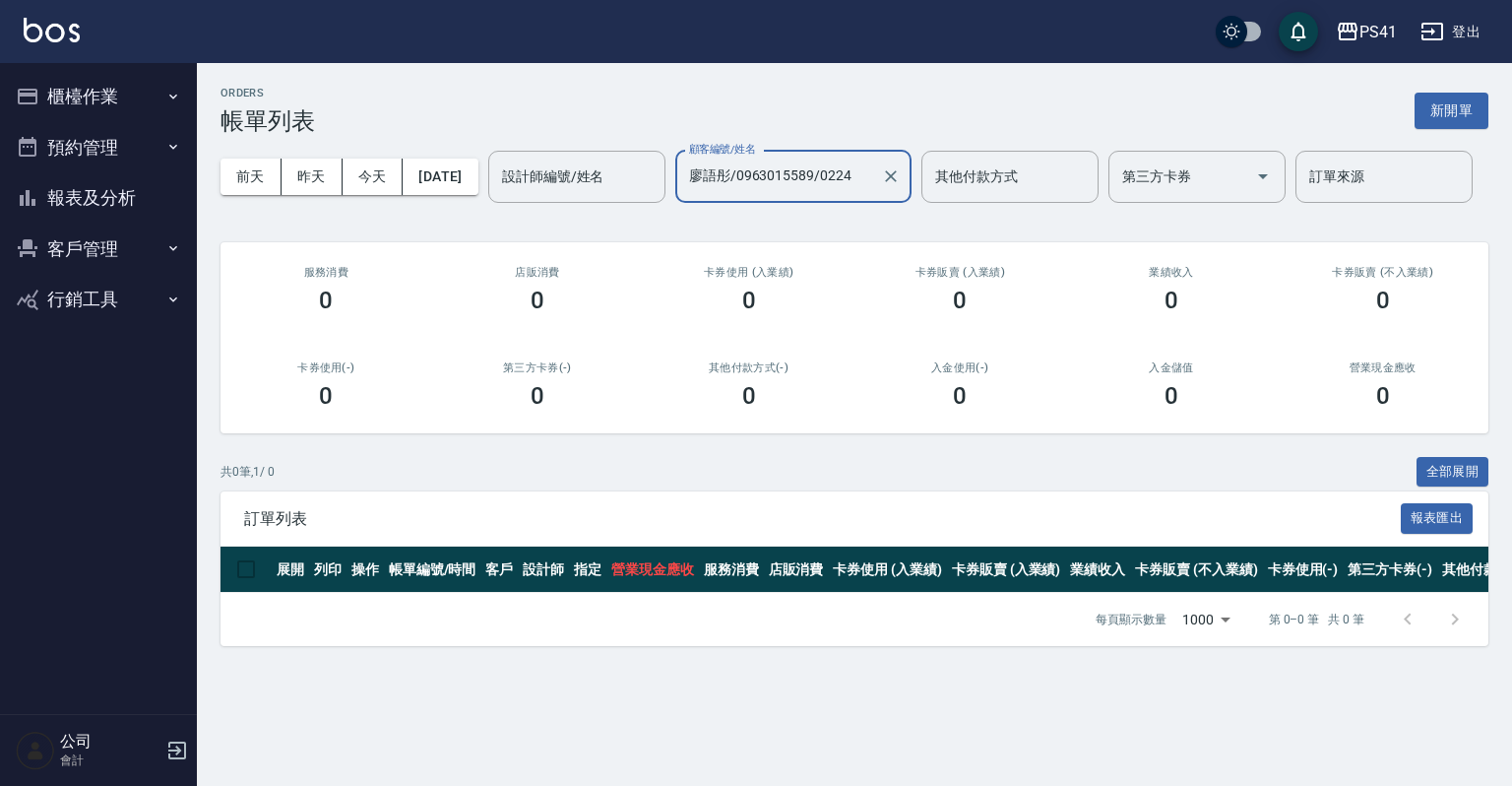 click on "預約管理" at bounding box center (98, 148) 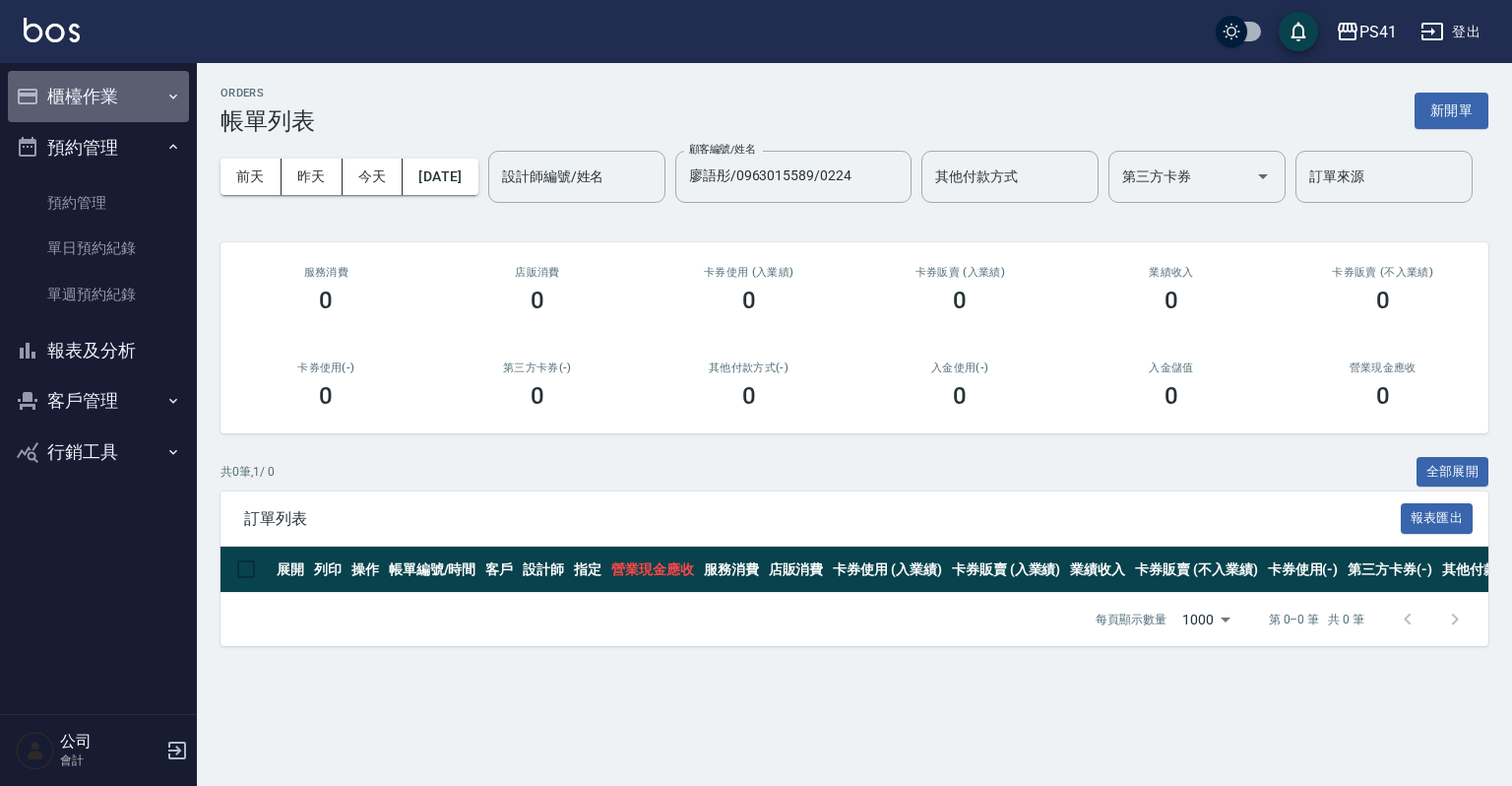 click on "櫃檯作業" at bounding box center [98, 97] 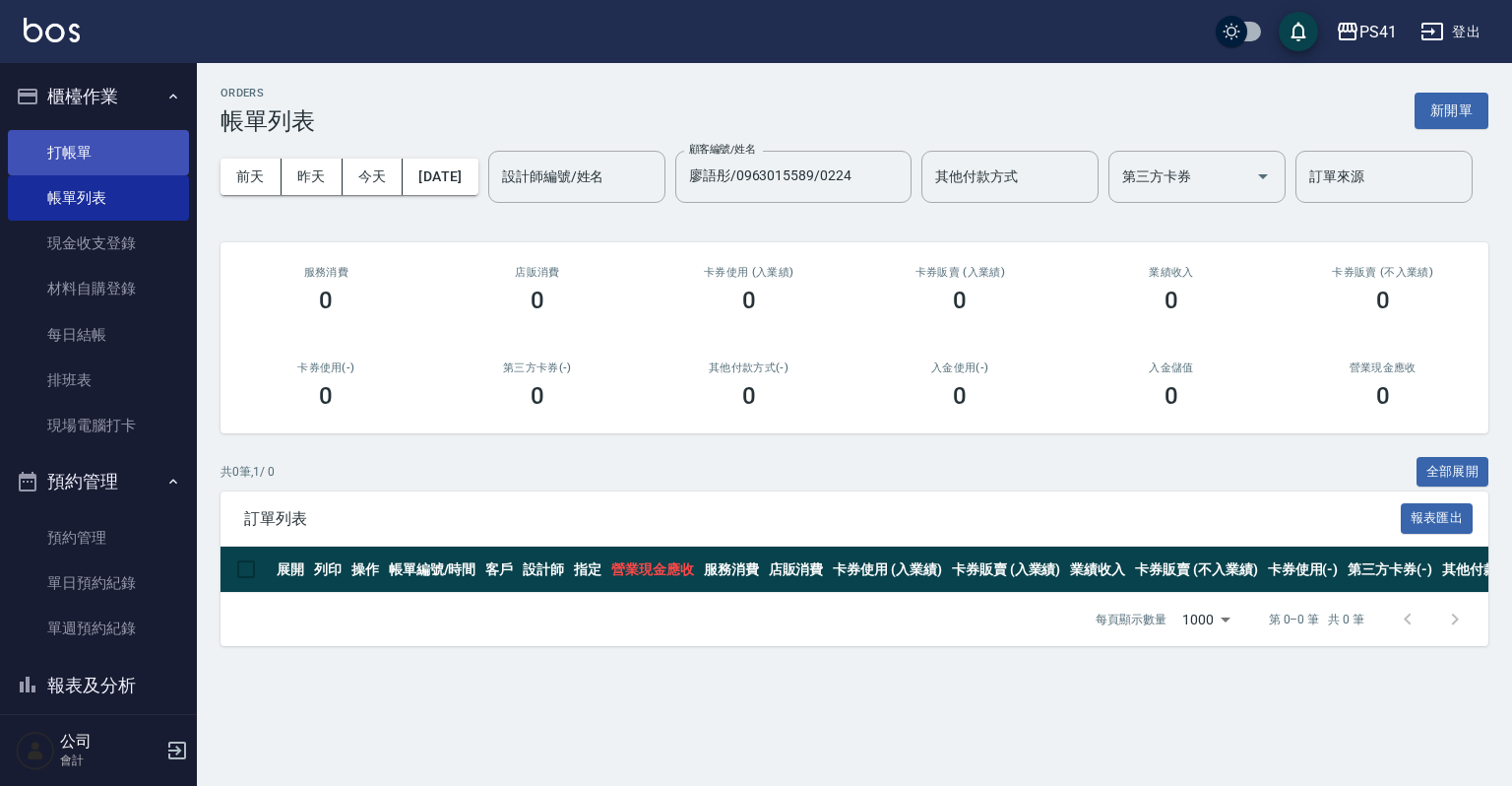 click on "打帳單" at bounding box center [98, 153] 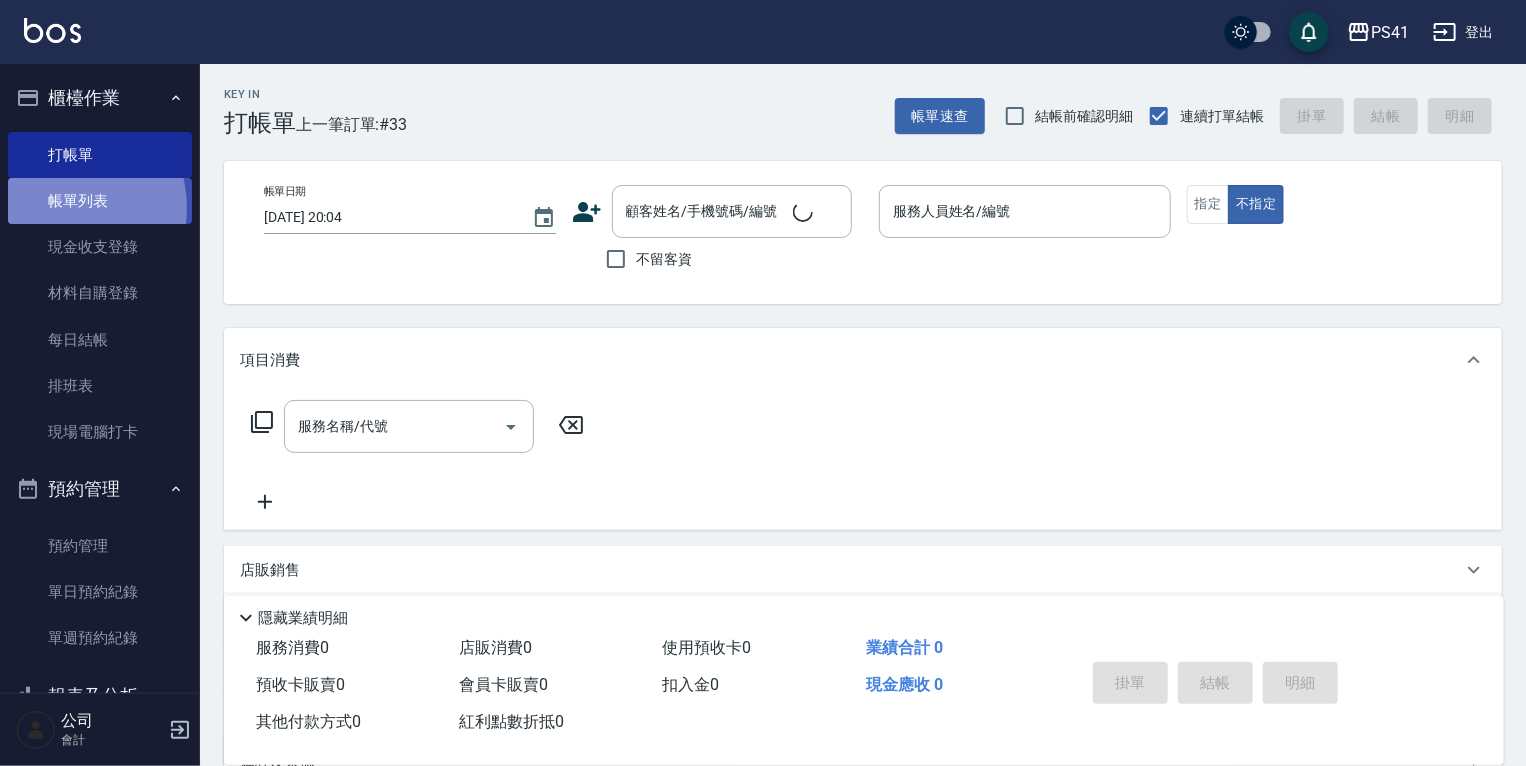 click on "帳單列表" at bounding box center [100, 201] 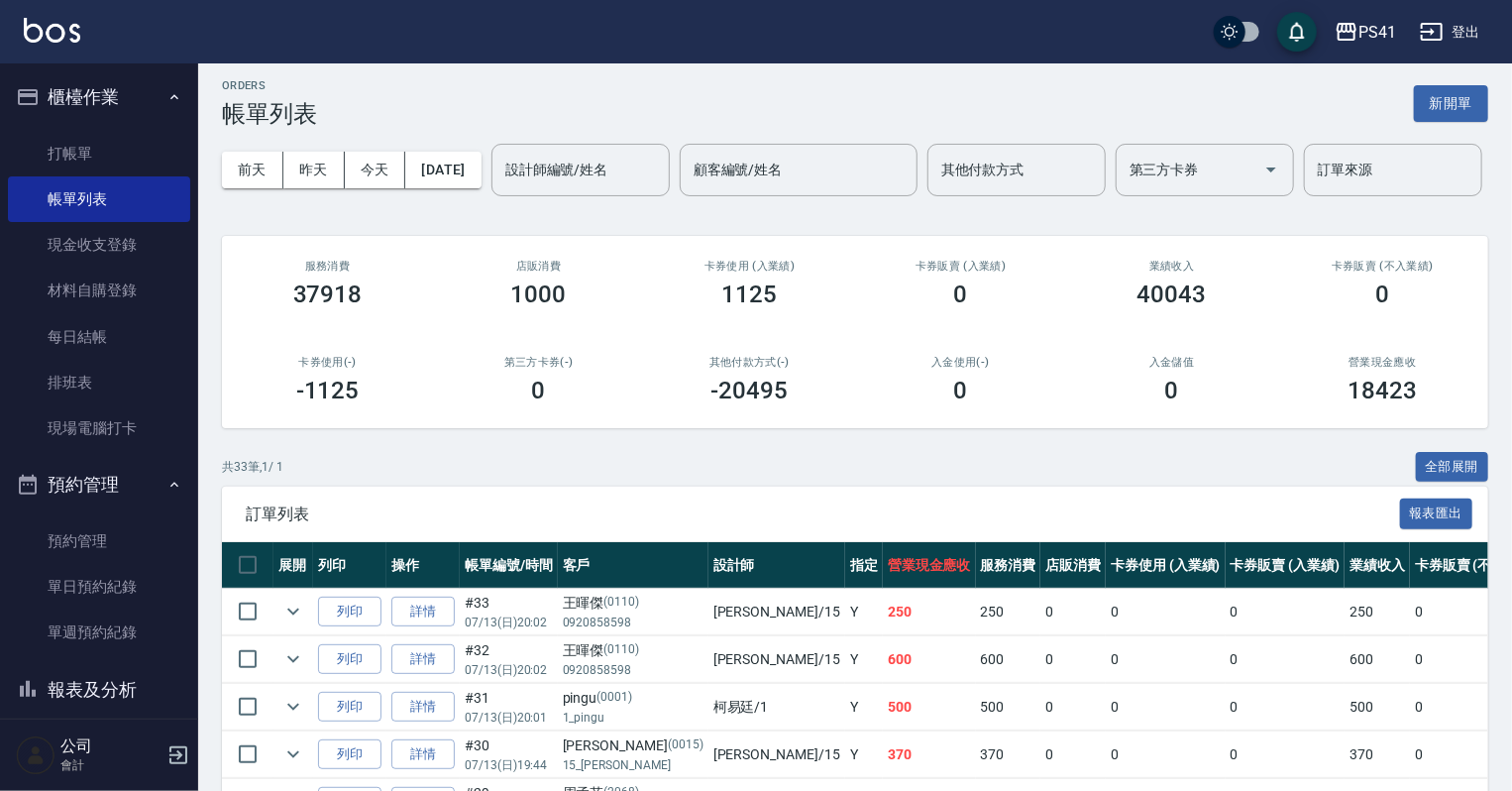 scroll, scrollTop: 0, scrollLeft: 0, axis: both 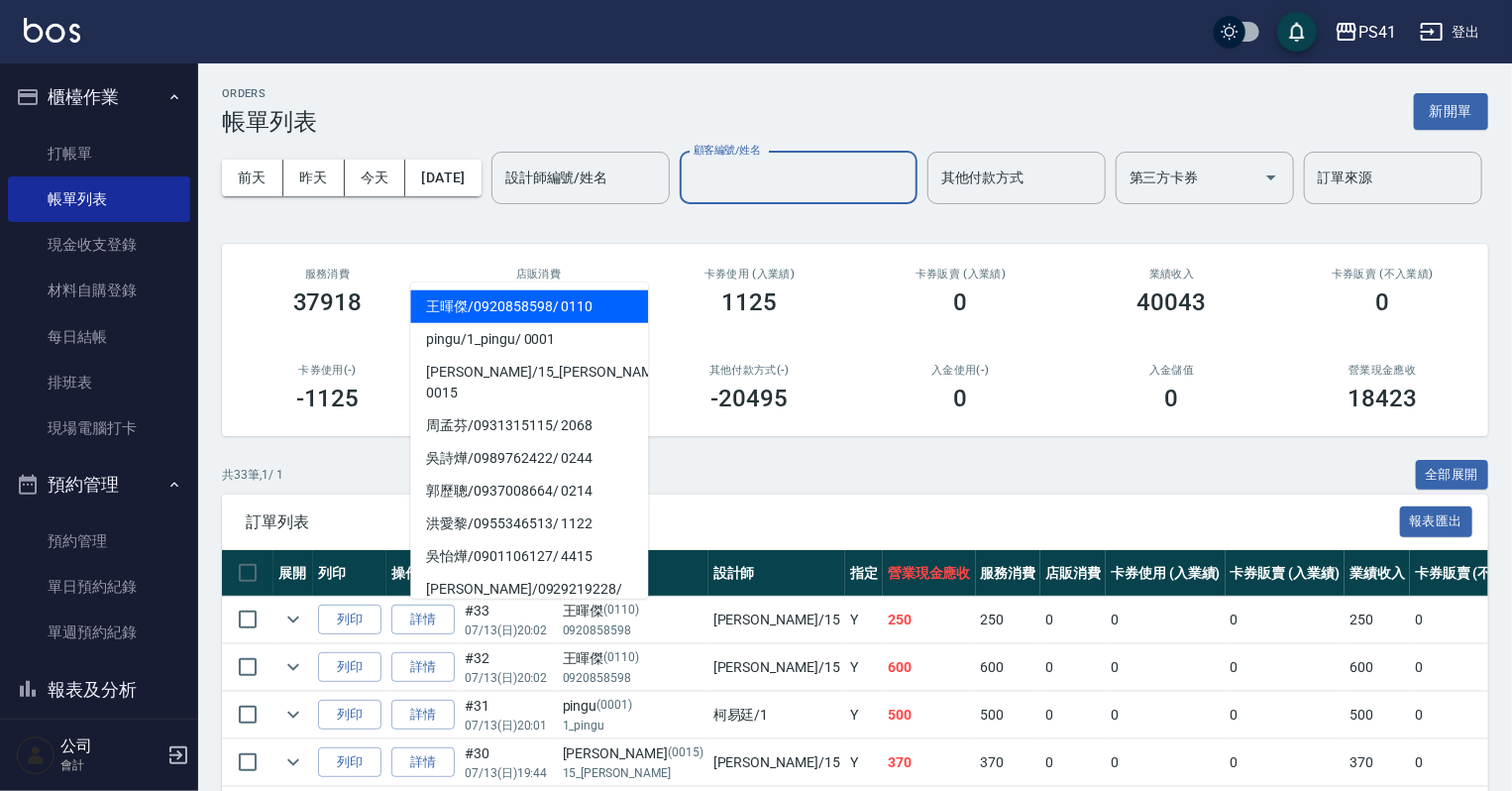 click on "顧客編號/姓名" at bounding box center (799, 177) 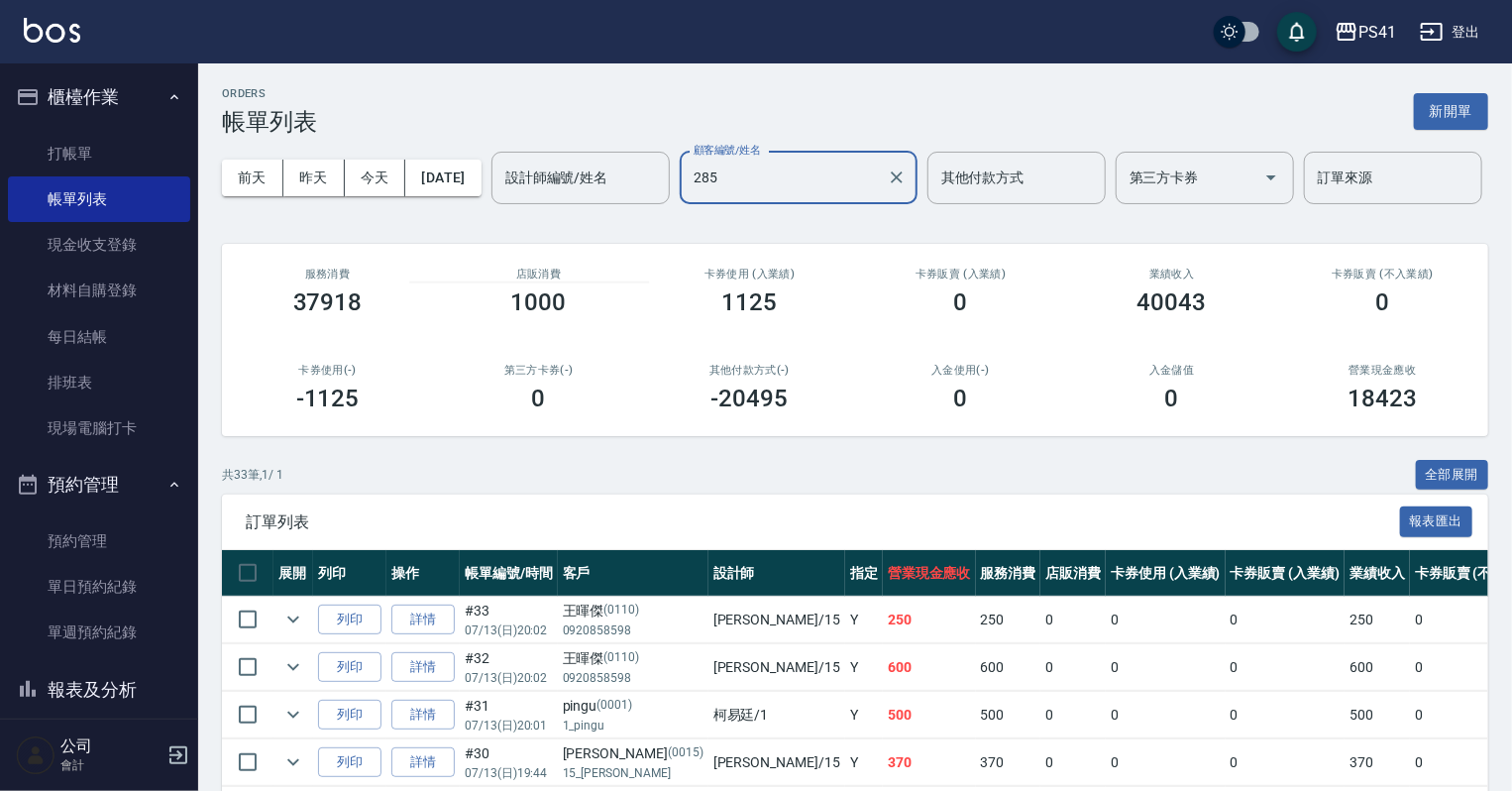 type on "2852" 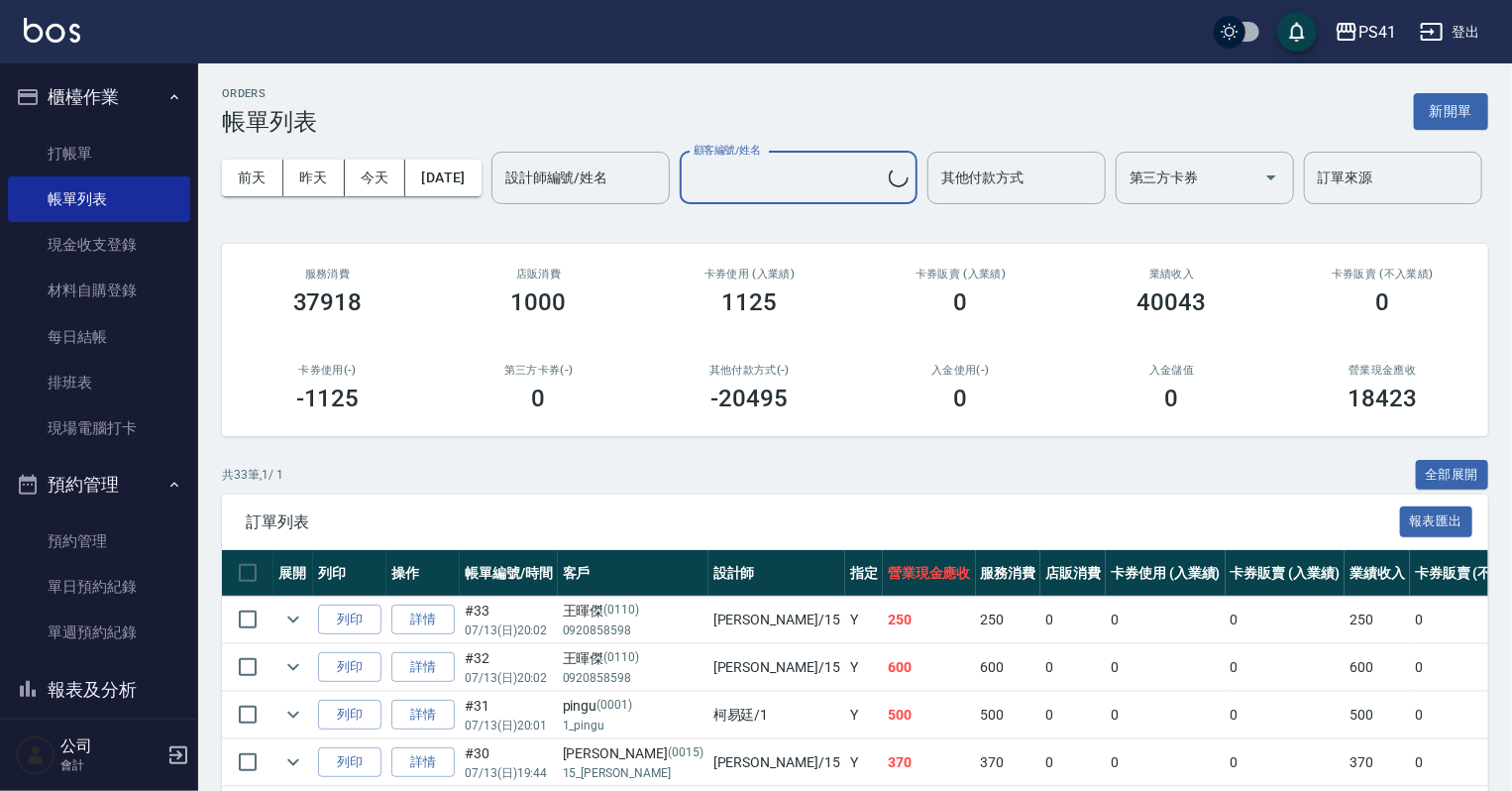 type on "陳宥涵/0952313998/2852" 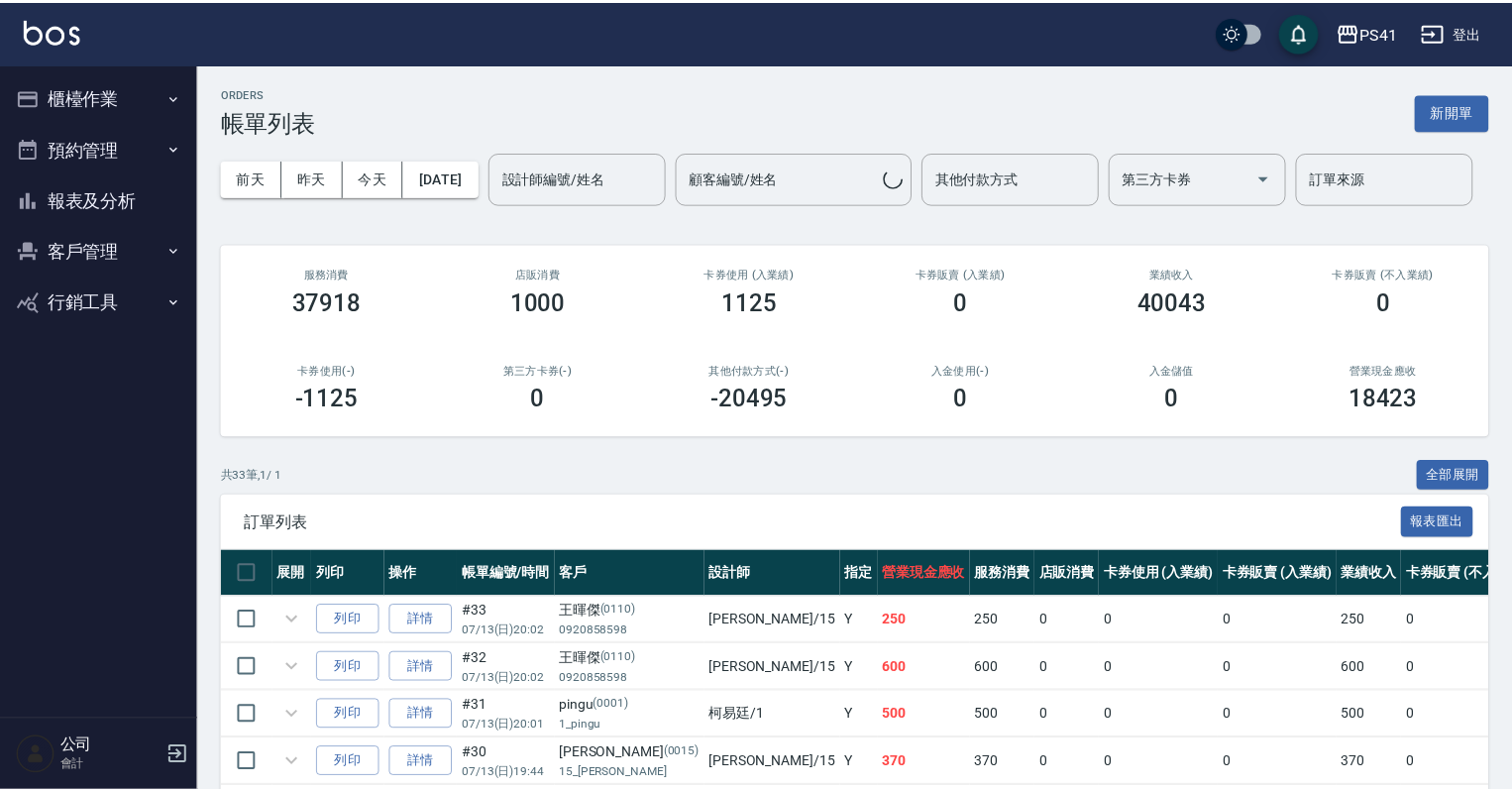 scroll, scrollTop: 0, scrollLeft: 0, axis: both 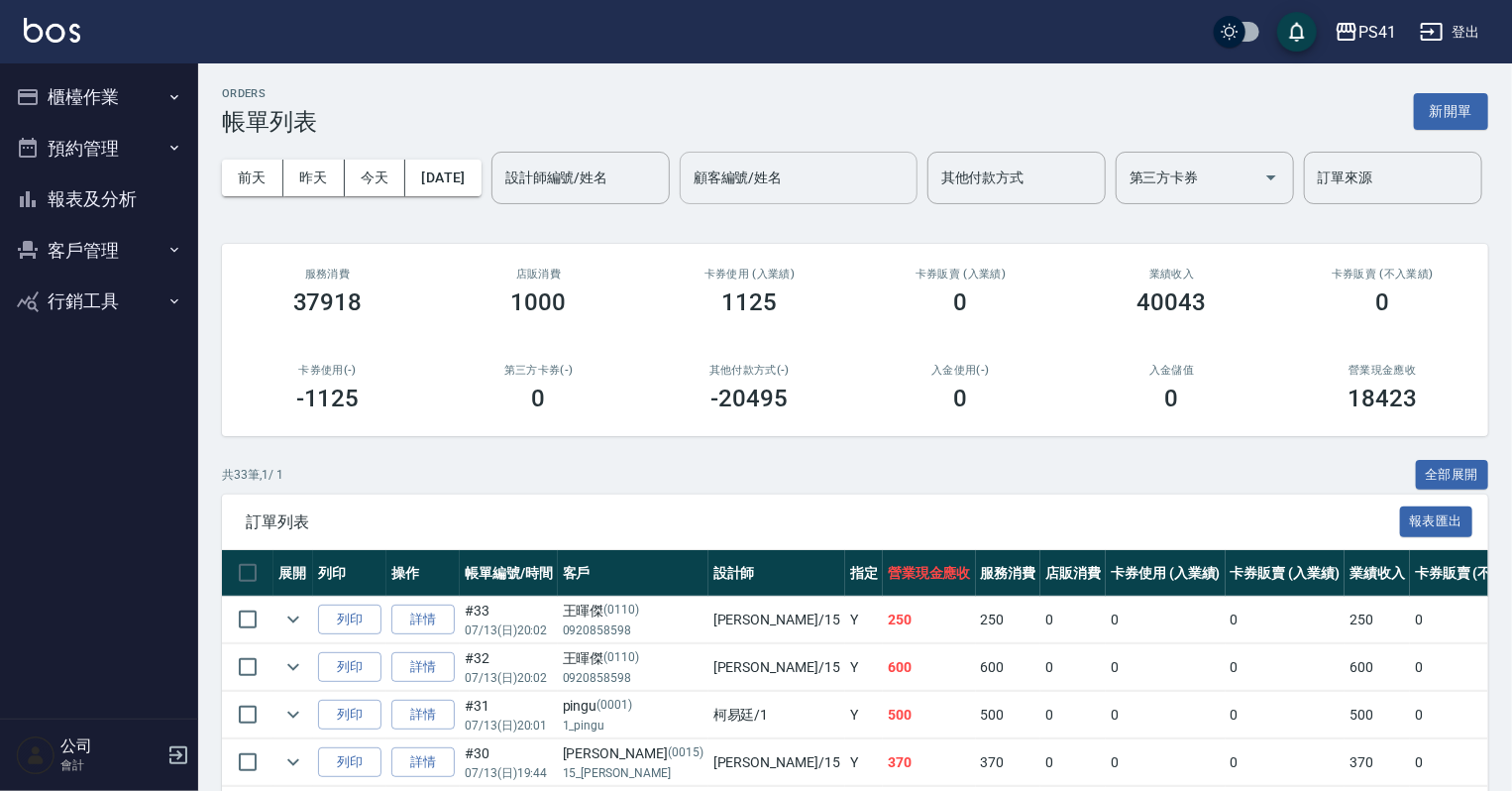 click on "顧客編號/姓名" at bounding box center [799, 177] 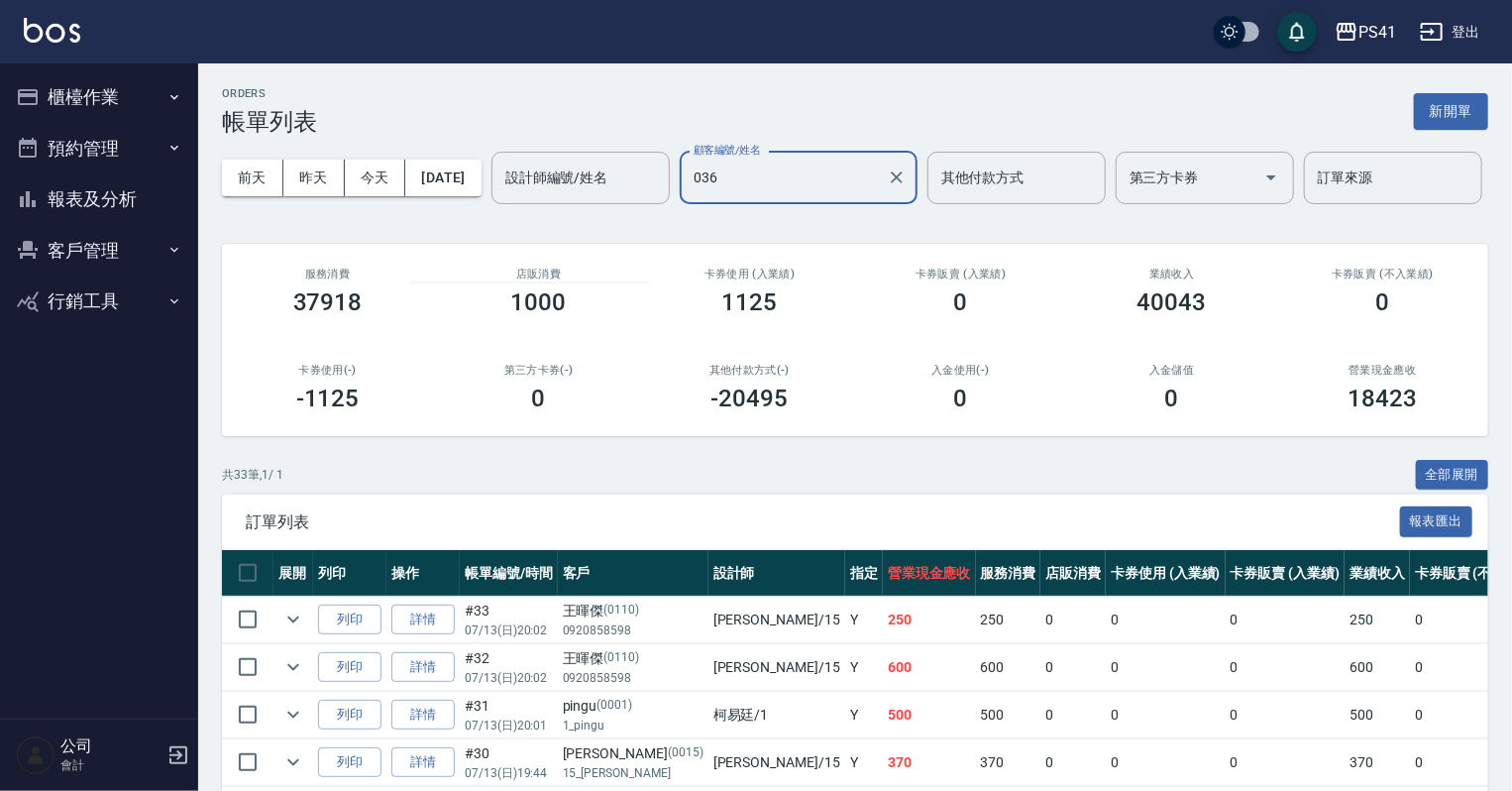 type on "0367" 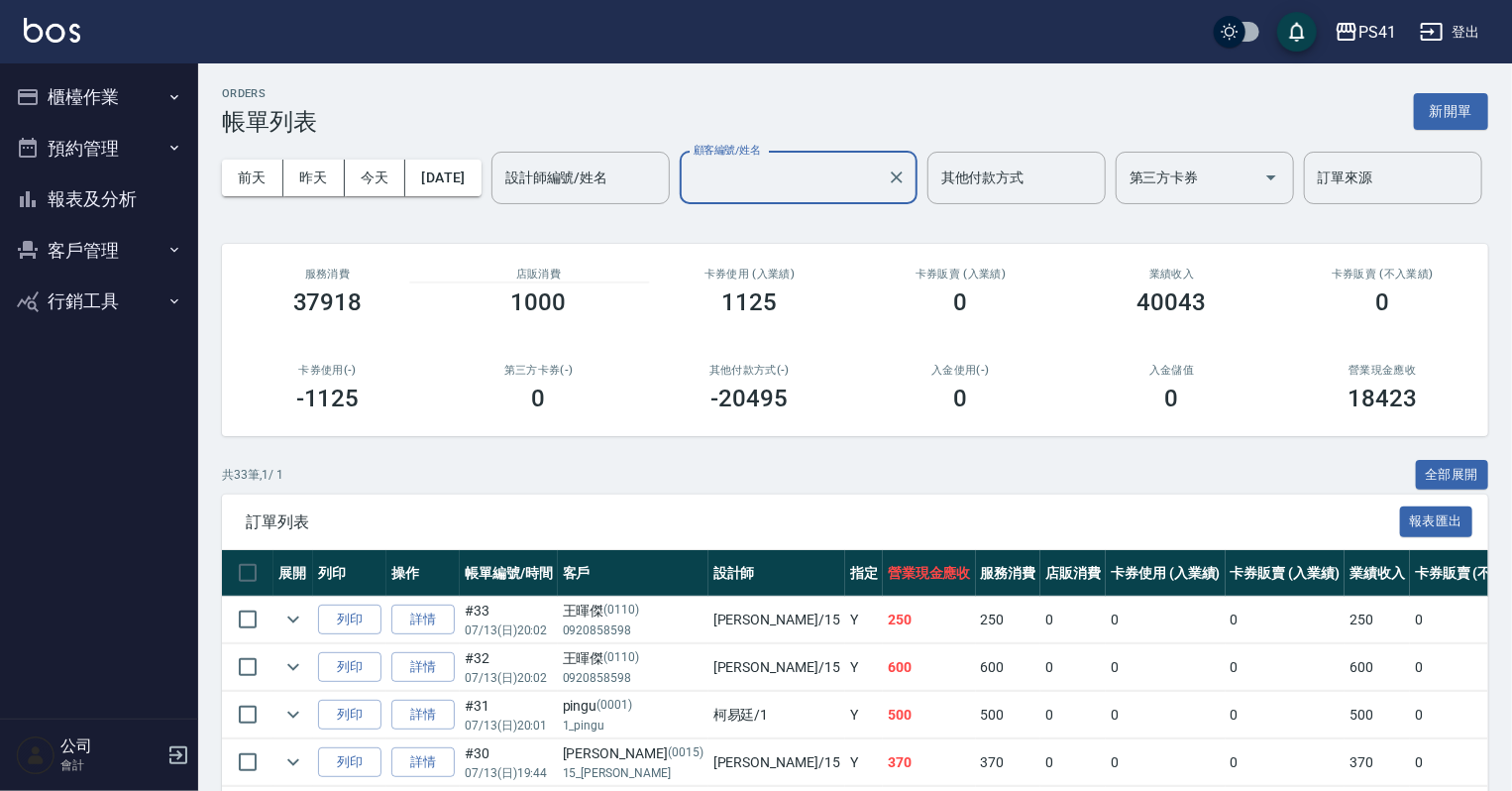 type on "." 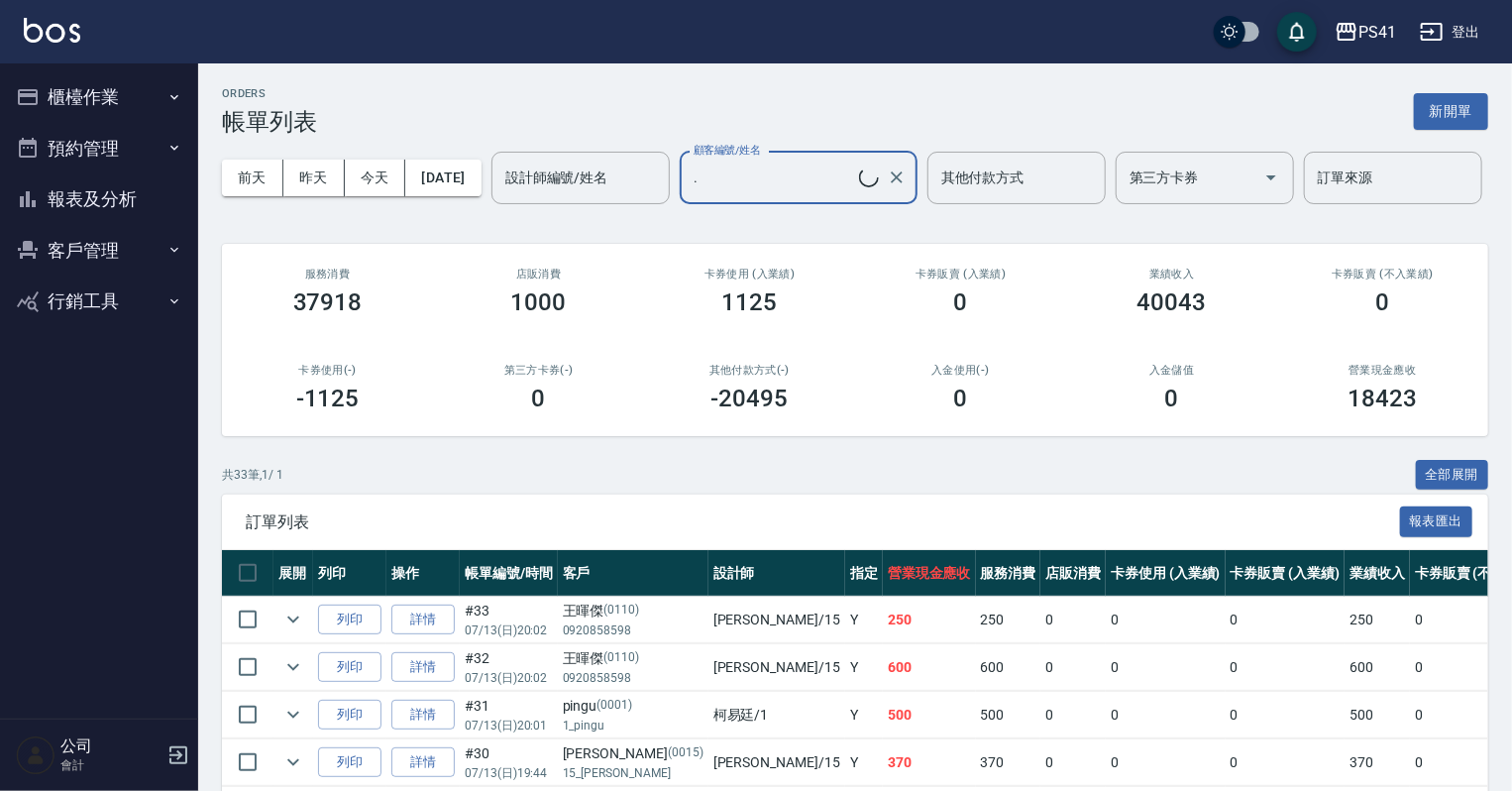 type on "高嘉鈴/0903081110/0367" 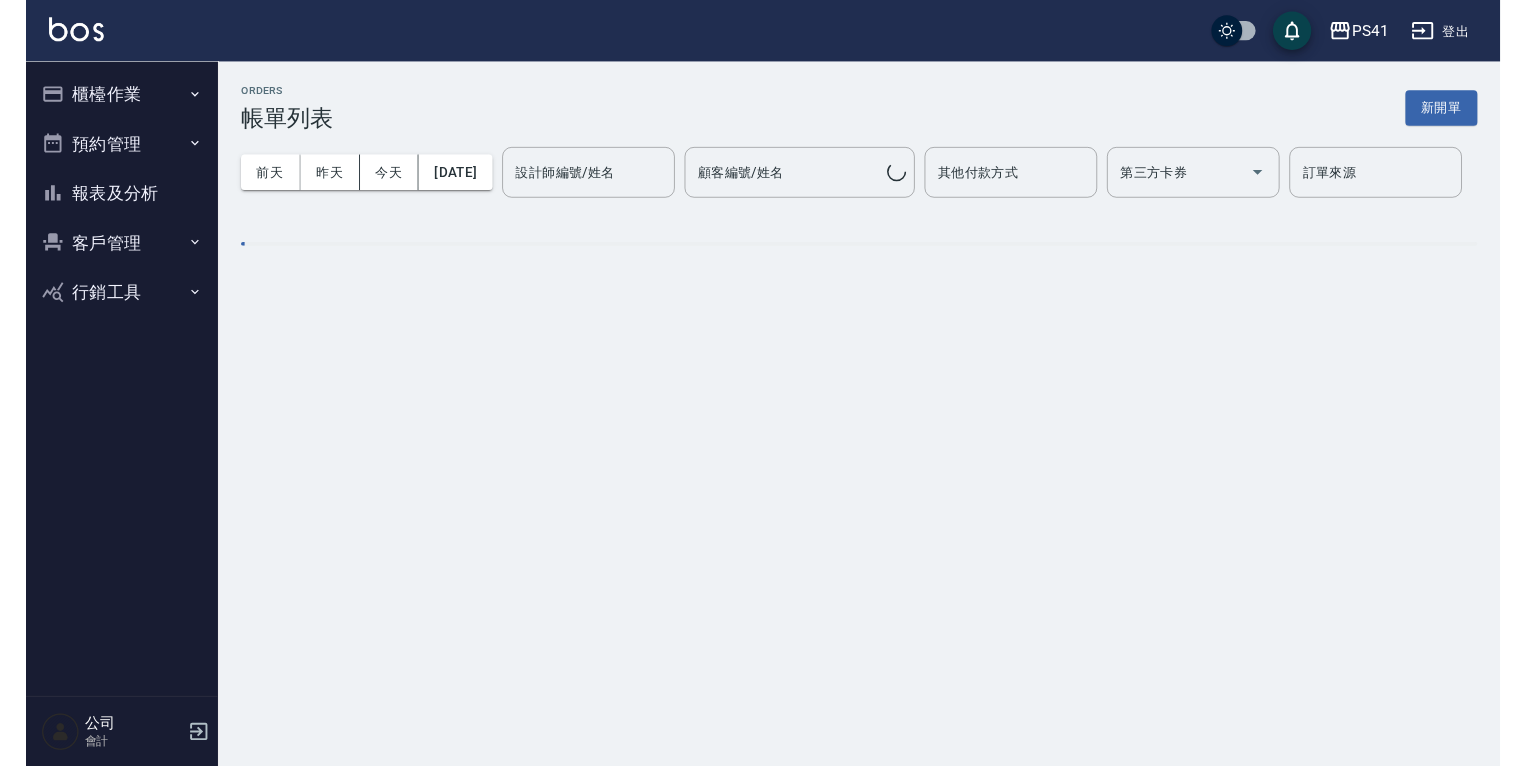 scroll, scrollTop: 0, scrollLeft: 0, axis: both 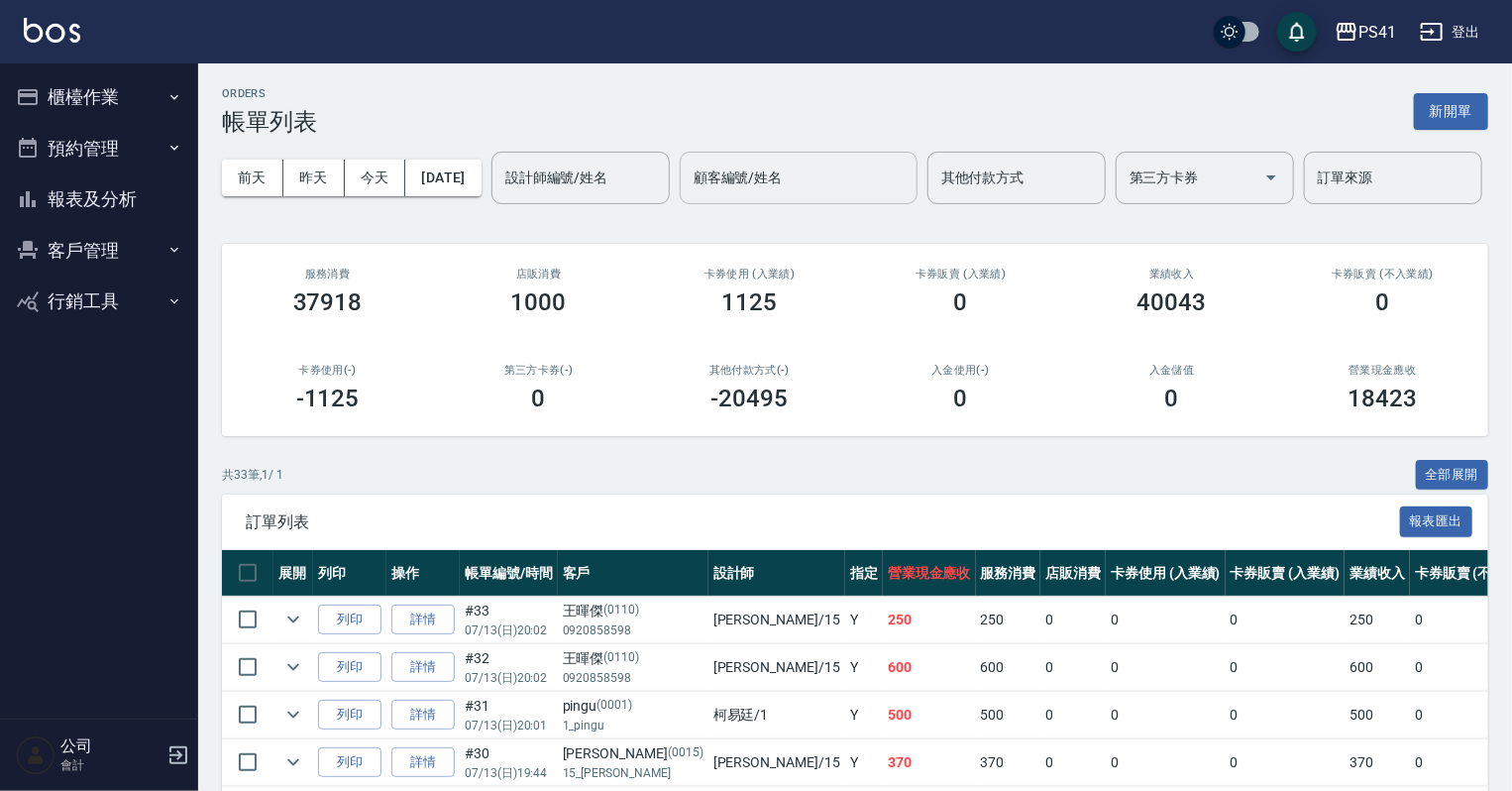 click on "顧客編號/姓名" at bounding box center (799, 177) 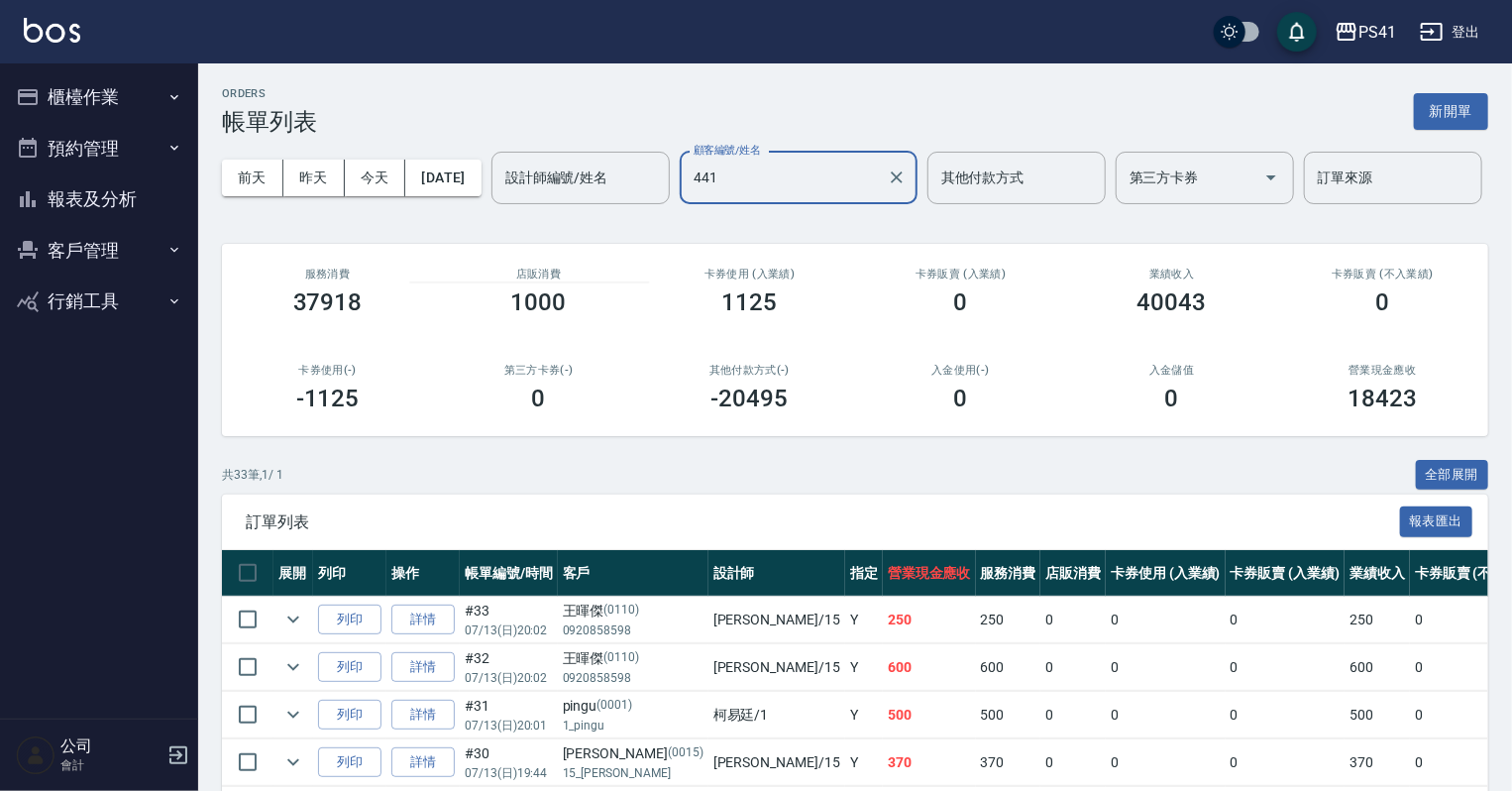 type on "4415" 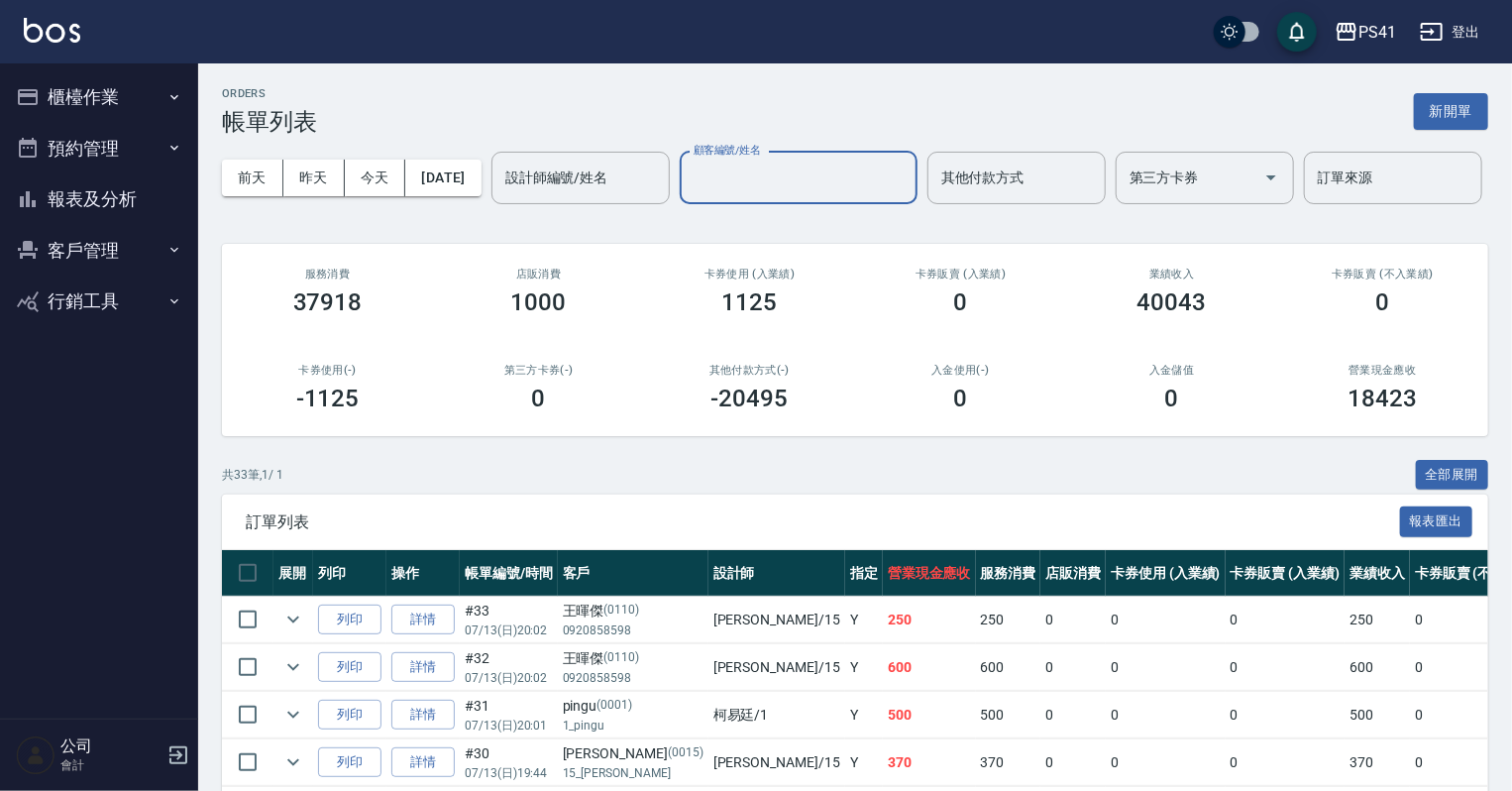 type on "[PERSON_NAME]/0901106127/4415" 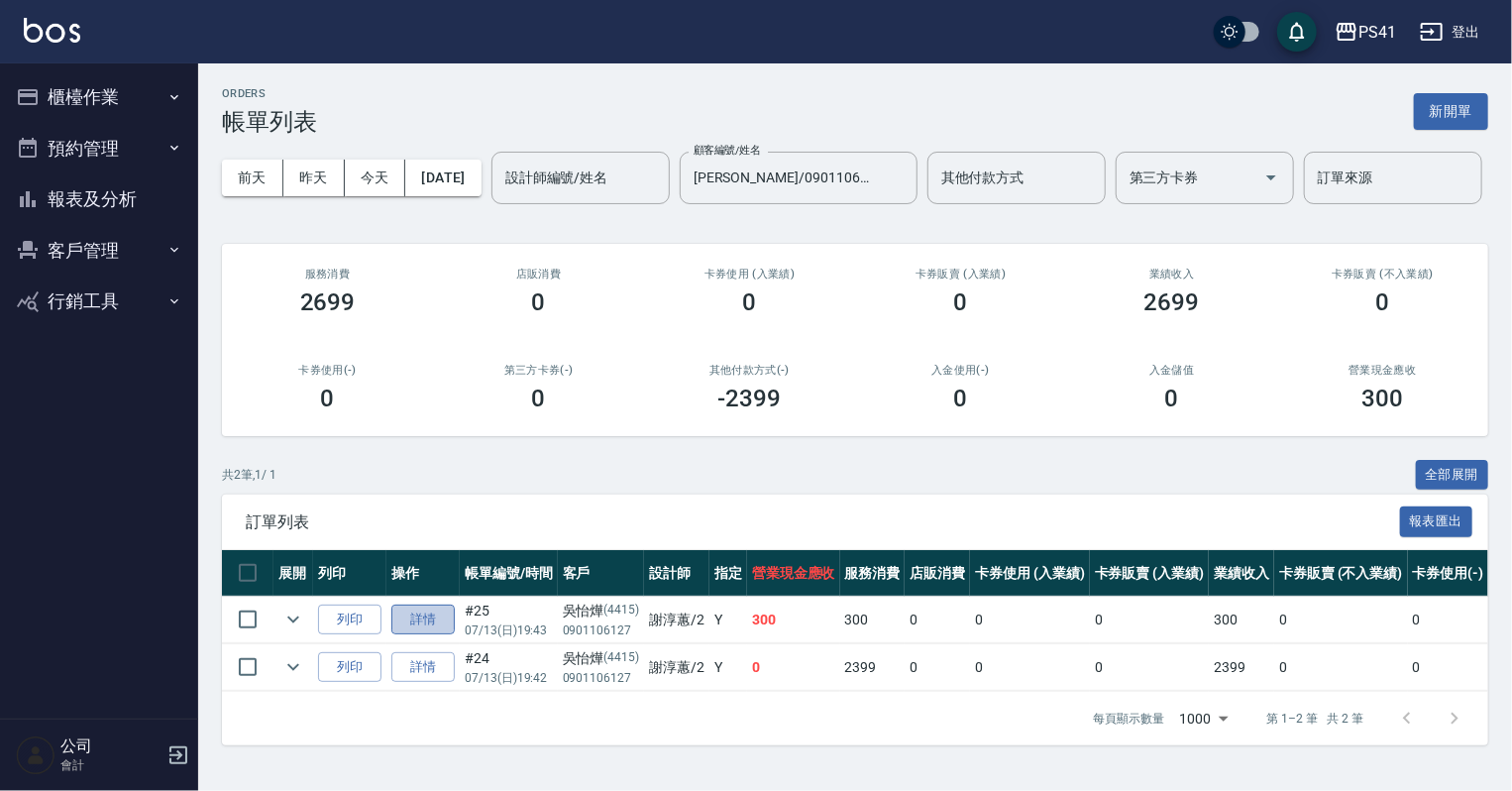 click on "詳情" at bounding box center (423, 620) 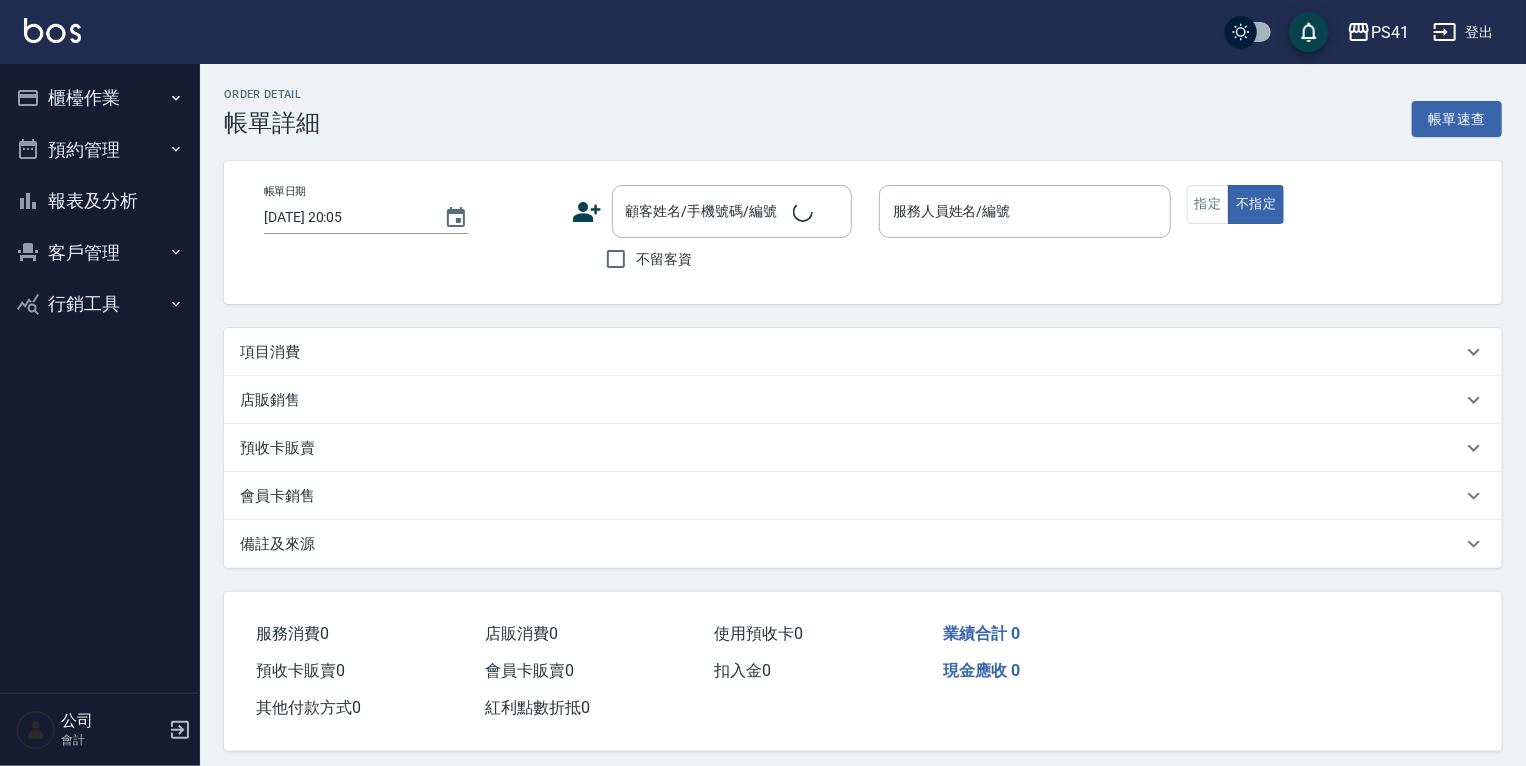 type on "2025/07/13 19:43" 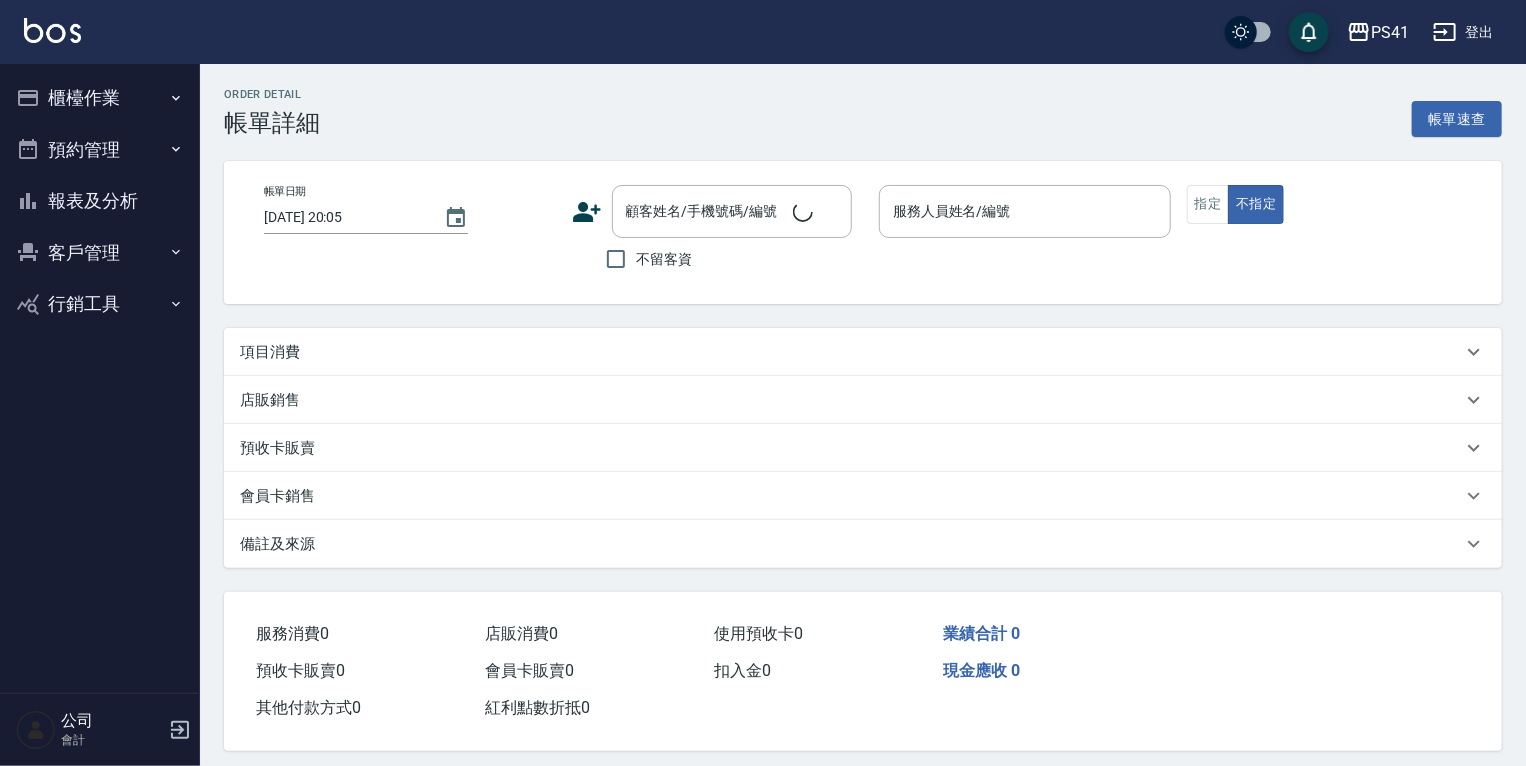 type on "謝淳蕙-2" 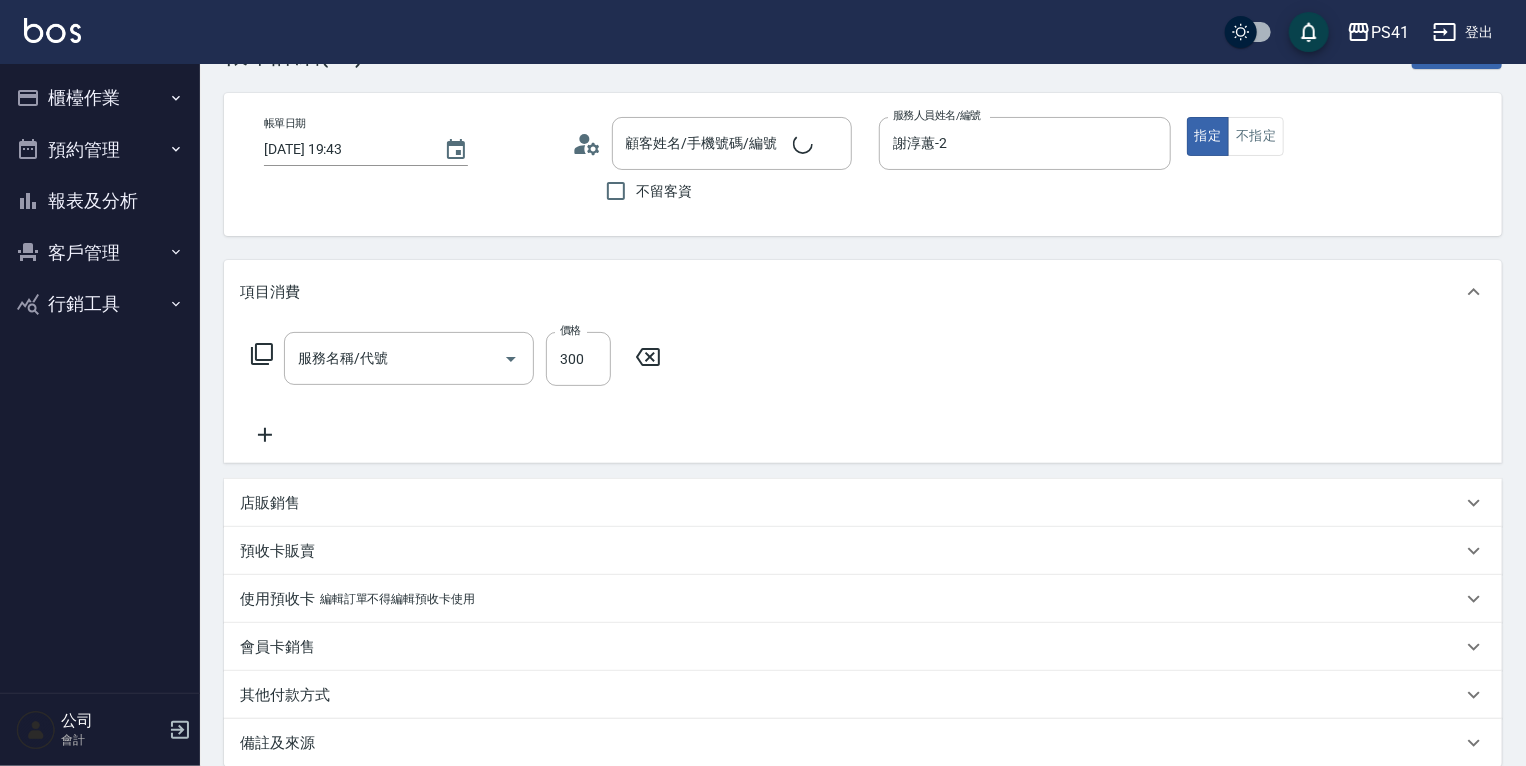 type on "吳怡燁/0901106127/4415" 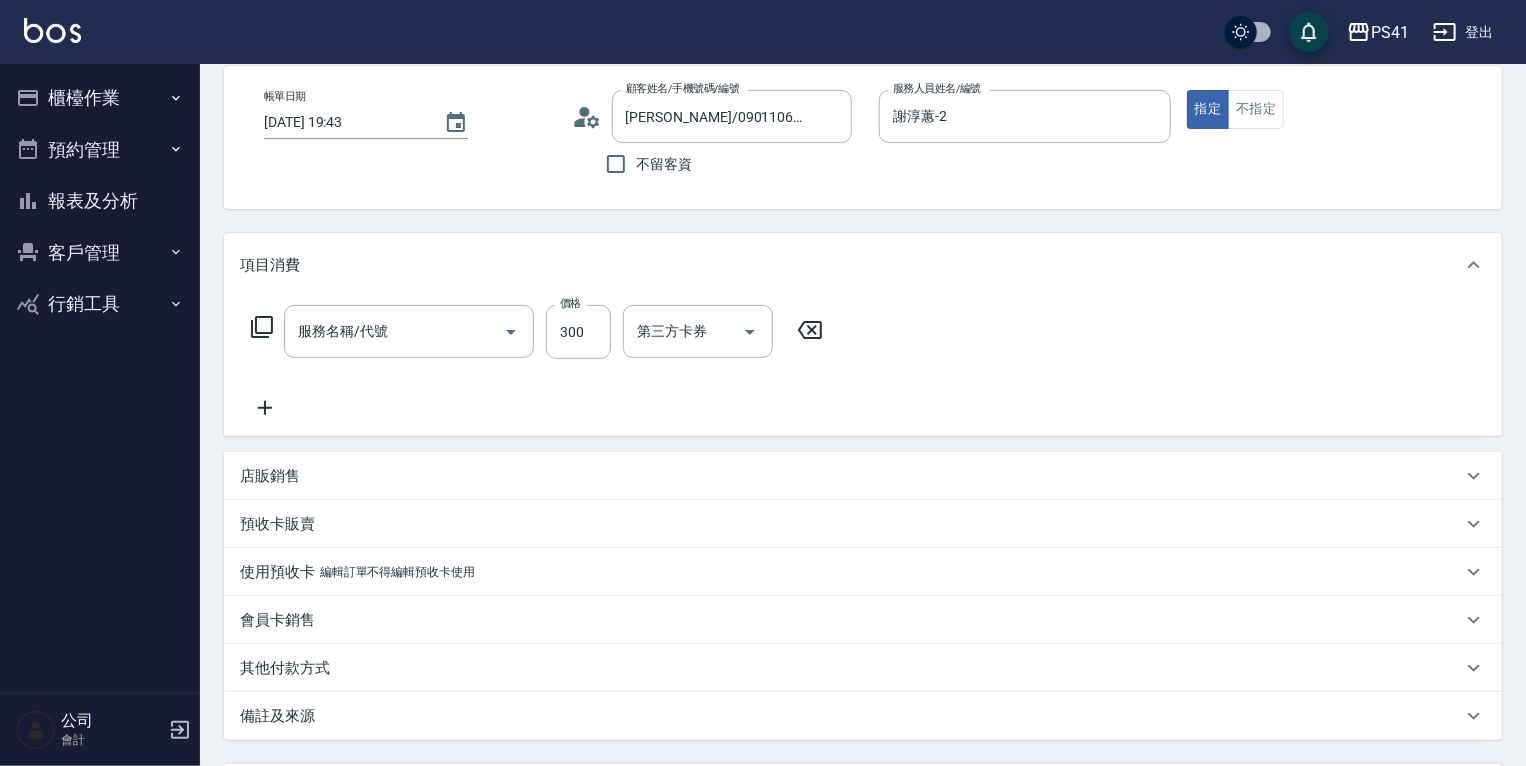 type on "剪髮(2300)" 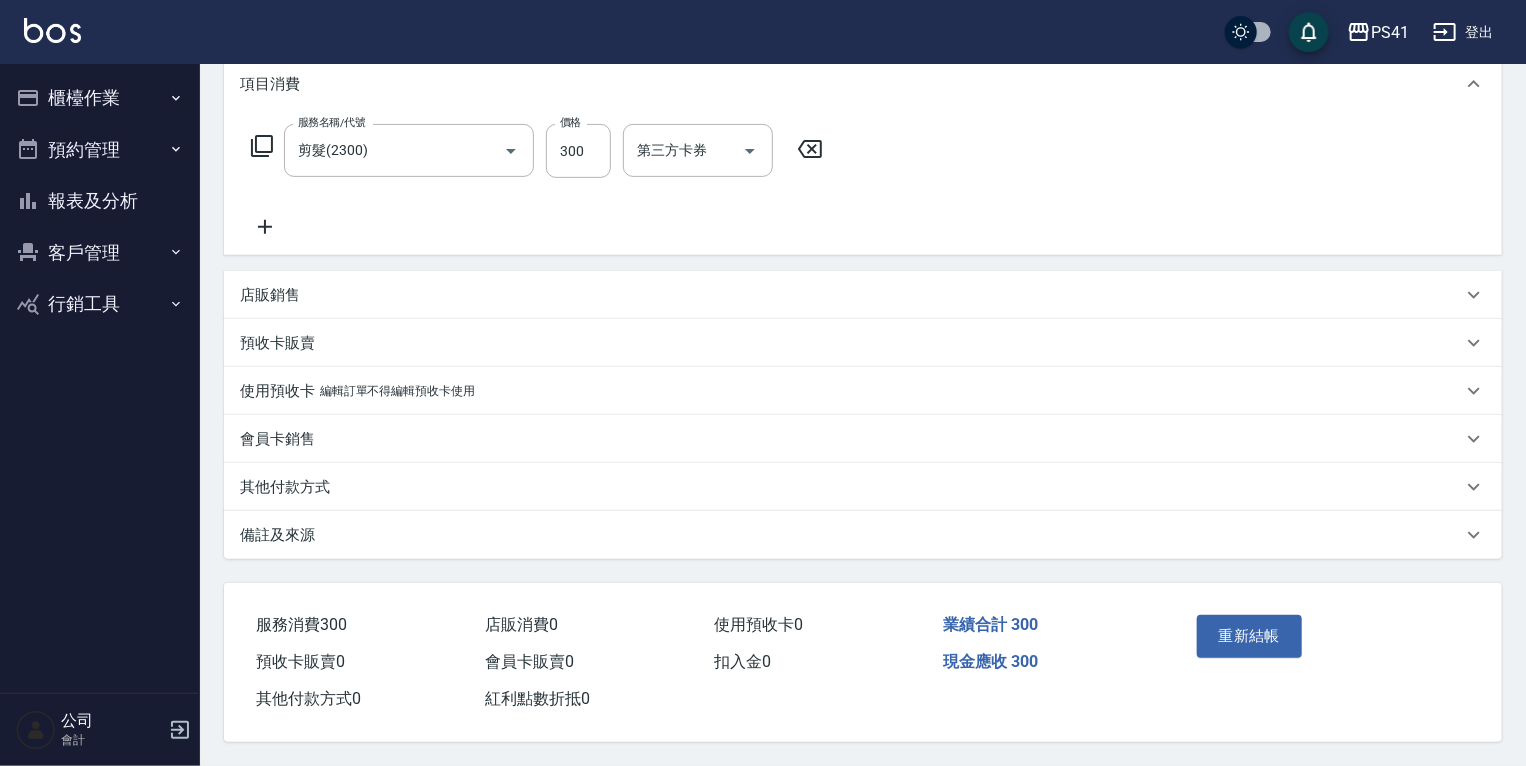 scroll, scrollTop: 282, scrollLeft: 0, axis: vertical 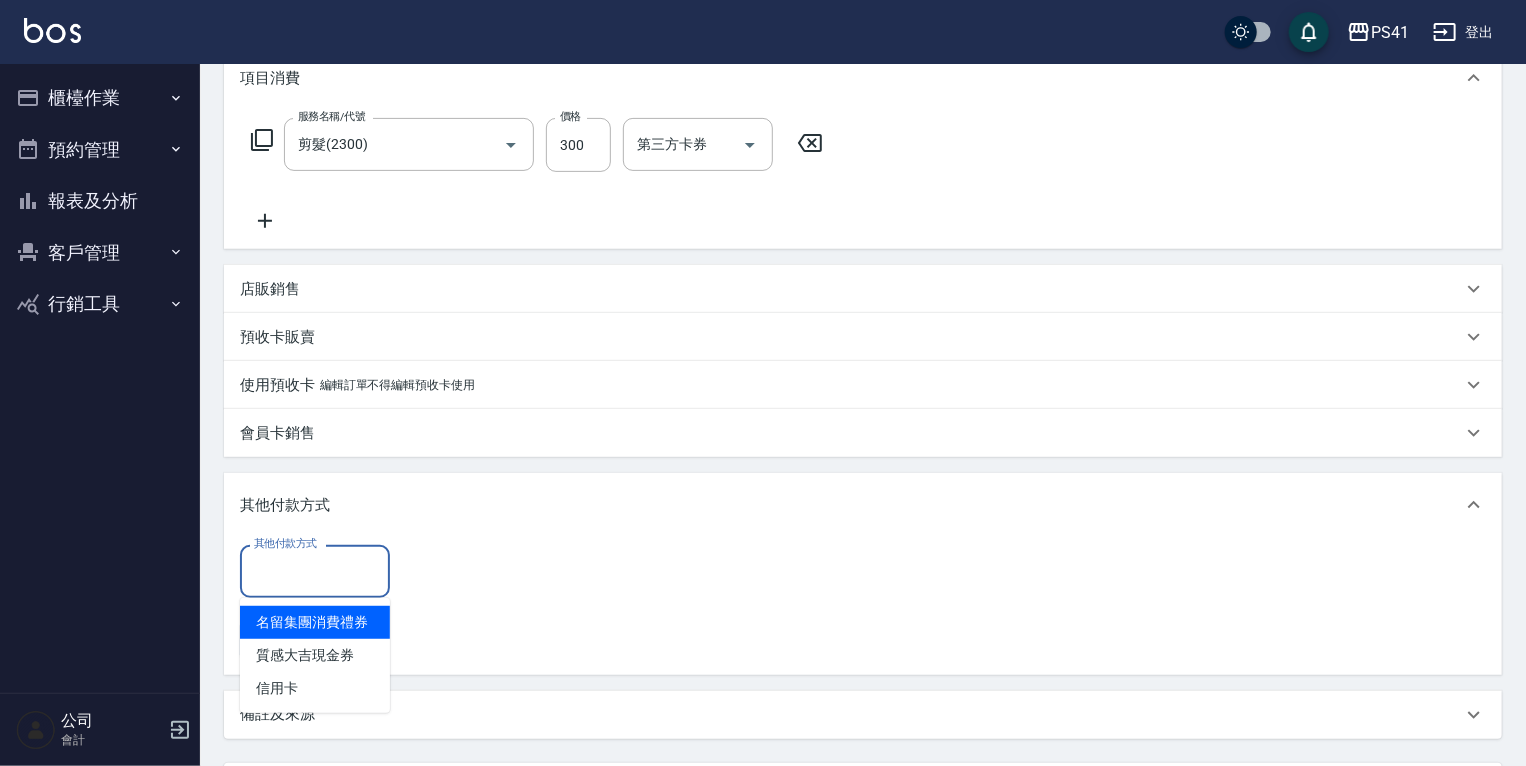 click on "其他付款方式" at bounding box center [315, 571] 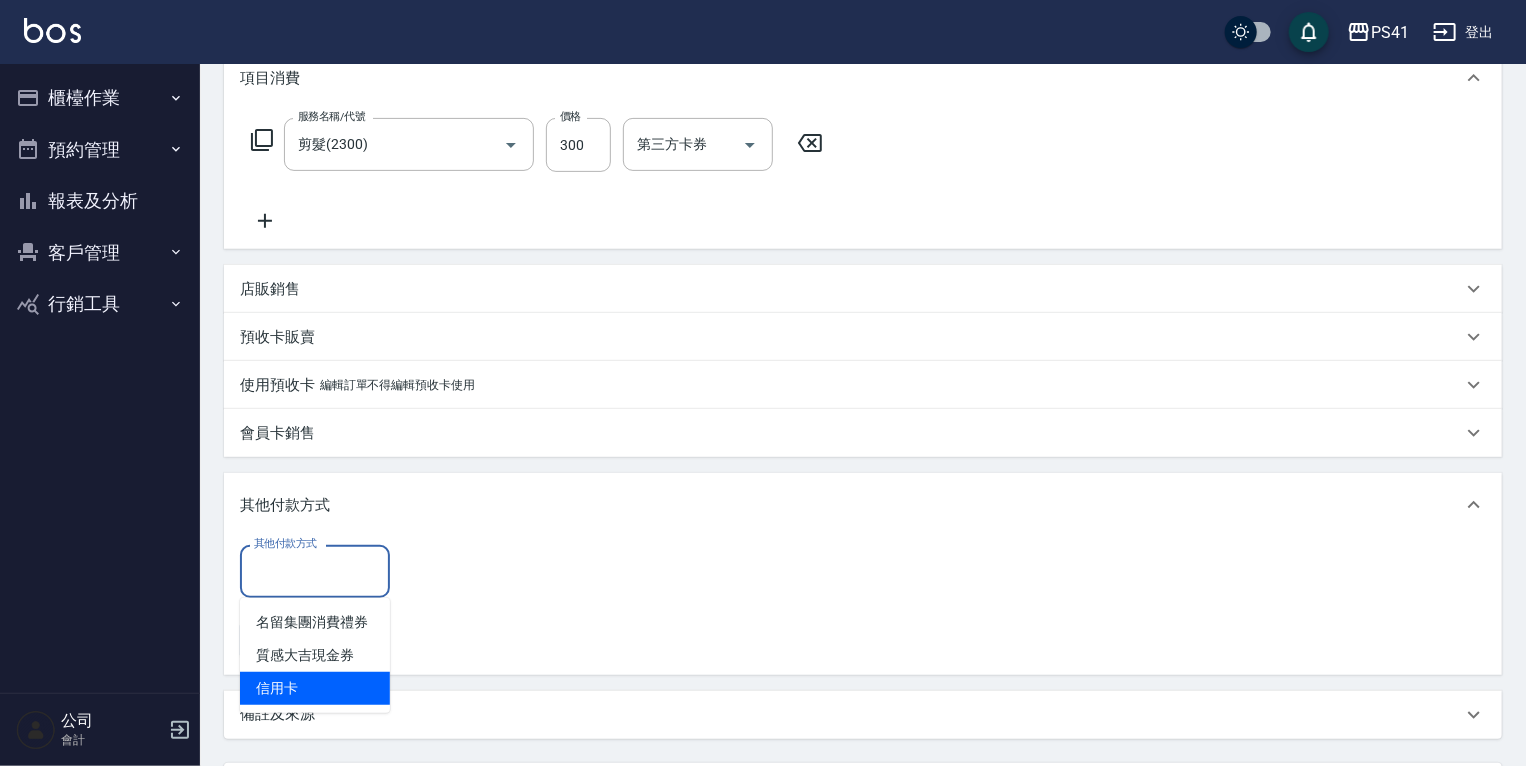 drag, startPoint x: 332, startPoint y: 680, endPoint x: 441, endPoint y: 611, distance: 129.00388 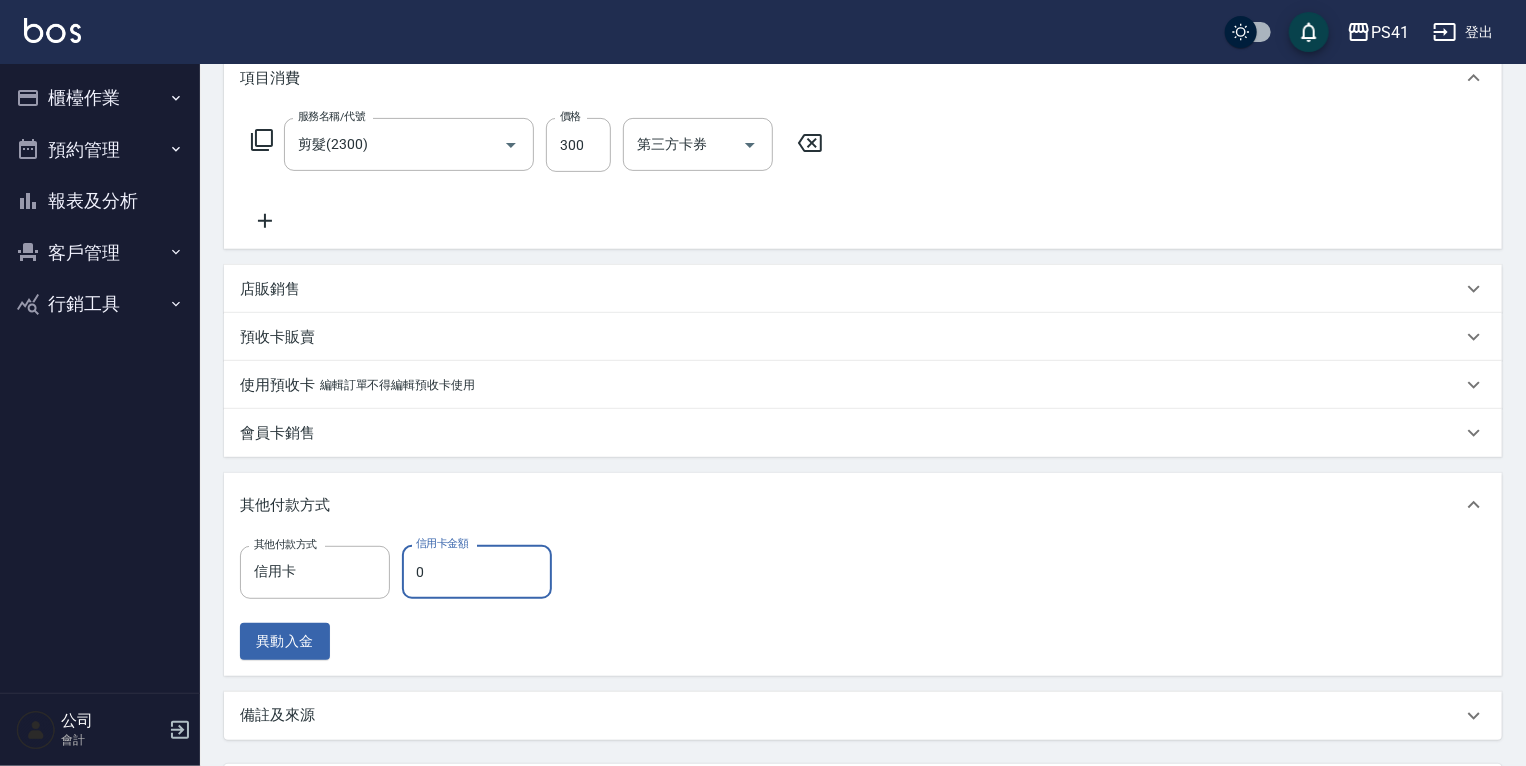 type on "信0用卡" 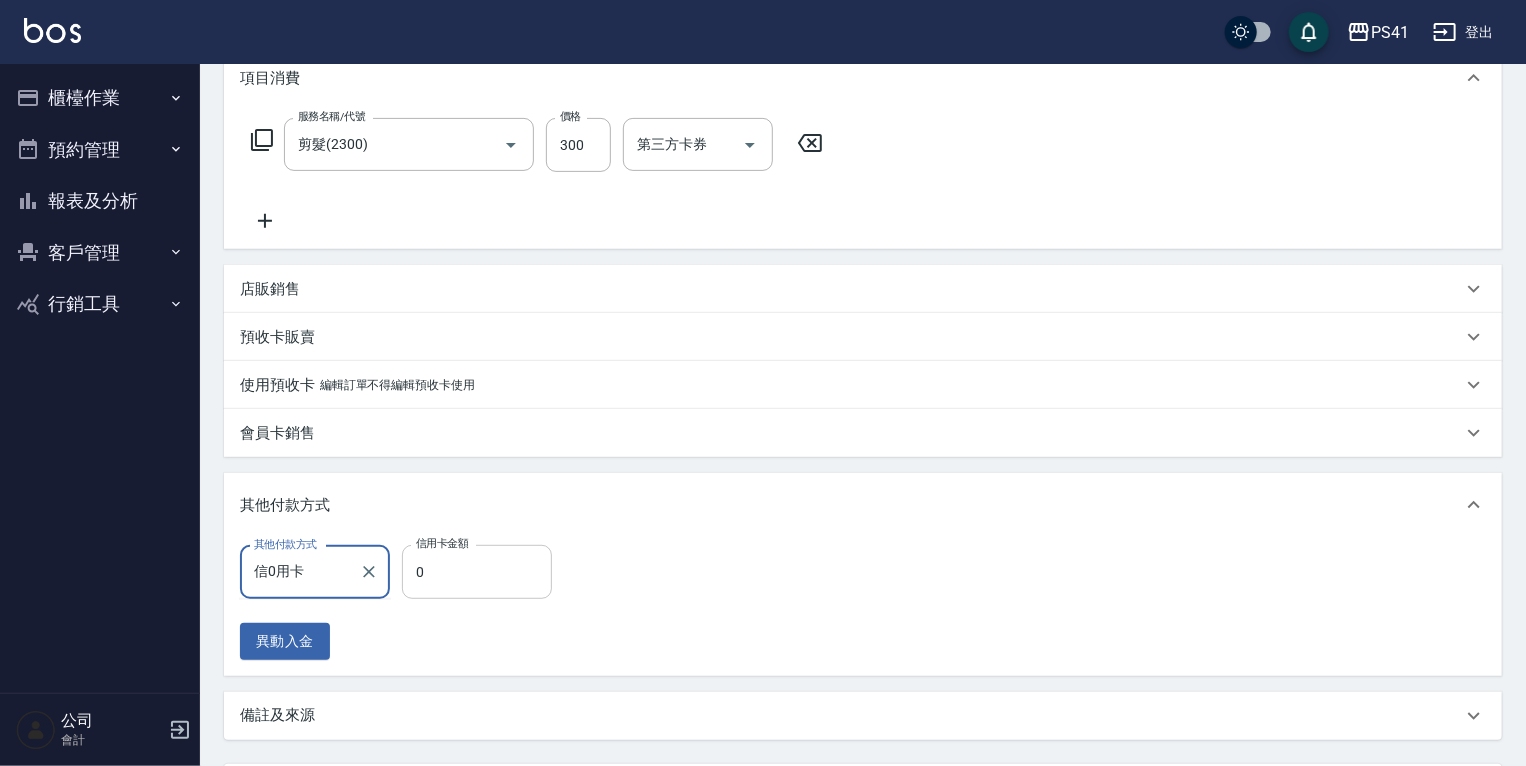 type on "信用卡" 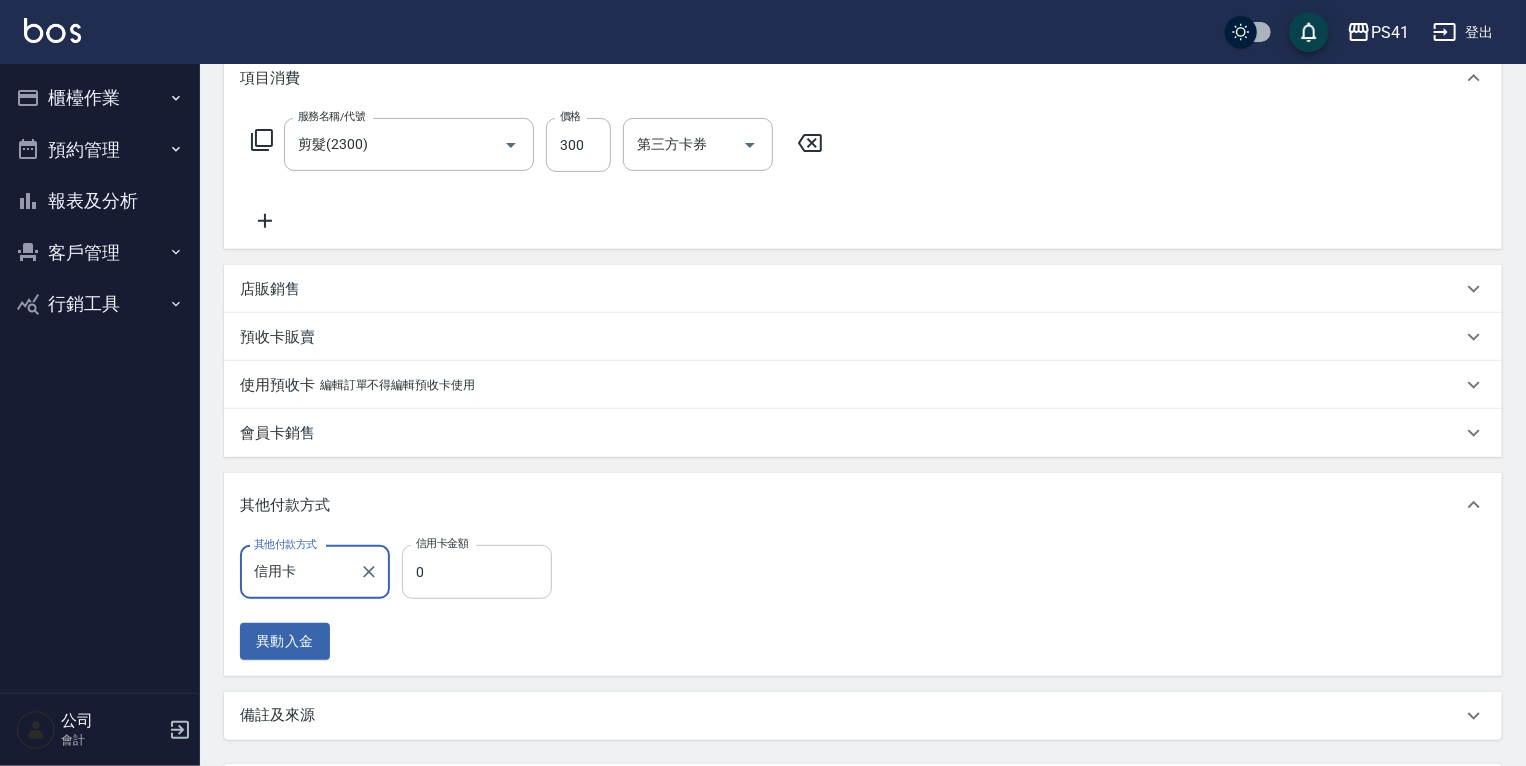 click on "0" at bounding box center [477, 572] 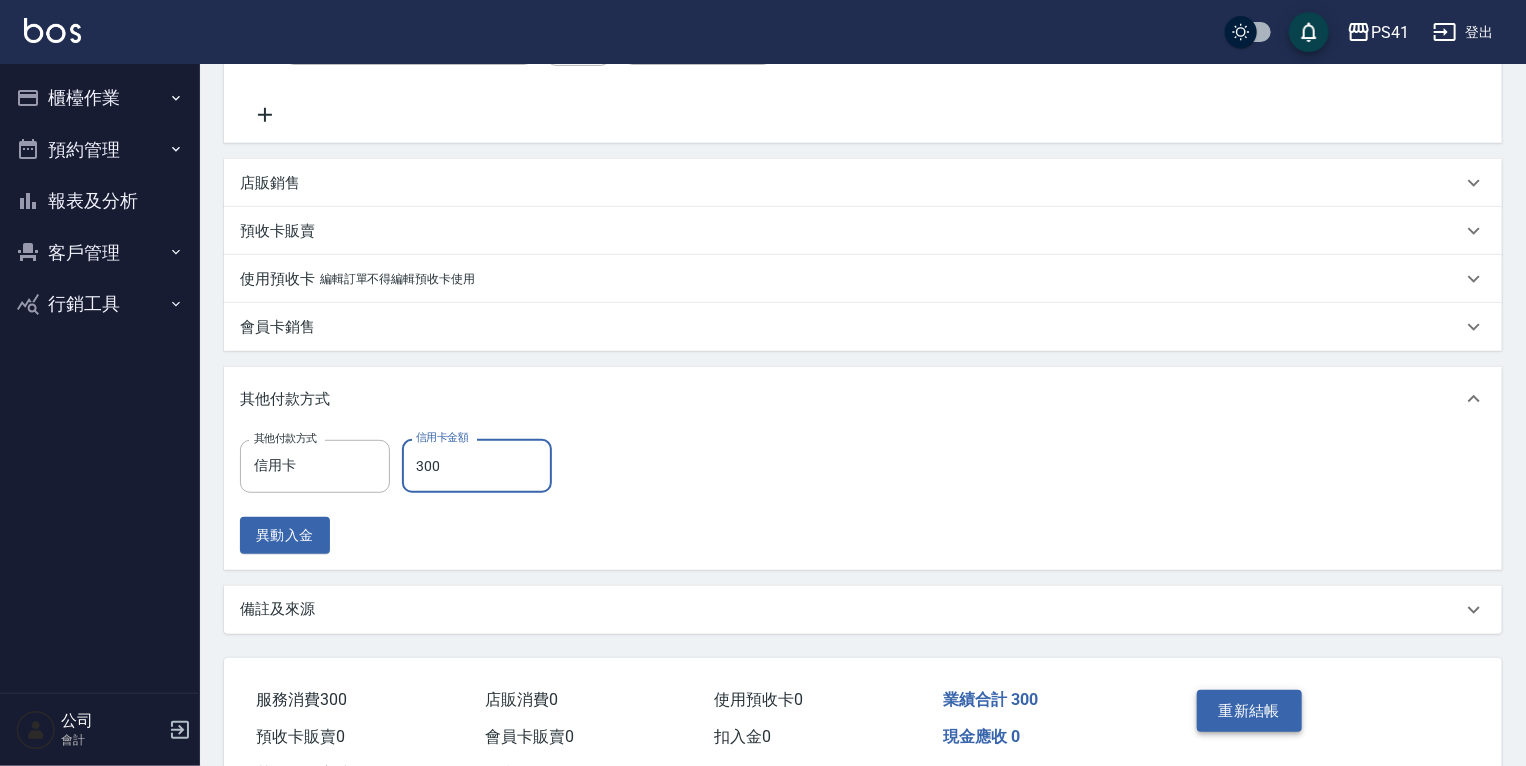 scroll, scrollTop: 468, scrollLeft: 0, axis: vertical 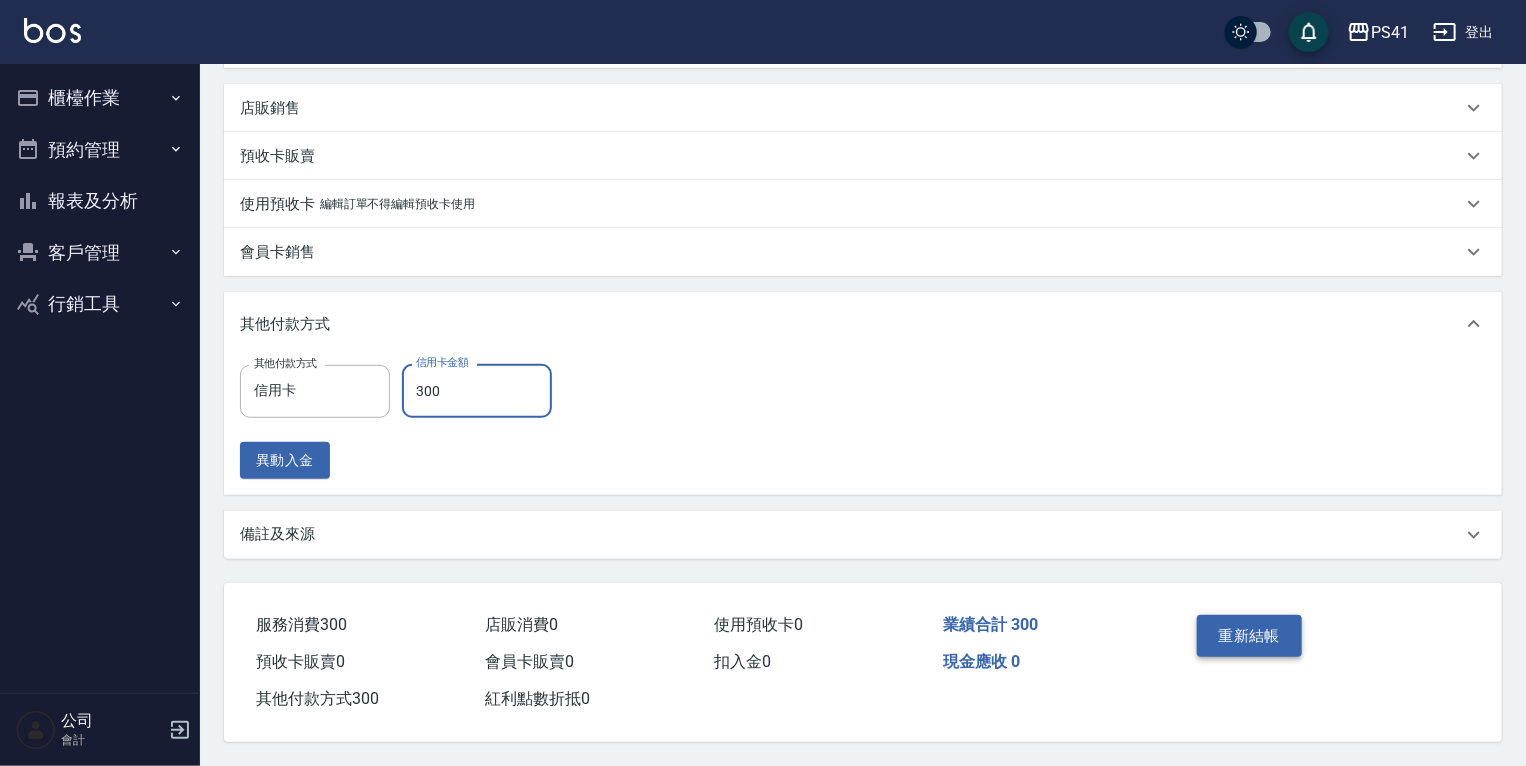type on "300" 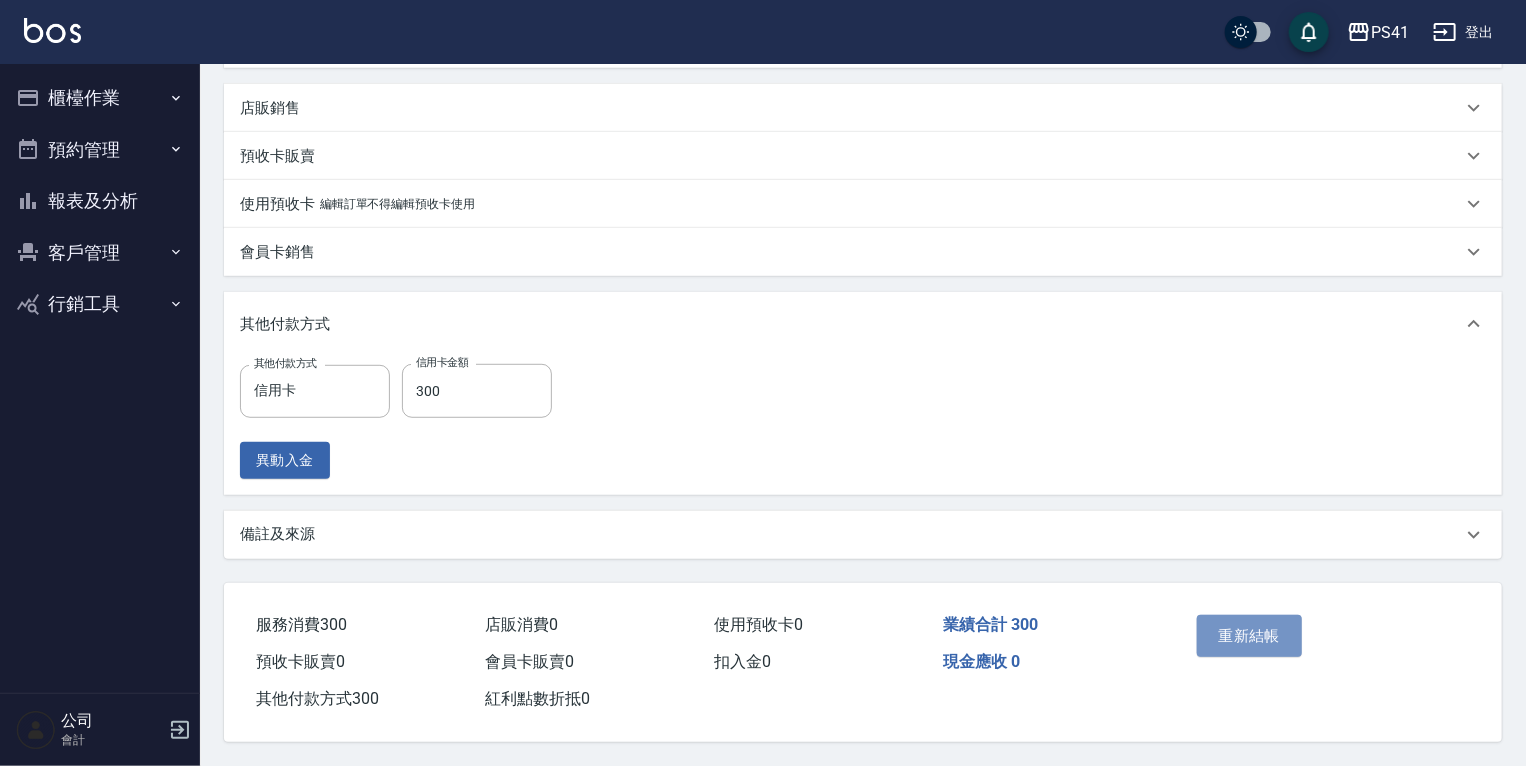 drag, startPoint x: 1300, startPoint y: 640, endPoint x: 1288, endPoint y: 640, distance: 12 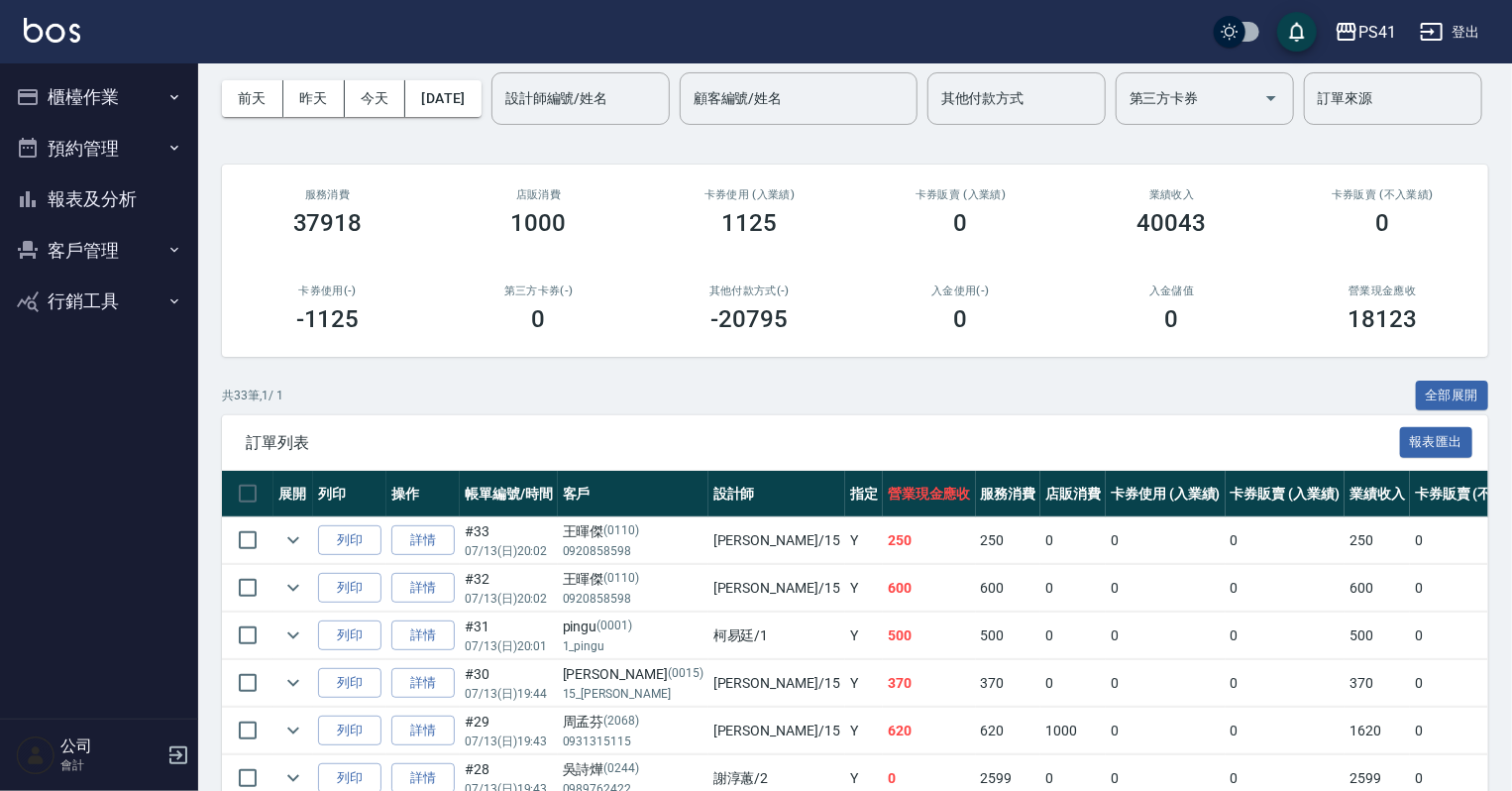 scroll, scrollTop: 159, scrollLeft: 0, axis: vertical 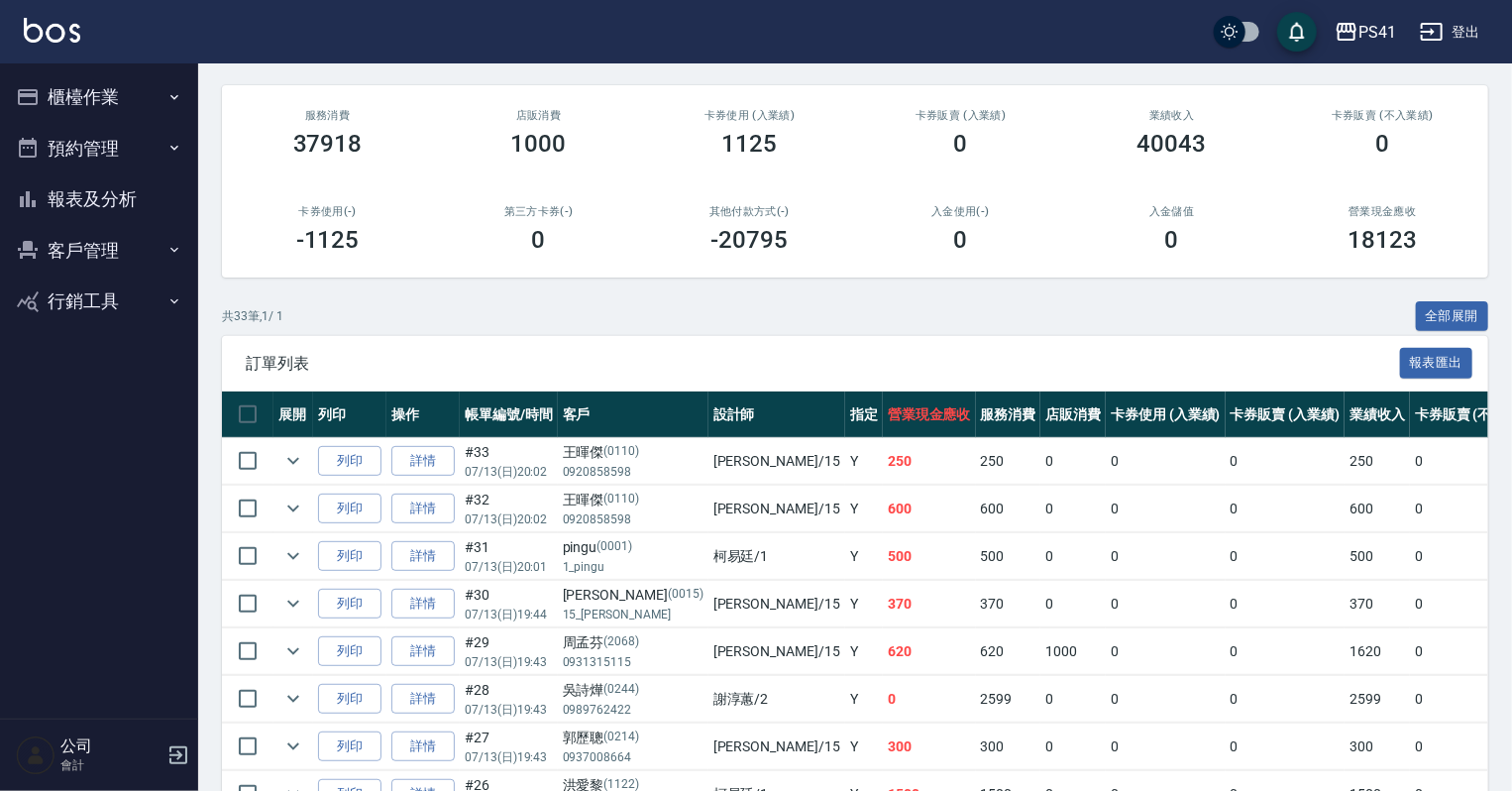 click on "顧客編號/姓名" at bounding box center [799, 19] 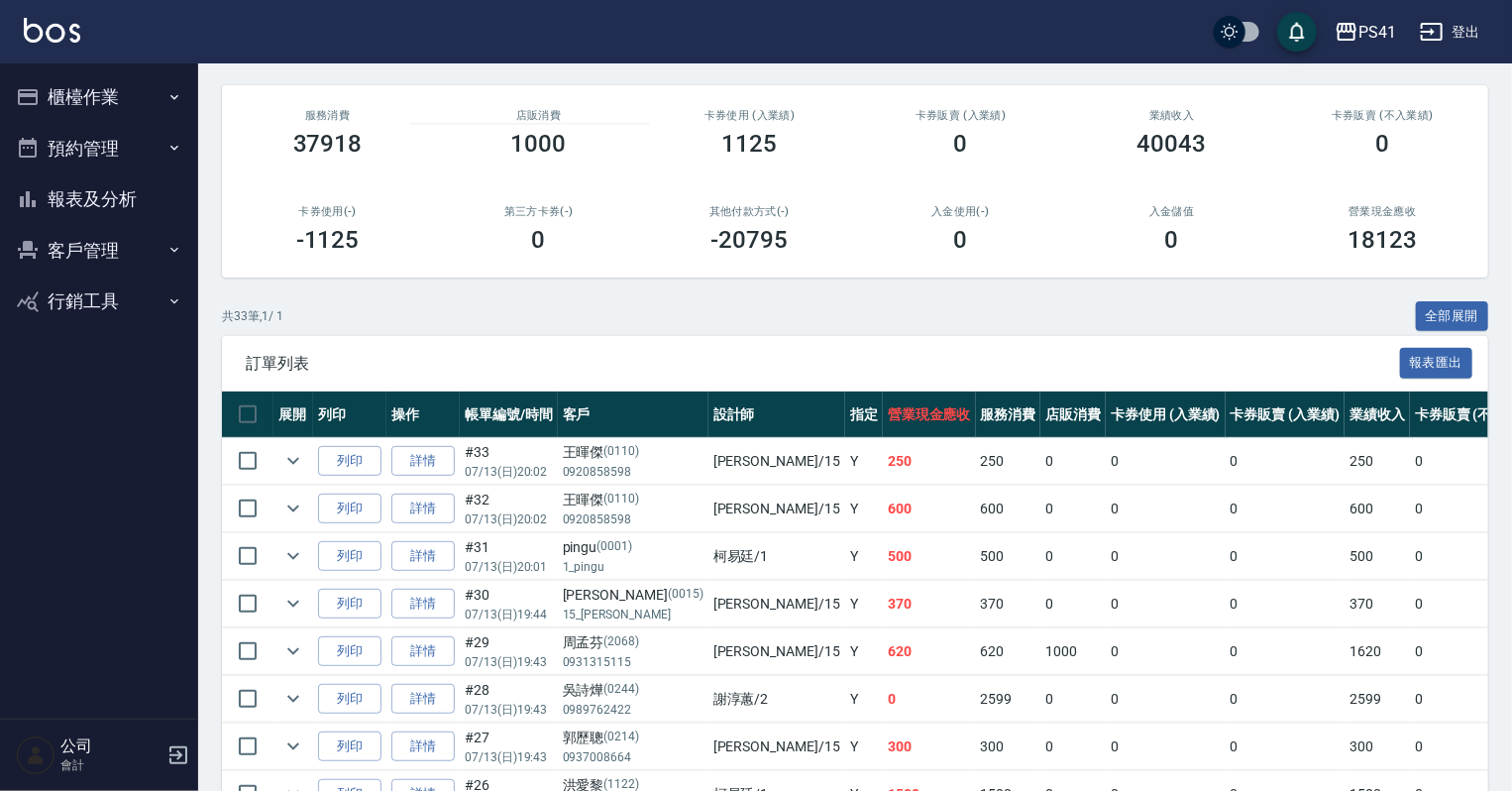 type on "1425" 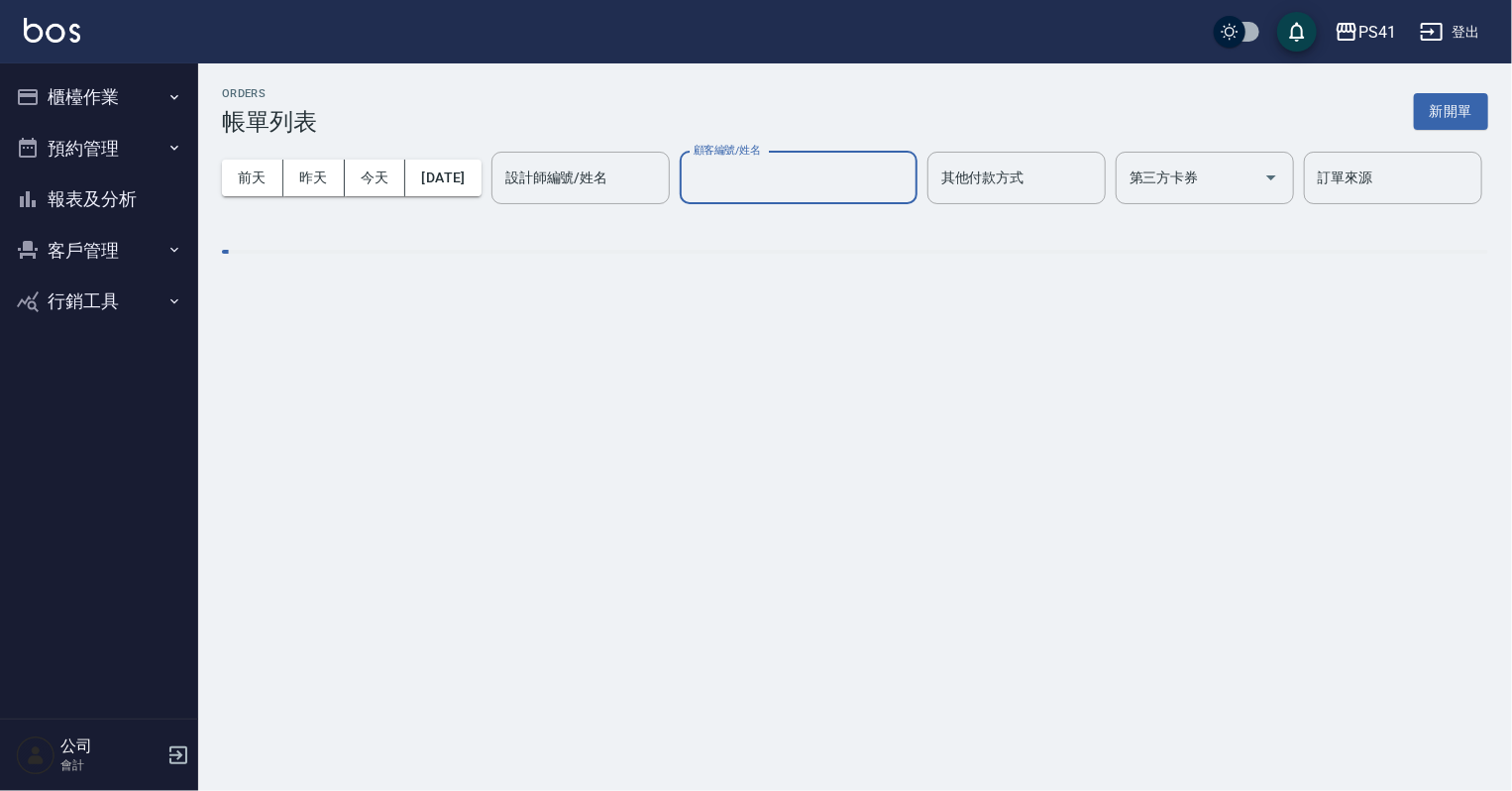 scroll, scrollTop: 0, scrollLeft: 0, axis: both 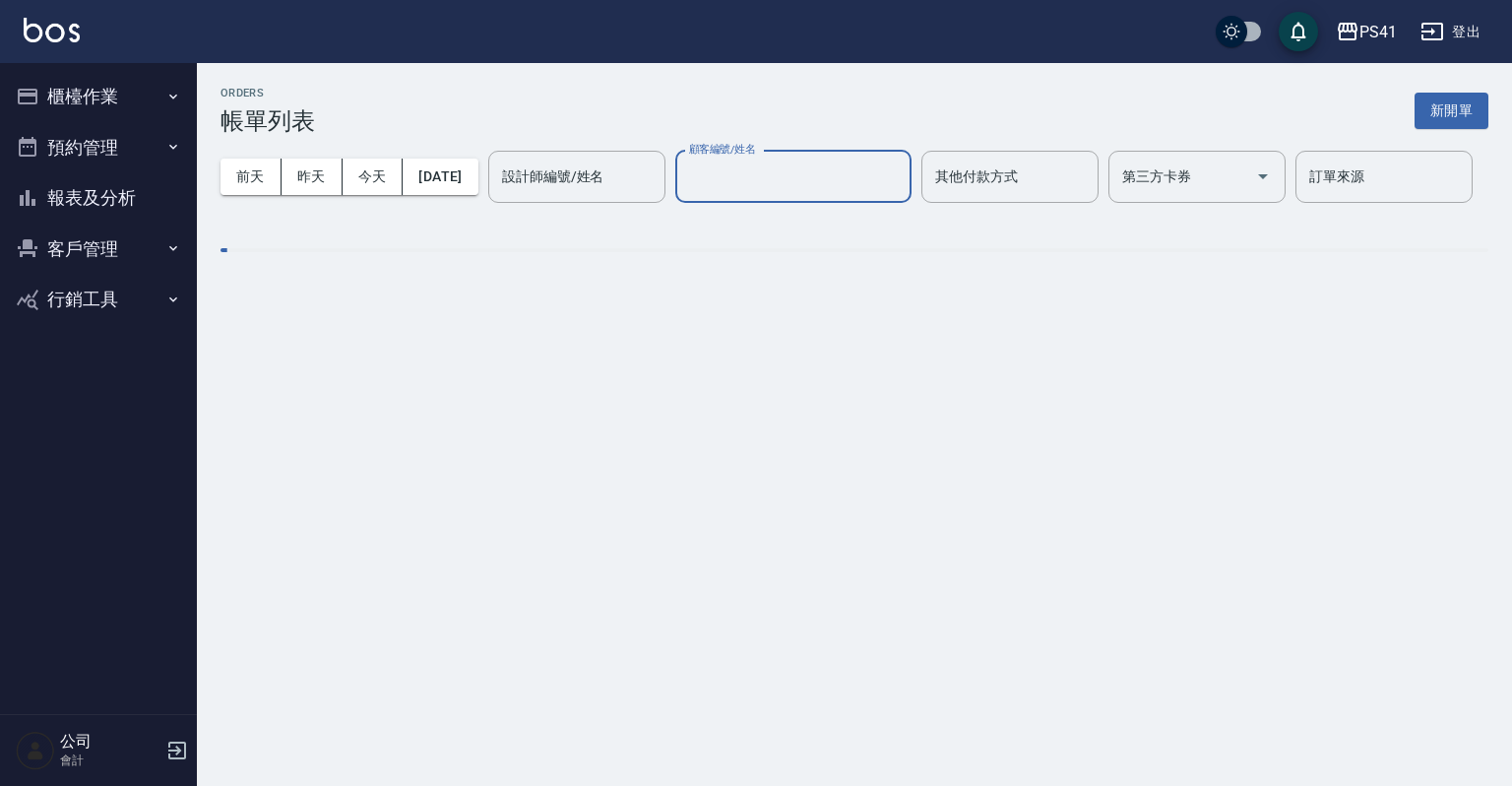 type on "賴庭榛/0912061301/1425" 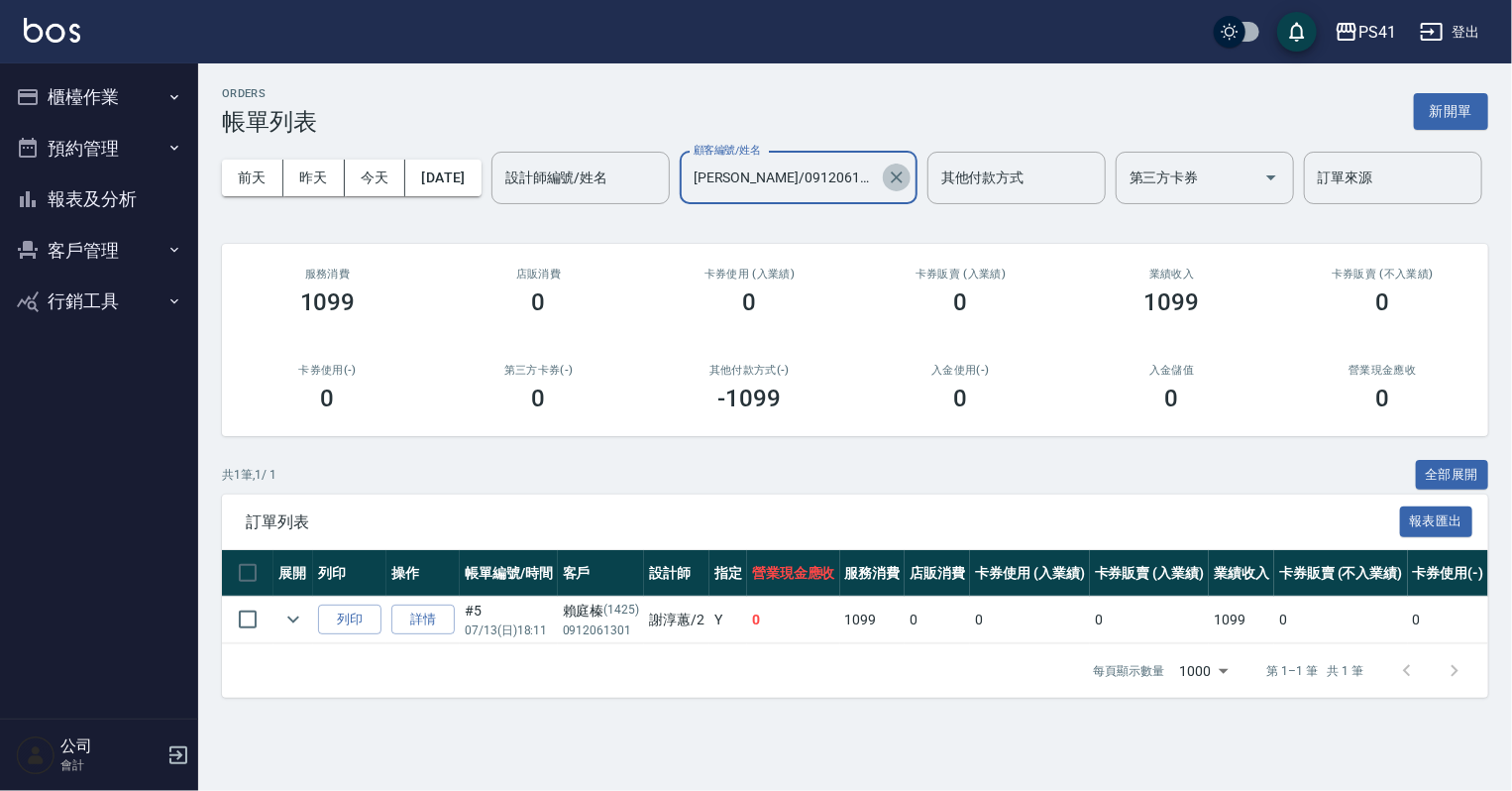 click 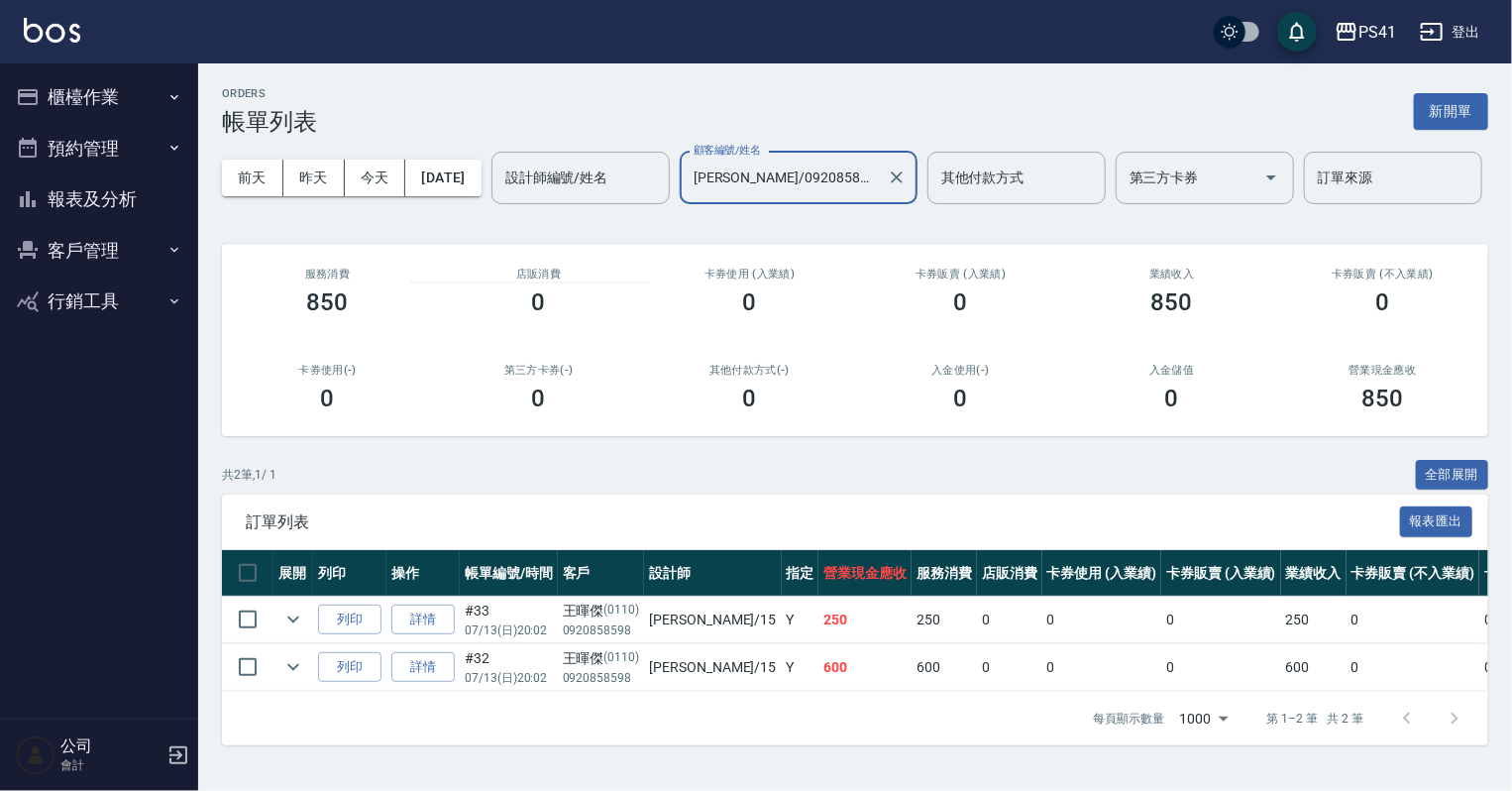 scroll, scrollTop: 0, scrollLeft: 2, axis: horizontal 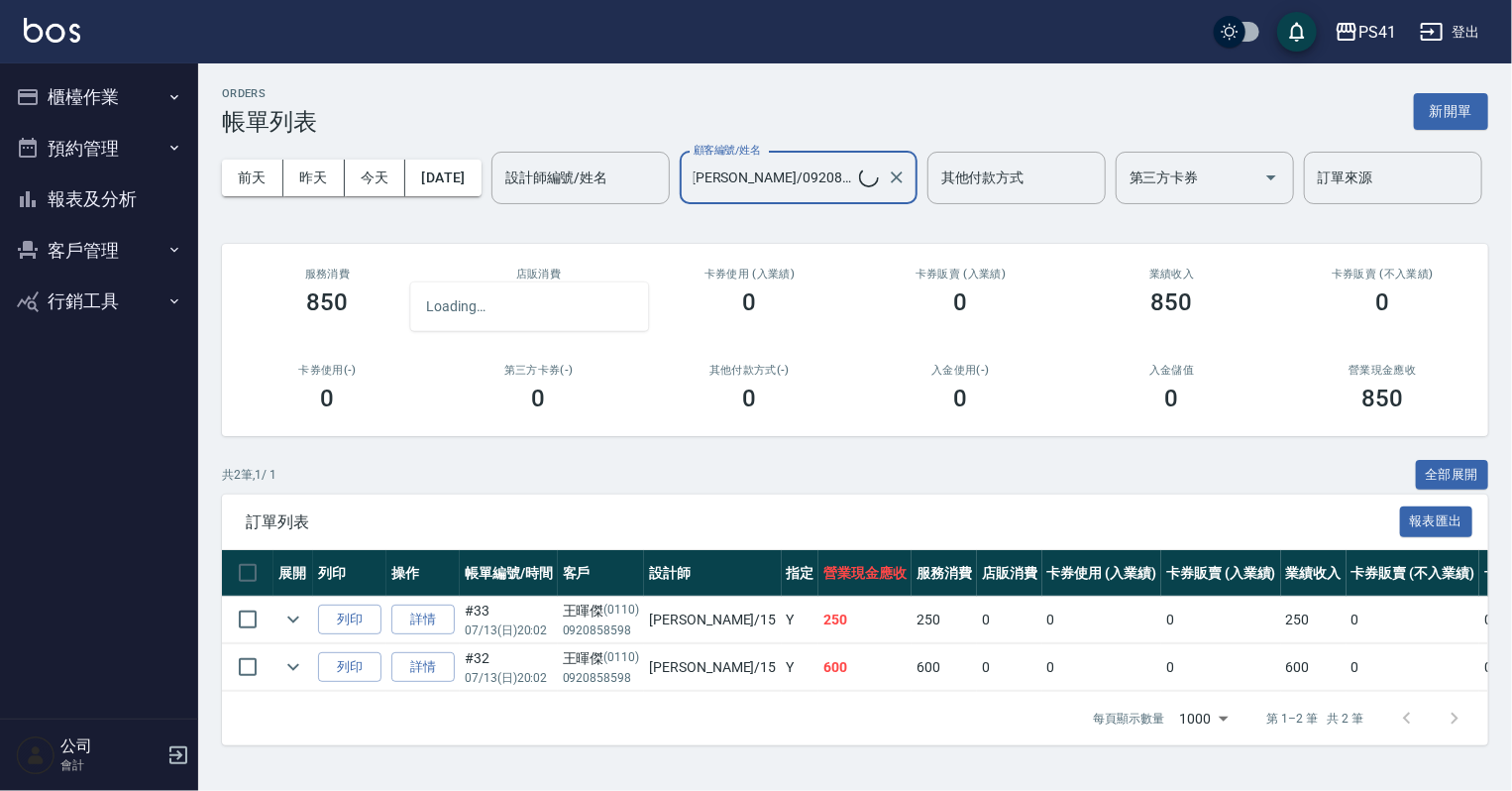 type on "王暉傑/0920858598/0110" 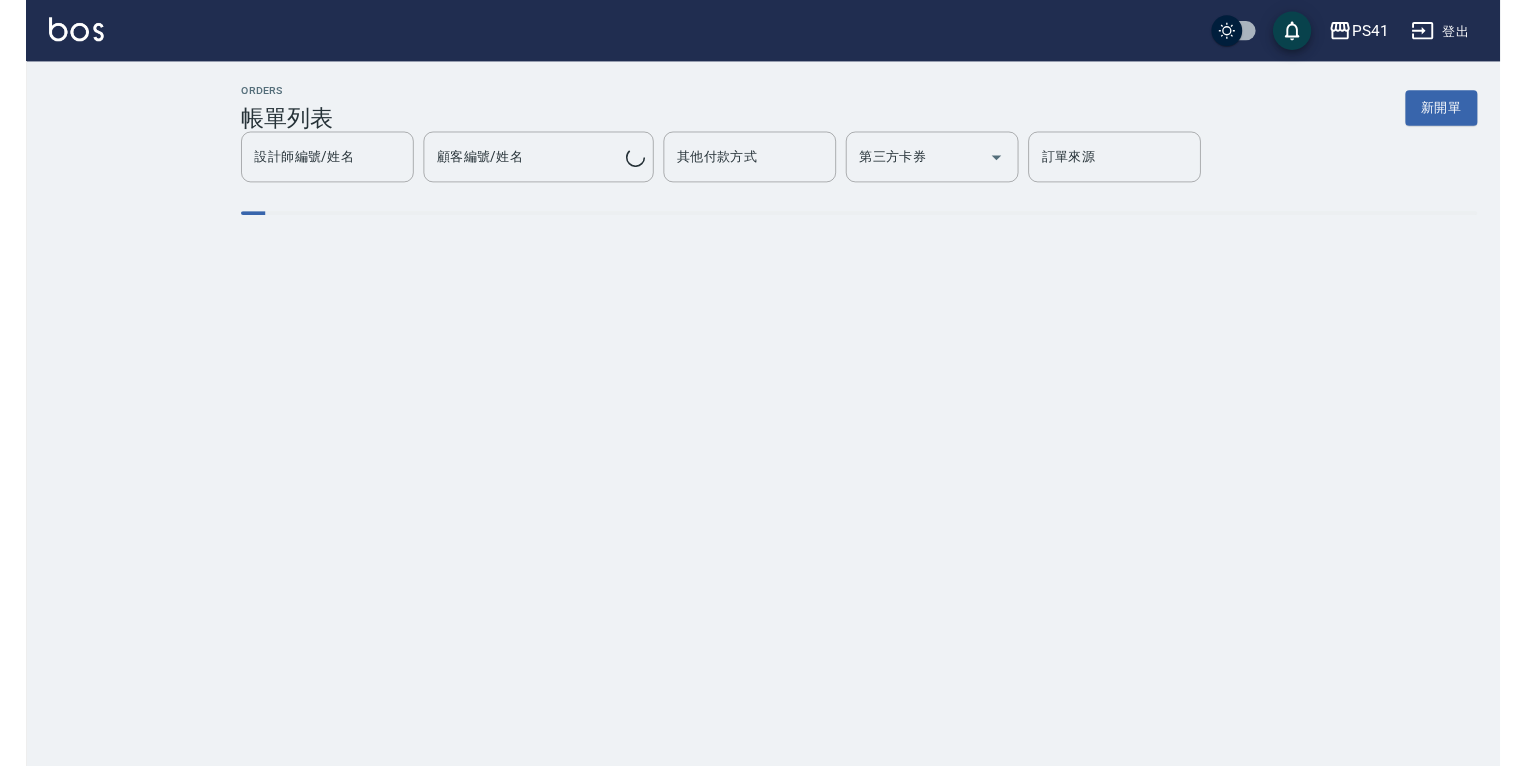 scroll, scrollTop: 0, scrollLeft: 0, axis: both 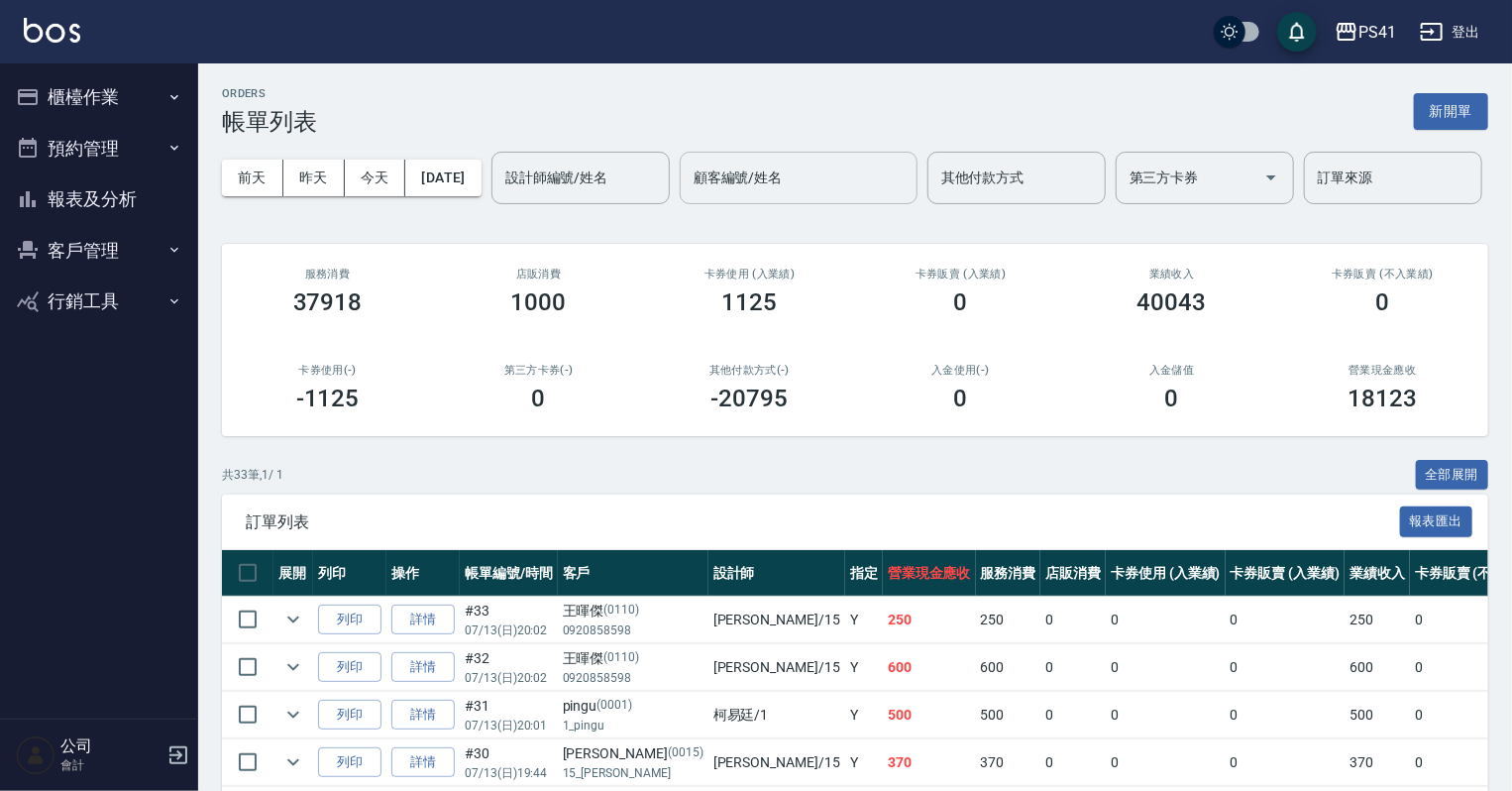 click on "顧客編號/姓名" at bounding box center (799, 177) 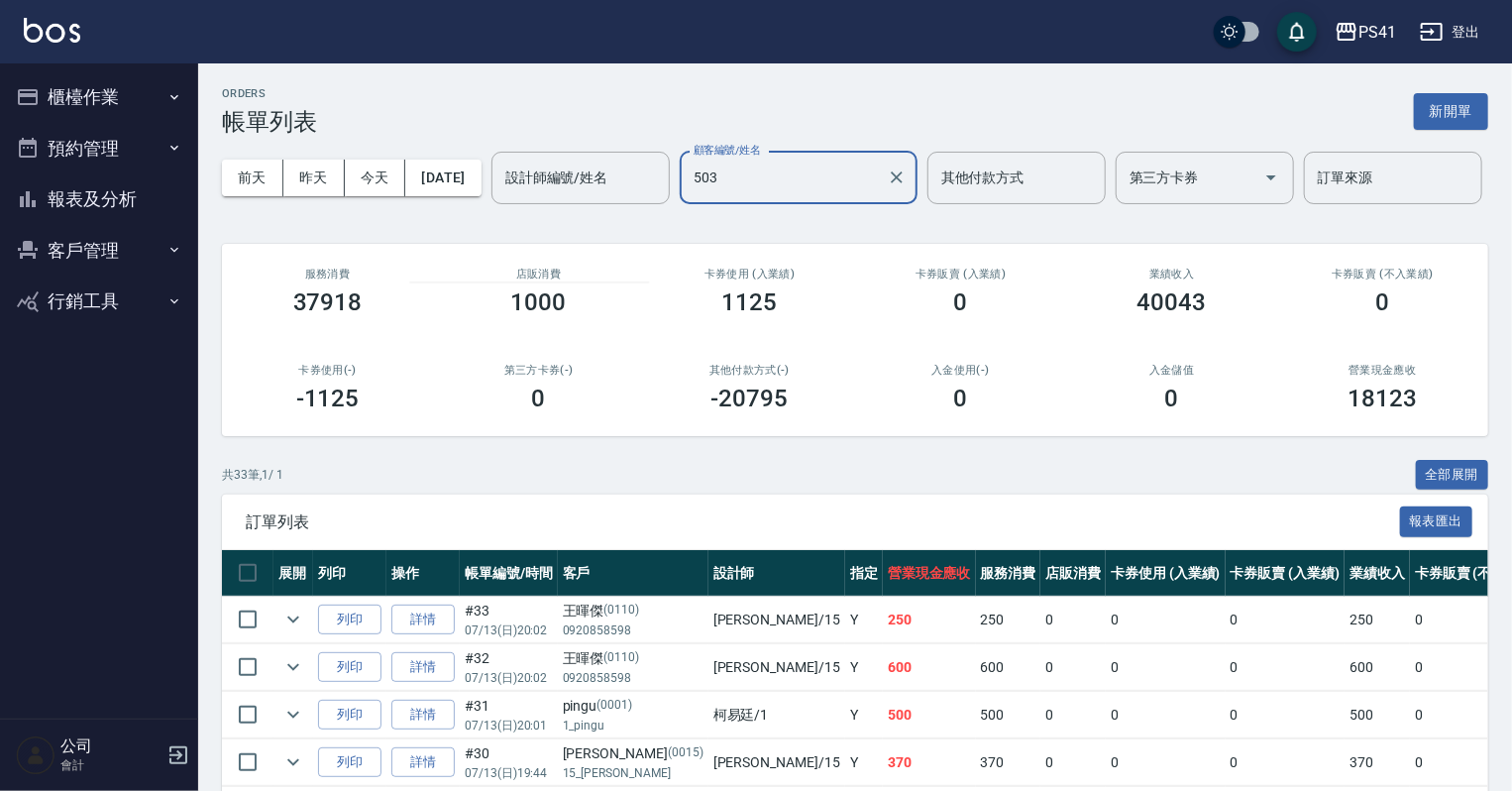 type on "5037" 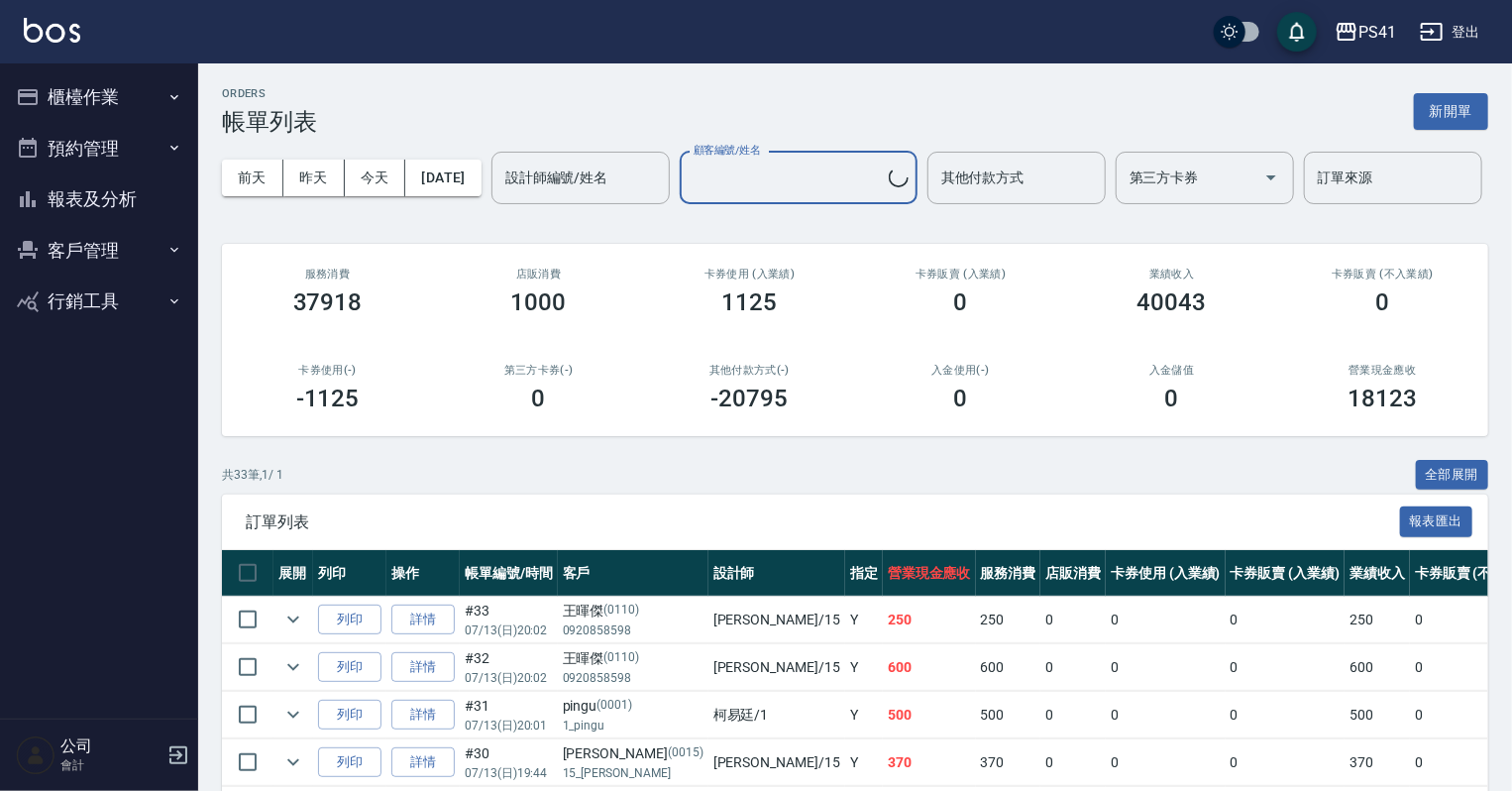 type on "[PERSON_NAME]/0909601868/5037" 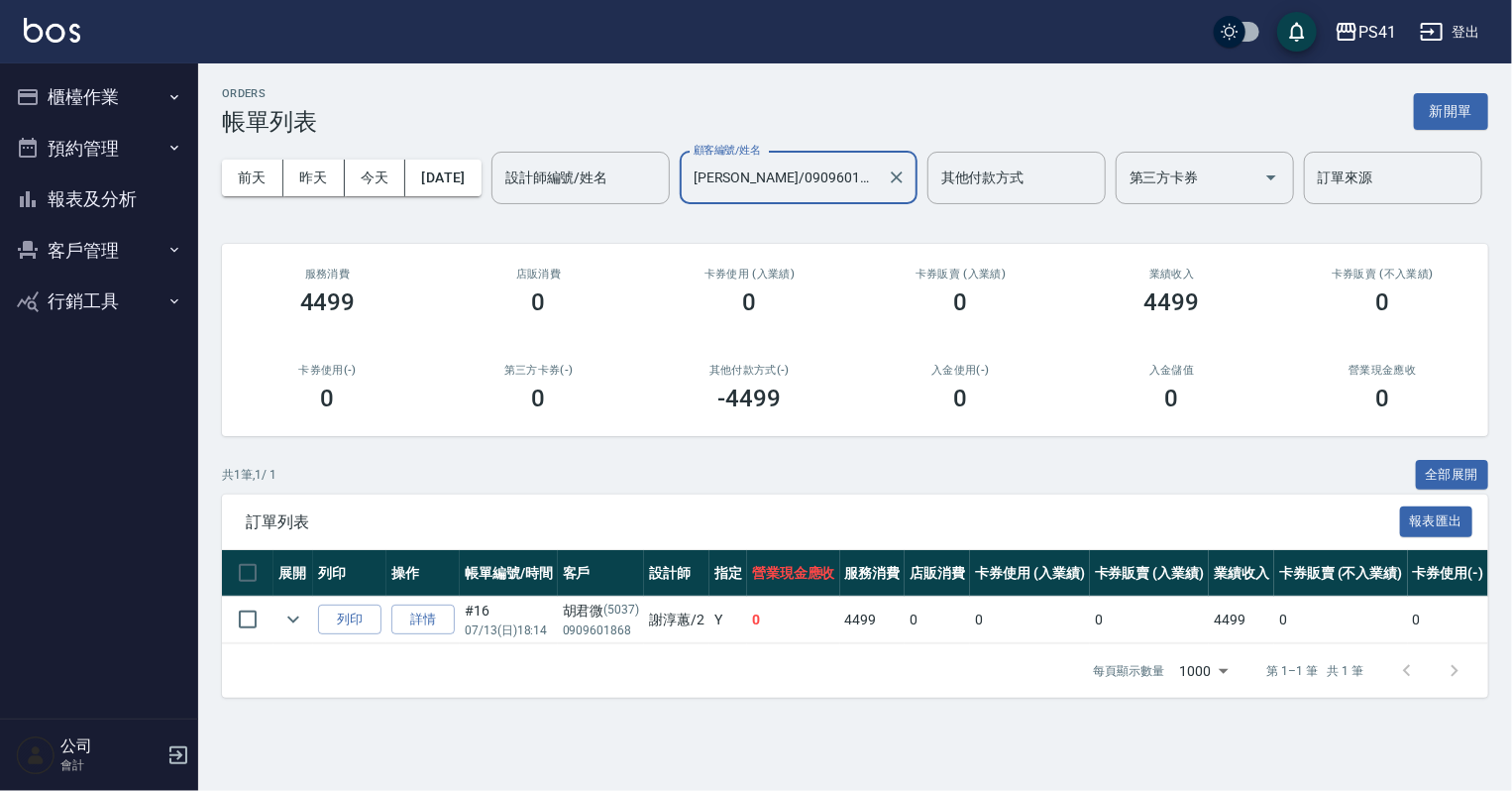 click on "報表及分析" at bounding box center [99, 199] 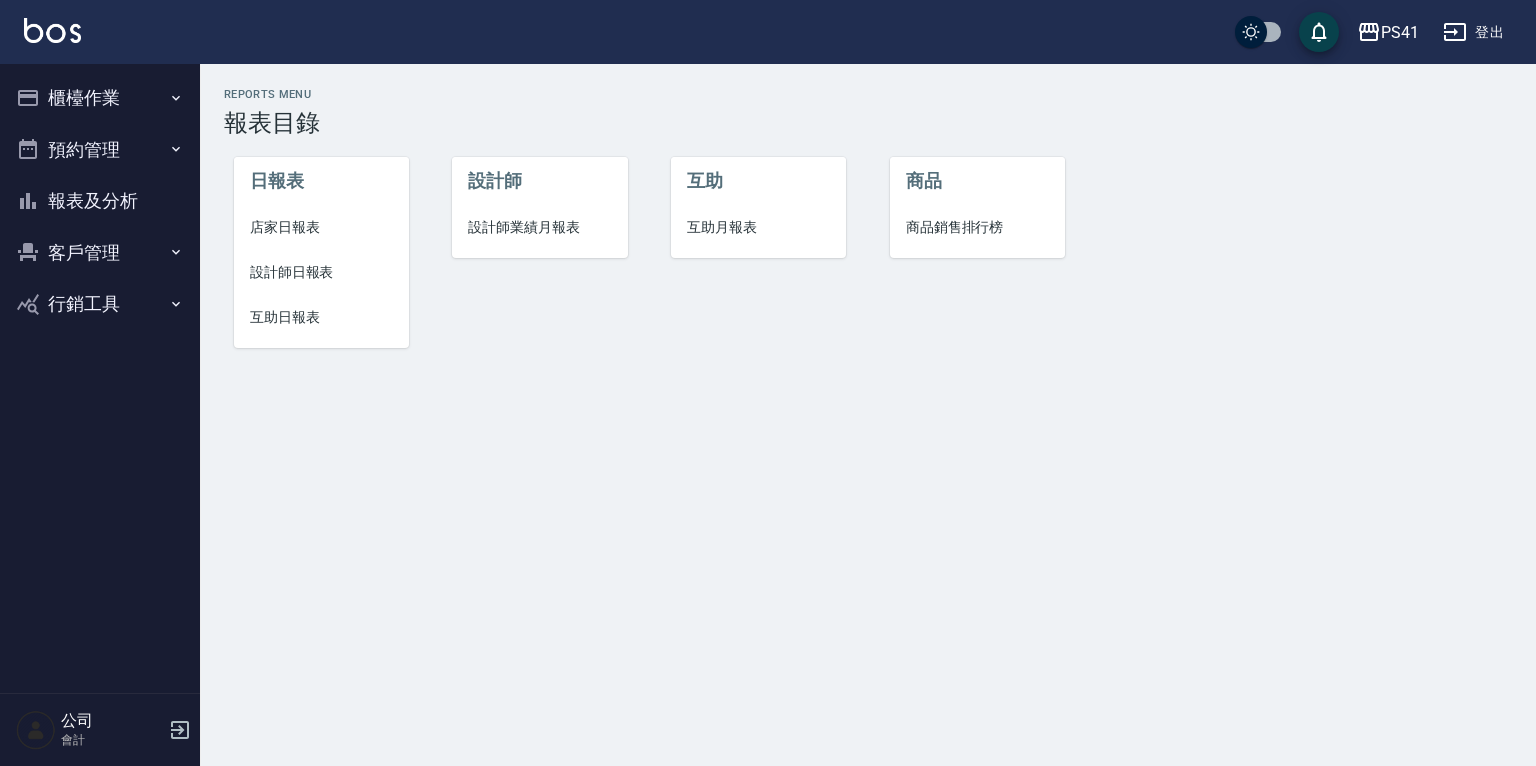 click on "設計師日報表" at bounding box center (321, 272) 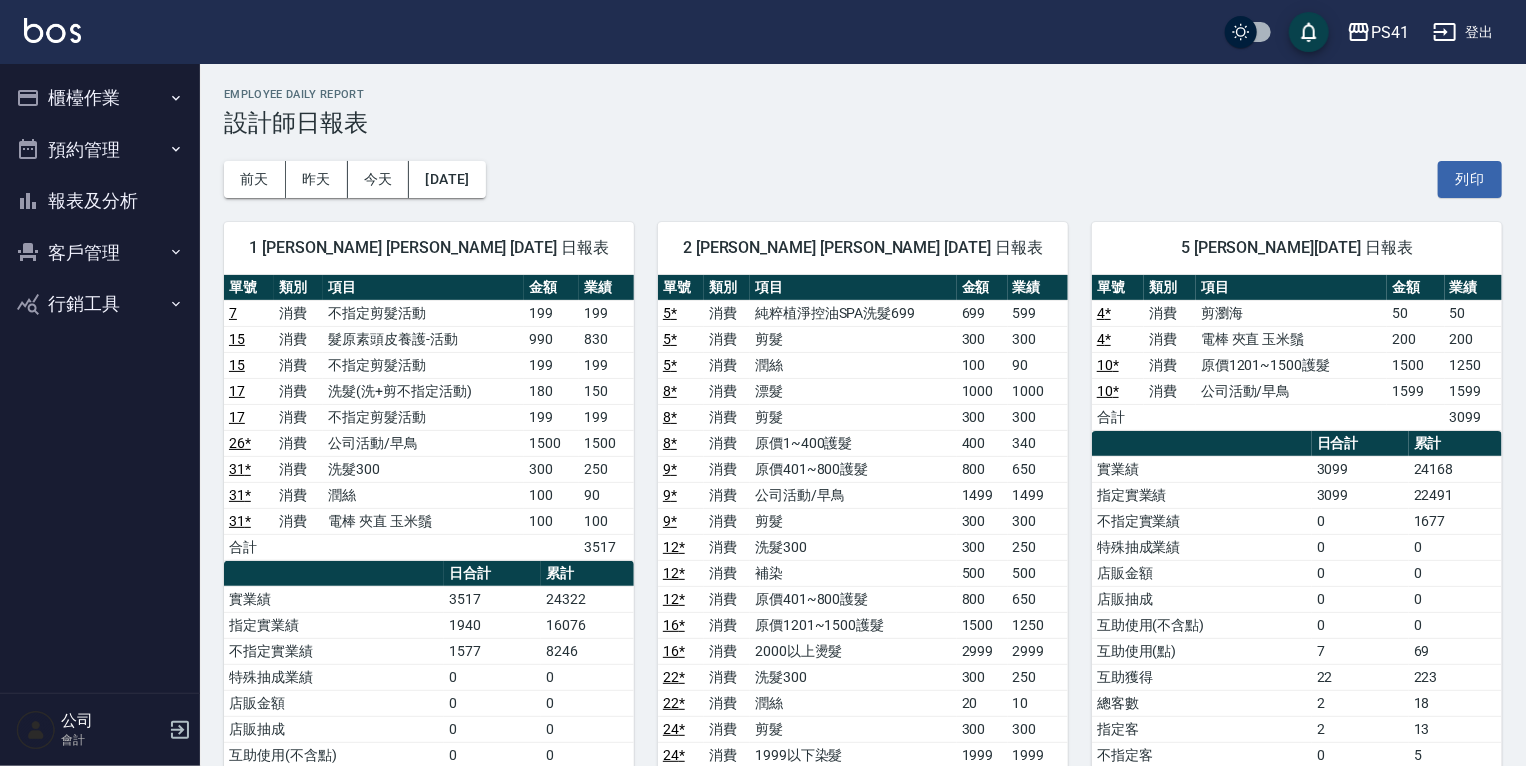 click on "報表及分析" at bounding box center [100, 201] 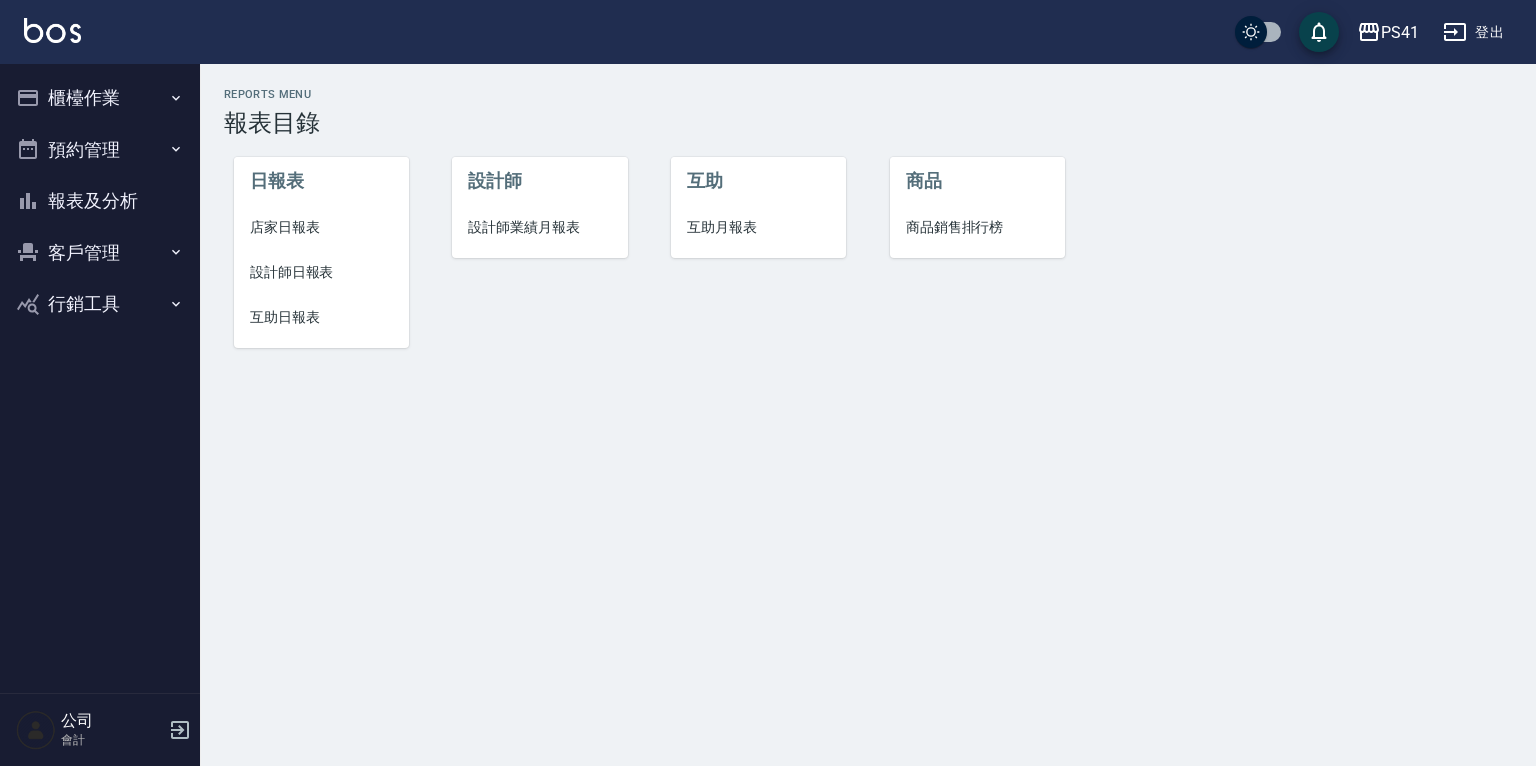 click on "店家日報表" at bounding box center (321, 227) 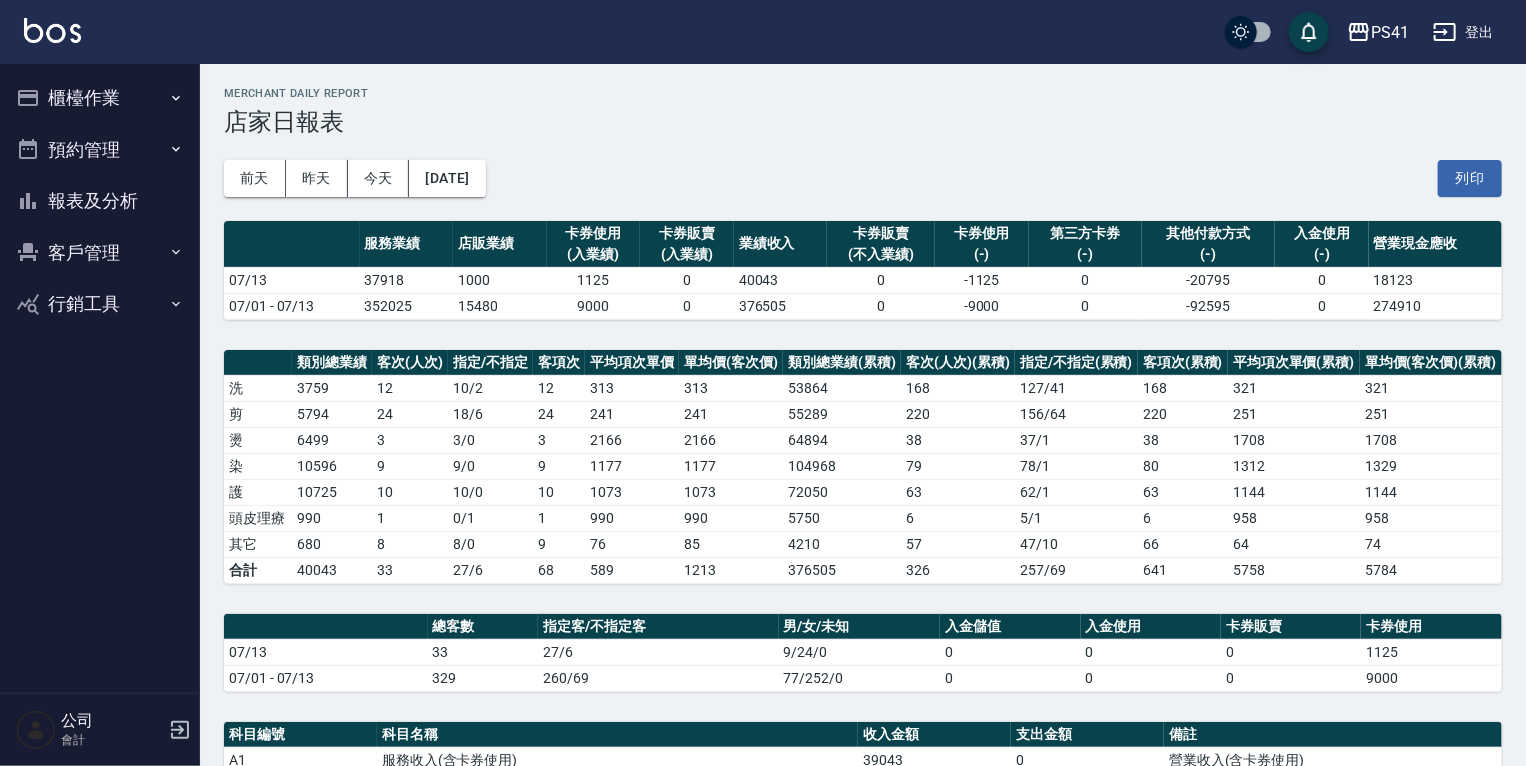 scroll, scrollTop: 0, scrollLeft: 0, axis: both 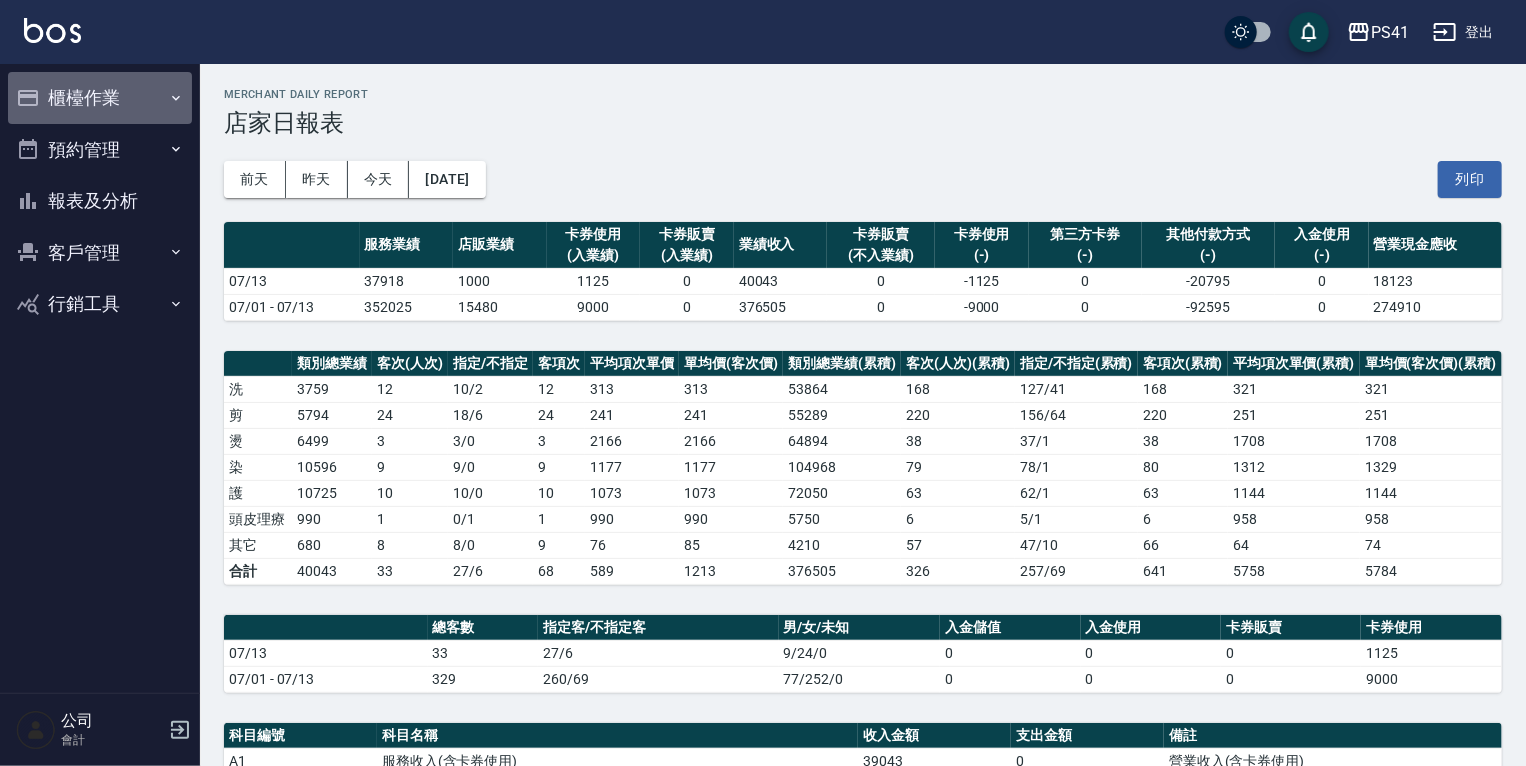 click on "櫃檯作業" at bounding box center (100, 98) 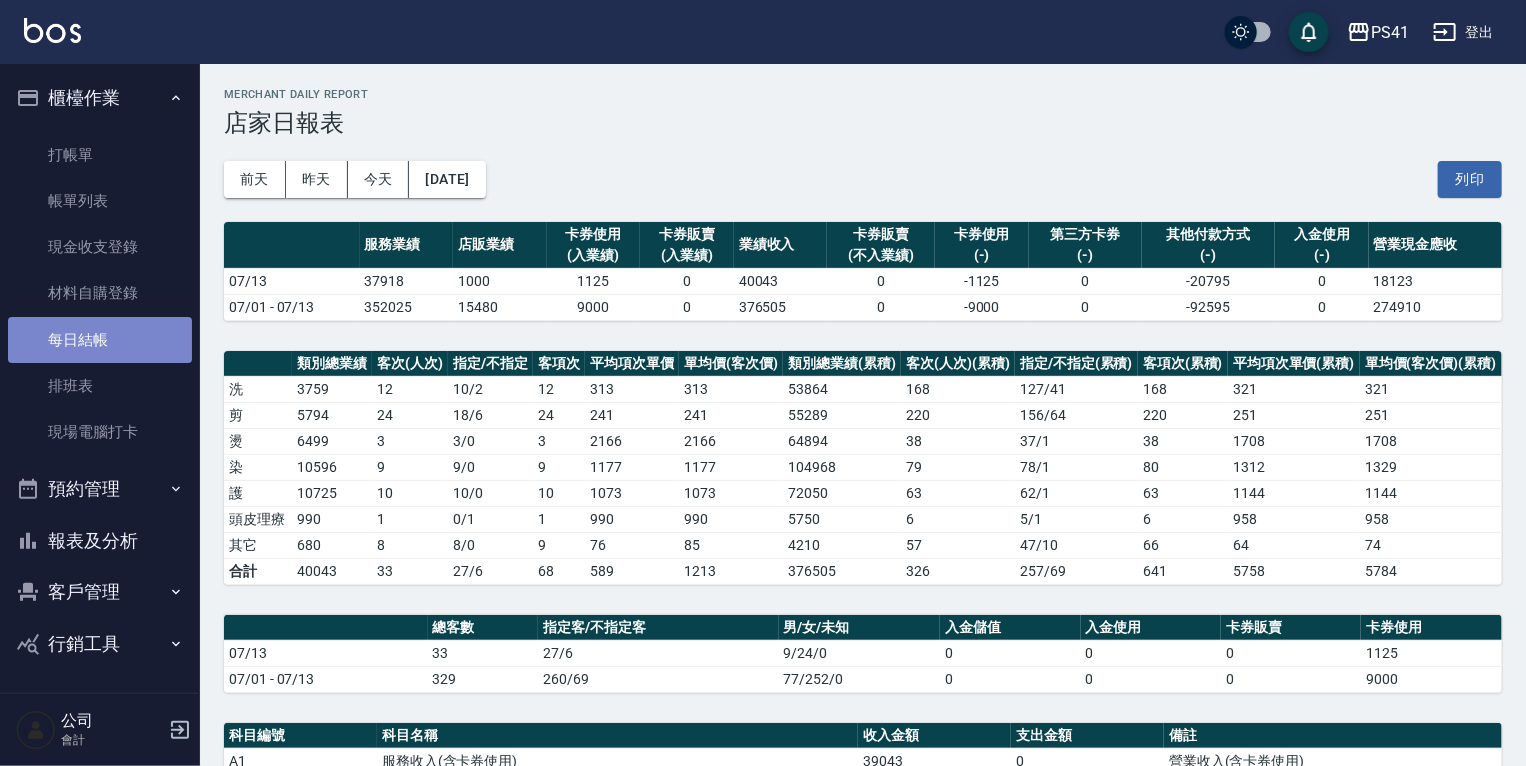 click on "每日結帳" at bounding box center (100, 340) 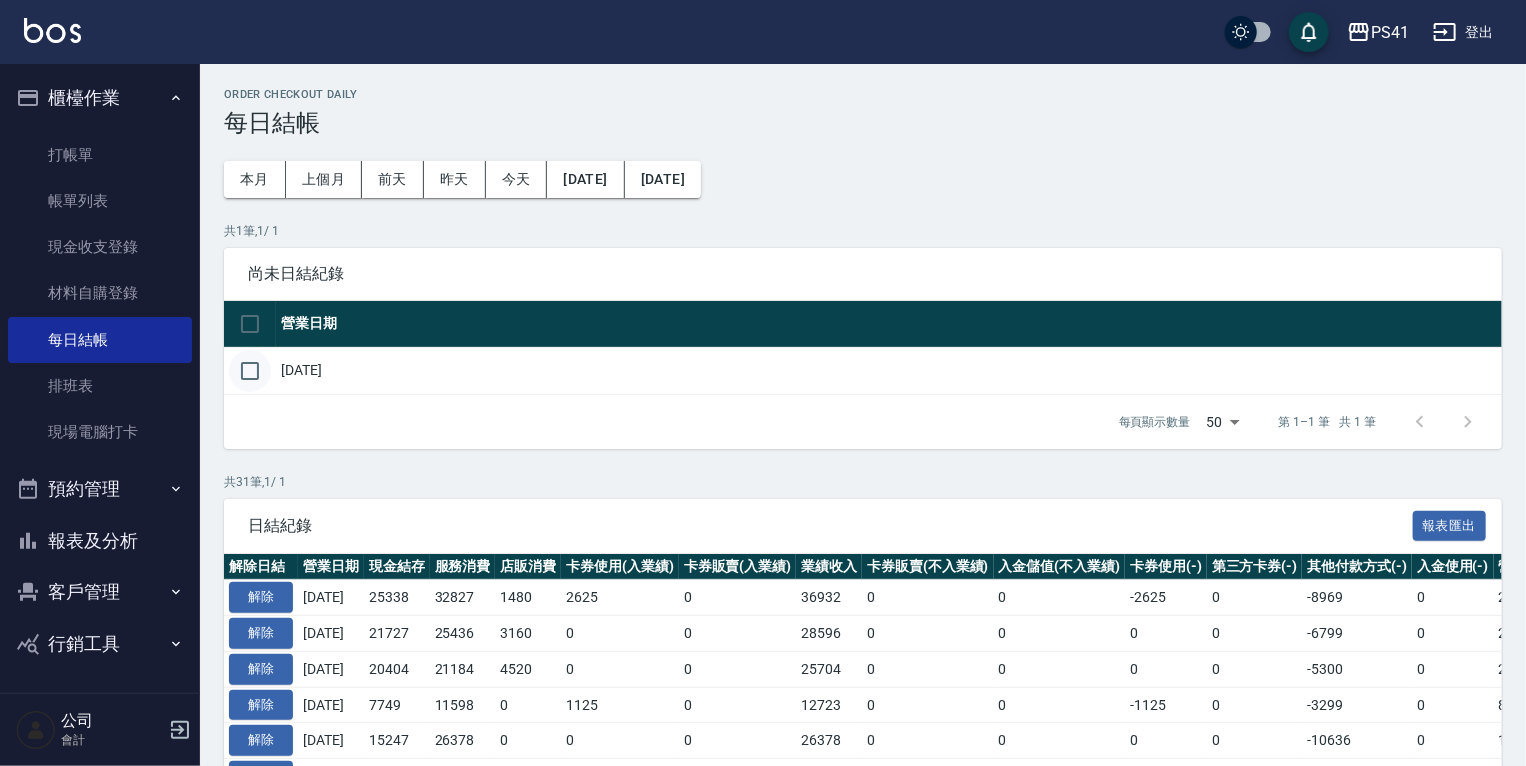 click at bounding box center (250, 371) 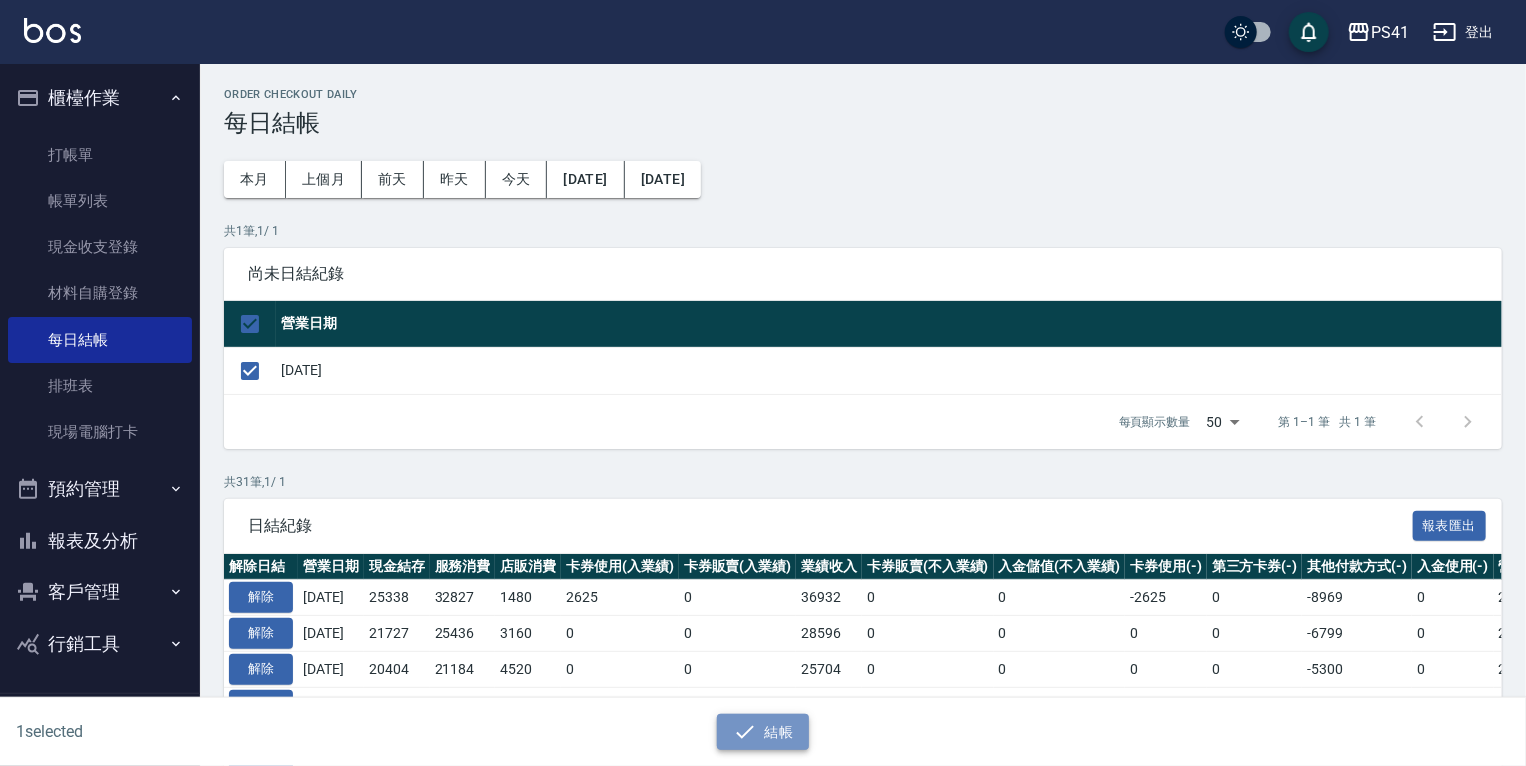 click 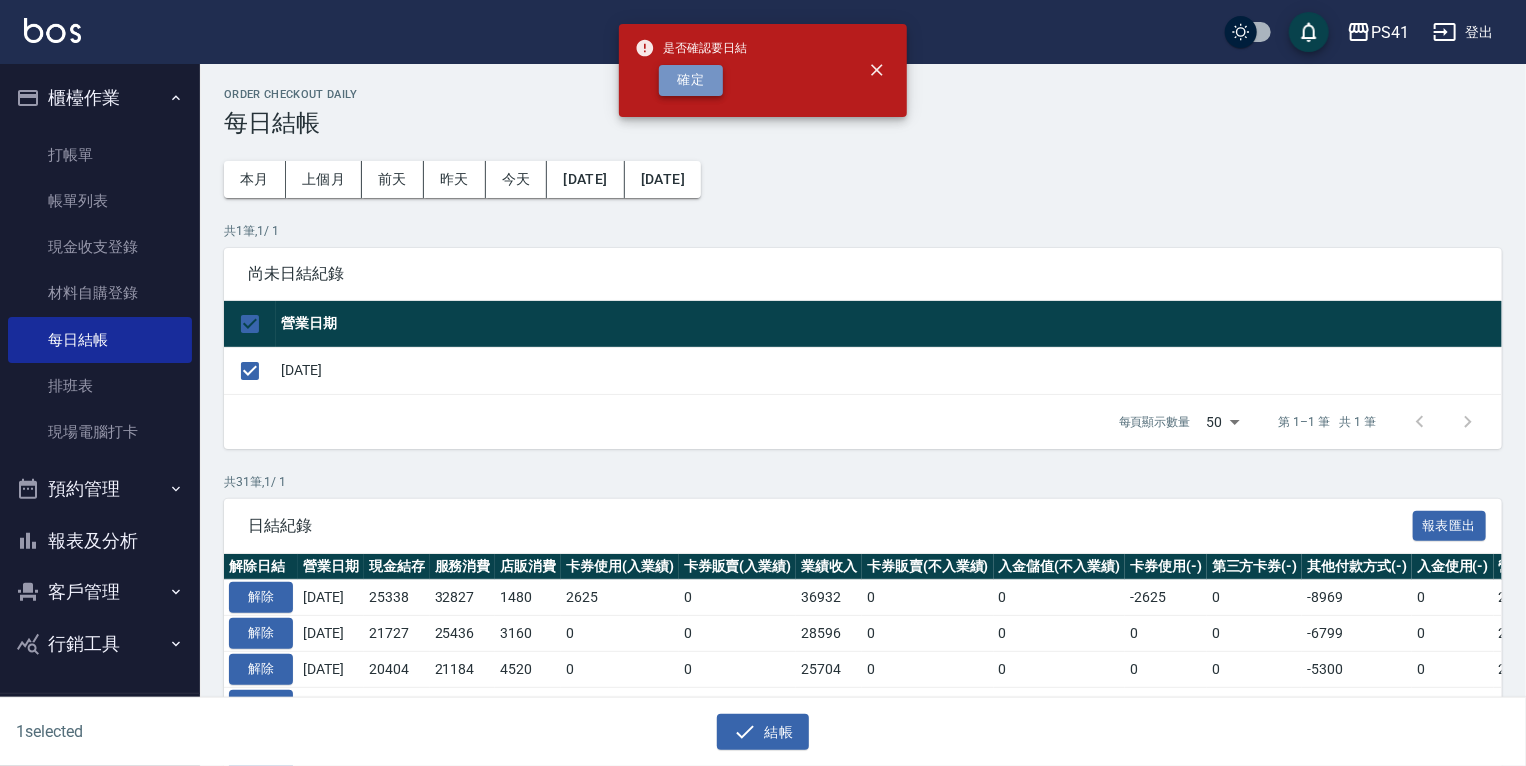 click on "確定" at bounding box center [691, 80] 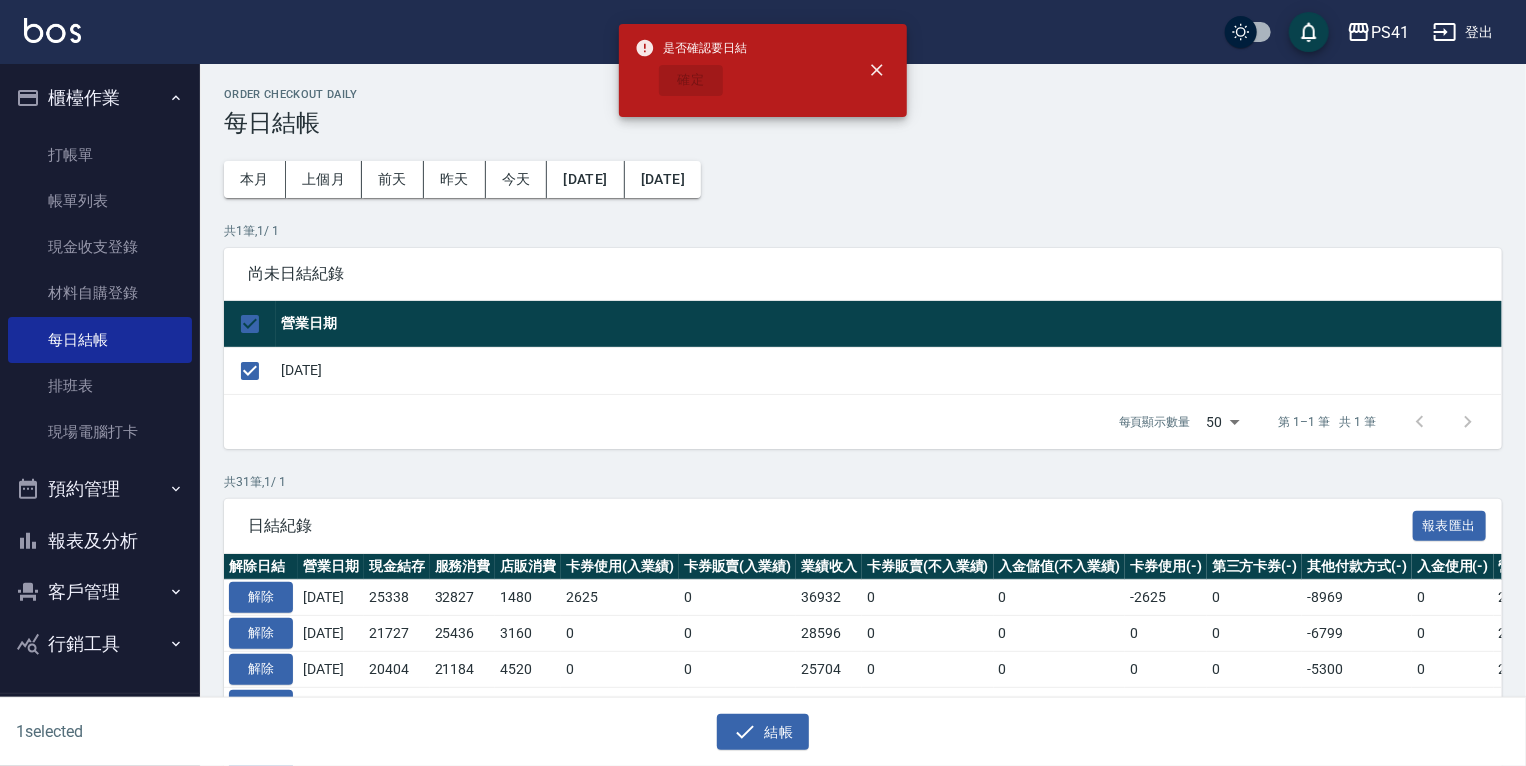 checkbox on "false" 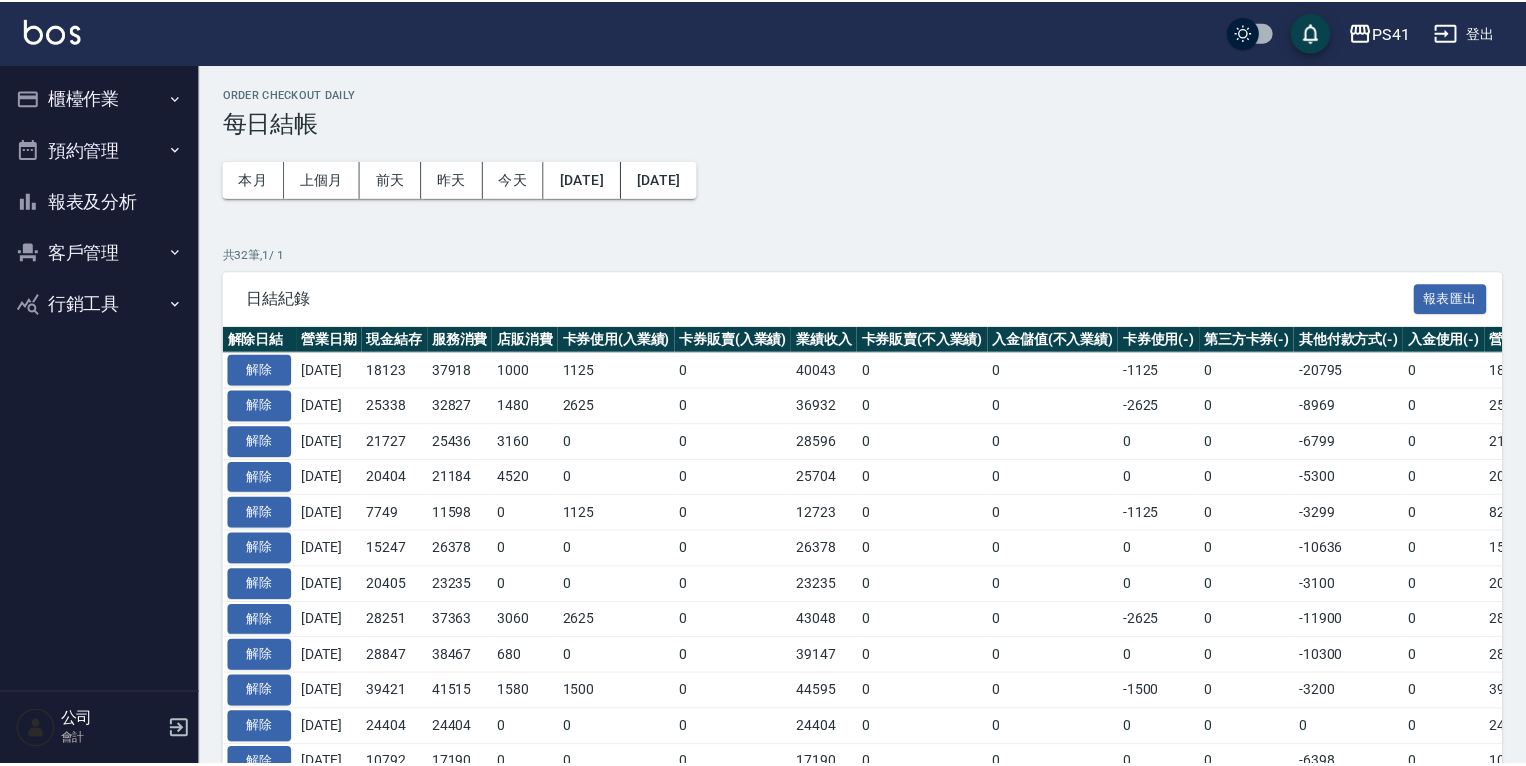 scroll, scrollTop: 0, scrollLeft: 0, axis: both 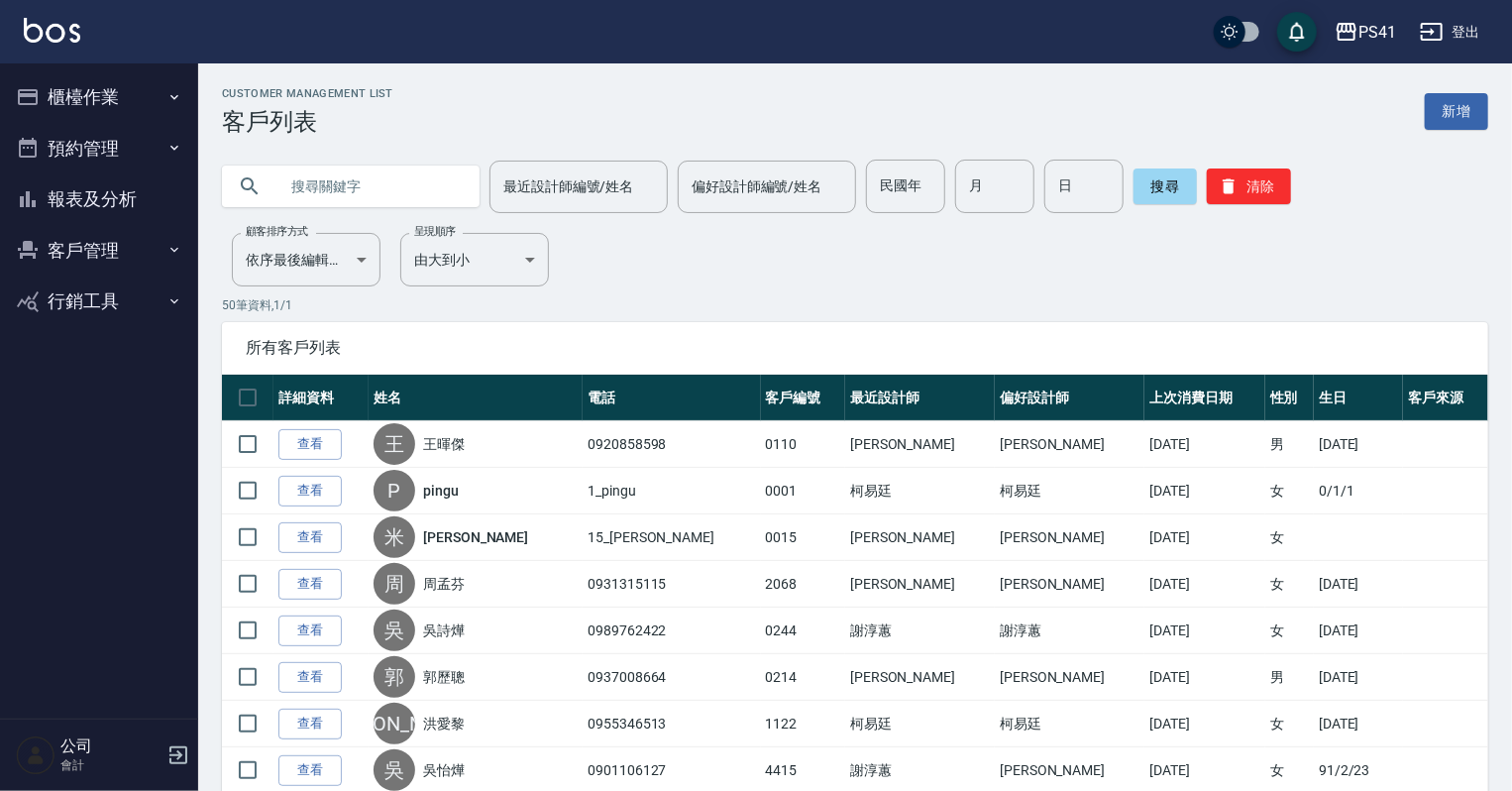 click on "報表及分析" at bounding box center (99, 199) 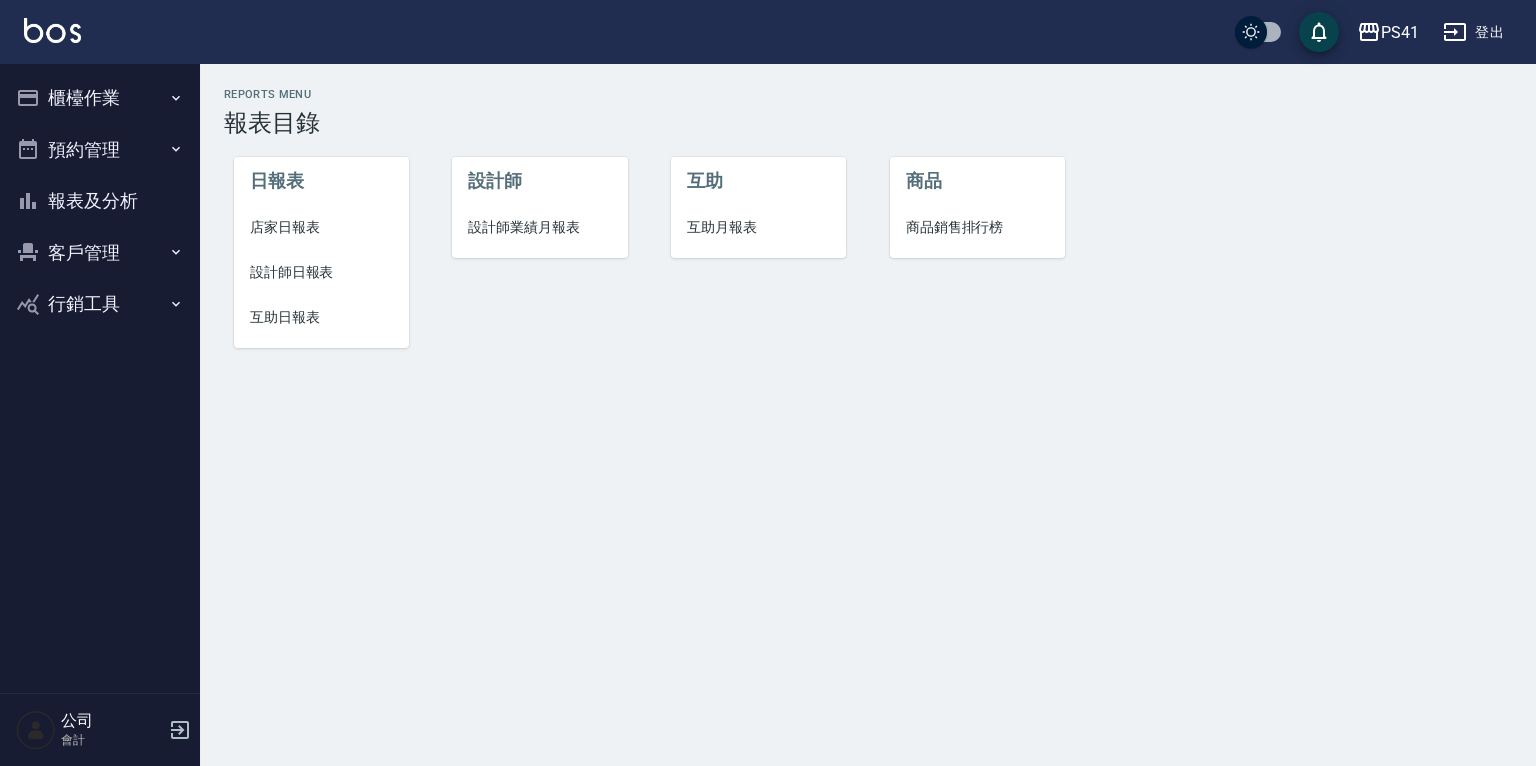 click on "櫃檯作業" at bounding box center (100, 98) 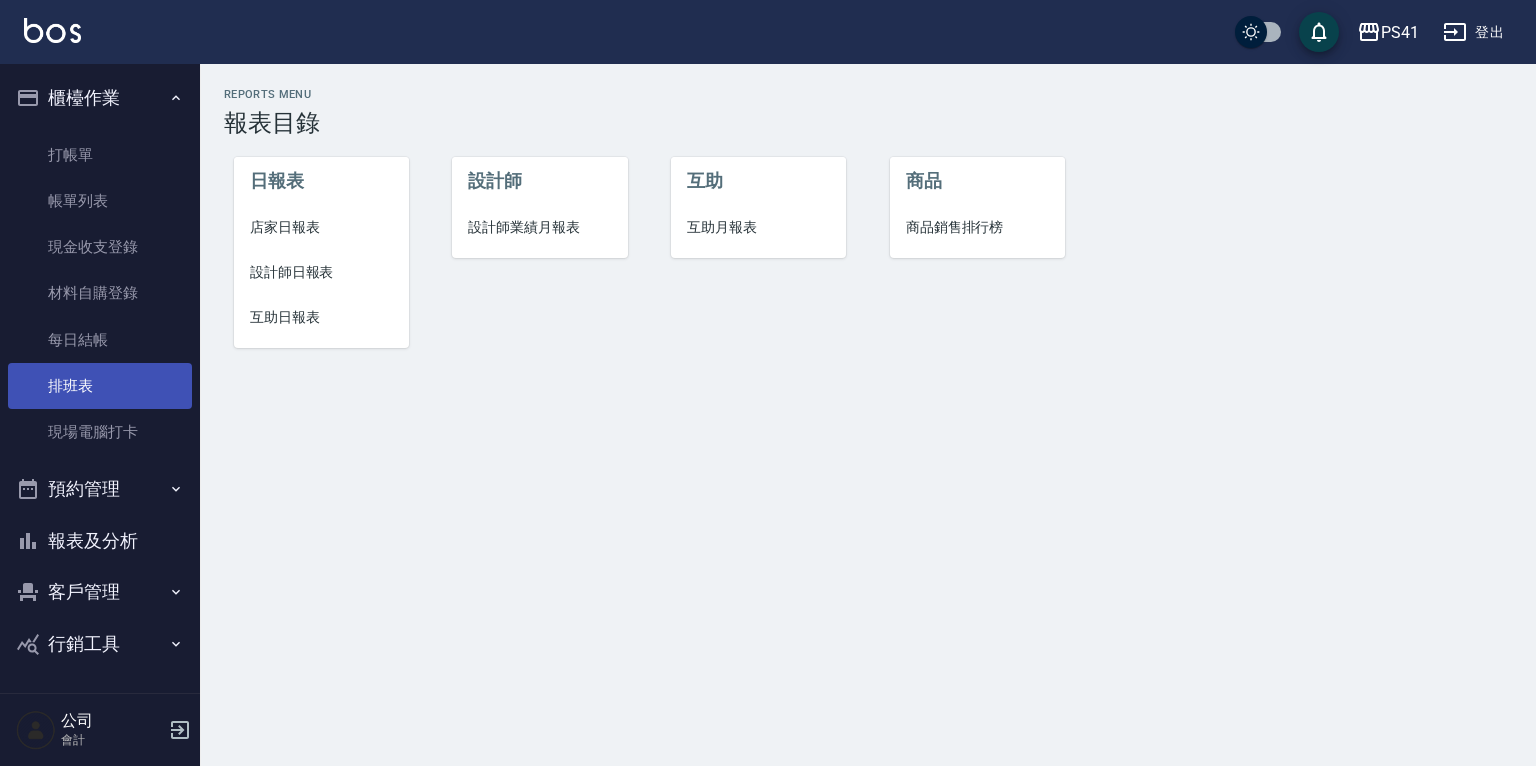 click on "排班表" at bounding box center (100, 386) 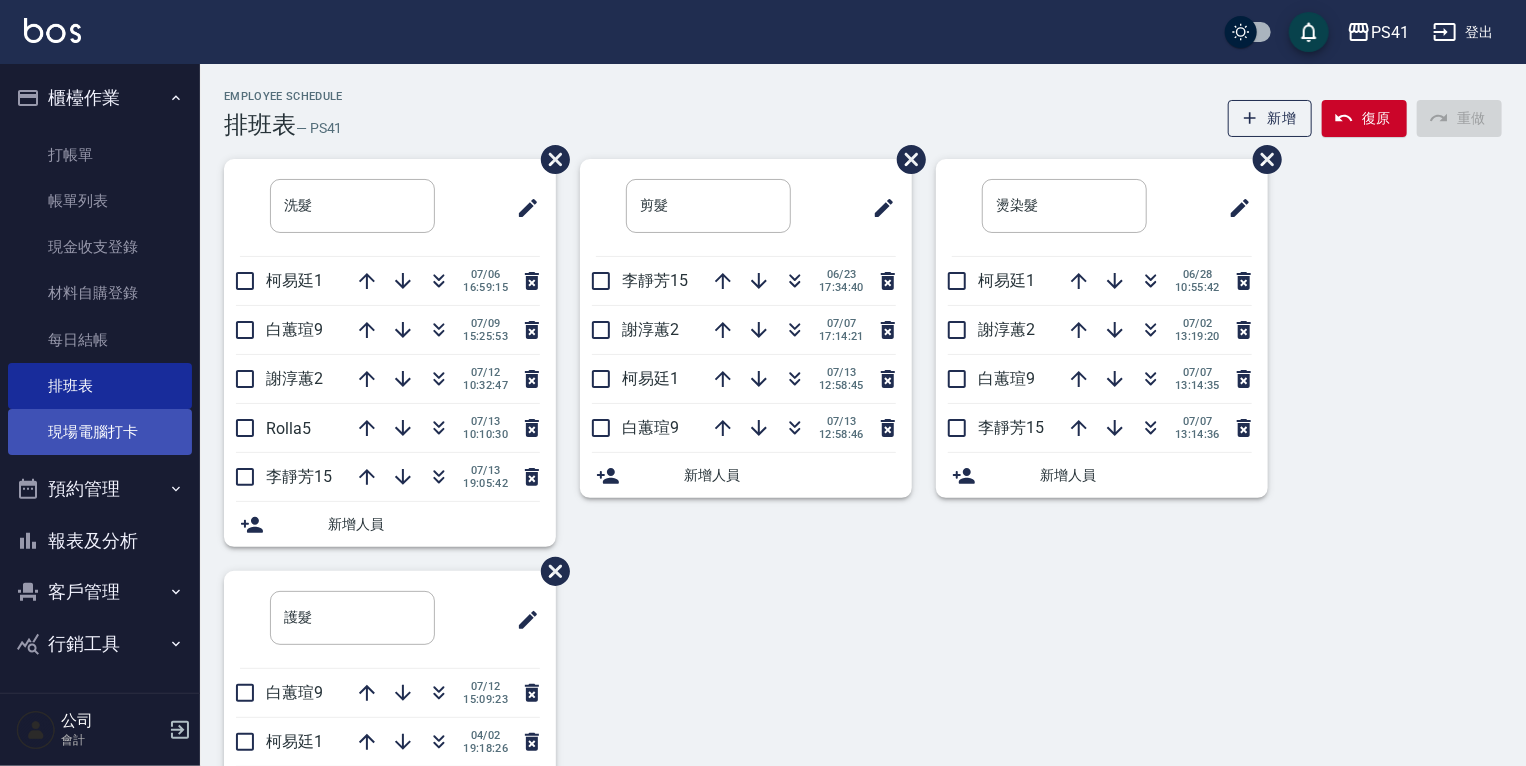 click on "現場電腦打卡" at bounding box center (100, 432) 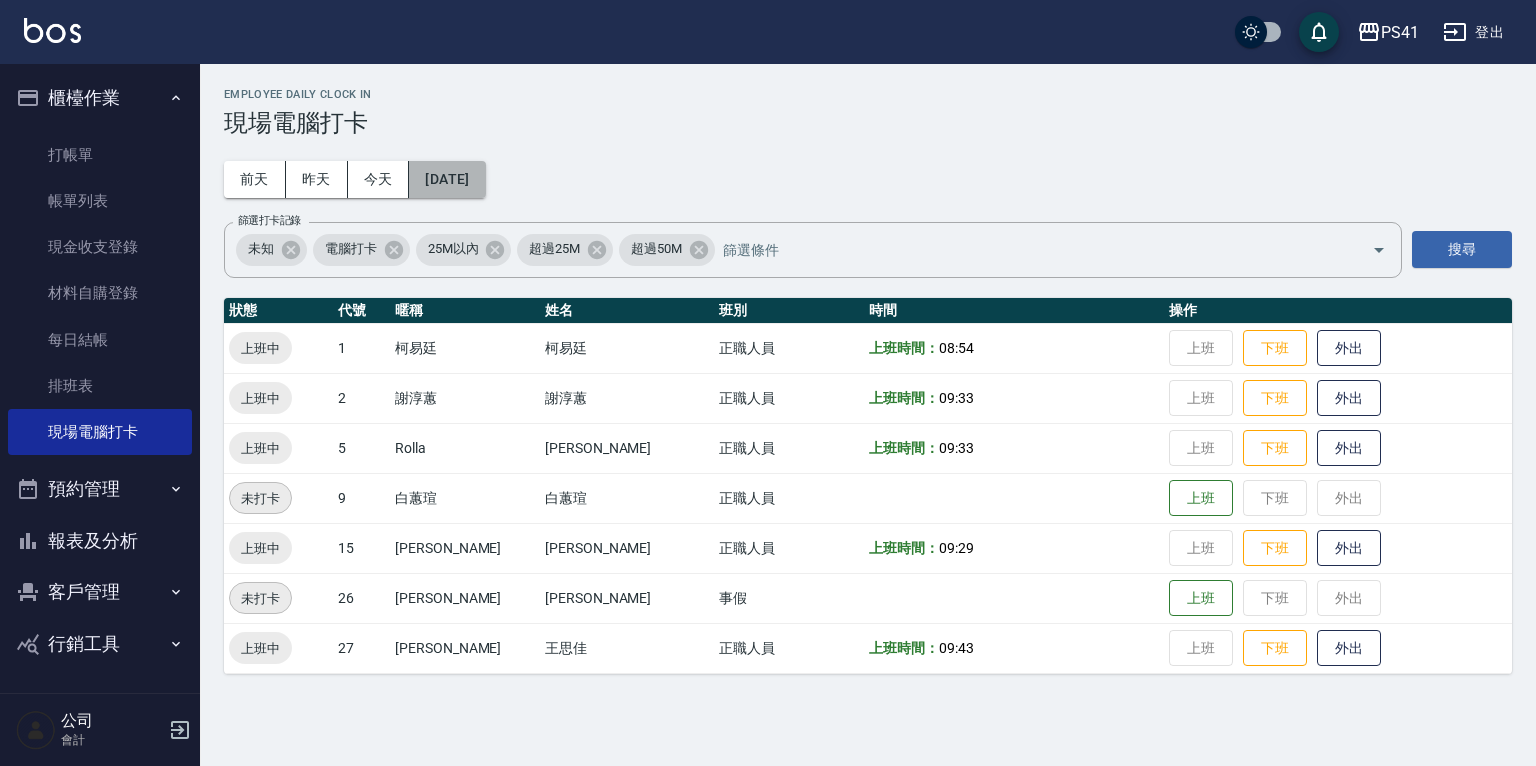 click on "[DATE]" at bounding box center [447, 179] 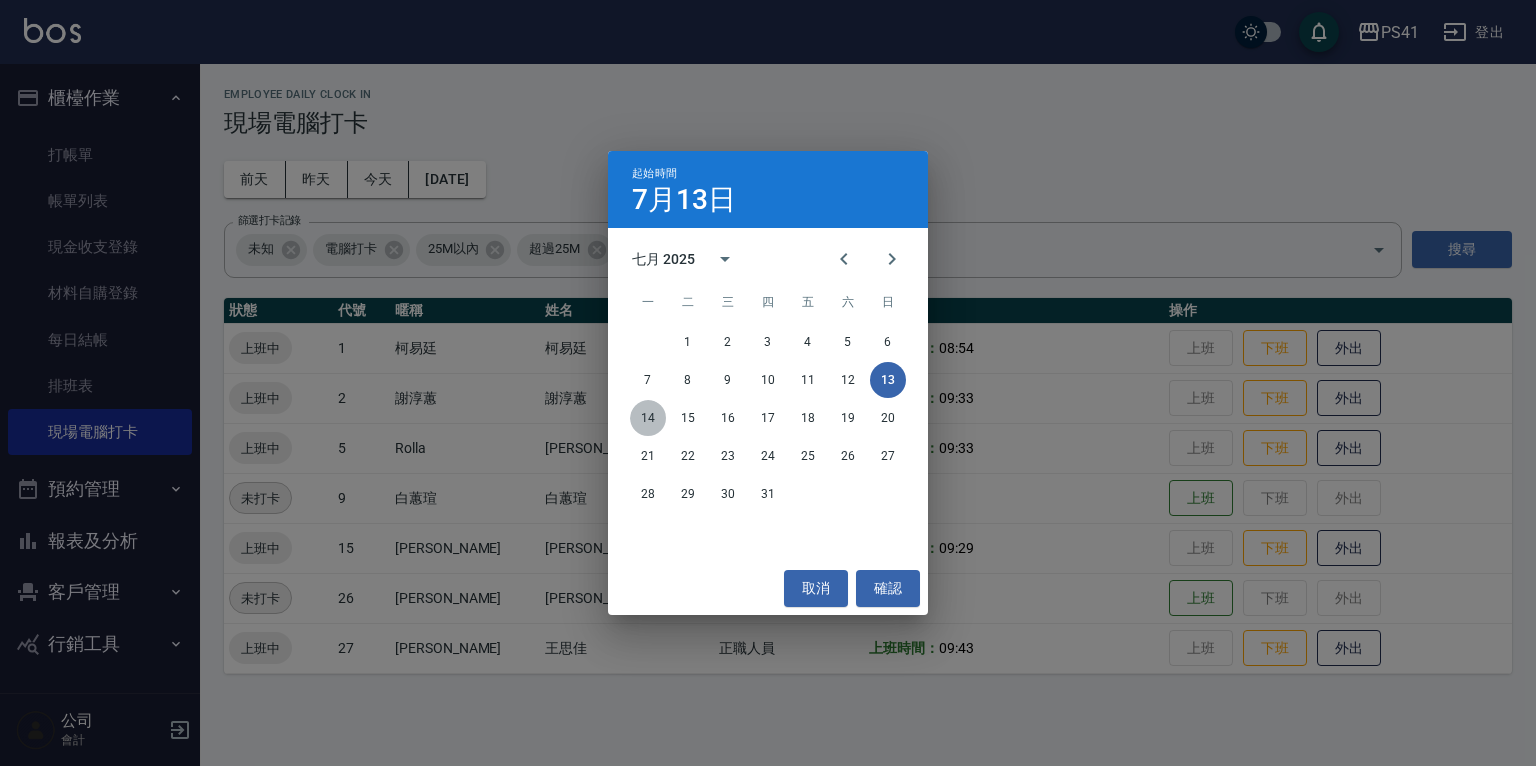 click on "14" at bounding box center (648, 418) 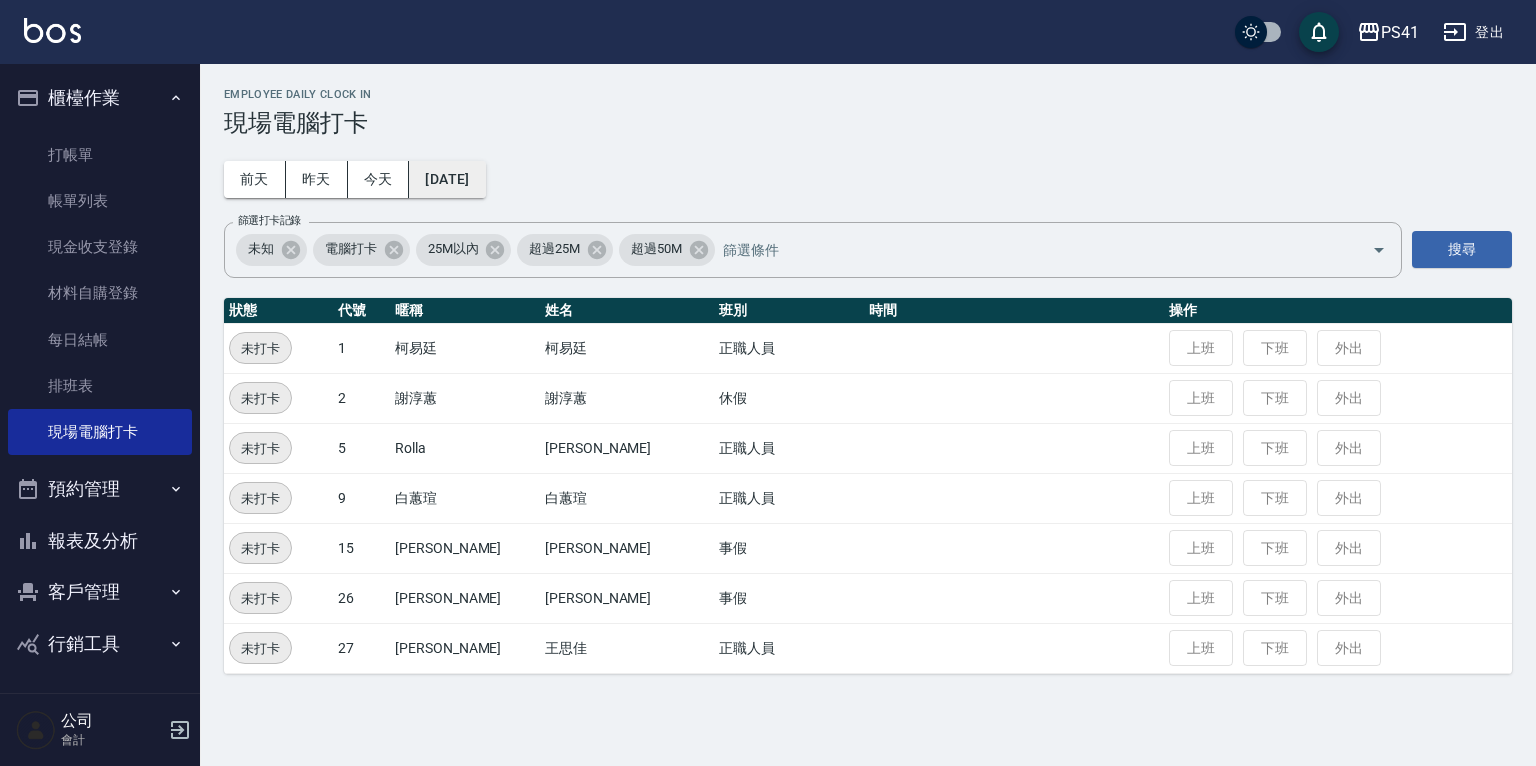 click on "2025/07/14" at bounding box center (447, 179) 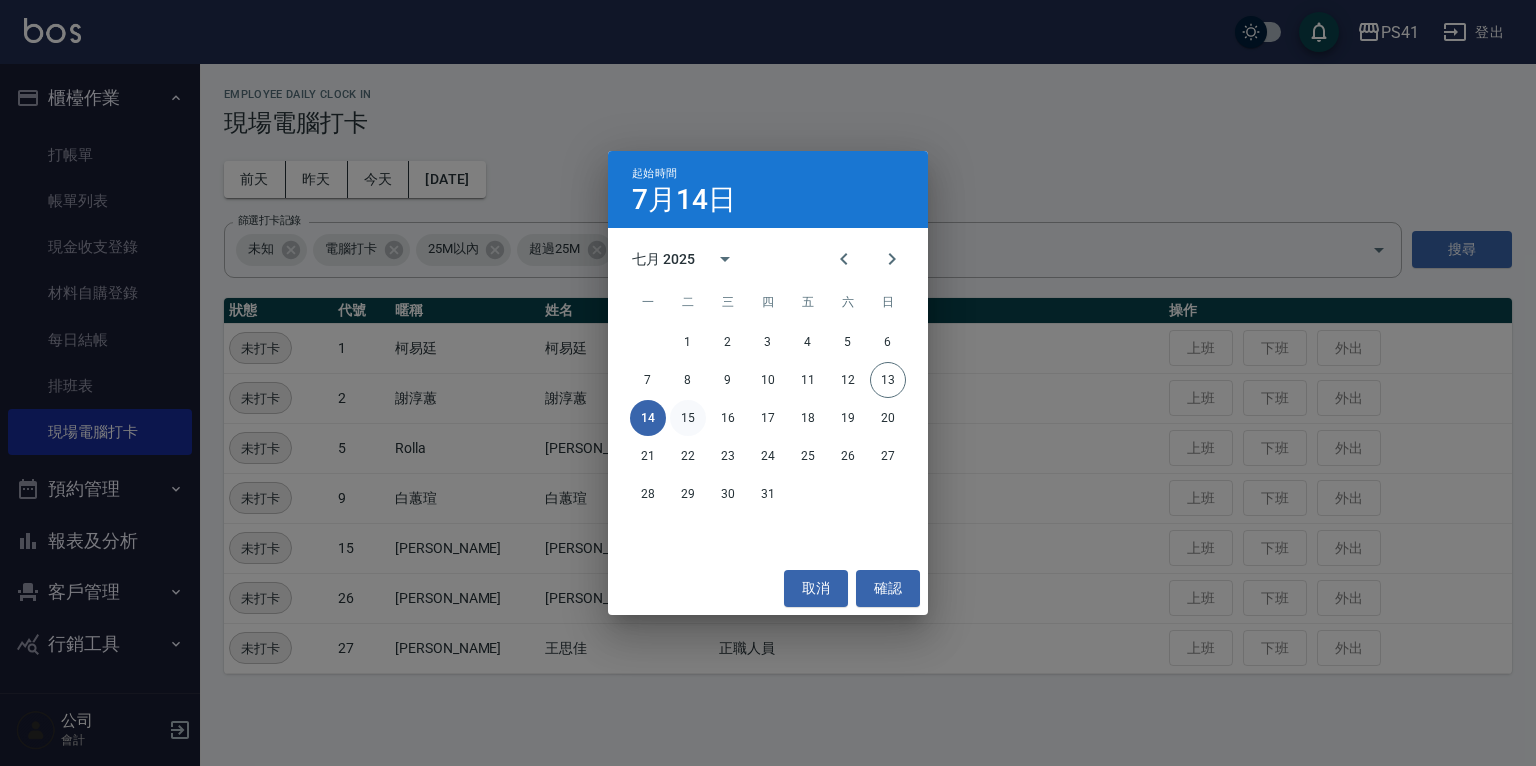 click on "15" at bounding box center [688, 418] 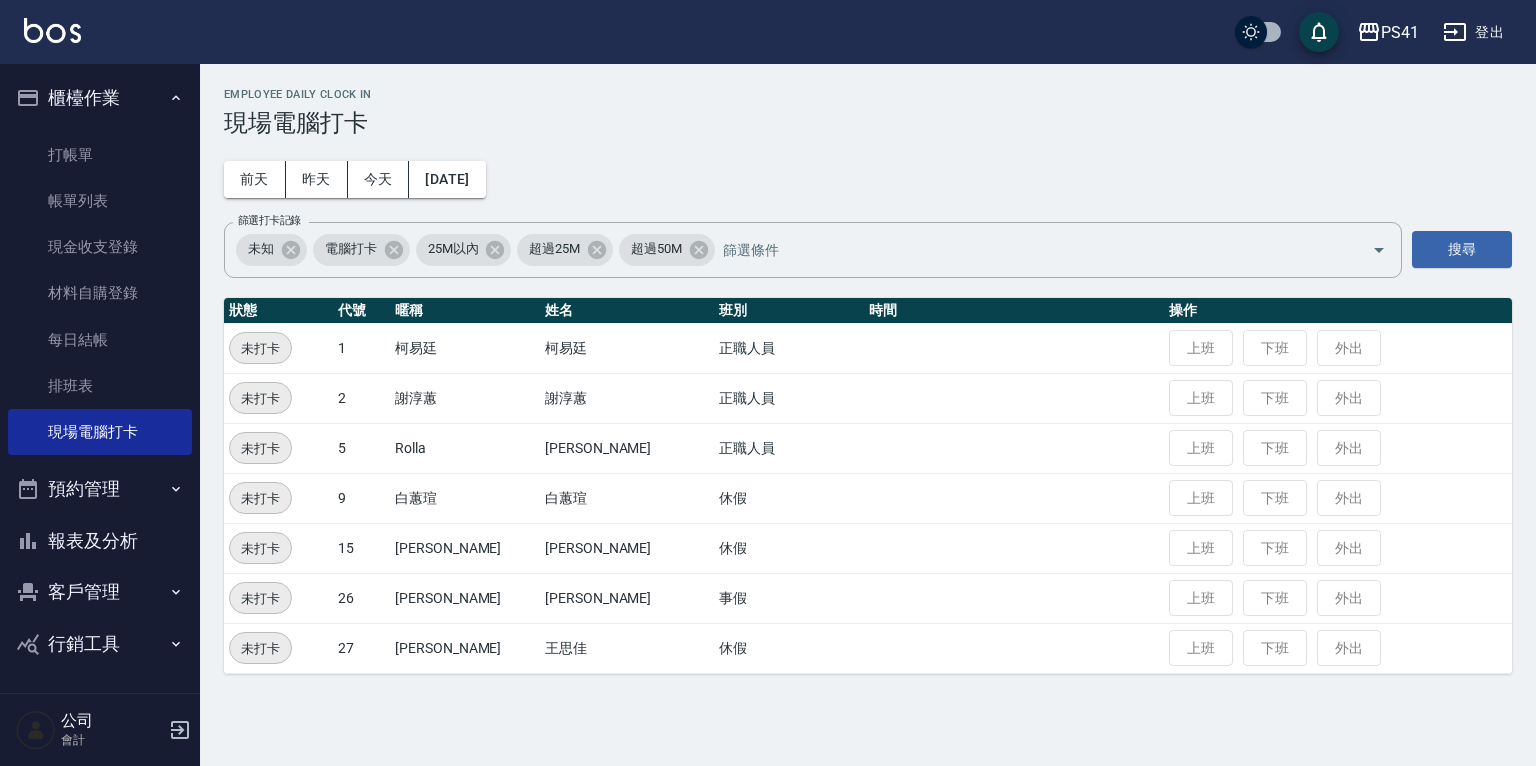click on "客戶管理" at bounding box center (100, 592) 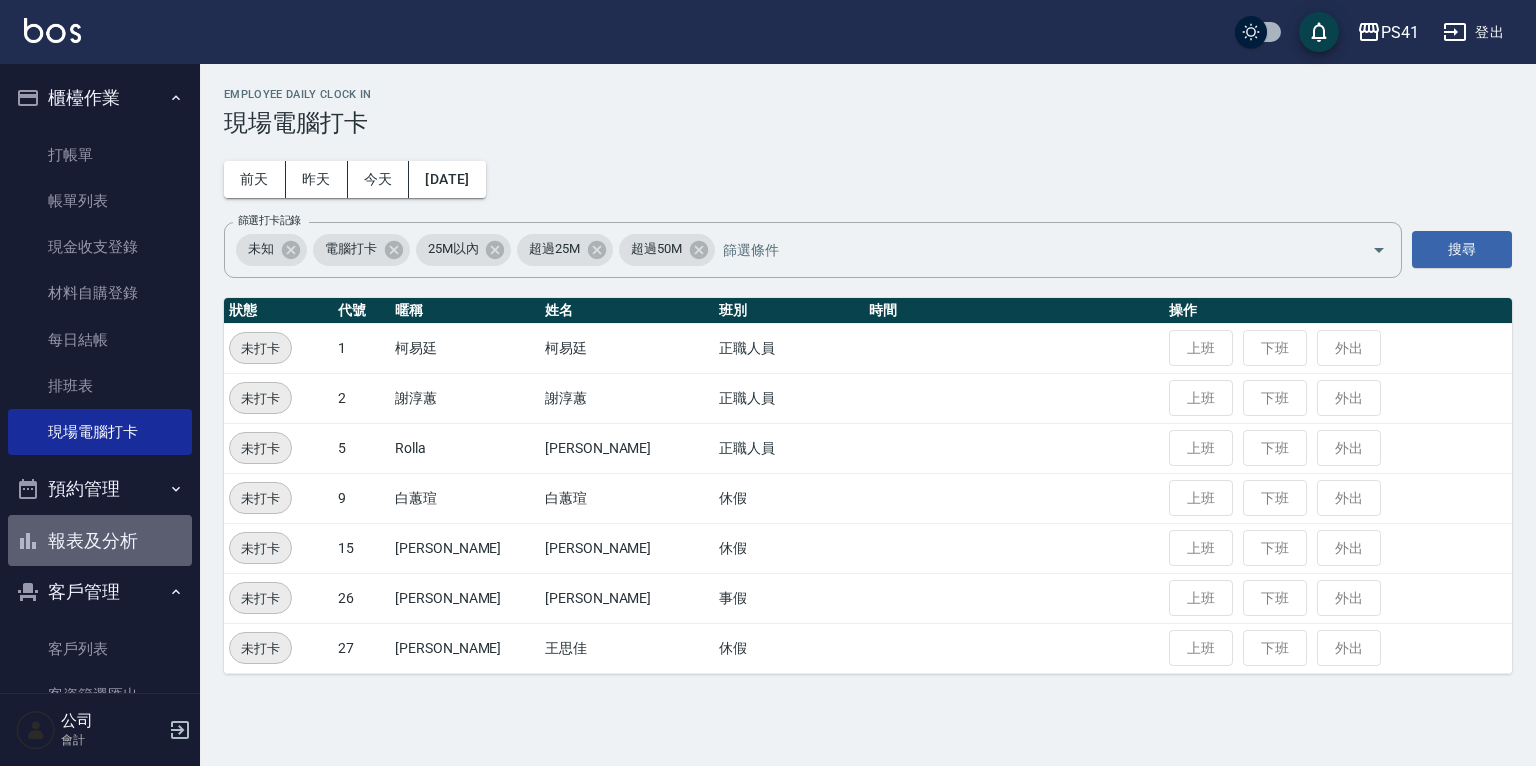 click on "報表及分析" at bounding box center [100, 541] 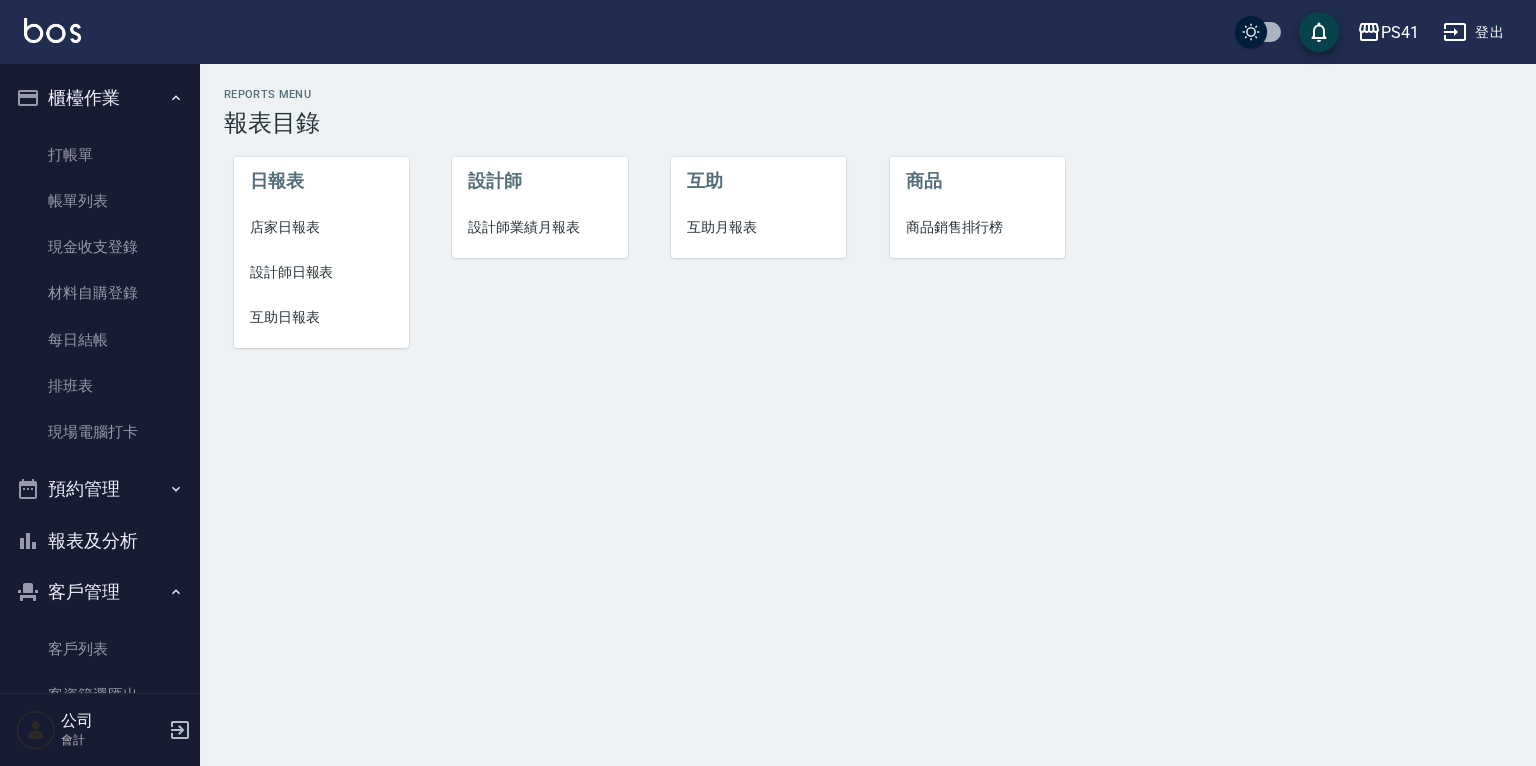 click on "設計師日報表" at bounding box center [321, 272] 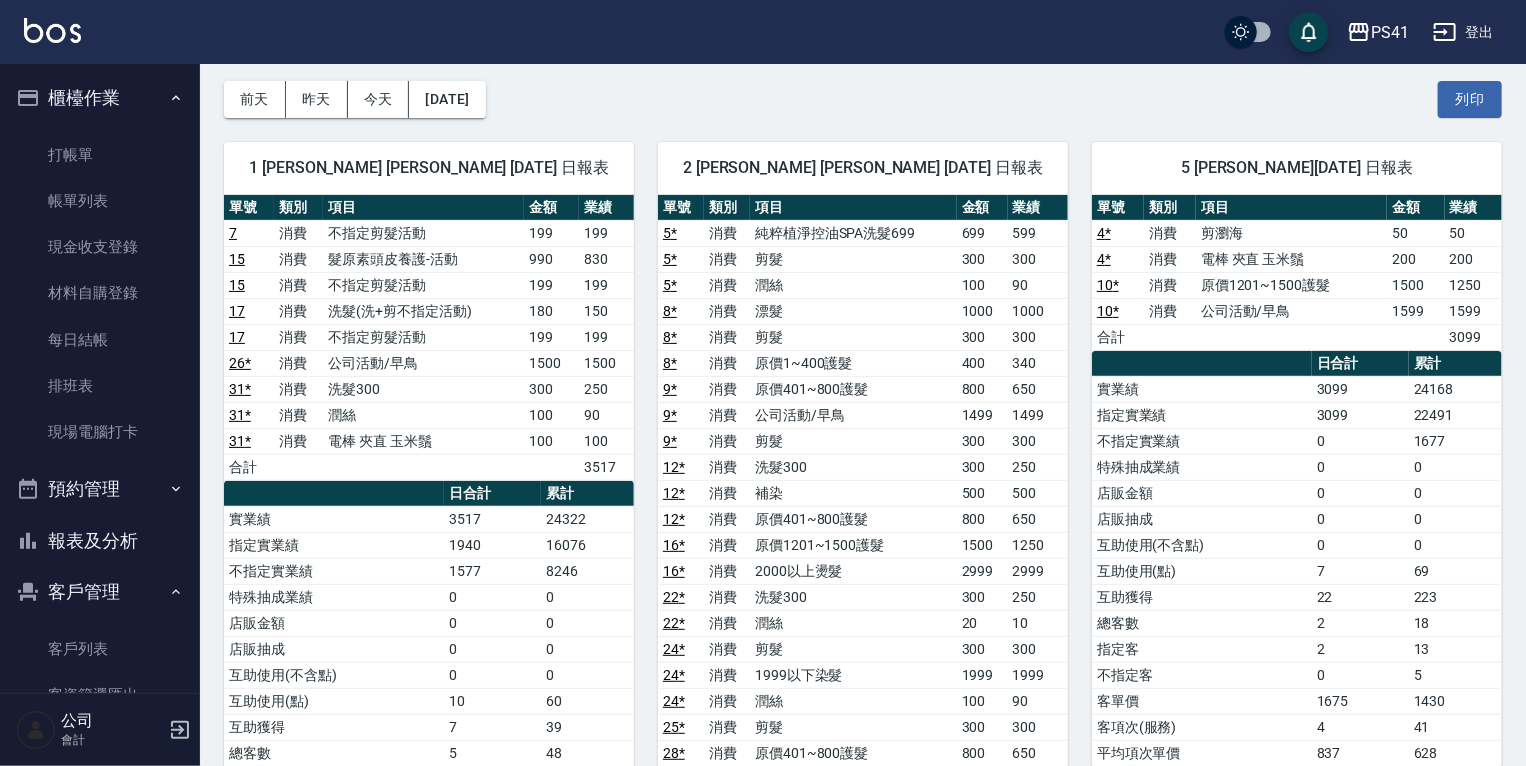 scroll, scrollTop: 80, scrollLeft: 0, axis: vertical 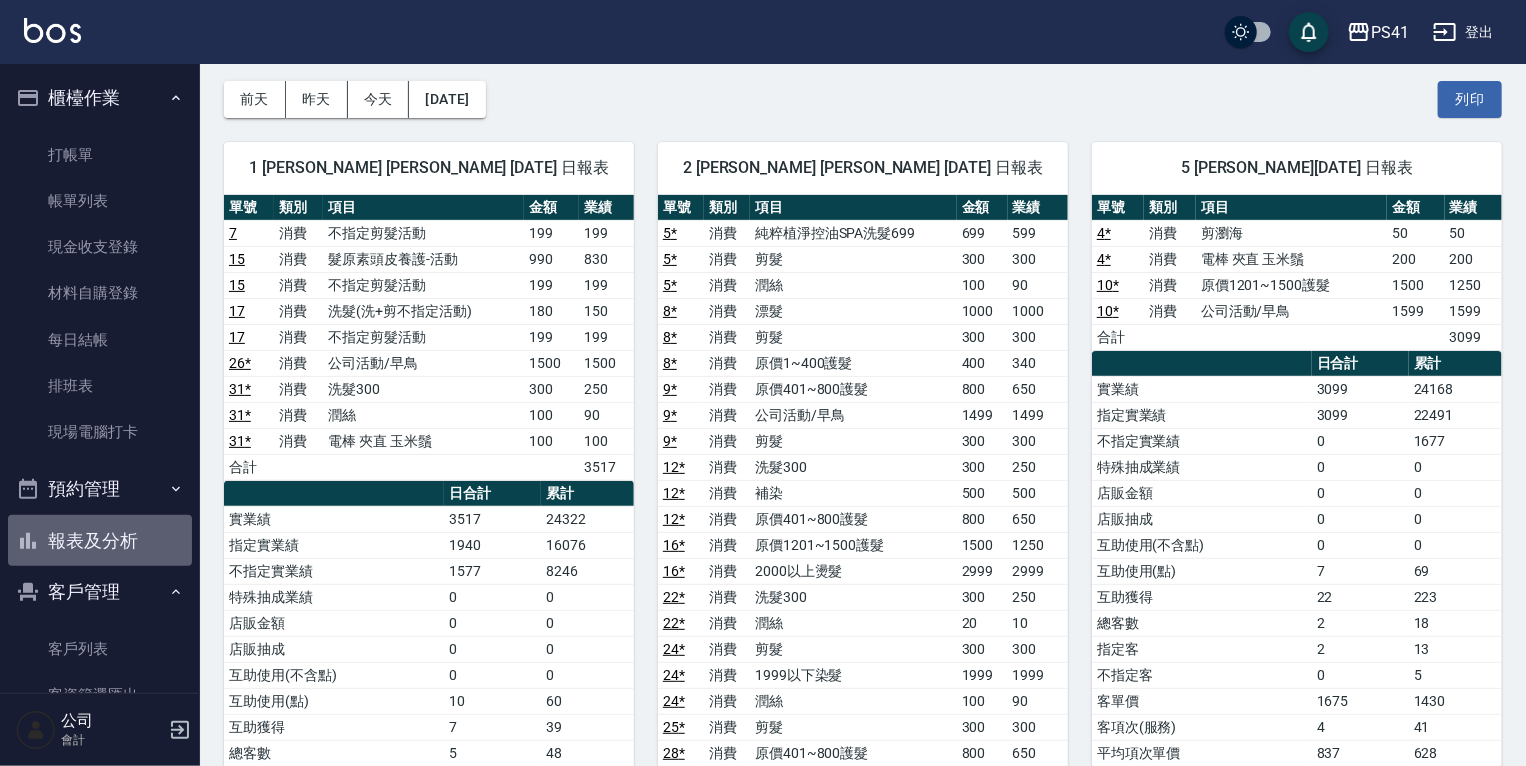 click on "報表及分析" at bounding box center [100, 541] 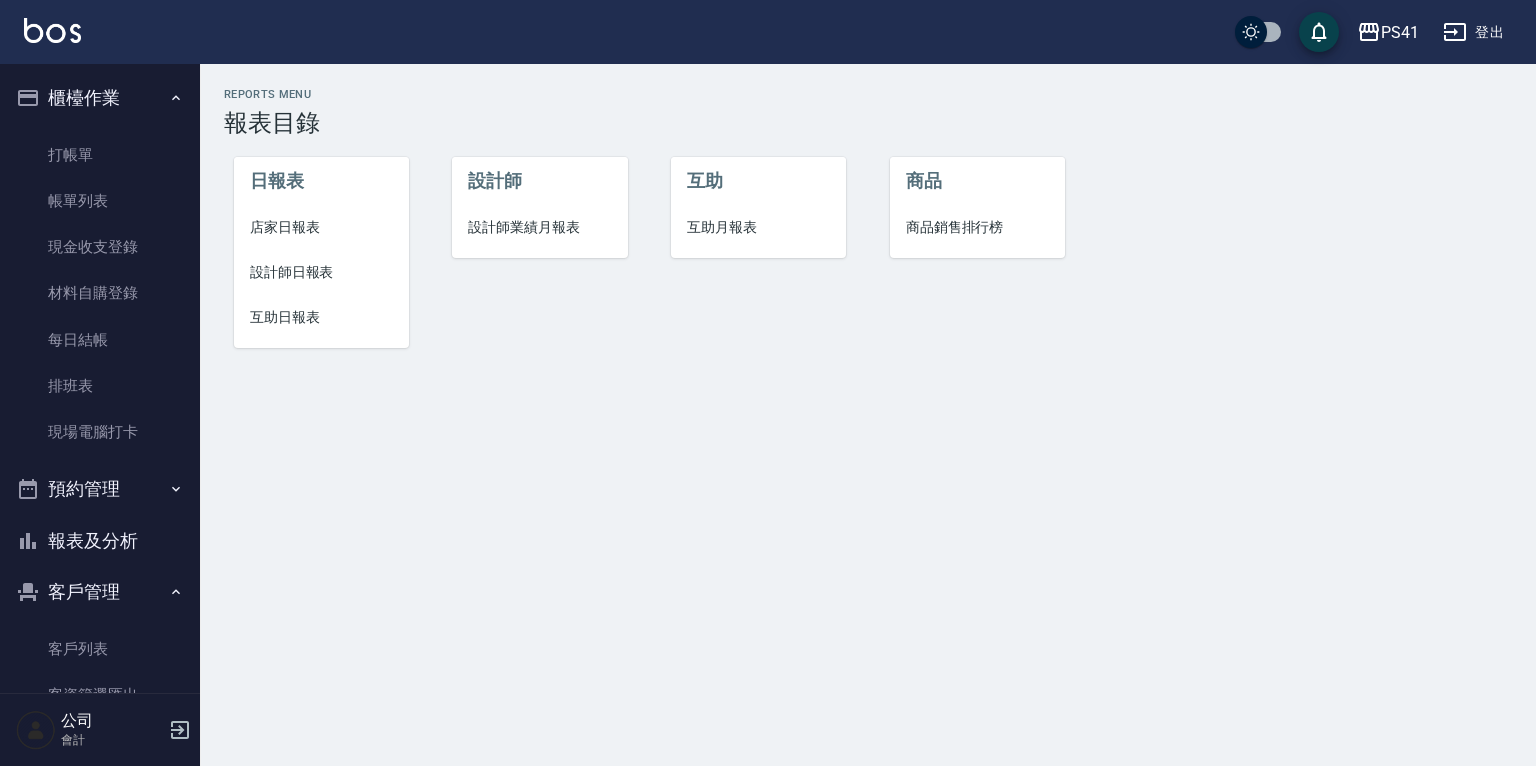 click on "互助日報表" at bounding box center [321, 317] 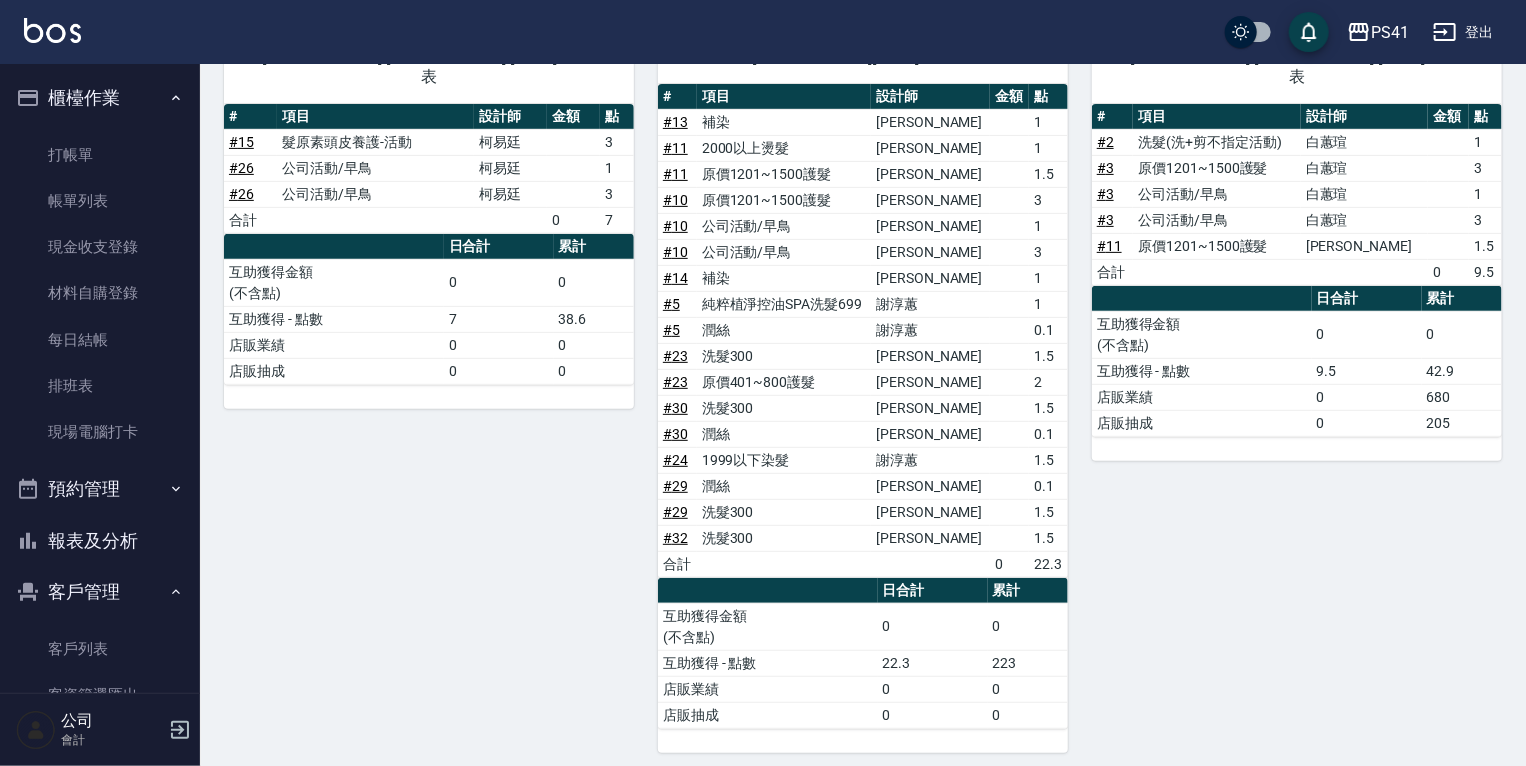 scroll, scrollTop: 240, scrollLeft: 0, axis: vertical 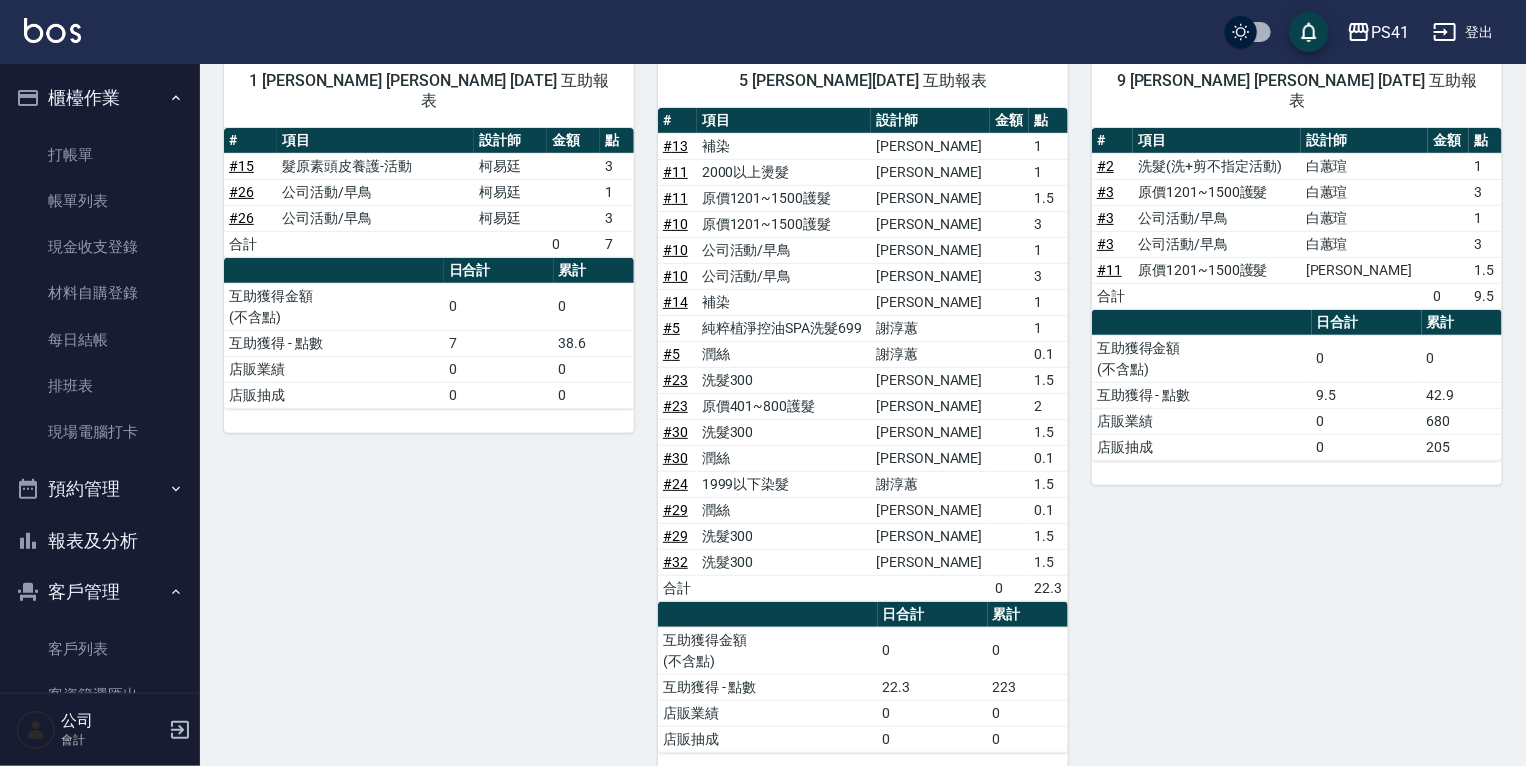 click on "# 5" at bounding box center (671, 328) 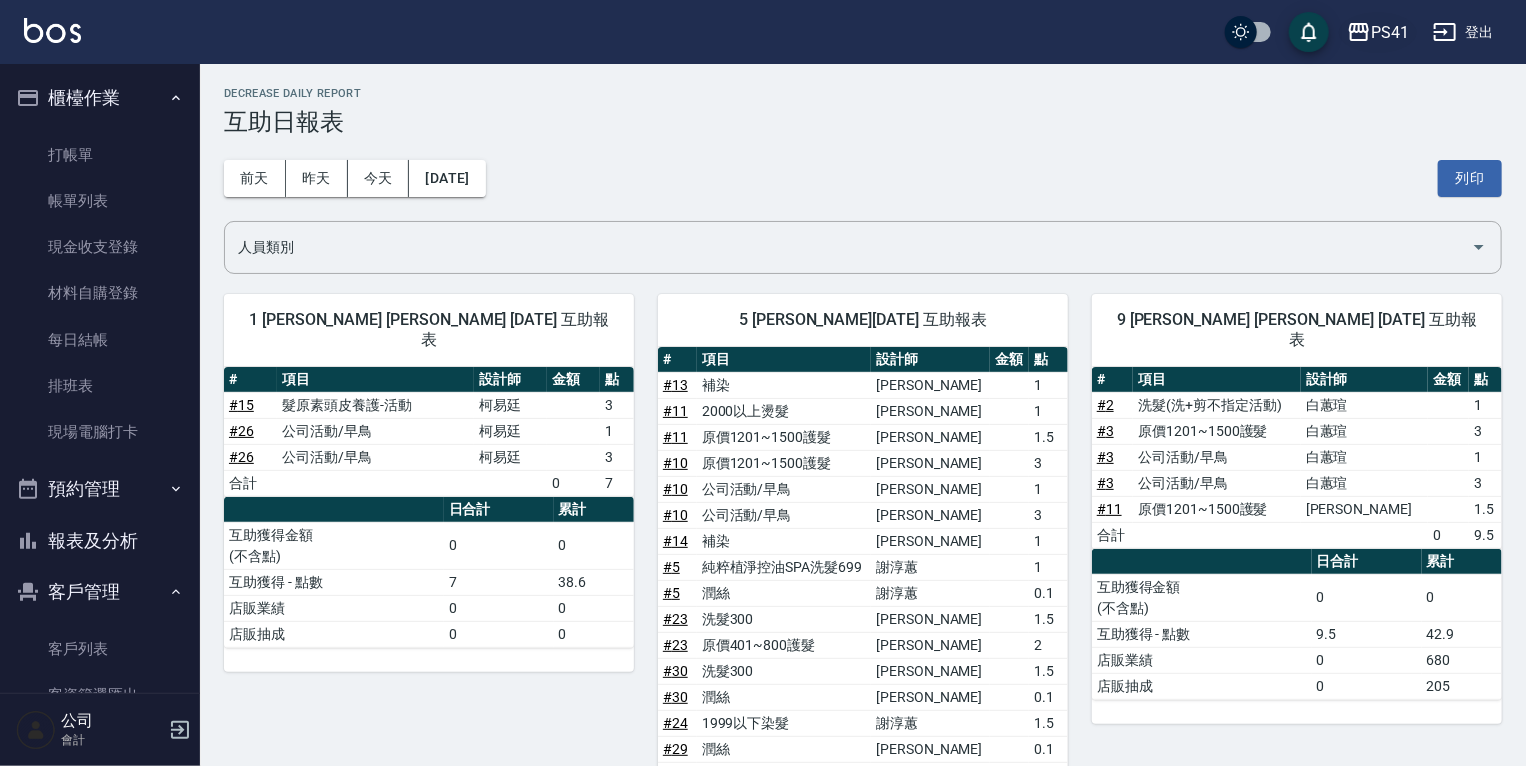 scroll, scrollTop: 0, scrollLeft: 0, axis: both 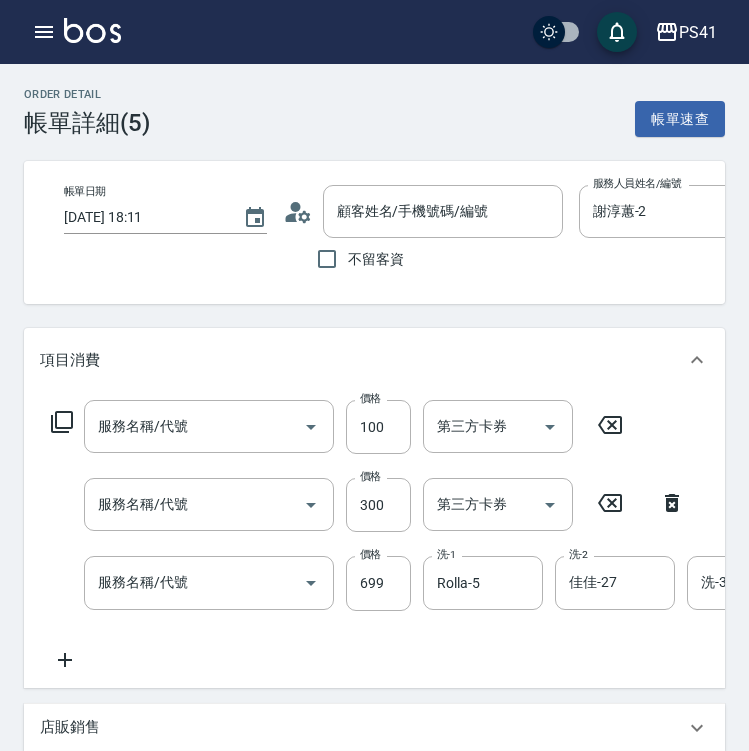 type on "潤絲(820)" 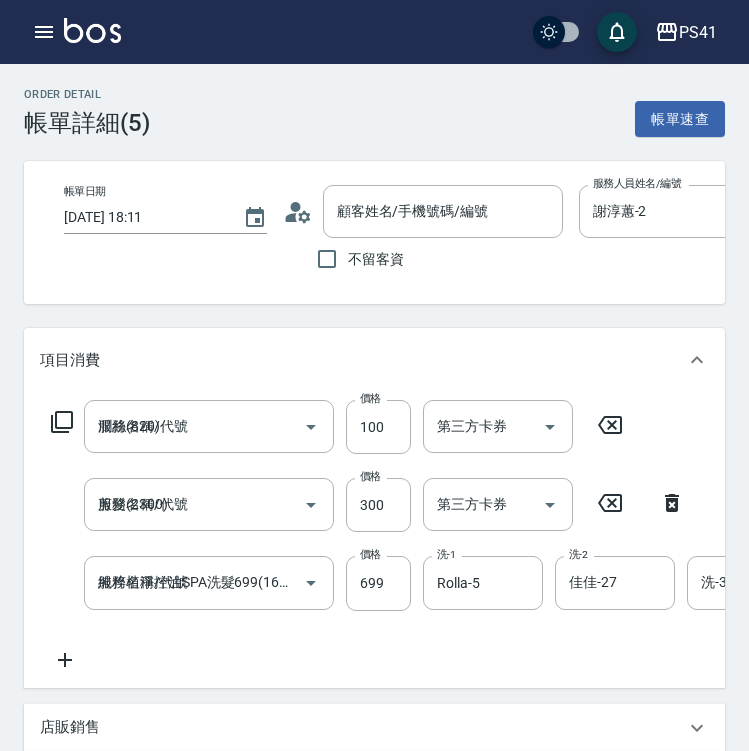 type on "[PERSON_NAME]/0912061301/1425" 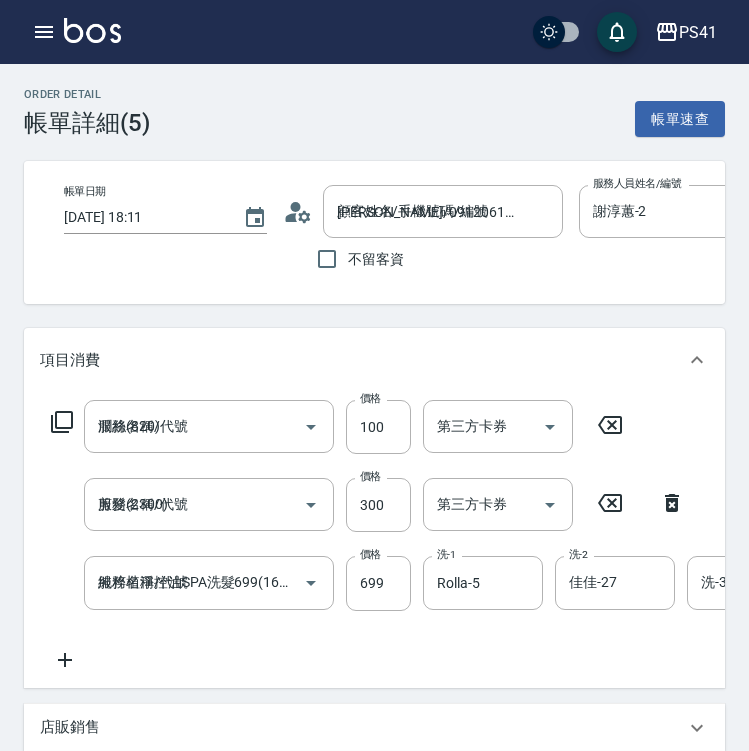 scroll, scrollTop: 0, scrollLeft: 0, axis: both 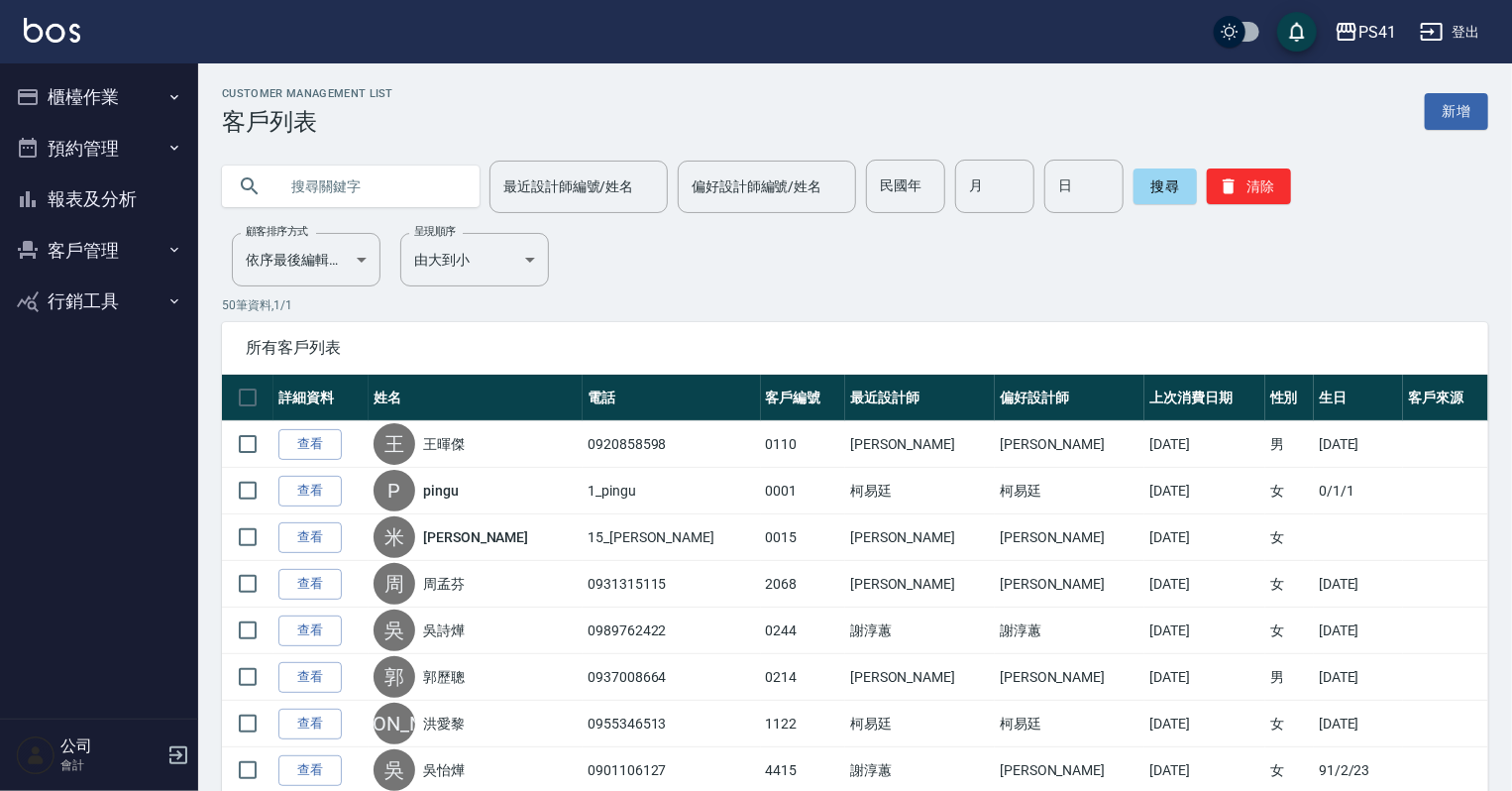 drag, startPoint x: 88, startPoint y: 200, endPoint x: 88, endPoint y: 187, distance: 13 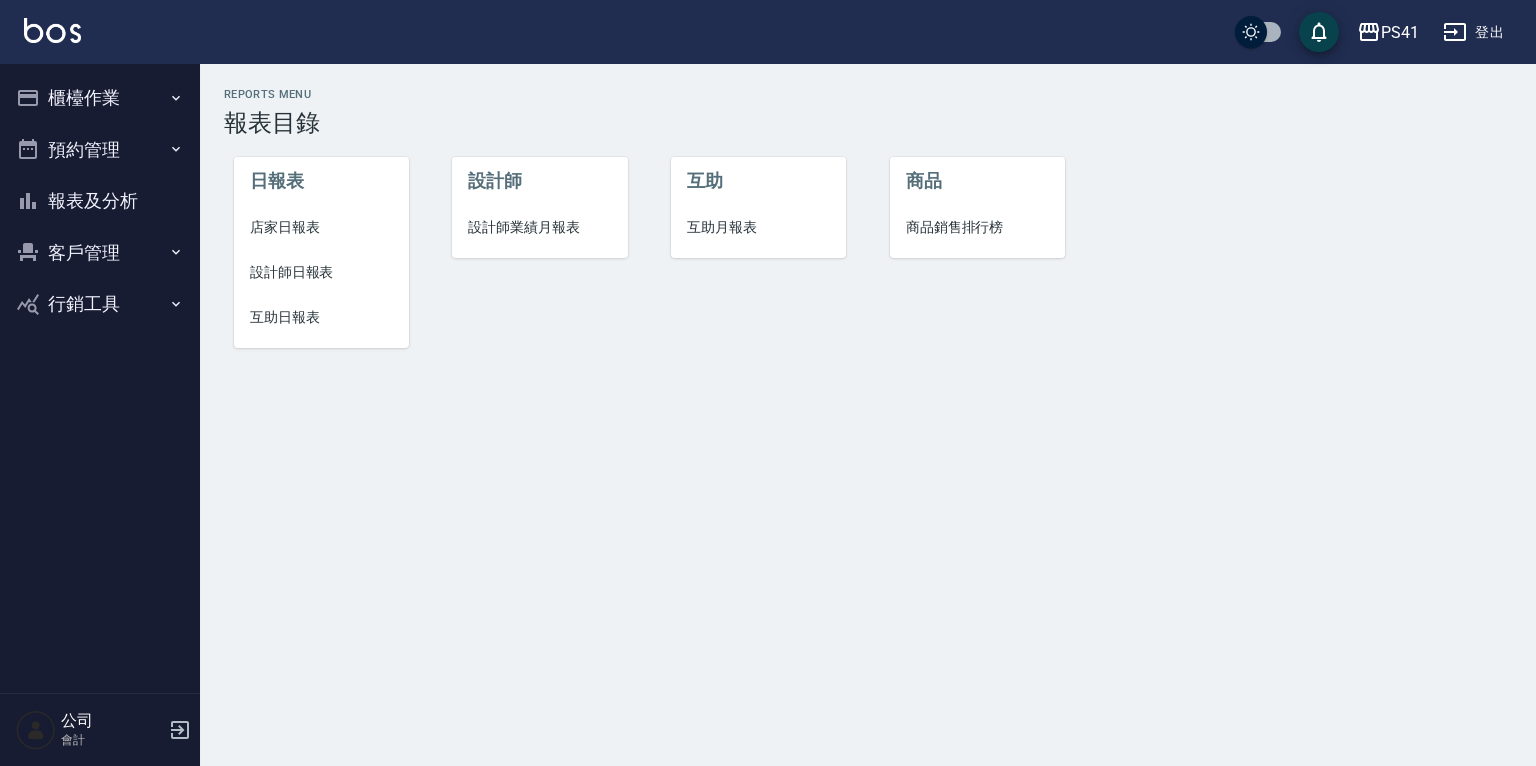 click on "互助日報表" at bounding box center [321, 317] 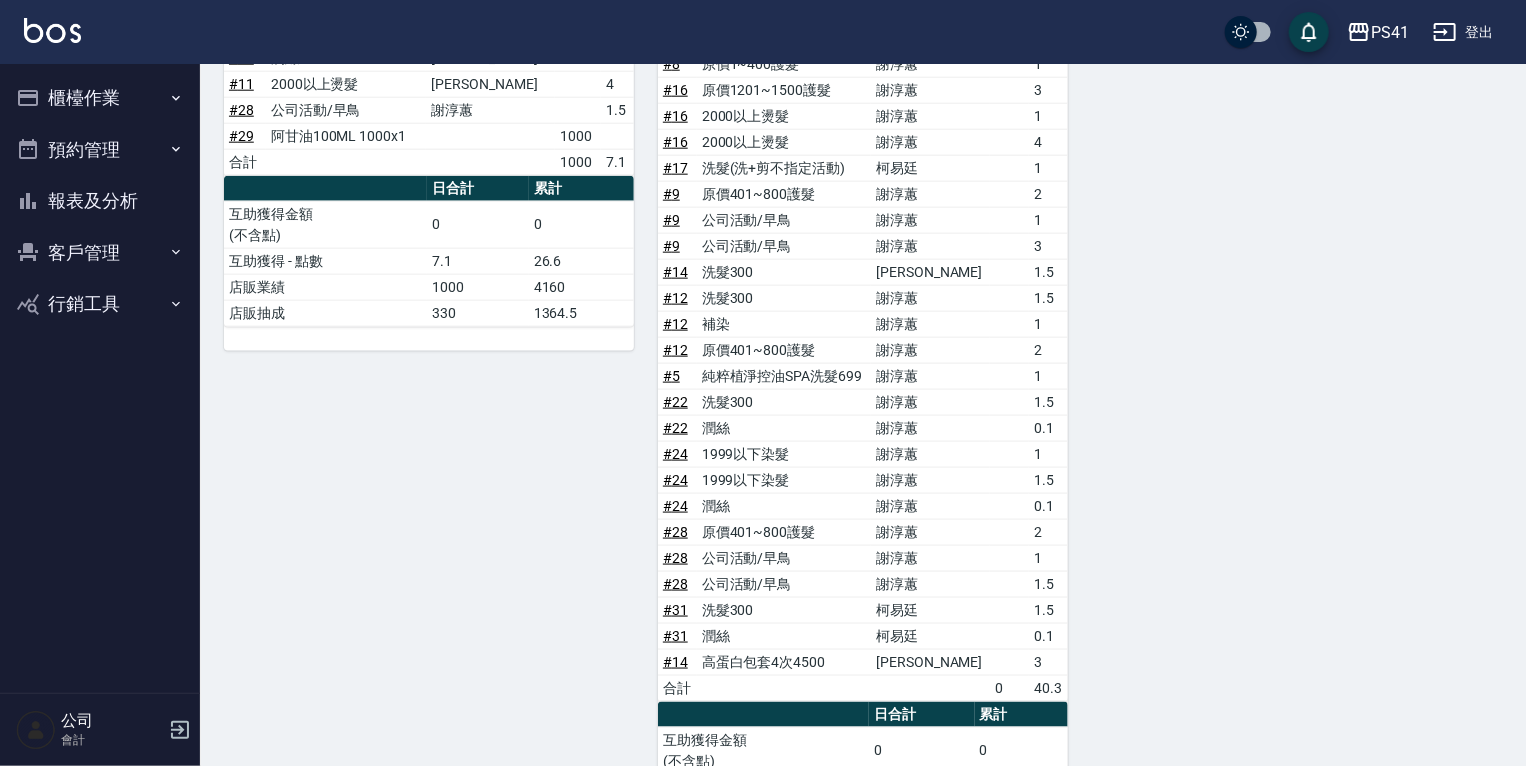 scroll, scrollTop: 1040, scrollLeft: 0, axis: vertical 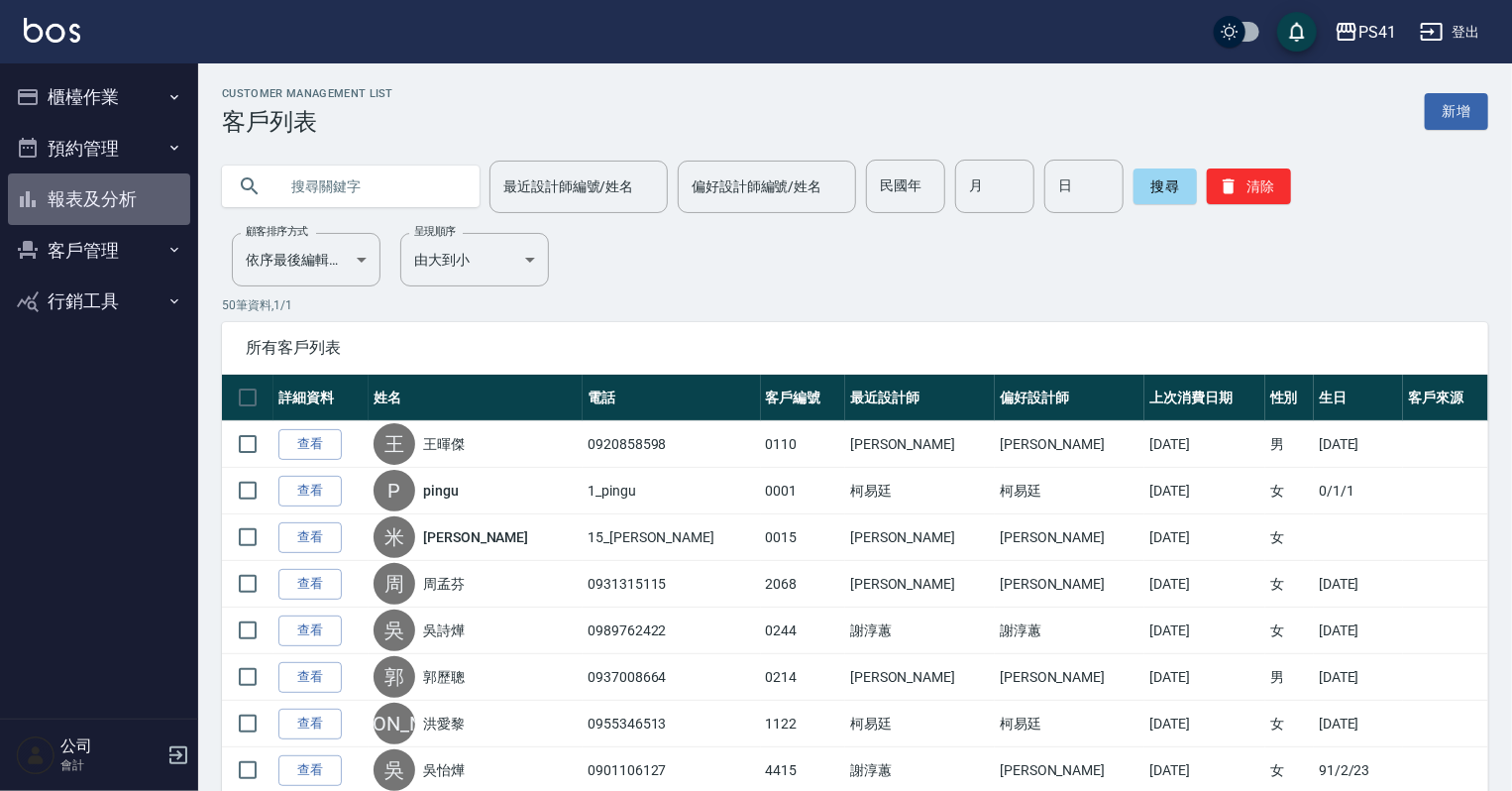click on "報表及分析" at bounding box center (99, 199) 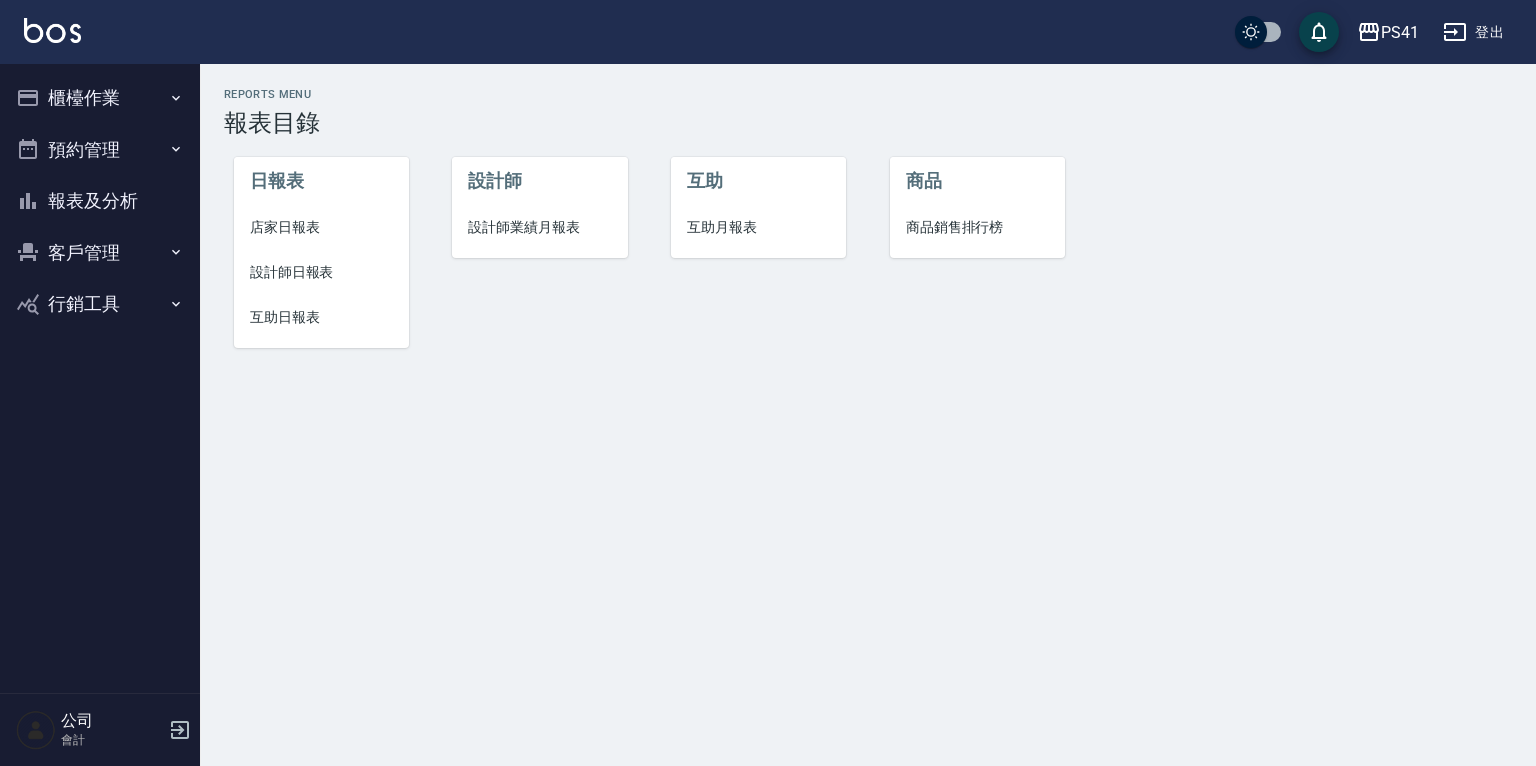 click on "設計師日報表" at bounding box center (321, 272) 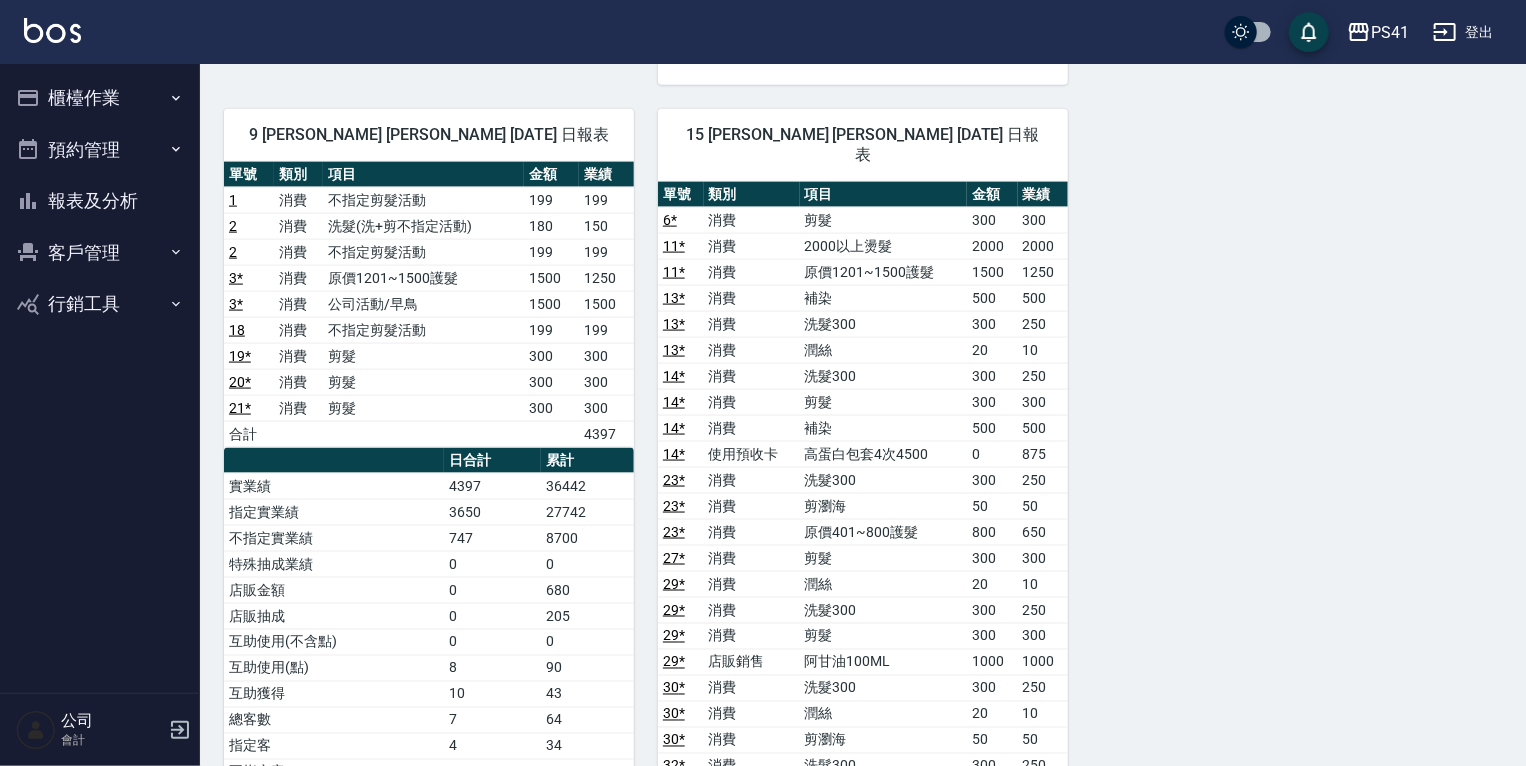 scroll, scrollTop: 1520, scrollLeft: 0, axis: vertical 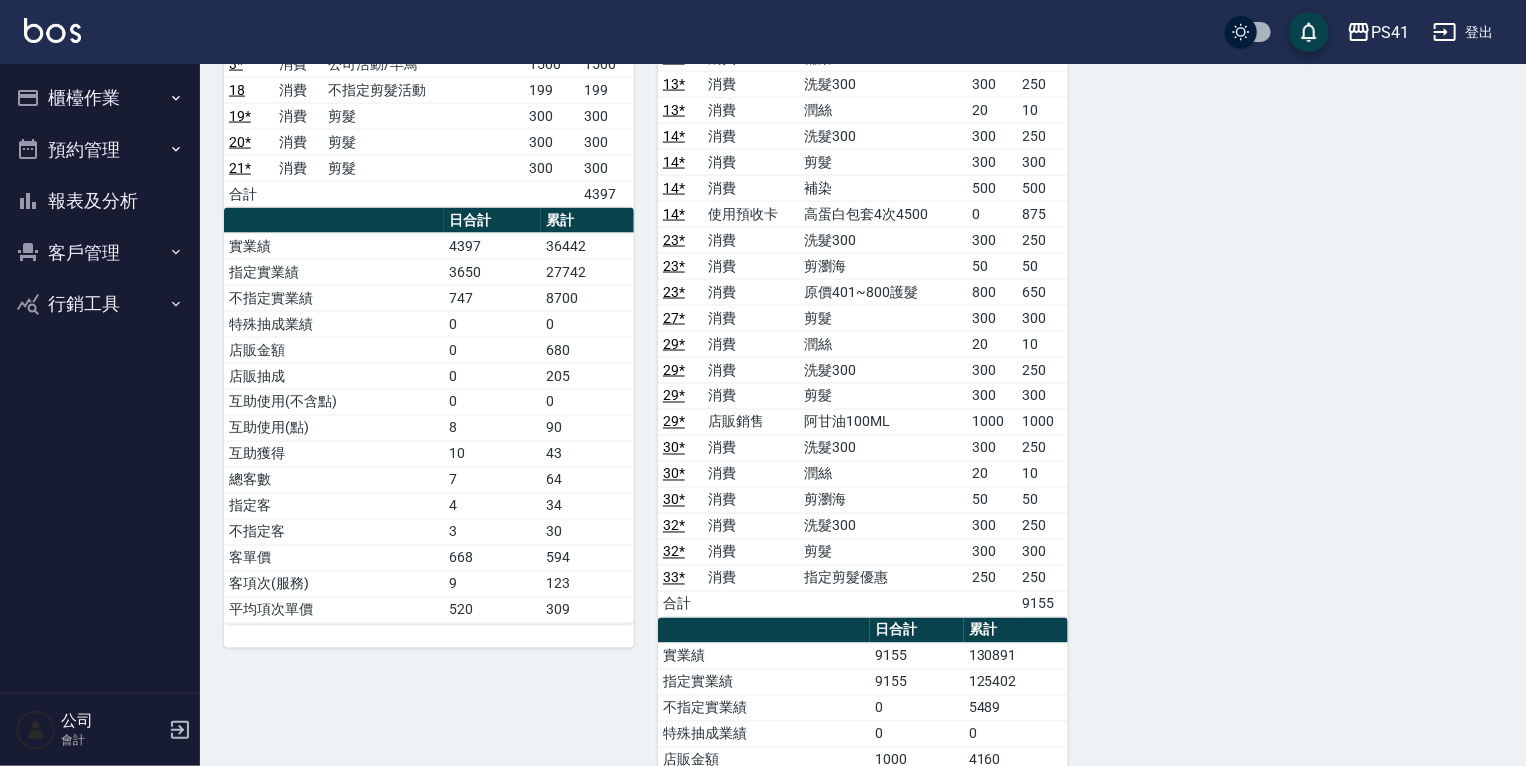 click on "報表及分析" at bounding box center [100, 201] 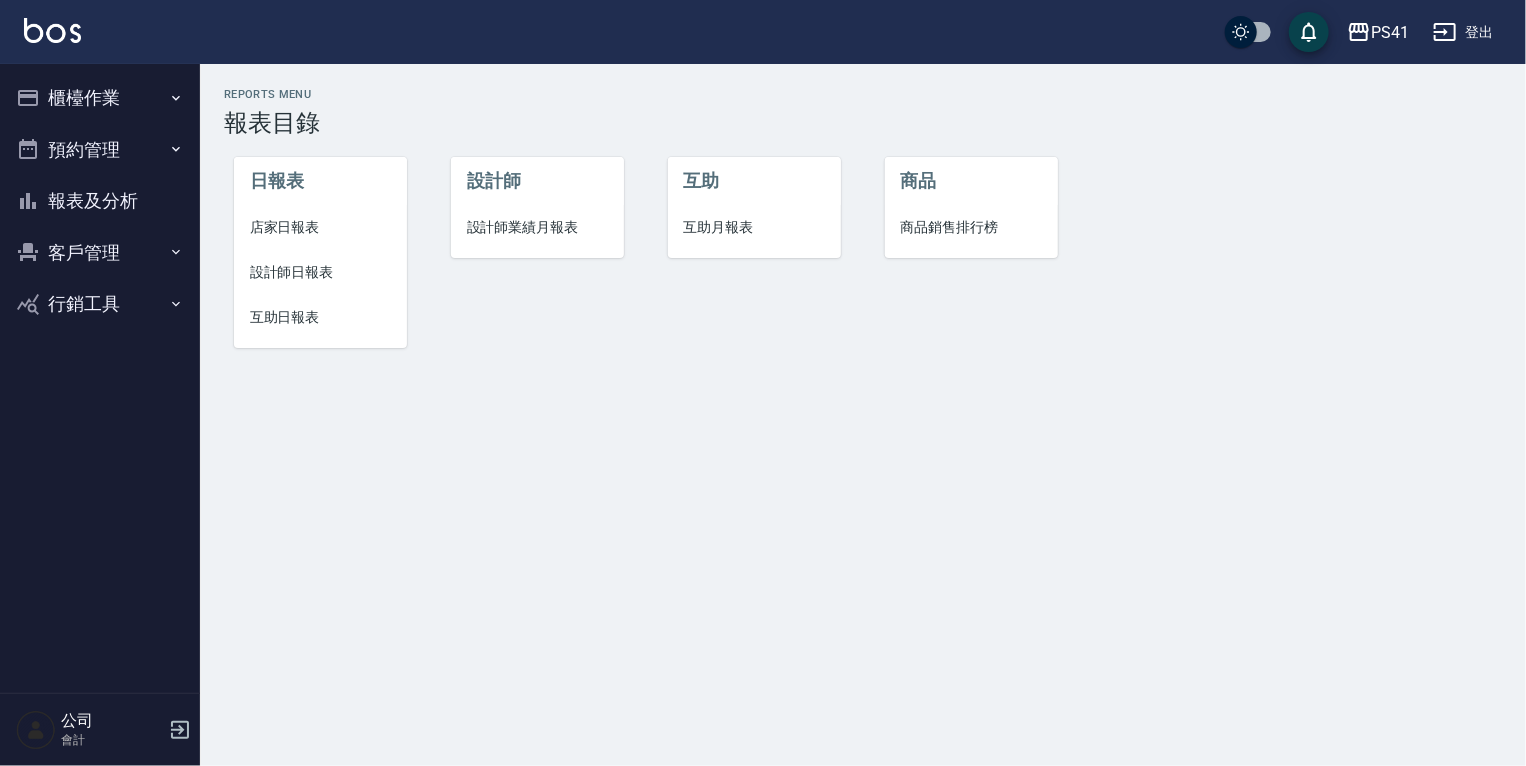 scroll, scrollTop: 0, scrollLeft: 0, axis: both 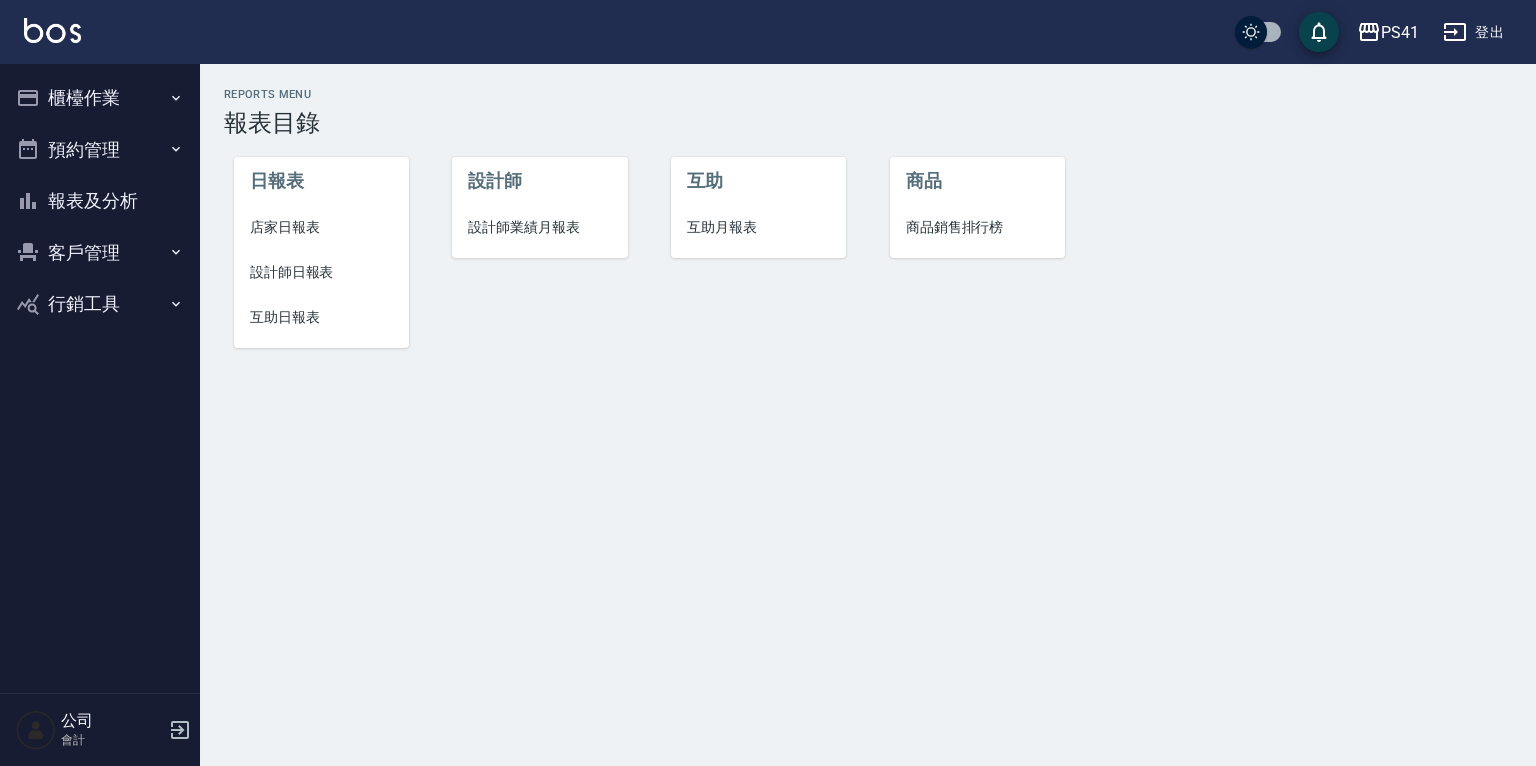 click on "互助日報表" at bounding box center [321, 317] 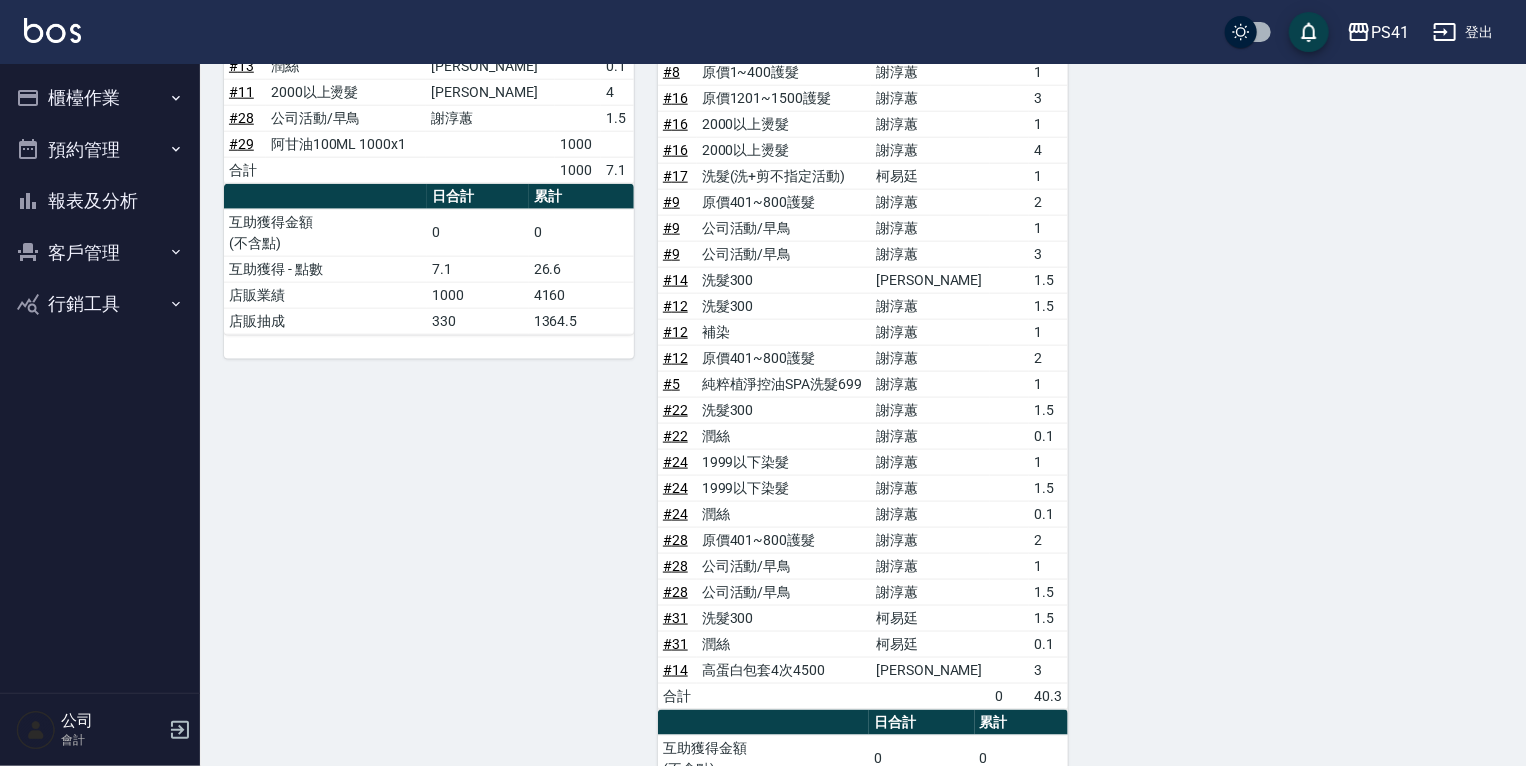 scroll, scrollTop: 1200, scrollLeft: 0, axis: vertical 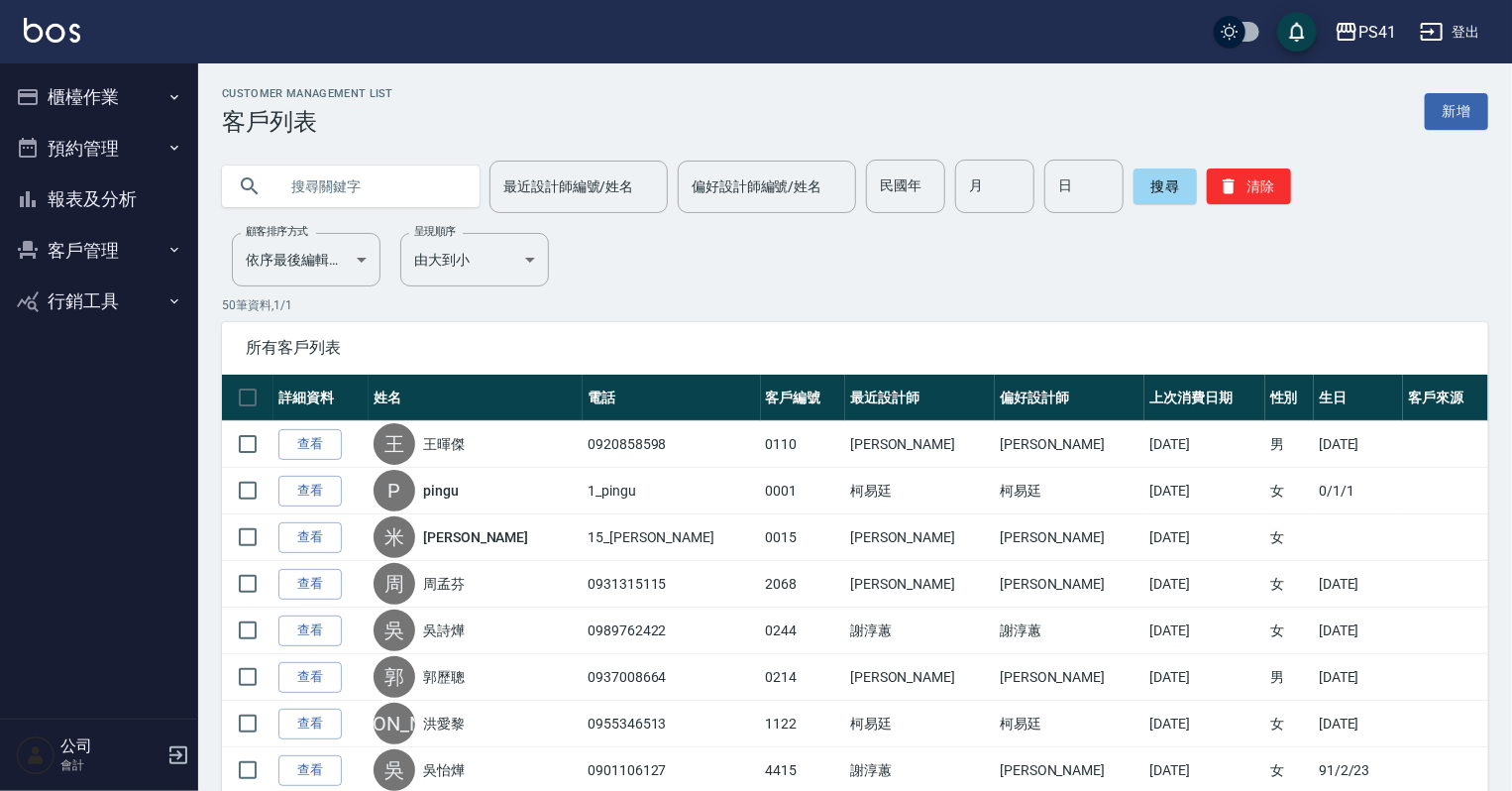 click on "報表及分析" at bounding box center [99, 199] 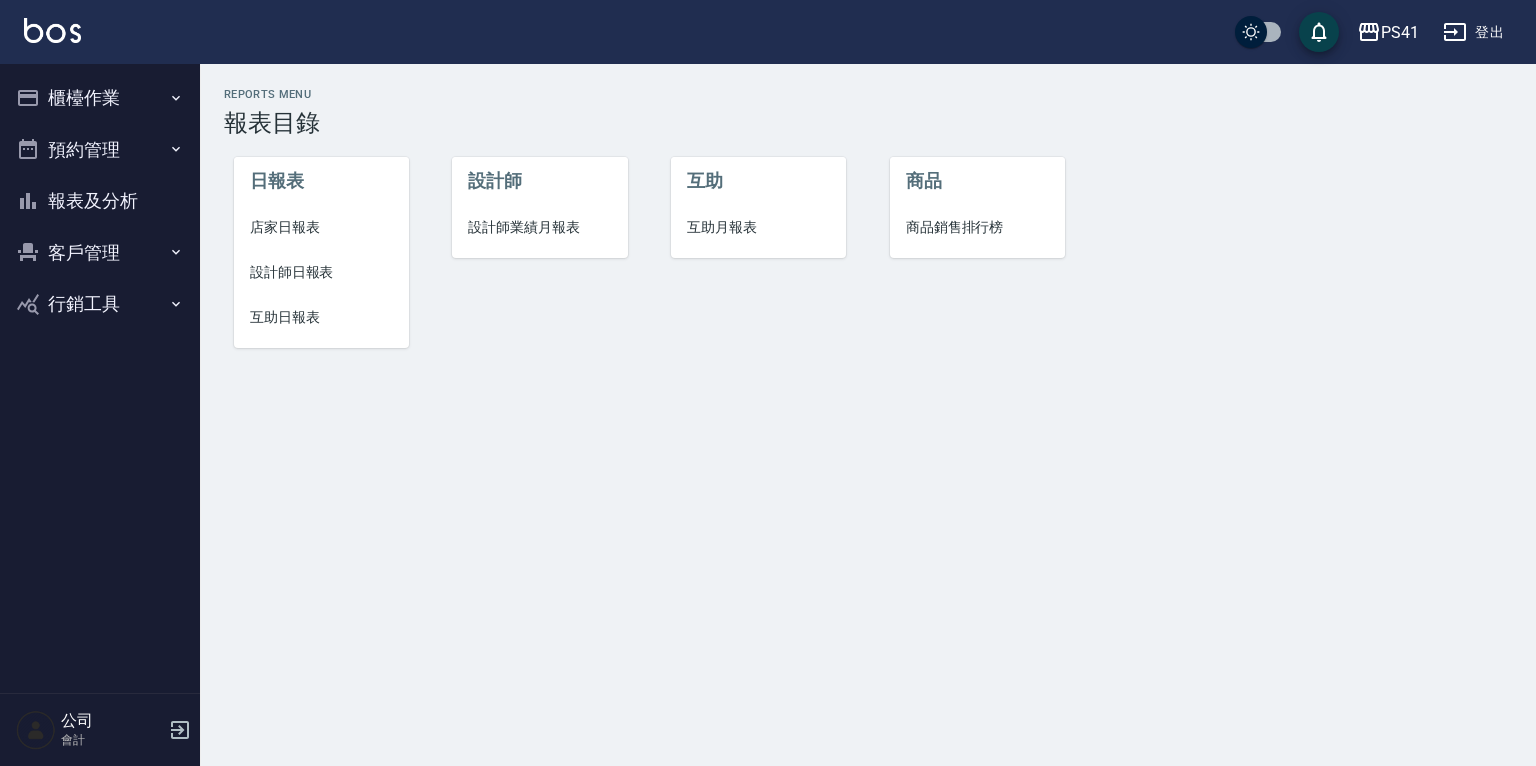 click on "設計師日報表" at bounding box center (321, 272) 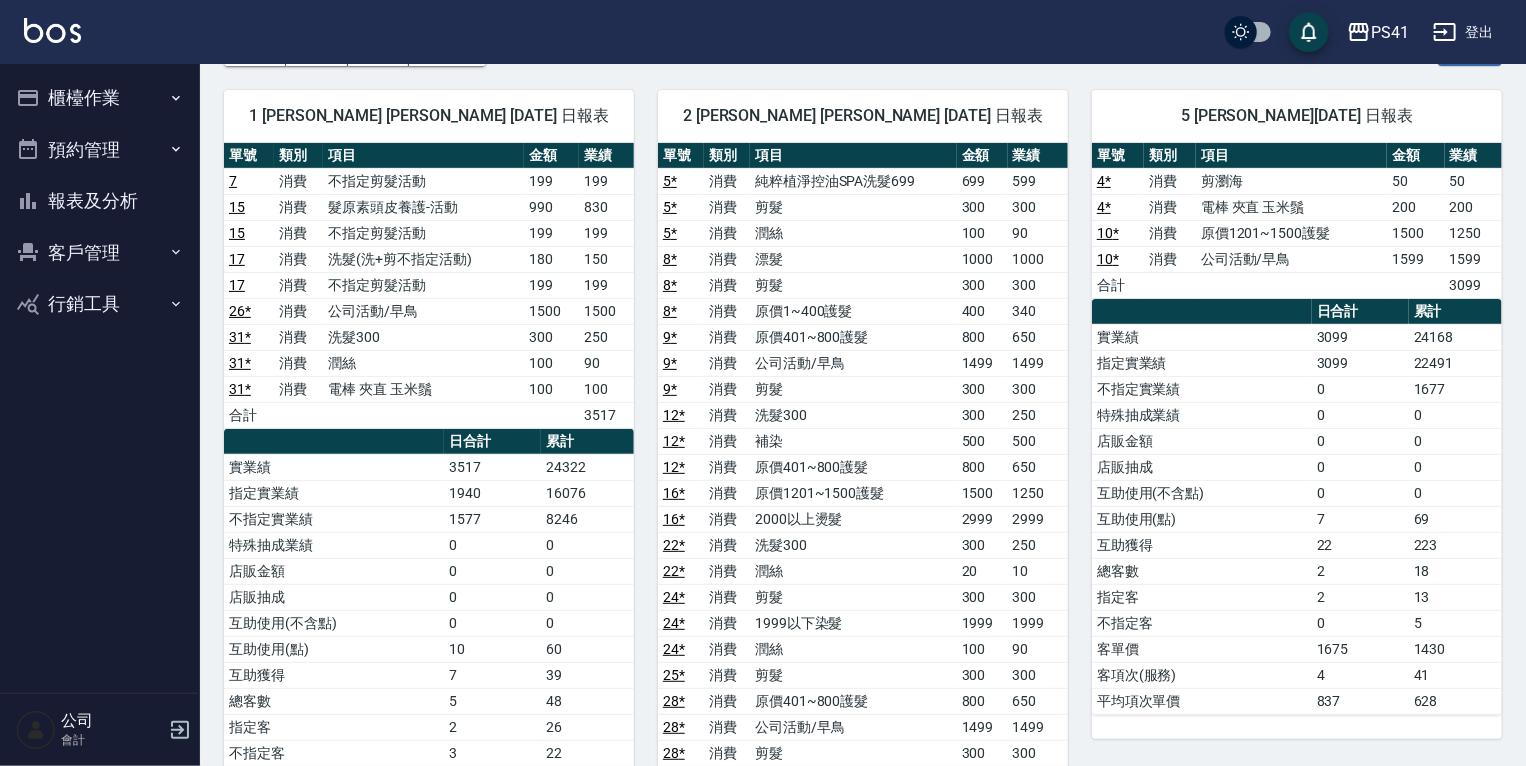 scroll, scrollTop: 160, scrollLeft: 0, axis: vertical 